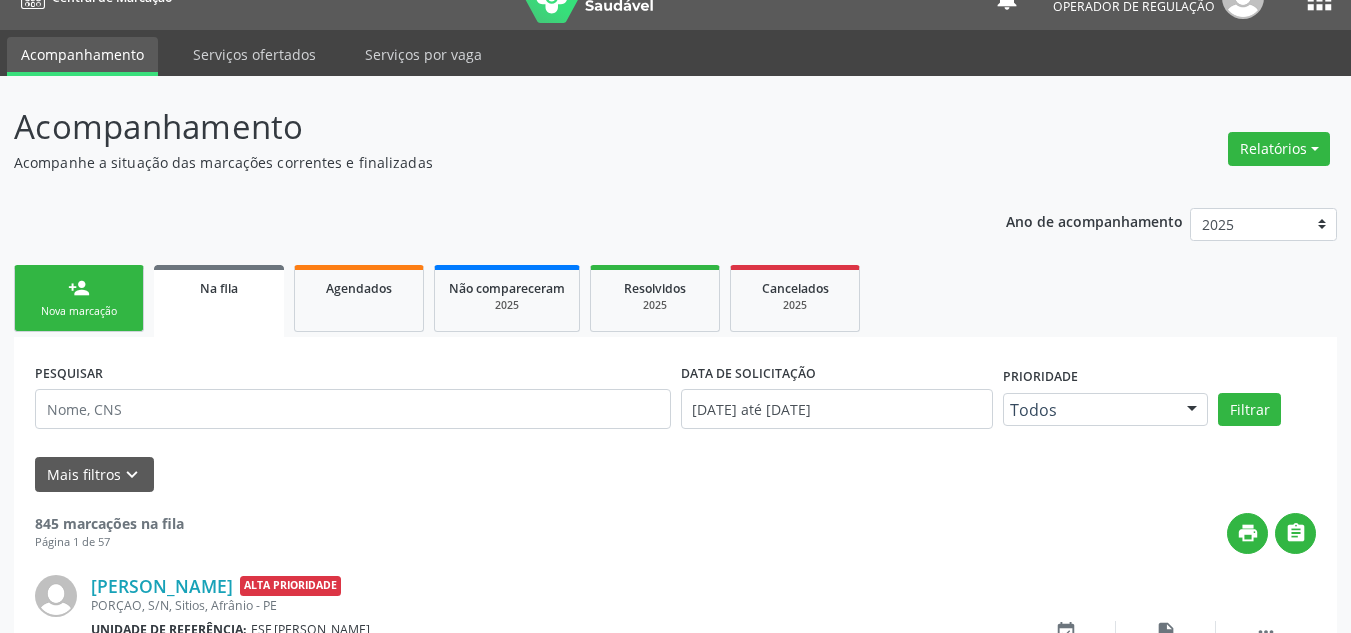 scroll, scrollTop: 34, scrollLeft: 0, axis: vertical 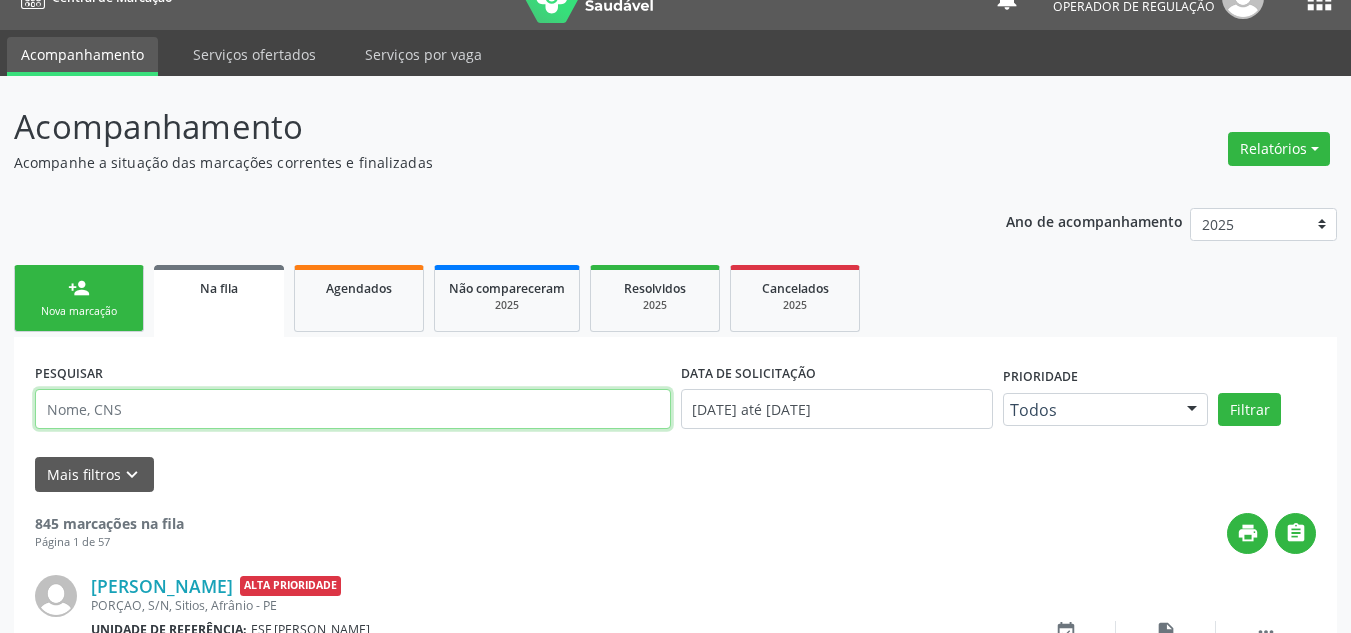 click at bounding box center [353, 409] 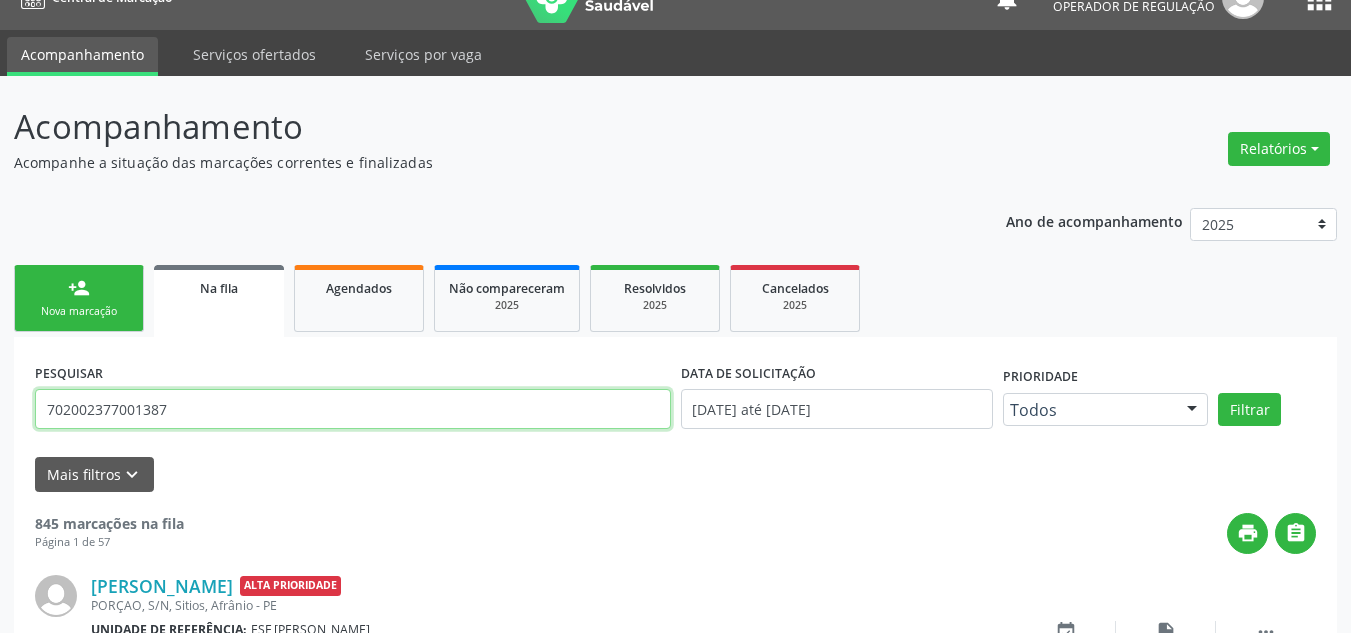 type on "702002377001387" 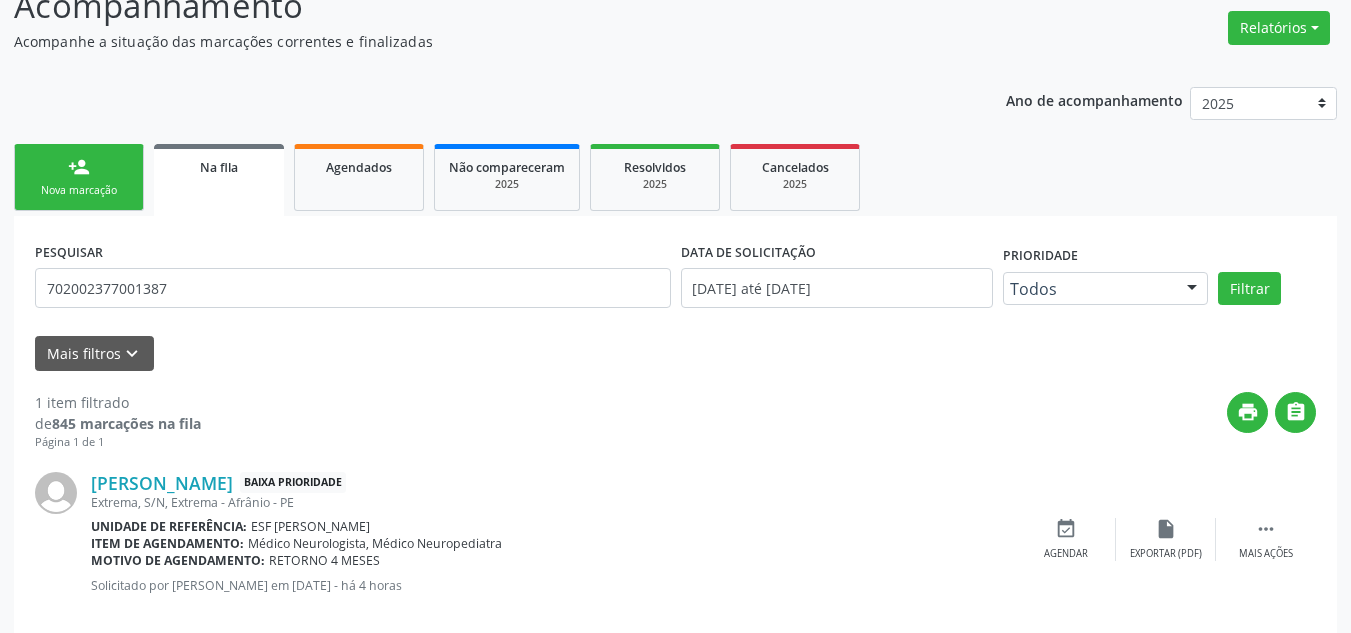 scroll, scrollTop: 186, scrollLeft: 0, axis: vertical 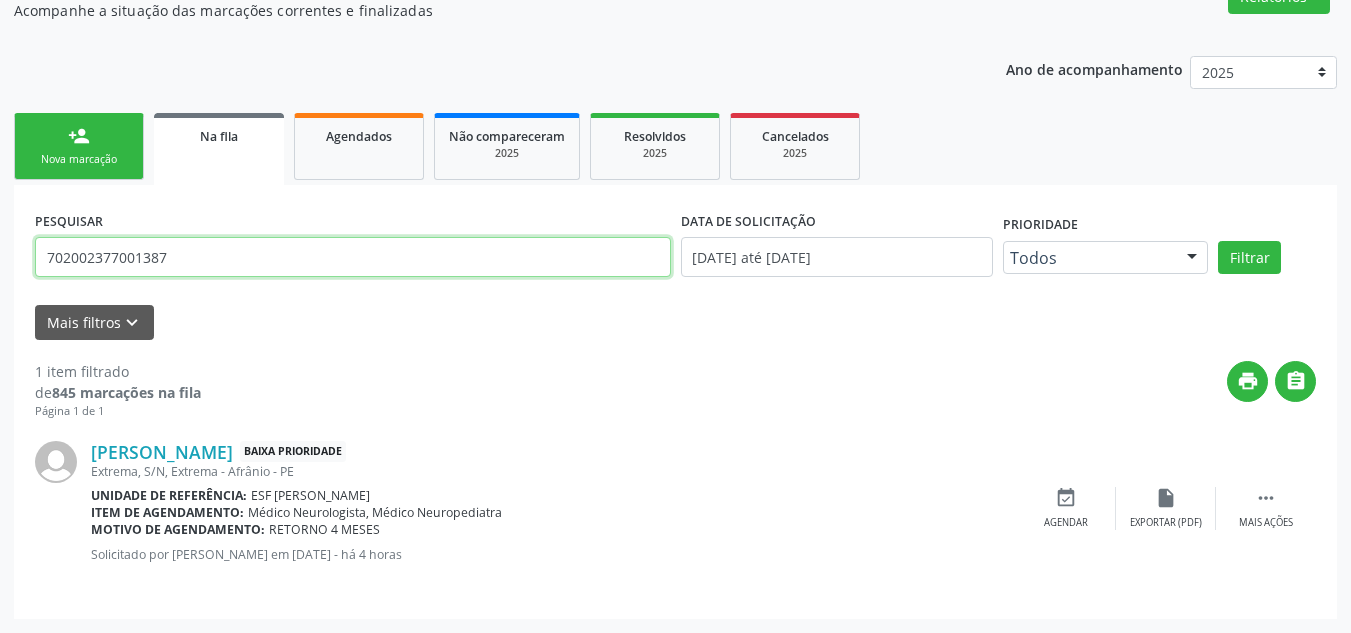 drag, startPoint x: 505, startPoint y: 267, endPoint x: 0, endPoint y: 325, distance: 508.3198 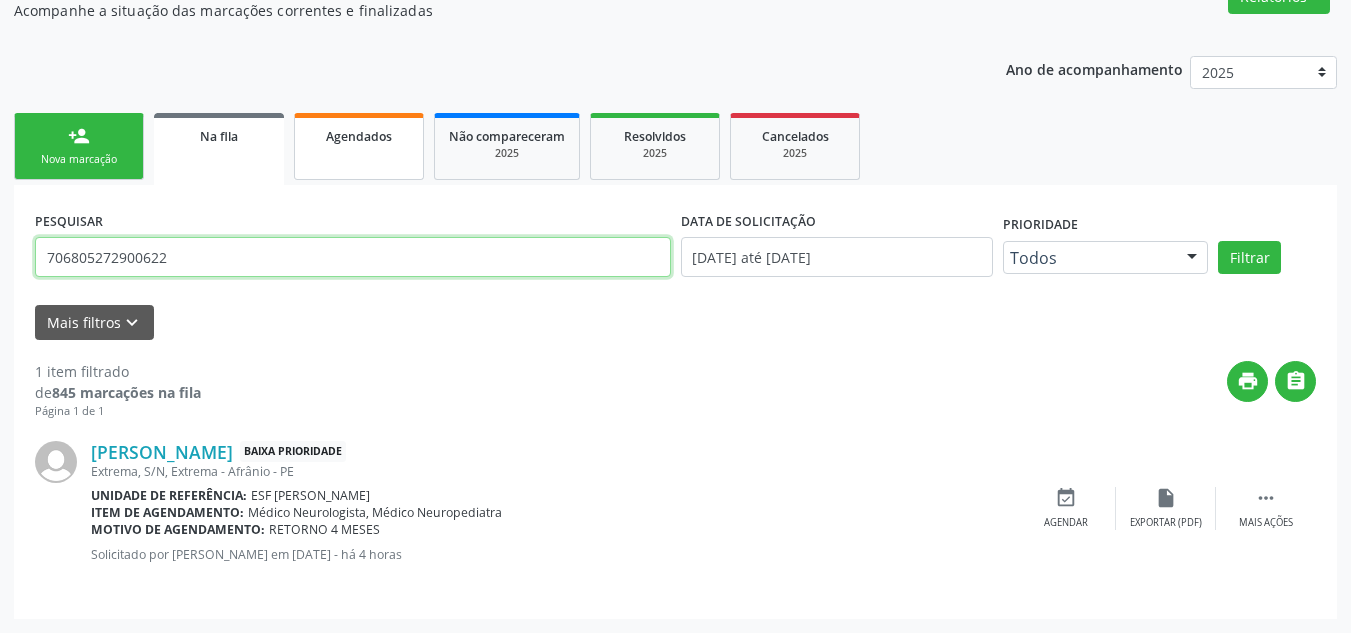 type on "706805272900622" 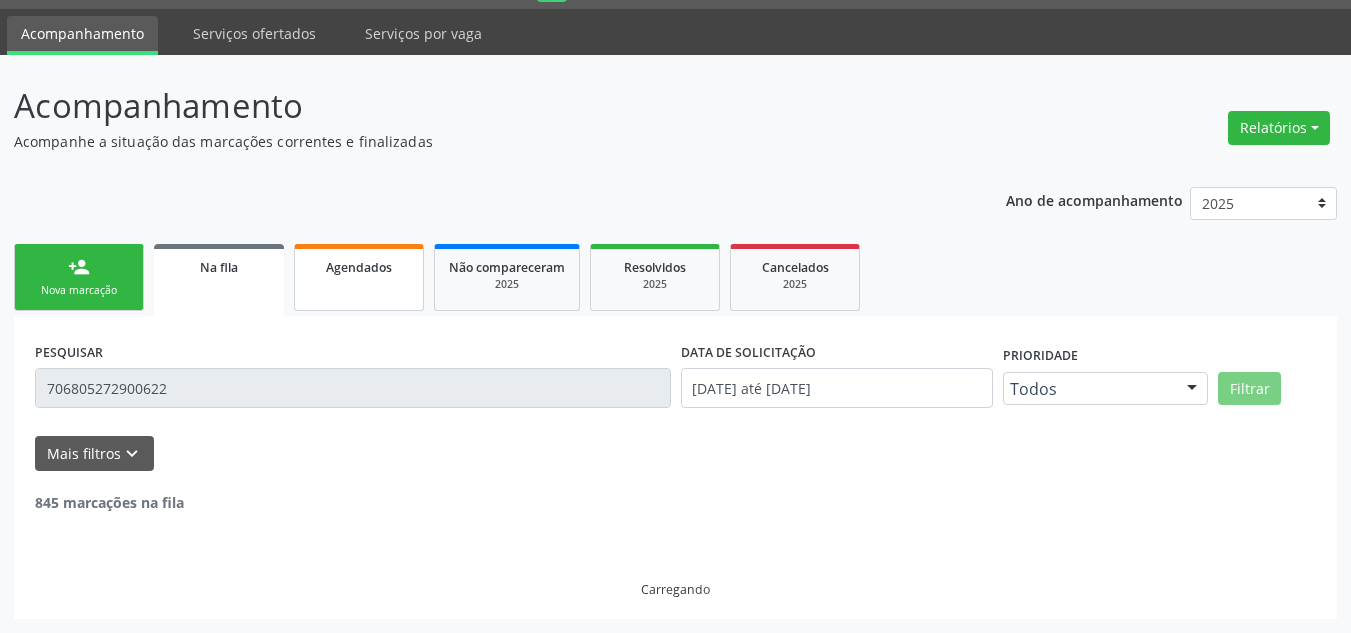 scroll, scrollTop: 186, scrollLeft: 0, axis: vertical 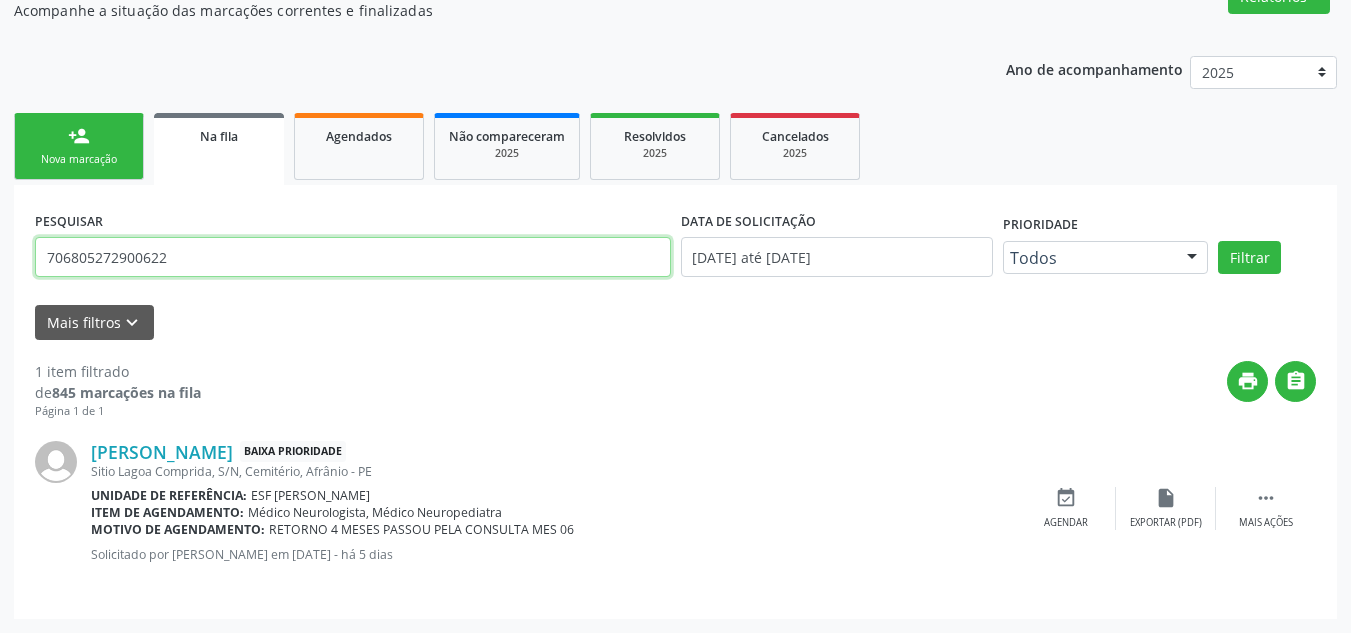drag, startPoint x: 127, startPoint y: 266, endPoint x: 0, endPoint y: 334, distance: 144.05902 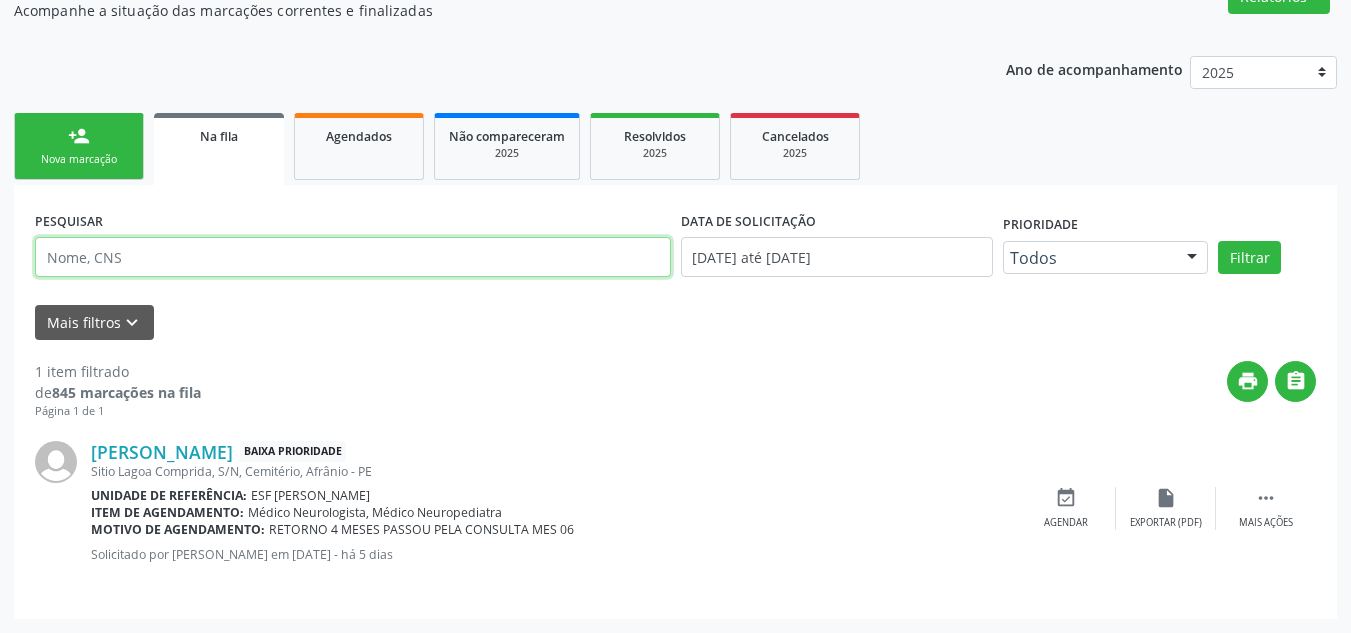 type 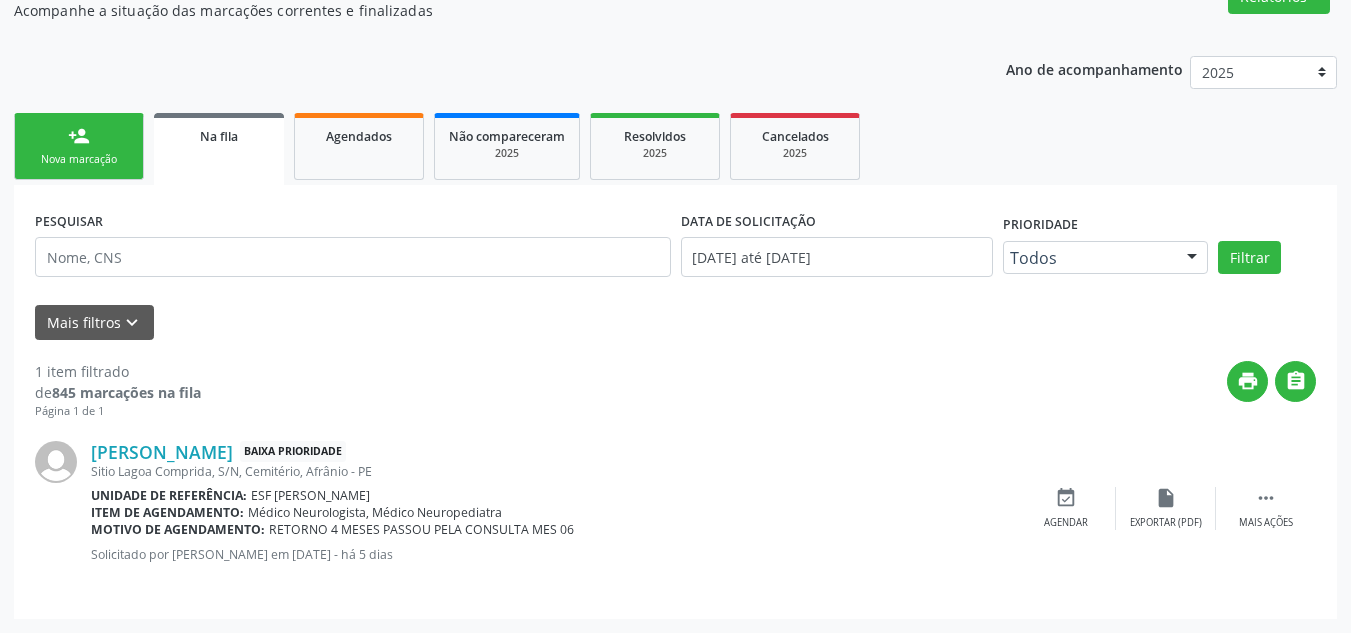 click on "person_add
Nova marcação" at bounding box center (79, 146) 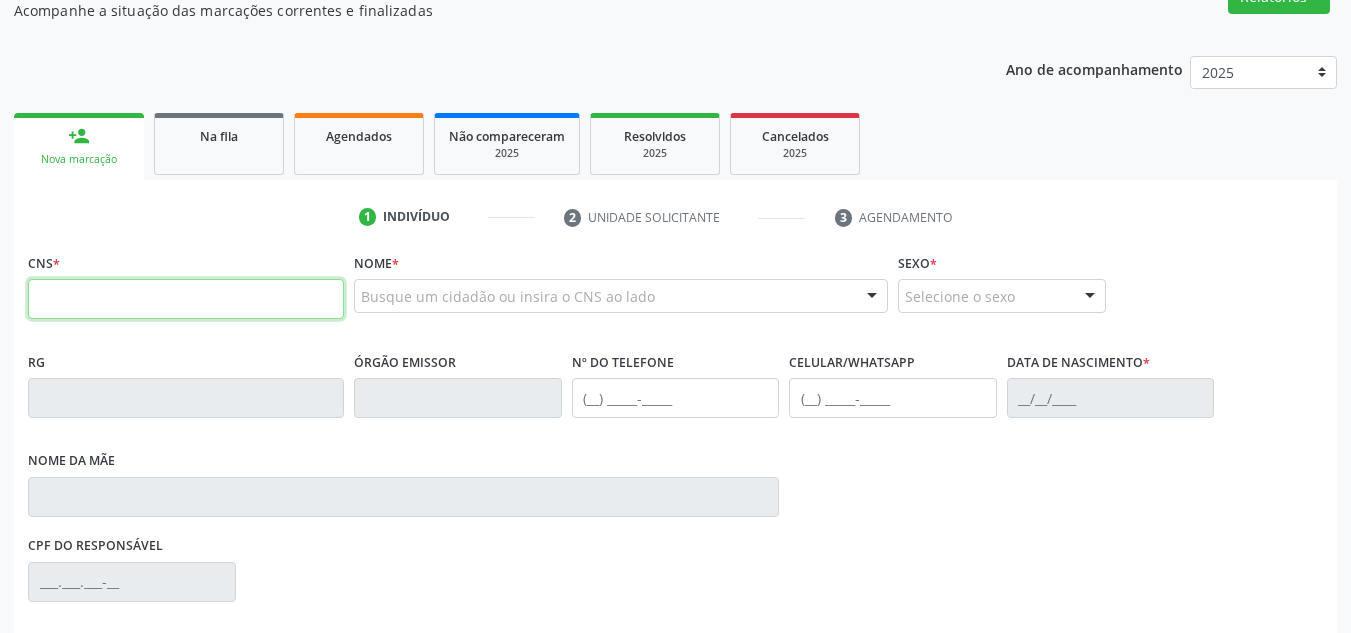 drag, startPoint x: 108, startPoint y: 568, endPoint x: 68, endPoint y: 299, distance: 271.9577 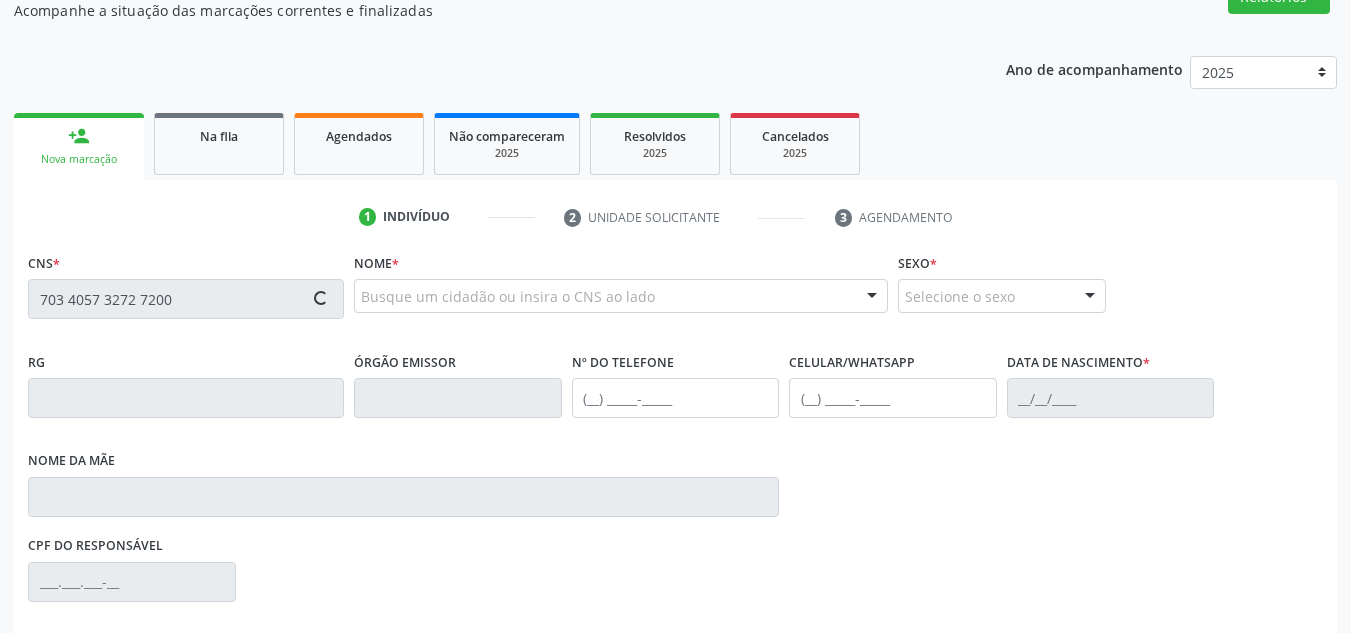 type on "703 4057 3272 7200" 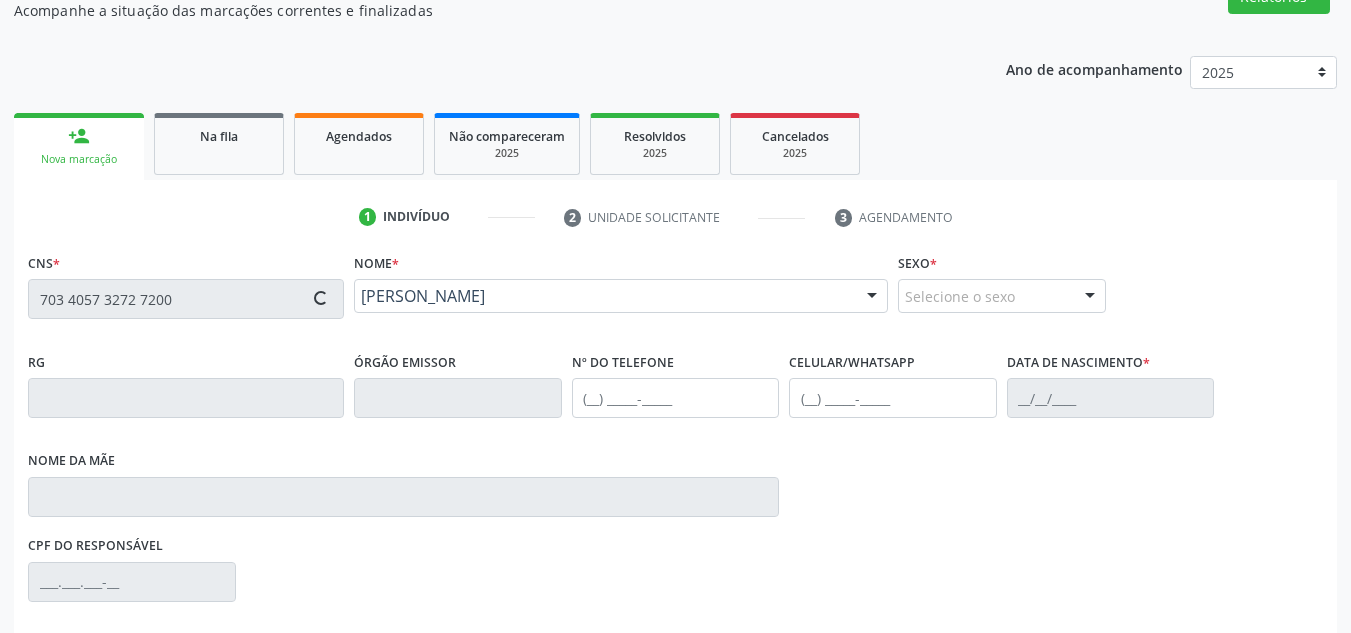 type on "[PHONE_NUMBER]" 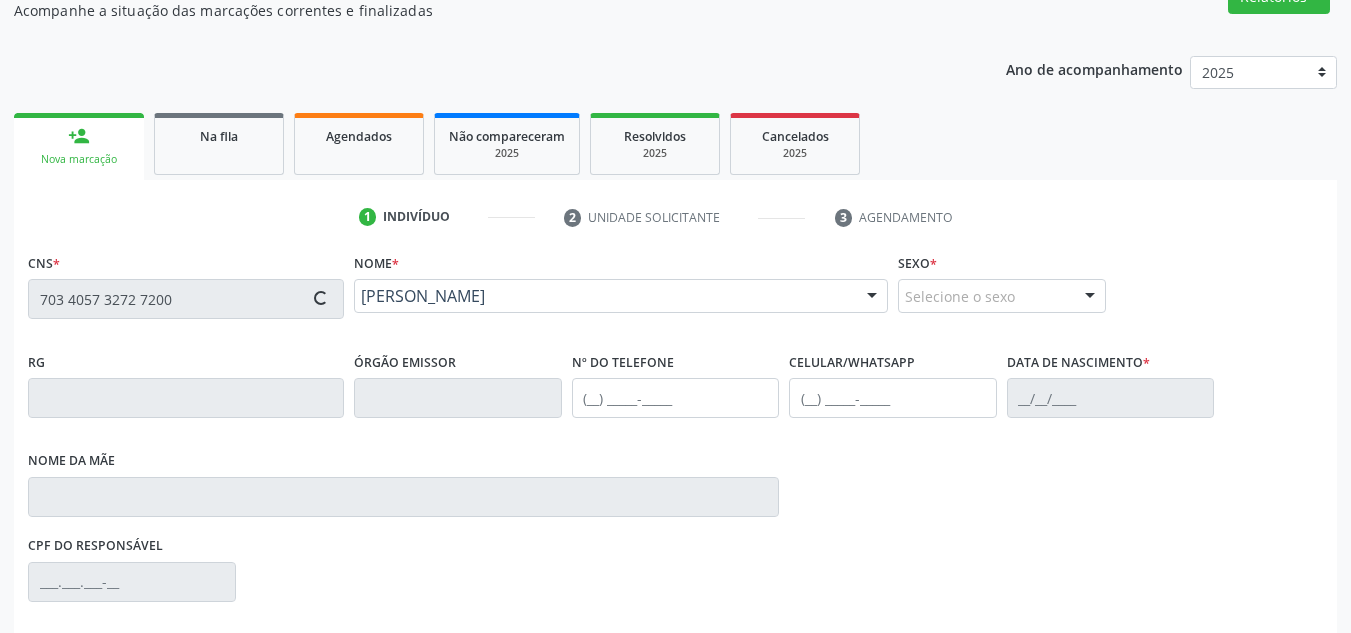 type on "[PHONE_NUMBER]" 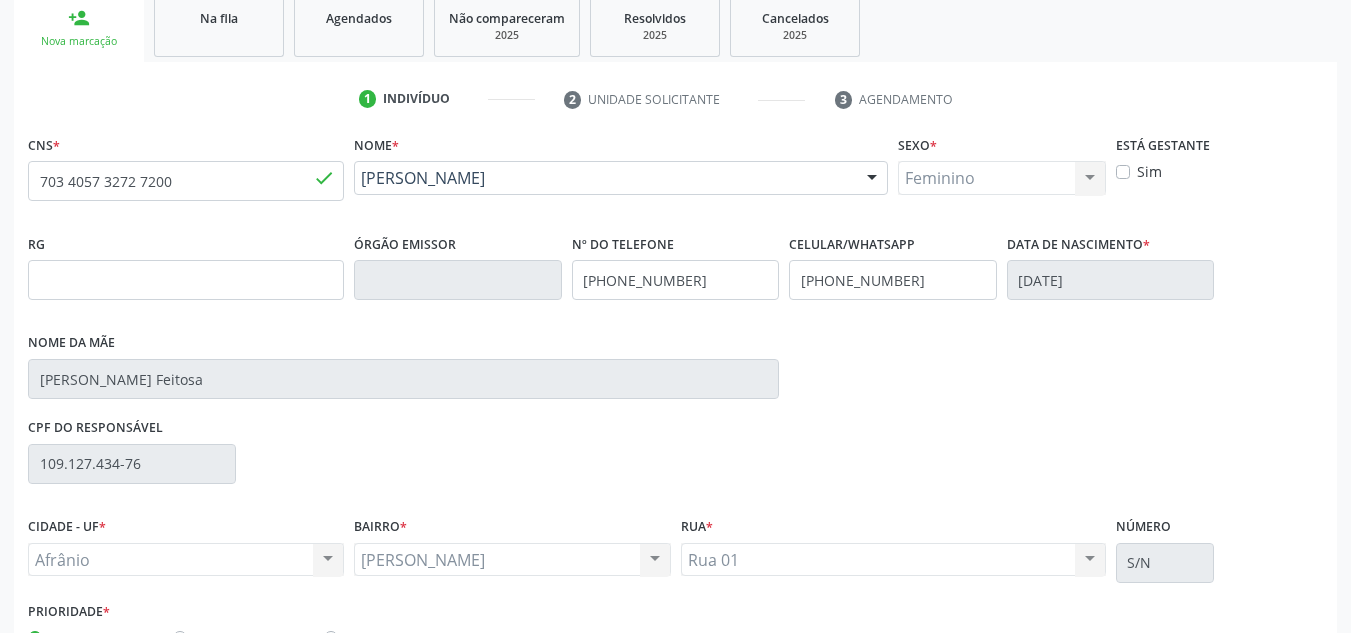 scroll, scrollTop: 437, scrollLeft: 0, axis: vertical 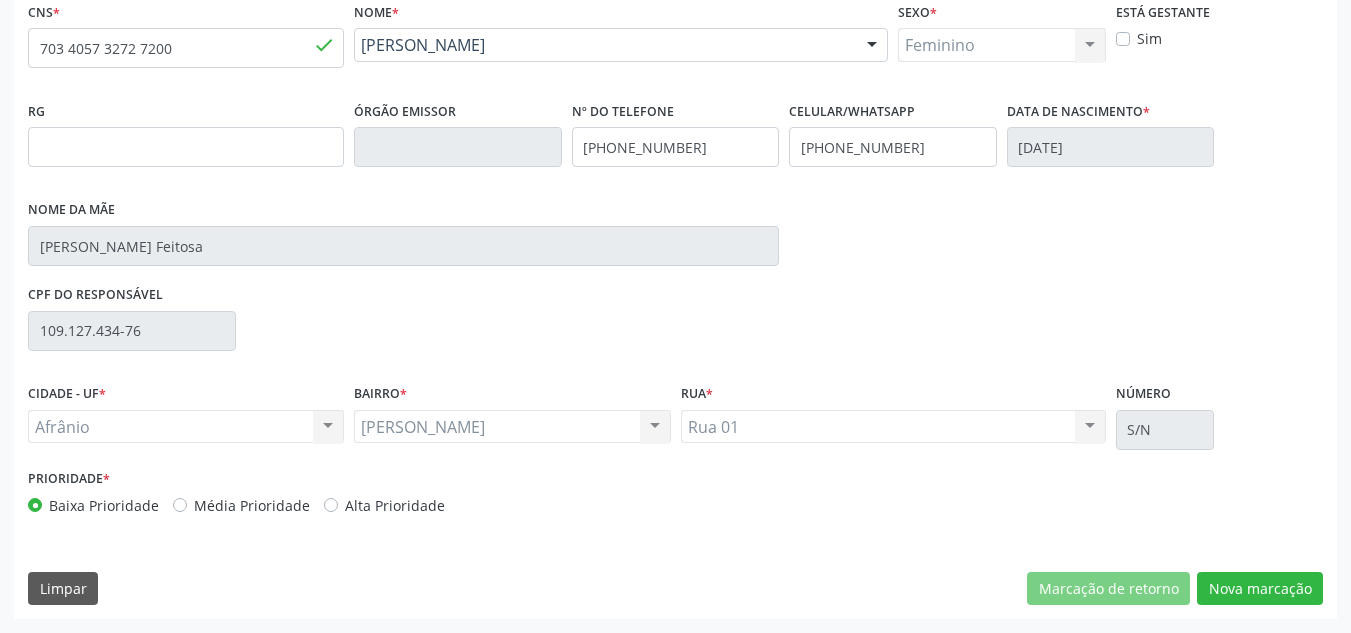 click on "Prioridade
*
Baixa Prioridade
Média Prioridade
Alta Prioridade" at bounding box center [349, 497] 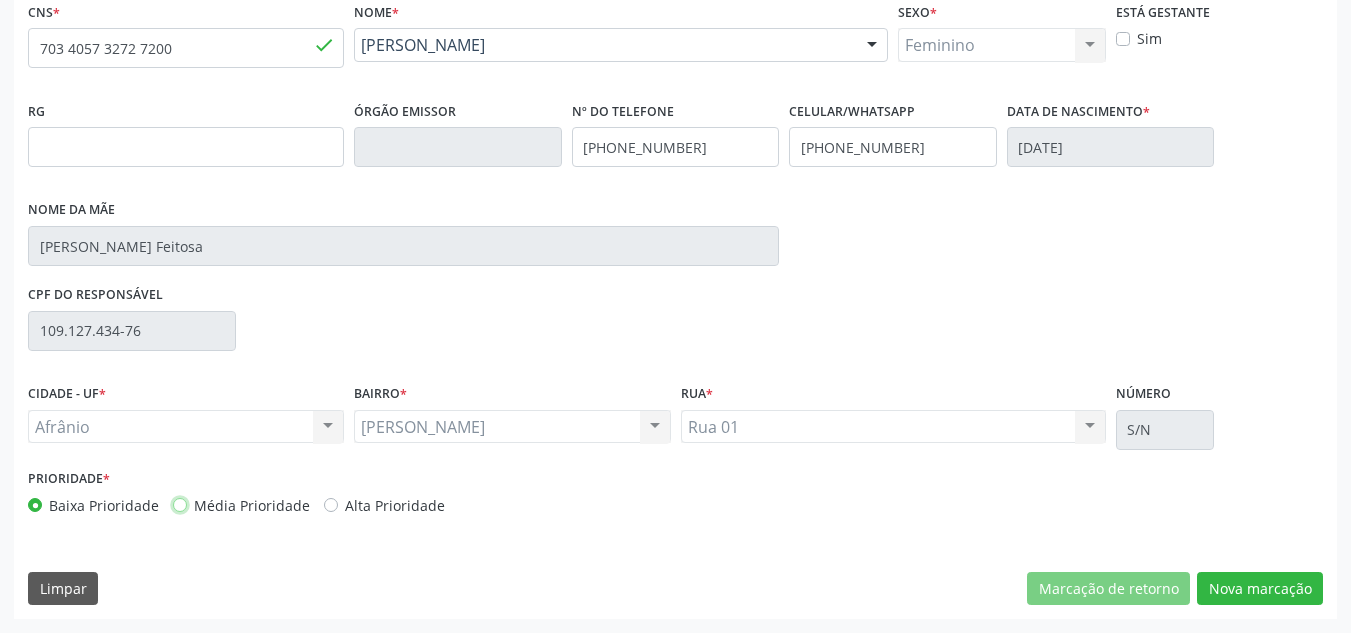 click on "Média Prioridade" at bounding box center [180, 504] 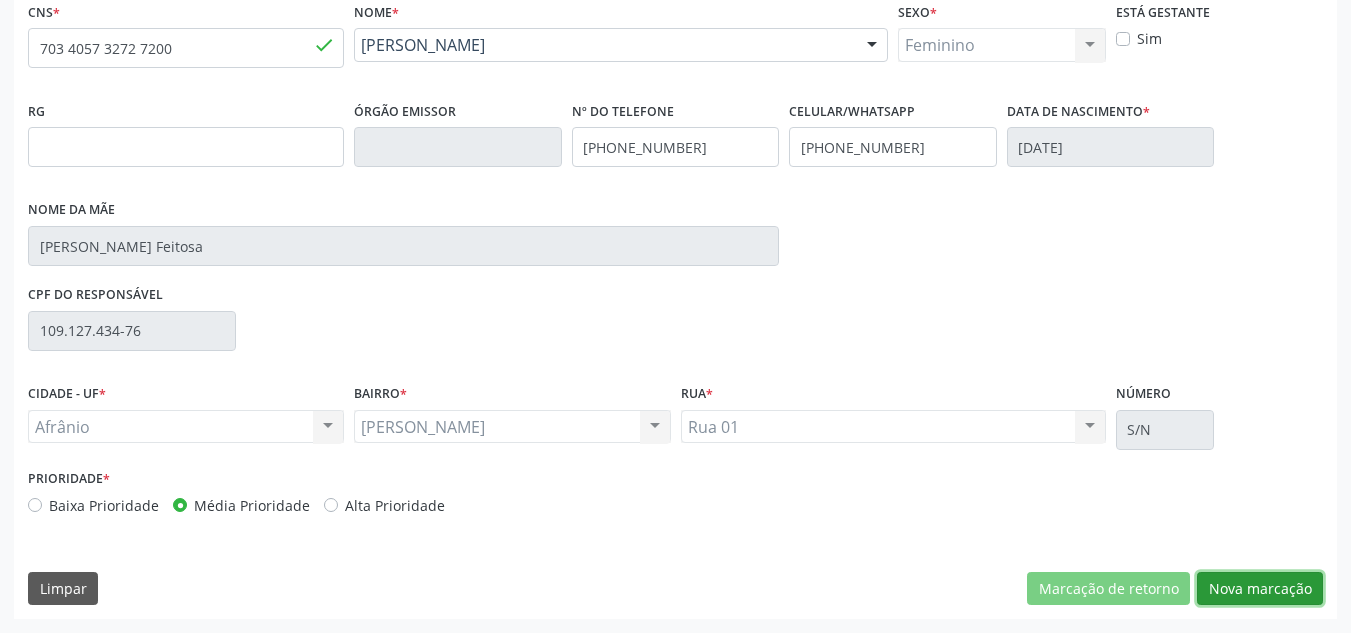 click on "Nova marcação" at bounding box center (1260, 589) 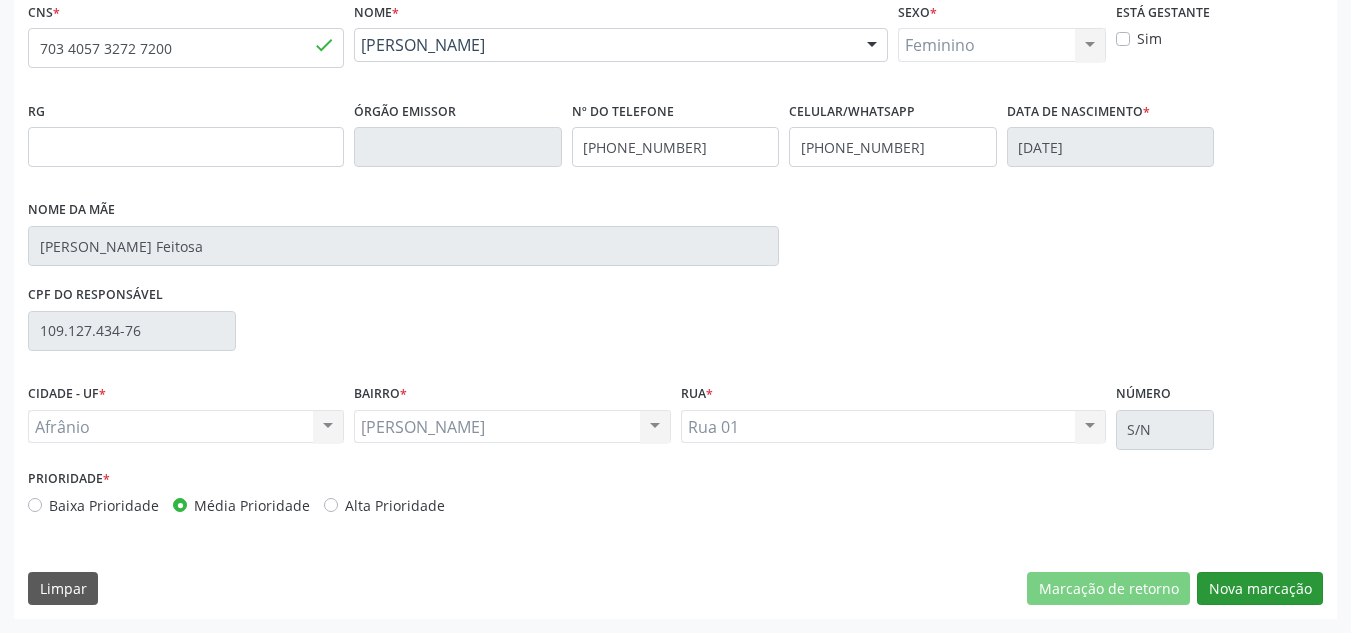 scroll, scrollTop: 273, scrollLeft: 0, axis: vertical 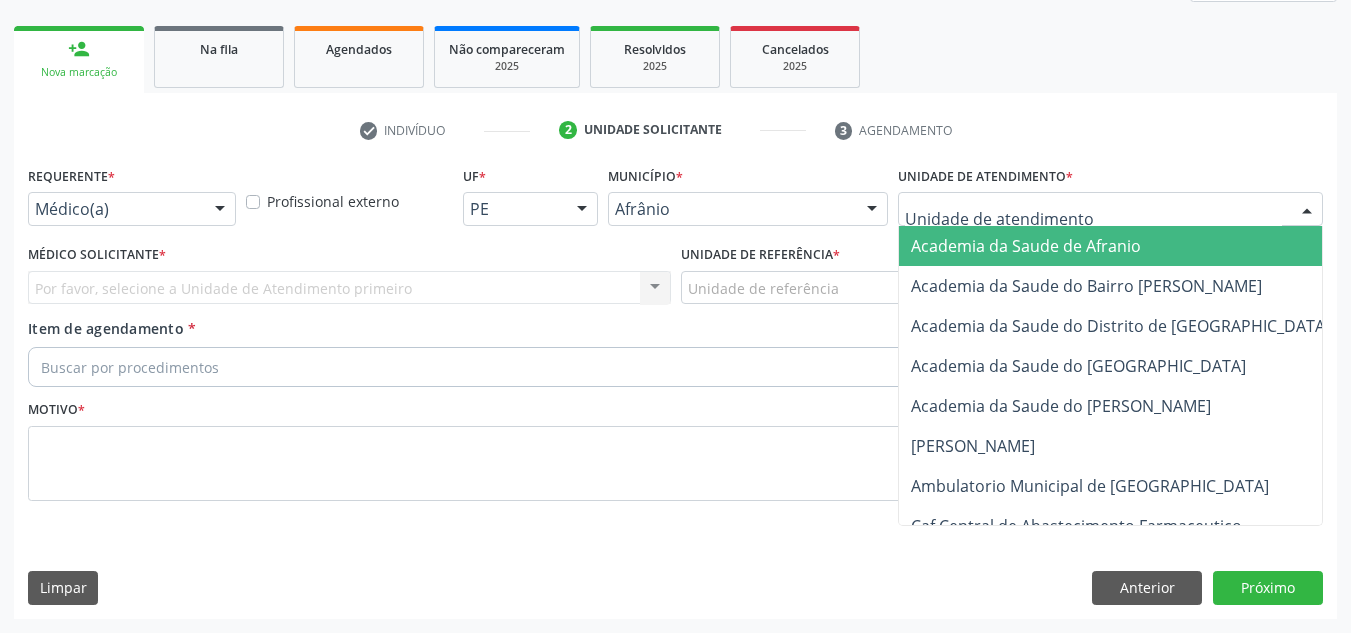 click at bounding box center [1110, 209] 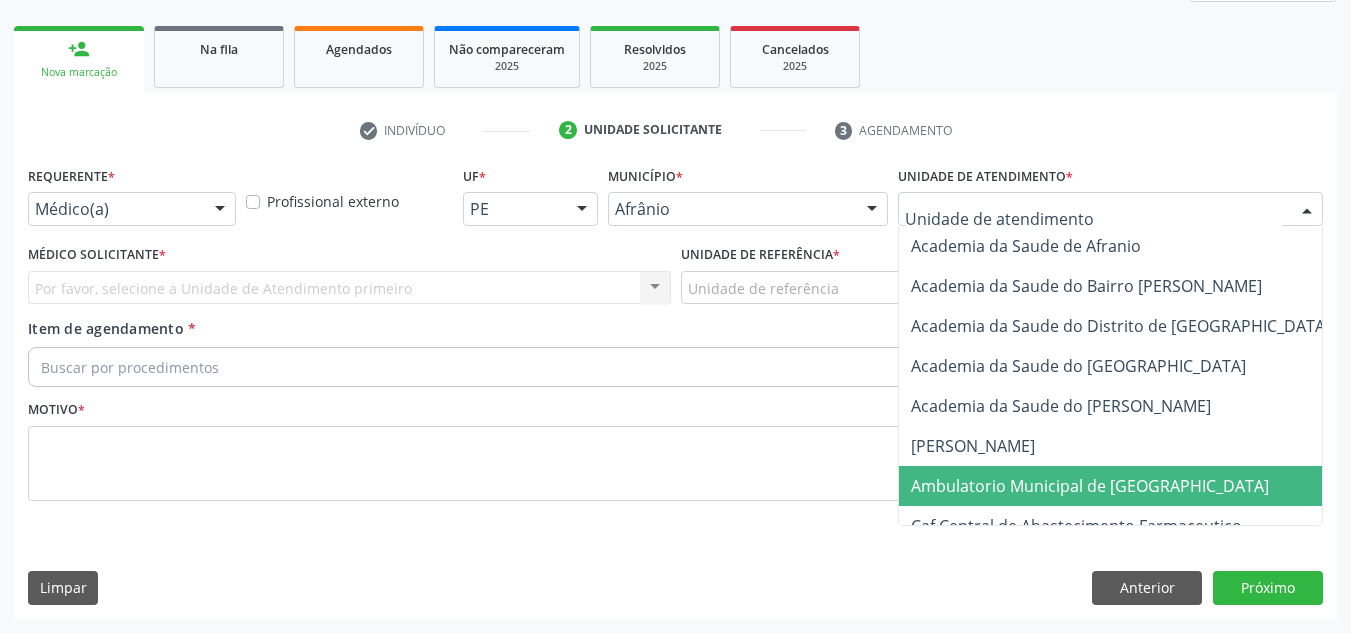 click on "Ambulatorio Municipal de [GEOGRAPHIC_DATA]" at bounding box center [1090, 486] 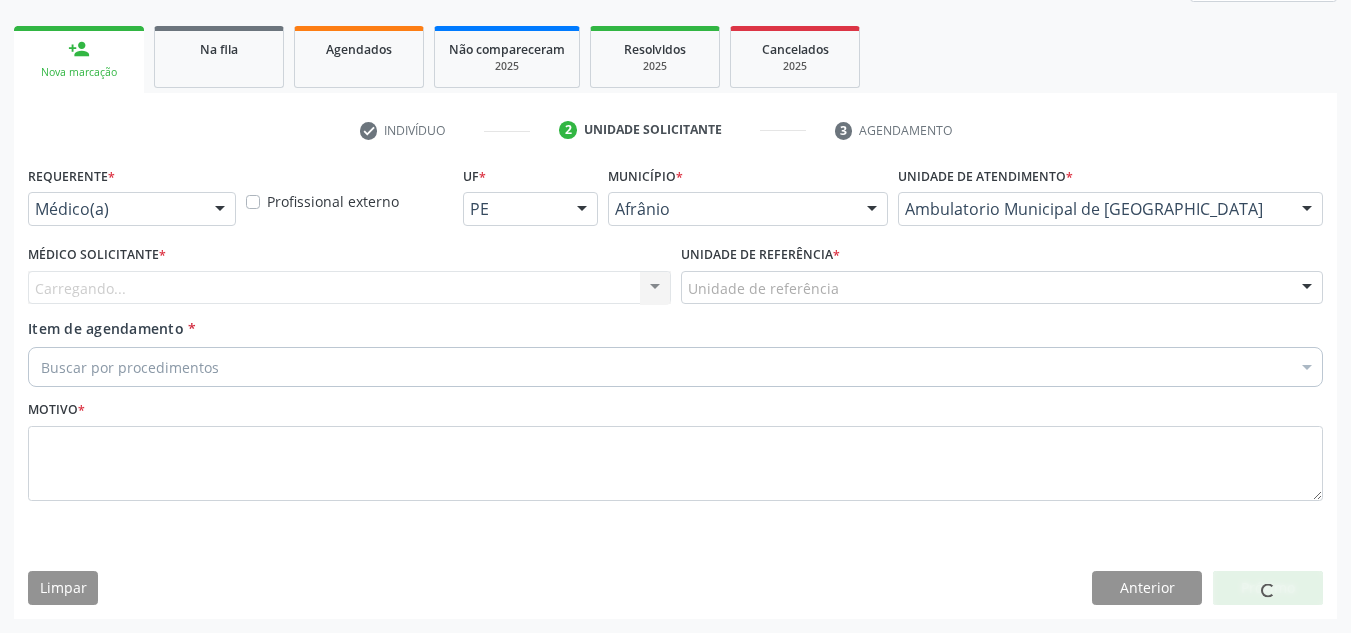 click on "Carregando...
Nenhum resultado encontrado para: "   "
Não há nenhuma opção para ser exibida." at bounding box center [349, 288] 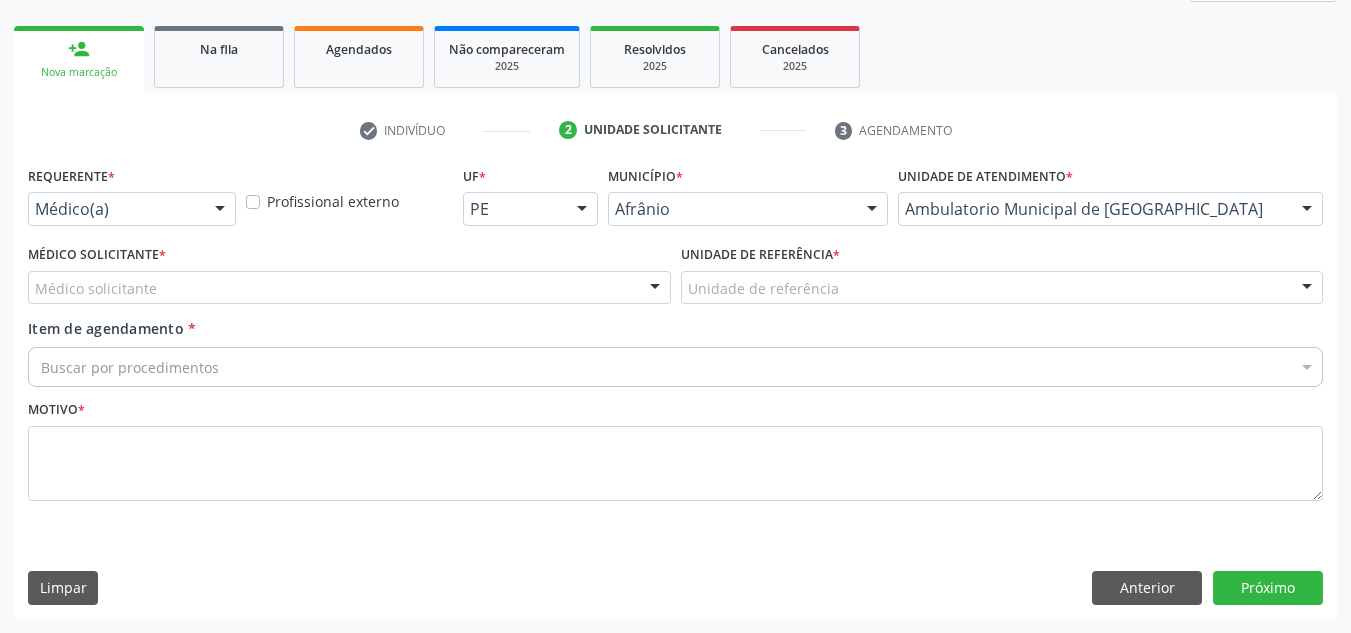 click on "Médico solicitante" at bounding box center [349, 288] 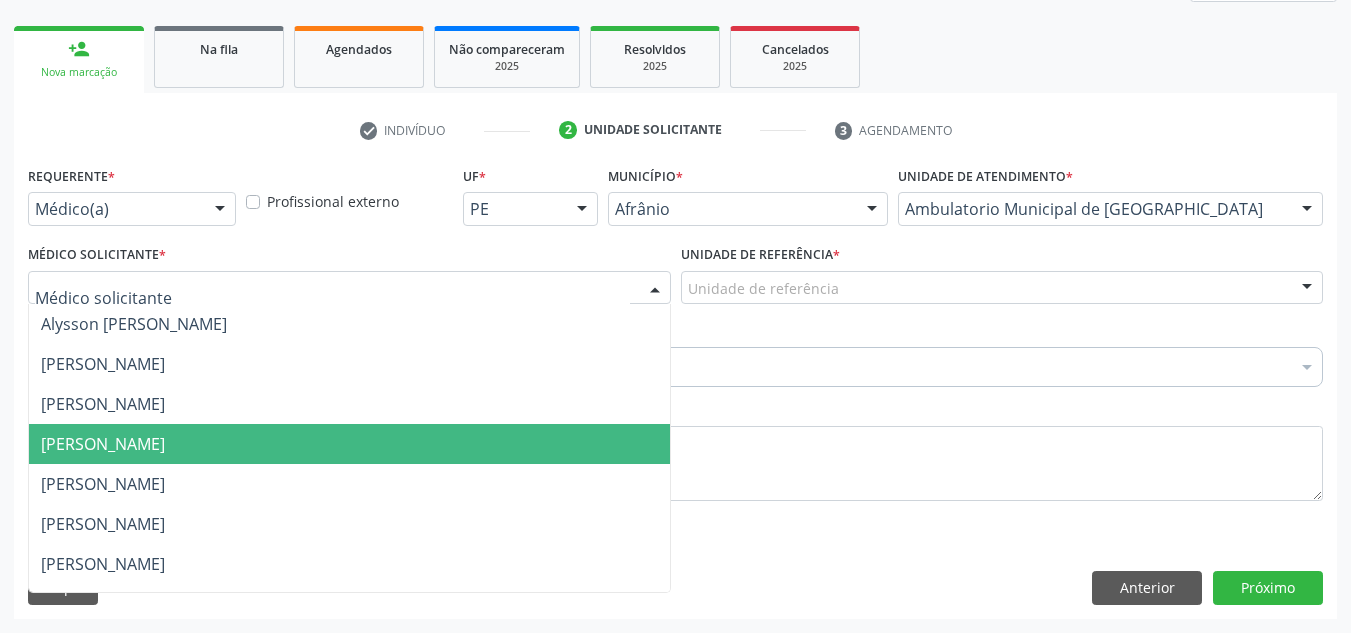 drag, startPoint x: 589, startPoint y: 460, endPoint x: 642, endPoint y: 426, distance: 62.968246 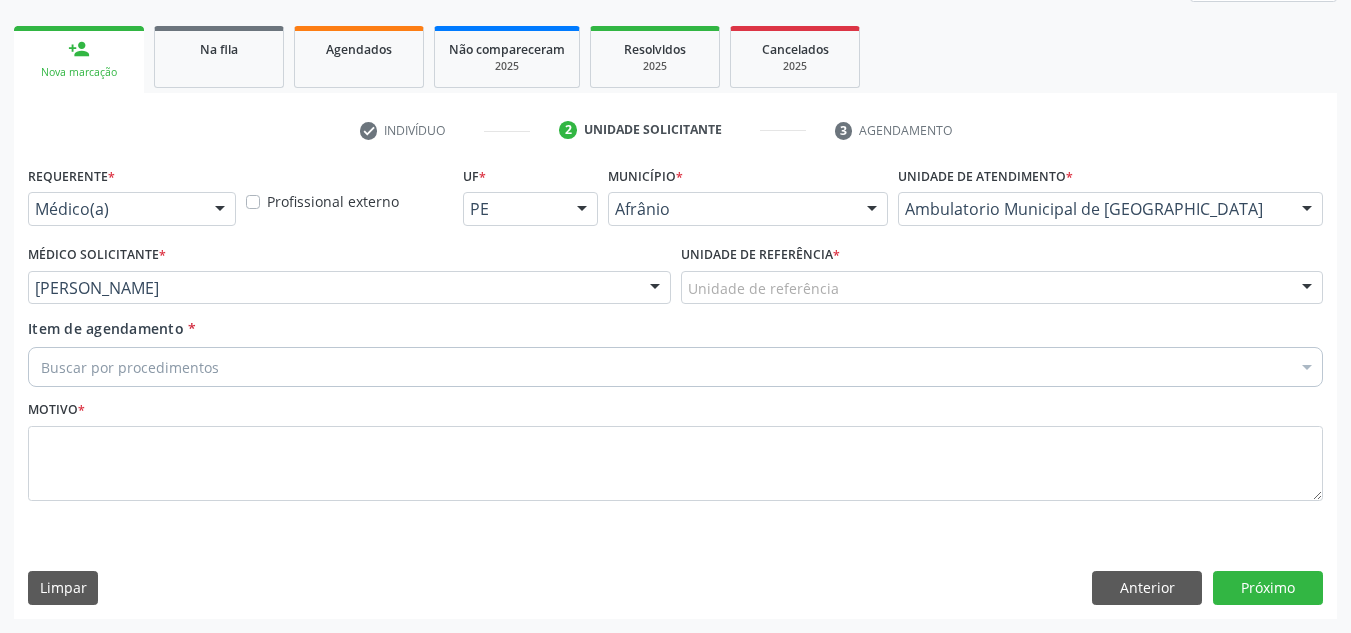 click on "Unidade de referência" at bounding box center [1002, 288] 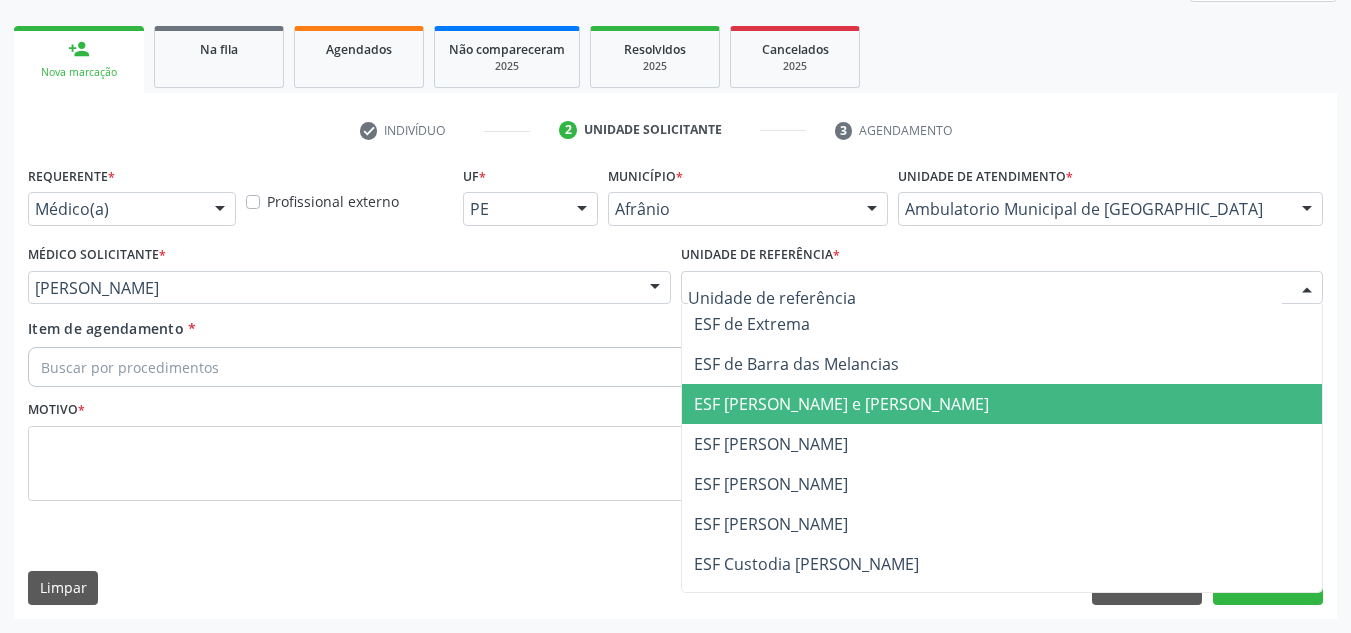click on "ESF [PERSON_NAME] e [PERSON_NAME]" at bounding box center [1002, 404] 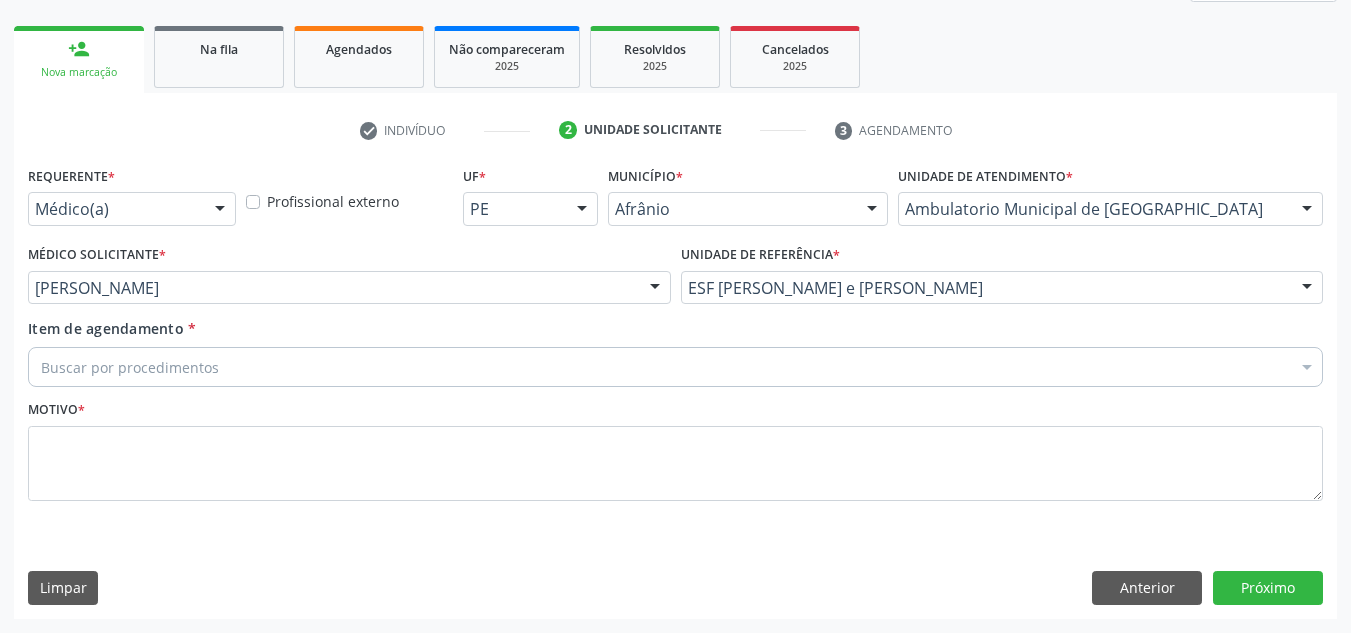 click on "Buscar por procedimentos" at bounding box center [675, 367] 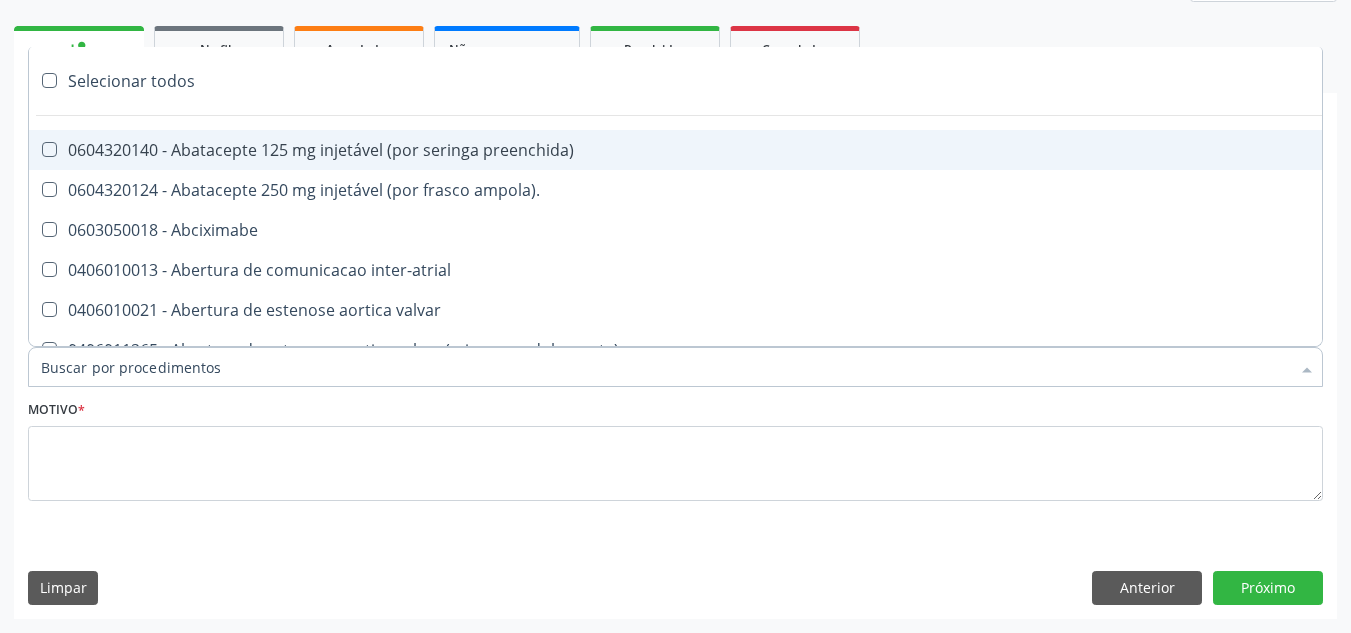 paste on "NEUROPEDIATRA" 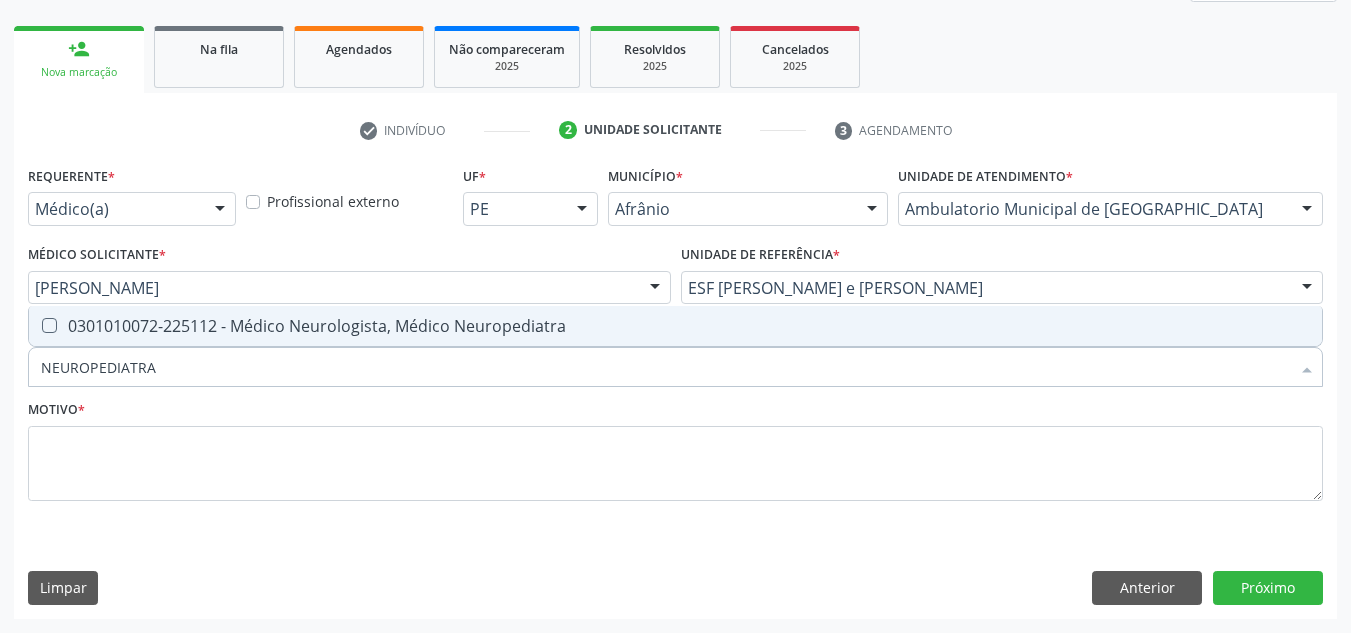 drag, startPoint x: 409, startPoint y: 344, endPoint x: 405, endPoint y: 354, distance: 10.770329 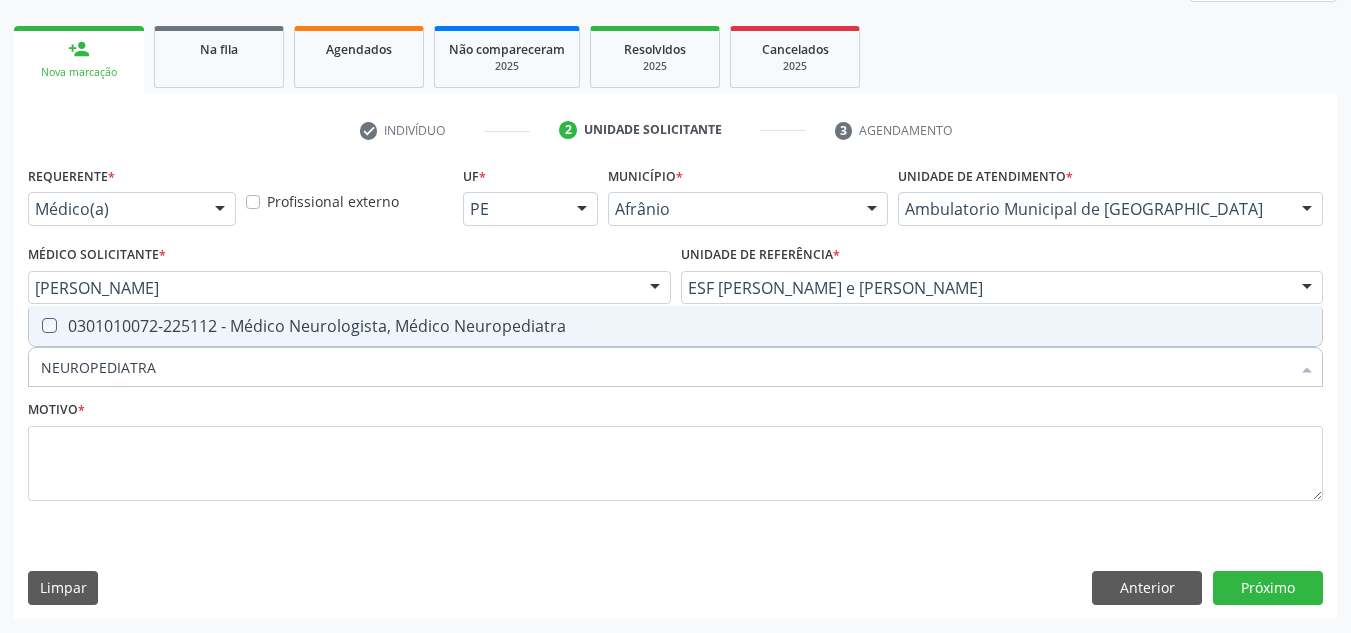 checkbox on "true" 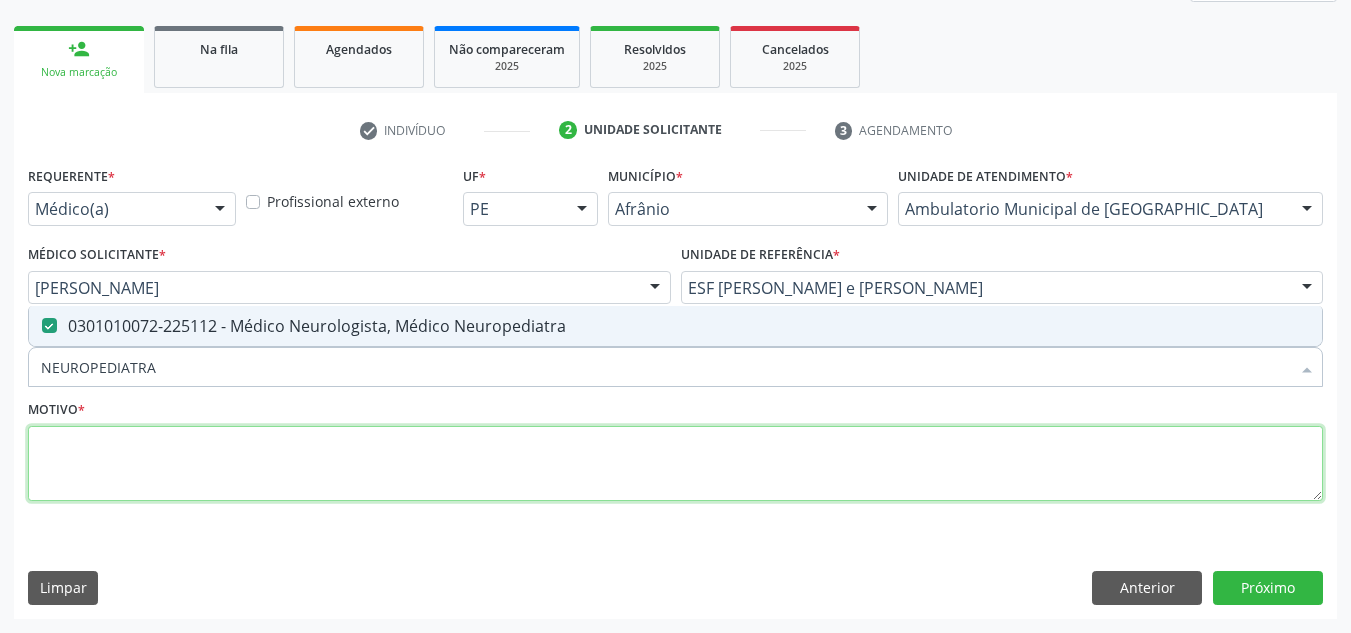 click at bounding box center (675, 464) 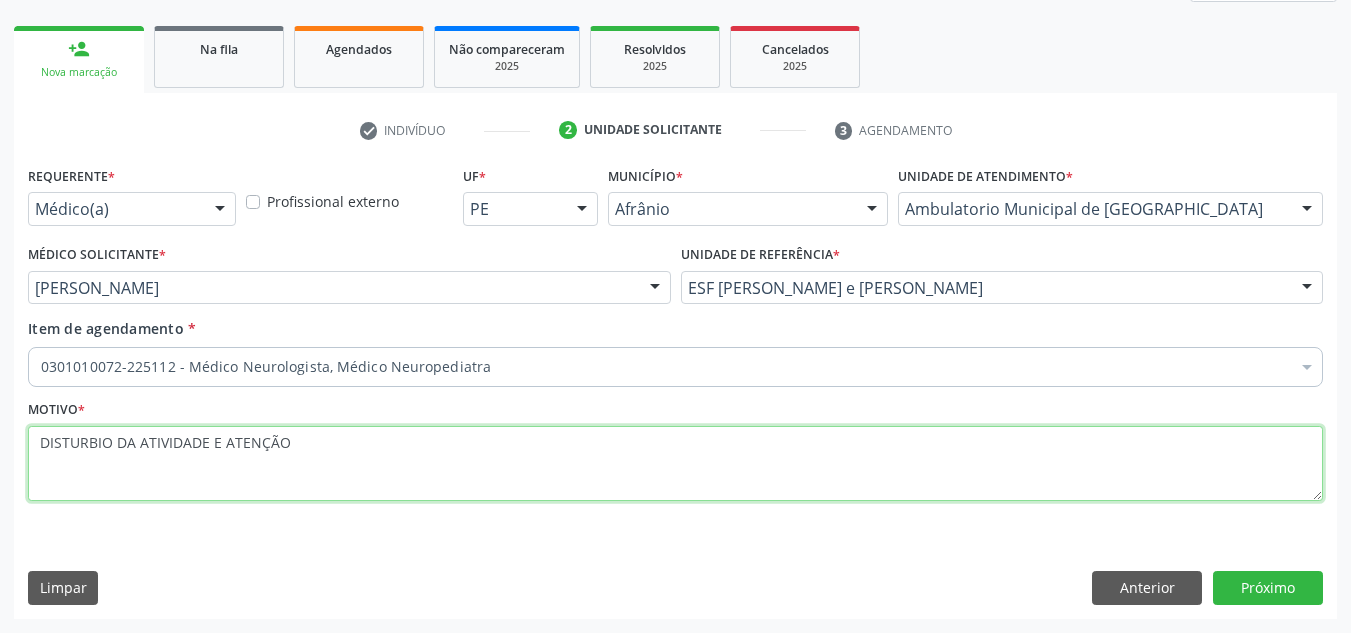 click on "DISTURBIO DA ATIVIDADE E ATENÇÃO" at bounding box center [675, 464] 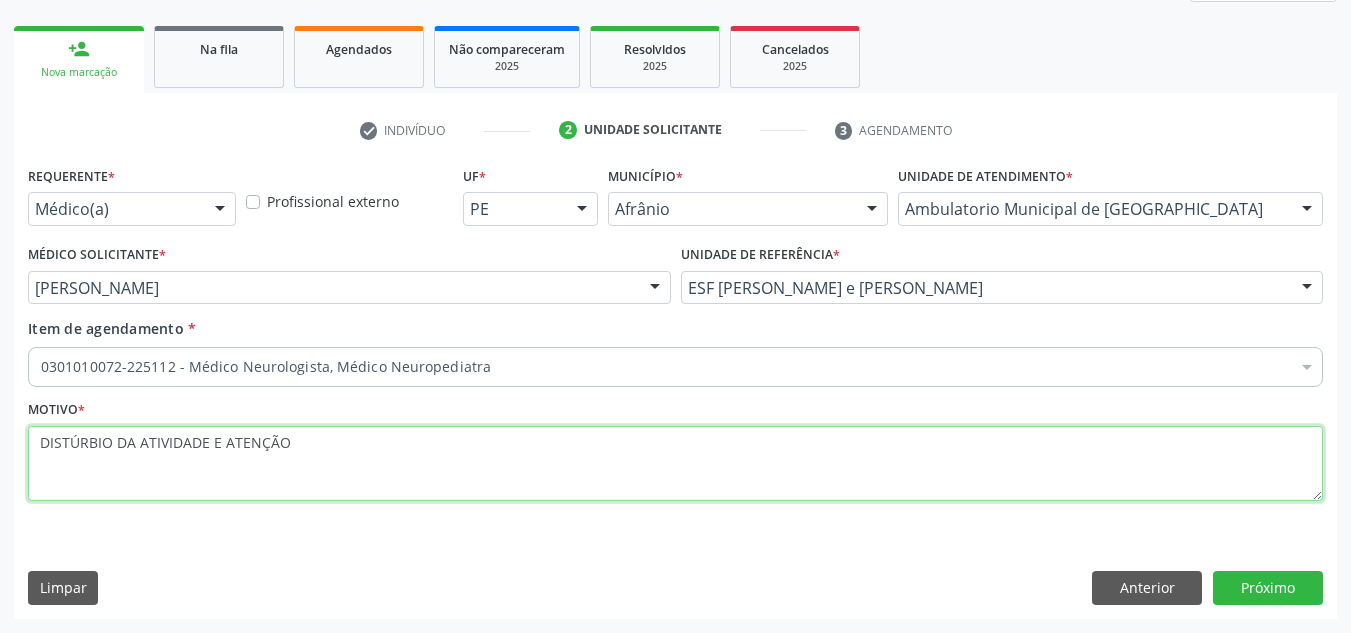type on "DISTÚRBIO DA ATIVIDADE E ATENÇÃO" 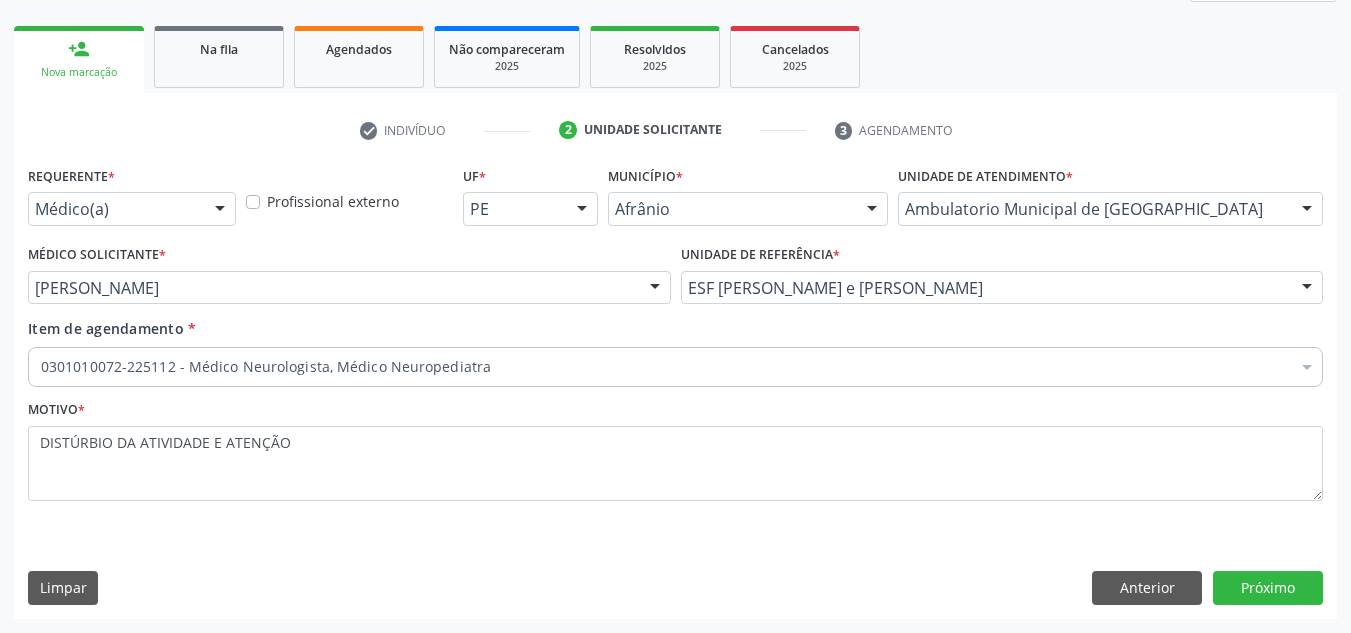 click on "Requerente
*
Médico(a)         Médico(a)   Enfermeiro(a)   Paciente
Nenhum resultado encontrado para: "   "
Não há nenhuma opção para ser exibida.
Profissional externo
UF
*
PE         BA   PE
Nenhum resultado encontrado para: "   "
Não há nenhuma opção para ser exibida.
Município
*
[PERSON_NAME] resultado encontrado para: "   "
Não há nenhuma opção para ser exibida.
Unidade de atendimento
*
Ambulatorio Municipal de Saude         Academia da Saude de Afranio   Academia da Saude do [GEOGRAPHIC_DATA][PERSON_NAME] do Distrito de [GEOGRAPHIC_DATA] do [GEOGRAPHIC_DATA] do [PERSON_NAME][GEOGRAPHIC_DATA]   Ambulatorio Municipal de Saude   Caf Central de Abastecimento Farmaceutico     Centro de Especialidades   Cime   Cuidar" at bounding box center (675, 389) 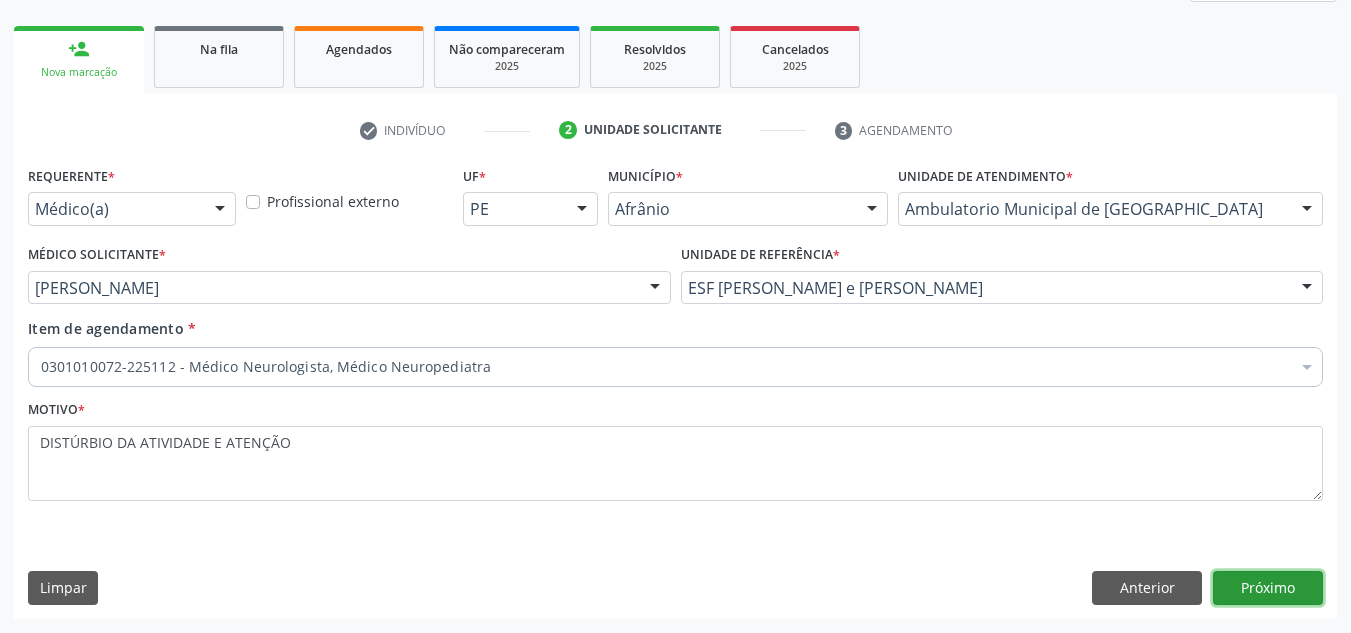 click on "Próximo" at bounding box center (1268, 588) 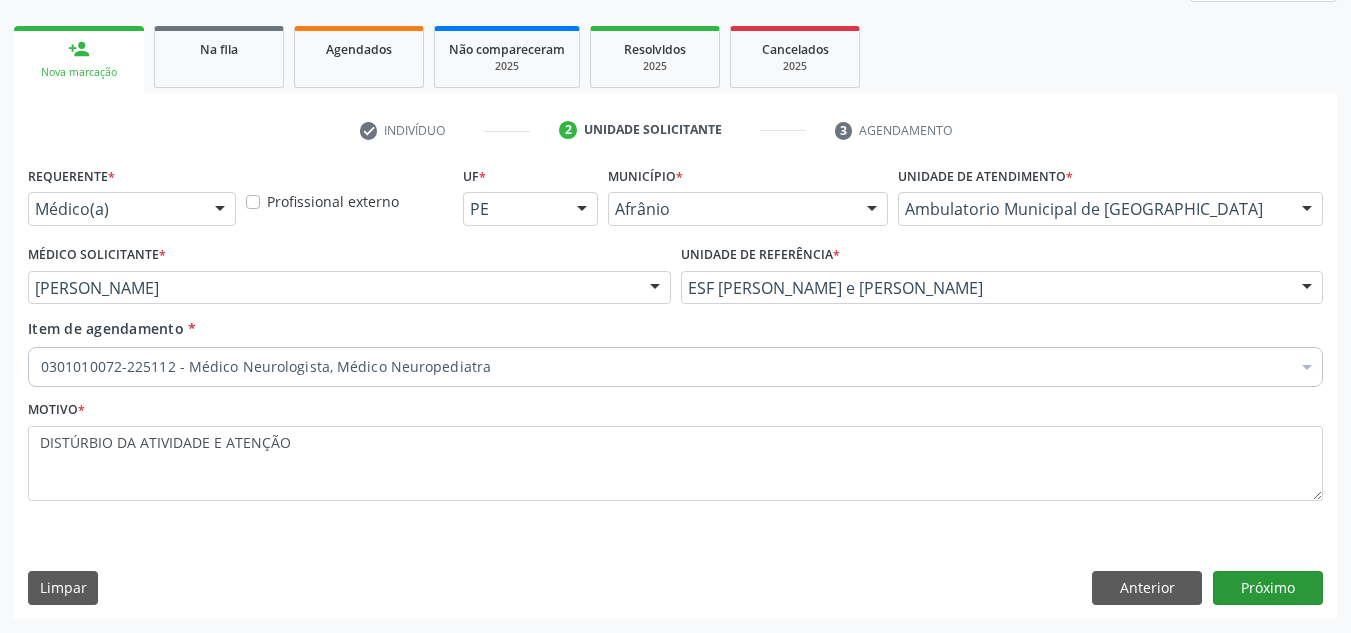 scroll, scrollTop: 237, scrollLeft: 0, axis: vertical 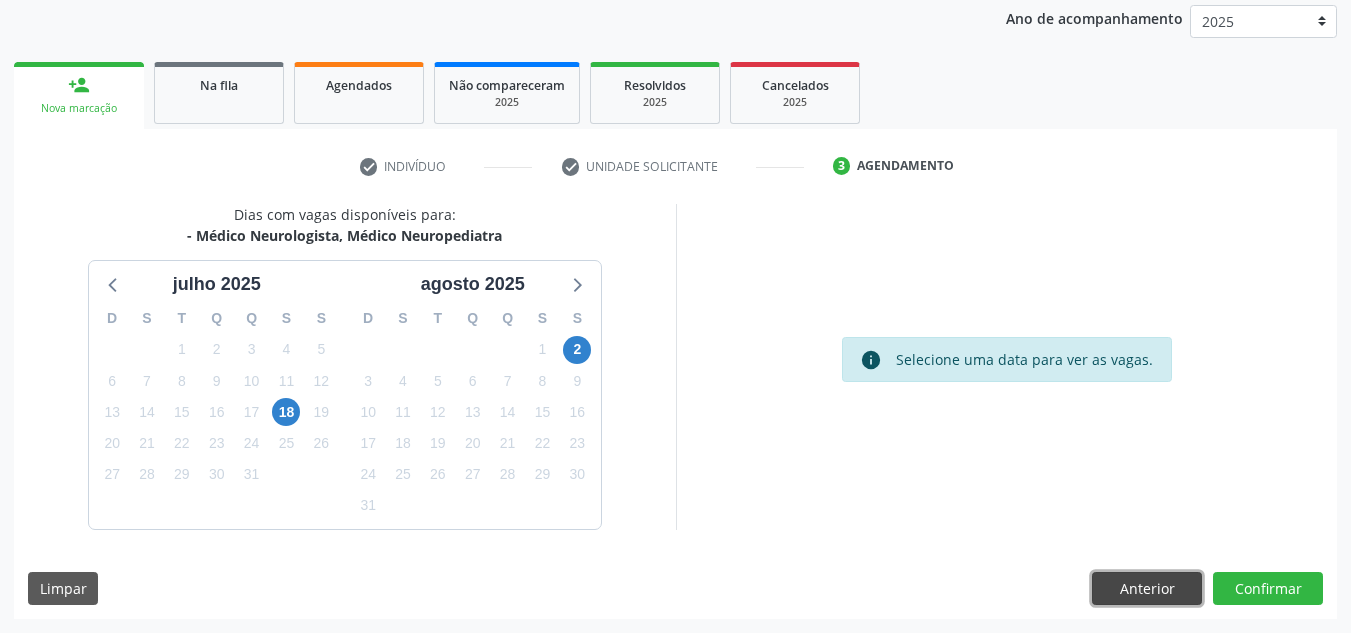 click on "Anterior" at bounding box center (1147, 589) 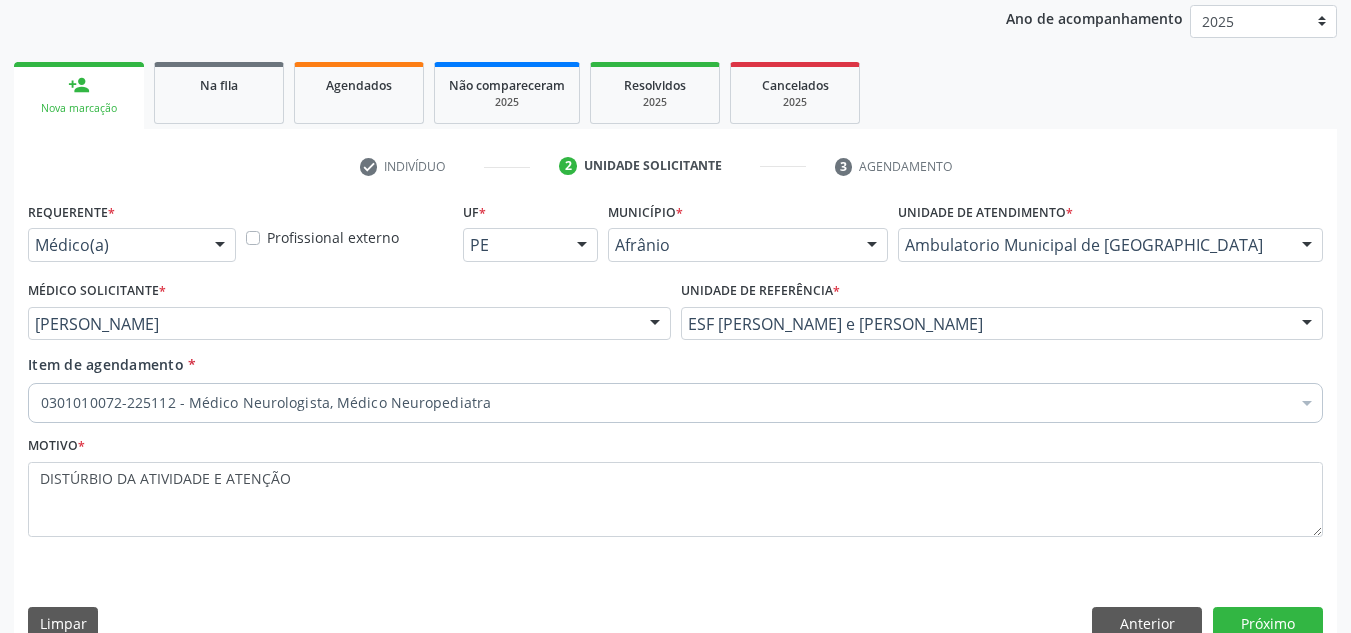 click on "Requerente
*
Médico(a)         Médico(a)   Enfermeiro(a)   Paciente
Nenhum resultado encontrado para: "   "
Não há nenhuma opção para ser exibida.
Profissional externo
UF
*
PE         BA   PE
Nenhum resultado encontrado para: "   "
Não há nenhuma opção para ser exibida.
Município
*
[PERSON_NAME] resultado encontrado para: "   "
Não há nenhuma opção para ser exibida.
Unidade de atendimento
*
Ambulatorio Municipal de Saude         Academia da Saude de Afranio   Academia da Saude do [GEOGRAPHIC_DATA][PERSON_NAME] do Distrito de [GEOGRAPHIC_DATA] do [GEOGRAPHIC_DATA] do [PERSON_NAME][GEOGRAPHIC_DATA]   Ambulatorio Municipal de Saude   Caf Central de Abastecimento Farmaceutico     Centro de Especialidades   Cime   Cuidar" at bounding box center [675, 425] 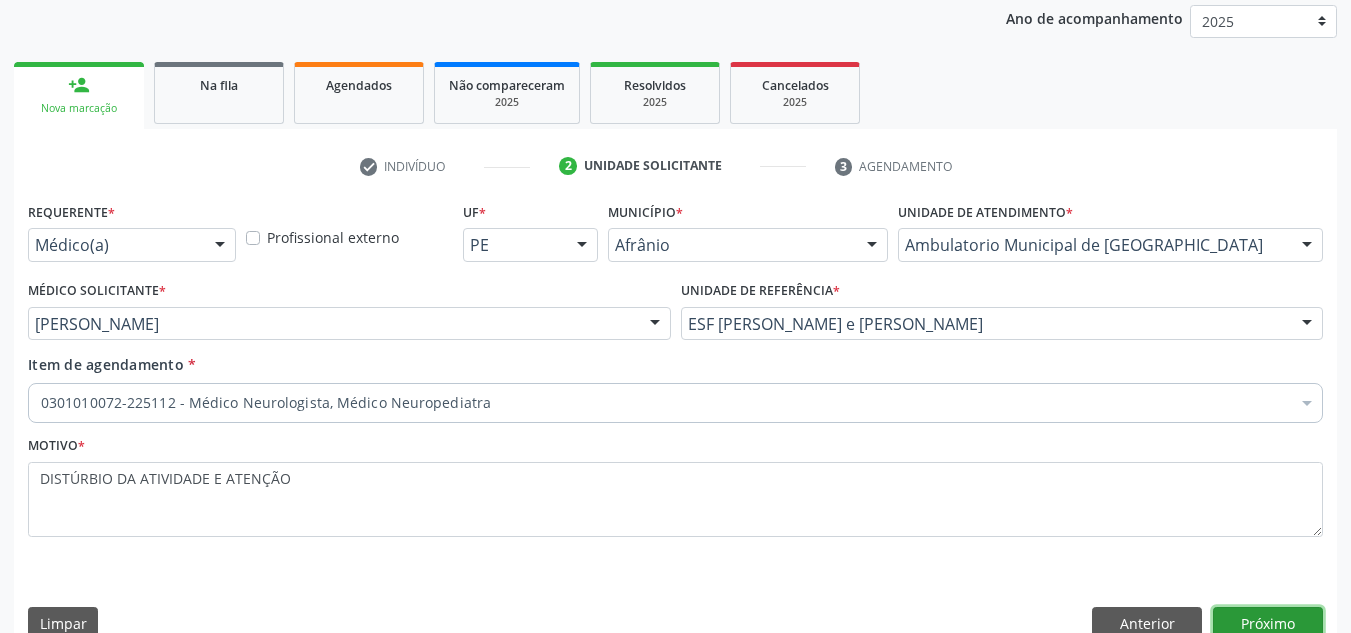 click on "Próximo" at bounding box center [1268, 624] 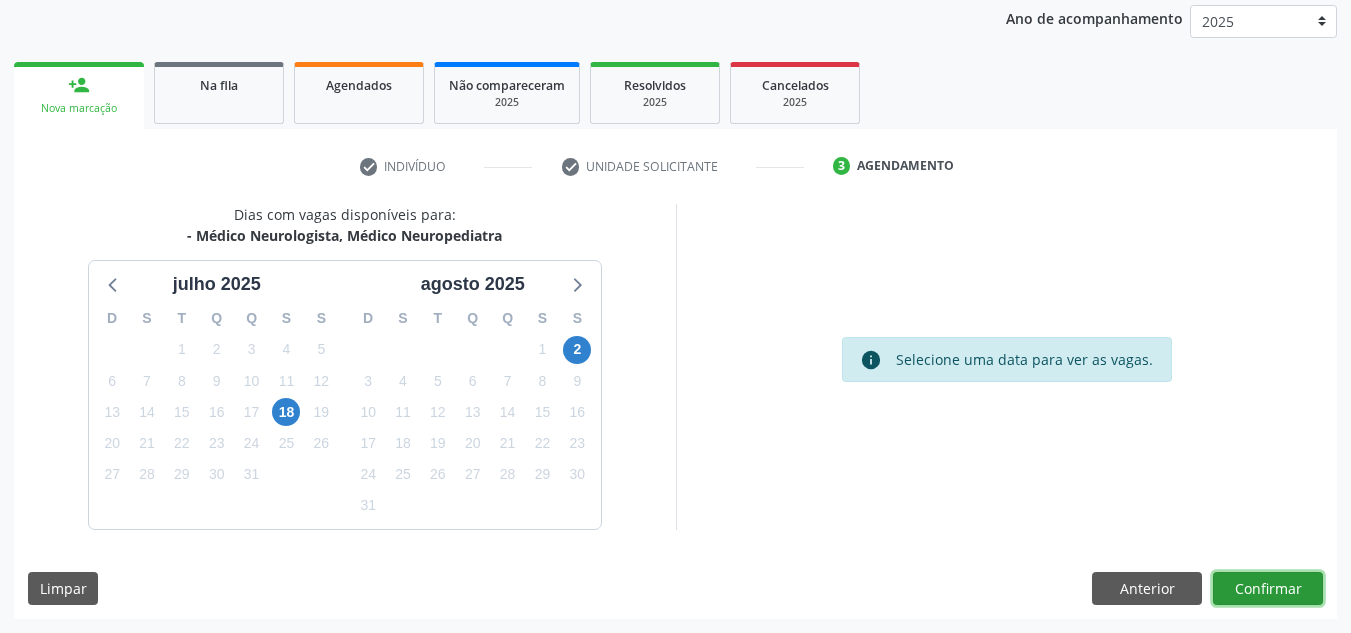click on "Confirmar" at bounding box center [1268, 589] 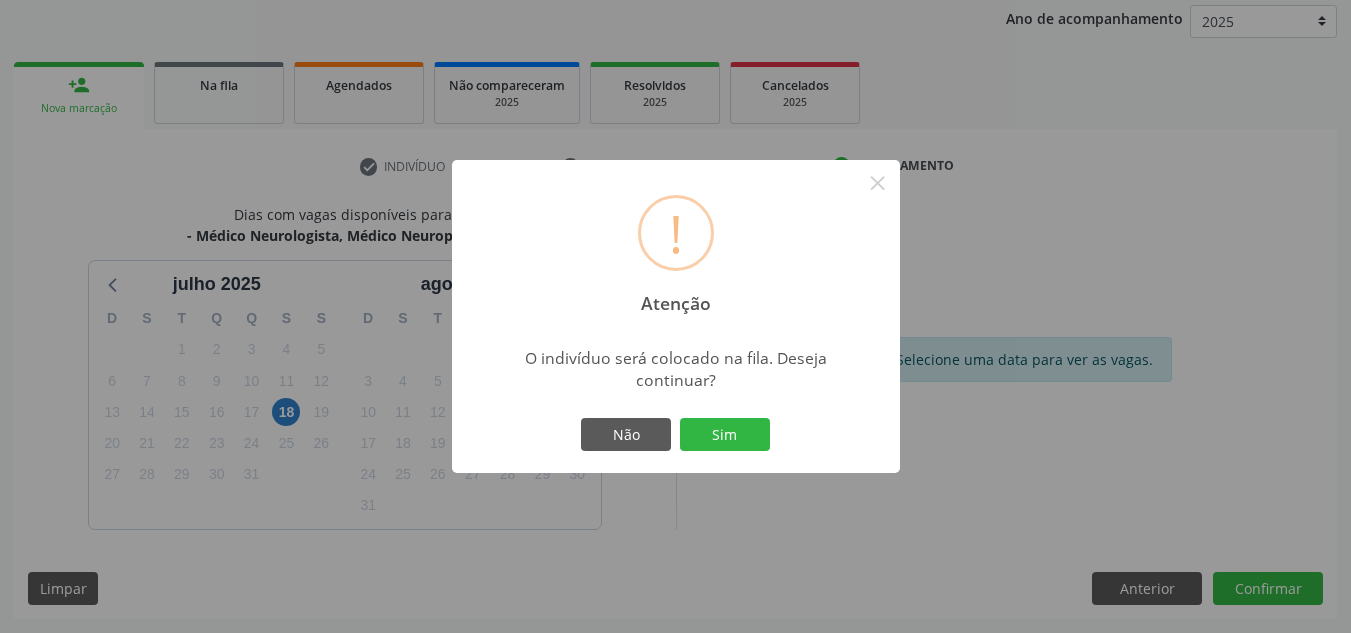 type 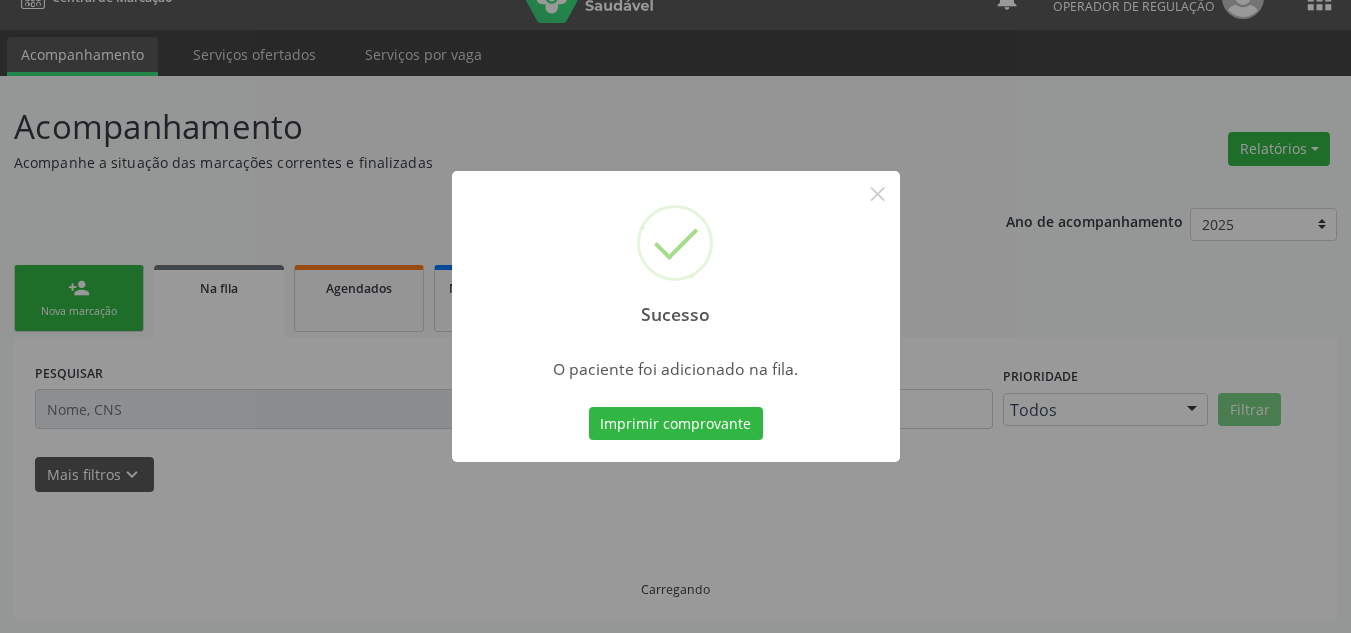 scroll, scrollTop: 34, scrollLeft: 0, axis: vertical 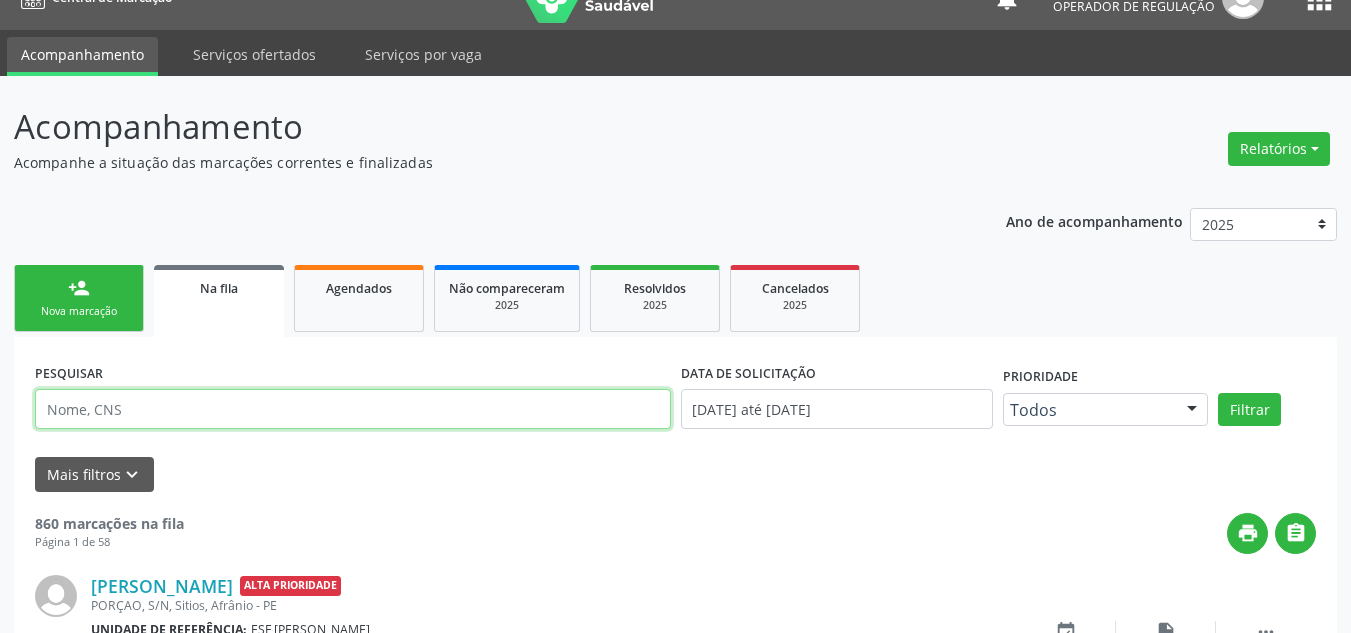 click at bounding box center (353, 409) 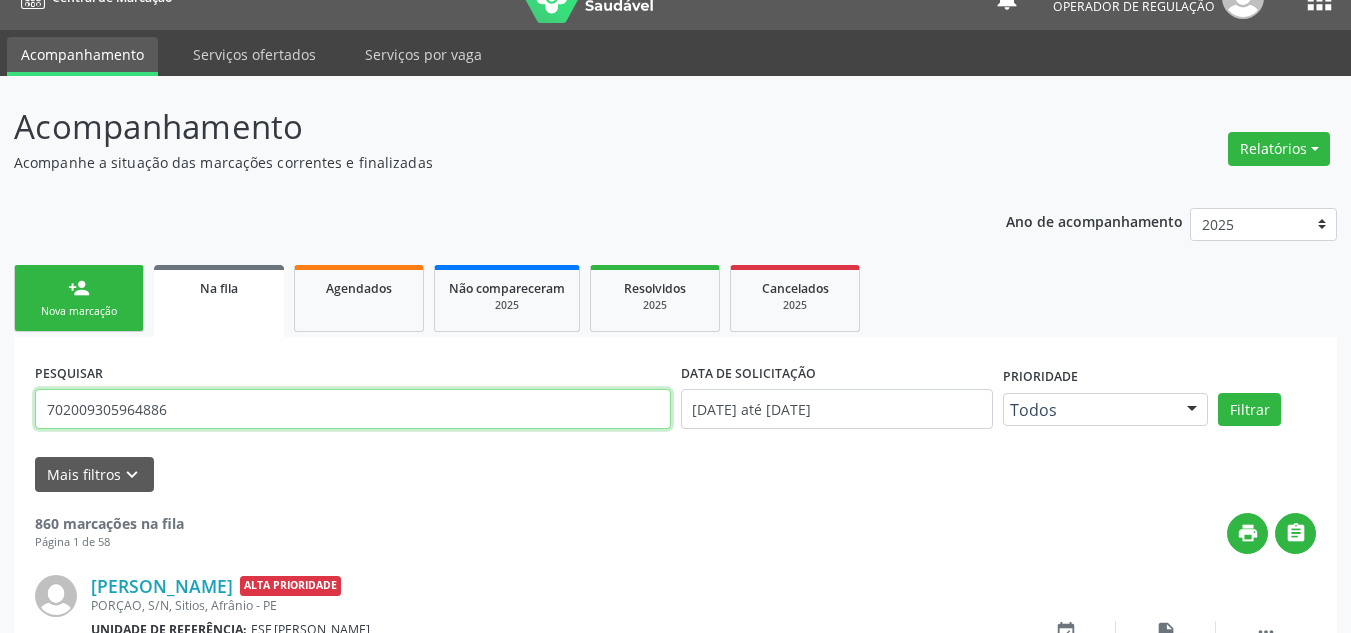 type on "702009305964886" 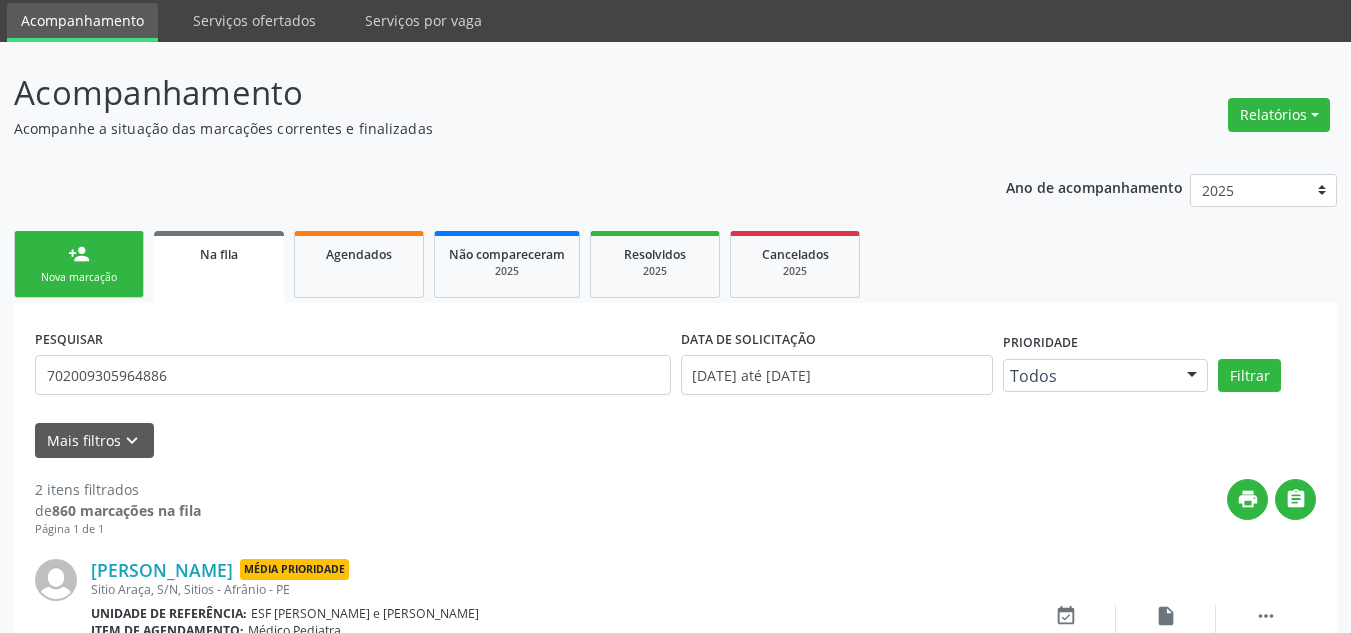 scroll, scrollTop: 0, scrollLeft: 0, axis: both 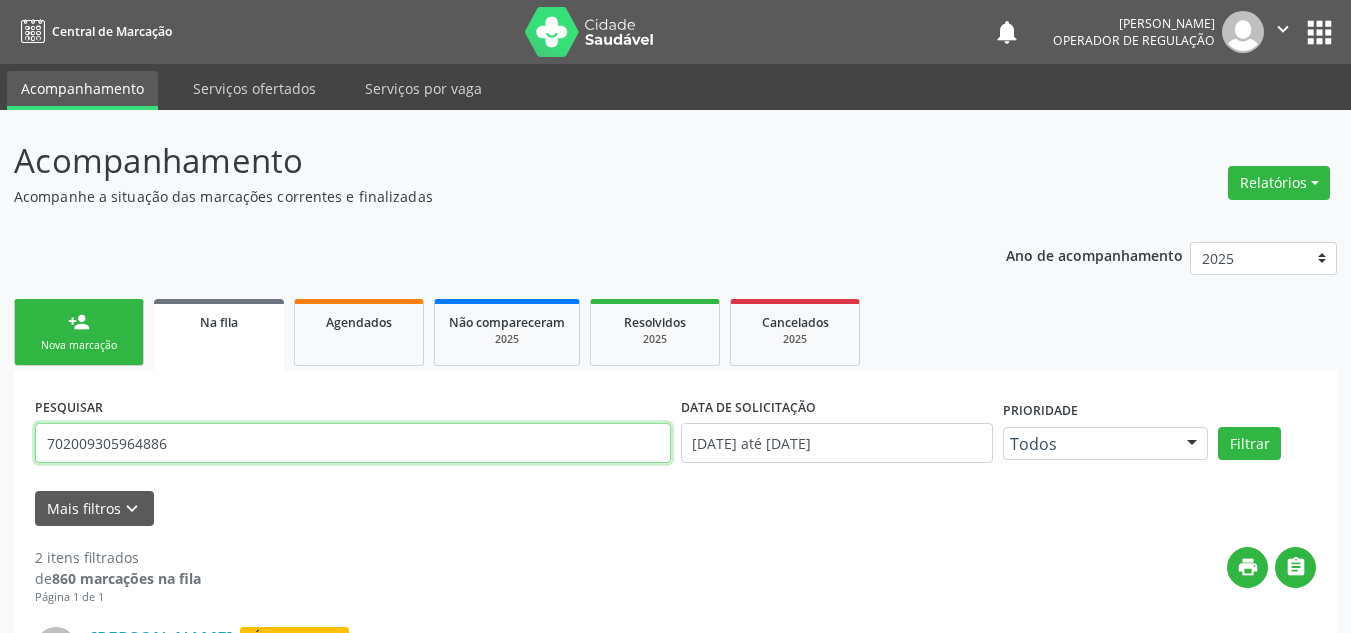 drag, startPoint x: 372, startPoint y: 453, endPoint x: 142, endPoint y: 626, distance: 287.8003 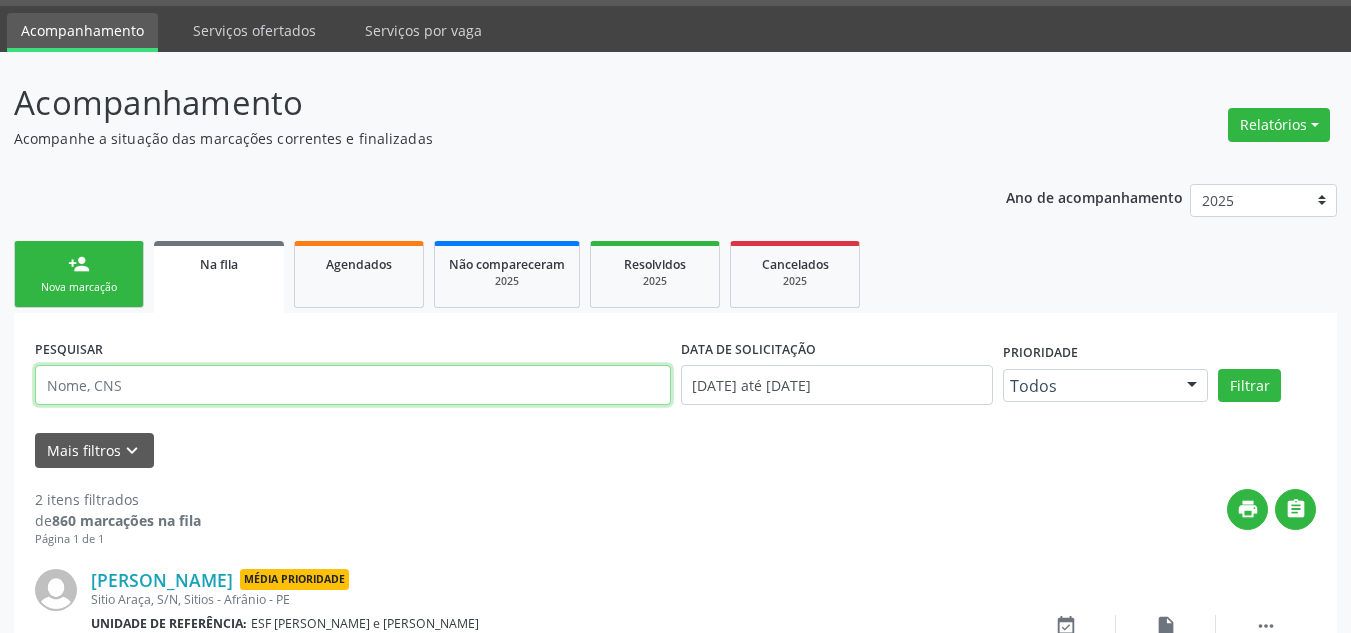 type 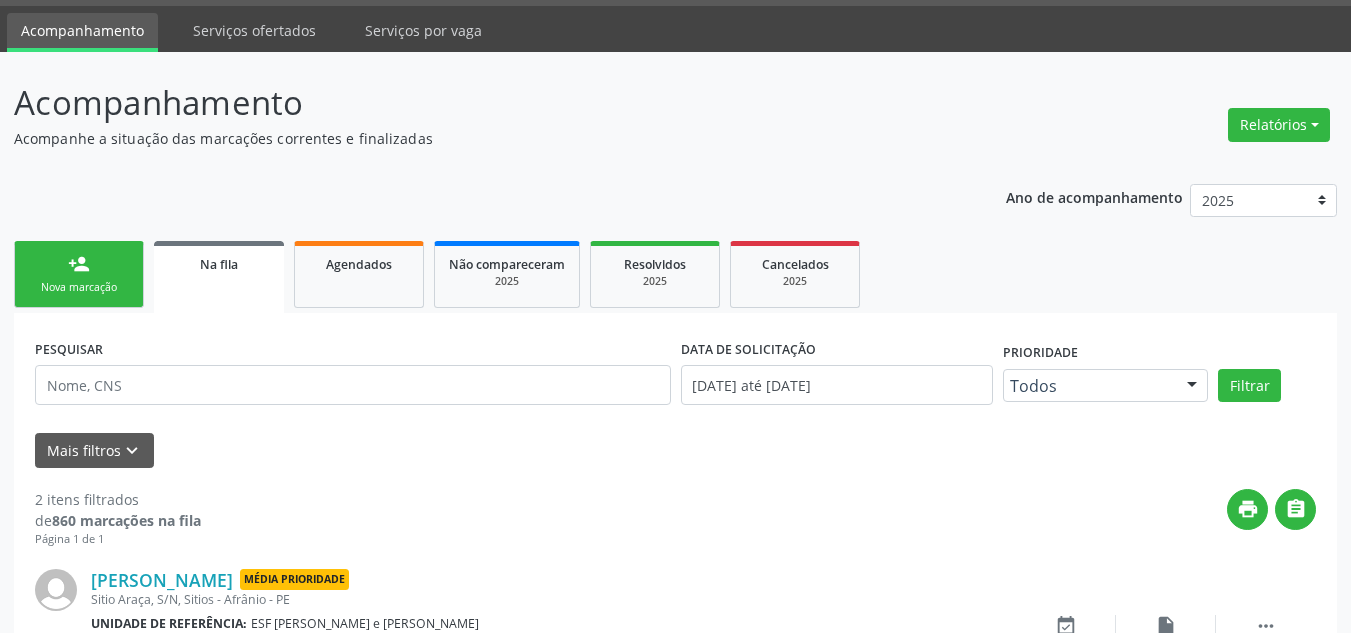 click on "Nova marcação" at bounding box center (79, 287) 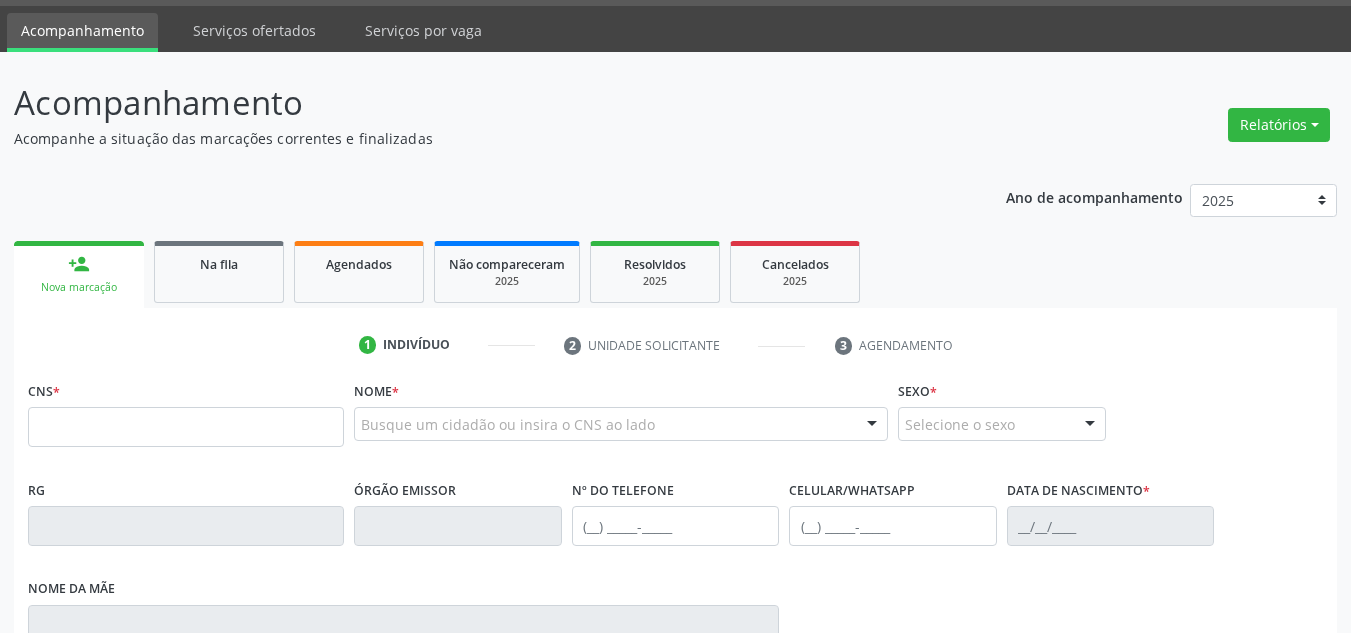 click on "CNS
*" at bounding box center (186, 411) 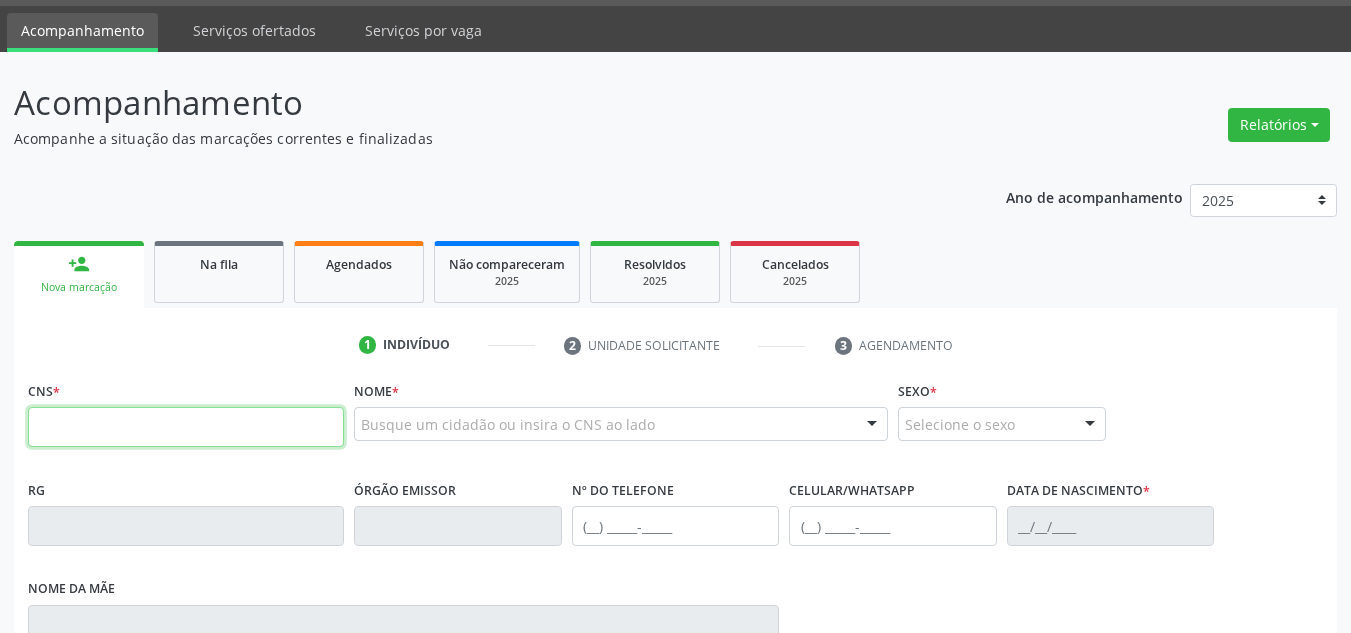 click at bounding box center [186, 427] 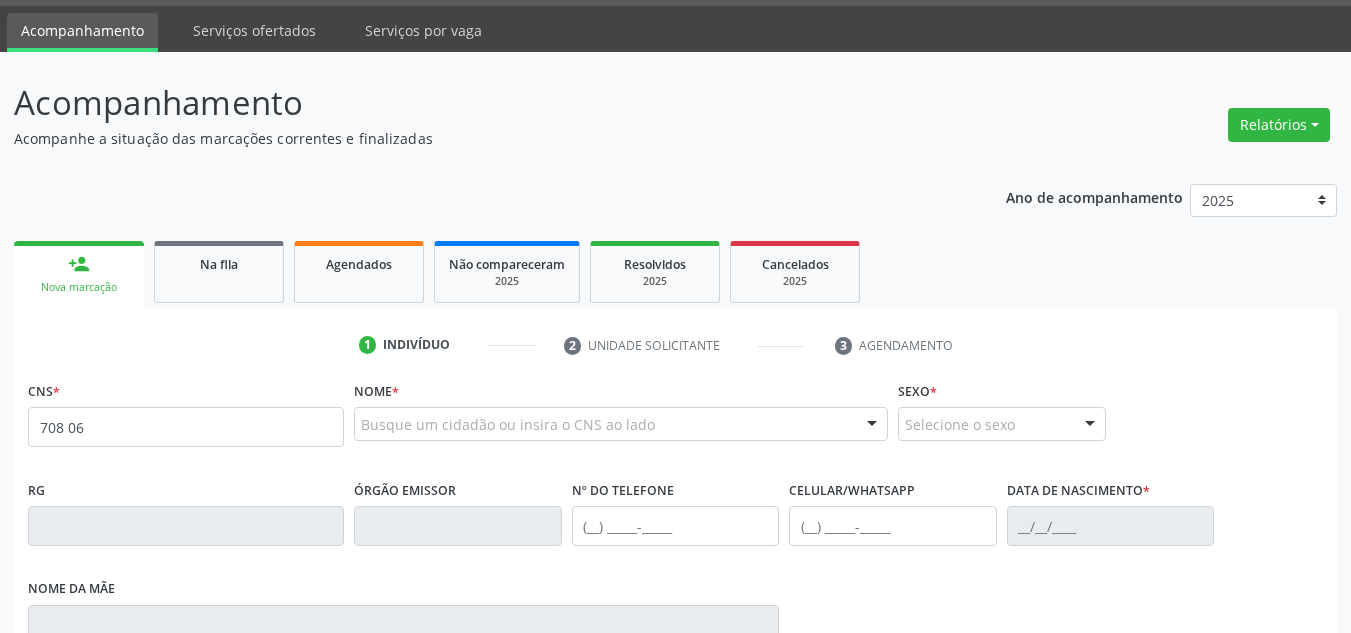drag, startPoint x: 1365, startPoint y: 526, endPoint x: 1365, endPoint y: 677, distance: 151 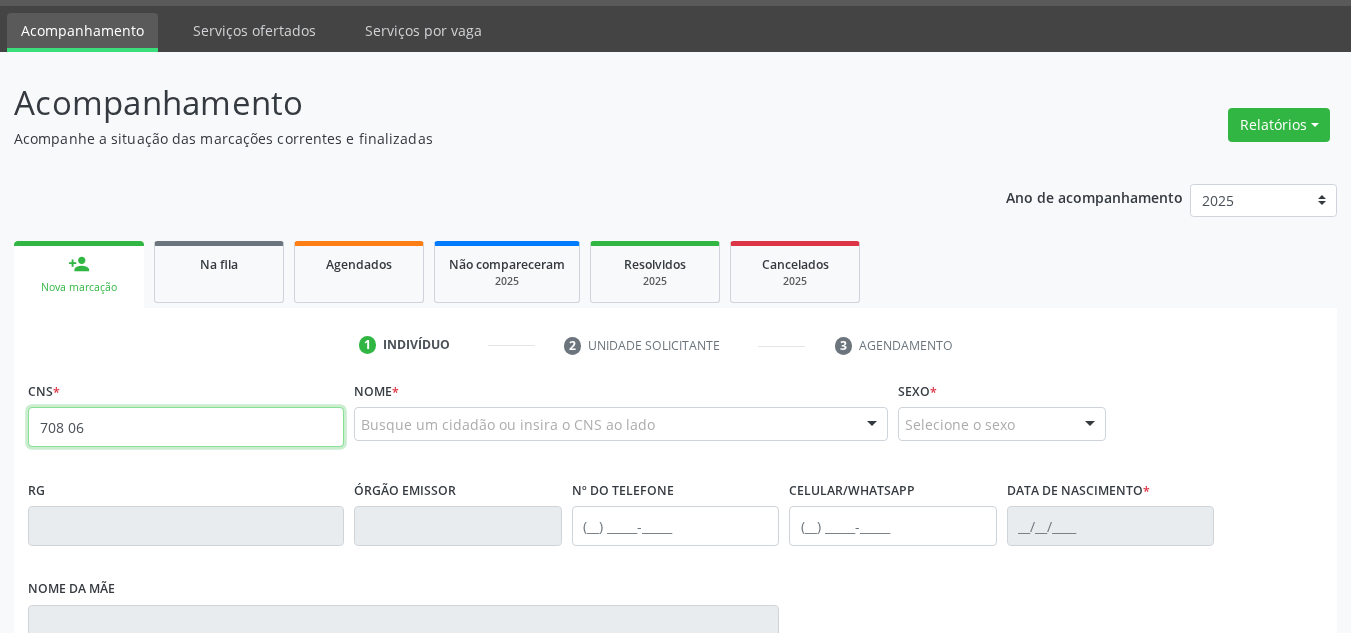 click on "708 06" at bounding box center [186, 427] 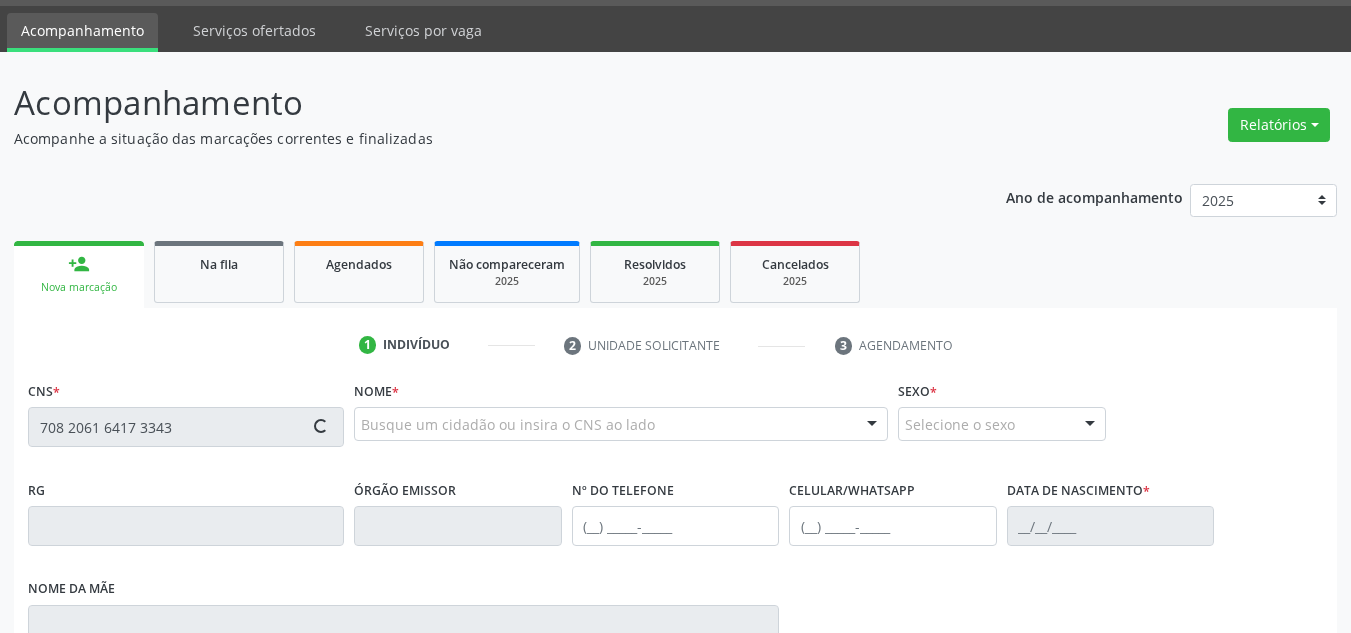 type on "708 2061 6417 3343" 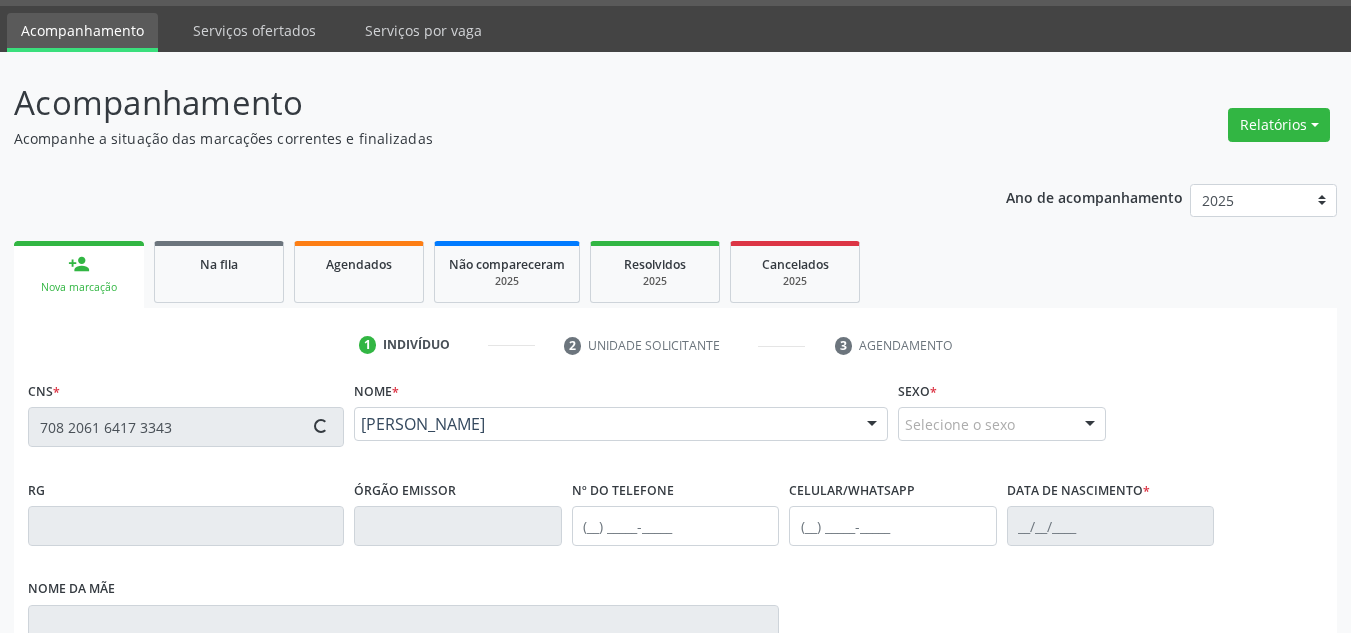 type on "[PHONE_NUMBER]" 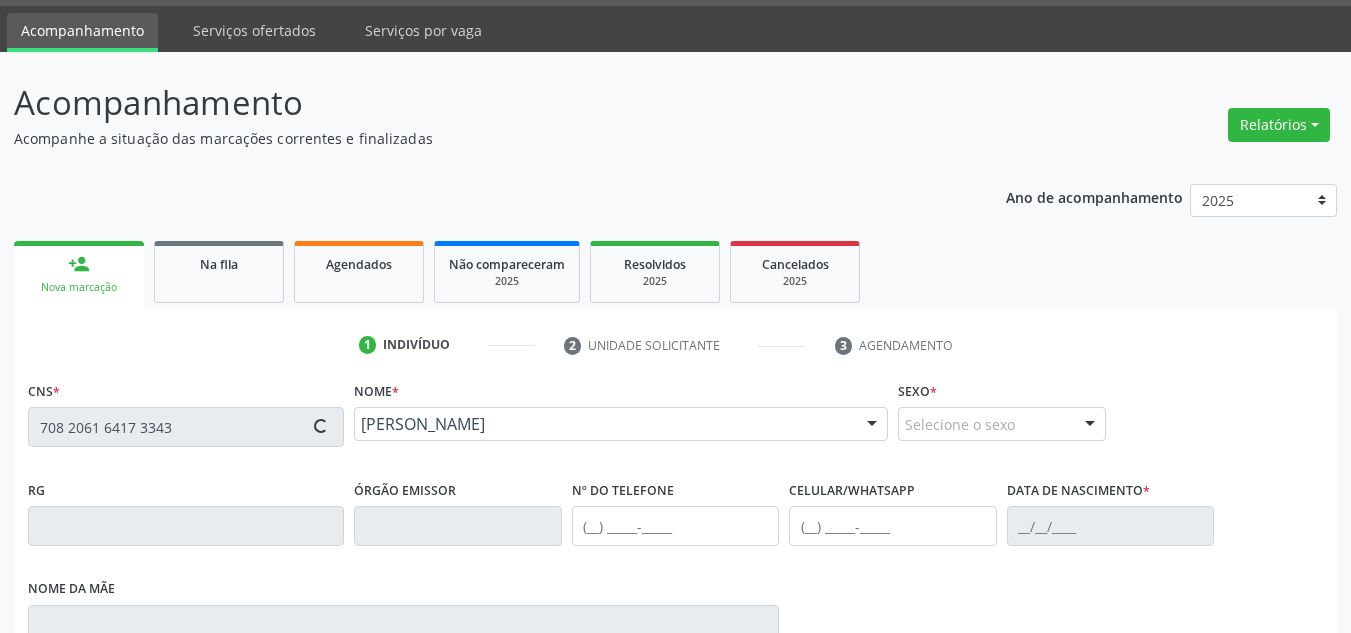type on "[PHONE_NUMBER]" 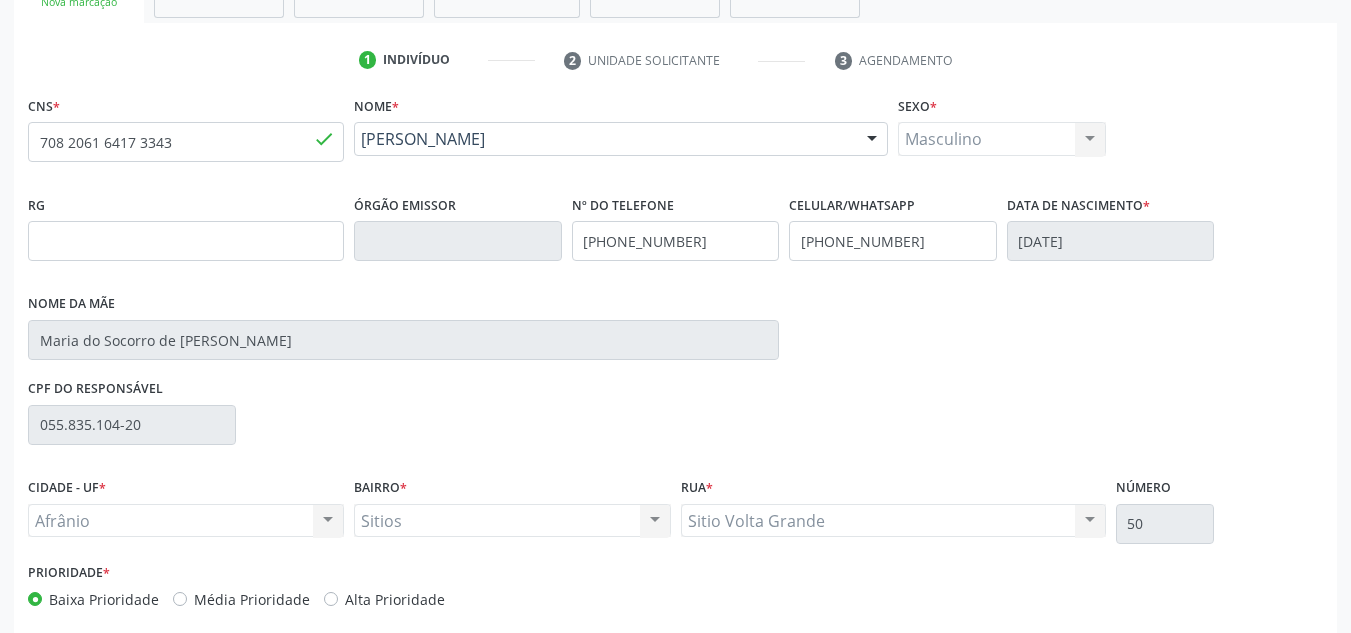 scroll, scrollTop: 437, scrollLeft: 0, axis: vertical 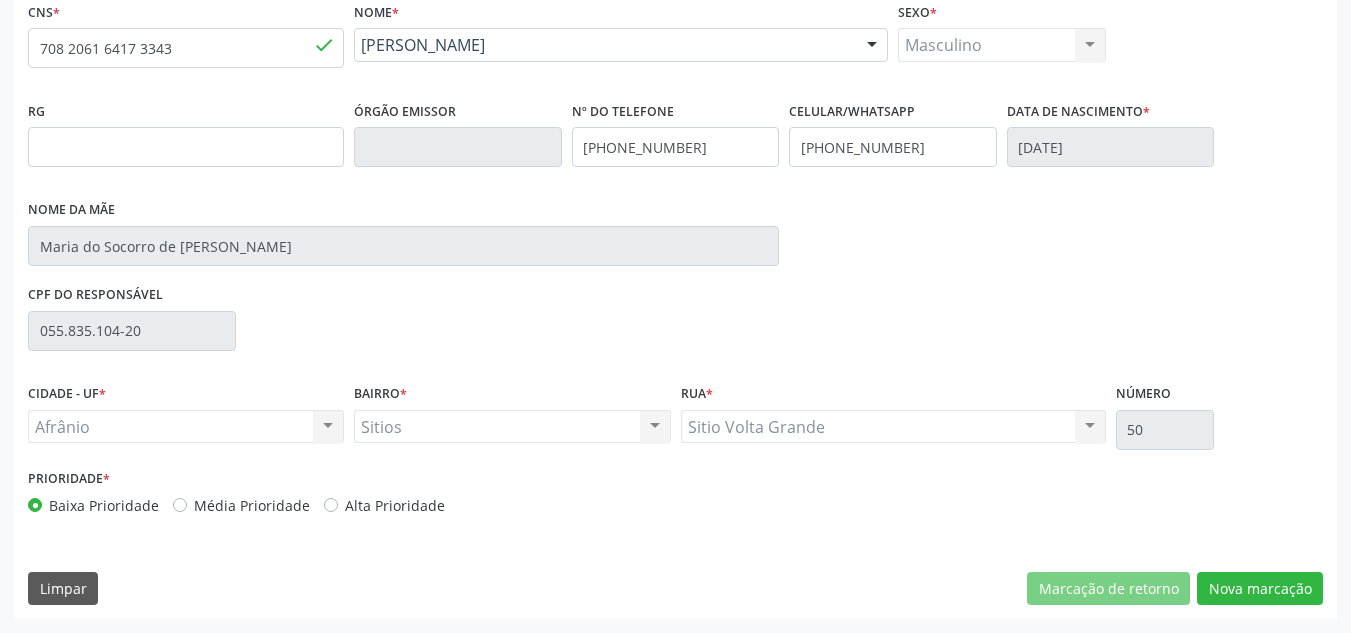 click on "Prioridade
*
Baixa Prioridade
Média Prioridade
Alta Prioridade" at bounding box center [349, 497] 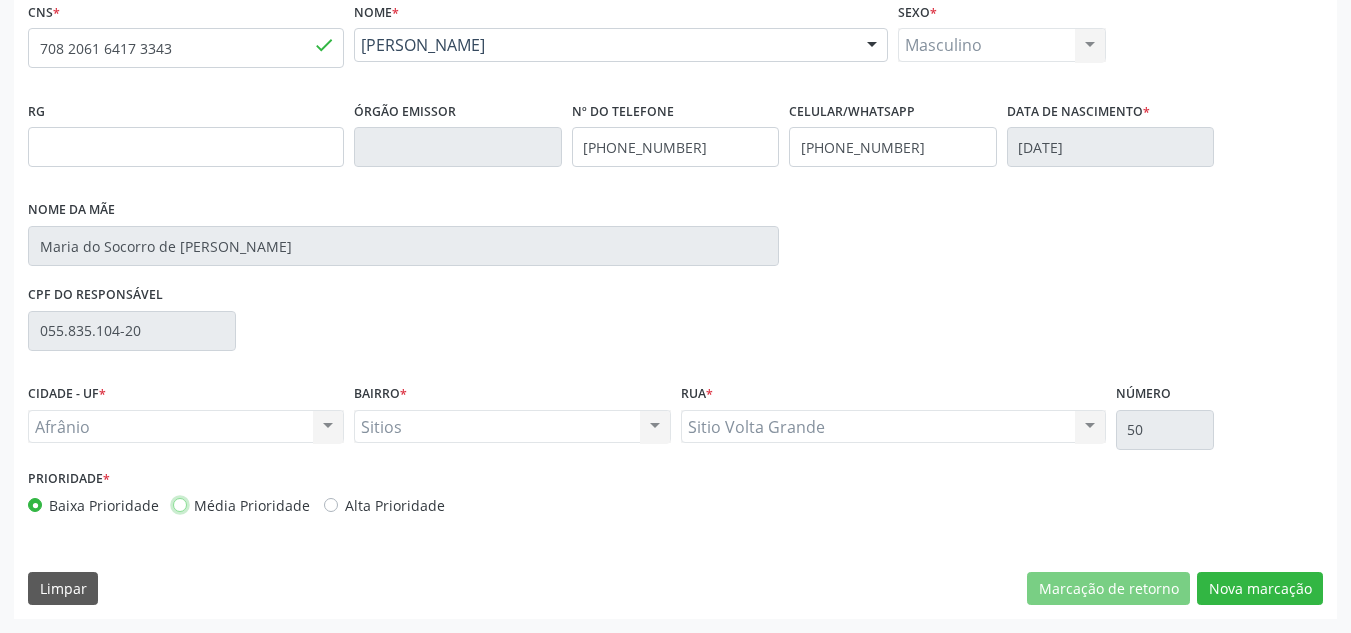 click on "Média Prioridade" at bounding box center (180, 504) 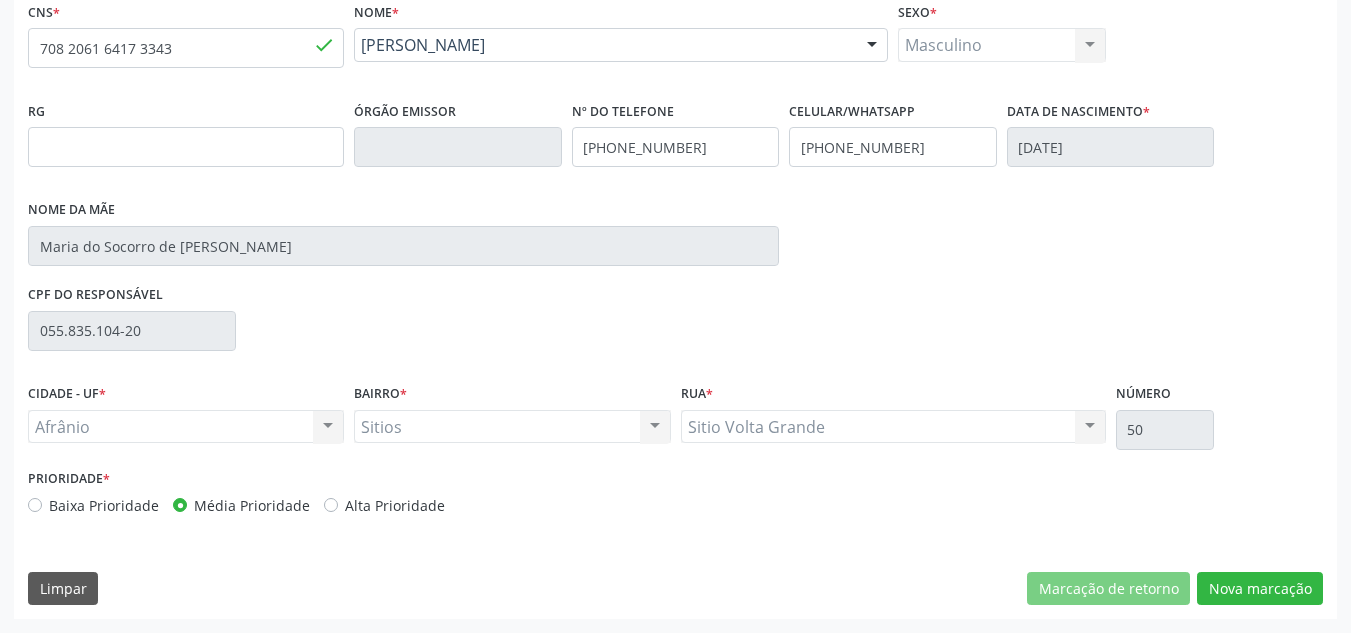 drag, startPoint x: 1202, startPoint y: 563, endPoint x: 1214, endPoint y: 563, distance: 12 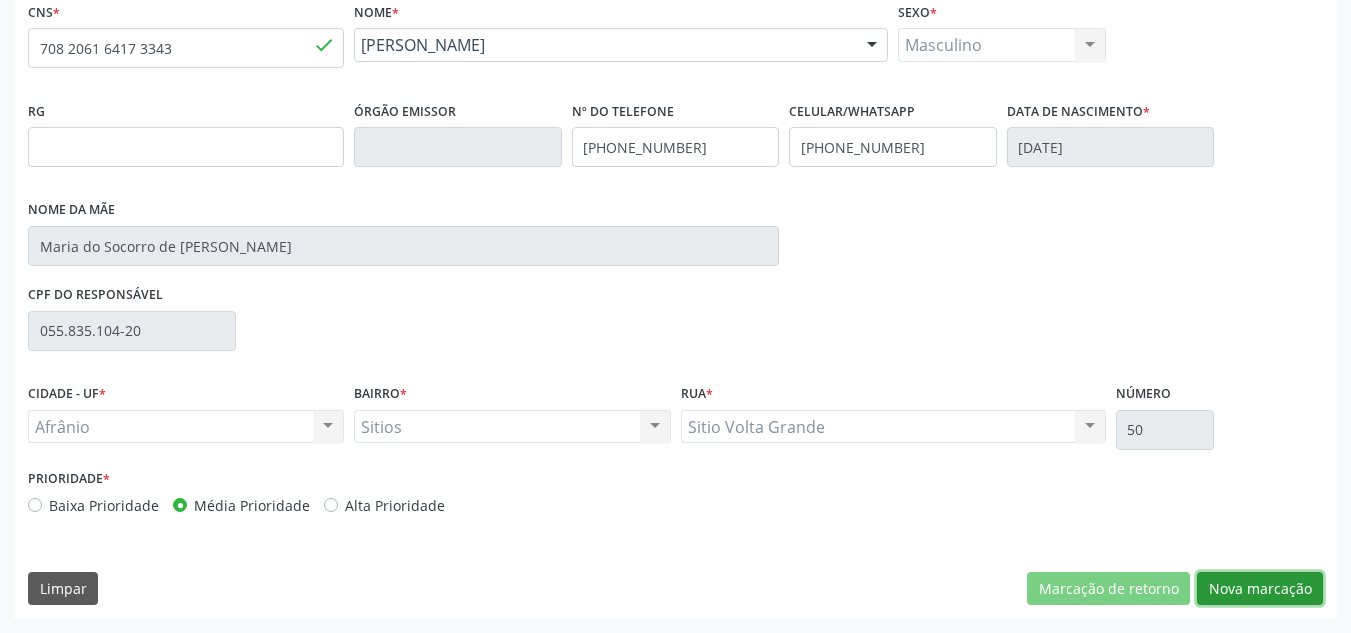 click on "Nova marcação" at bounding box center [1260, 589] 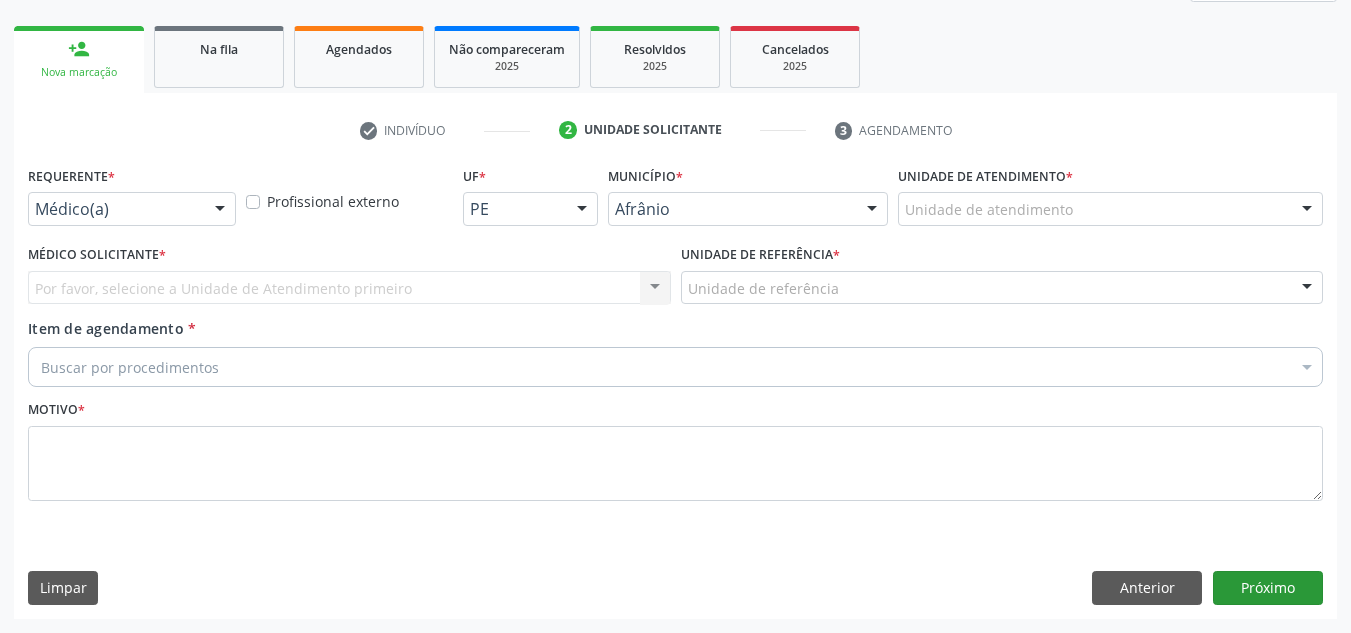 scroll, scrollTop: 273, scrollLeft: 0, axis: vertical 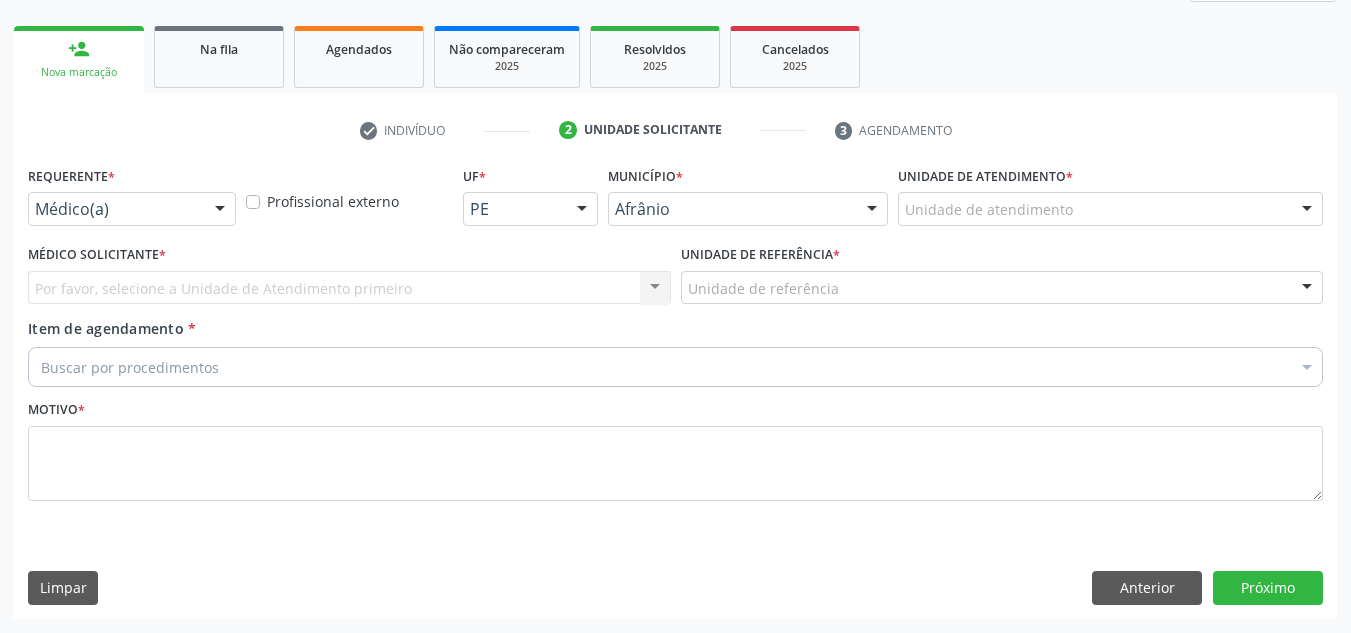 click on "Unidade de referência
*
Unidade de referência
ESF de Extrema   ESF de Barra das Melancias   ESF [PERSON_NAME] e [PERSON_NAME]   ESF [PERSON_NAME]   ESF [PERSON_NAME]   ESF [PERSON_NAME]   ESF Custodia [PERSON_NAME]   ESF [PERSON_NAME]   ESF [PERSON_NAME]   ESF [PERSON_NAME] Nonato
Nenhum resultado encontrado para: "   "
Não há nenhuma opção para ser exibida." at bounding box center (1002, 272) 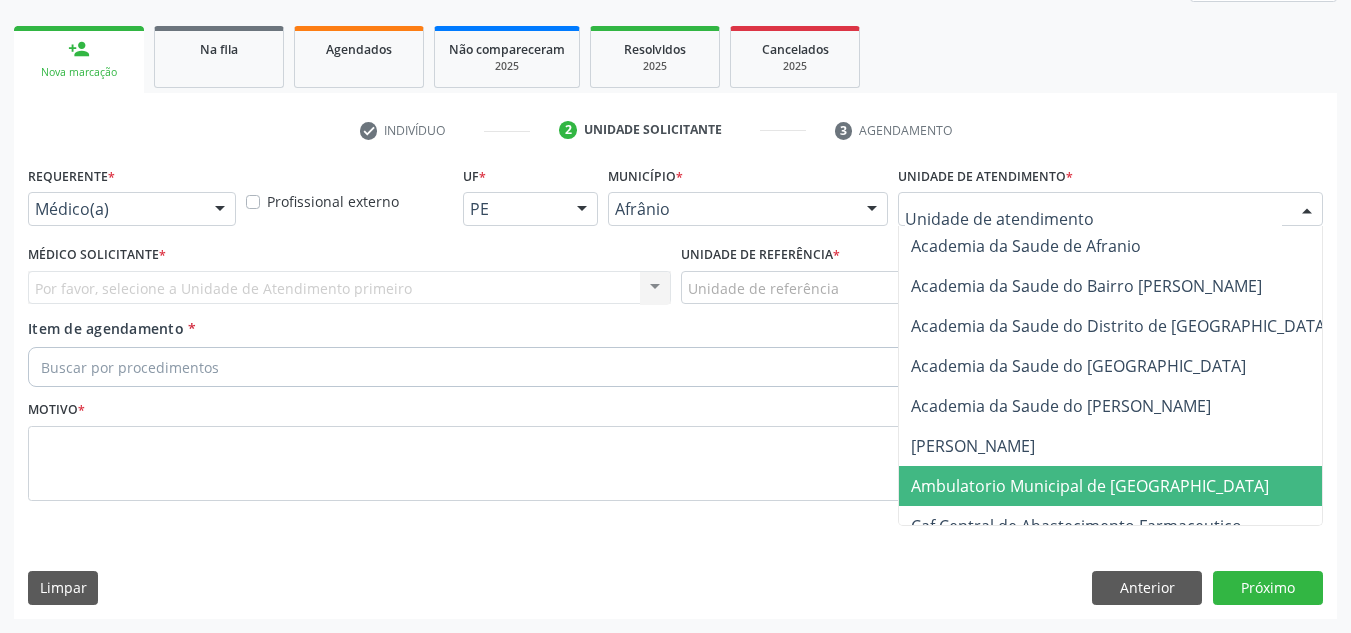 click on "Ambulatorio Municipal de [GEOGRAPHIC_DATA]" at bounding box center [1090, 486] 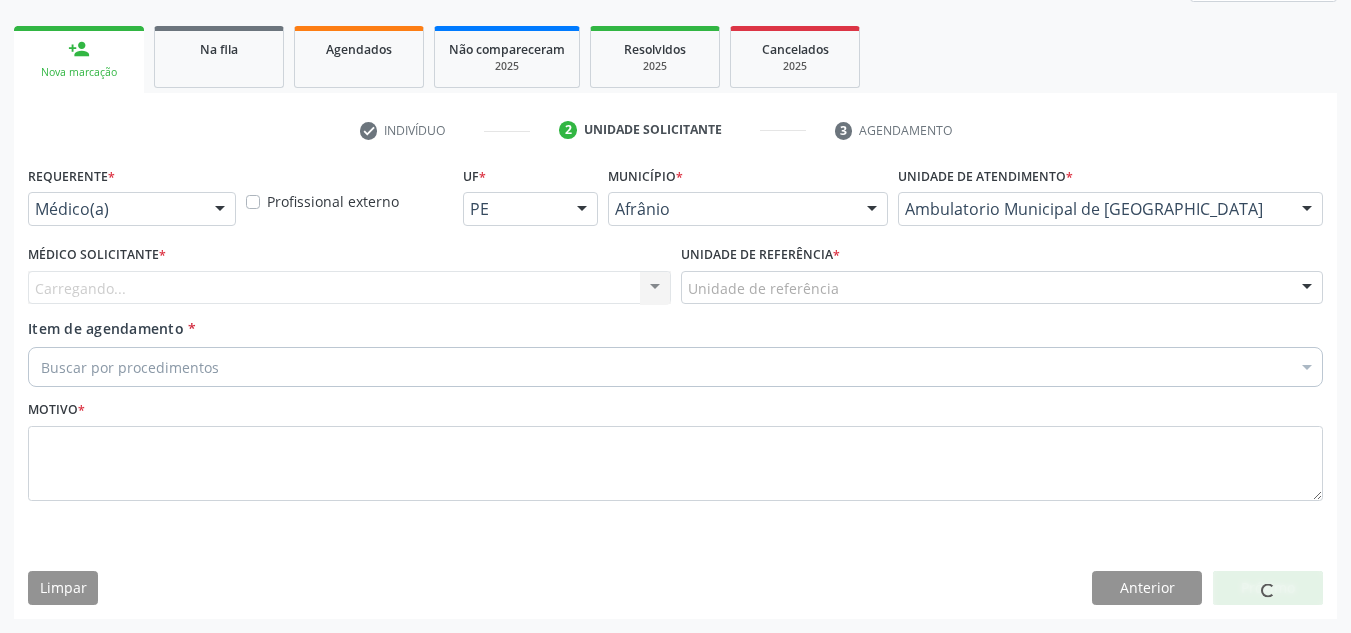 click on "Carregando...
Nenhum resultado encontrado para: "   "
Não há nenhuma opção para ser exibida." at bounding box center [349, 288] 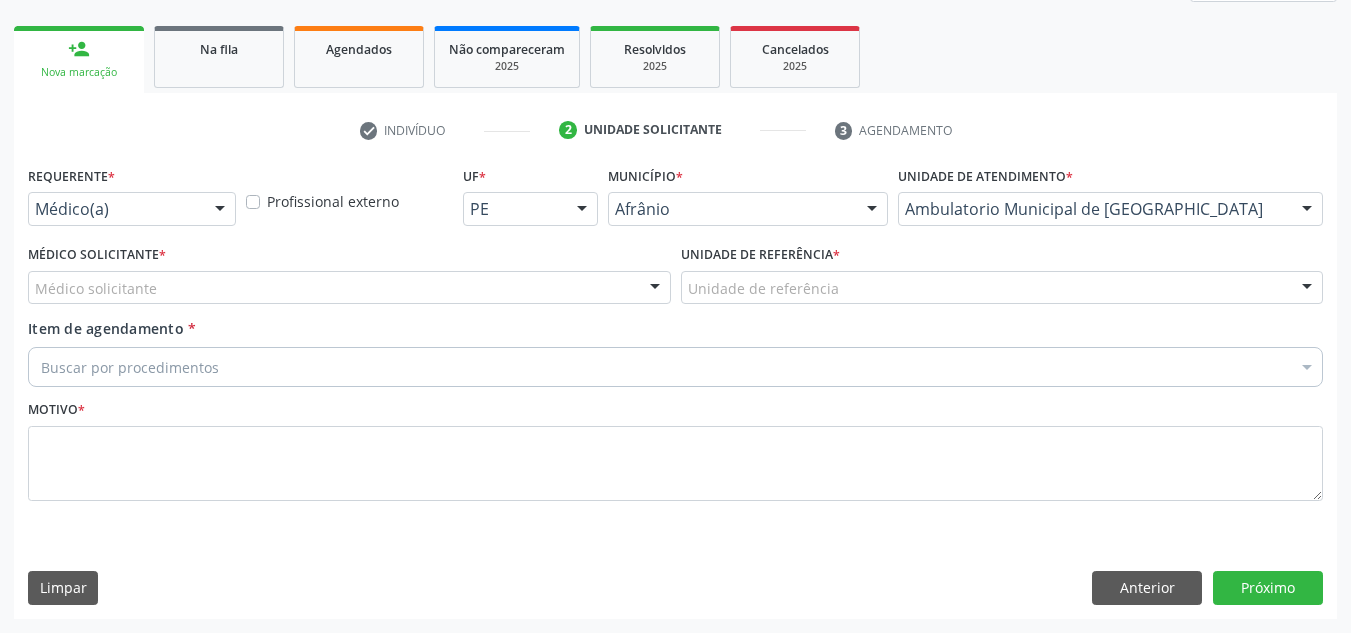click on "Médico solicitante" at bounding box center (349, 288) 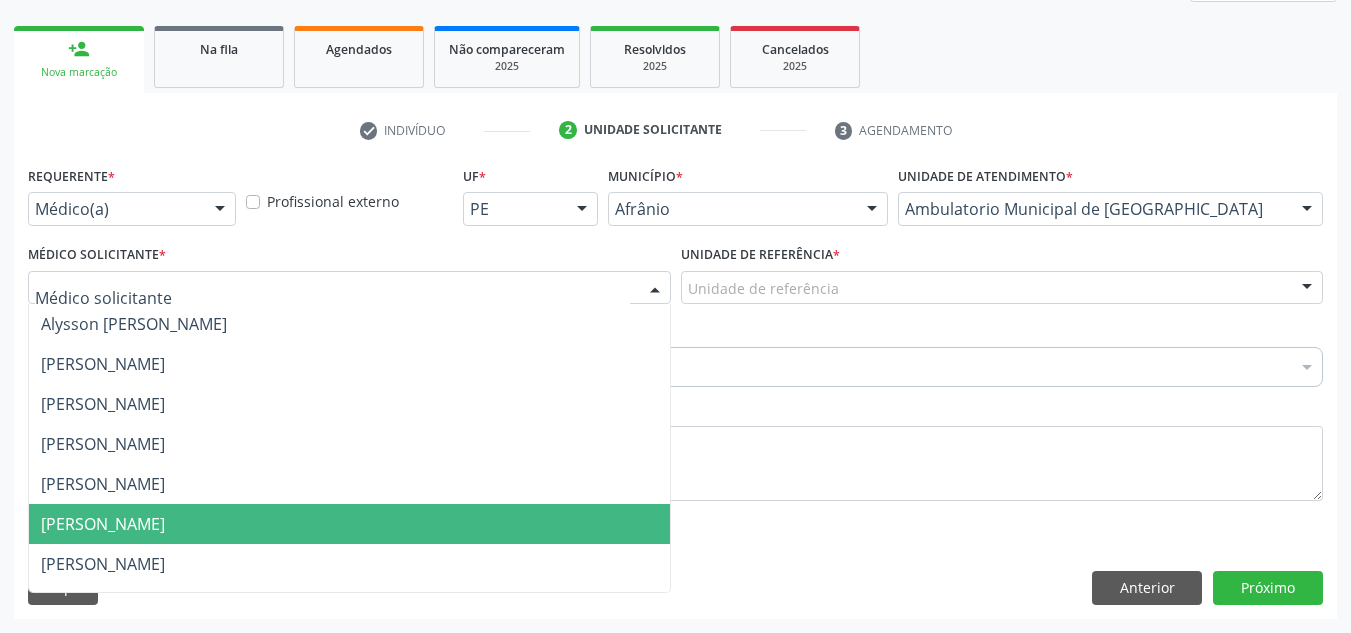 click on "[PERSON_NAME]" at bounding box center (349, 524) 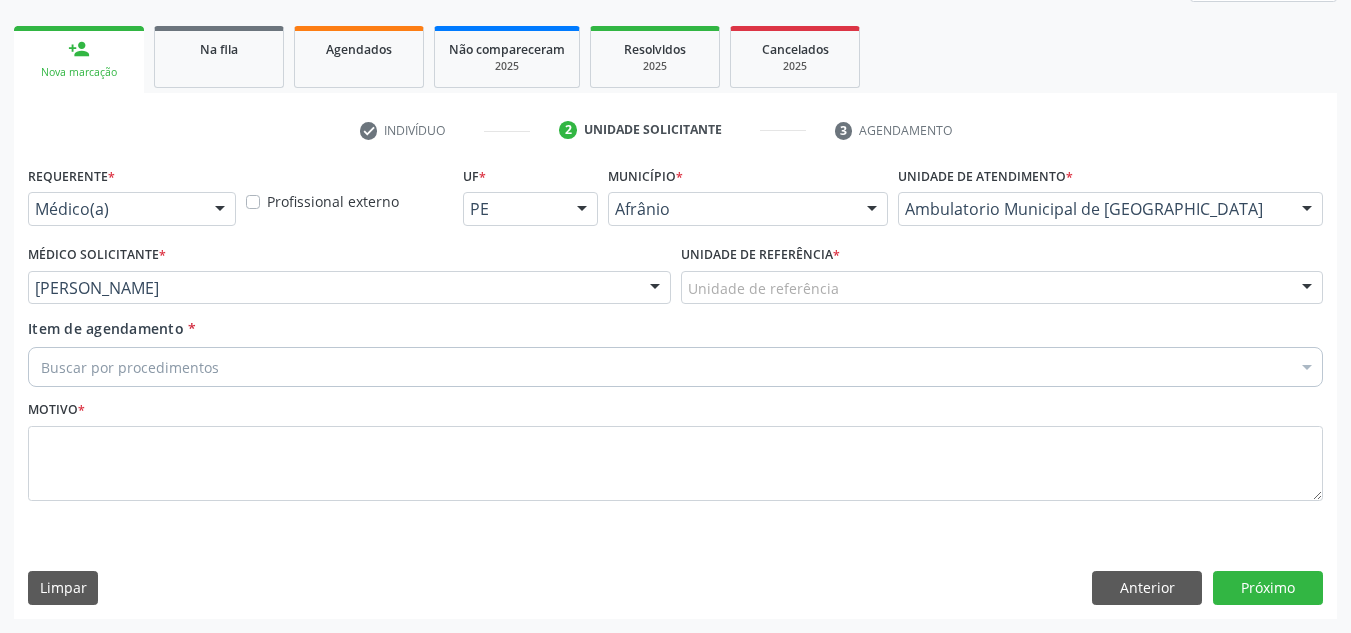 click on "Unidade de referência" at bounding box center [1002, 288] 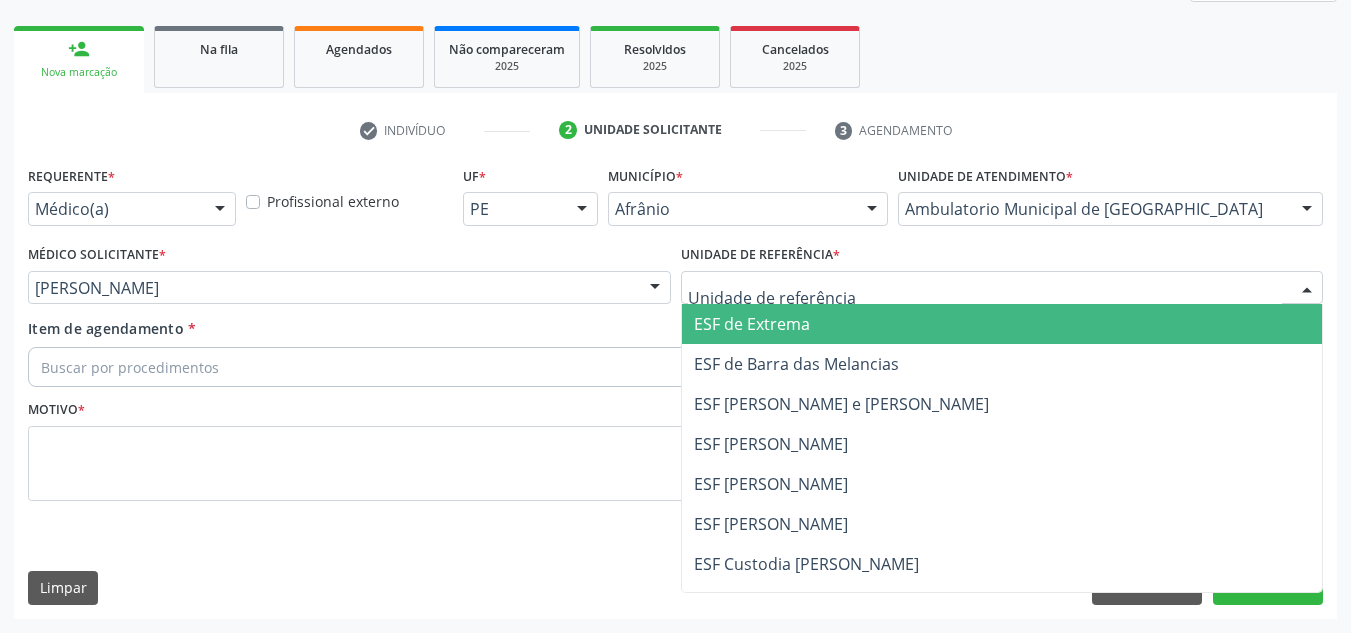 click on "ESF [PERSON_NAME] e [PERSON_NAME]" at bounding box center [1002, 404] 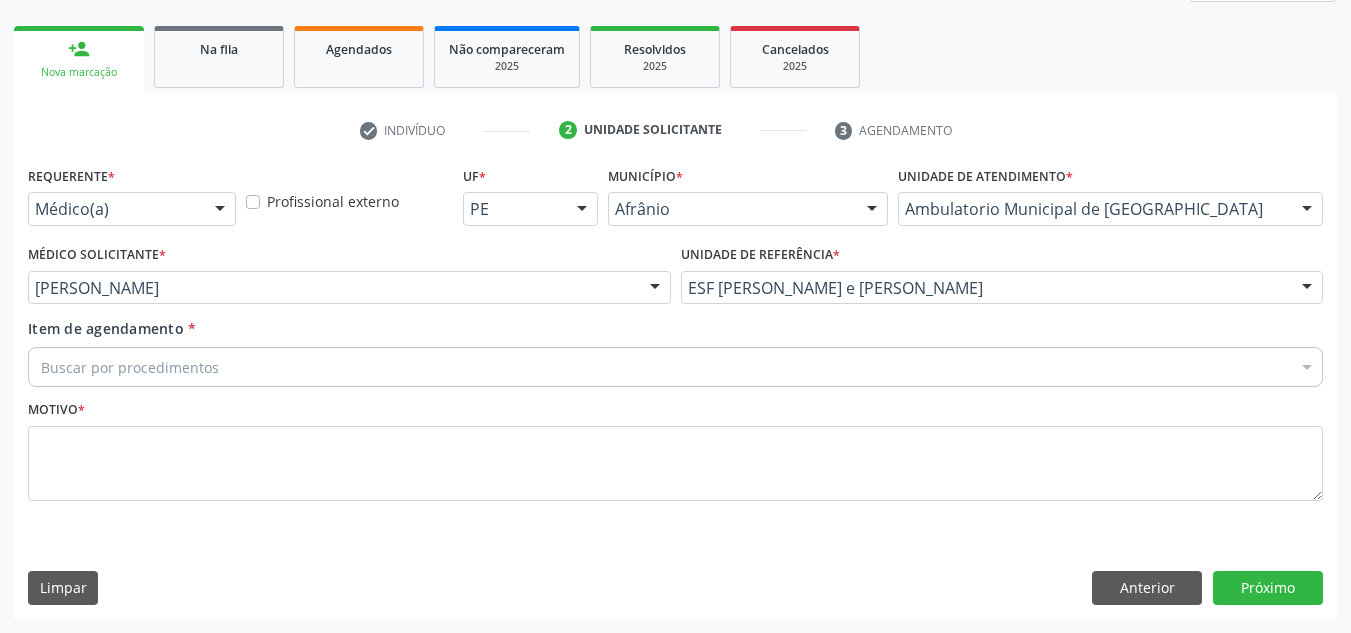 click on "Buscar por procedimentos" at bounding box center (675, 367) 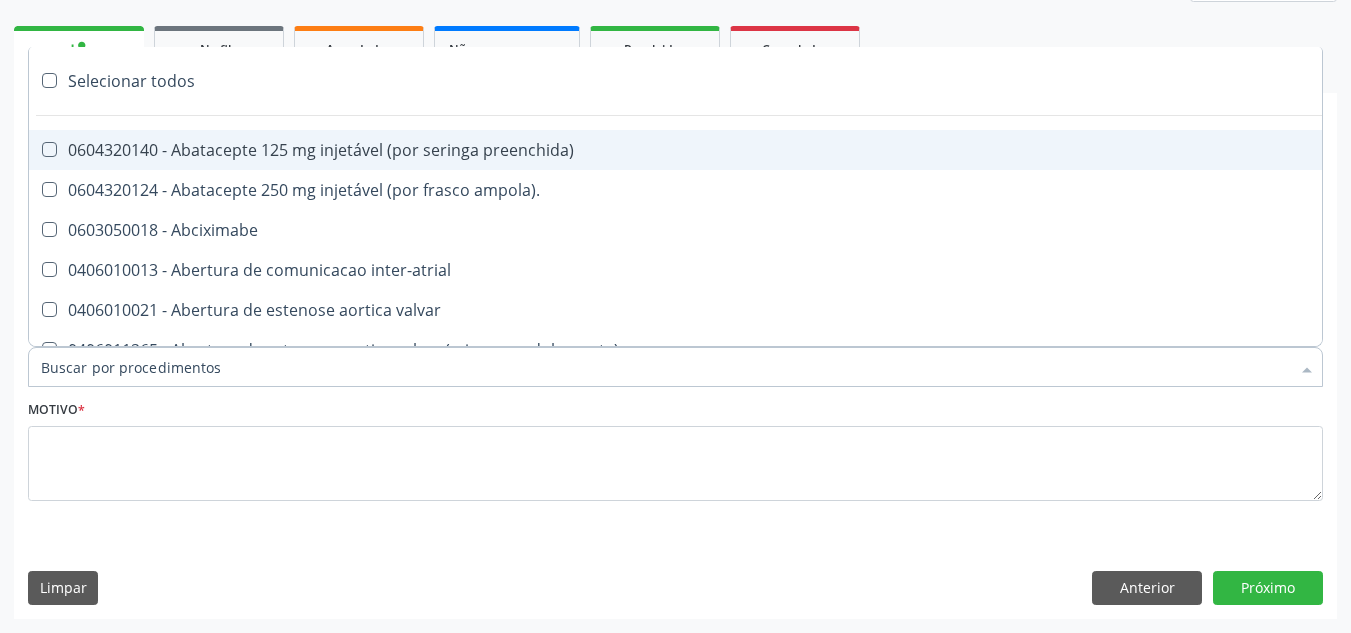 paste on "NEUROPEDIATRA" 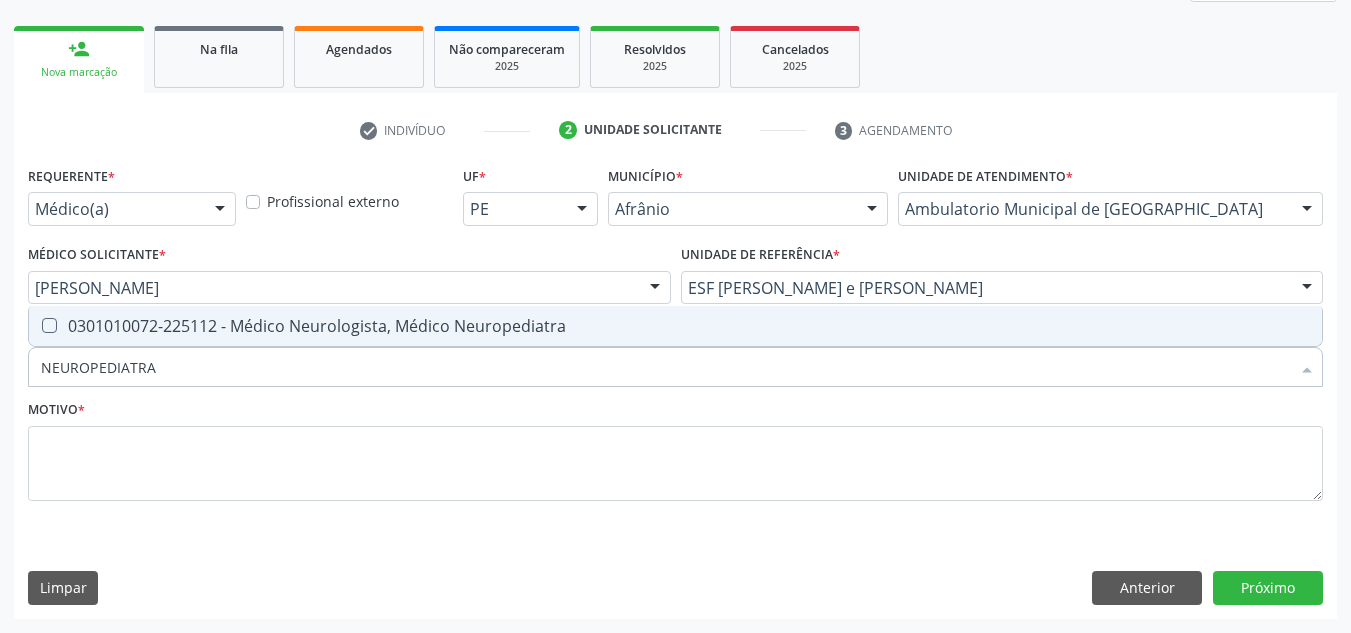 click on "0301010072-225112 - Médico Neurologista, Médico Neuropediatra" at bounding box center (675, 326) 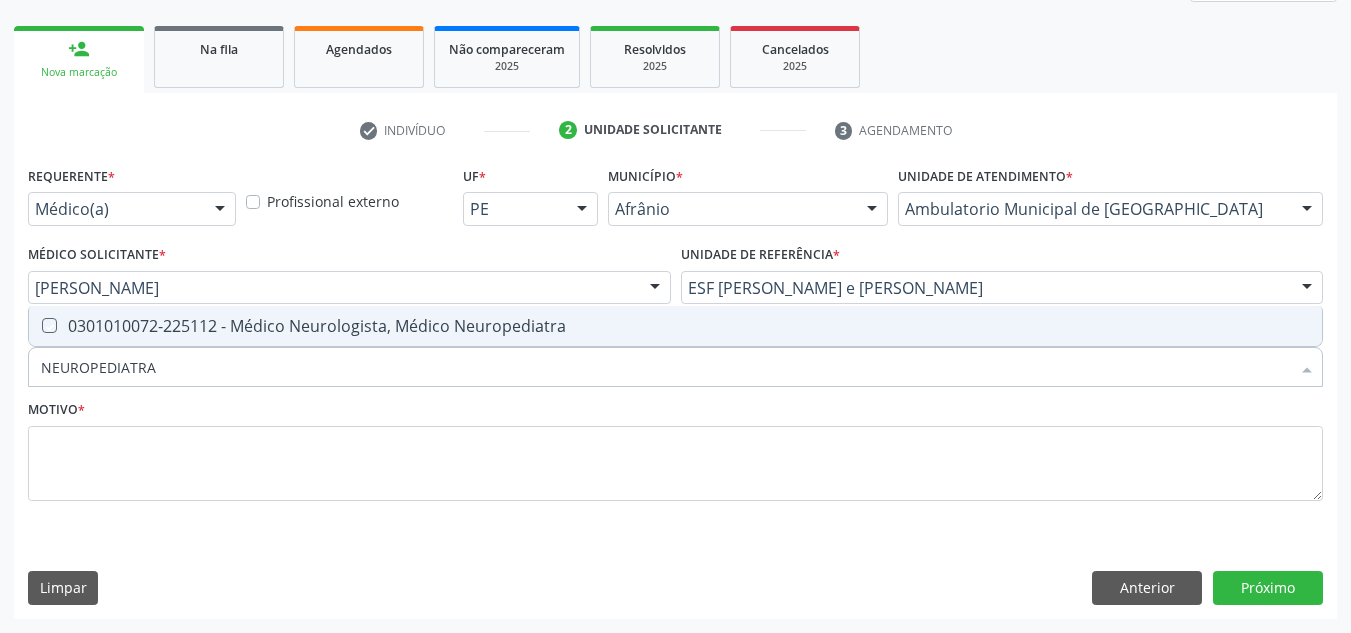 checkbox on "true" 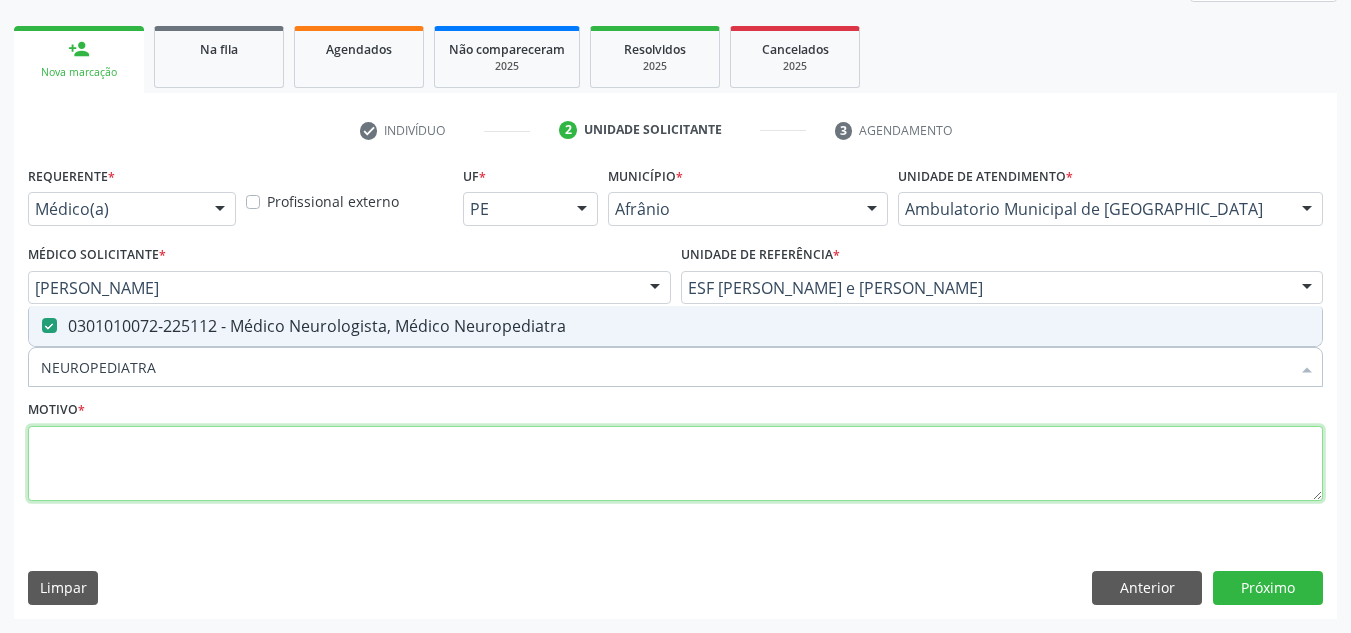click at bounding box center (675, 464) 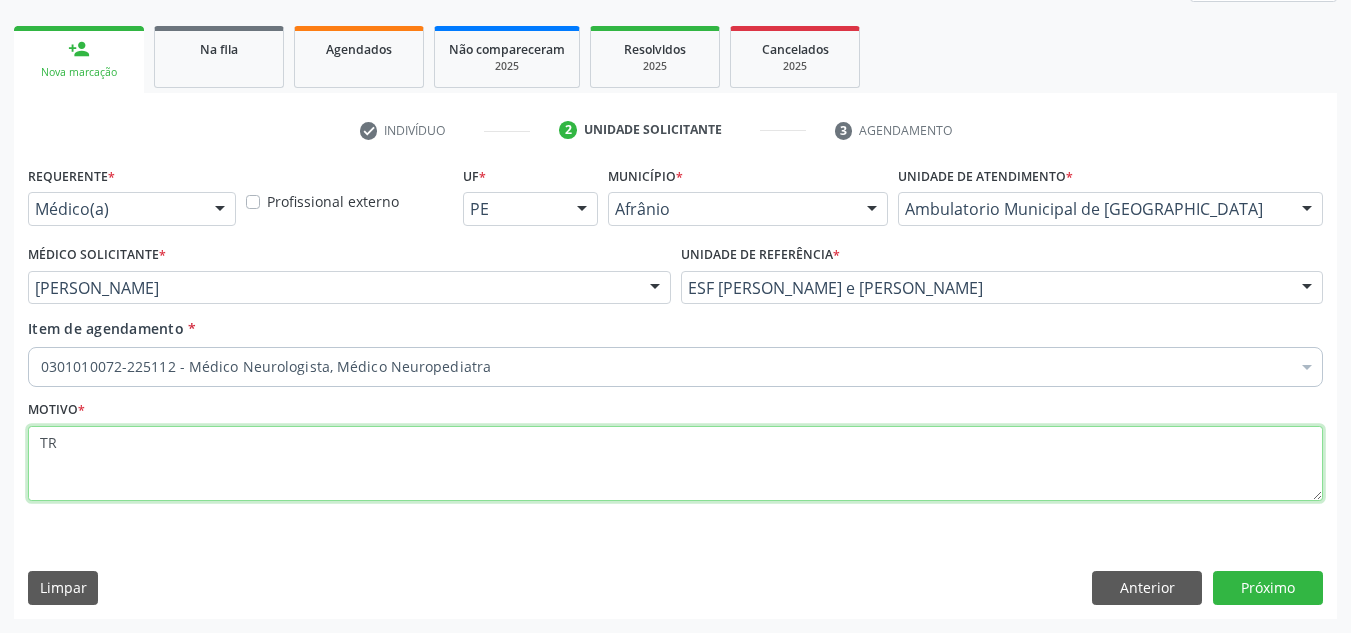 type on "T" 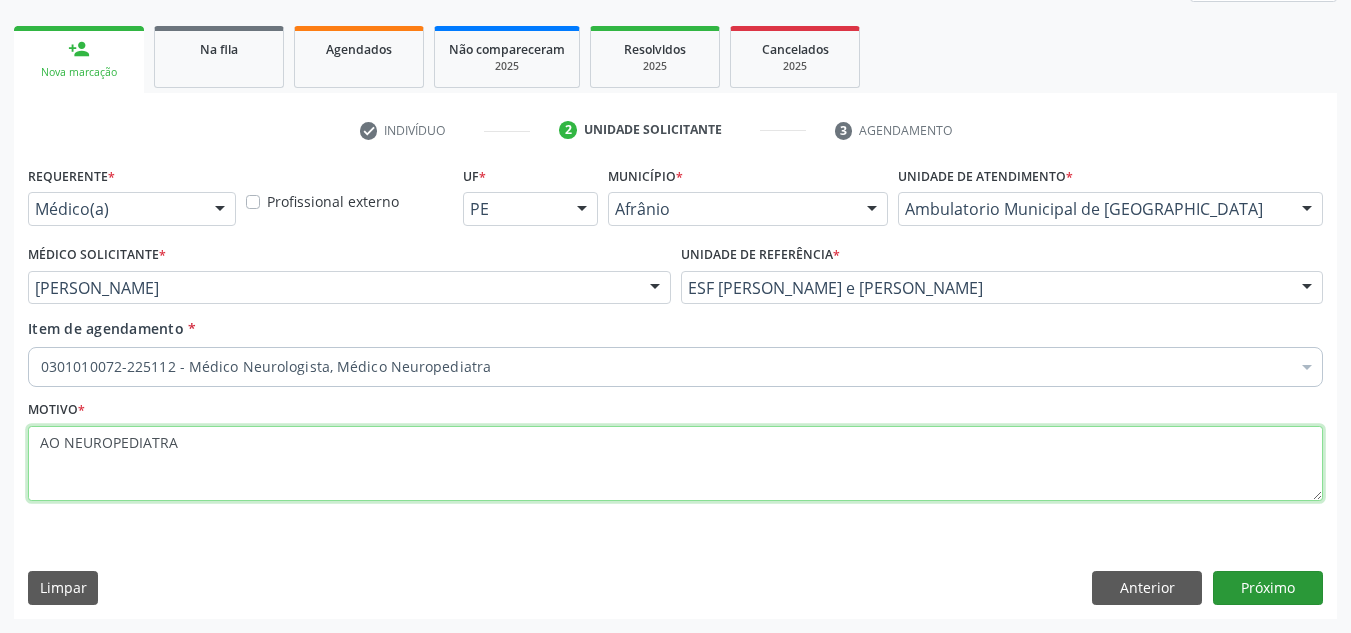 type on "AO NEUROPEDIATRA" 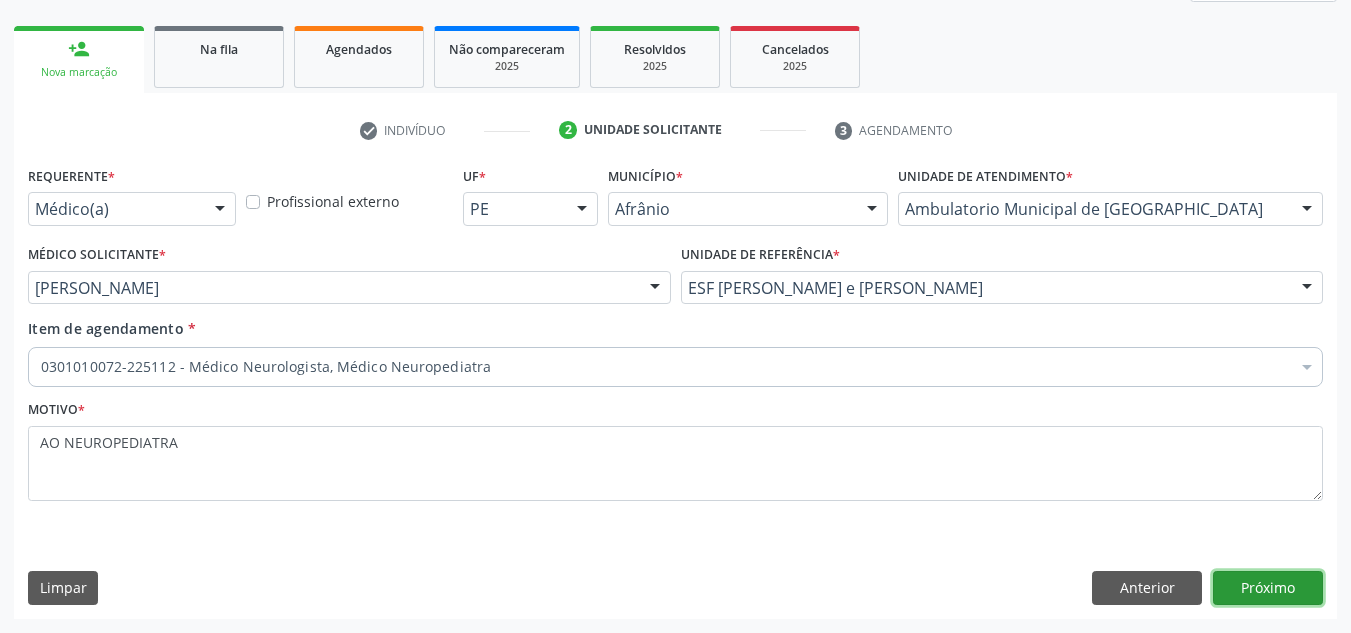 click on "Próximo" at bounding box center (1268, 588) 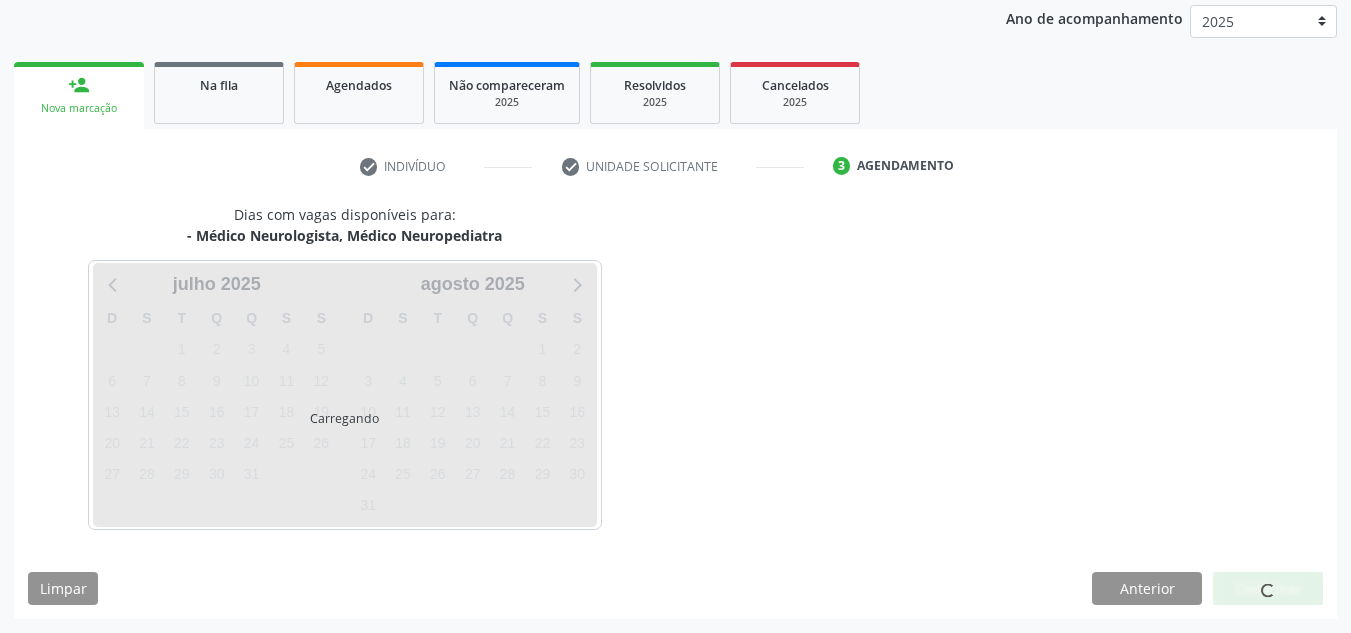 scroll, scrollTop: 237, scrollLeft: 0, axis: vertical 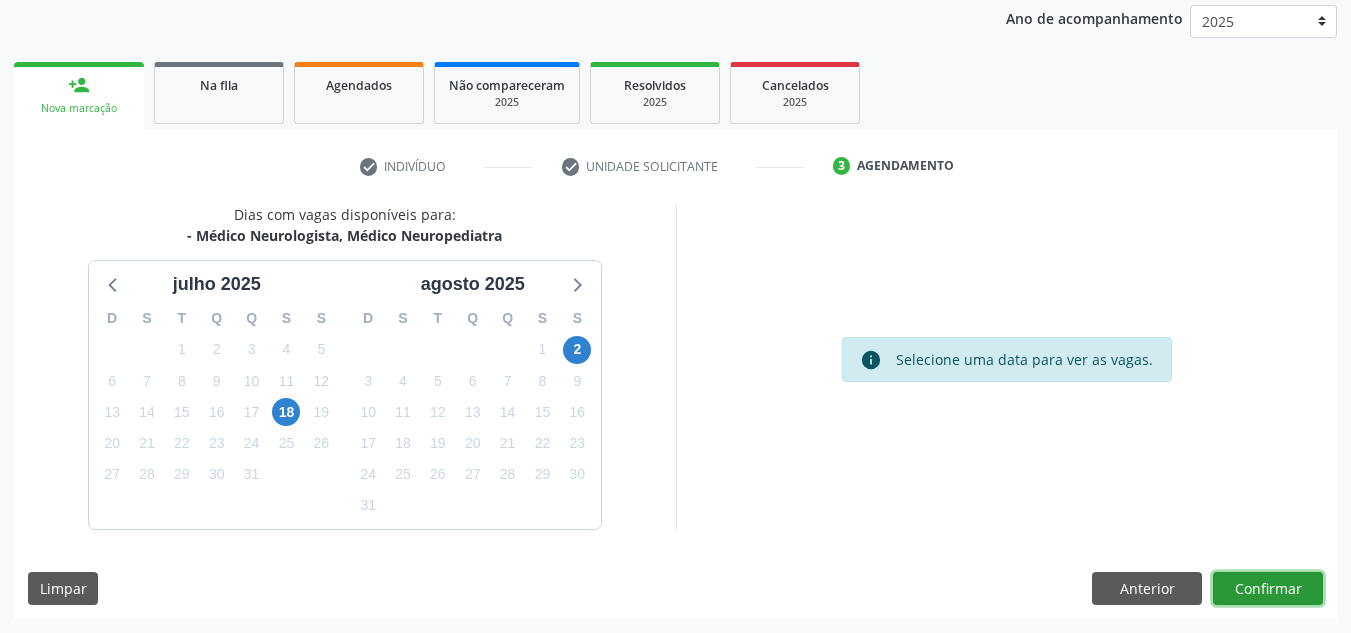 click on "Confirmar" at bounding box center (1268, 589) 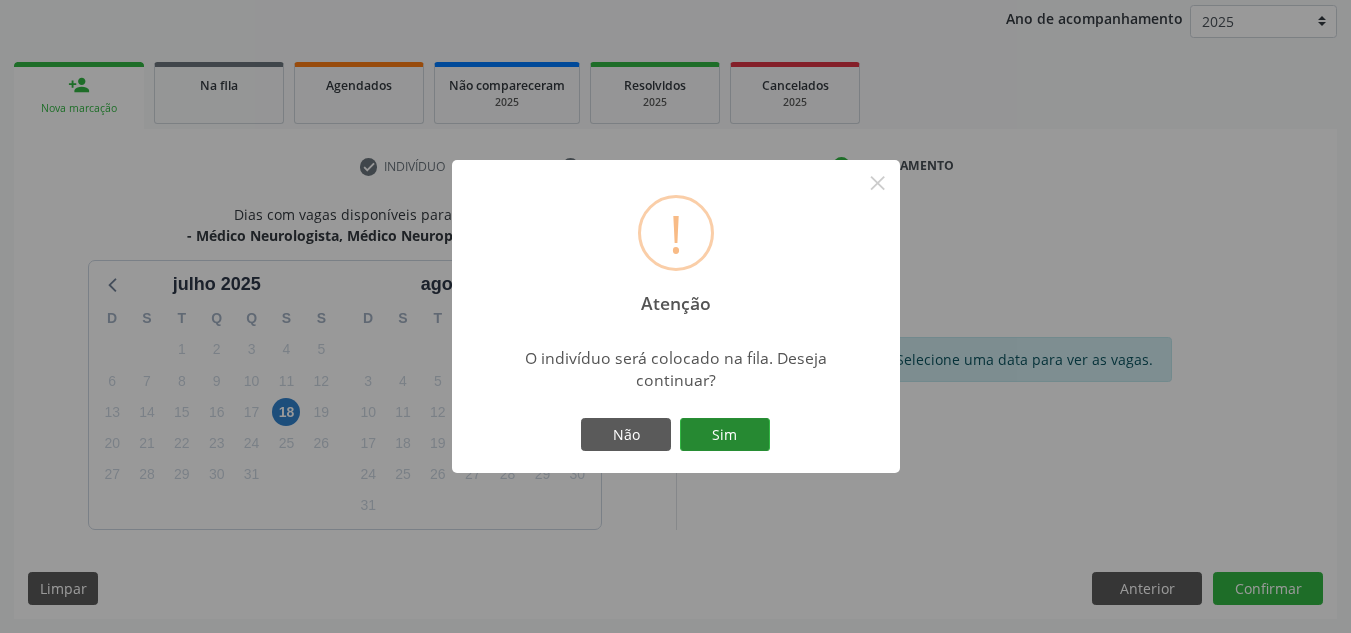 click on "Sim" at bounding box center (725, 435) 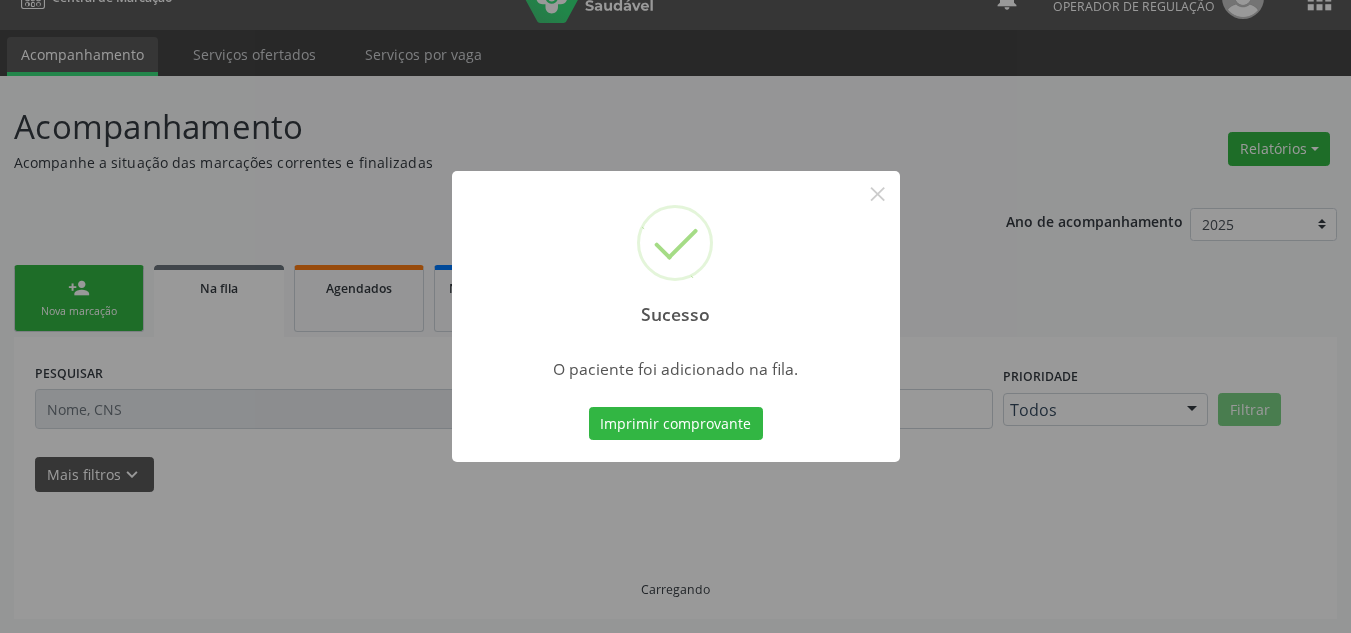 scroll, scrollTop: 34, scrollLeft: 0, axis: vertical 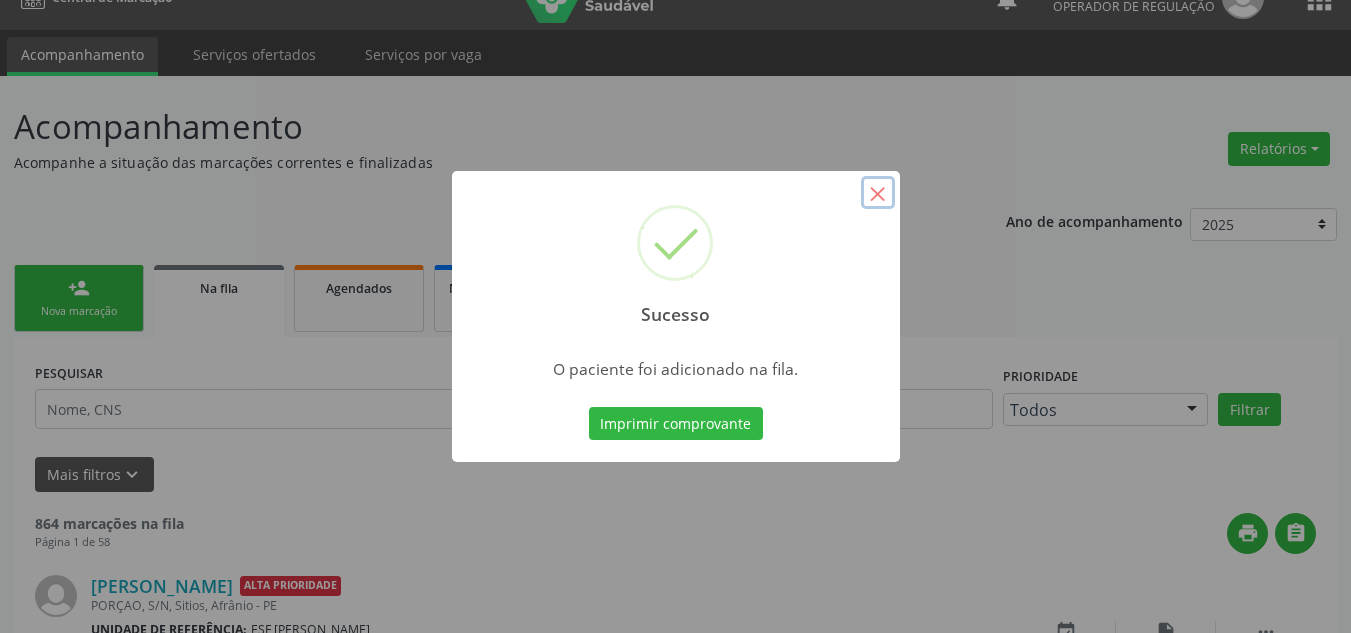 click on "×" at bounding box center (878, 193) 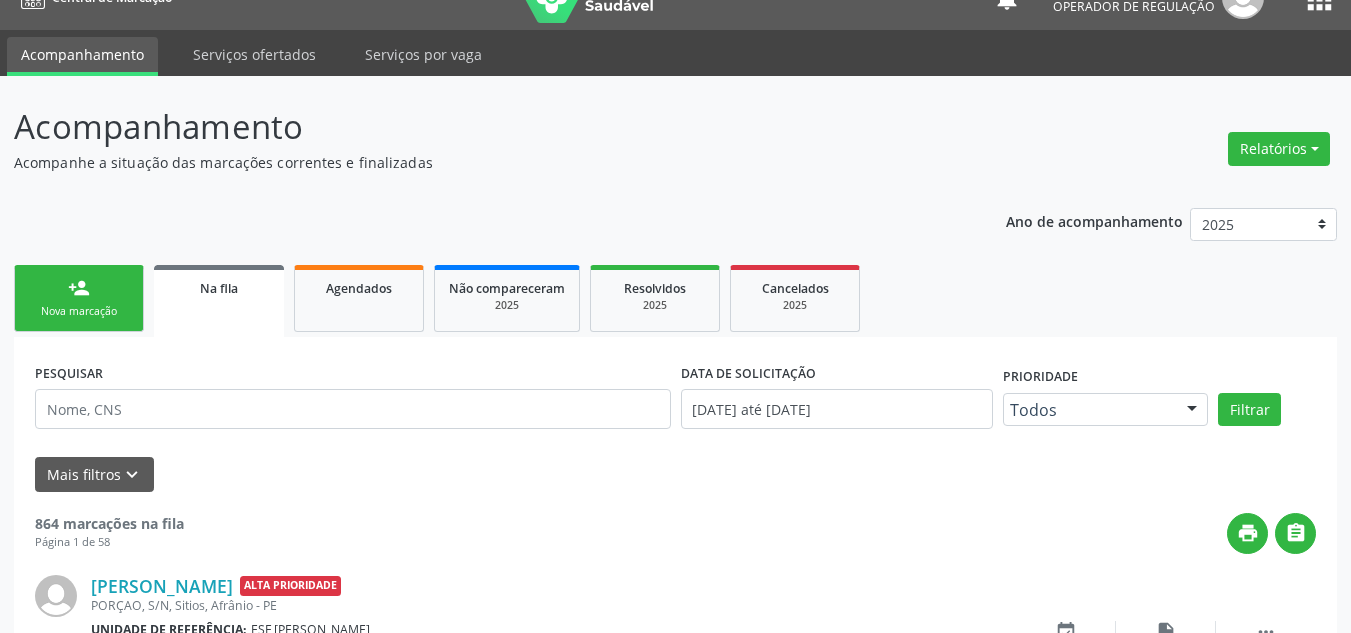 click on "Nova marcação" at bounding box center [79, 311] 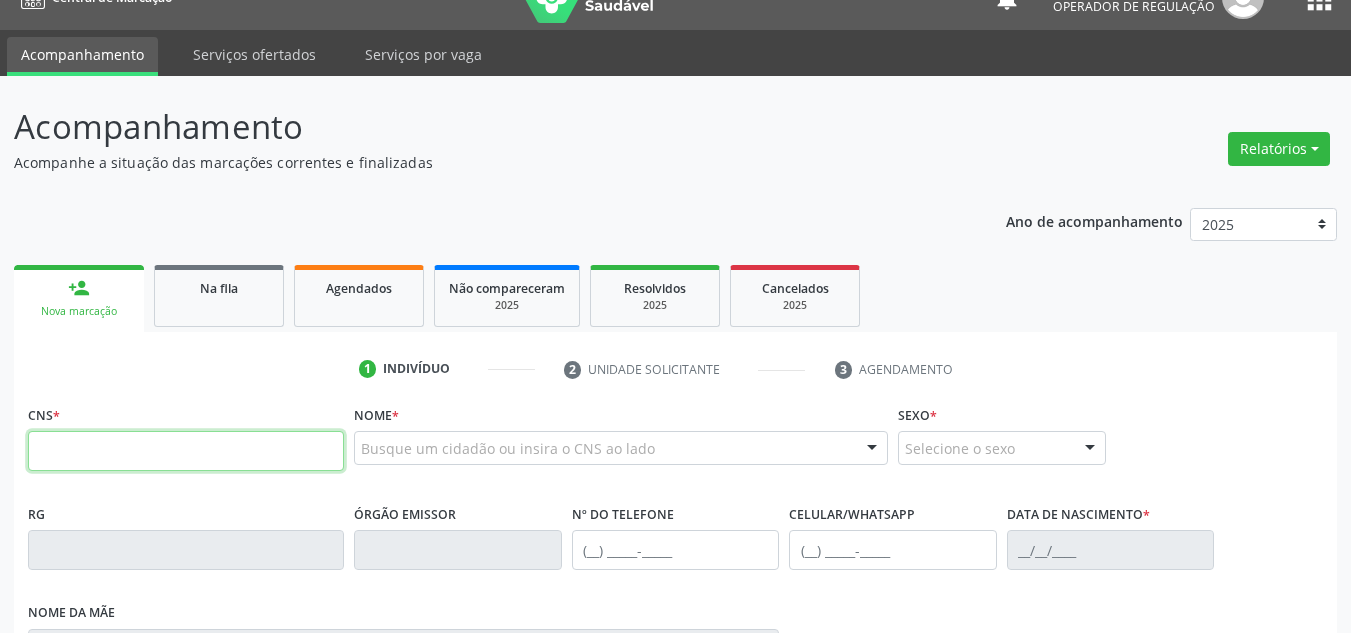 click at bounding box center [186, 451] 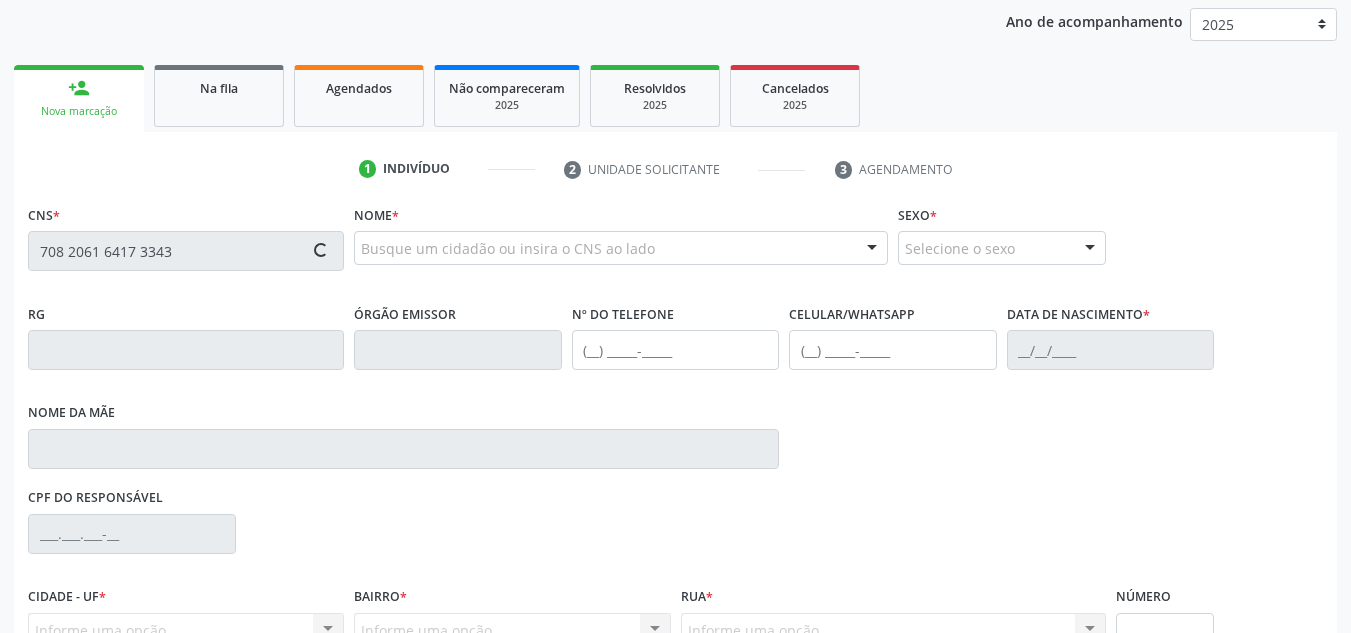 type on "708 2061 6417 3343" 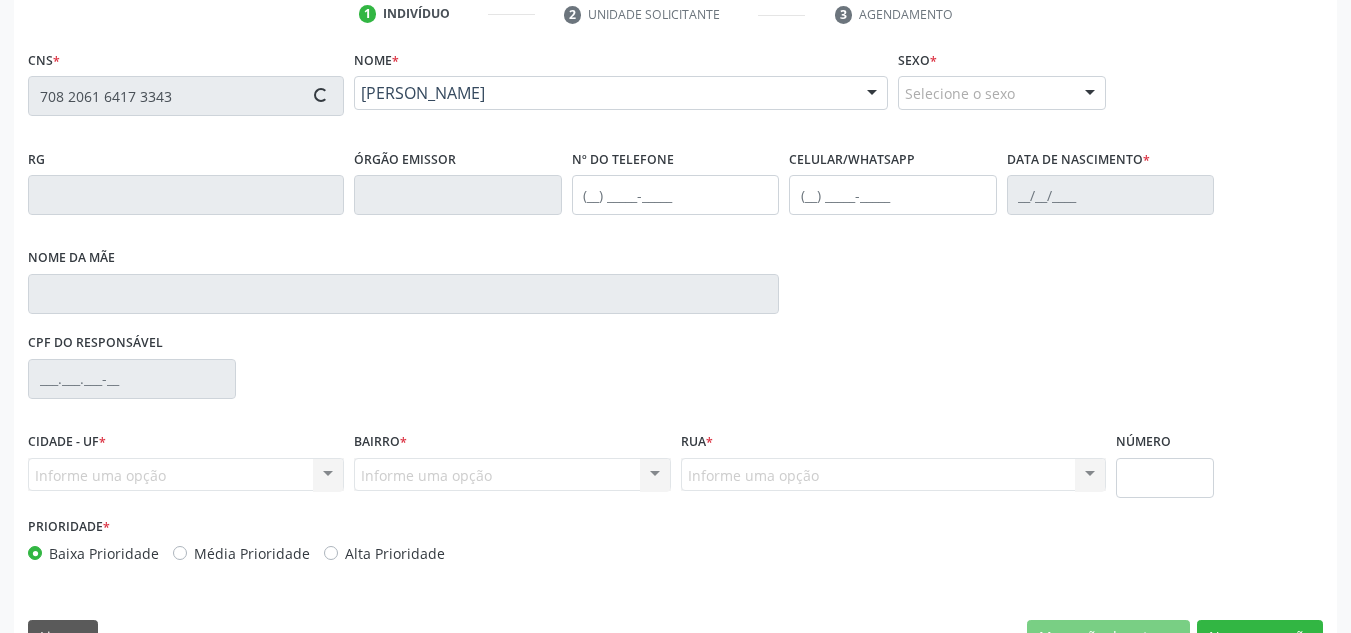 scroll, scrollTop: 437, scrollLeft: 0, axis: vertical 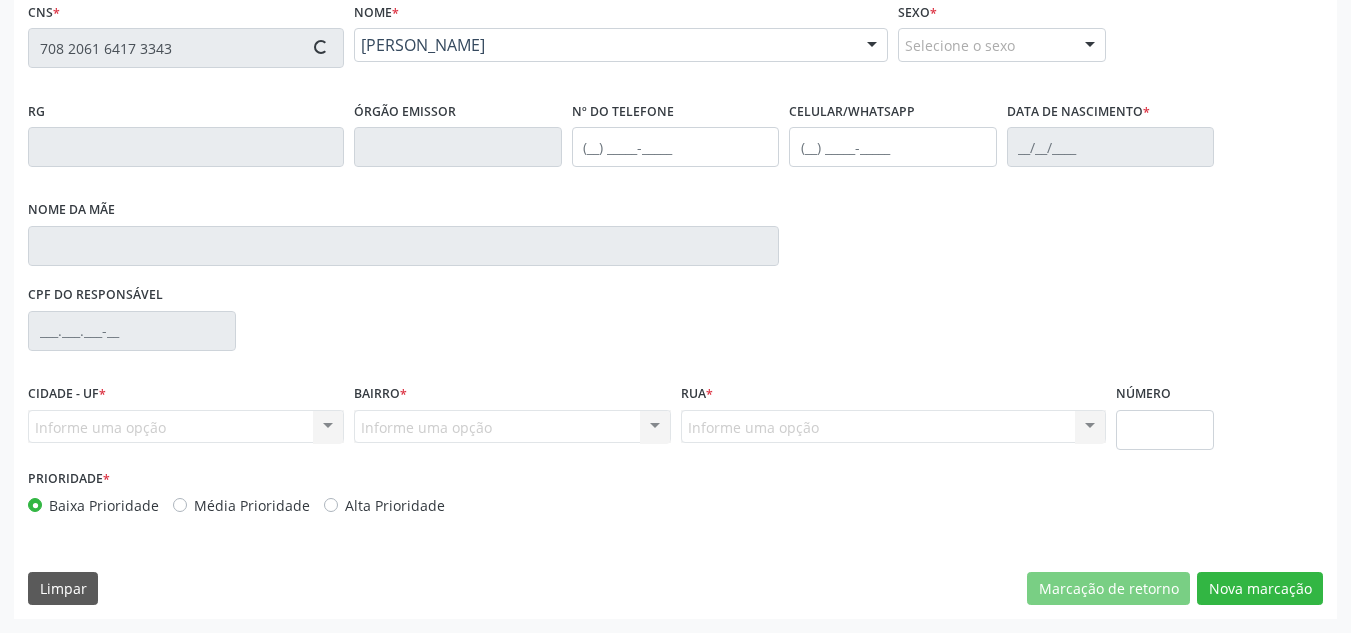 click on "Média Prioridade" at bounding box center (252, 505) 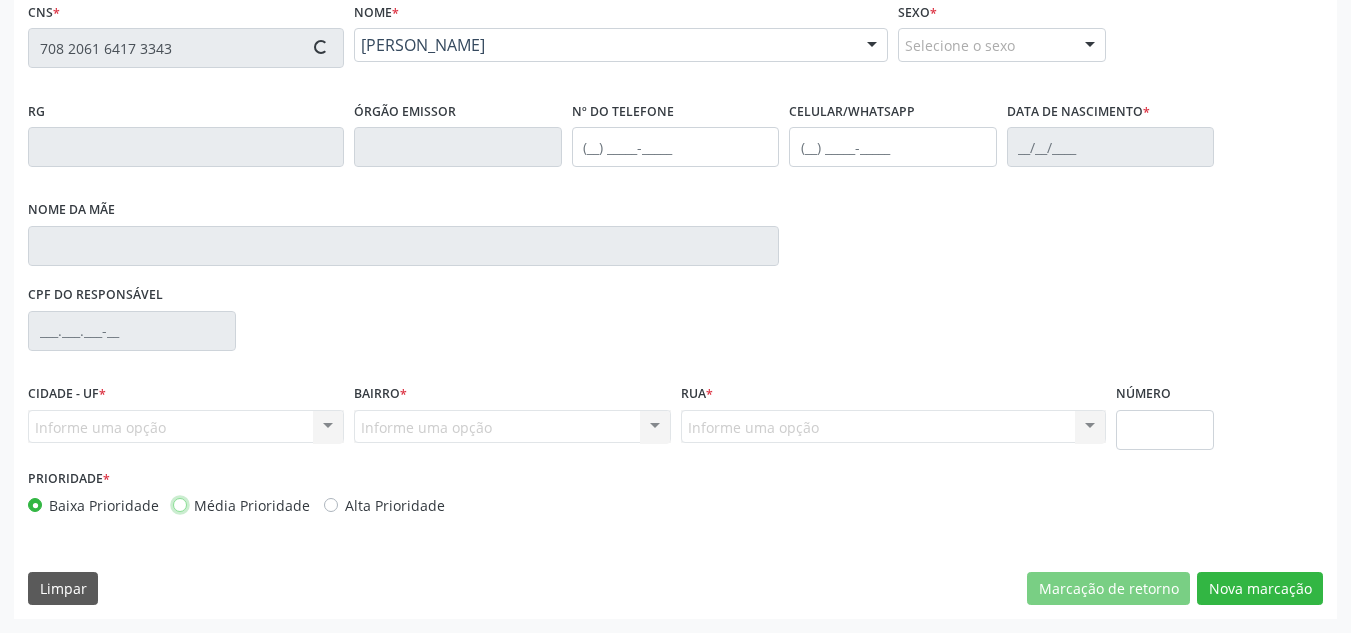 click on "Média Prioridade" at bounding box center [180, 504] 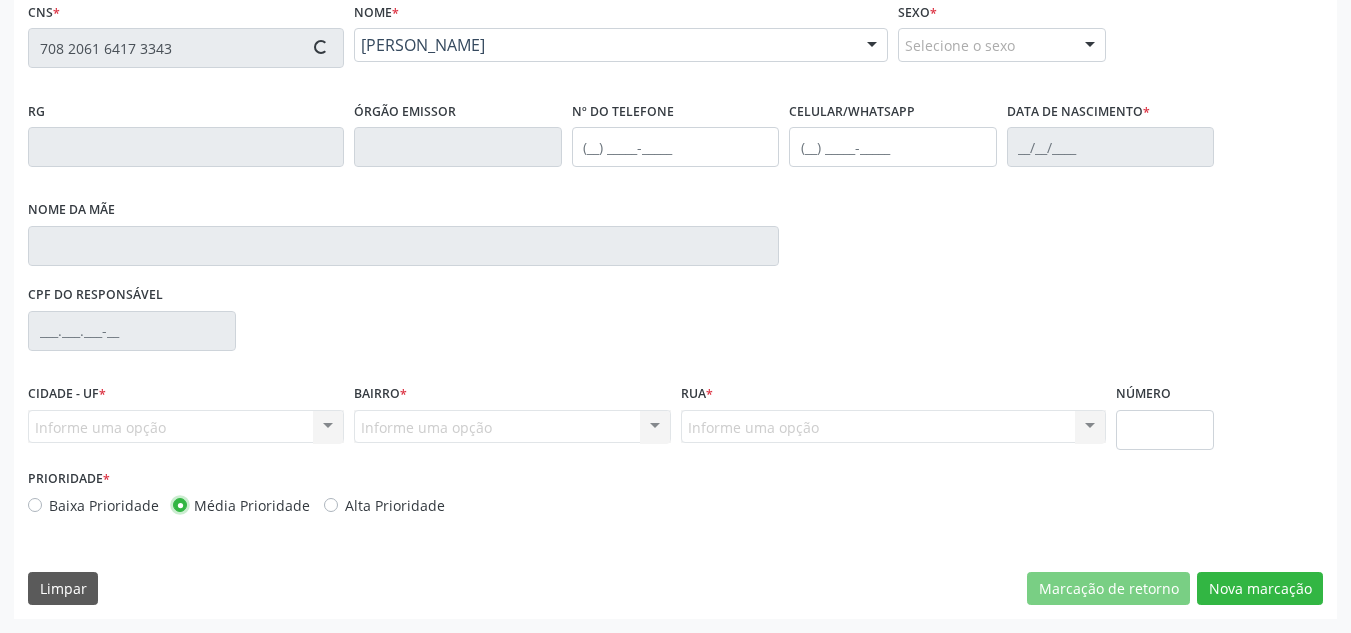type on "[PHONE_NUMBER]" 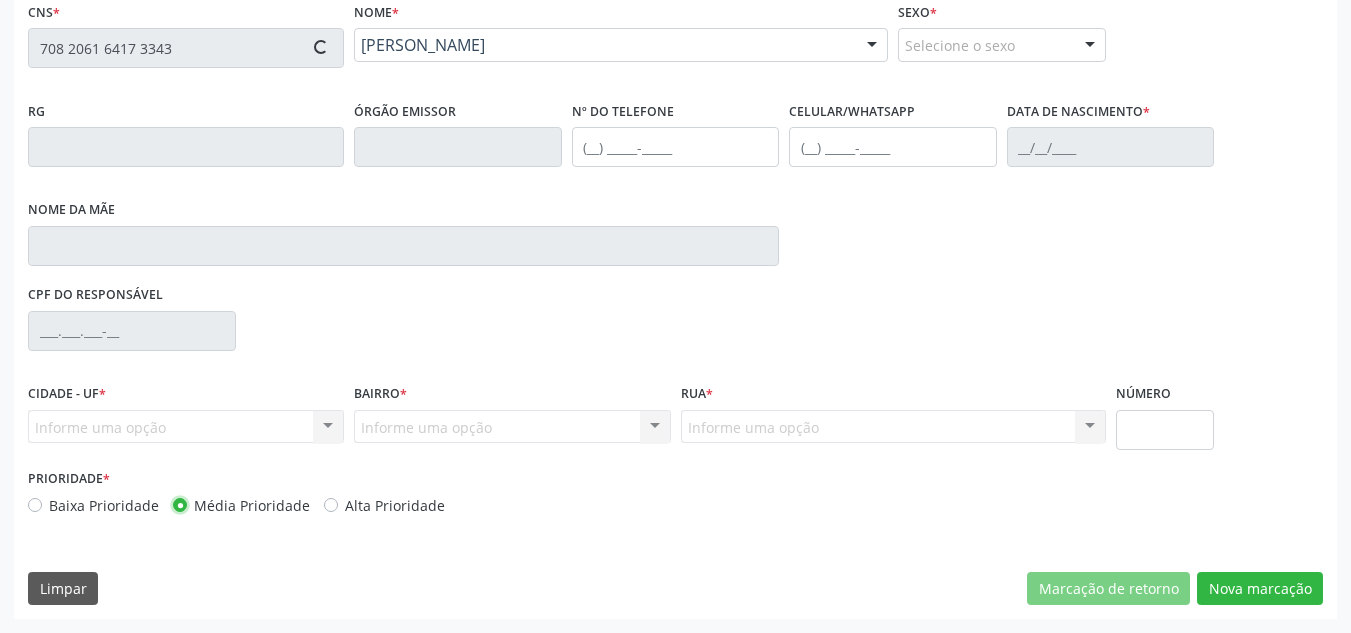 type on "[PHONE_NUMBER]" 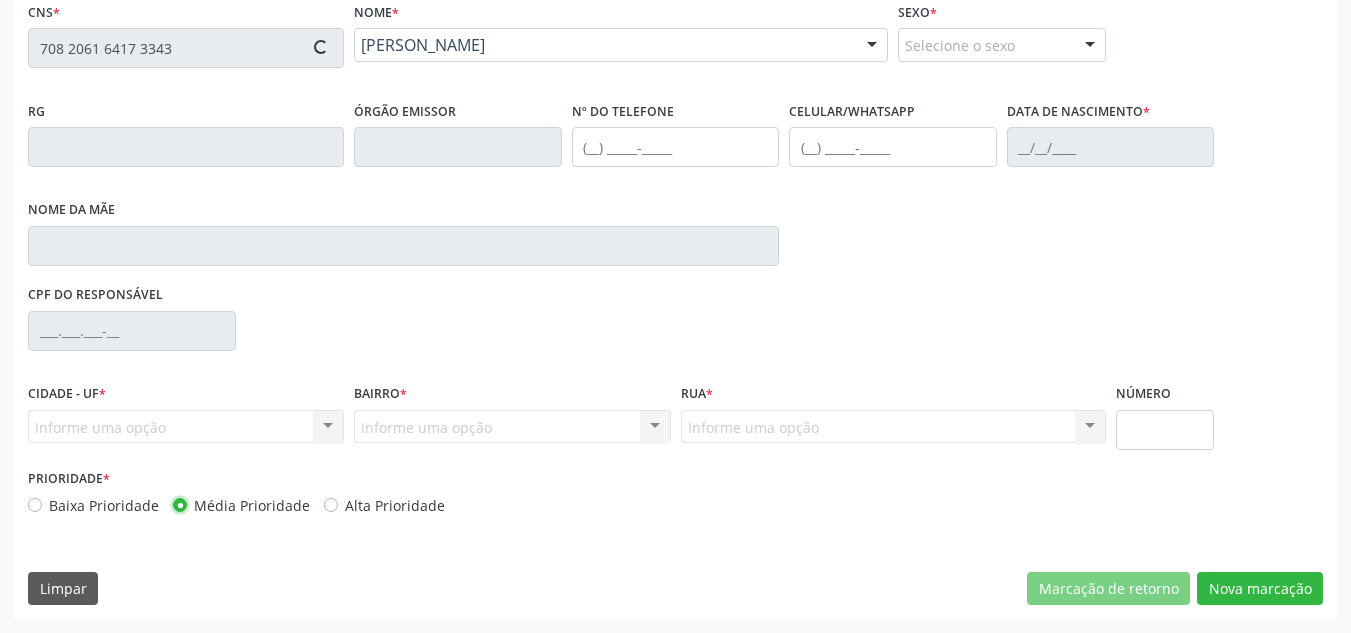 type on "[DATE]" 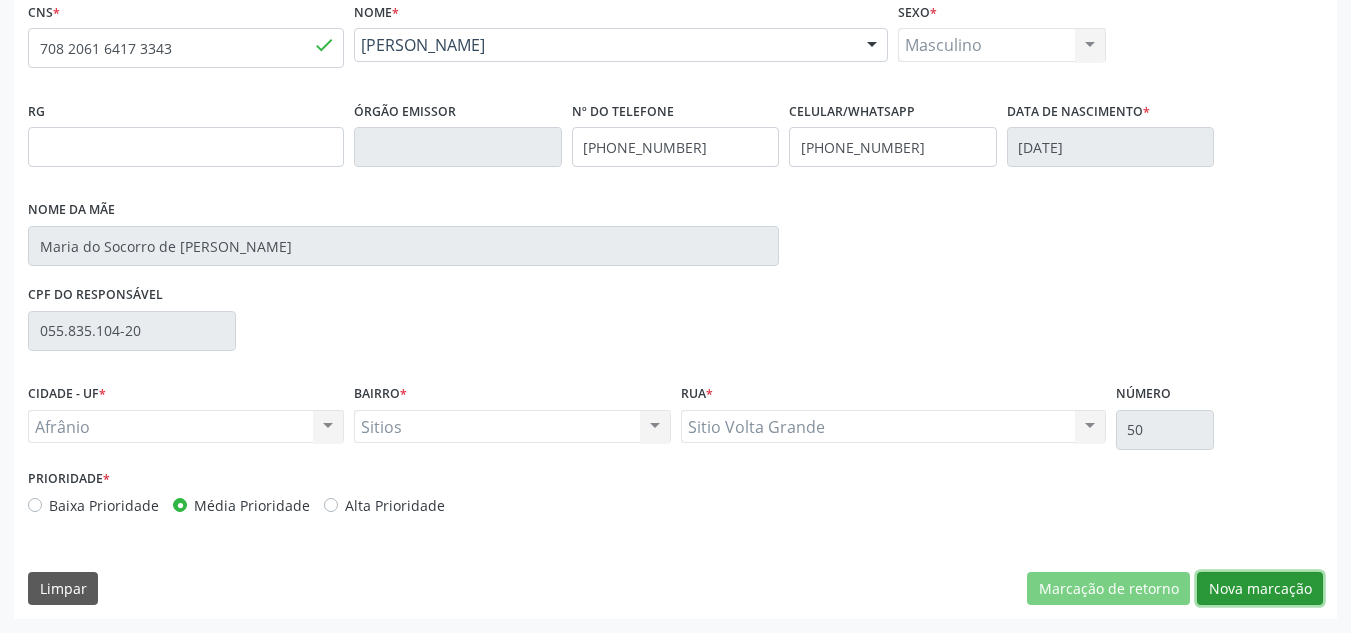 click on "Nova marcação" at bounding box center (1260, 589) 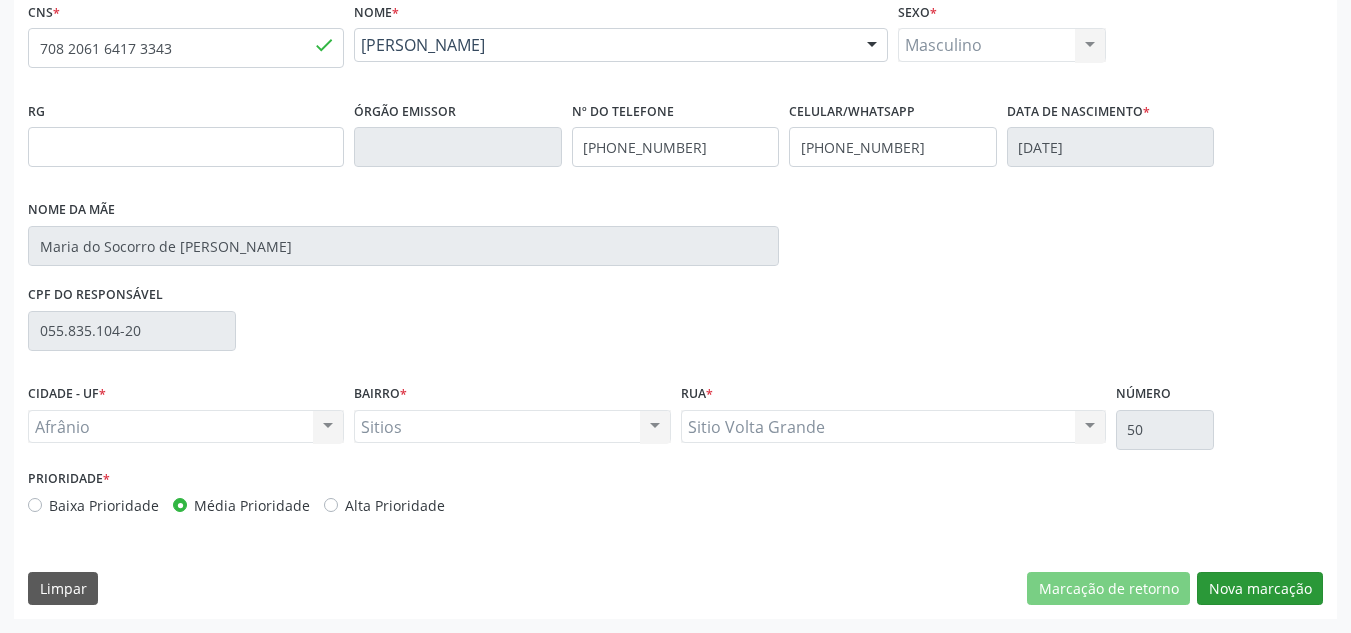 scroll, scrollTop: 273, scrollLeft: 0, axis: vertical 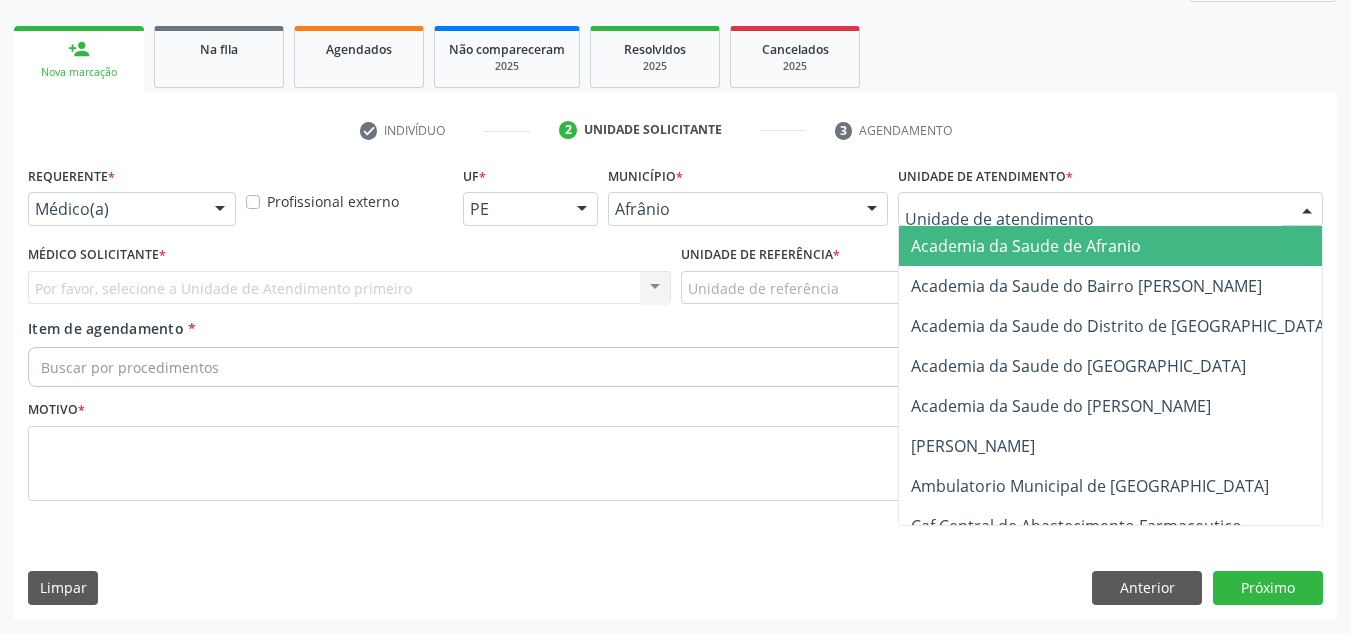 click on "Academia da Saude de Afranio   Academia da Saude do Bairro [PERSON_NAME]   Academia da Saude do Distrito de [GEOGRAPHIC_DATA]   [GEOGRAPHIC_DATA] do Distrito de Extrema   [GEOGRAPHIC_DATA] do [PERSON_NAME] Landim   Ambulatorio Municipal de Saude   Caf Central de Abastecimento Farmaceutico   Centro de Atencao Psicossocial de Afranio Pe   Centro de Especialidades   Cime   Cuidar   Equipe de Atencao Basica Prisional Tipo I com Saude Mental   Esf [PERSON_NAME] Nonato   Esf Custodia Maria da Conceicao   Esf [PERSON_NAME] [PERSON_NAME] e [PERSON_NAME]   Esf [PERSON_NAME]   Esf de Barra das Melancias   Esf de Extrema   Farmacia Basica do Municipio de [GEOGRAPHIC_DATA][PERSON_NAME] [GEOGRAPHIC_DATA] de Campanha [MEDICAL_DATA] Ambulatorio Municipal   Laboratorio de Protese Dentario   Lid Laboratorio de Investigacoes e Diagnosticos     Posto de Saude de Tres Paus     Renove Afranio" at bounding box center (1110, 209) 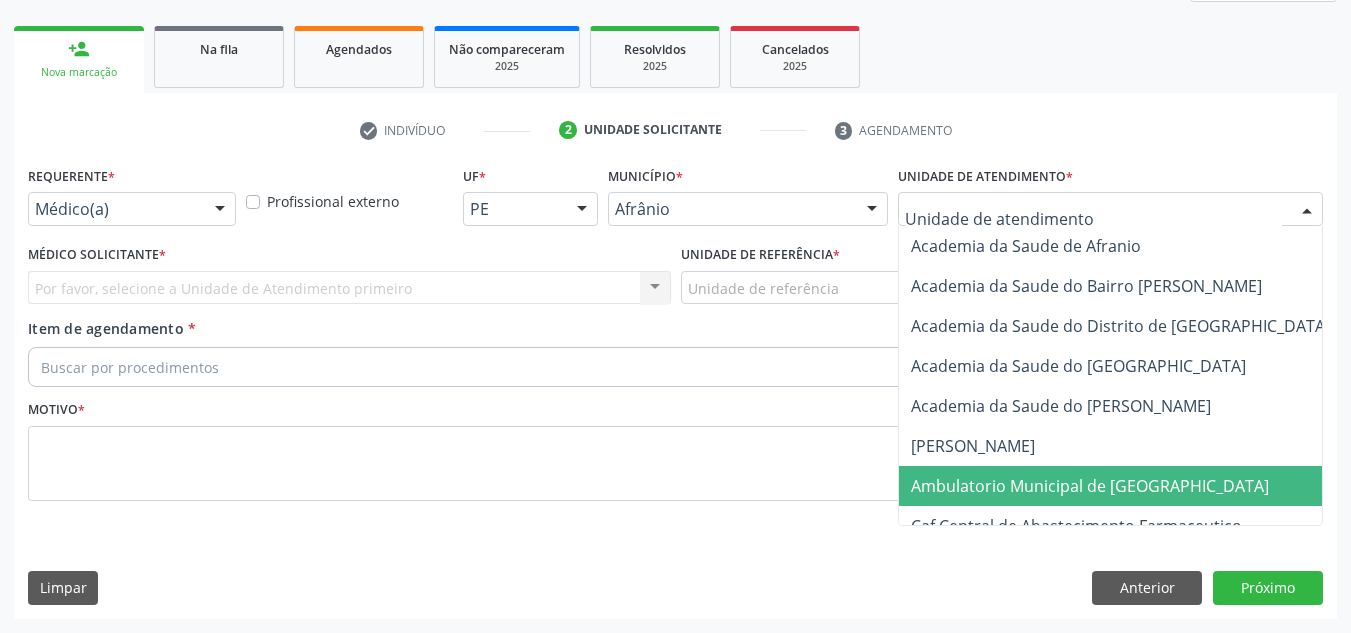 click on "Ambulatorio Municipal de [GEOGRAPHIC_DATA]" at bounding box center (1090, 486) 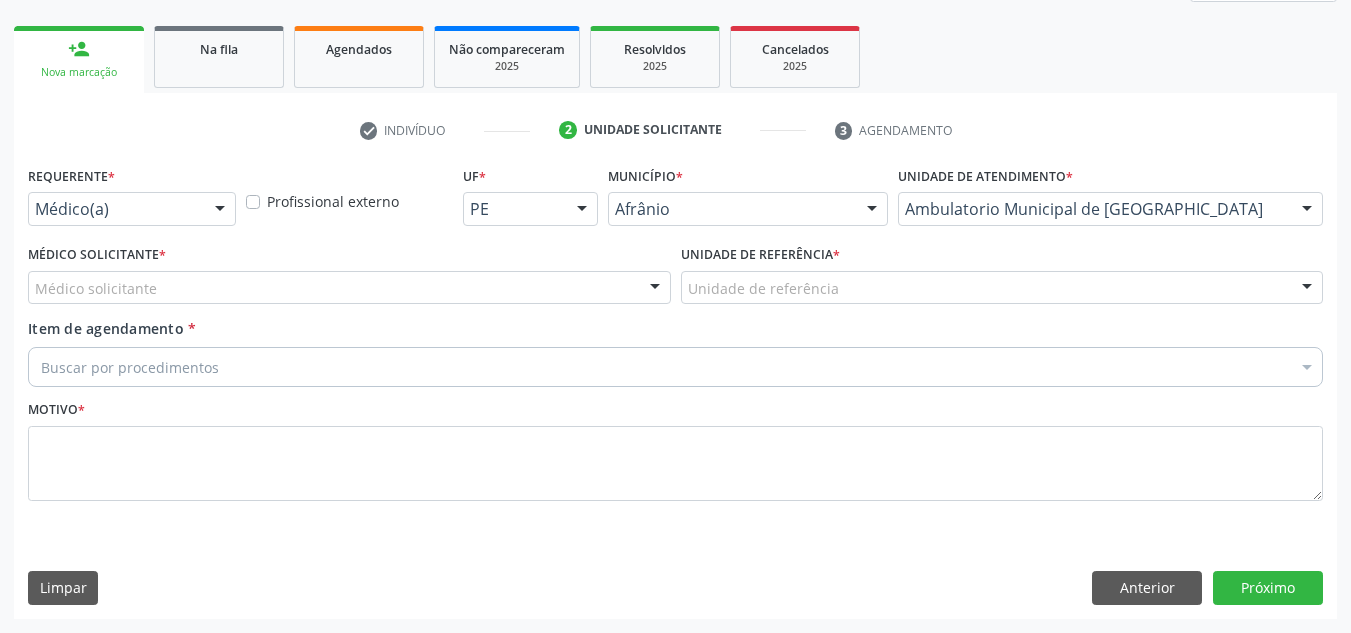 drag, startPoint x: 225, startPoint y: 255, endPoint x: 230, endPoint y: 281, distance: 26.476404 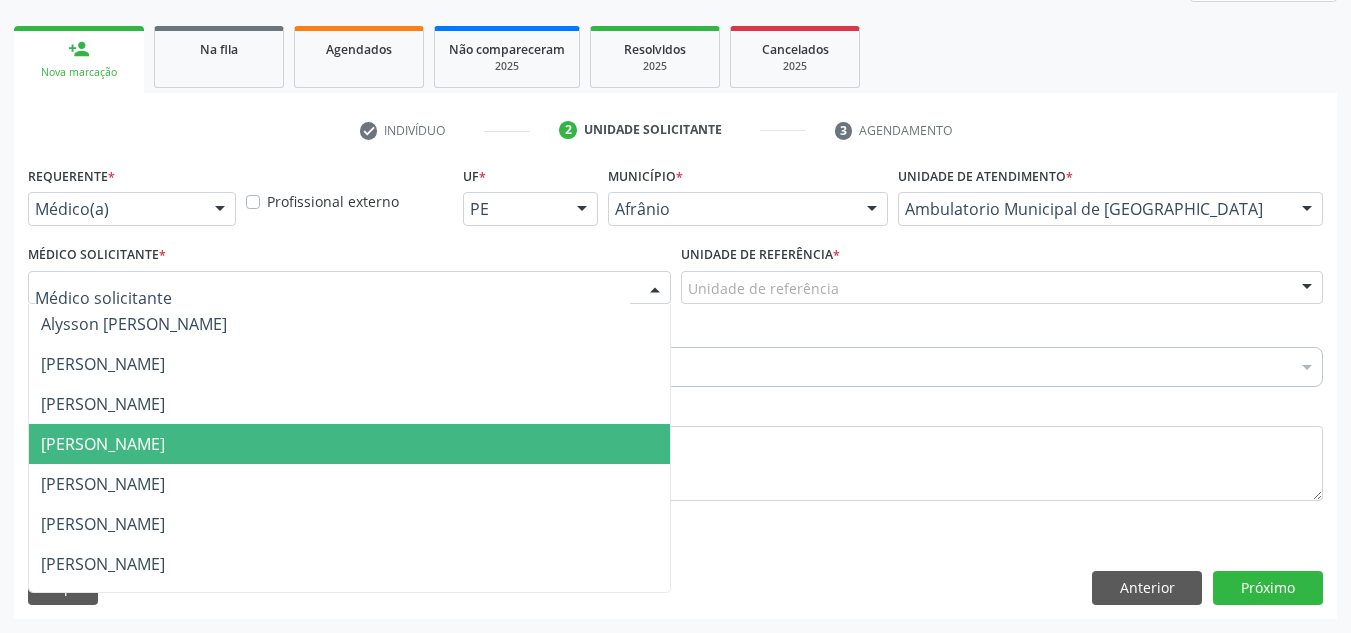 click on "[PERSON_NAME]" at bounding box center [349, 444] 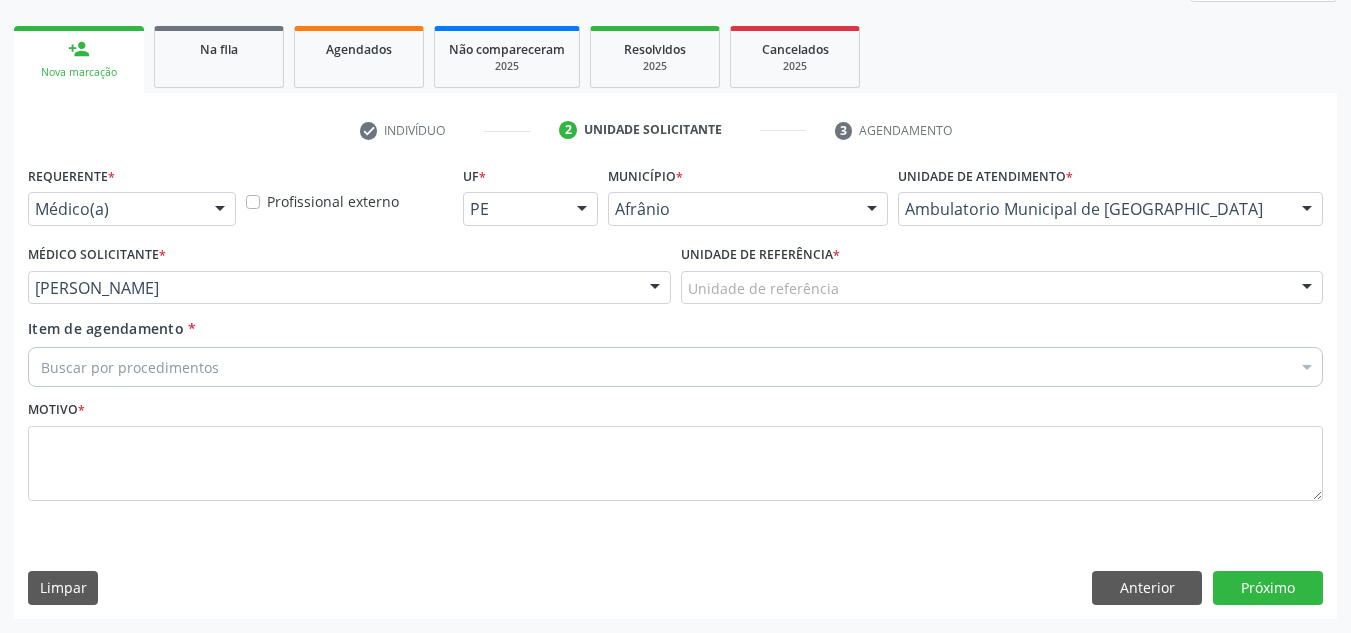 click on "Unidade de referência" at bounding box center [1002, 288] 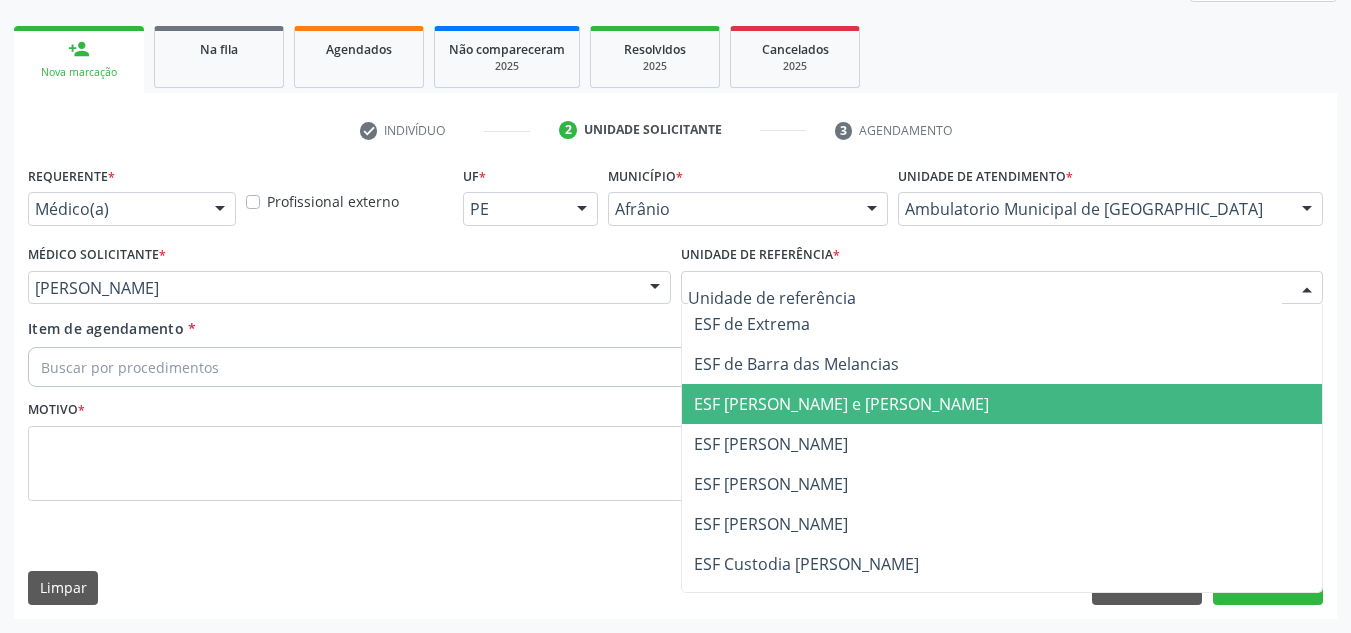 drag, startPoint x: 751, startPoint y: 406, endPoint x: 658, endPoint y: 399, distance: 93.26307 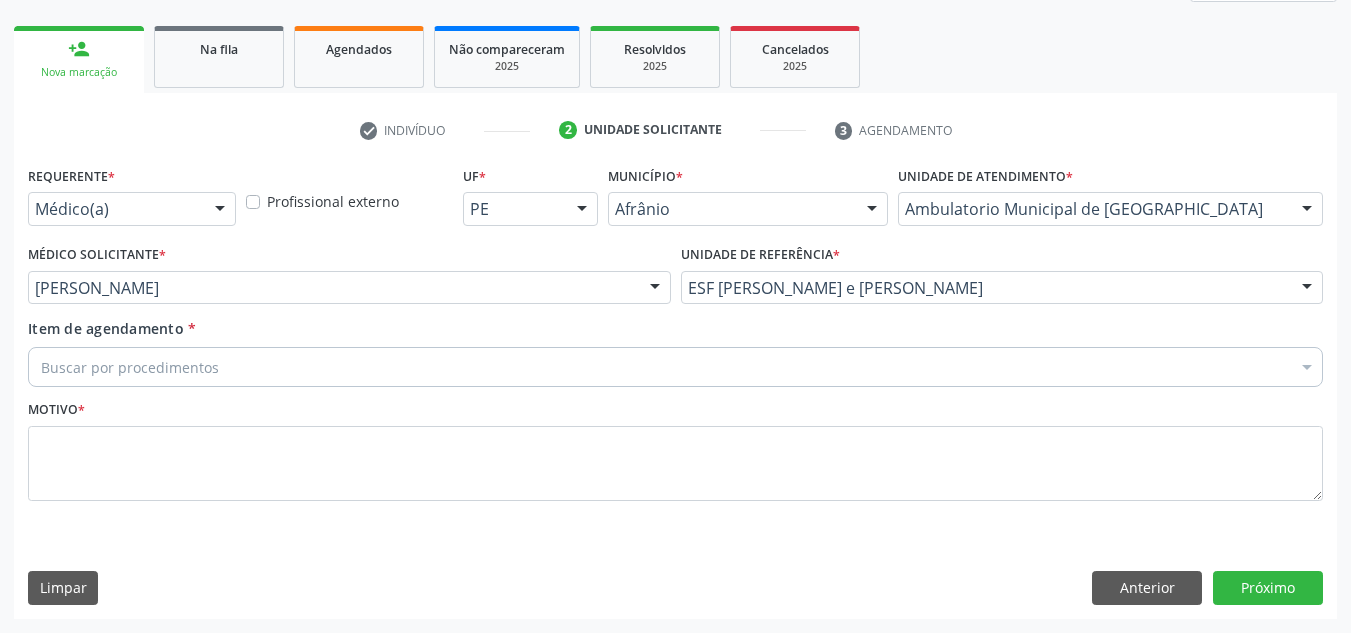 drag, startPoint x: 646, startPoint y: 369, endPoint x: 660, endPoint y: 356, distance: 19.104973 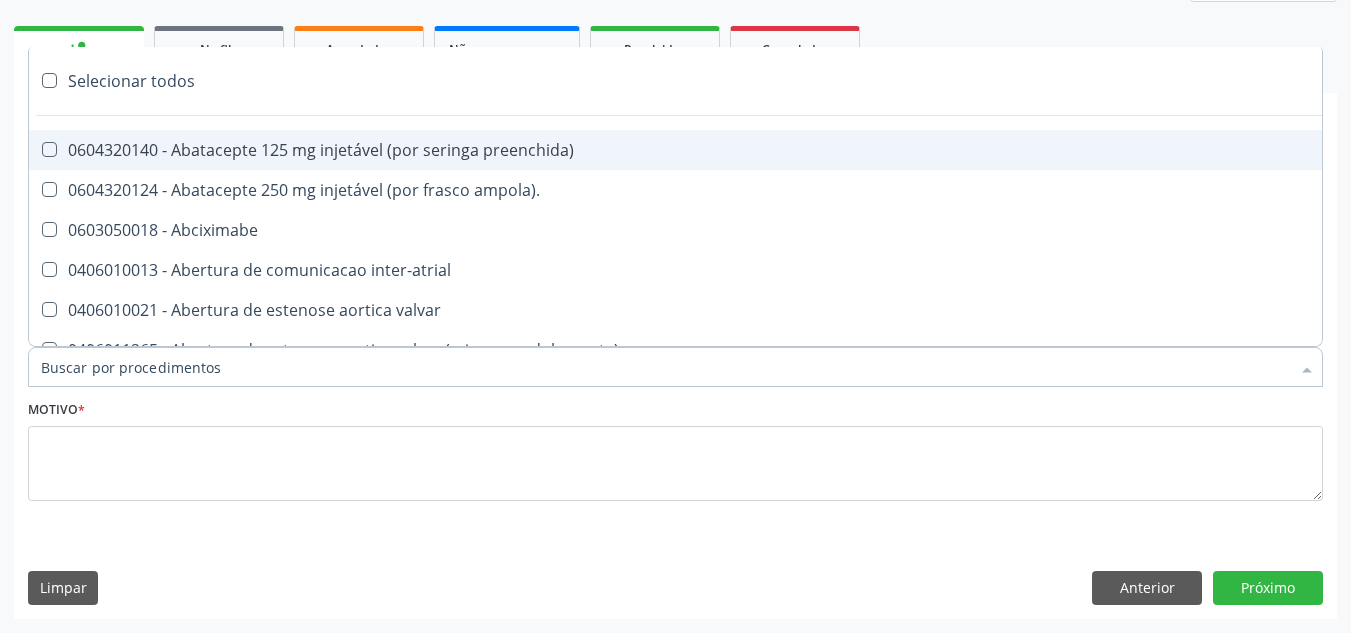 paste on "NEUROPEDIATRA" 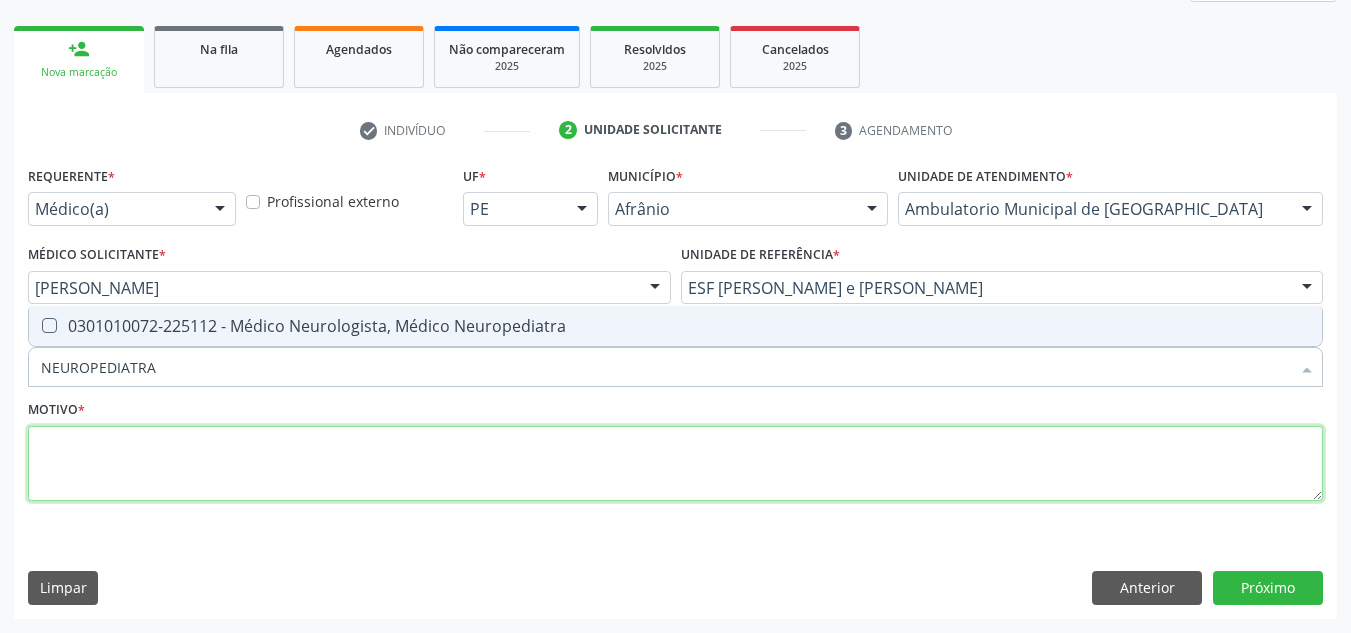 click at bounding box center (675, 464) 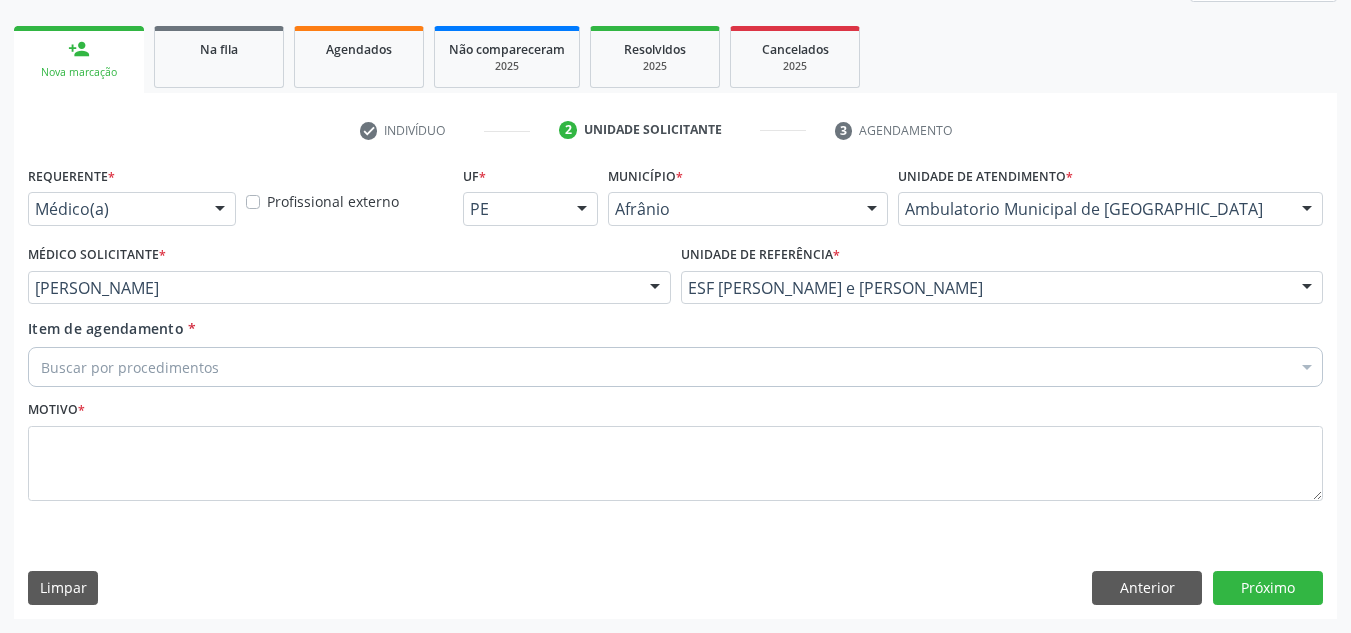 click on "Buscar por procedimentos" at bounding box center (675, 367) 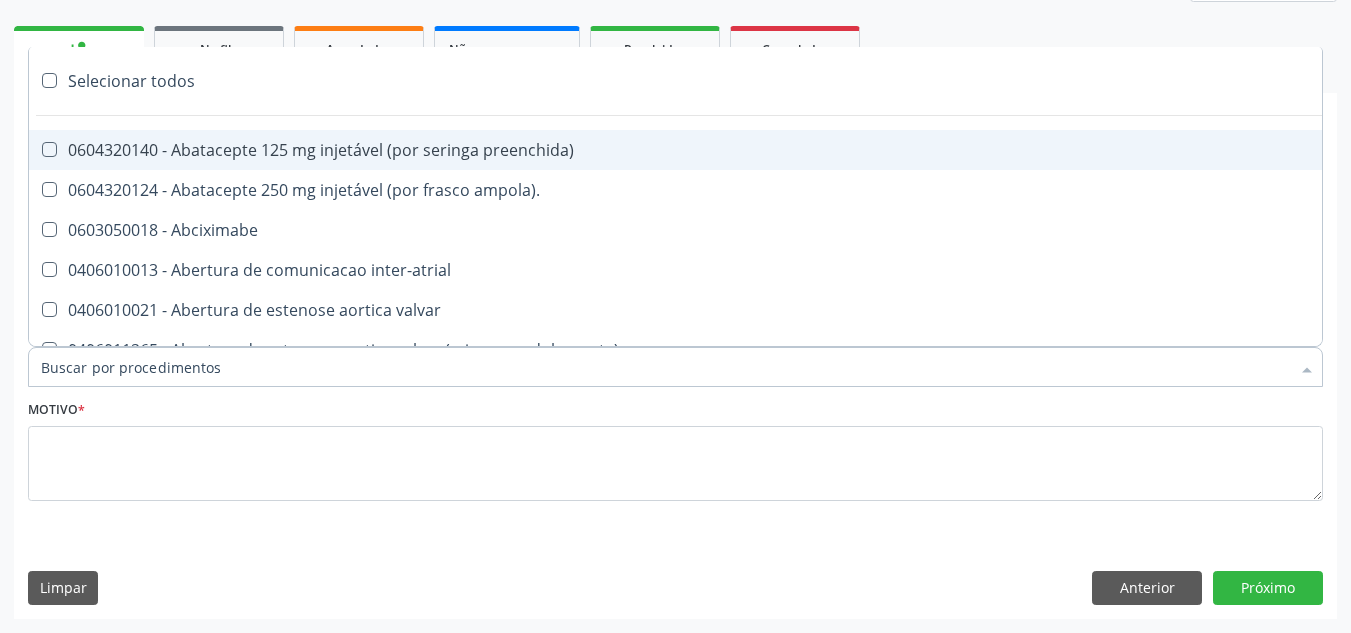 paste on "NEUROPEDIATRA" 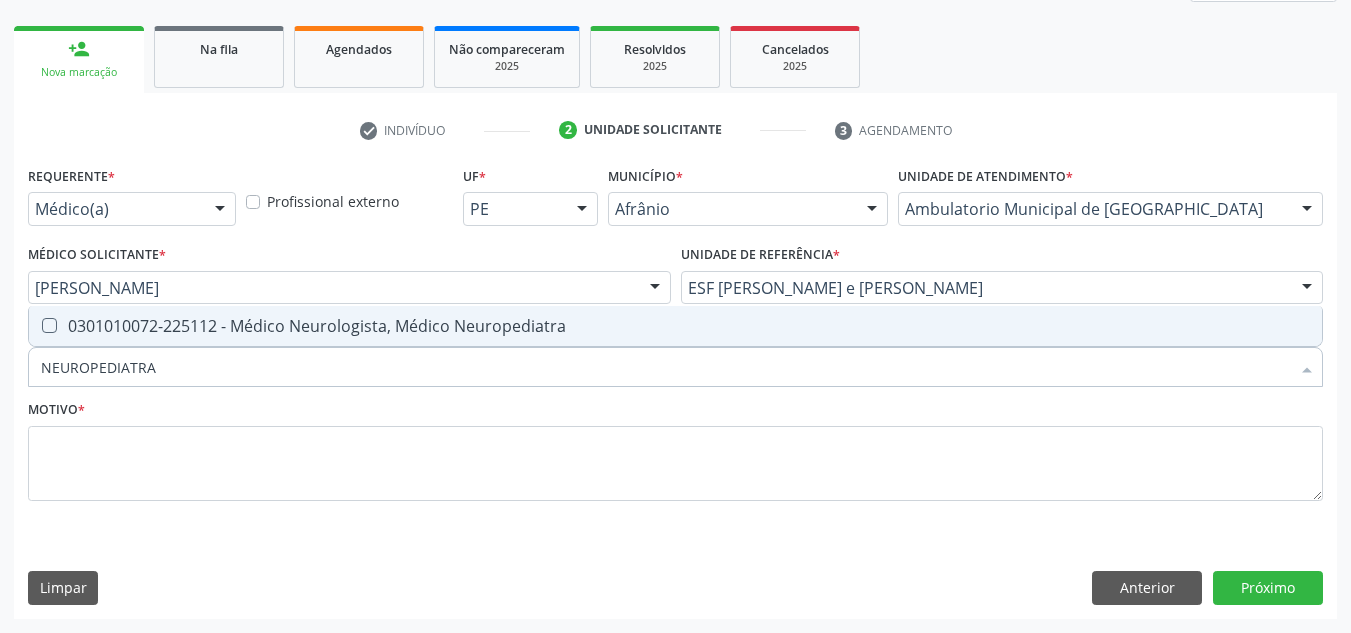 click on "0301010072-225112 - Médico Neurologista, Médico Neuropediatra" at bounding box center (675, 326) 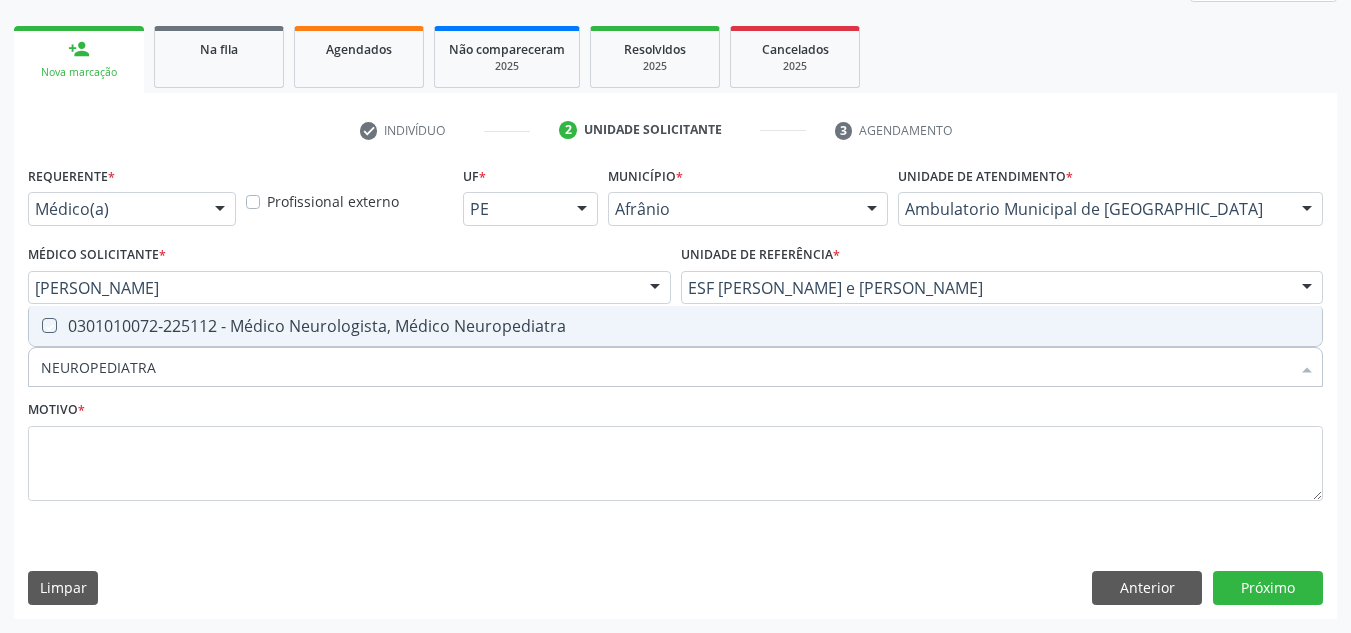 checkbox on "true" 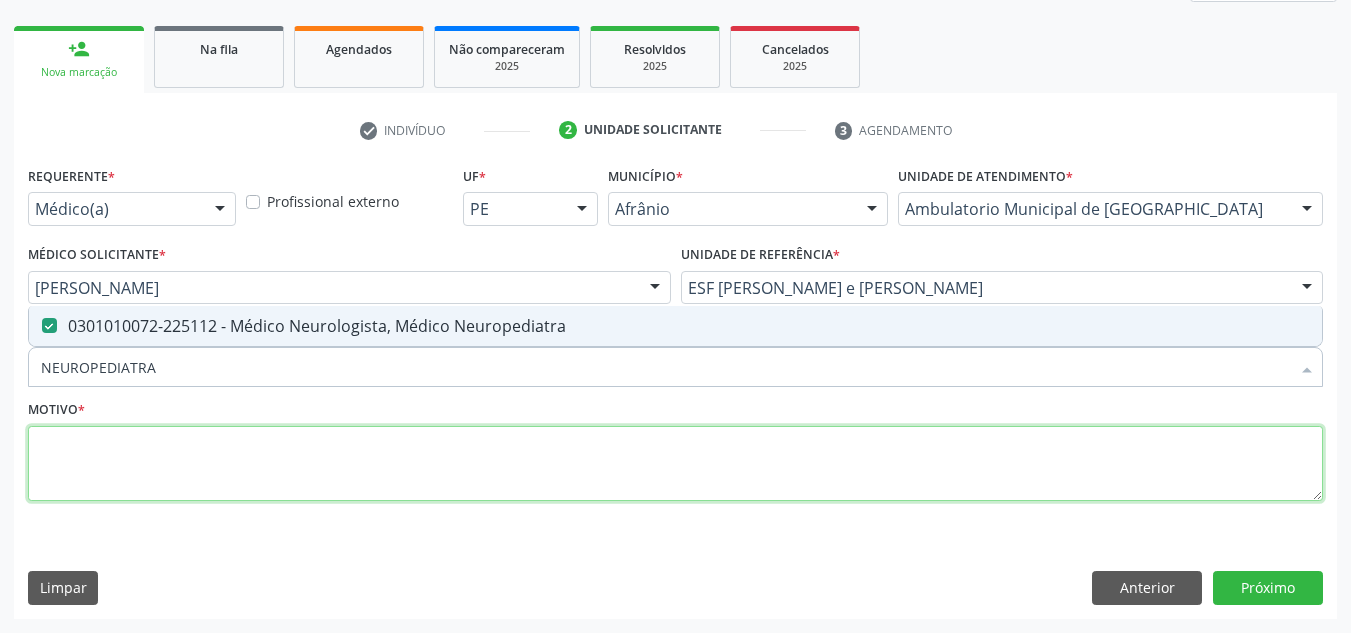 click at bounding box center [675, 464] 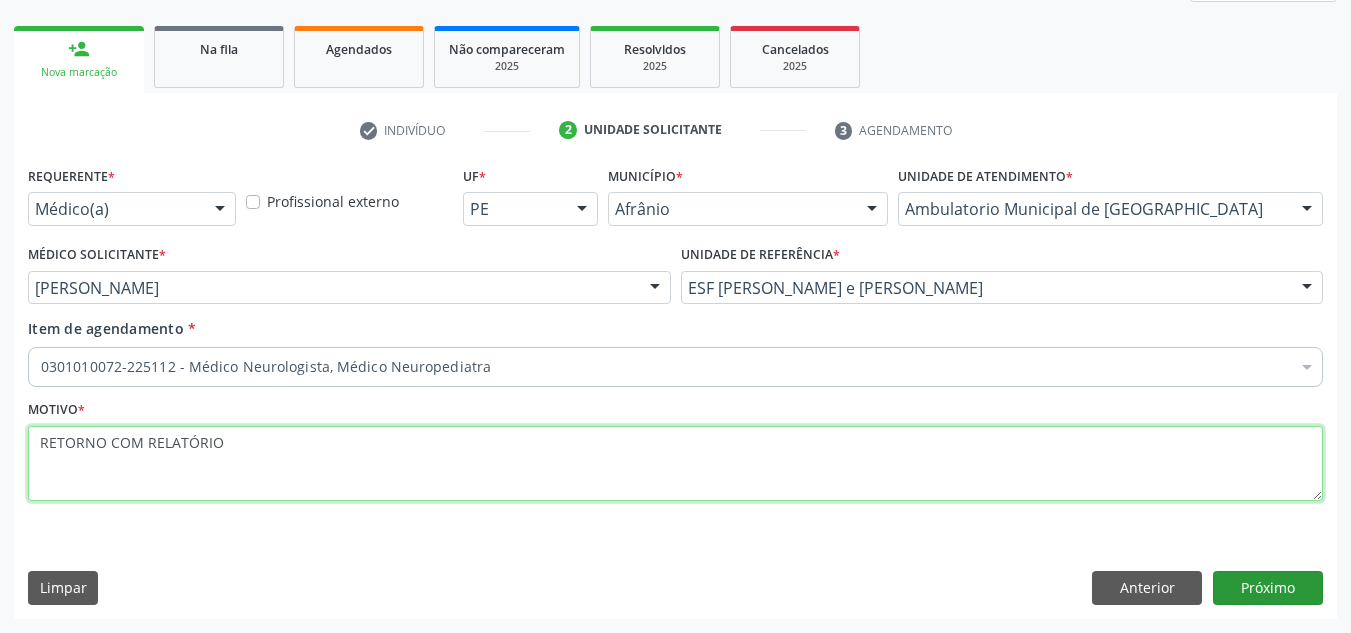 type on "RETORNO COM RELATÓRIO" 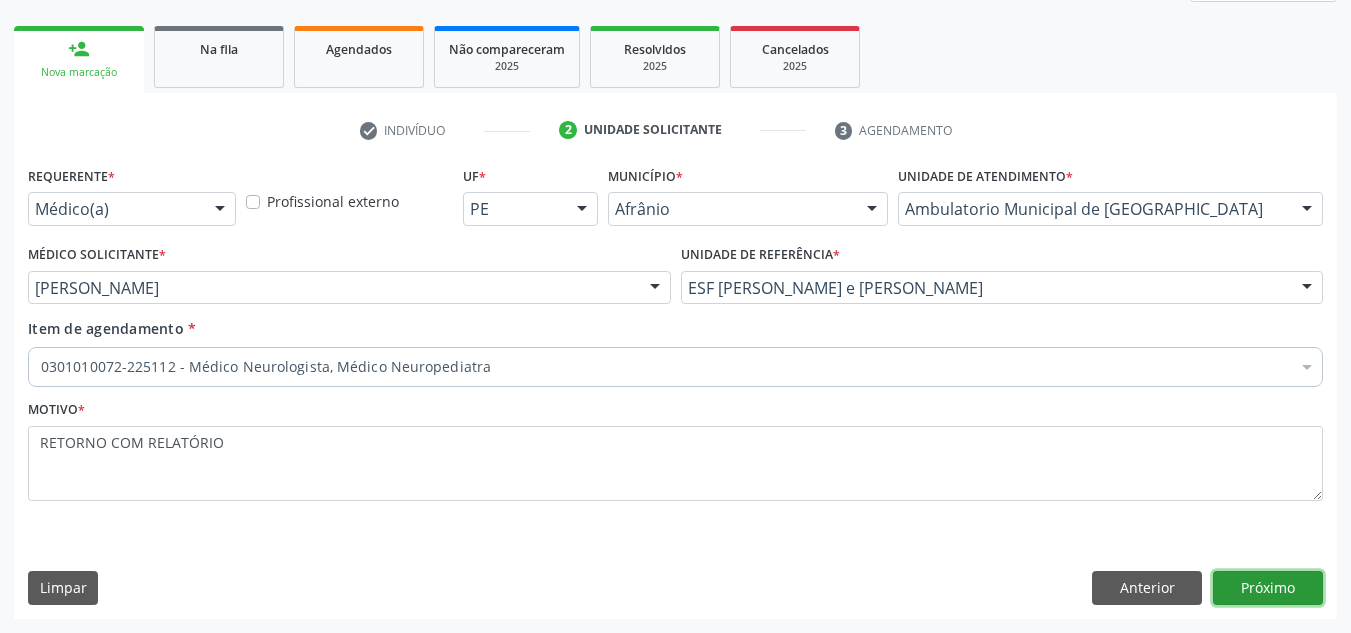 click on "Próximo" at bounding box center [1268, 588] 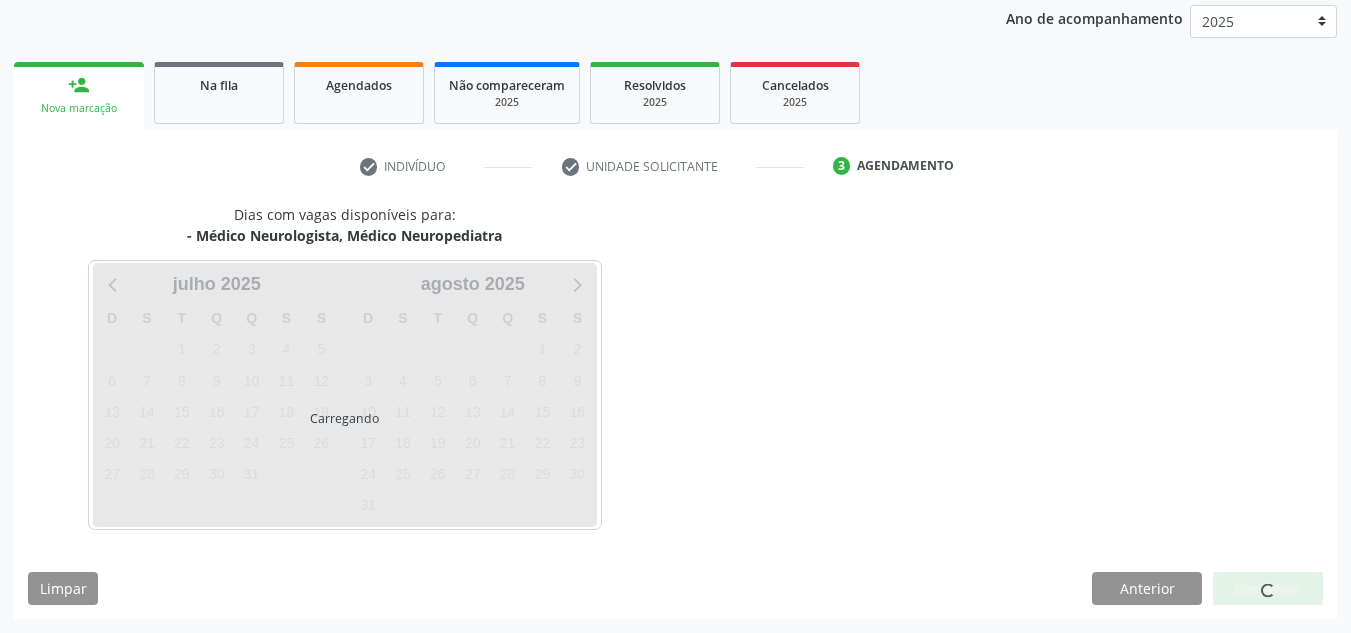 scroll, scrollTop: 237, scrollLeft: 0, axis: vertical 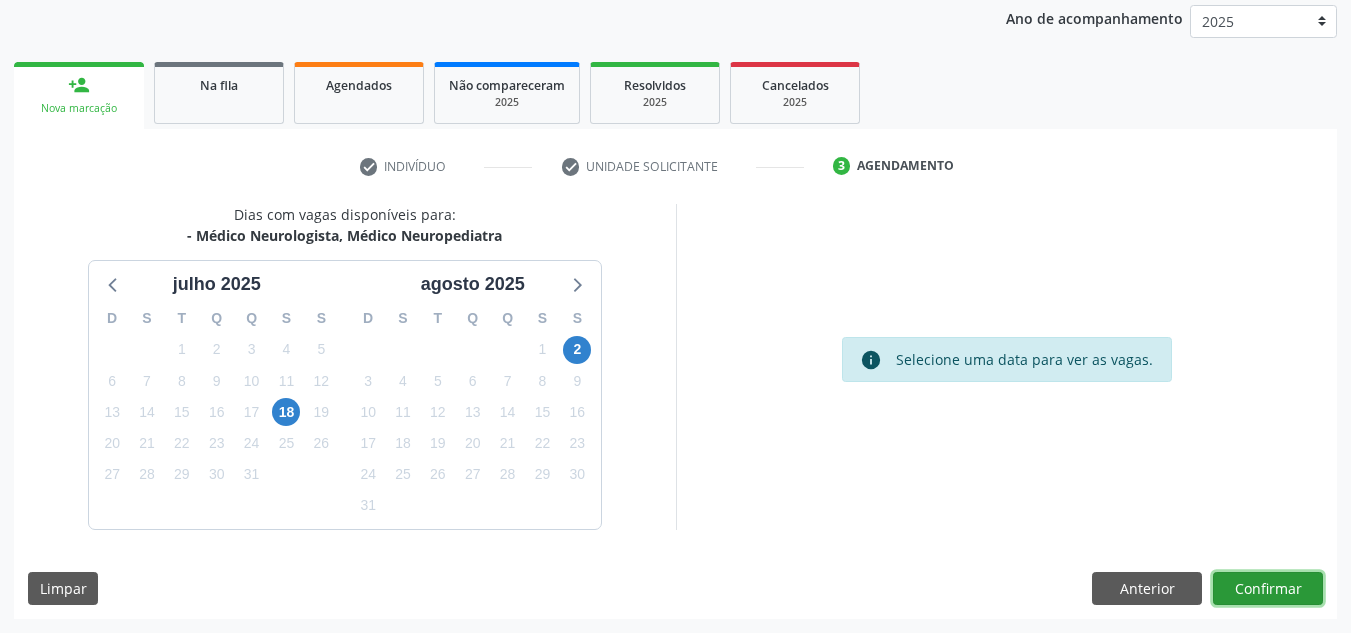 click on "Confirmar" at bounding box center [1268, 589] 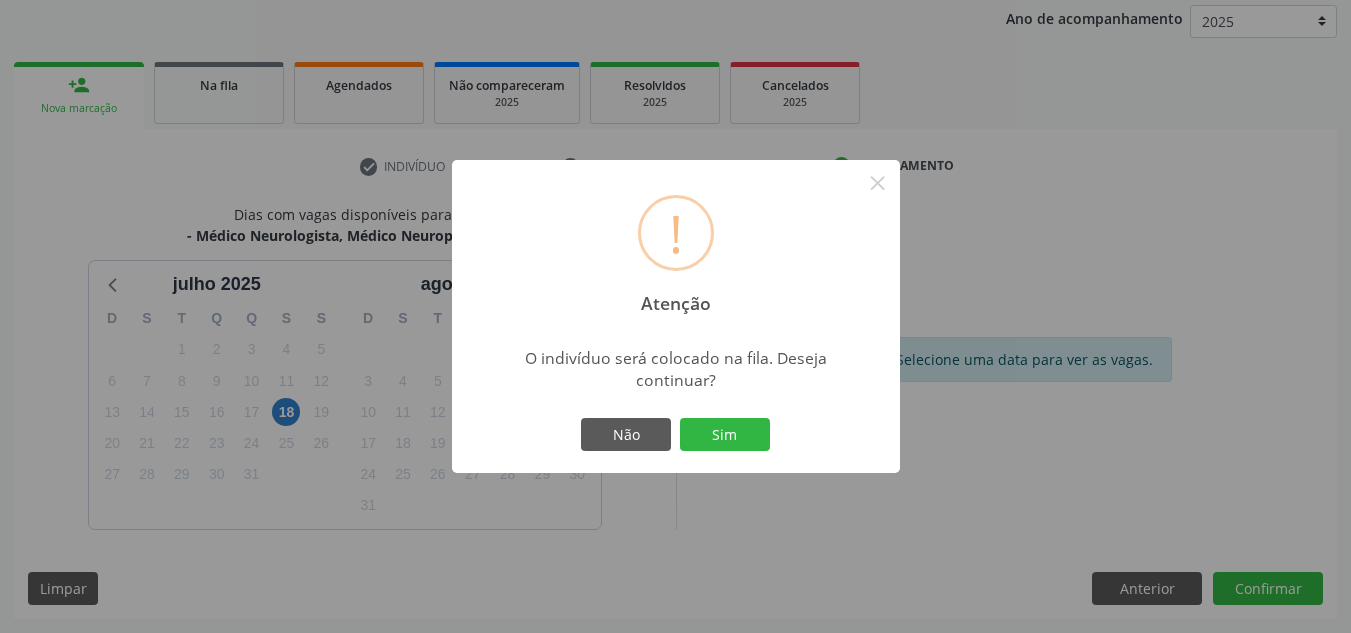 type 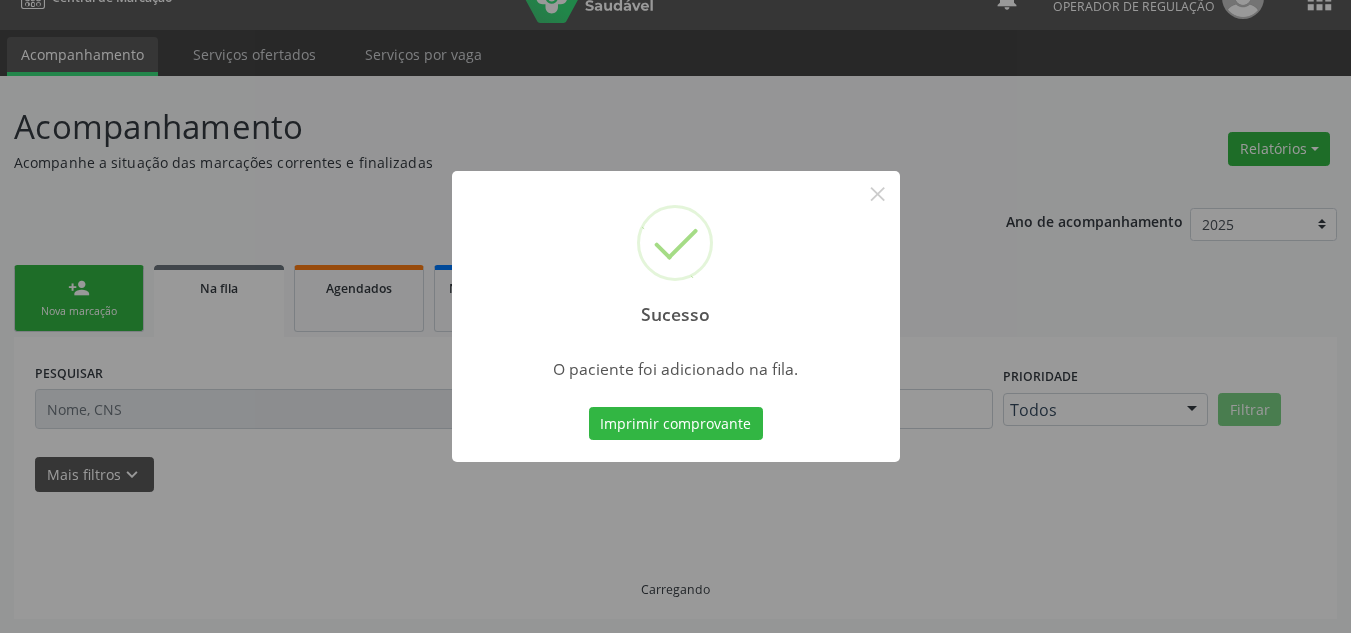 scroll, scrollTop: 34, scrollLeft: 0, axis: vertical 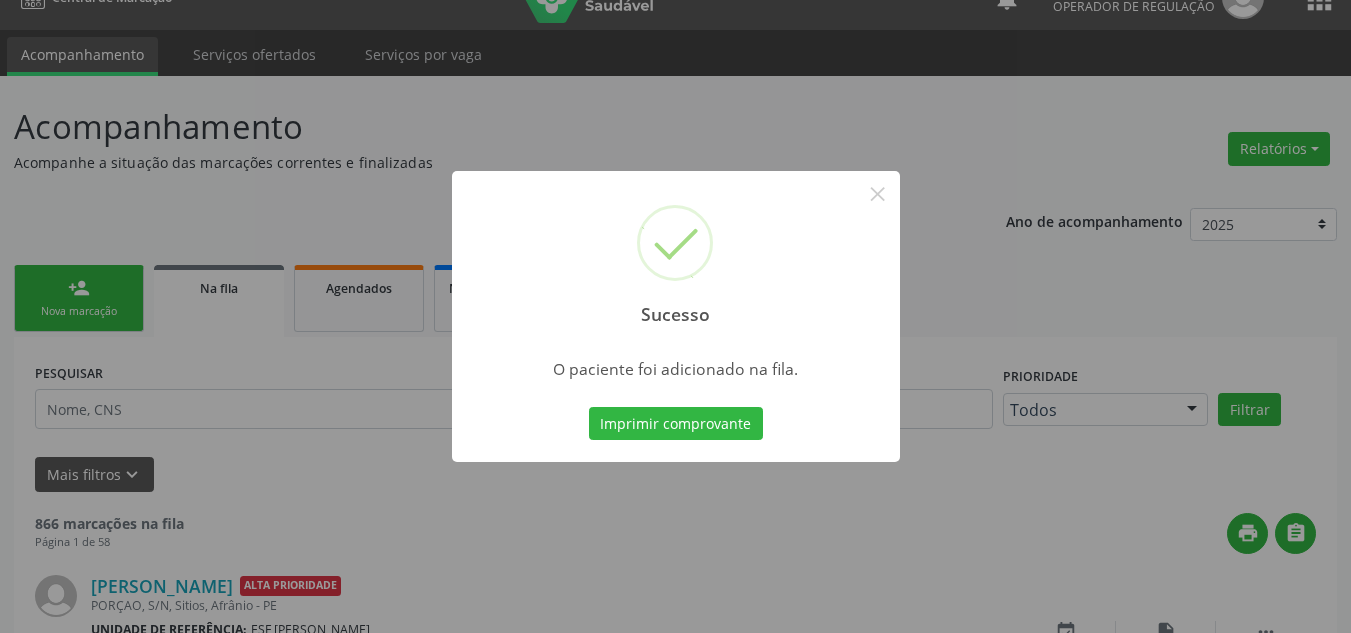 type 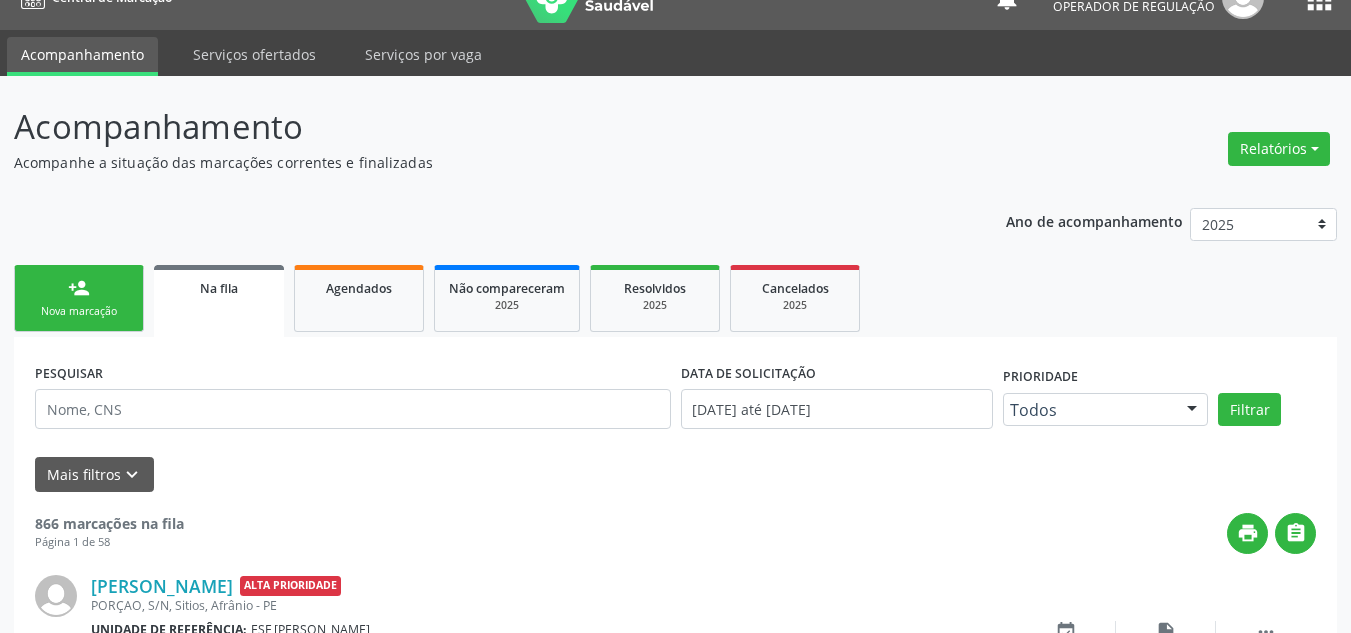 click on "Nova marcação" at bounding box center [79, 311] 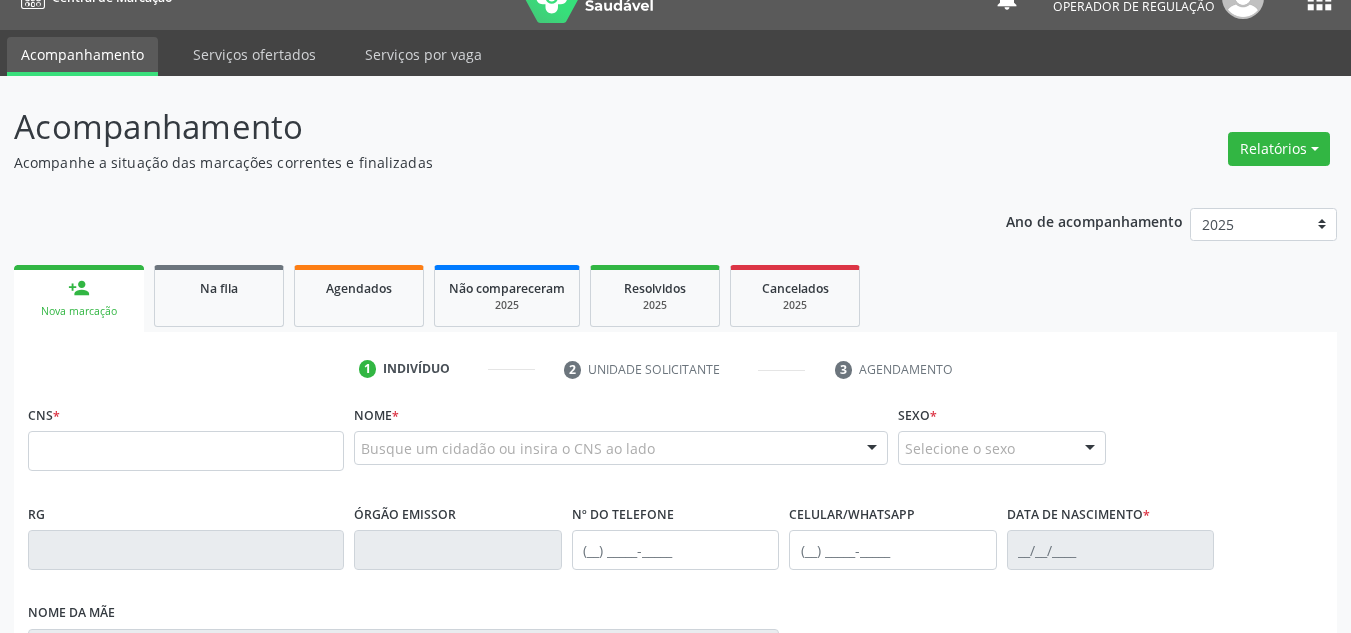click on "CNS
*" at bounding box center (186, 435) 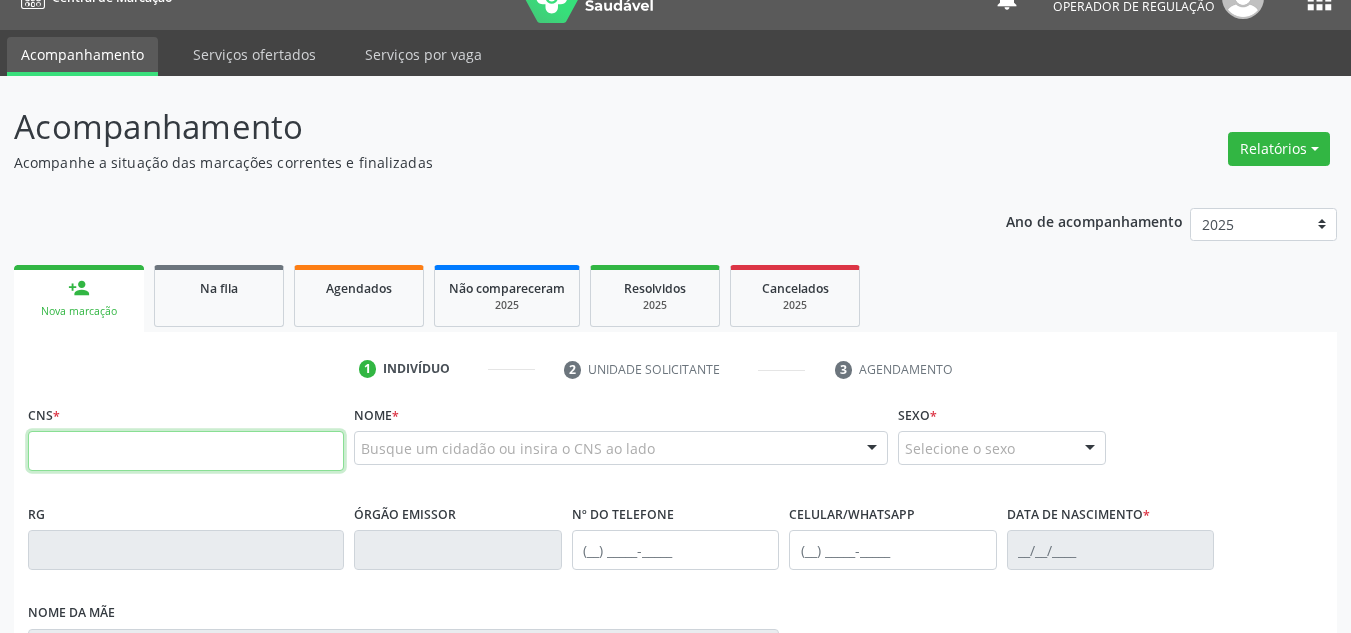 click at bounding box center (186, 451) 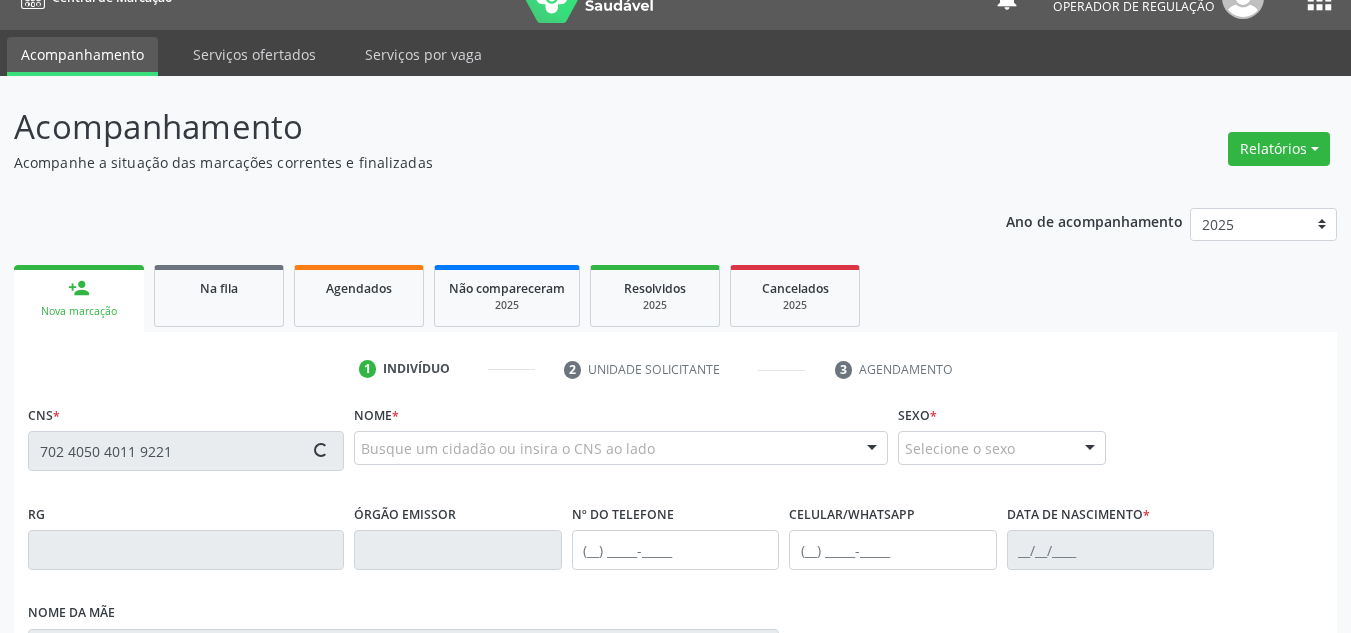 type on "702 4050 4011 9221" 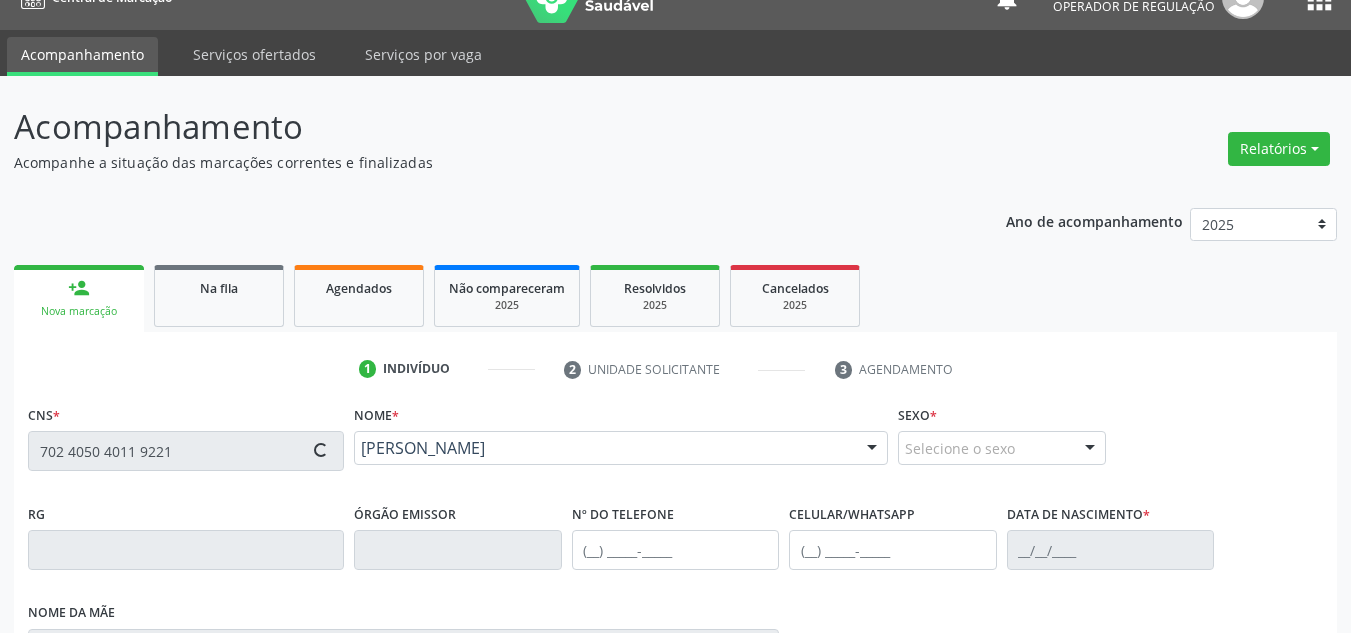 type on "[PHONE_NUMBER]" 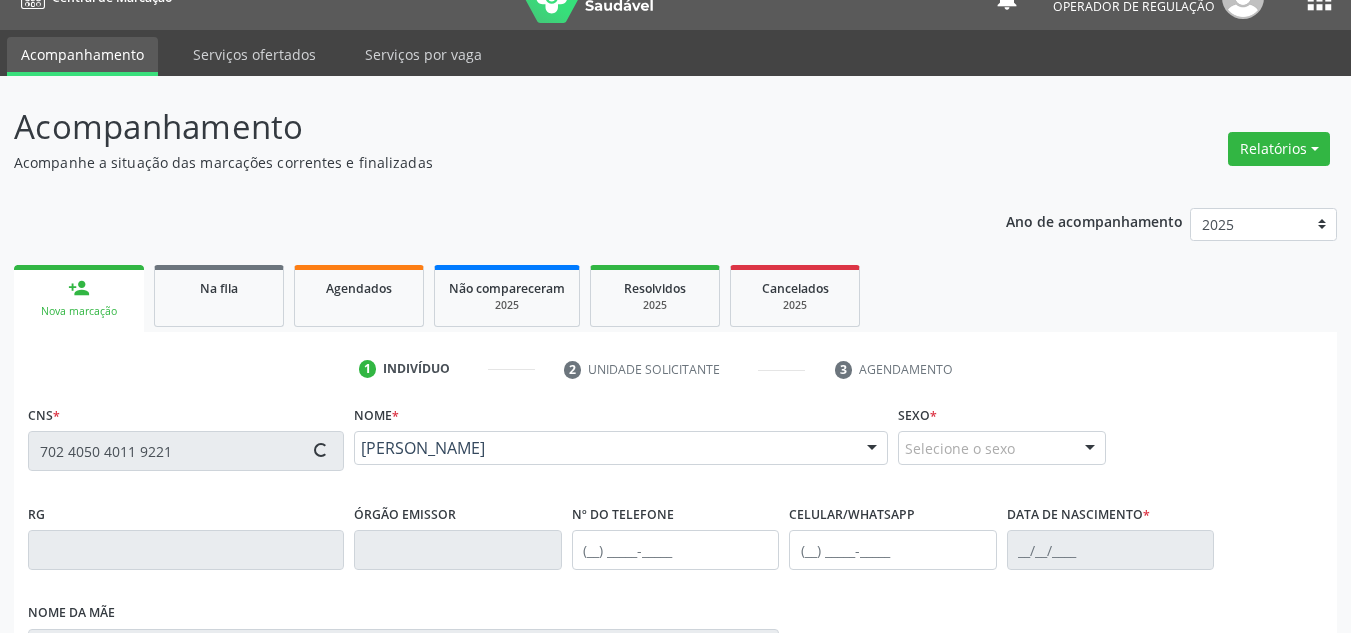 type on "[DATE]" 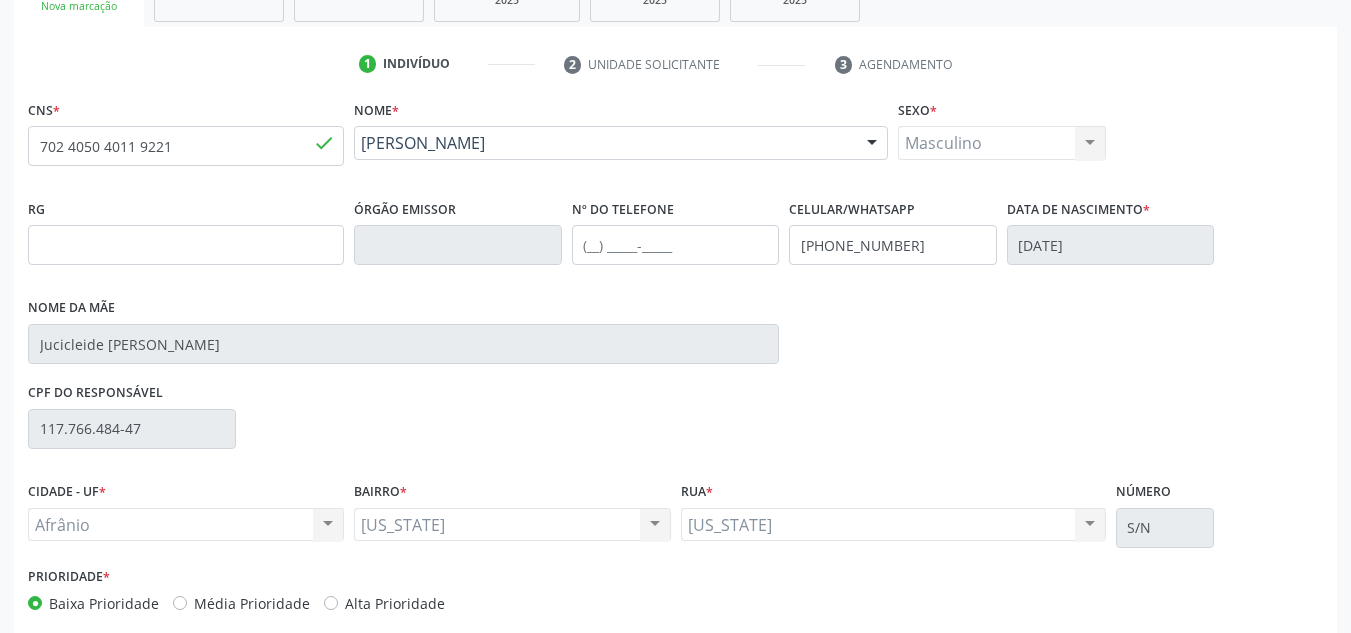 scroll, scrollTop: 434, scrollLeft: 0, axis: vertical 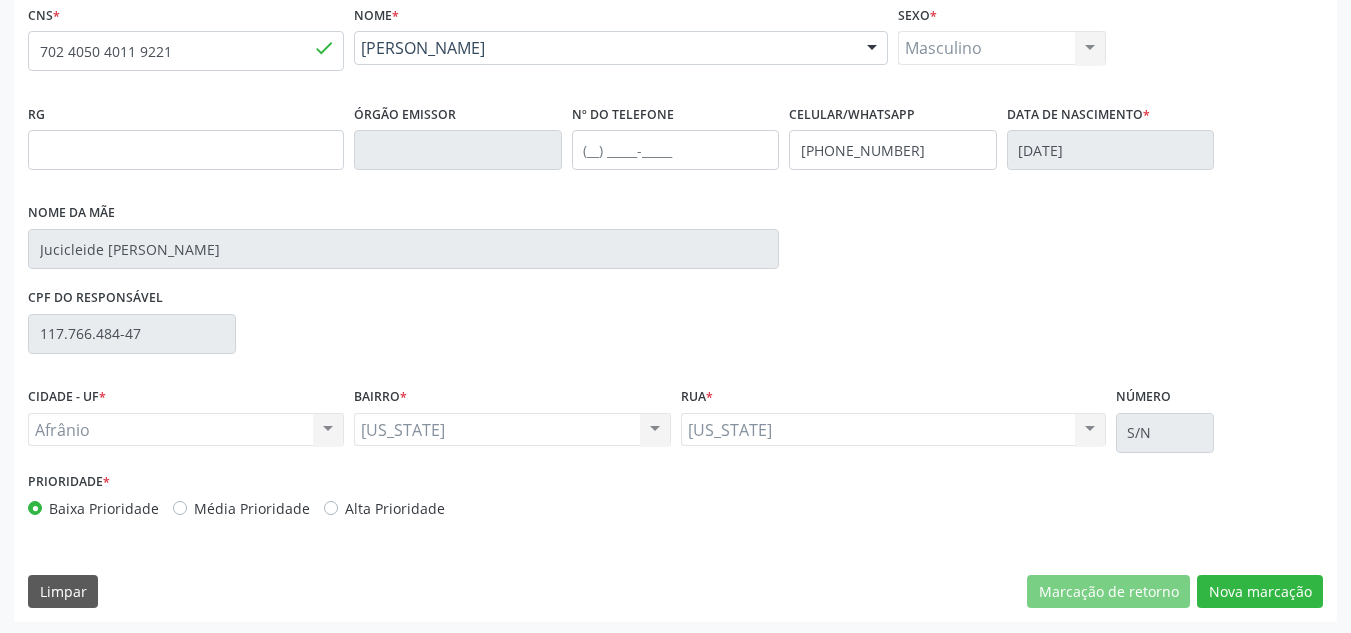 drag, startPoint x: 247, startPoint y: 499, endPoint x: 289, endPoint y: 514, distance: 44.598206 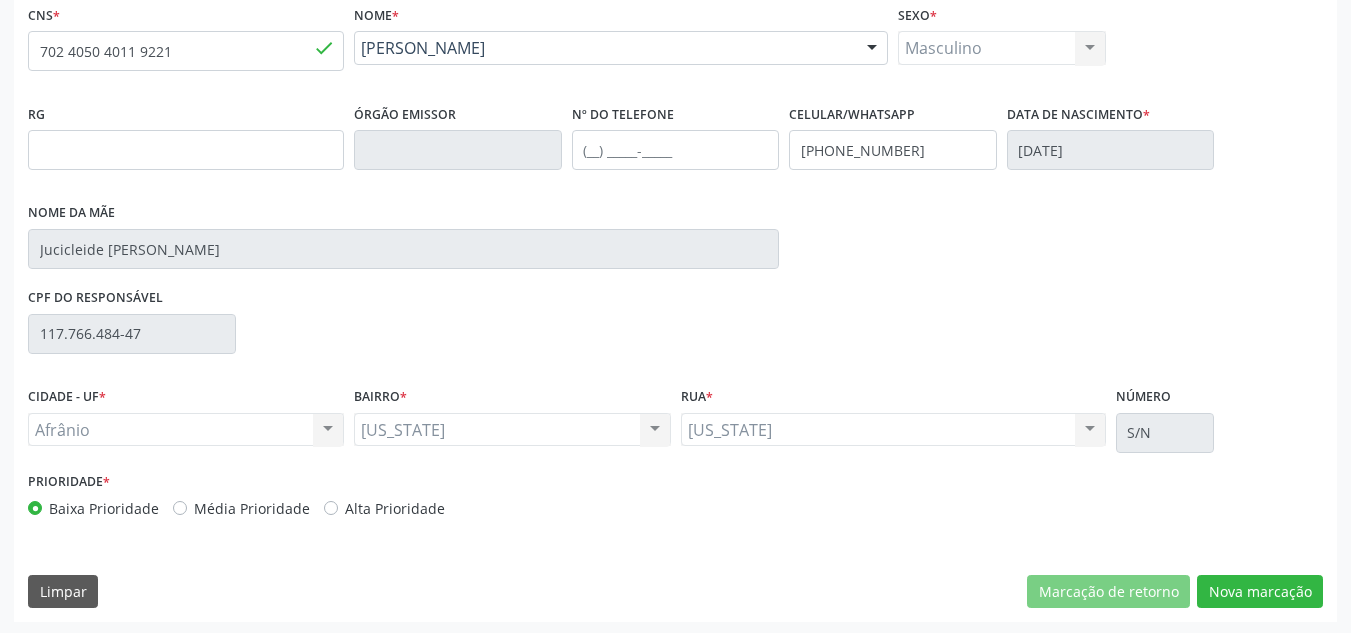 click on "Média Prioridade" at bounding box center (252, 508) 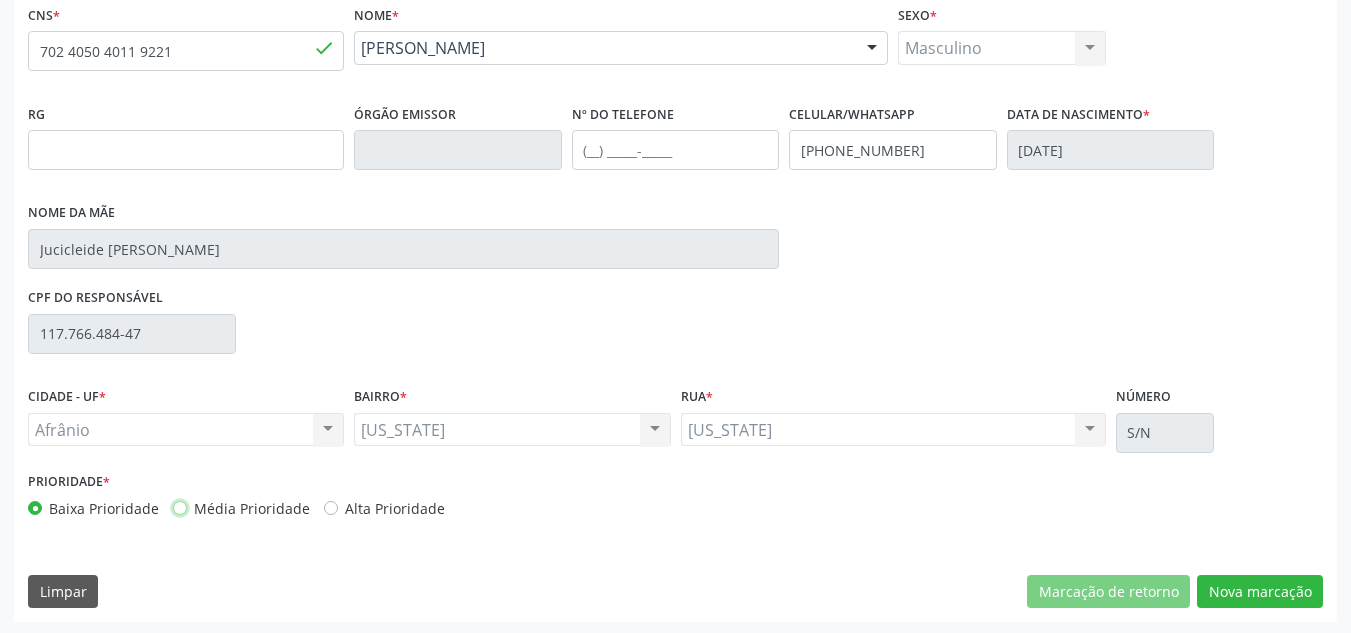 click on "Média Prioridade" at bounding box center [180, 507] 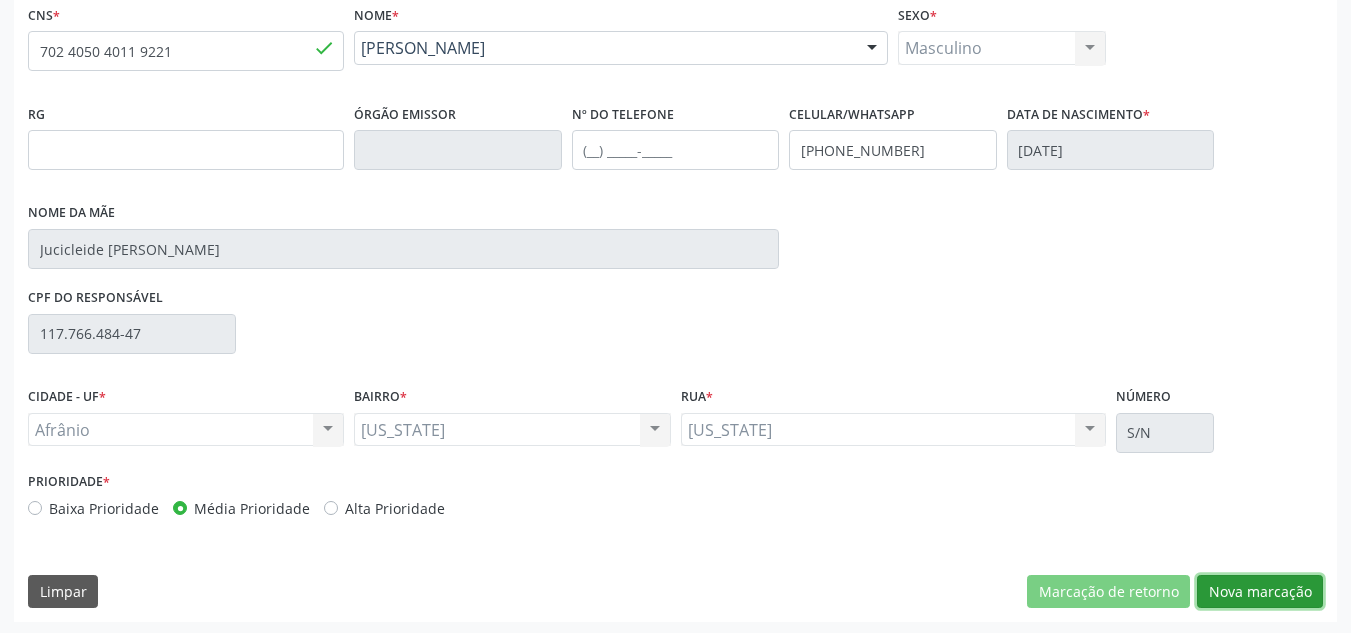 click on "Nova marcação" at bounding box center (1260, 592) 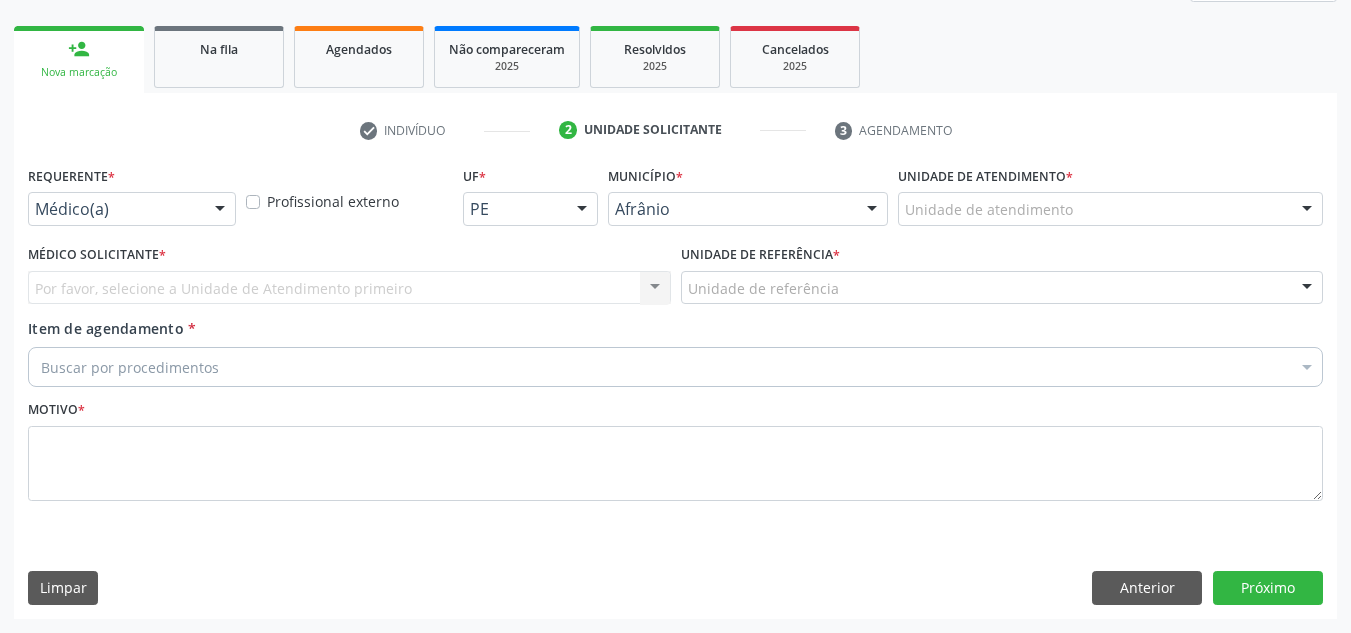scroll, scrollTop: 273, scrollLeft: 0, axis: vertical 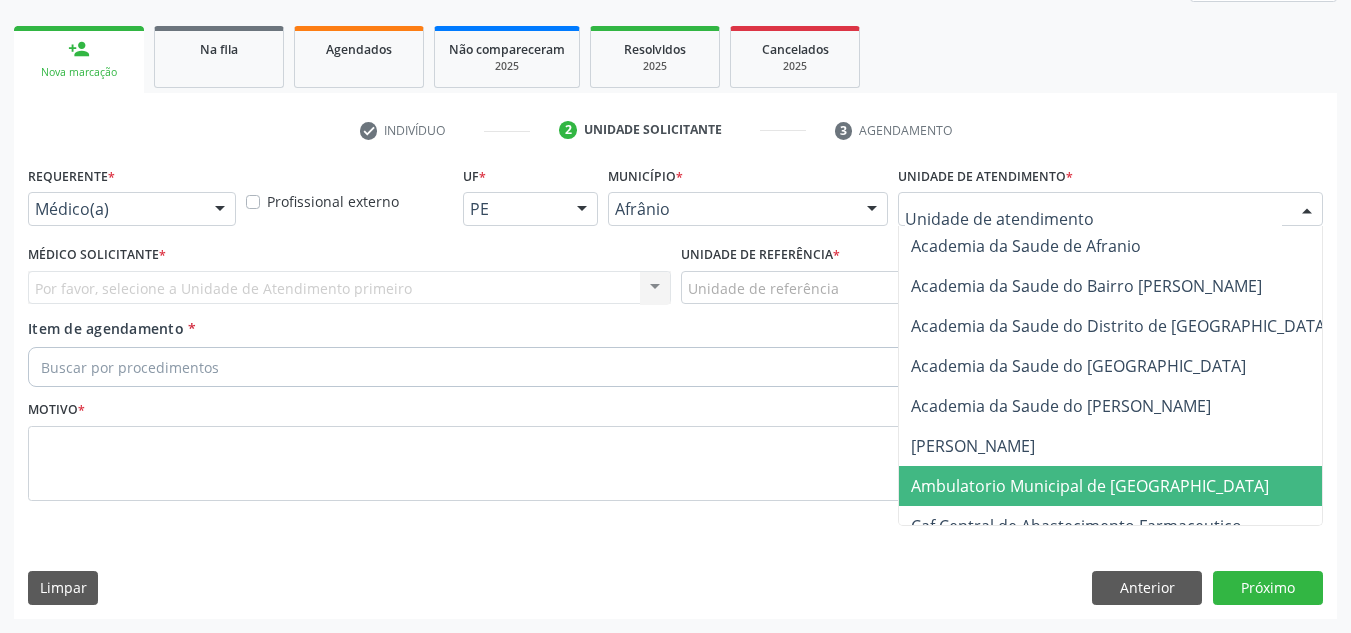 click on "Ambulatorio Municipal de [GEOGRAPHIC_DATA]" at bounding box center (1090, 486) 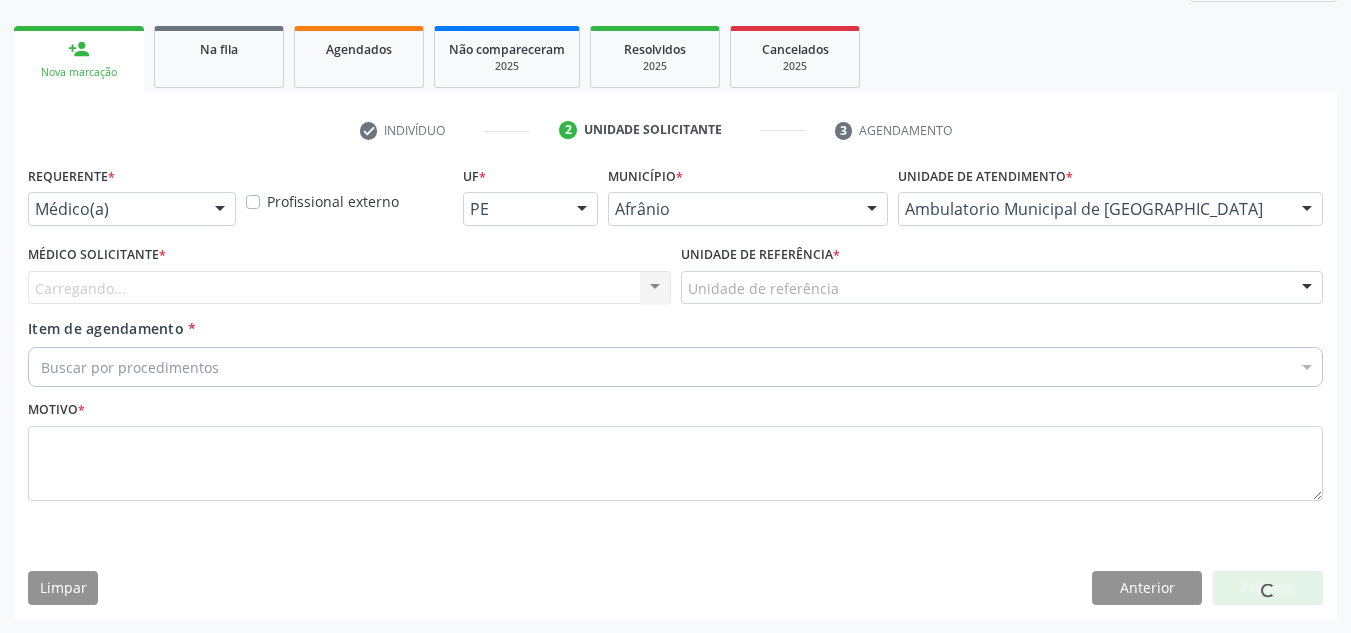 click on "Carregando...
Nenhum resultado encontrado para: "   "
Não há nenhuma opção para ser exibida." at bounding box center (349, 288) 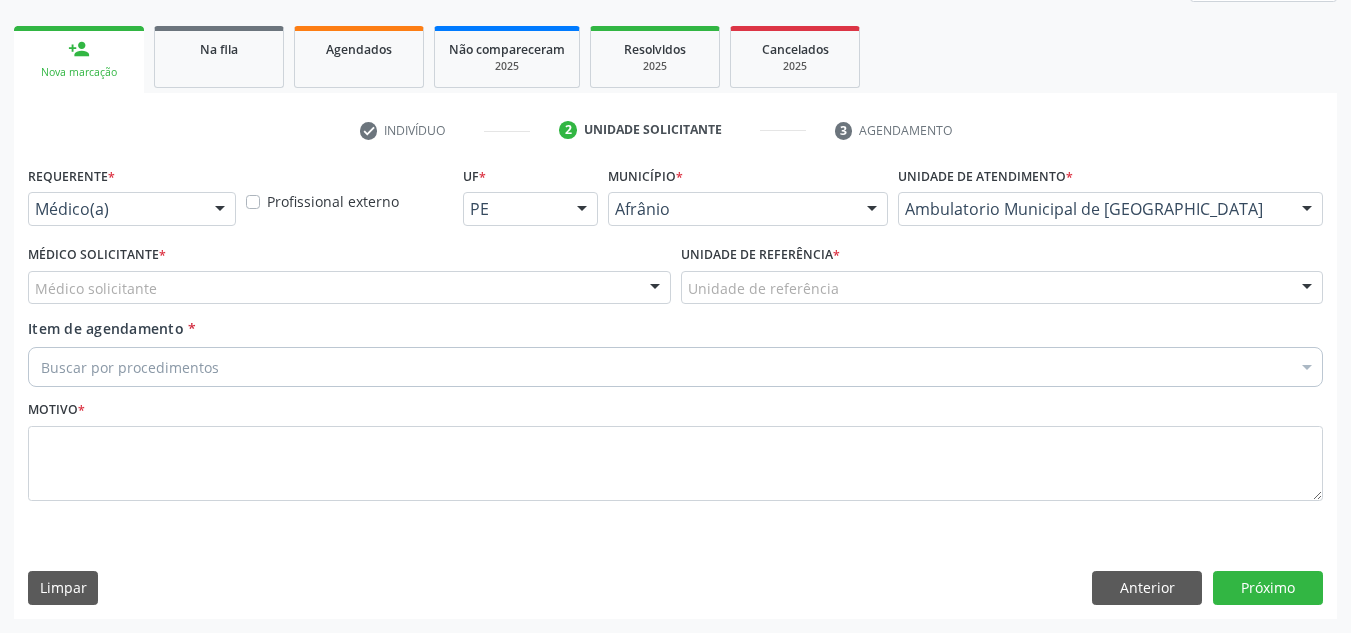 click on "Médico solicitante" at bounding box center (349, 288) 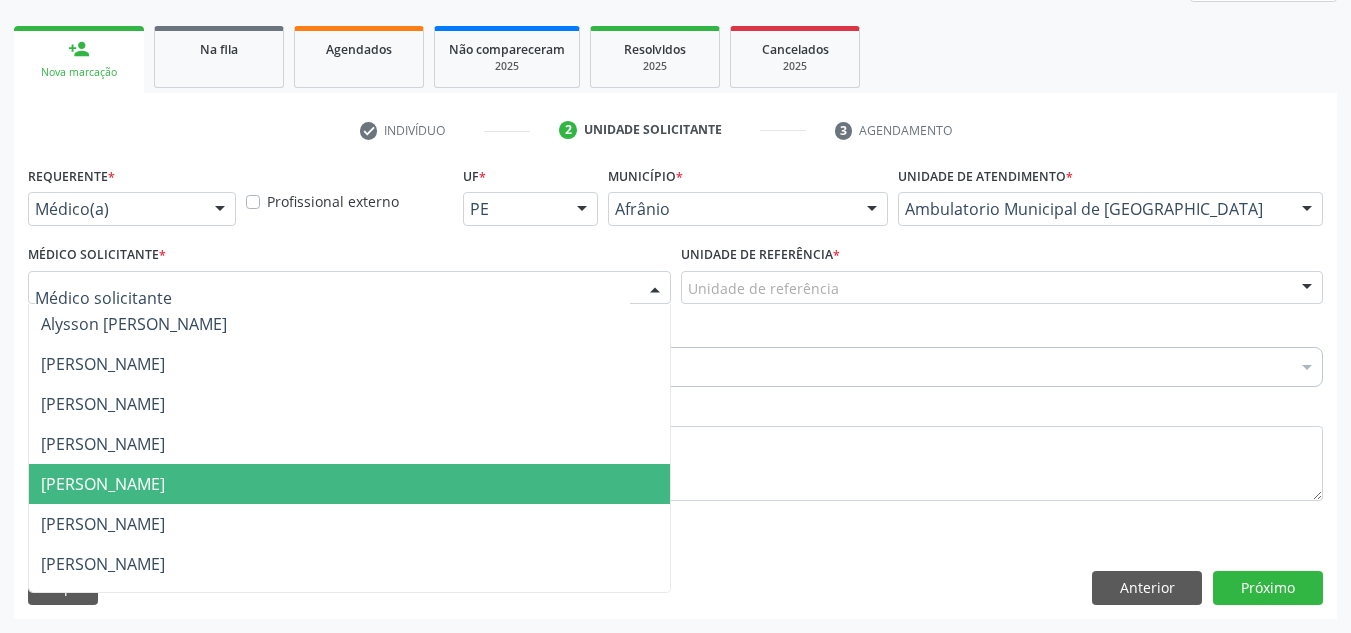 click on "[PERSON_NAME]" at bounding box center (349, 484) 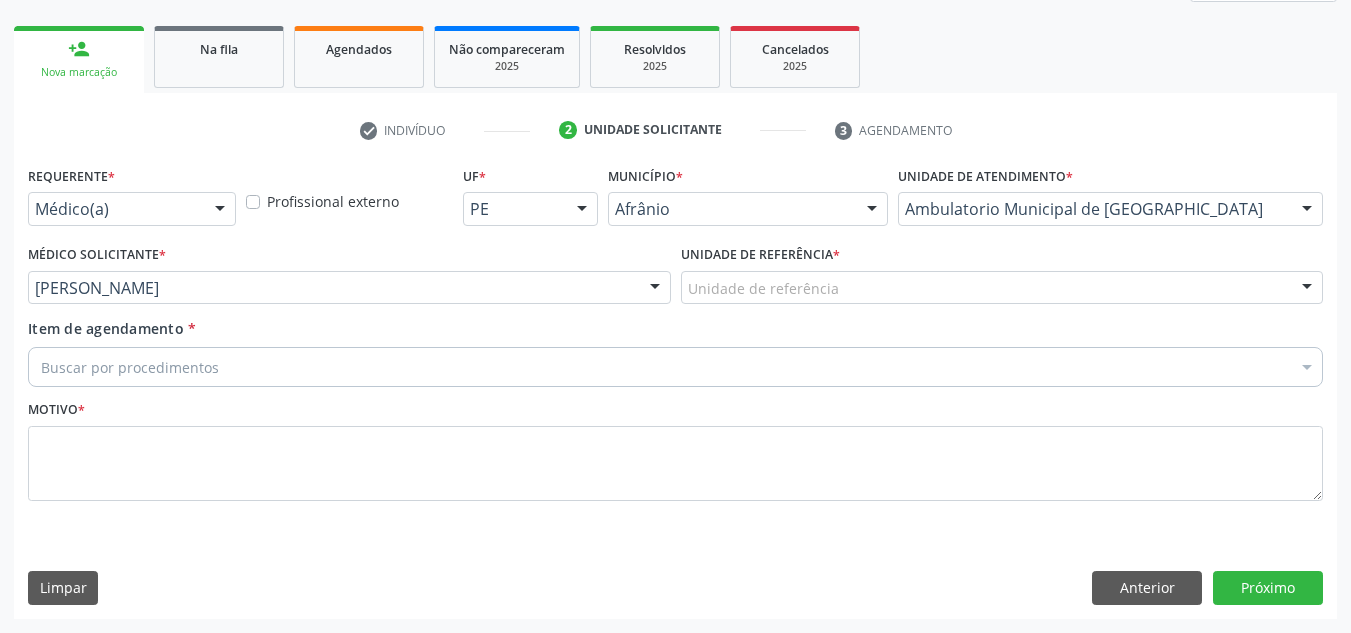 drag, startPoint x: 926, startPoint y: 284, endPoint x: 888, endPoint y: 452, distance: 172.24402 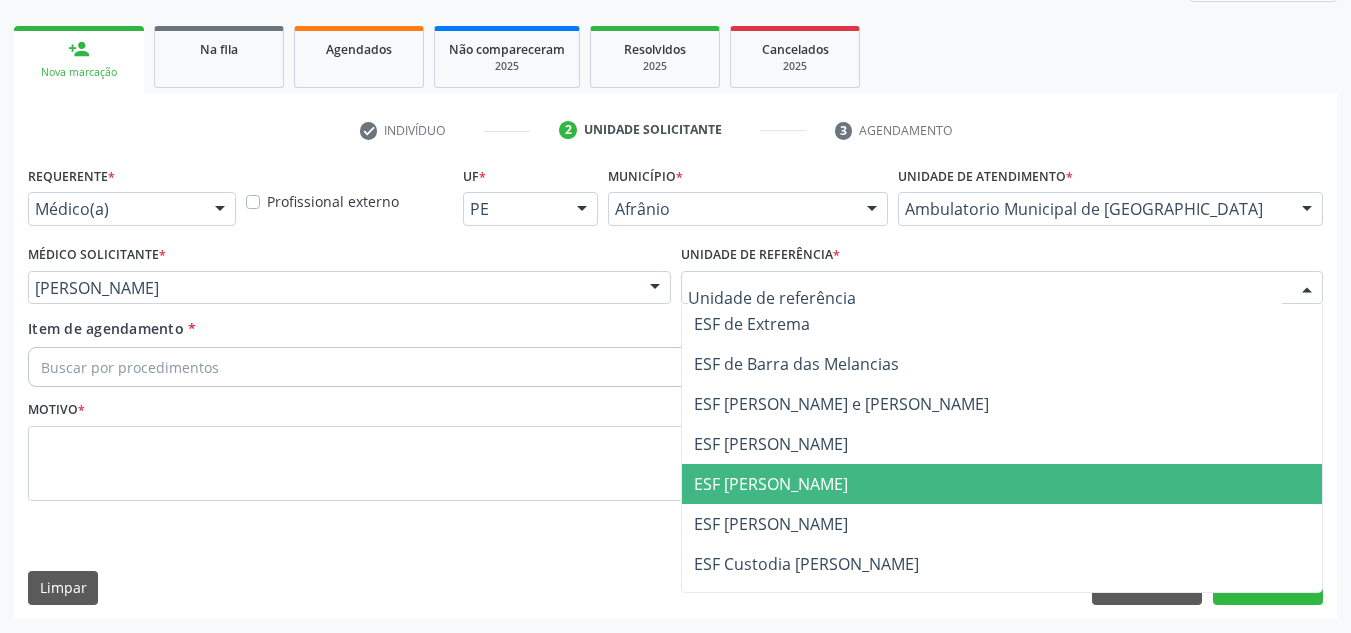 drag, startPoint x: 883, startPoint y: 484, endPoint x: 724, endPoint y: 410, distance: 175.37674 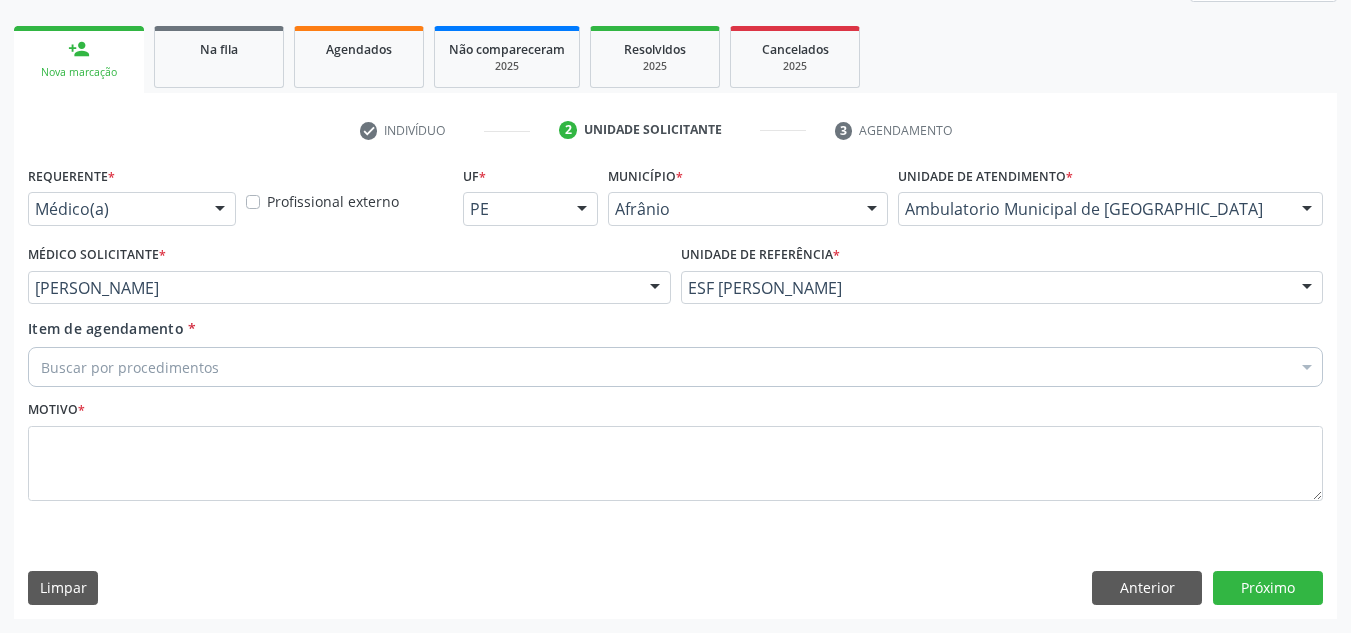 click on "Buscar por procedimentos" at bounding box center (675, 367) 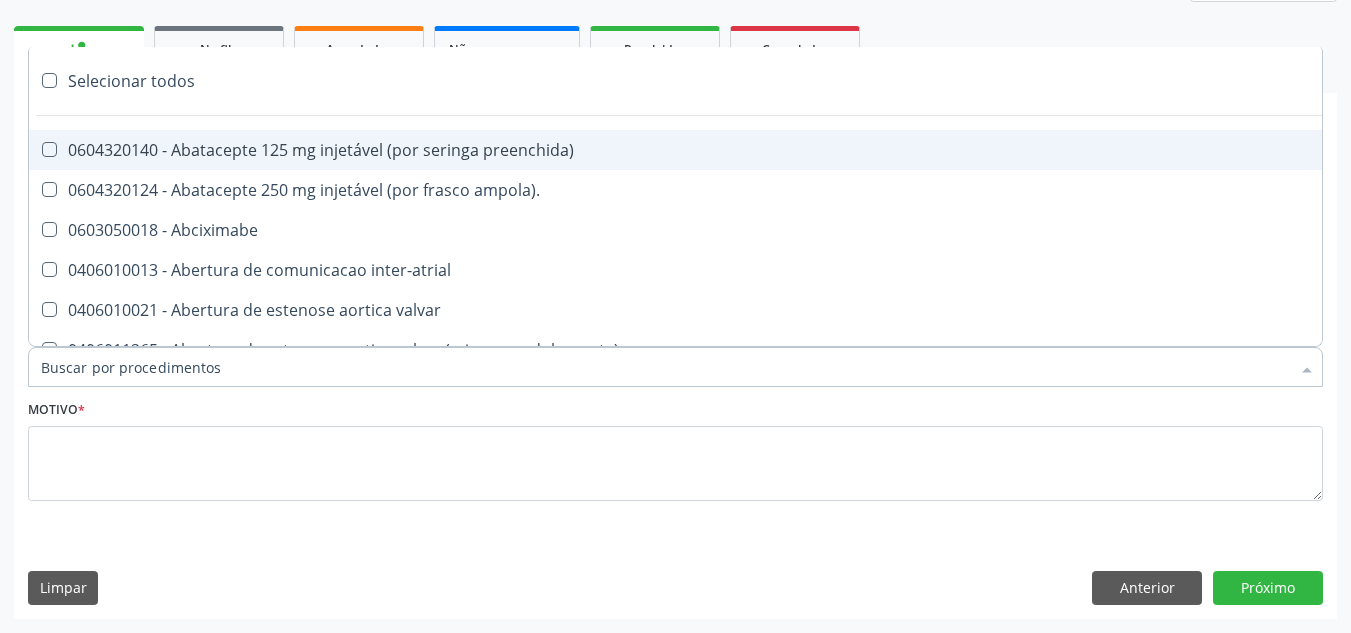 paste on "NEUROPEDIATRA" 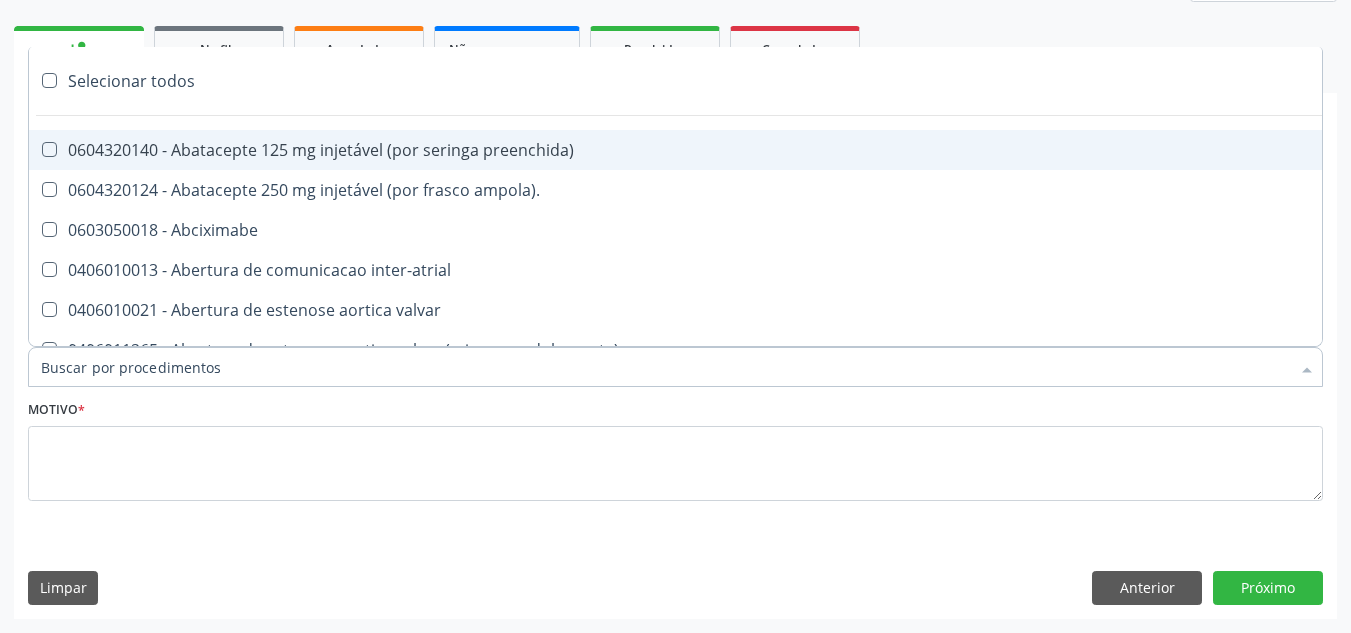 type on "NEUROPEDIATRA" 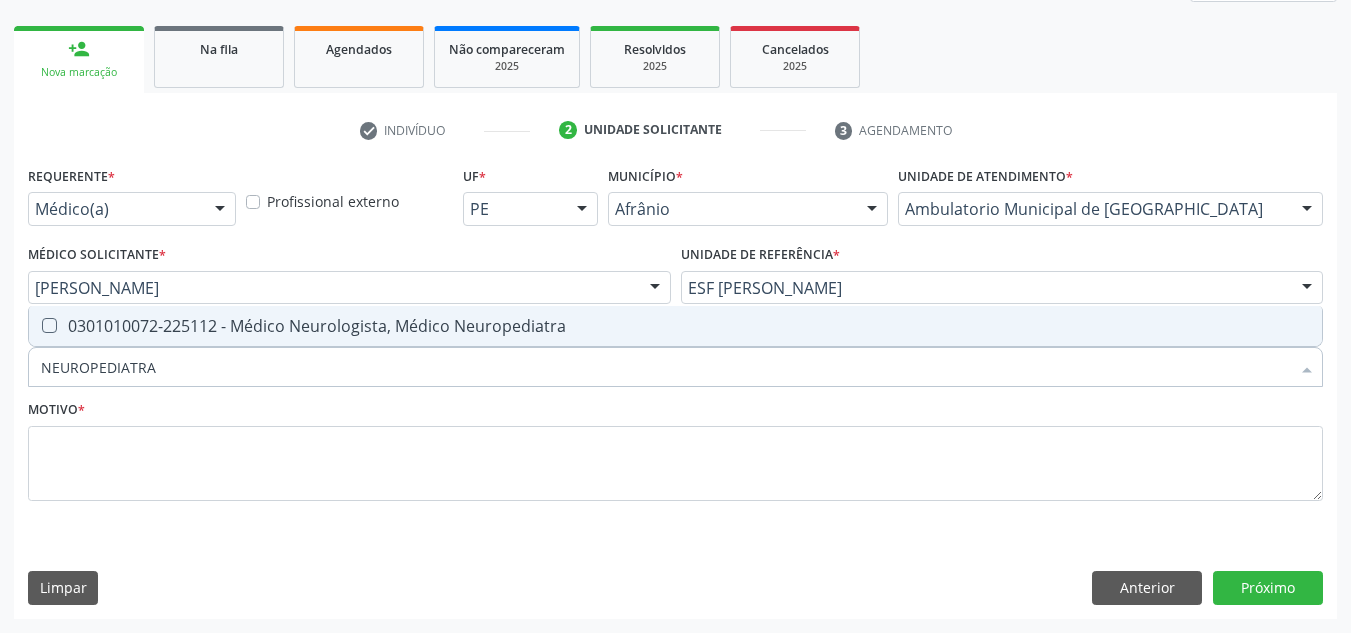 drag, startPoint x: 640, startPoint y: 310, endPoint x: 576, endPoint y: 400, distance: 110.4355 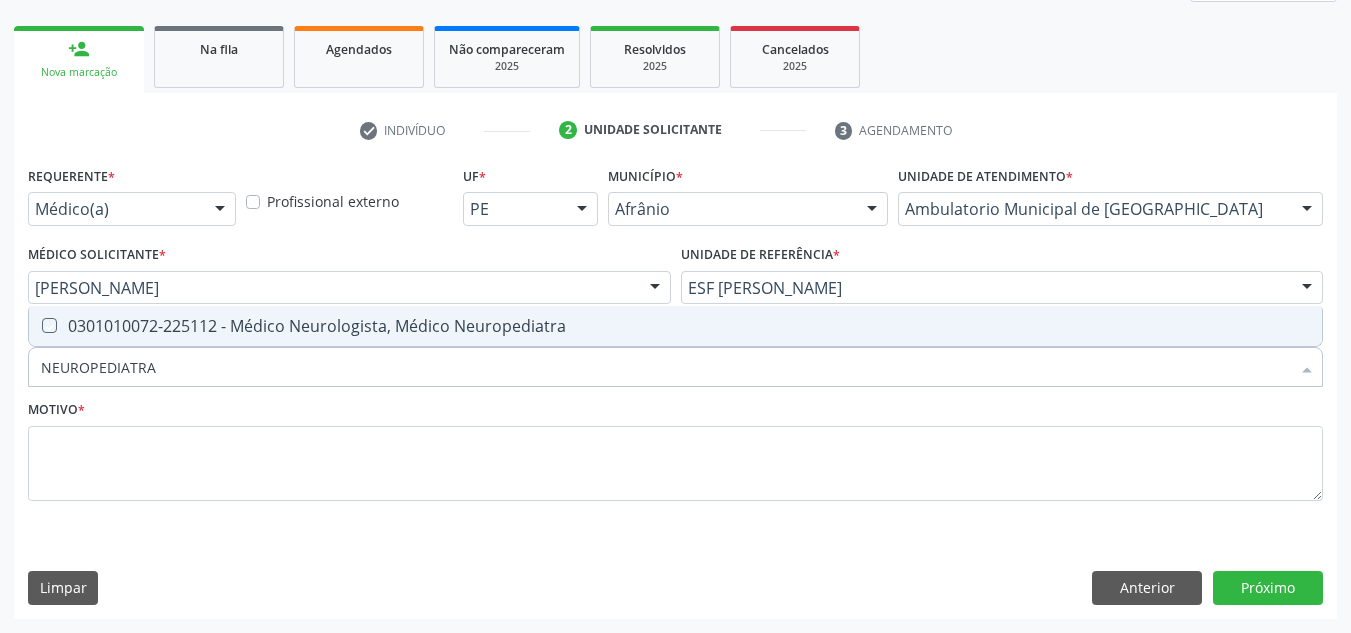 checkbox on "true" 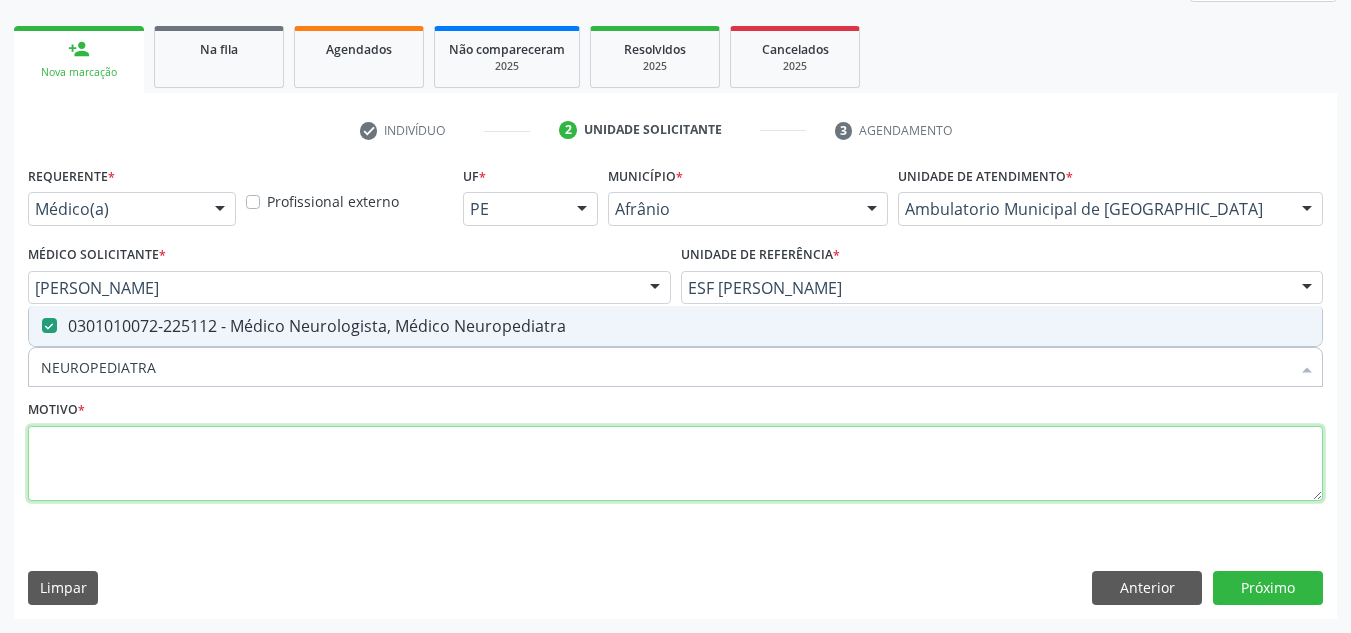 click at bounding box center [675, 464] 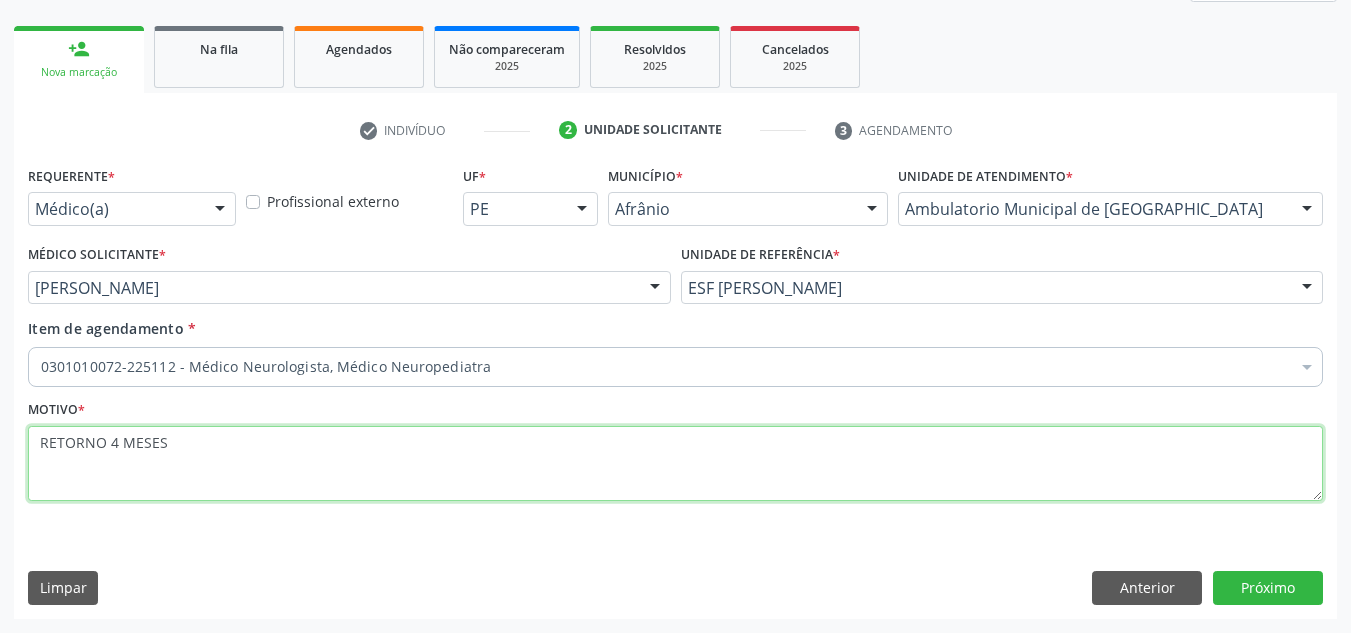 type on "RETORNO 4 MESES" 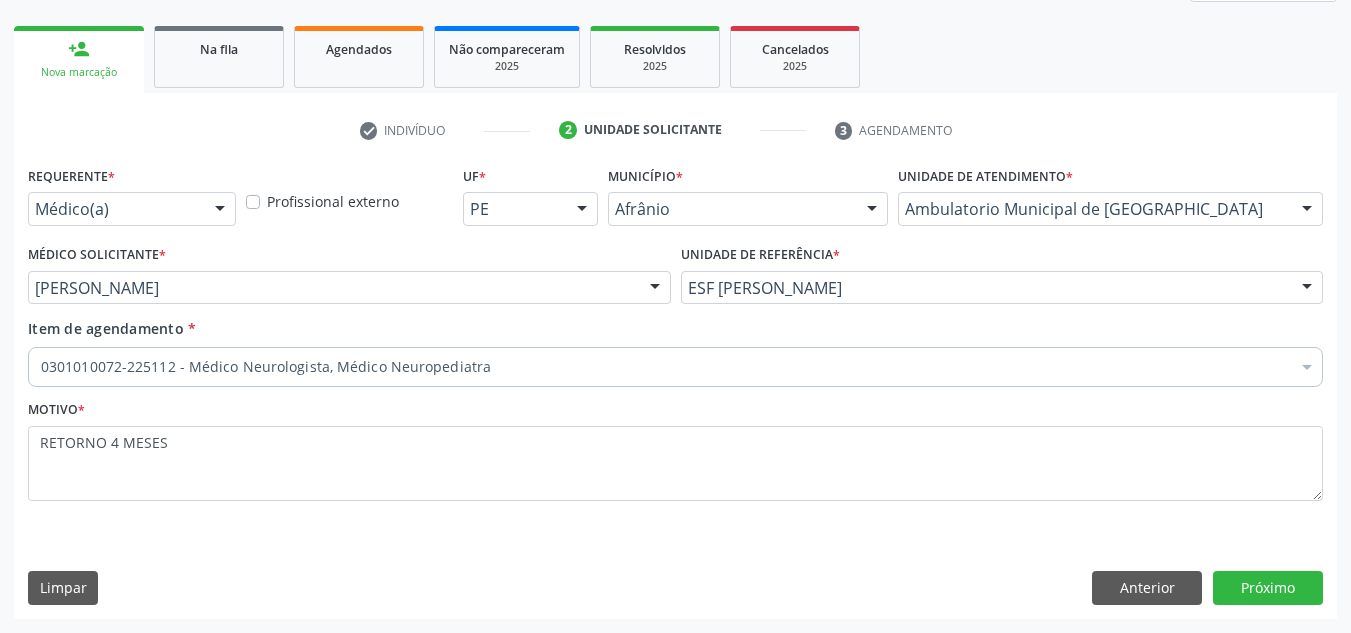 drag, startPoint x: 1278, startPoint y: 555, endPoint x: 1263, endPoint y: 564, distance: 17.492855 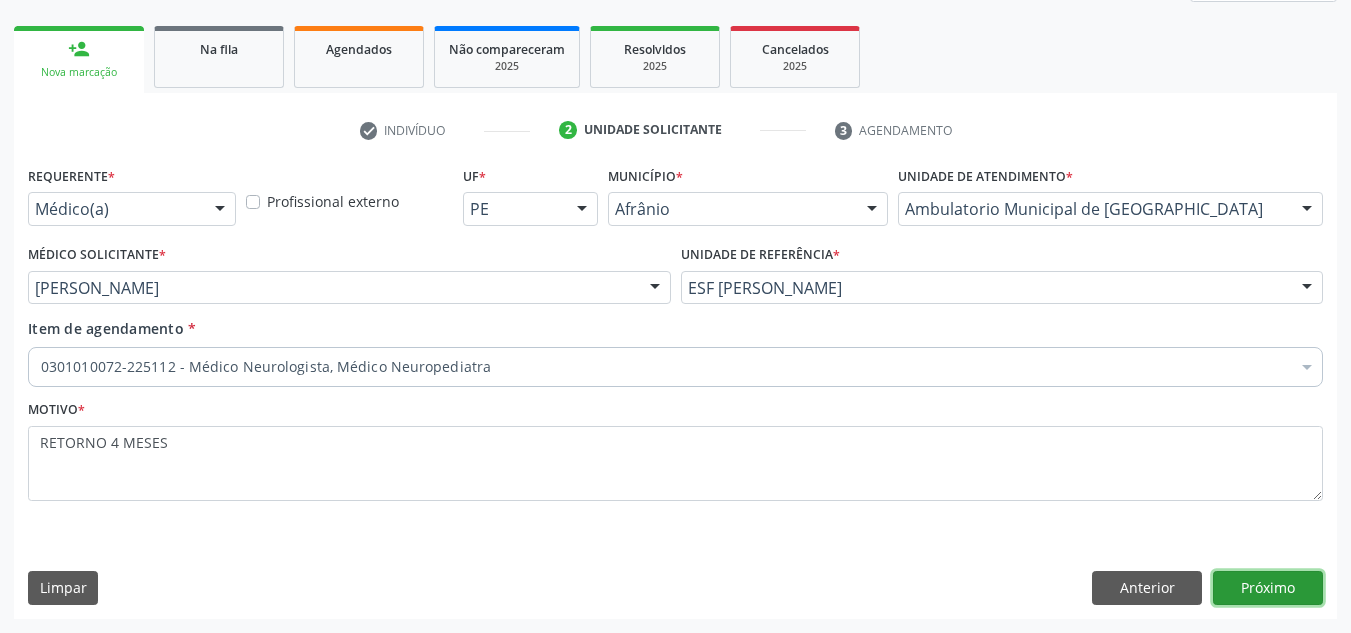 click on "Próximo" at bounding box center (1268, 588) 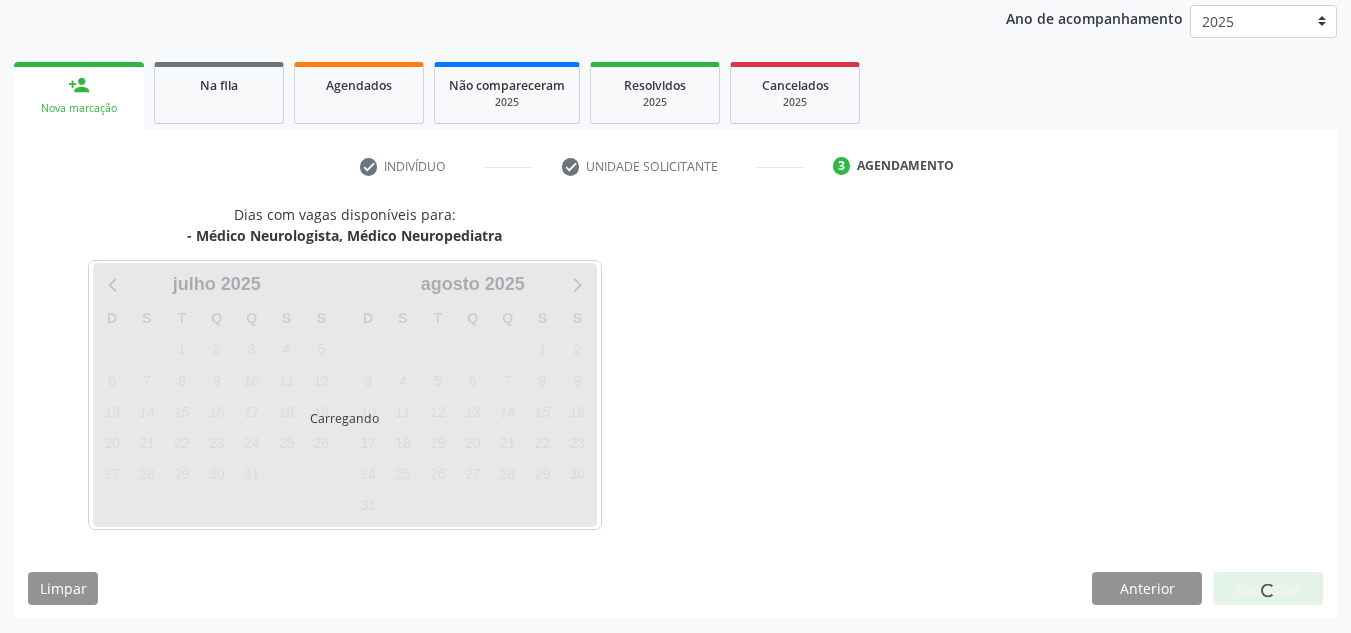 click at bounding box center (1268, 589) 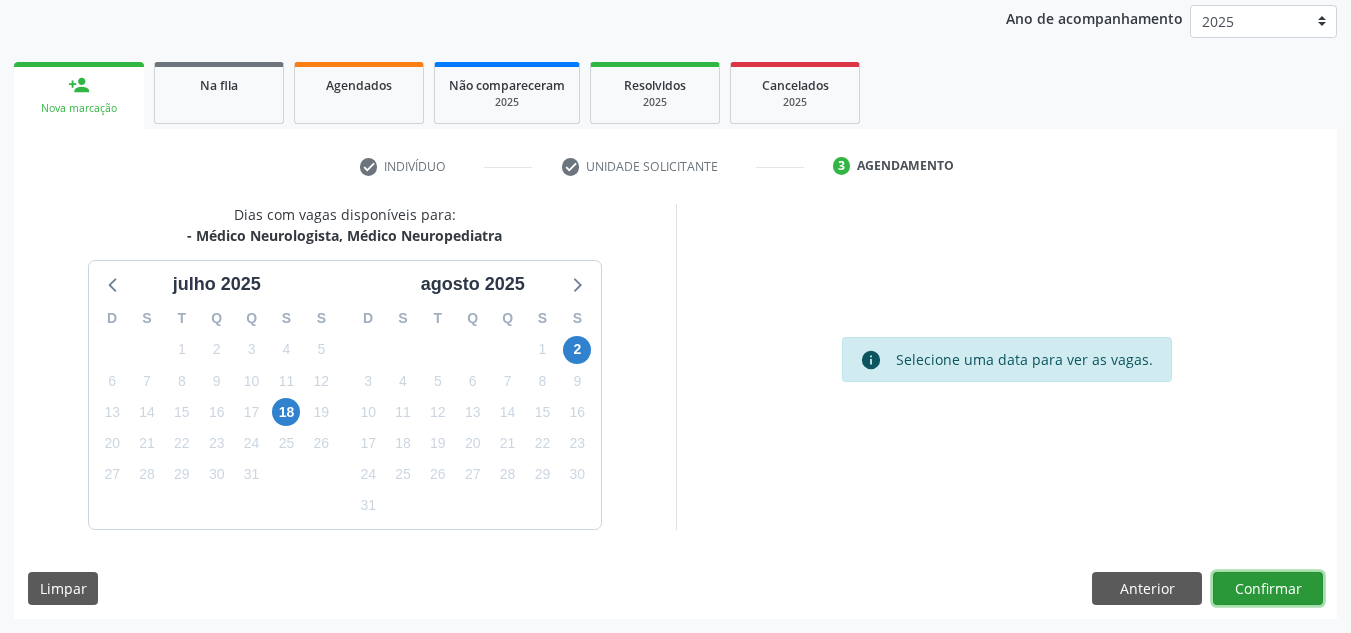 click on "Confirmar" at bounding box center [1268, 589] 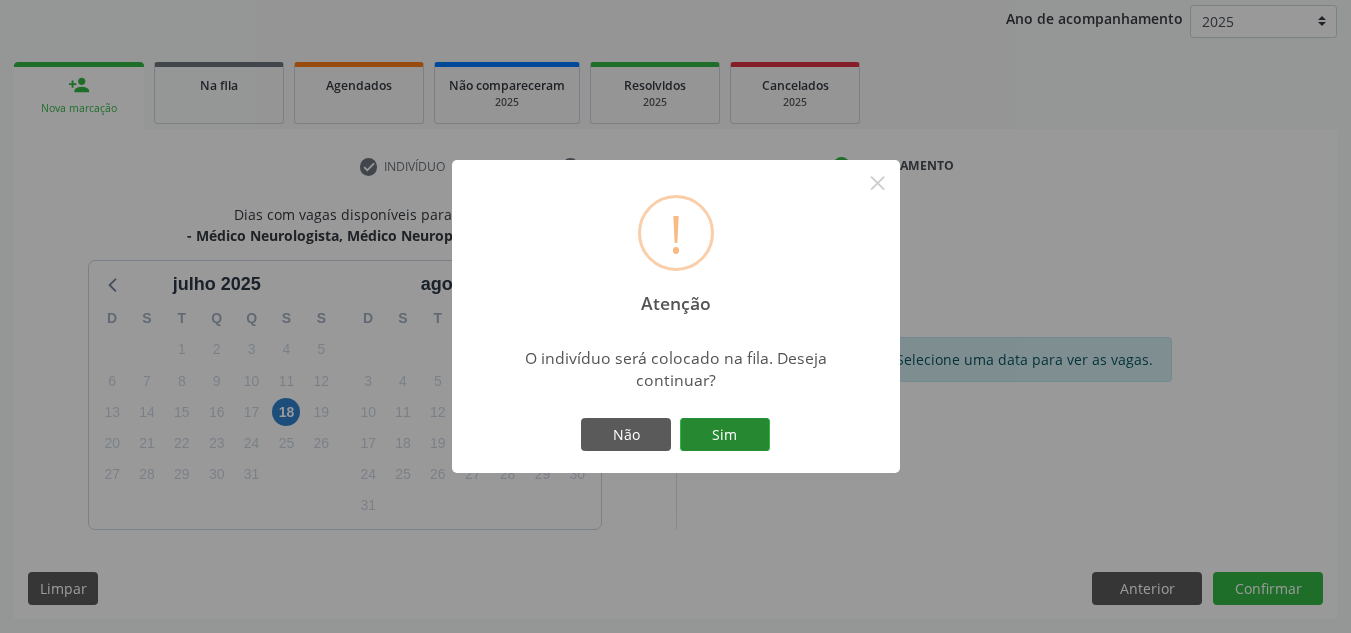 click on "Sim" at bounding box center [725, 435] 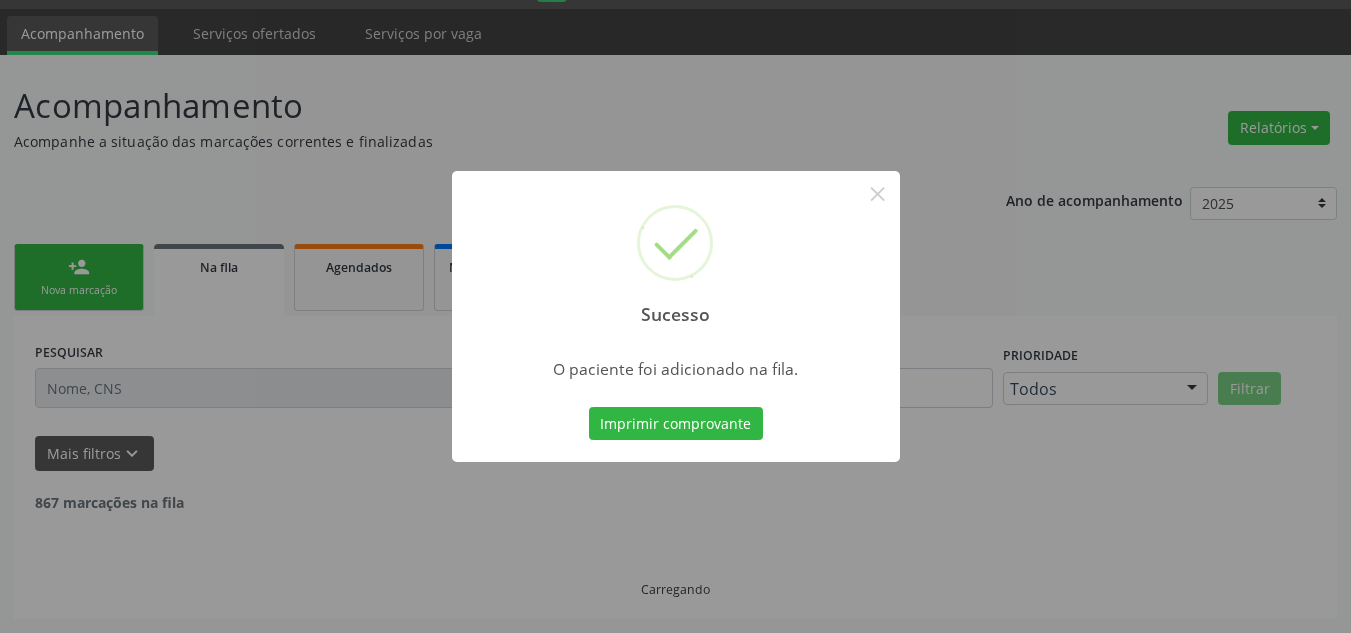 scroll, scrollTop: 34, scrollLeft: 0, axis: vertical 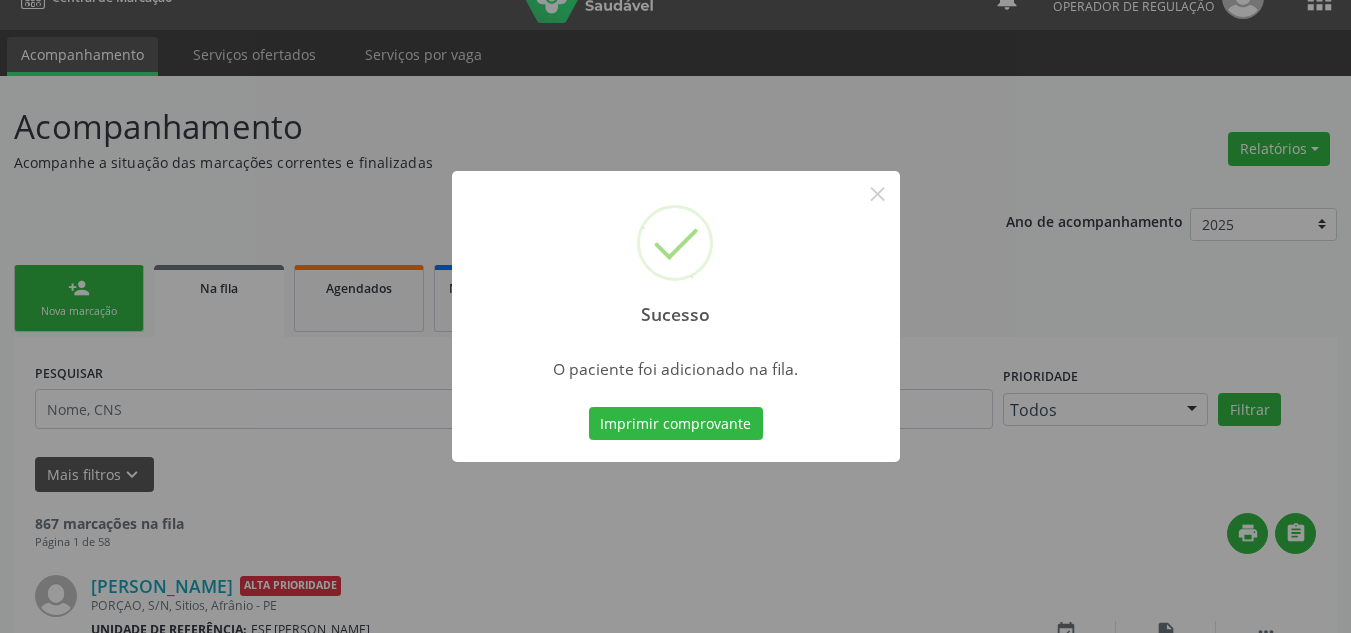 type 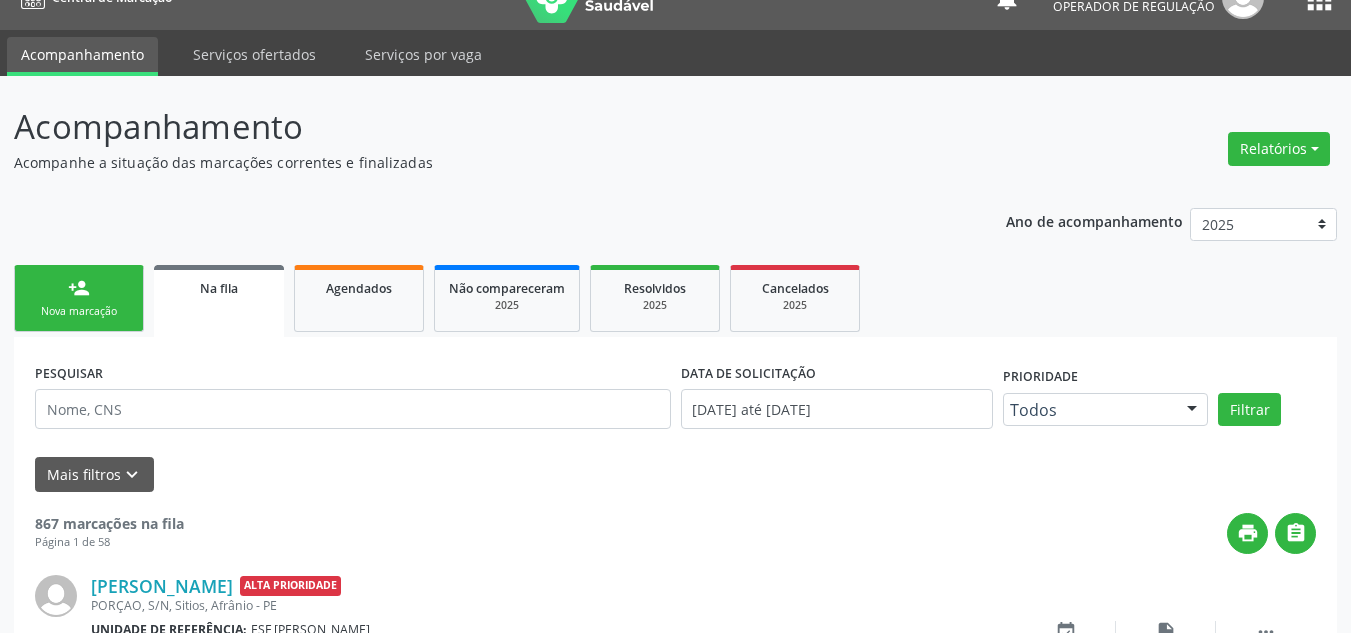 drag, startPoint x: 345, startPoint y: 374, endPoint x: 330, endPoint y: 420, distance: 48.38388 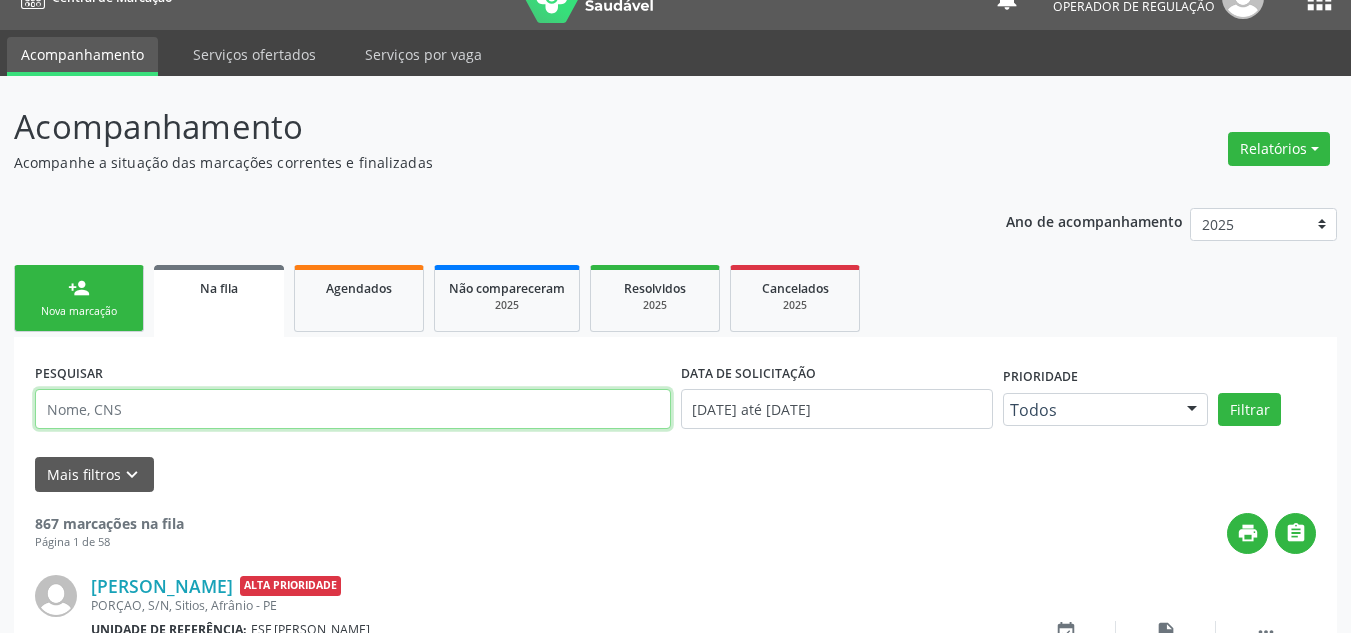 click at bounding box center (353, 409) 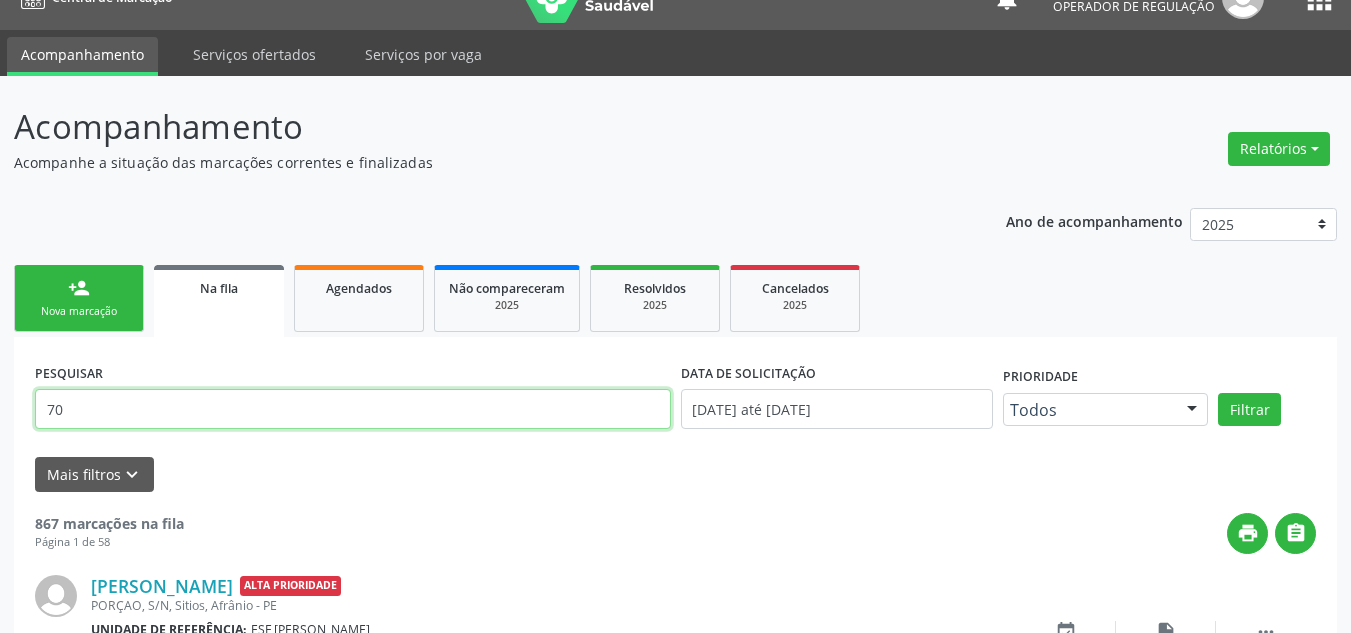 type on "7" 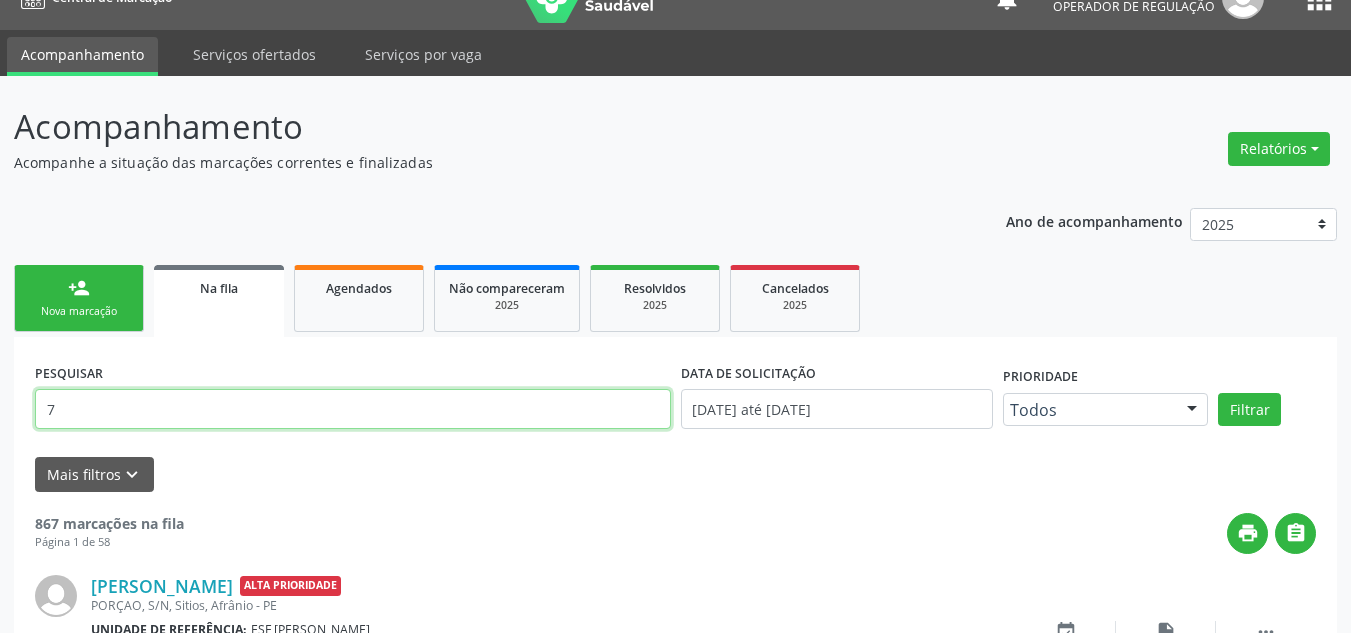 type 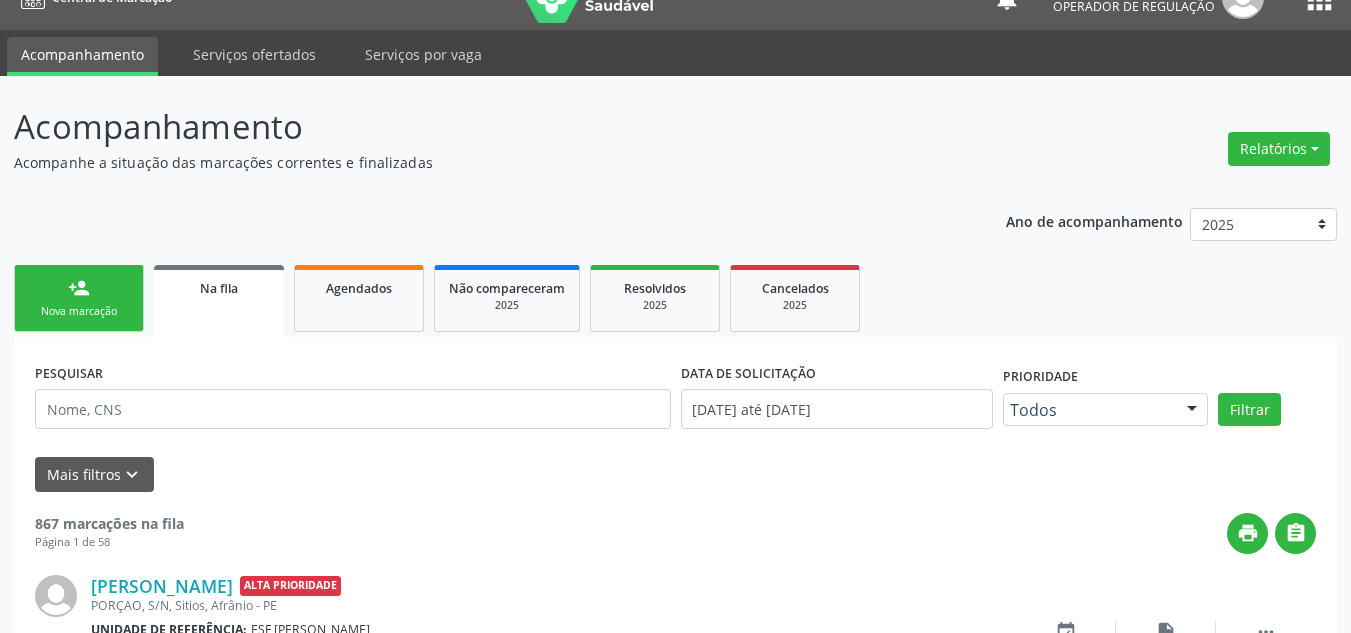 click on "Nova marcação" at bounding box center (79, 311) 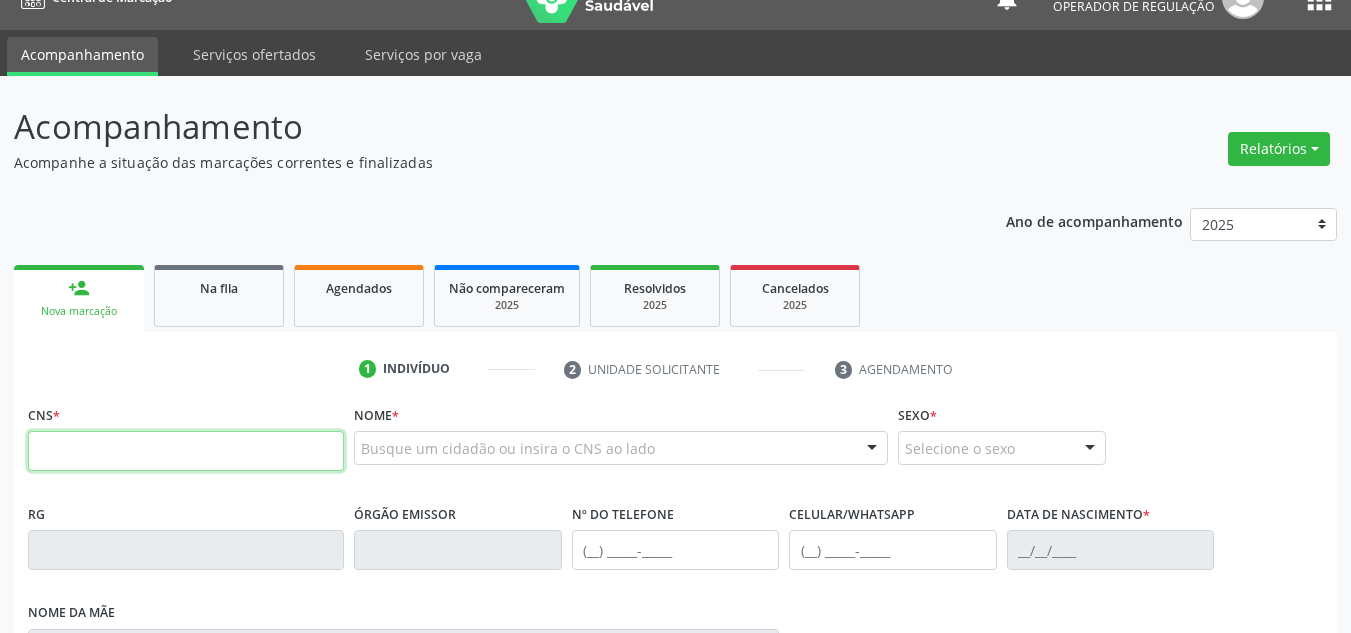 click at bounding box center (186, 451) 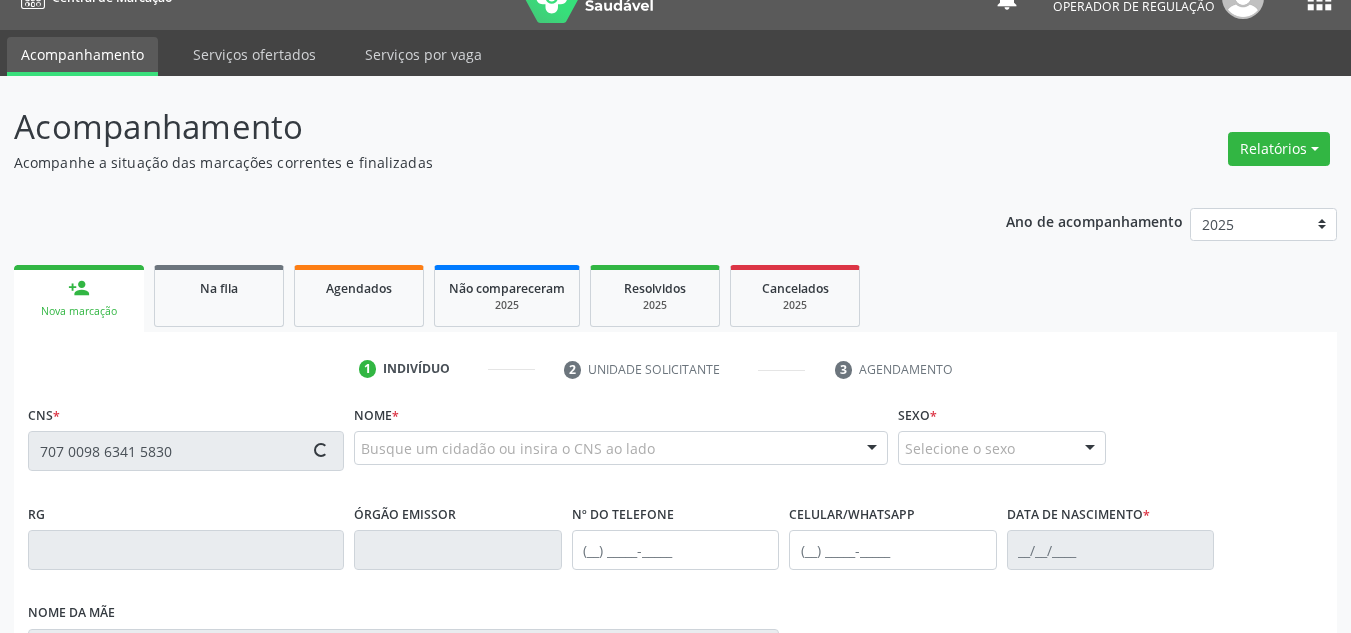 type on "707 0098 6341 5830" 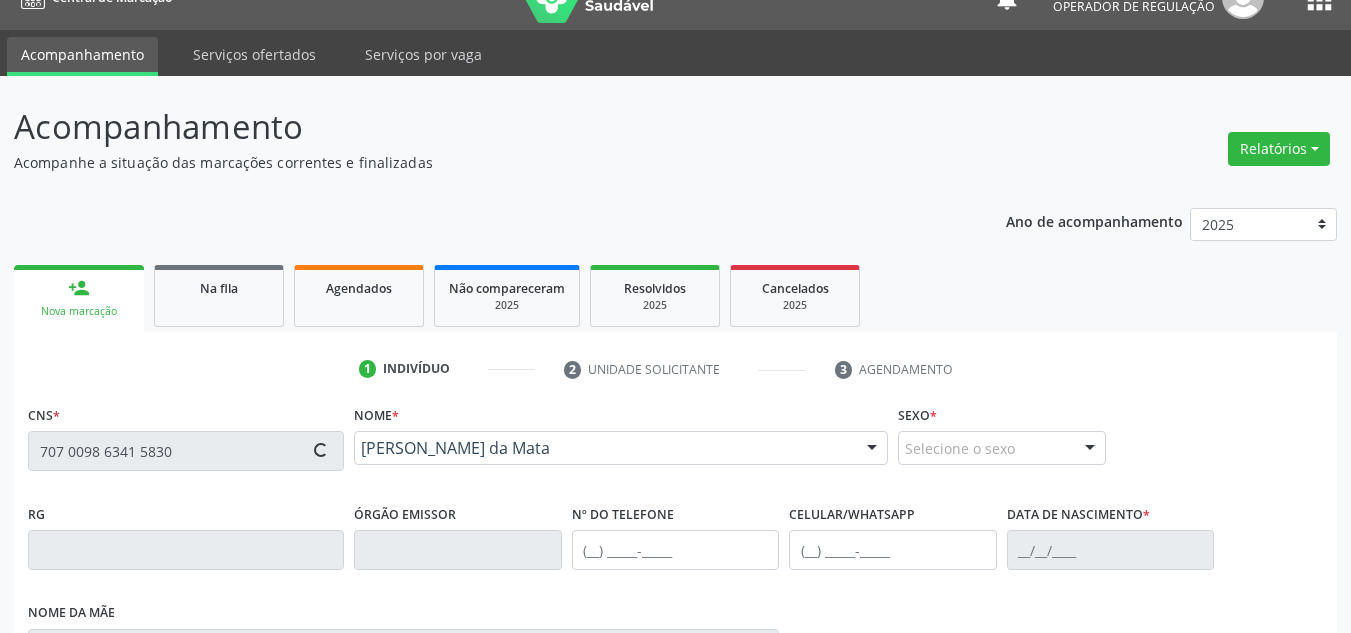 type on "[DATE]" 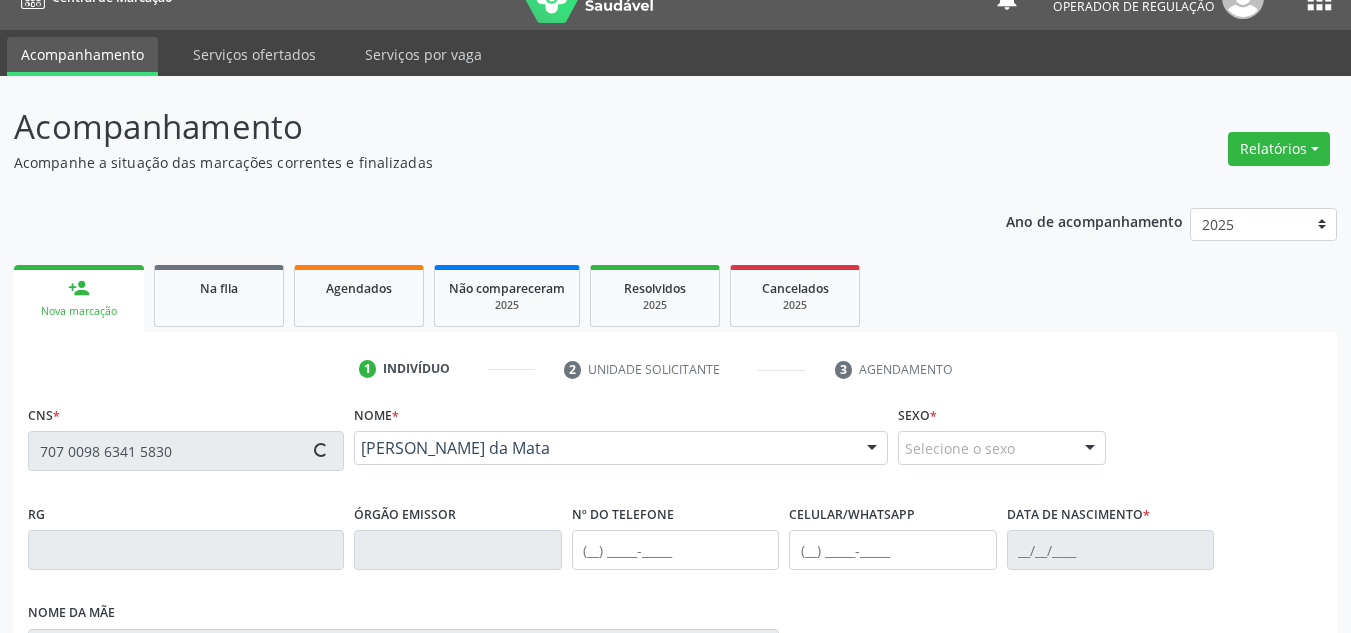 type on "[PERSON_NAME] da Mata" 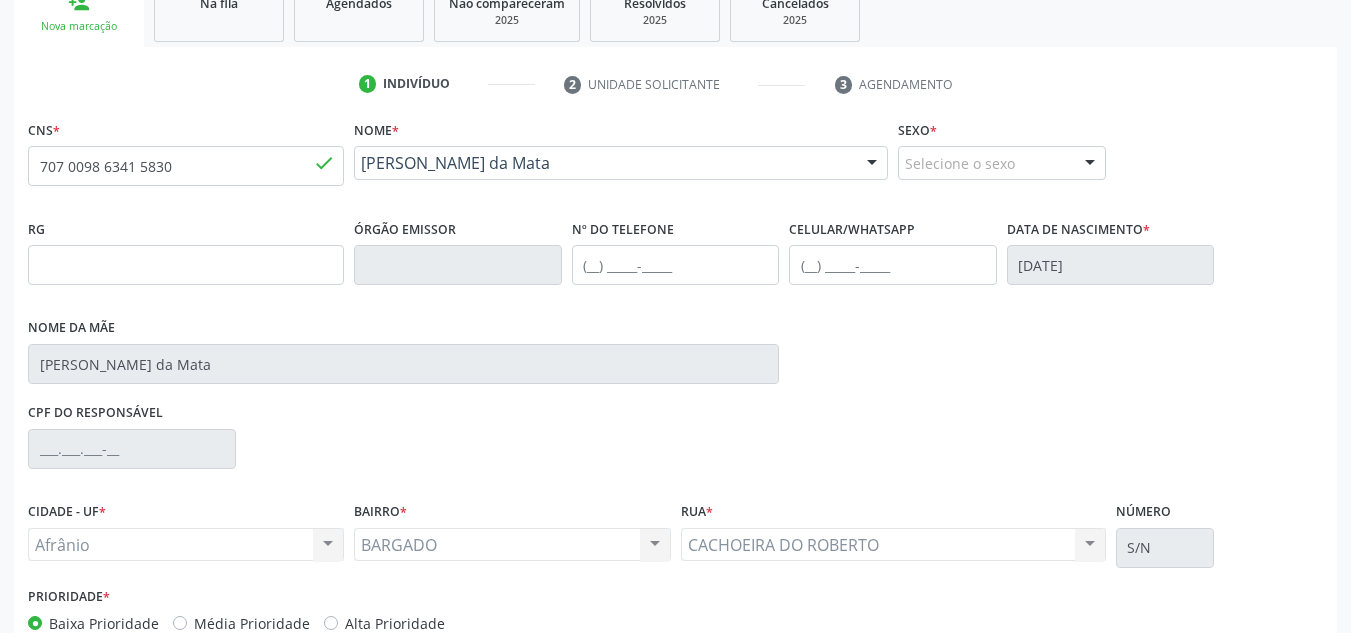 scroll, scrollTop: 437, scrollLeft: 0, axis: vertical 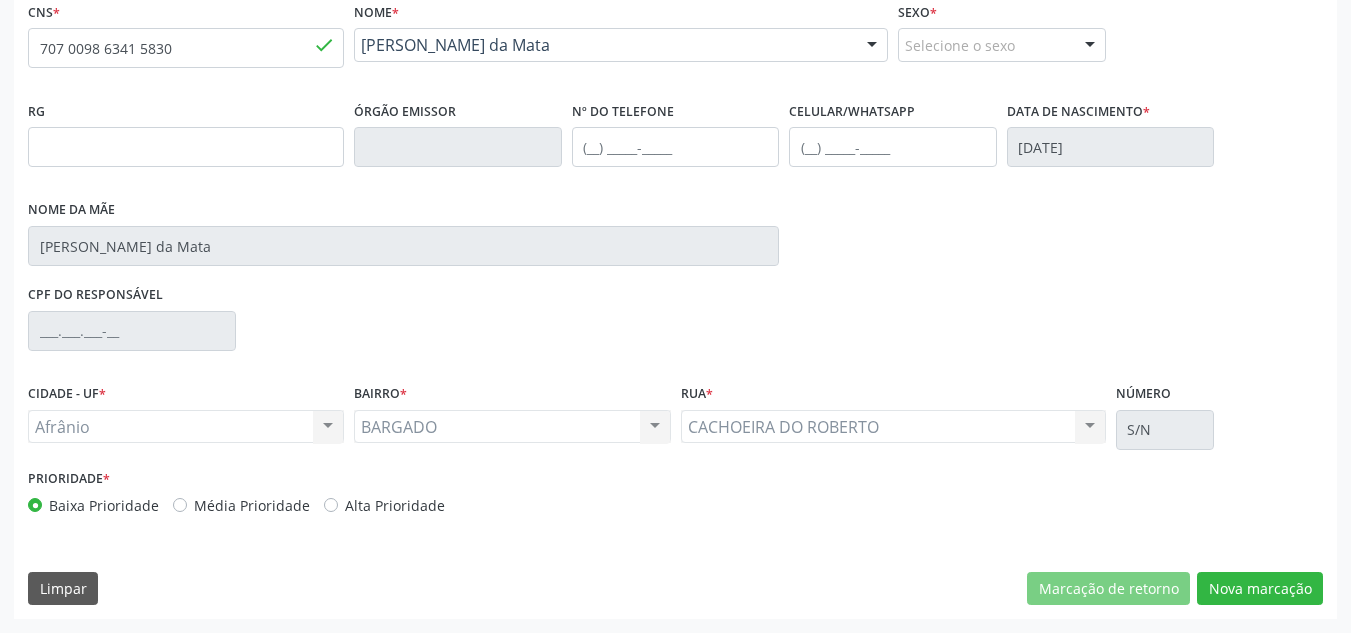 click on "Média Prioridade" at bounding box center (252, 505) 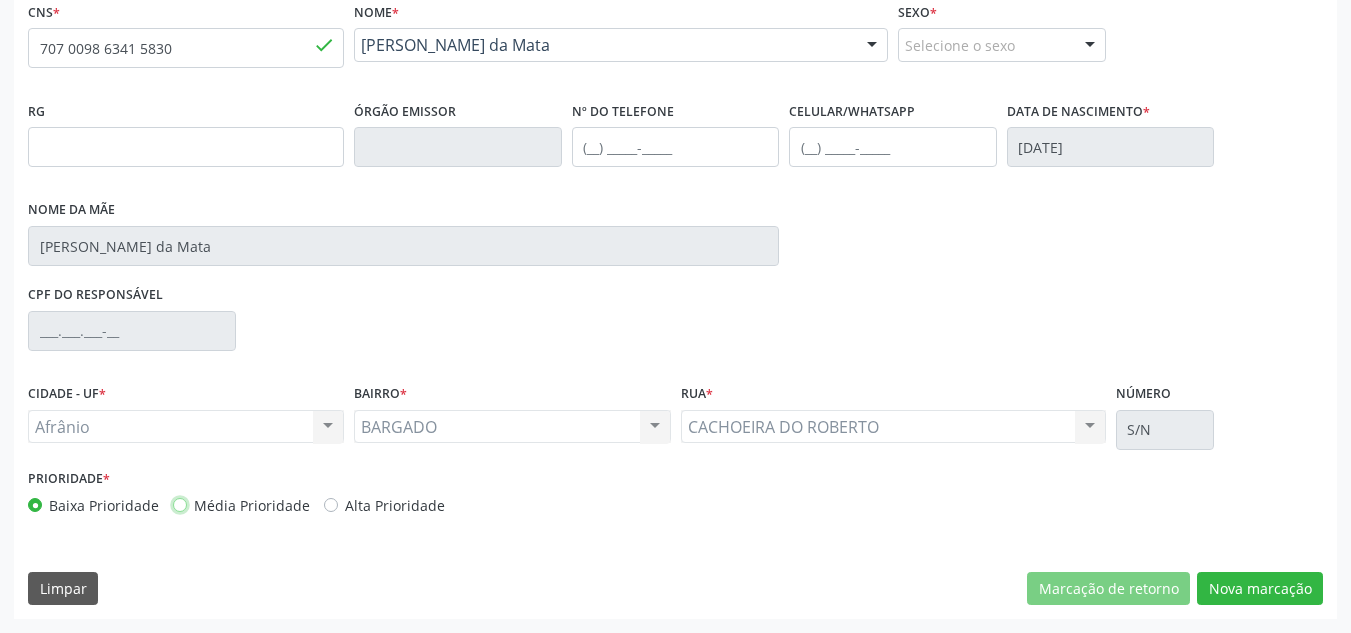 click on "Média Prioridade" at bounding box center [180, 504] 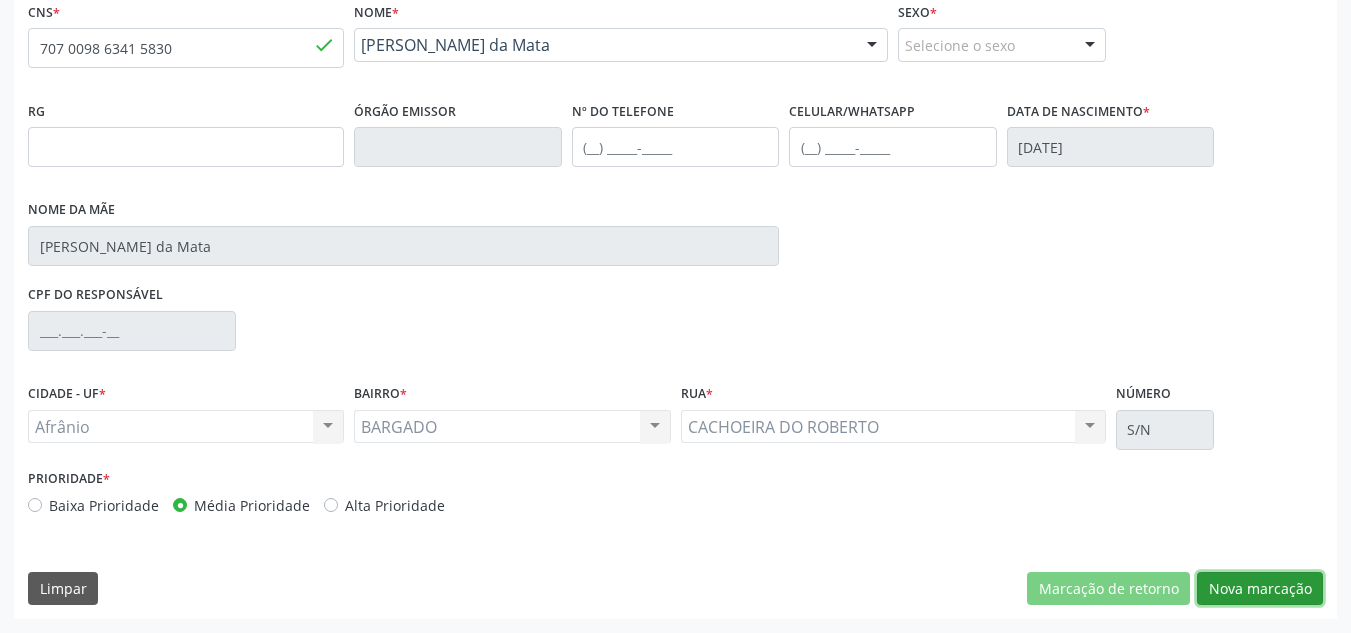 click on "Nova marcação" at bounding box center [1260, 589] 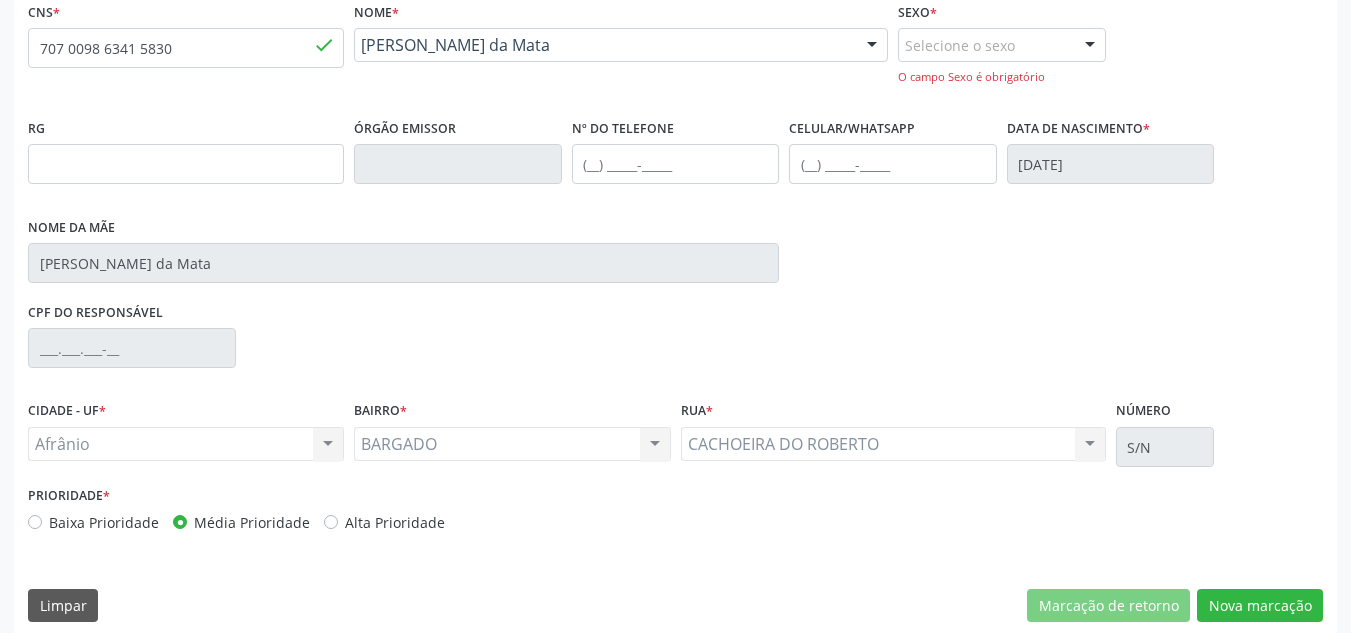 click on "Selecione o sexo" at bounding box center [1002, 45] 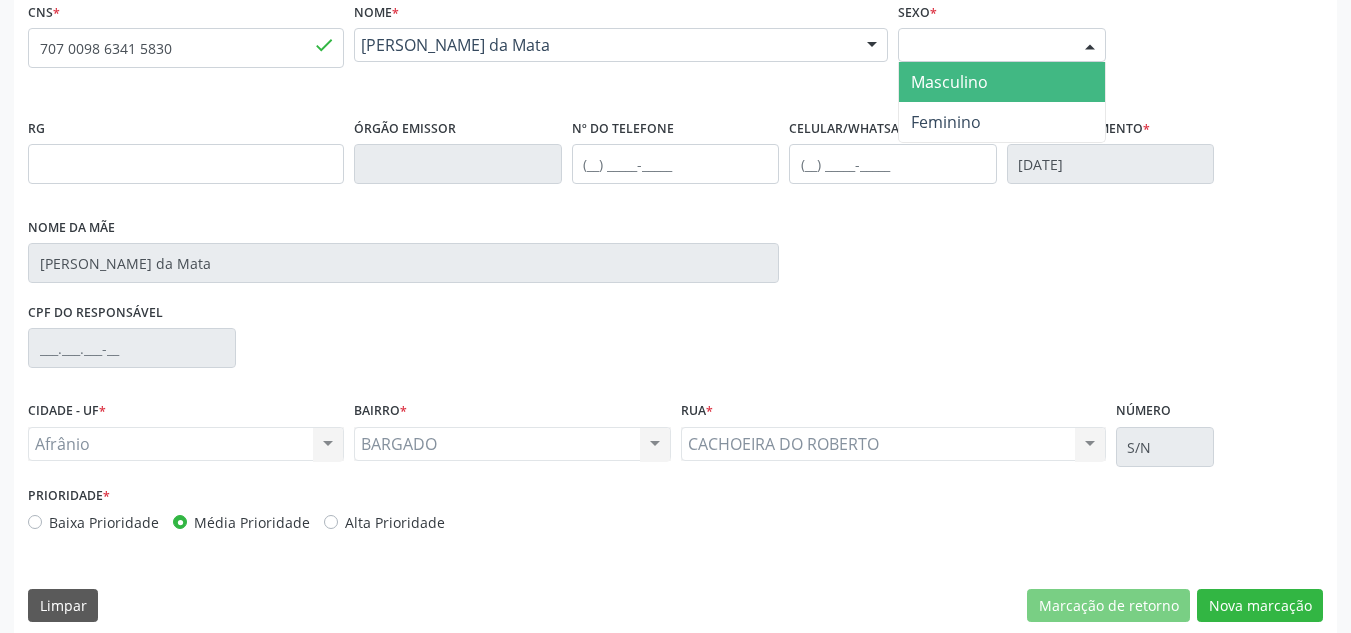 click on "Masculino" at bounding box center [1002, 82] 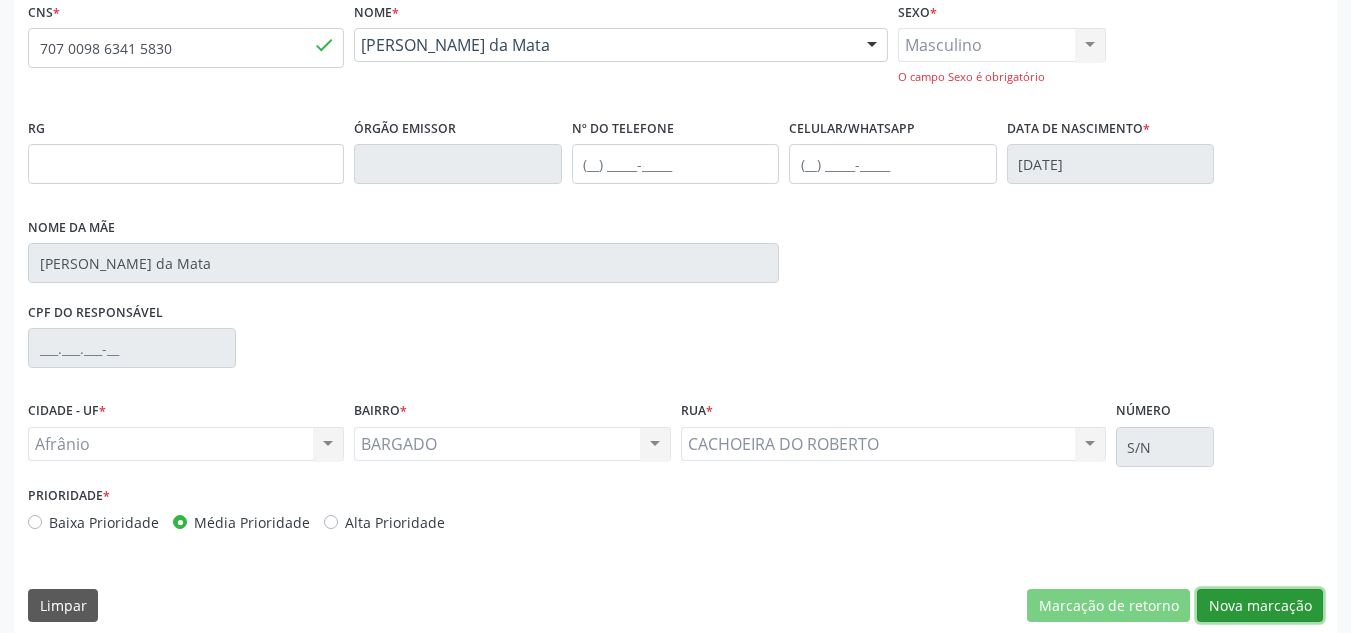click on "Nova marcação" at bounding box center [1260, 606] 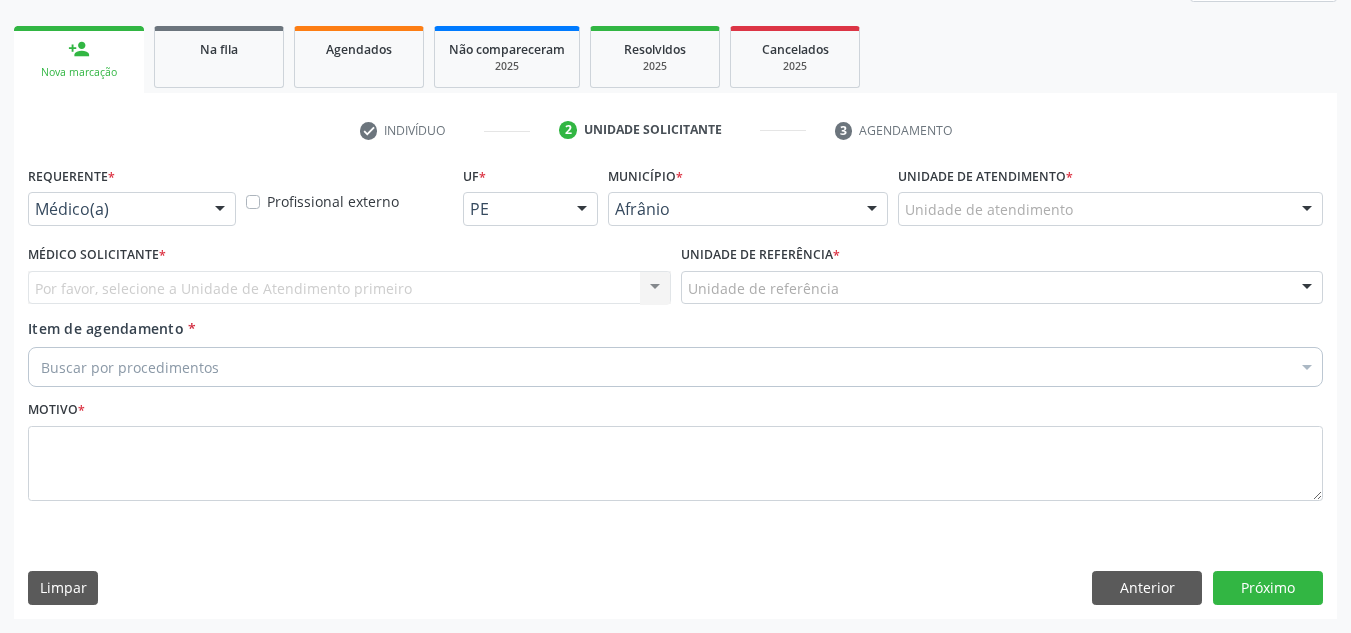 scroll, scrollTop: 273, scrollLeft: 0, axis: vertical 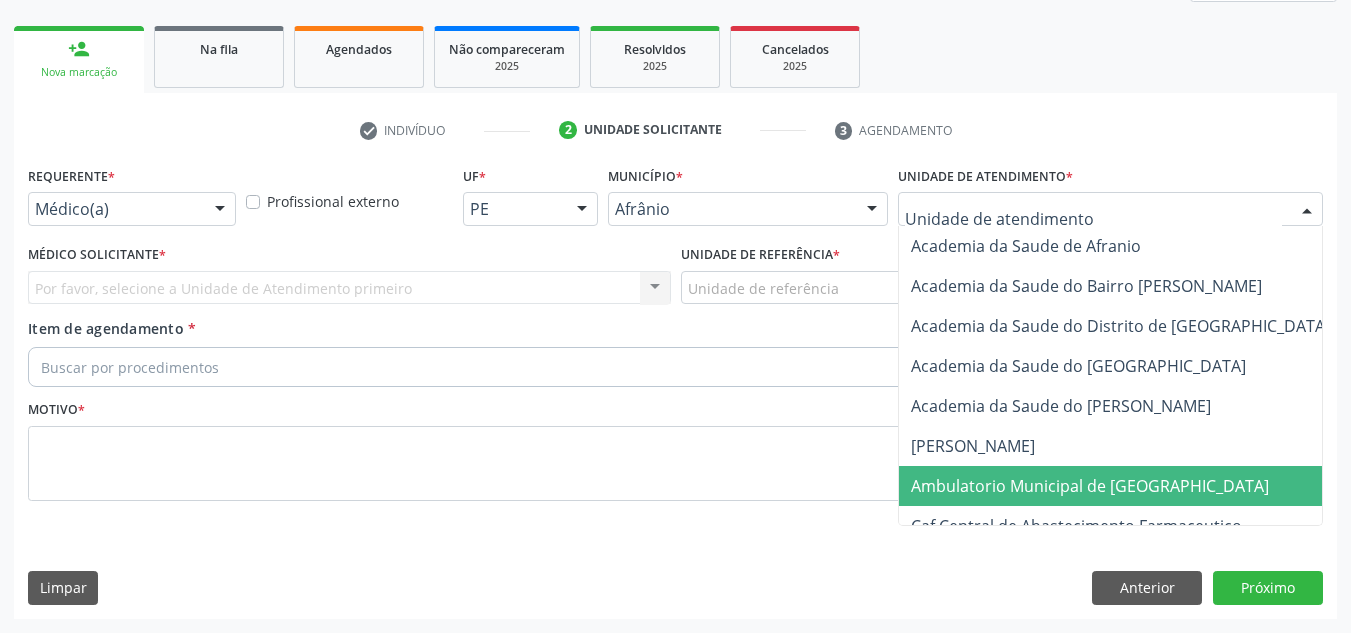 drag, startPoint x: 934, startPoint y: 477, endPoint x: 909, endPoint y: 465, distance: 27.730848 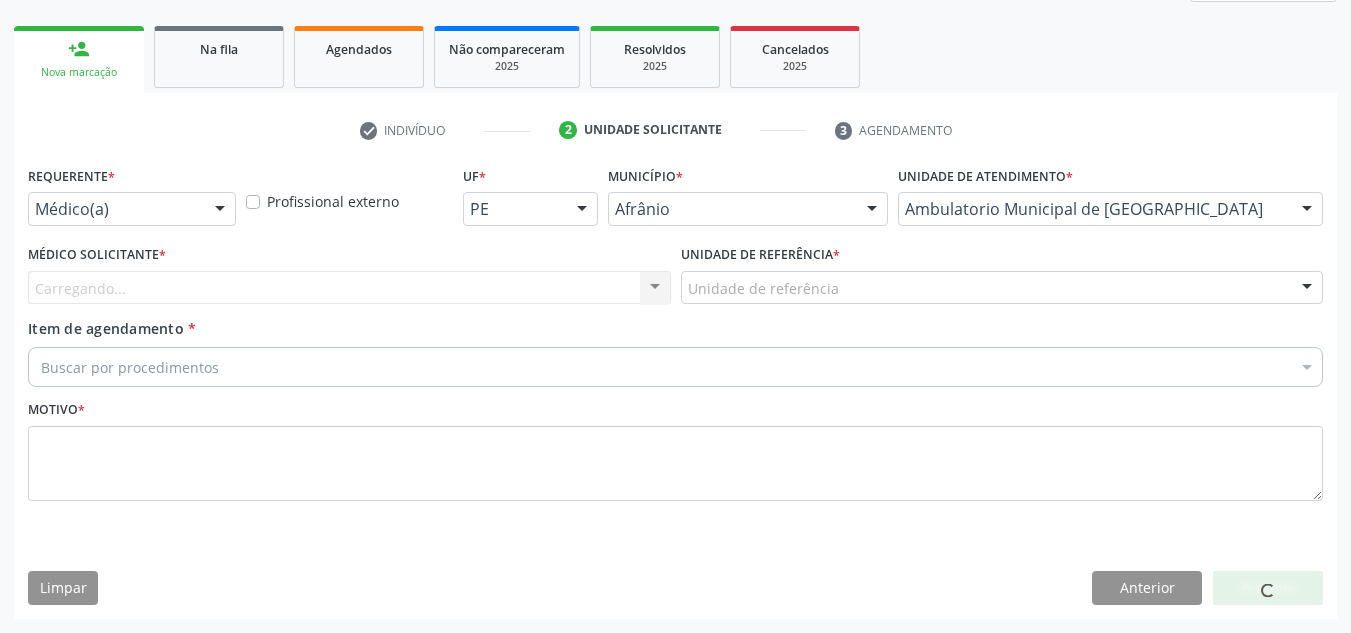 drag, startPoint x: 652, startPoint y: 288, endPoint x: 649, endPoint y: 300, distance: 12.369317 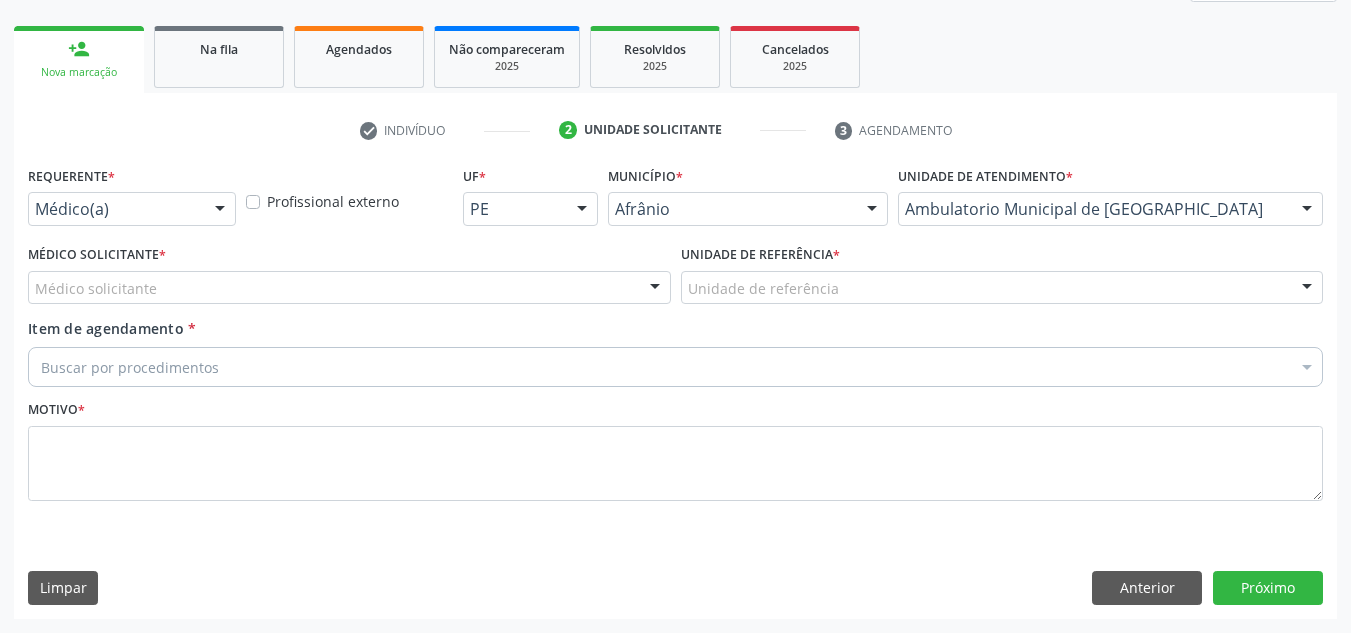 drag, startPoint x: 627, startPoint y: 289, endPoint x: 620, endPoint y: 405, distance: 116.21101 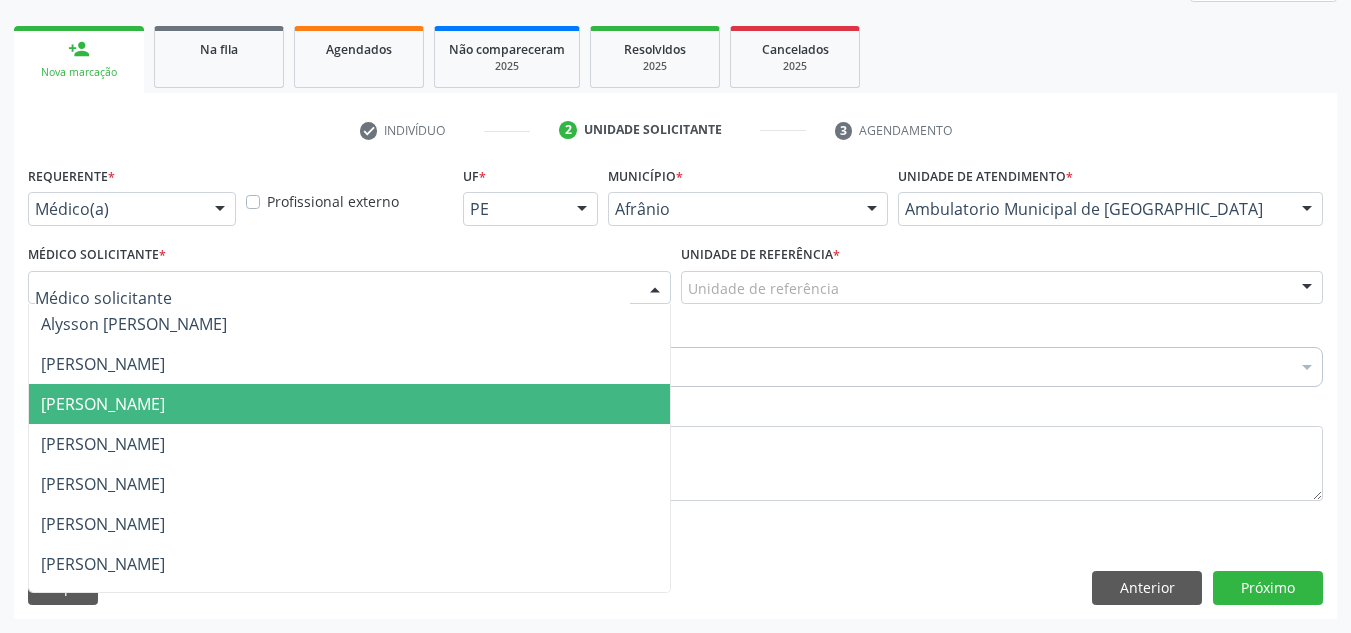 drag, startPoint x: 620, startPoint y: 406, endPoint x: 711, endPoint y: 327, distance: 120.50726 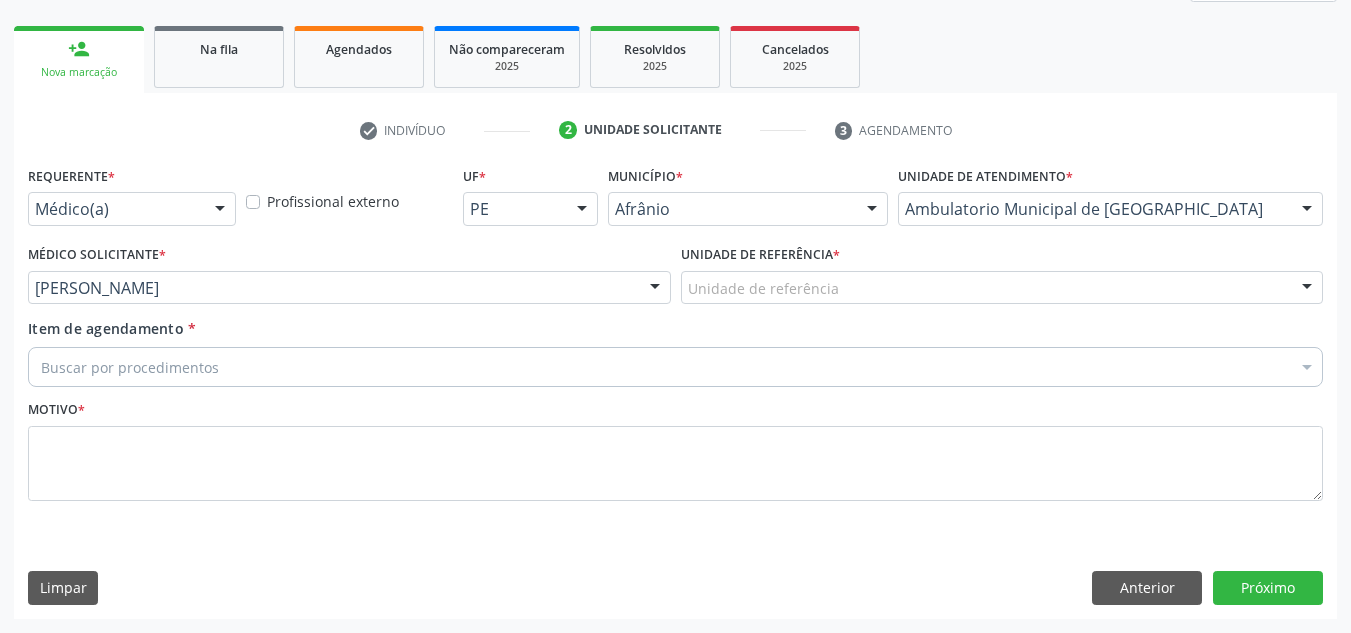 click on "Unidade de referência
*
Unidade de referência
ESF de Extrema   ESF de Barra das Melancias   ESF [PERSON_NAME] e [PERSON_NAME]   ESF [PERSON_NAME]   ESF [PERSON_NAME]   ESF [PERSON_NAME]   ESF Custodia [PERSON_NAME]   ESF [PERSON_NAME]   ESF [PERSON_NAME]   ESF [PERSON_NAME] Nonato
Nenhum resultado encontrado para: "   "
Não há nenhuma opção para ser exibida." at bounding box center [1002, 279] 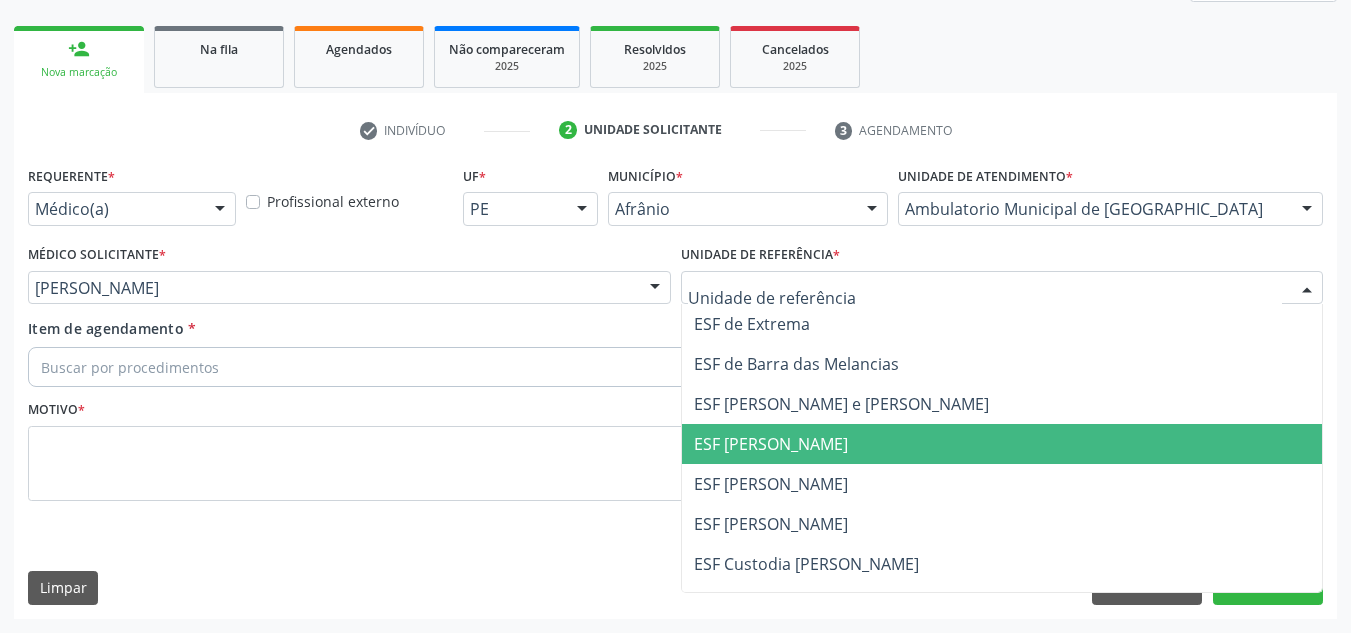 drag, startPoint x: 745, startPoint y: 435, endPoint x: 717, endPoint y: 421, distance: 31.304953 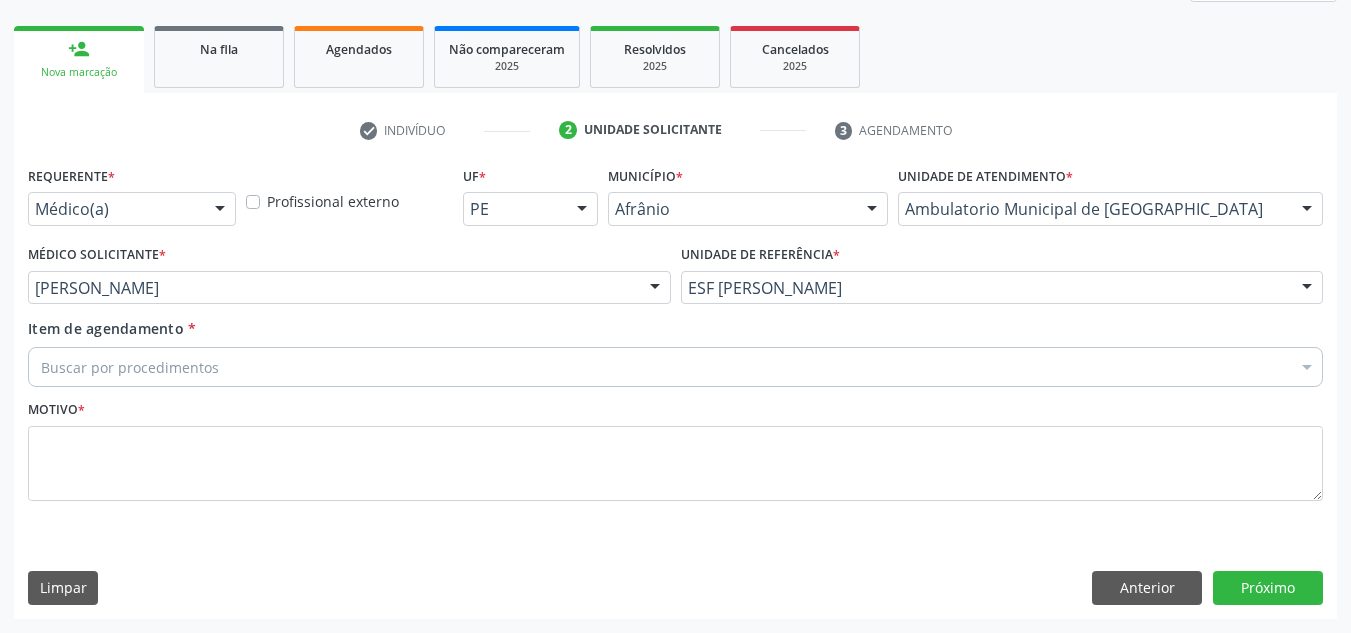 click on "Item de agendamento
*
Buscar por procedimentos
Selecionar todos
0604320140 - Abatacepte 125 mg injetável (por seringa preenchida)
0604320124 - Abatacepte 250 mg injetável (por frasco ampola).
0603050018 - Abciximabe
0406010013 - Abertura de comunicacao inter-atrial
0406010021 - Abertura de estenose aortica valvar
0406011265 - Abertura de estenose aortica valvar (criança e adolescente)
0406010030 - Abertura de estenose pulmonar valvar
0406011273 - Abertura de estenose pulmonar valvar (criança e adolescente)
0301080011 - Abordagem cognitiva comportamental do fumante (por atendimento / paciente)
0307020010 - Acesso a polpa dentaria e medicacao (por dente)
0604660030 - Acetazolamida 250 mg (por comprimido)
0202010783 - Acidez titulável no leite humano (dornic)" at bounding box center (675, 349) 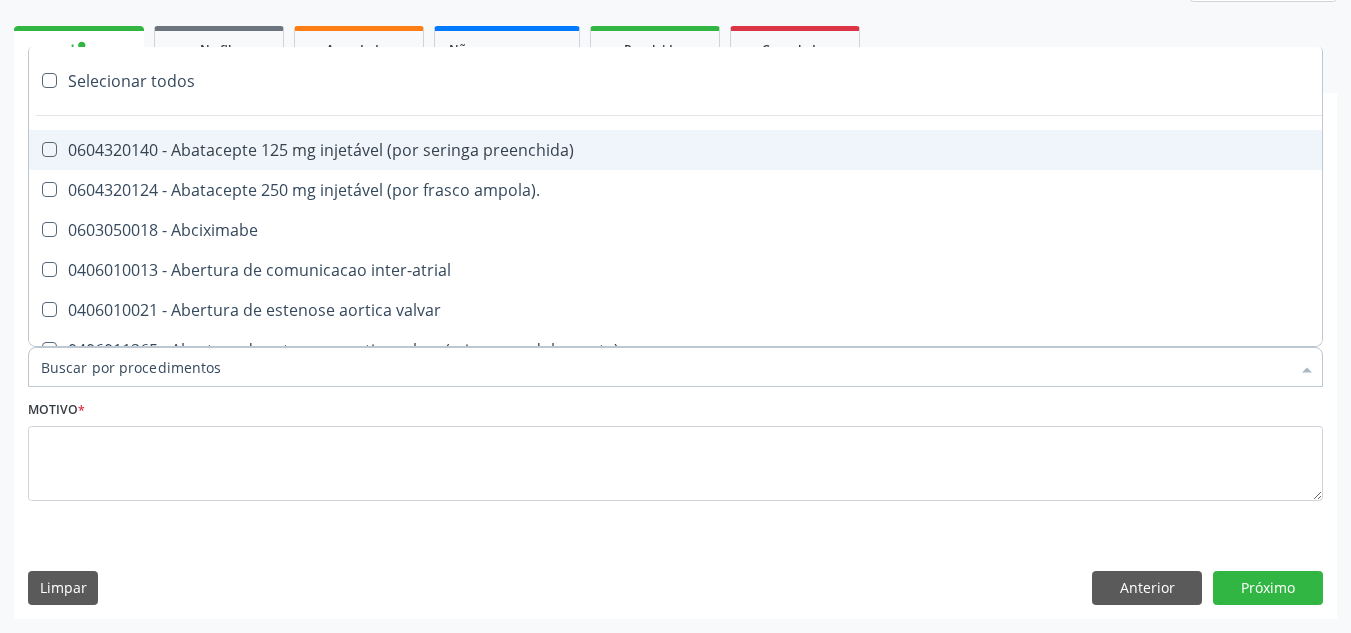 paste on "NEUROPEDIATRA" 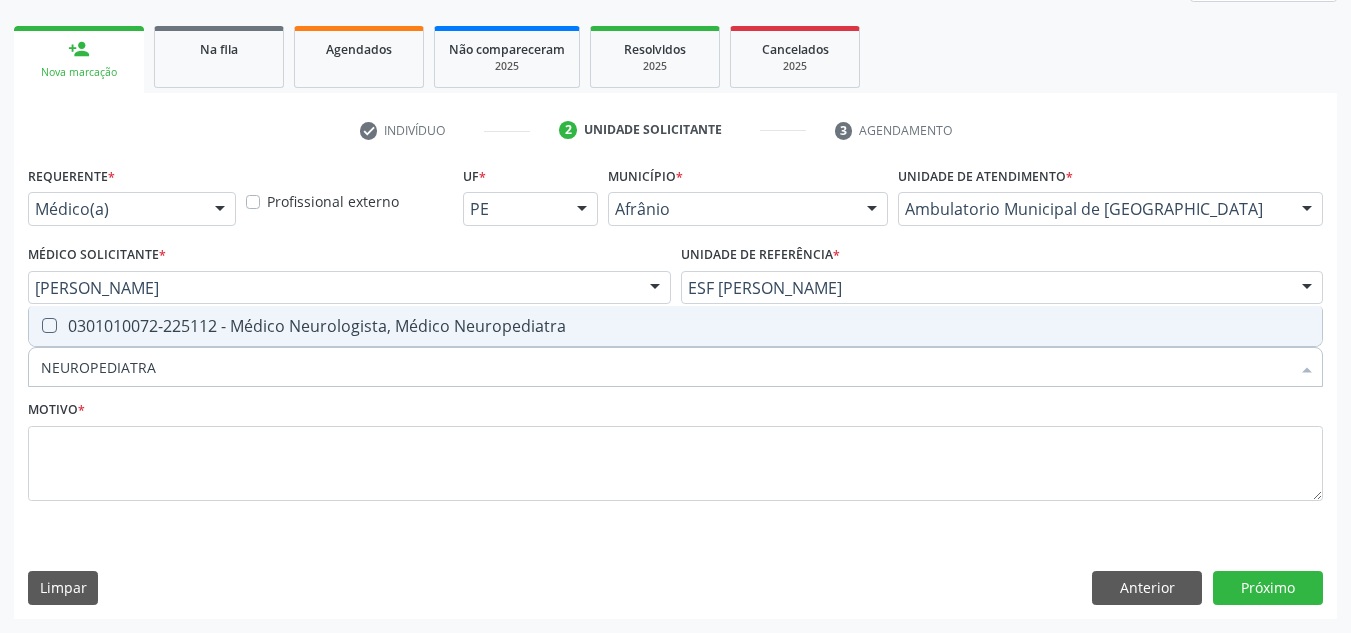 drag, startPoint x: 637, startPoint y: 311, endPoint x: 610, endPoint y: 409, distance: 101.65137 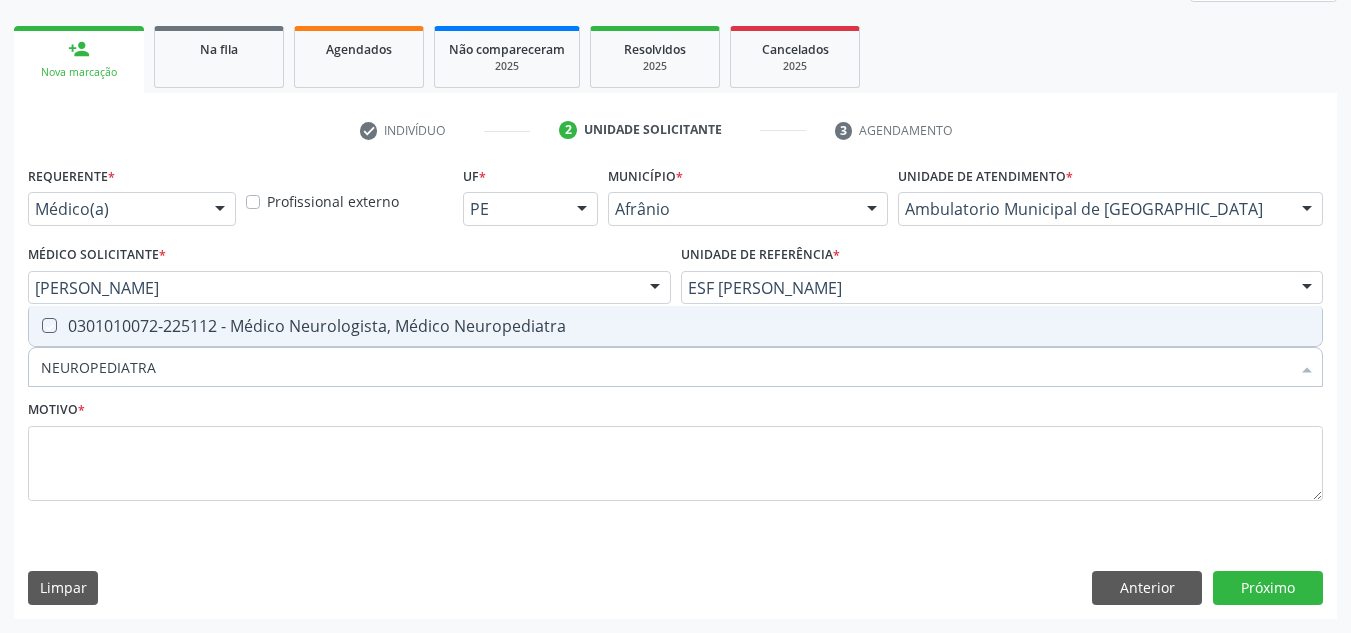 checkbox on "true" 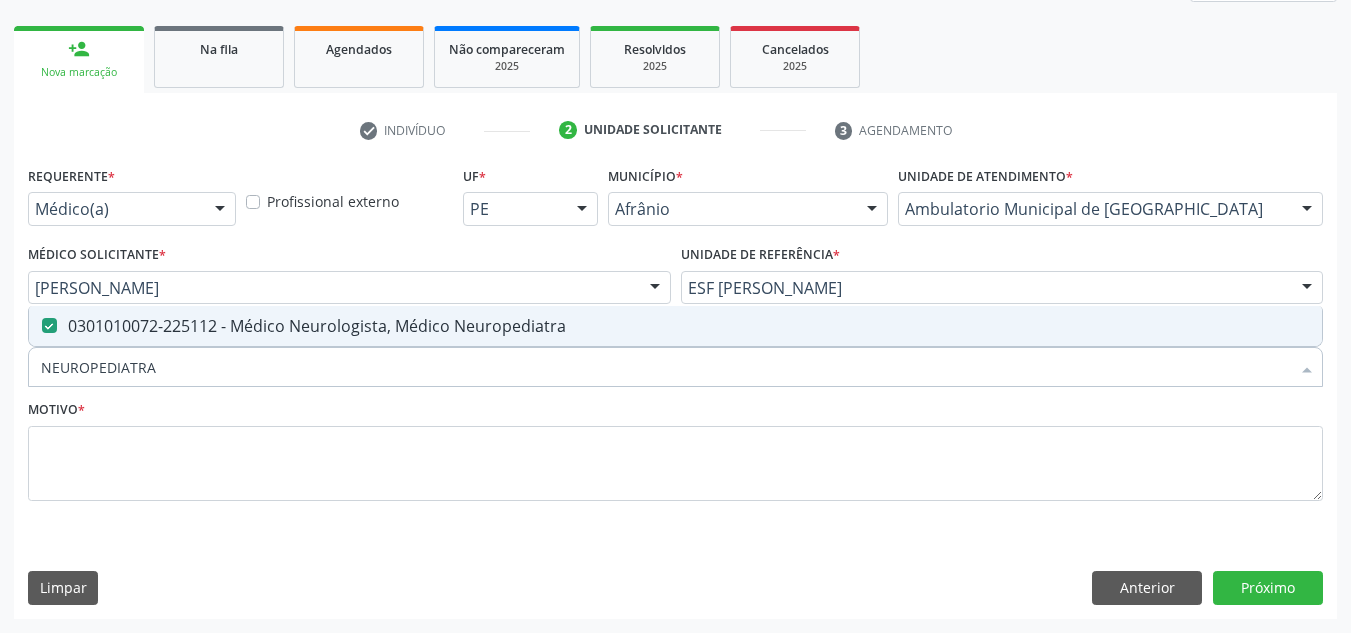 drag, startPoint x: 609, startPoint y: 421, endPoint x: 598, endPoint y: 449, distance: 30.083218 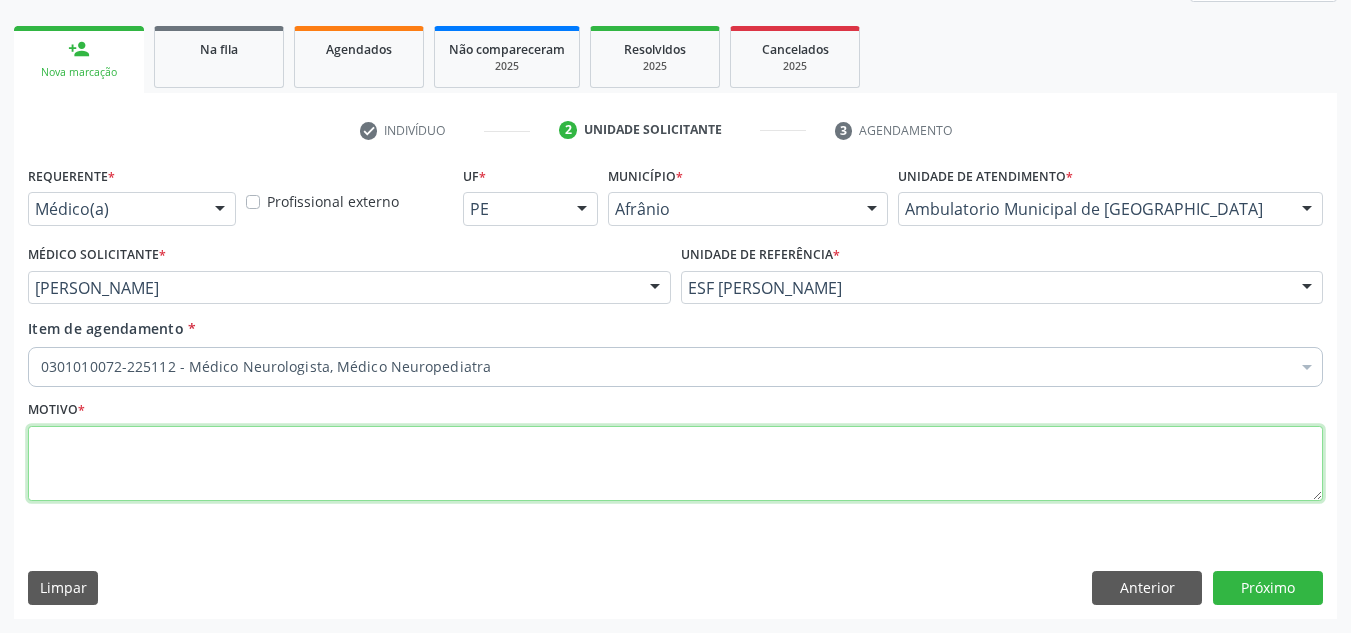 click at bounding box center [675, 464] 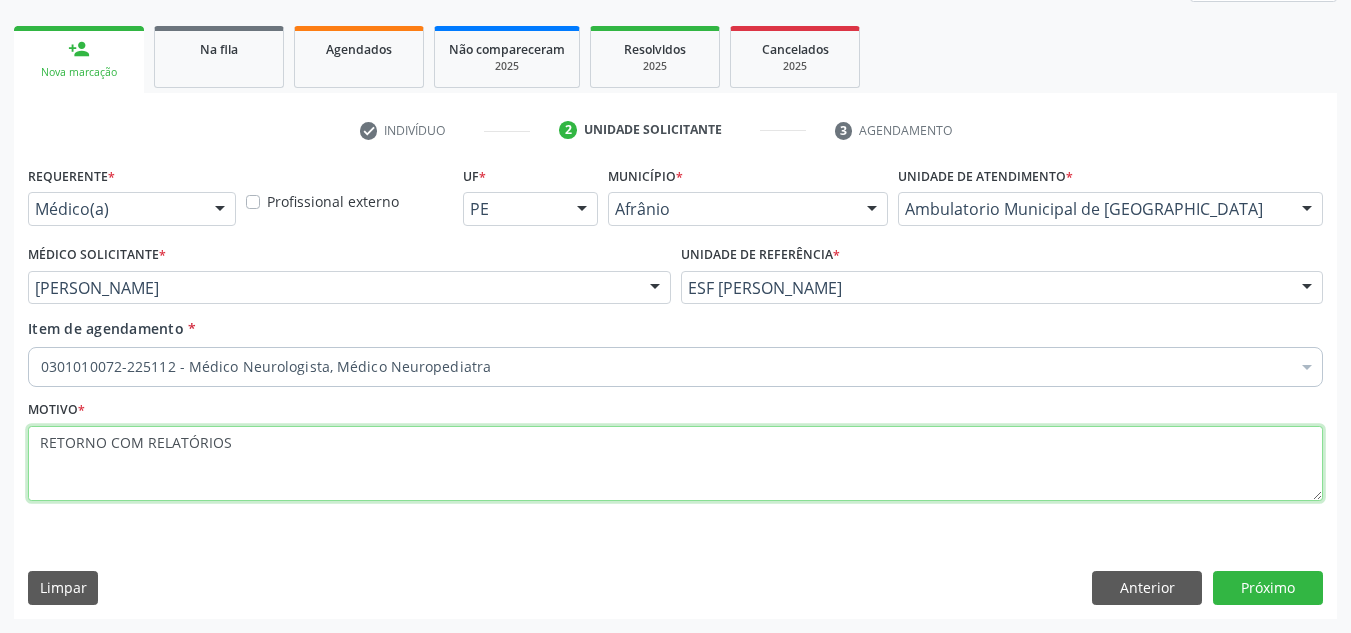 type on "RETORNO COM RELATÓRIOS" 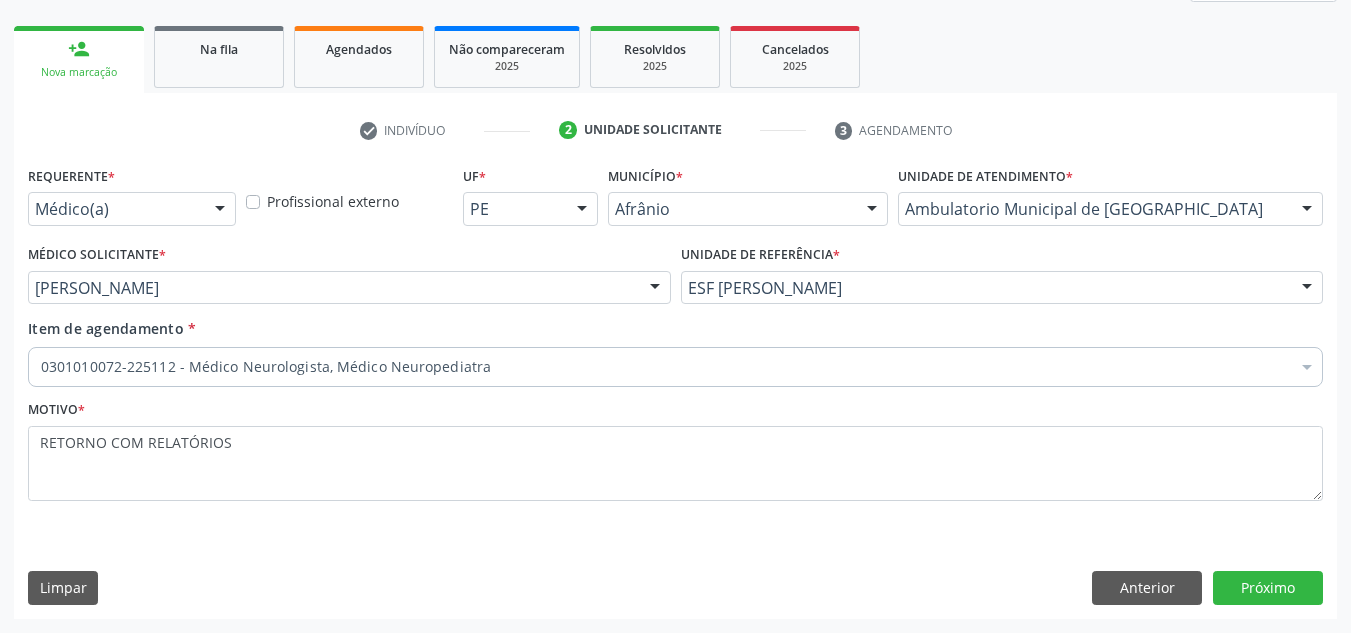 click on "Requerente
*
Médico(a)         Médico(a)   Enfermeiro(a)   Paciente
Nenhum resultado encontrado para: "   "
Não há nenhuma opção para ser exibida.
Profissional externo
UF
*
PE         BA   PE
Nenhum resultado encontrado para: "   "
Não há nenhuma opção para ser exibida.
Município
*
[PERSON_NAME] resultado encontrado para: "   "
Não há nenhuma opção para ser exibida.
Unidade de atendimento
*
Ambulatorio Municipal de Saude         Academia da Saude de Afranio   Academia da Saude do [GEOGRAPHIC_DATA][PERSON_NAME] do Distrito de [GEOGRAPHIC_DATA] do [GEOGRAPHIC_DATA] do [PERSON_NAME][GEOGRAPHIC_DATA]   Ambulatorio Municipal de Saude   Caf Central de Abastecimento Farmaceutico     Centro de Especialidades   Cime   Cuidar" at bounding box center (675, 389) 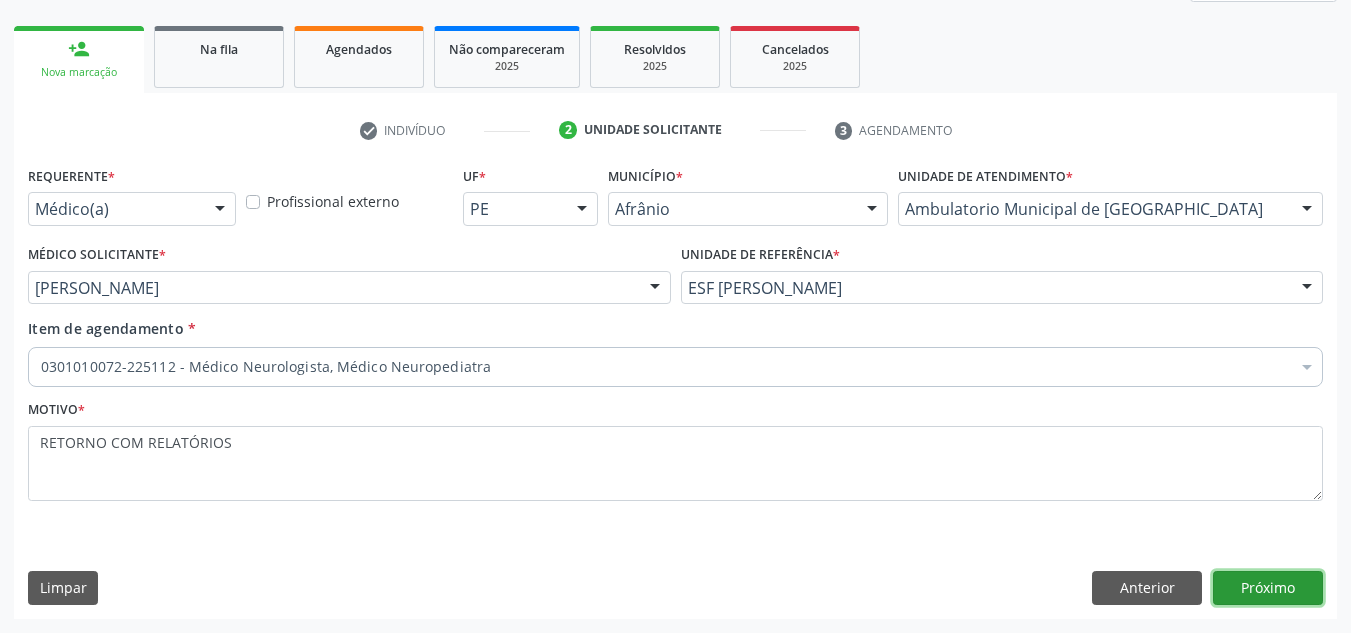click on "Próximo" at bounding box center [1268, 588] 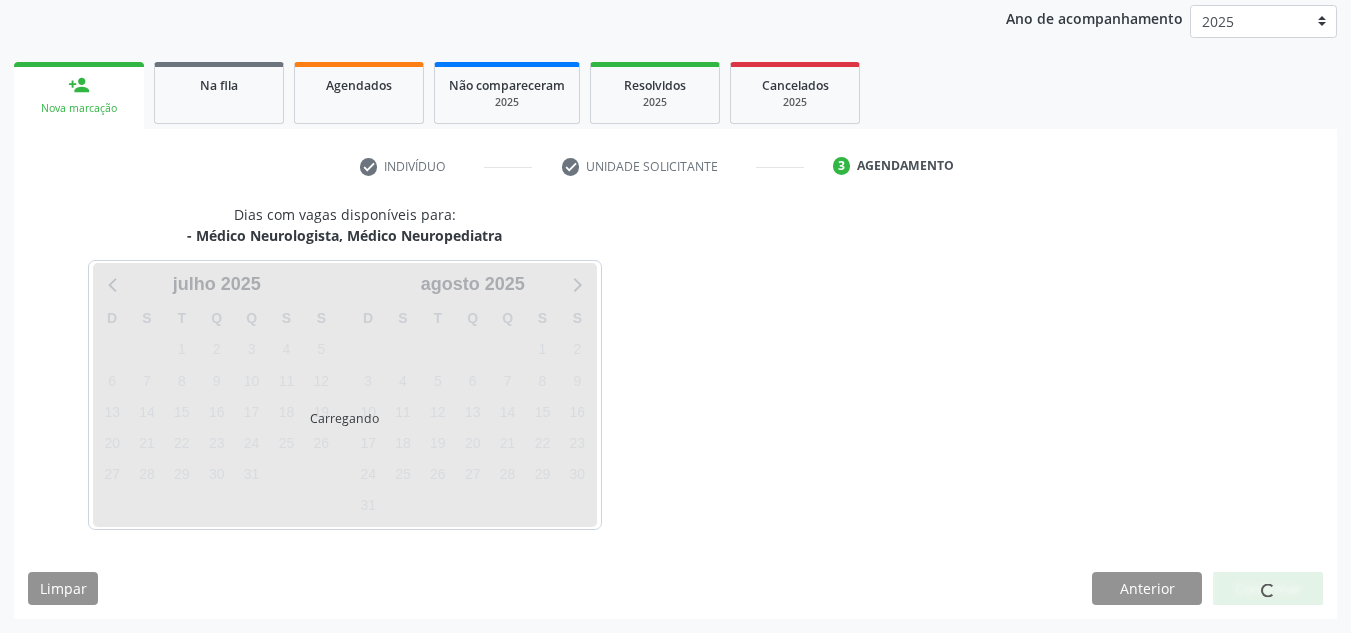 click at bounding box center (1268, 589) 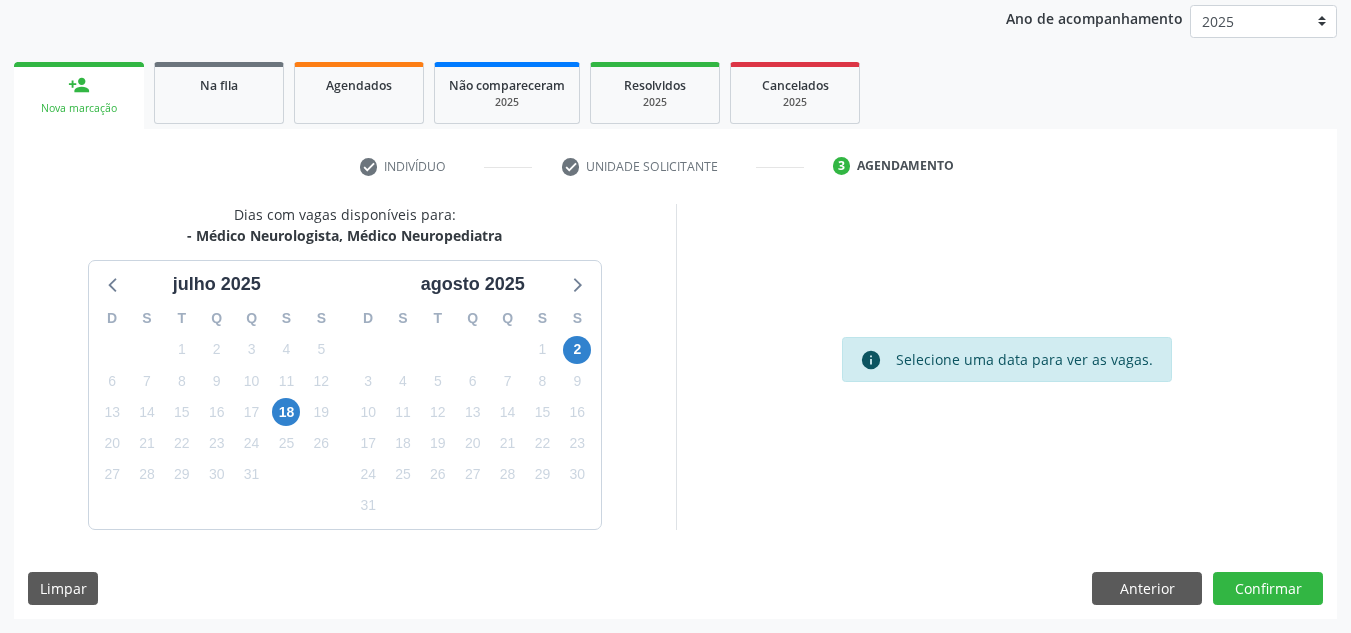 click at bounding box center (1268, 589) 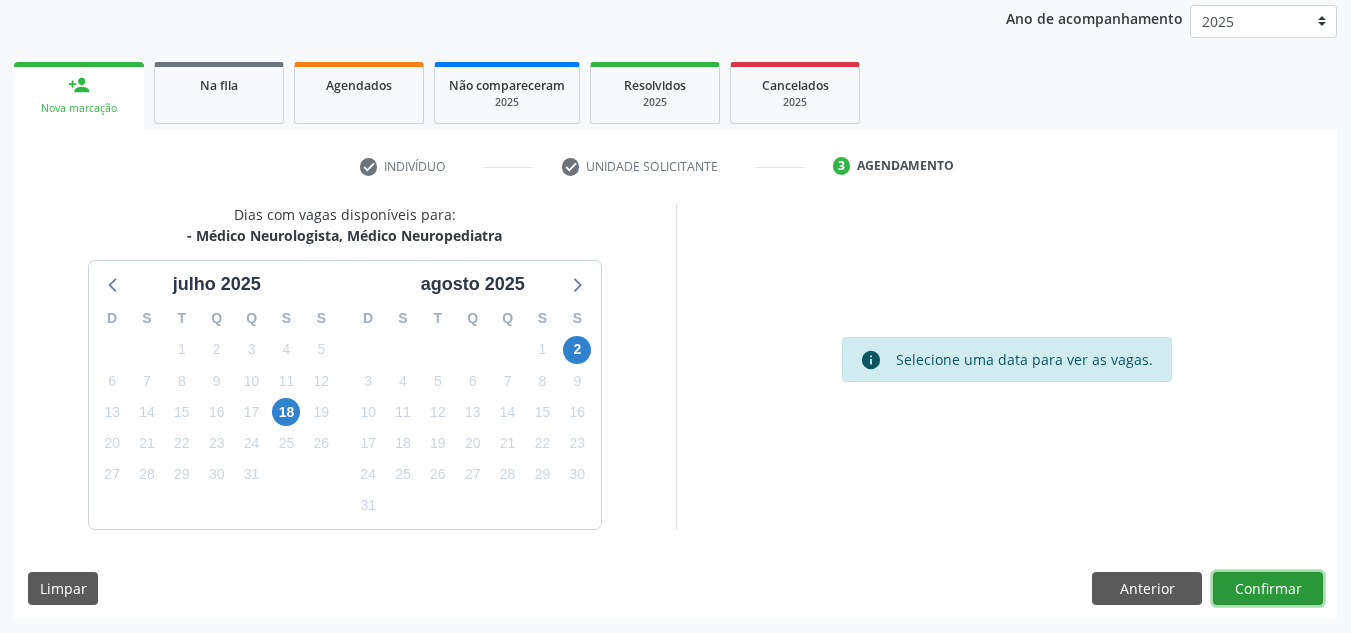 click on "Confirmar" at bounding box center [1268, 589] 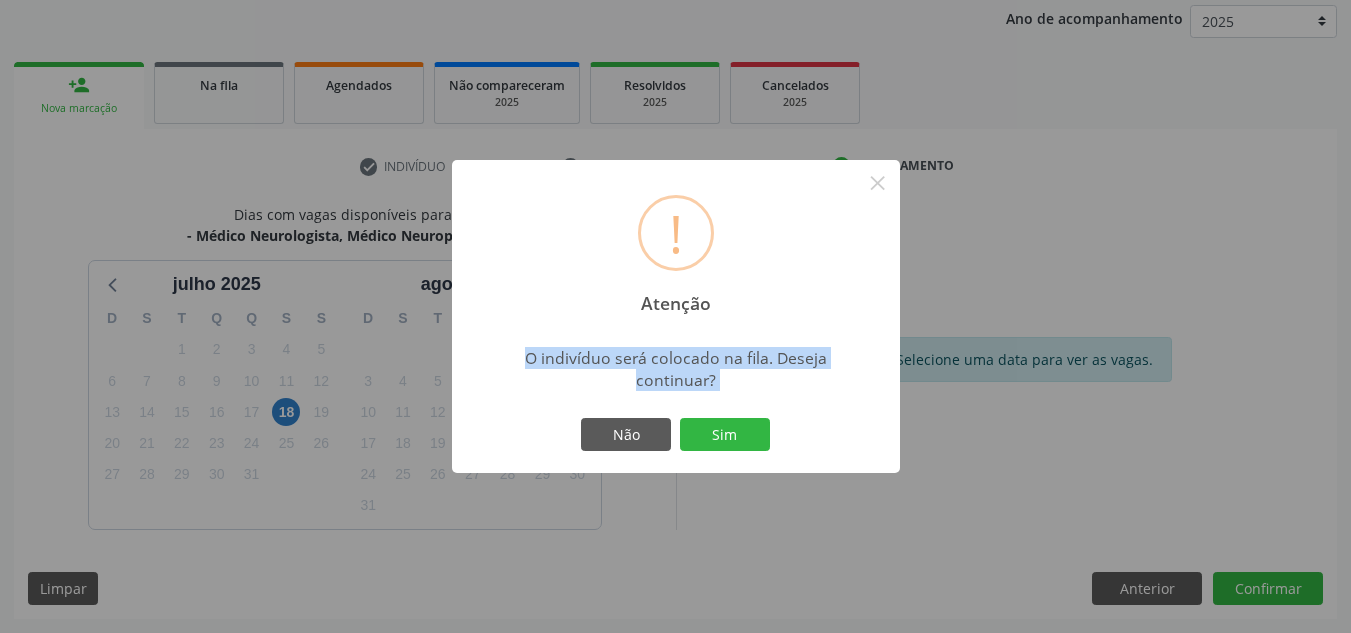click on "! Atenção × O indivíduo será colocado na fila. Deseja continuar? Não Sim" at bounding box center [675, 316] 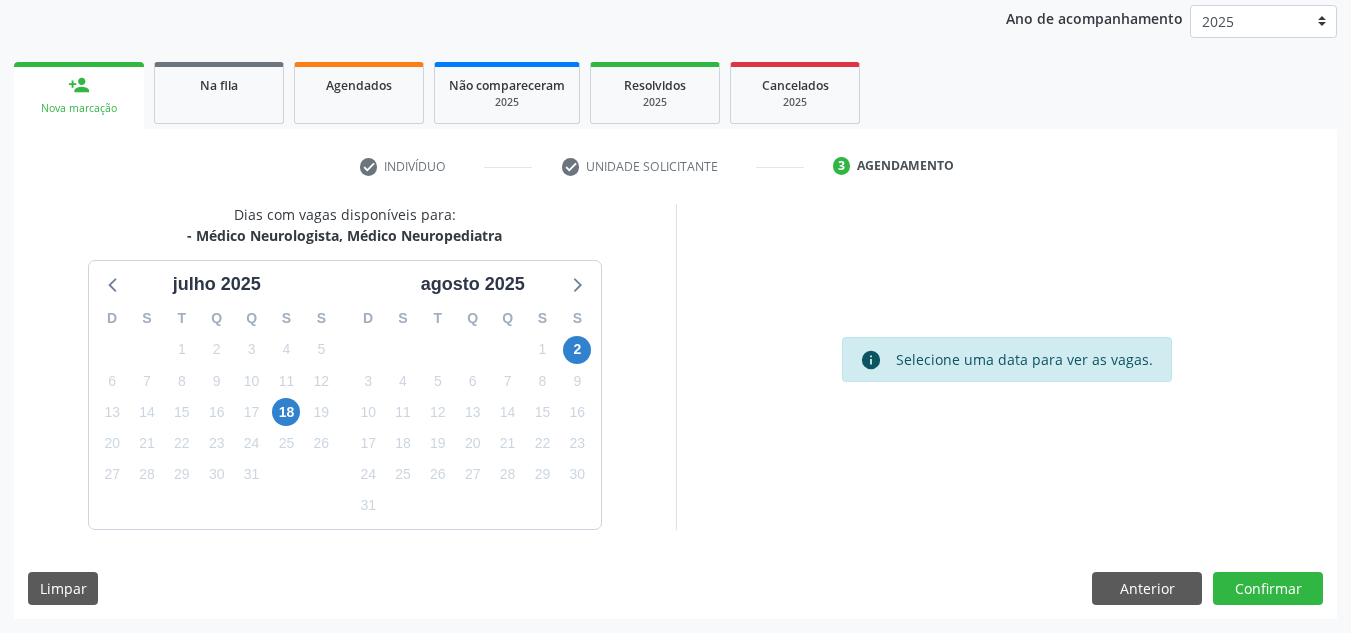 click on "Dias com vagas disponíveis para:
- Médico Neurologista, Médico Neuropediatra
[DATE] D S T Q Q S S 29 30 1 2 3 4 5 6 7 8 9 10 11 12 13 14 15 16 17 18 19 20 21 22 23 24 25 26 27 28 29 30 31 1 2 3 4 5 6 7 8 [DATE] D S T Q Q S S 27 28 29 30 31 1 2 3 4 5 6 7 8 9 10 11 12 13 14 15 16 17 18 19 20 21 22 23 24 25 26 27 28 29 30 31 1 2 3 4 5 6
info
Selecione uma data para ver as vagas.
[GEOGRAPHIC_DATA]
Anterior
Confirmar" at bounding box center [675, 411] 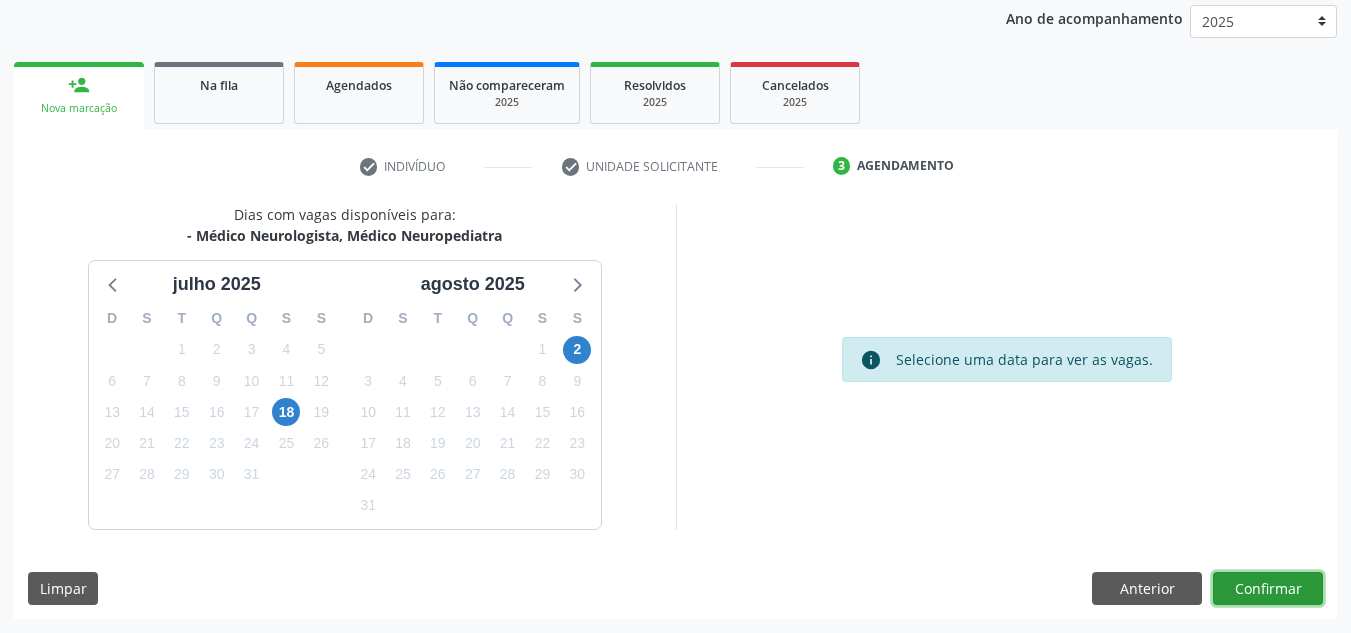 click on "Confirmar" at bounding box center [1268, 589] 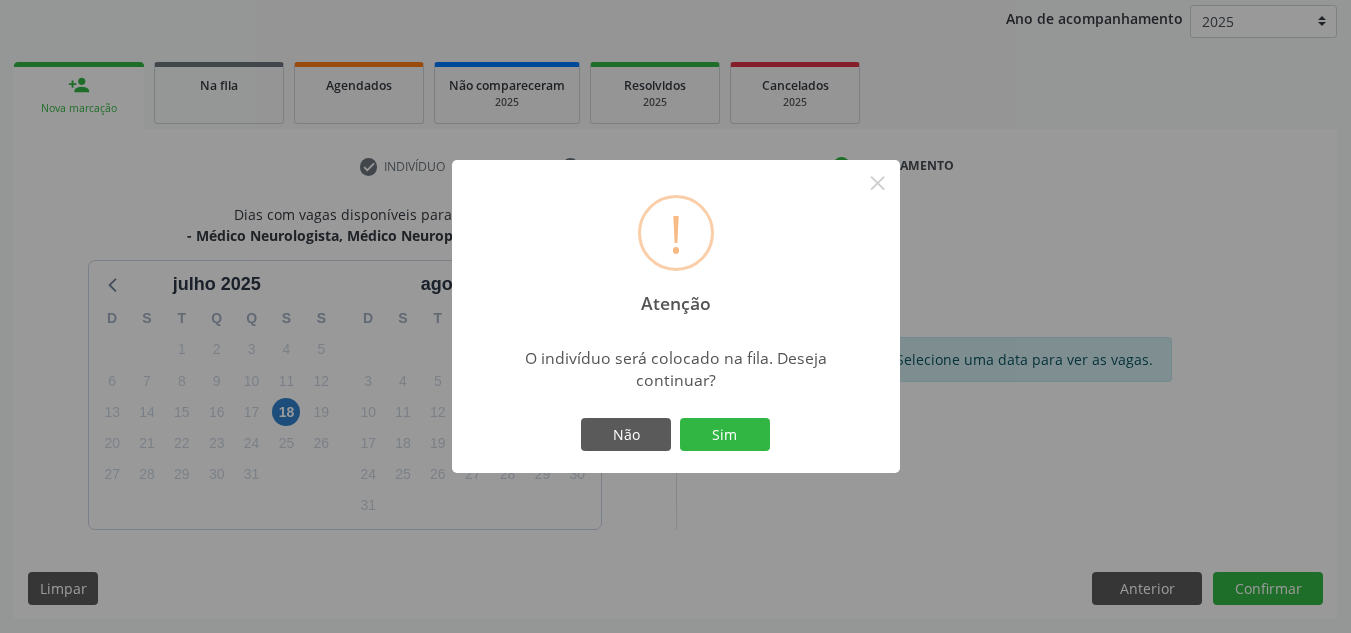type 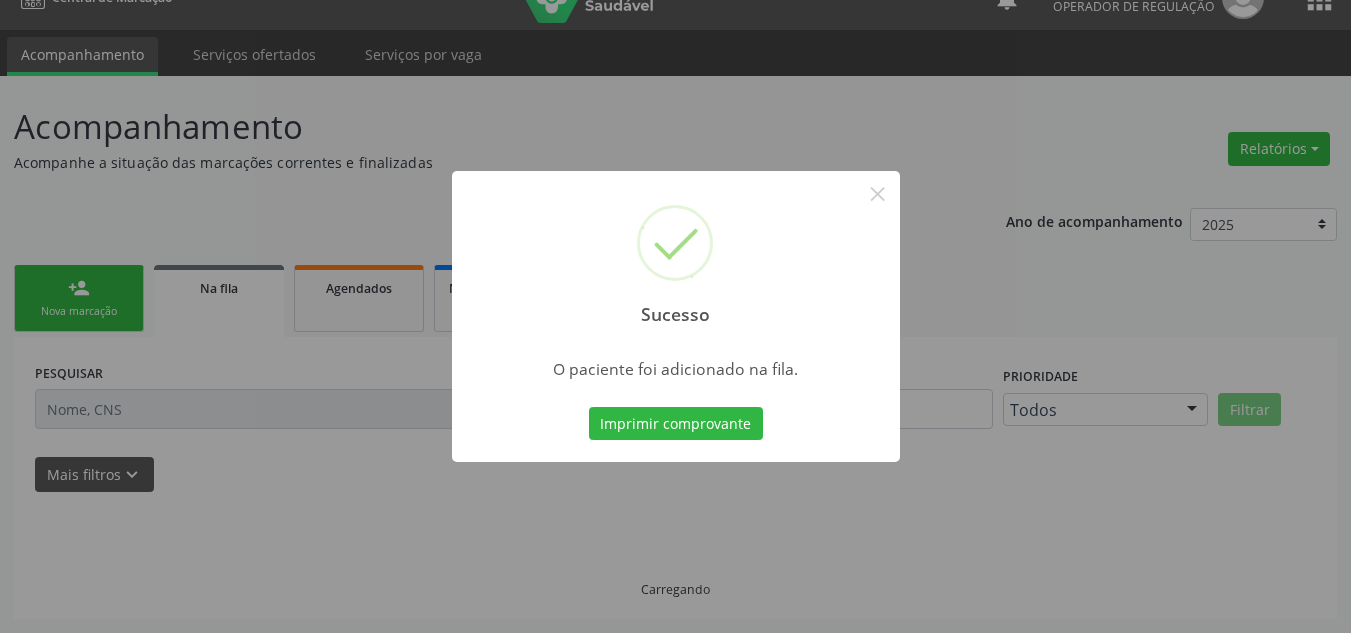 scroll, scrollTop: 34, scrollLeft: 0, axis: vertical 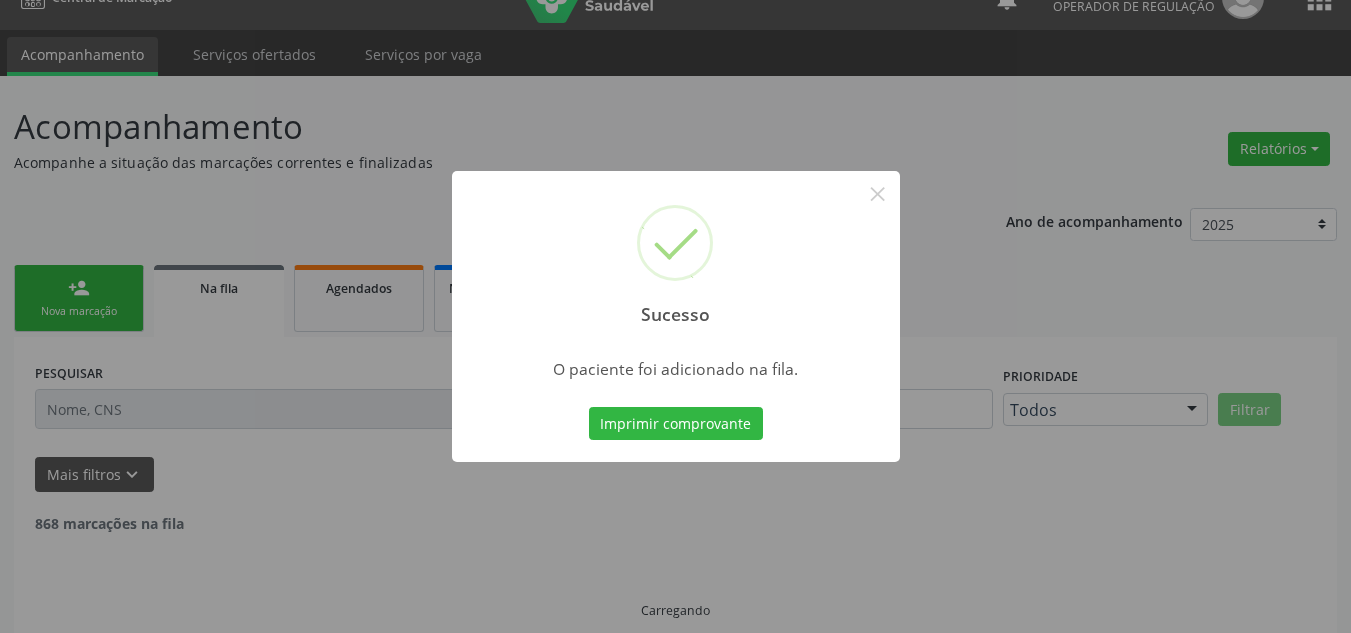 type 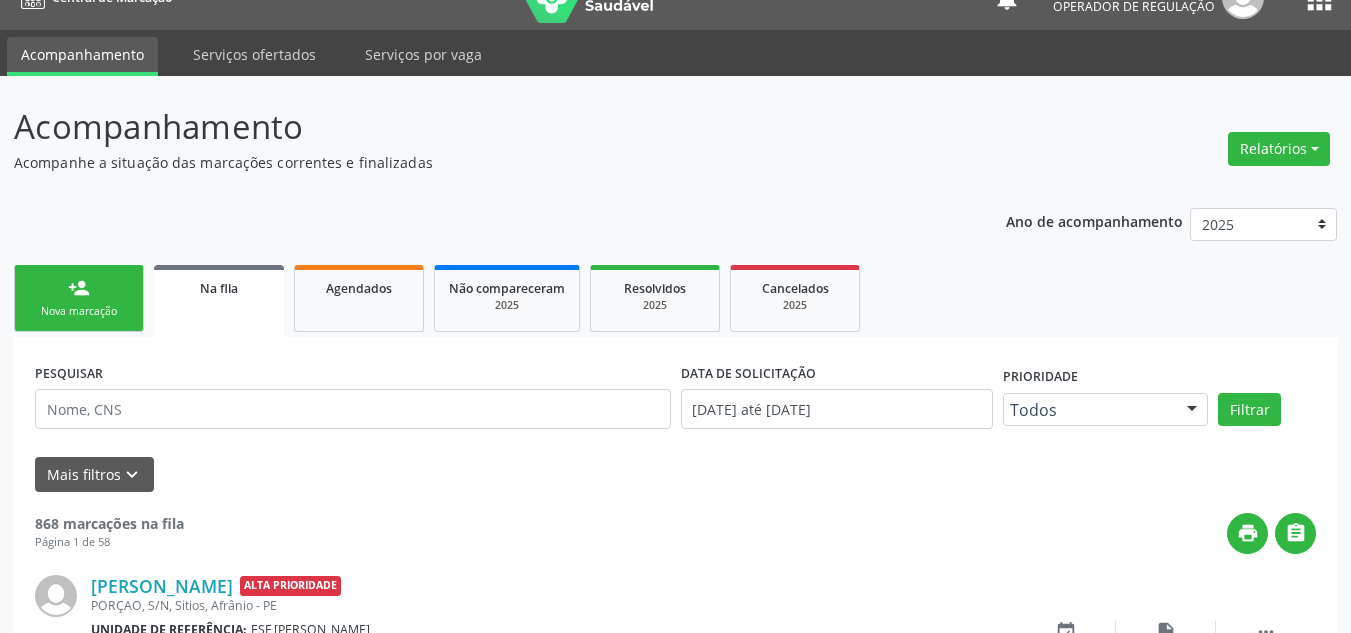 click on "person_add
Nova marcação" at bounding box center (79, 298) 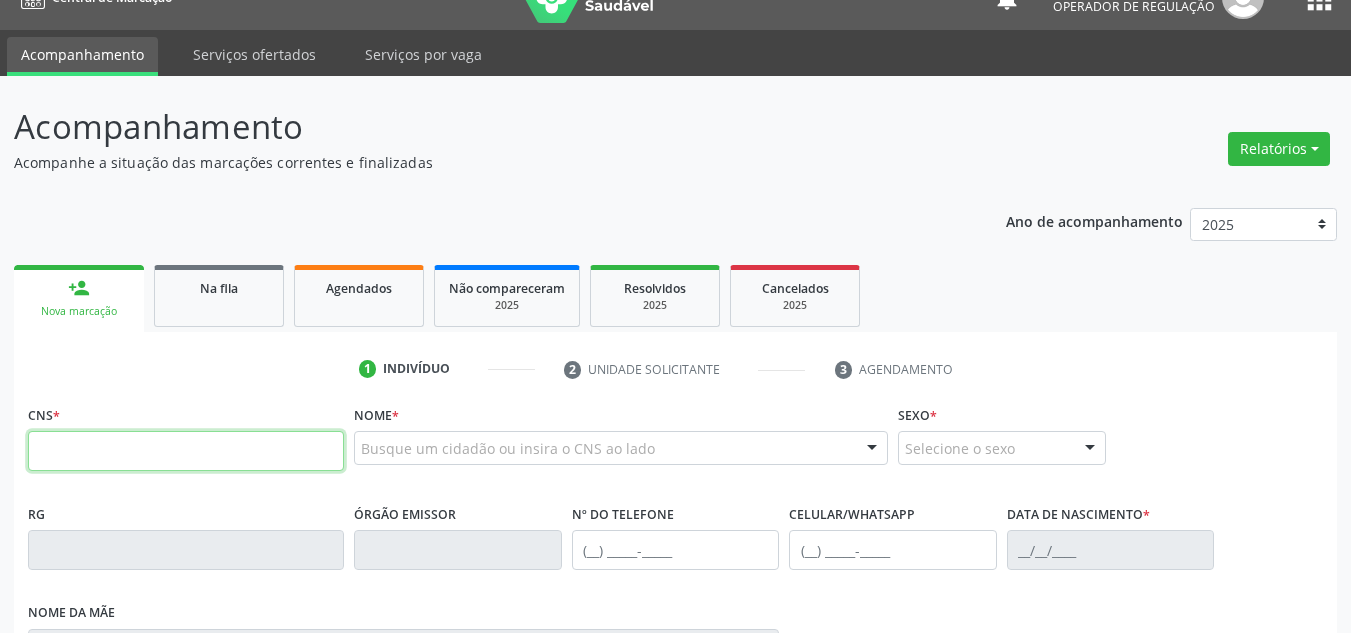 click at bounding box center [186, 451] 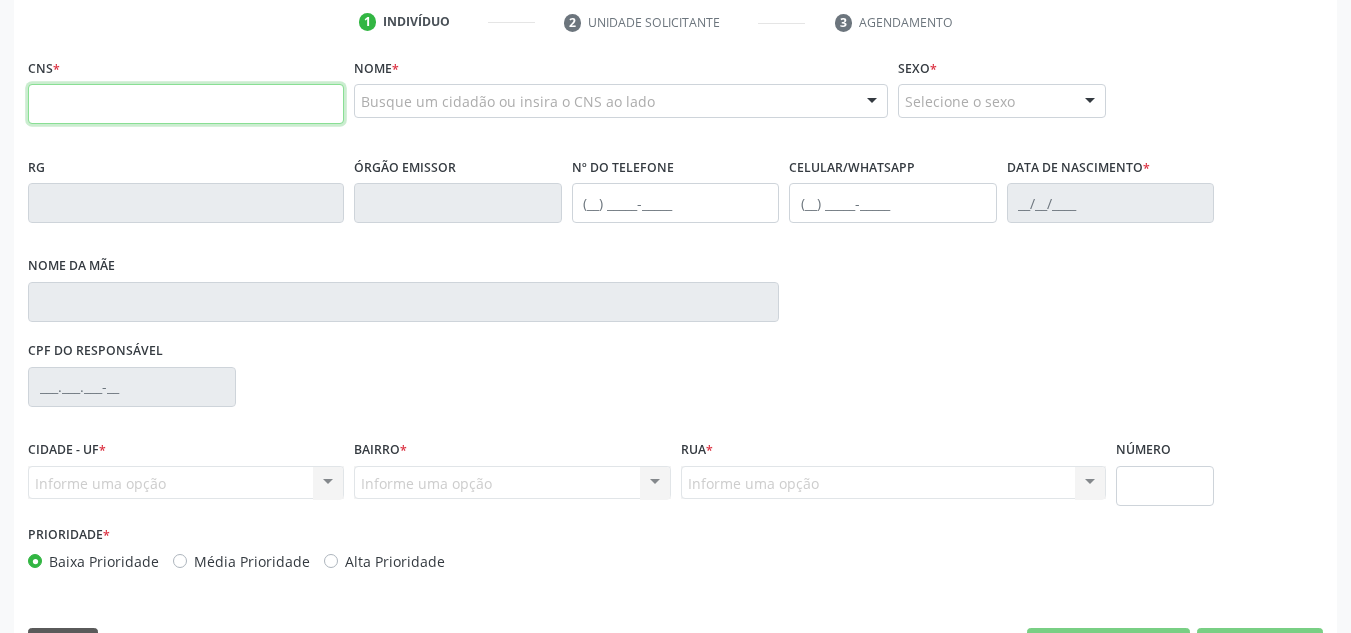 scroll, scrollTop: 334, scrollLeft: 0, axis: vertical 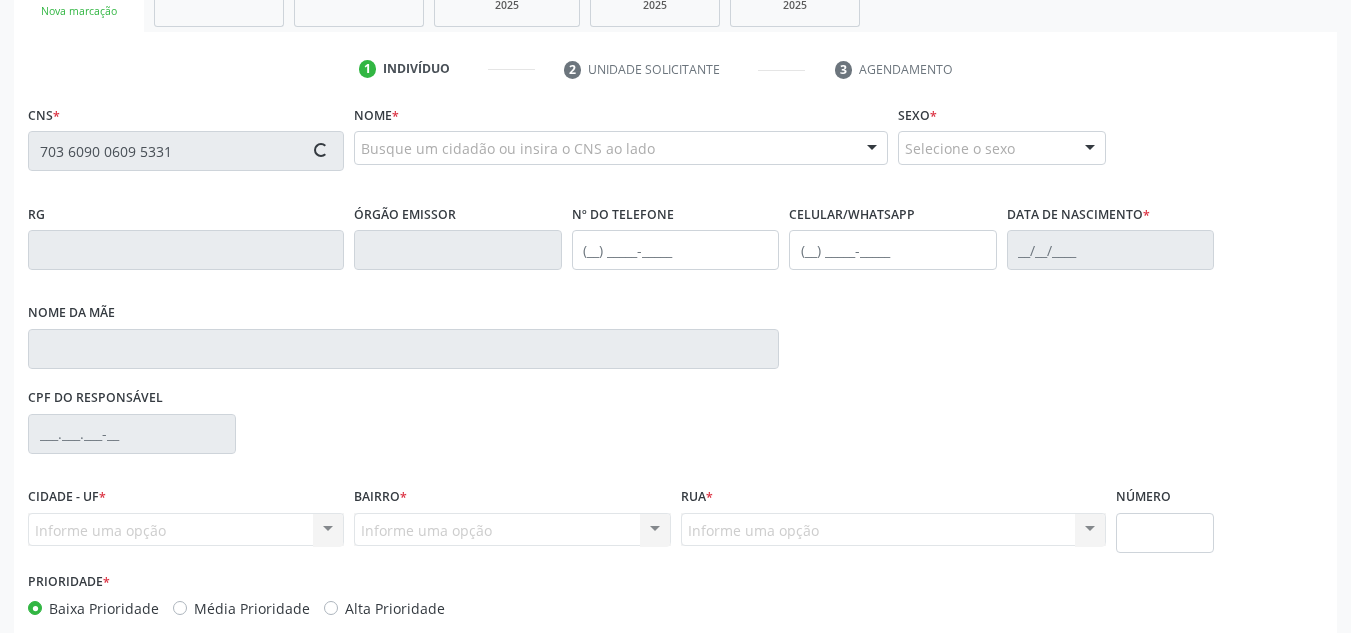 type on "703 6090 0609 5331" 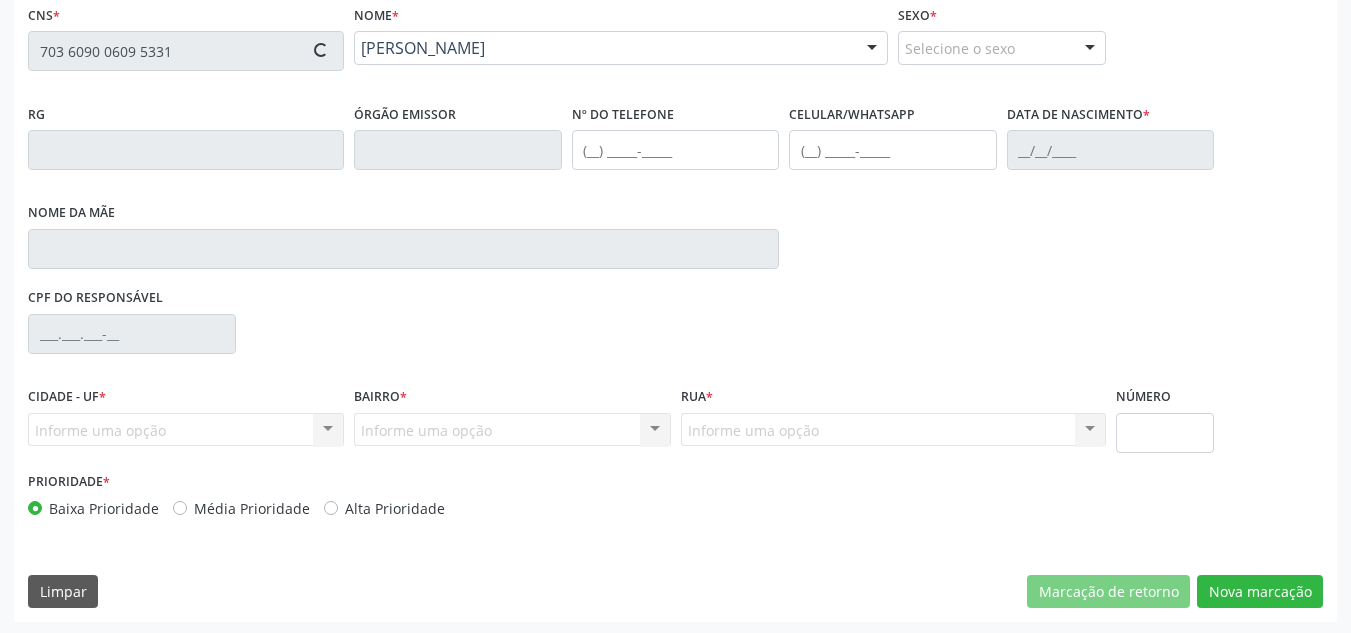 scroll, scrollTop: 437, scrollLeft: 0, axis: vertical 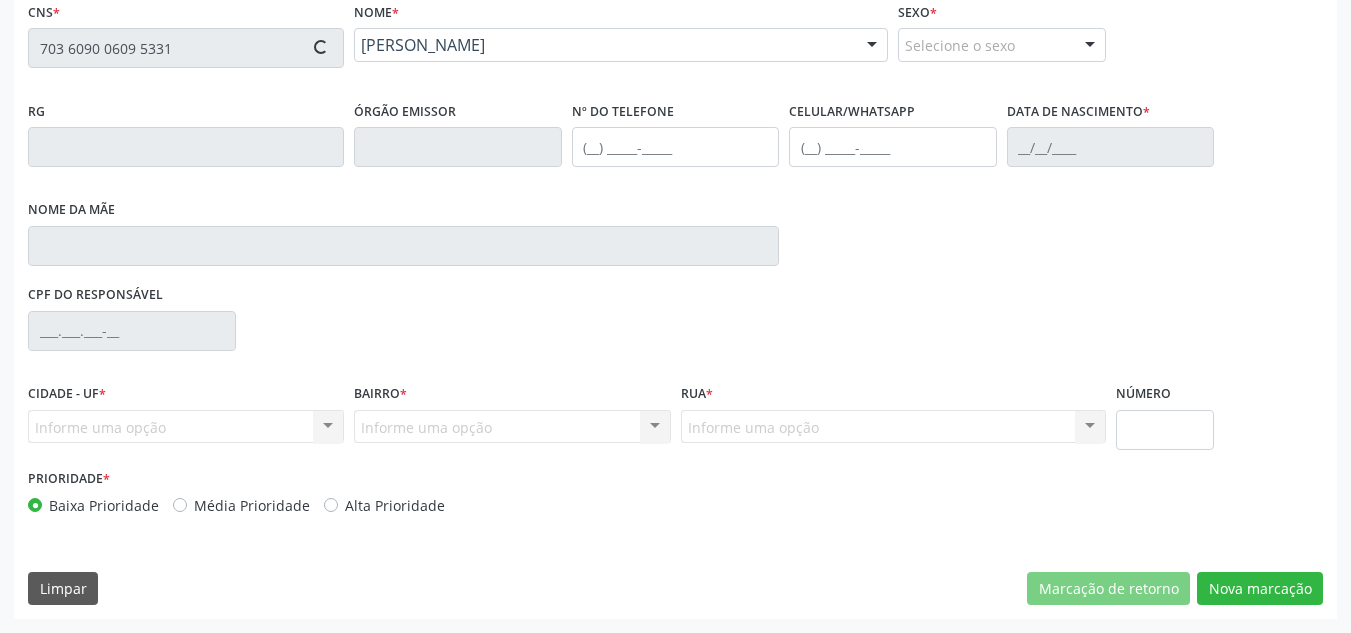 type on "[PHONE_NUMBER]" 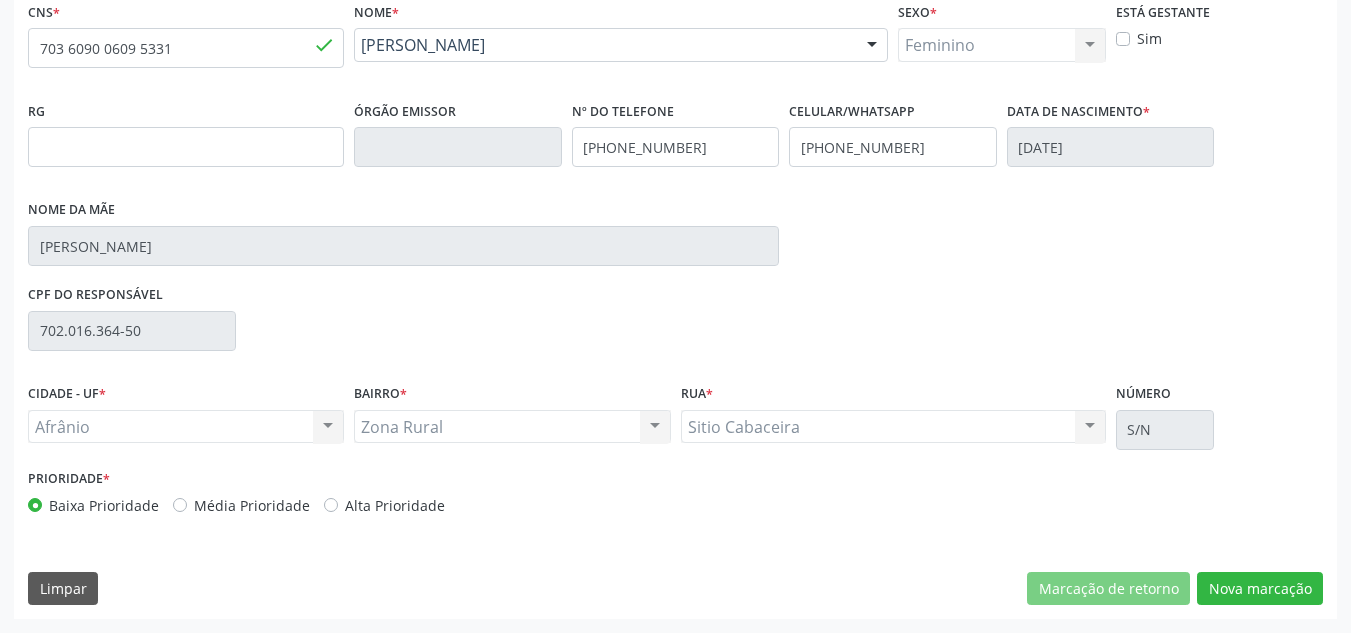 click on "Prioridade
*
Baixa Prioridade
Média Prioridade
Alta Prioridade" at bounding box center [349, 490] 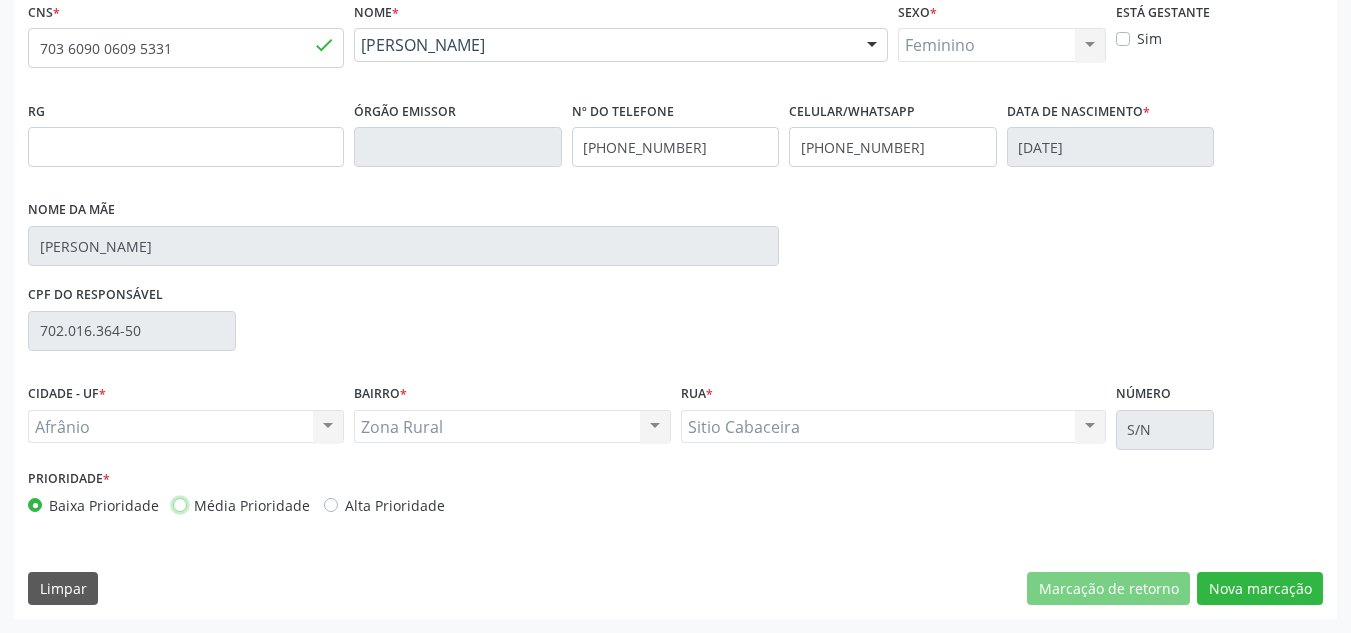 click on "Média Prioridade" at bounding box center (180, 504) 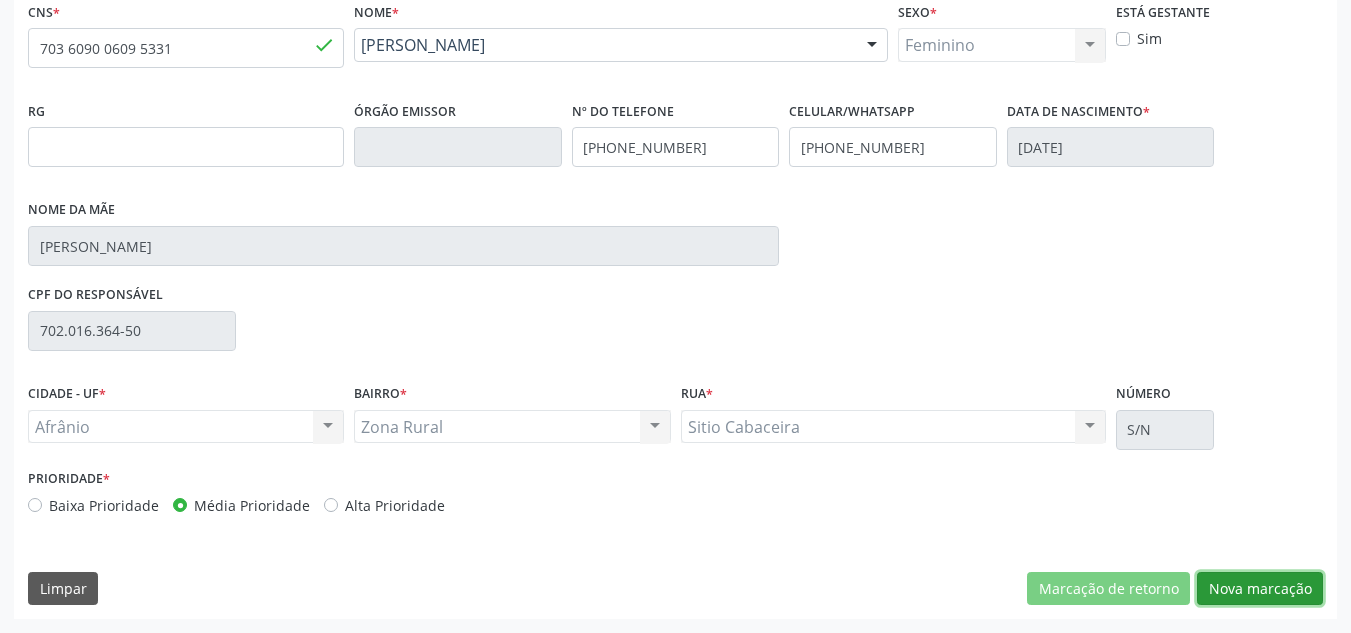 click on "Nova marcação" at bounding box center (1260, 589) 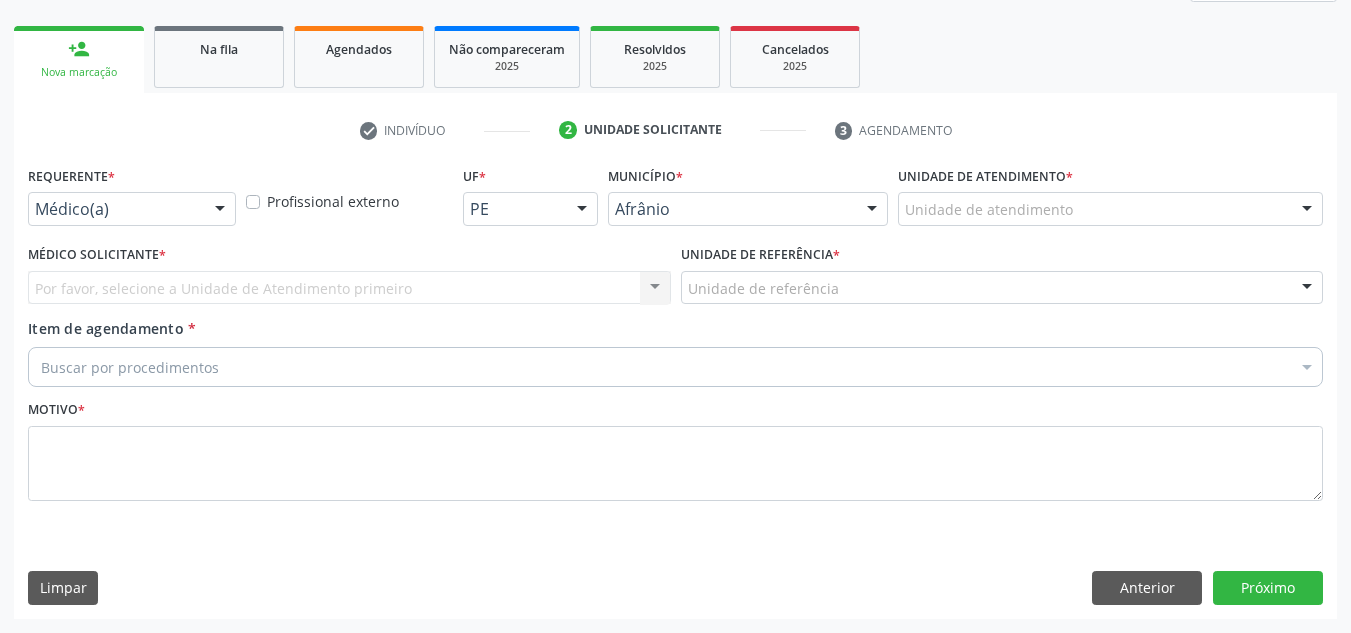 scroll, scrollTop: 273, scrollLeft: 0, axis: vertical 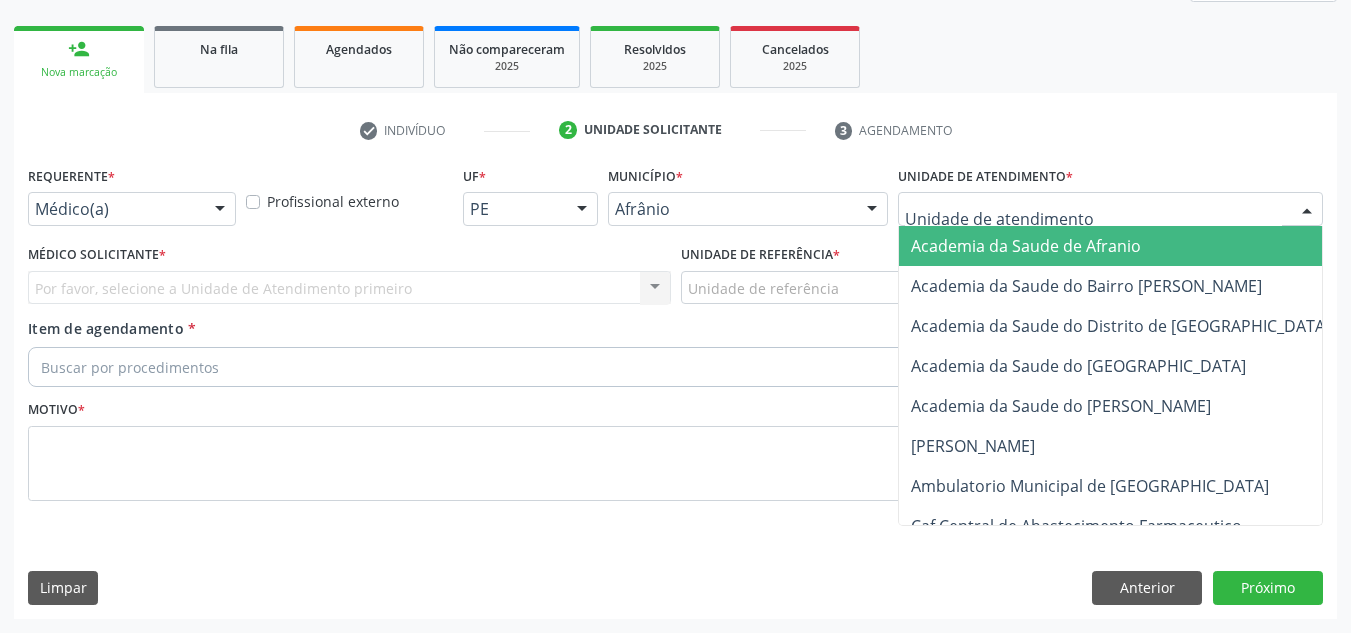 click at bounding box center [1110, 209] 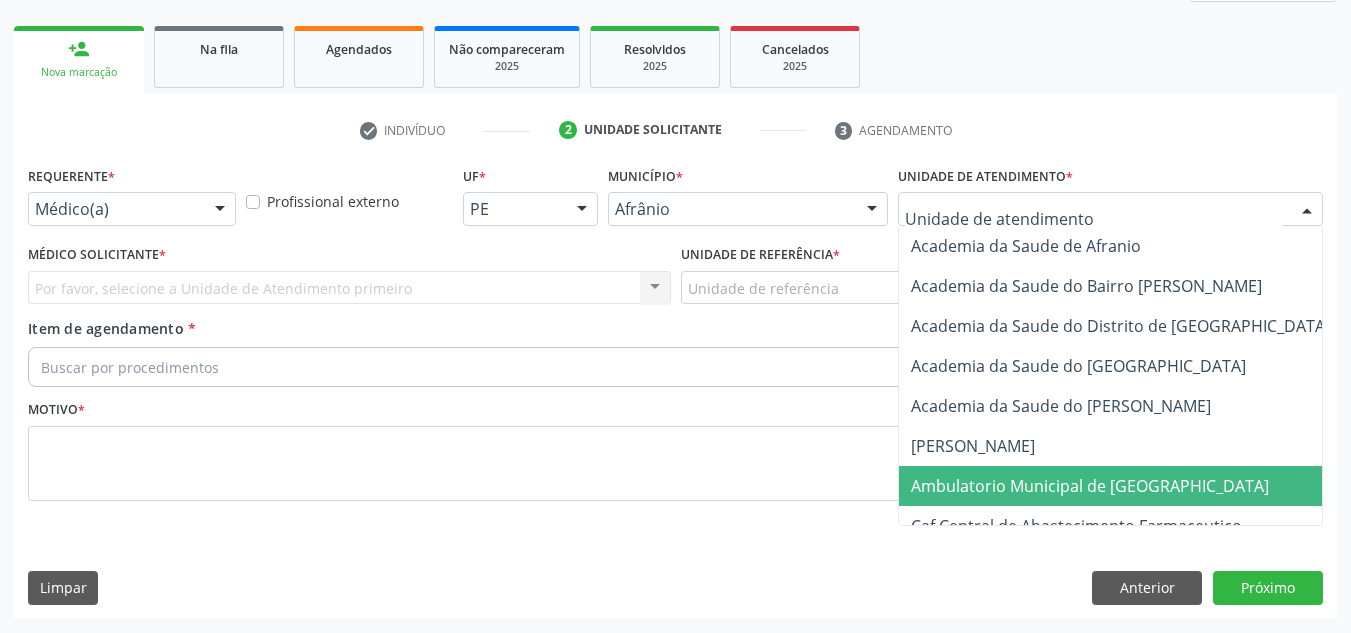 click on "Ambulatorio Municipal de [GEOGRAPHIC_DATA]" at bounding box center (1090, 486) 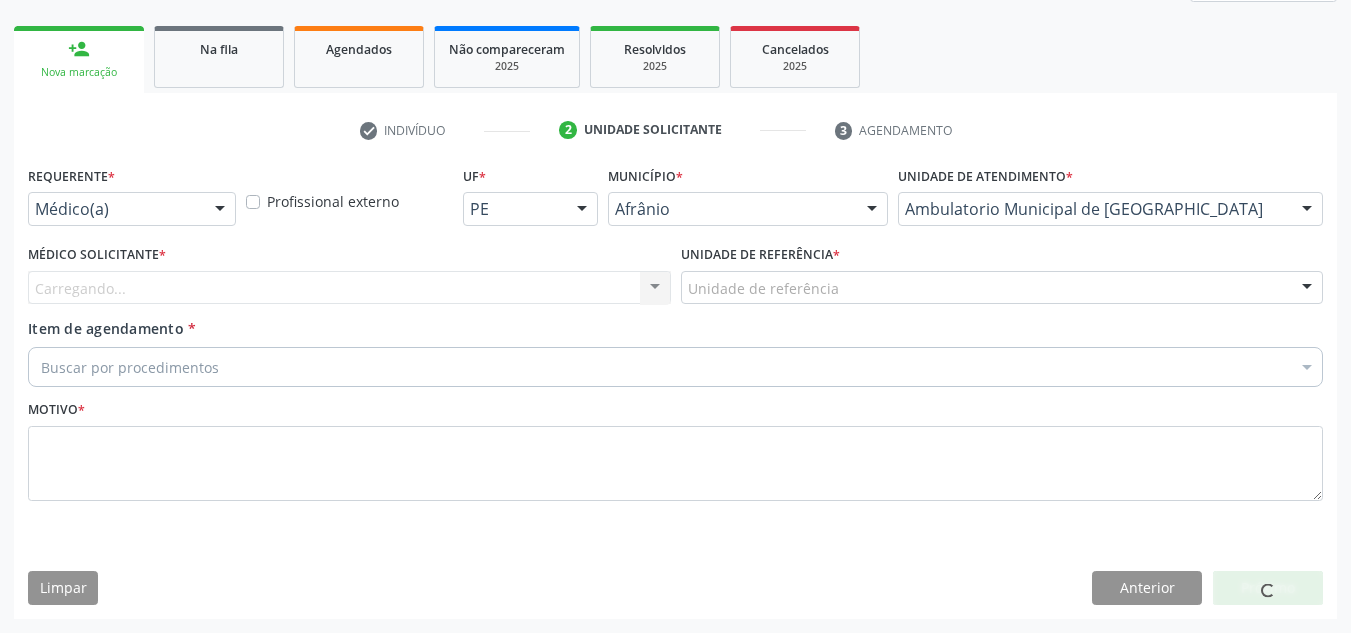 click on "Carregando...
Nenhum resultado encontrado para: "   "
Não há nenhuma opção para ser exibida." at bounding box center (349, 288) 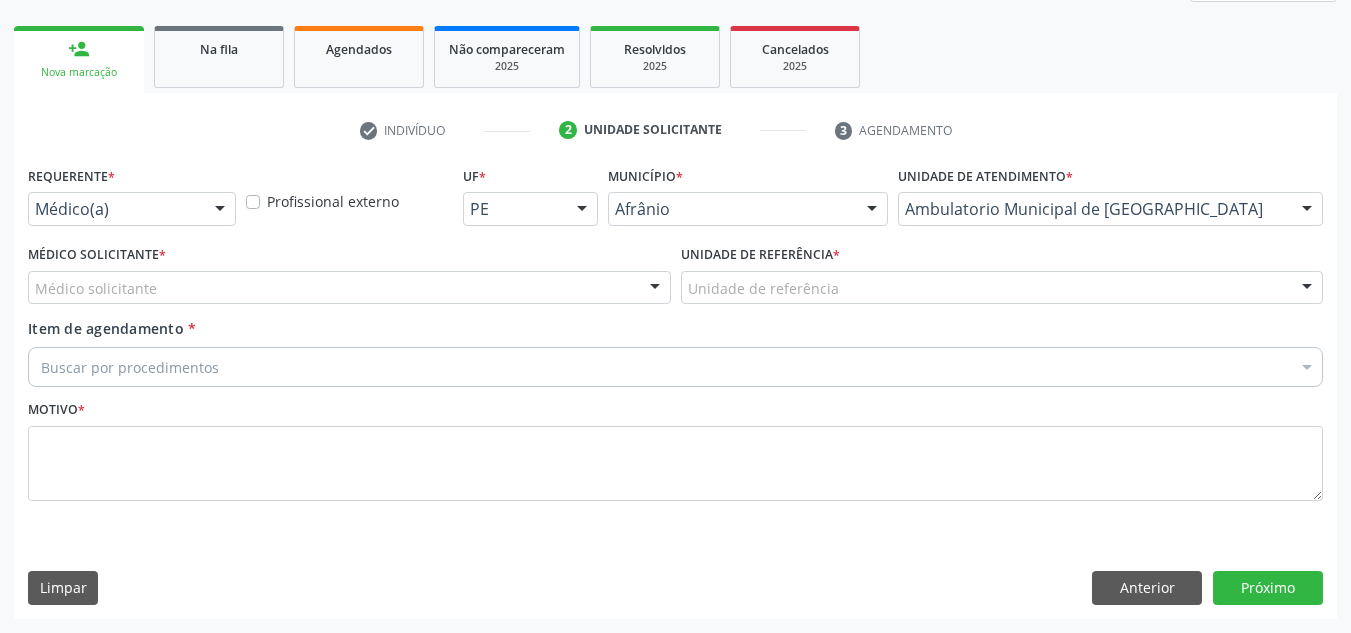 drag, startPoint x: 488, startPoint y: 303, endPoint x: 483, endPoint y: 313, distance: 11.18034 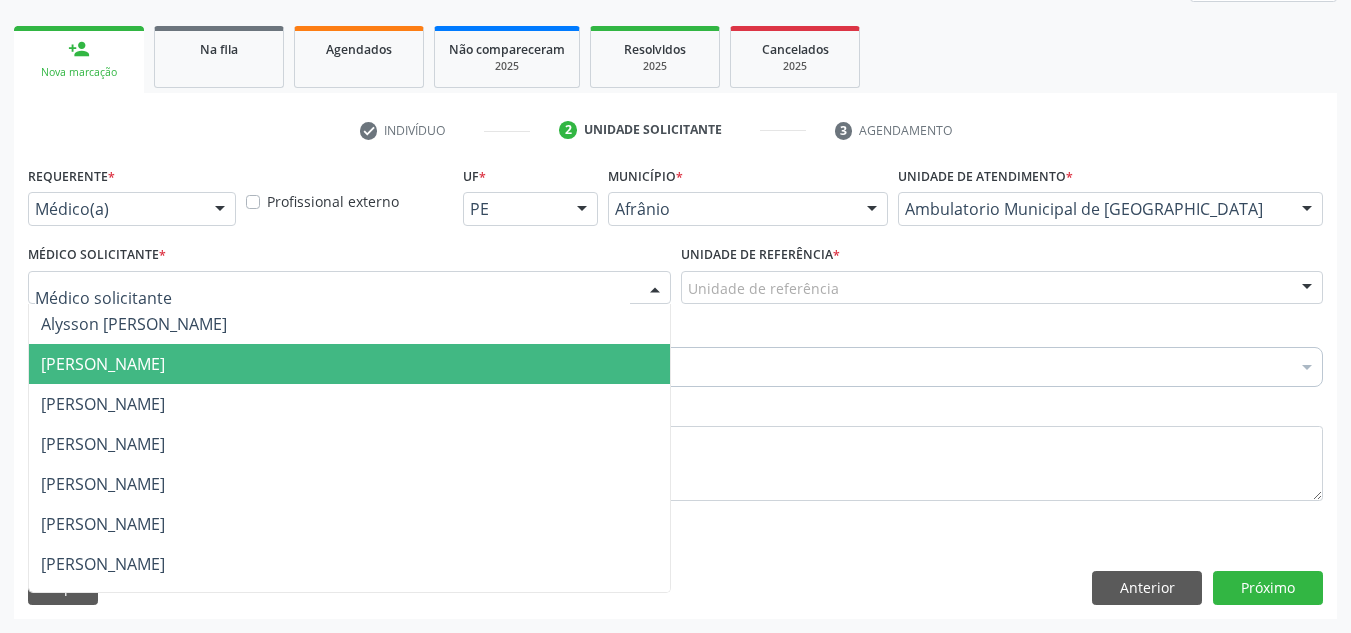 click on "[PERSON_NAME]" at bounding box center [349, 364] 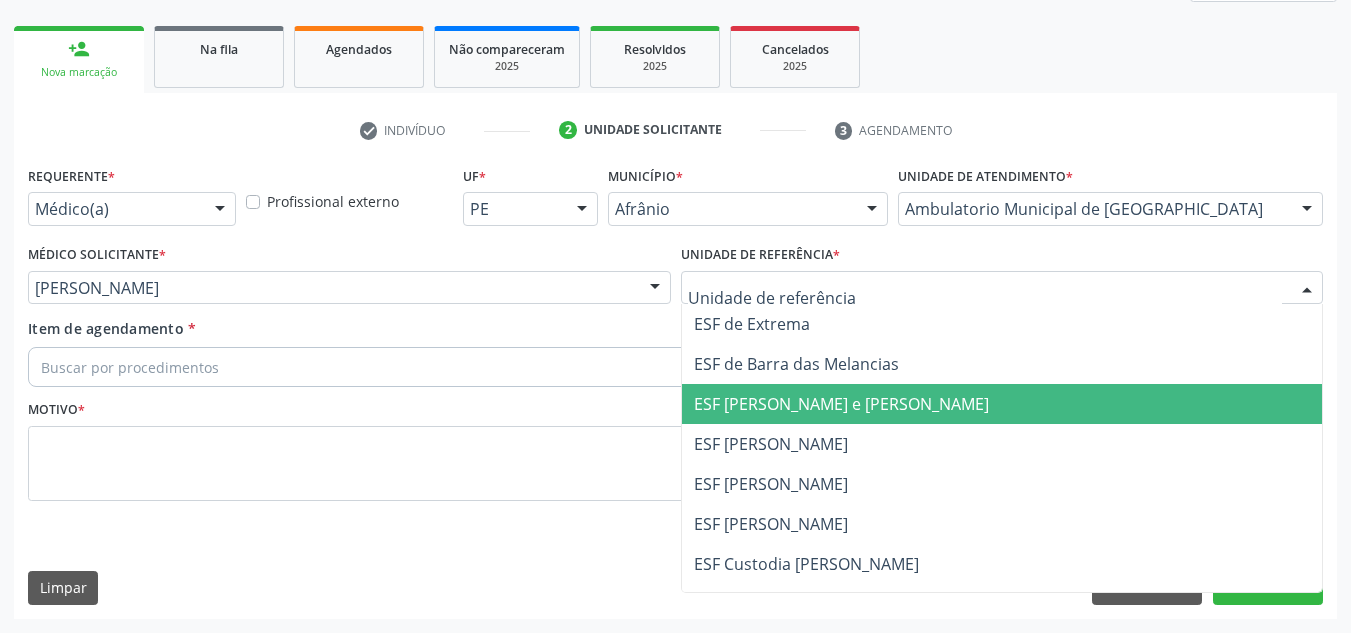 click on "ESF [PERSON_NAME] e [PERSON_NAME]" at bounding box center [1002, 404] 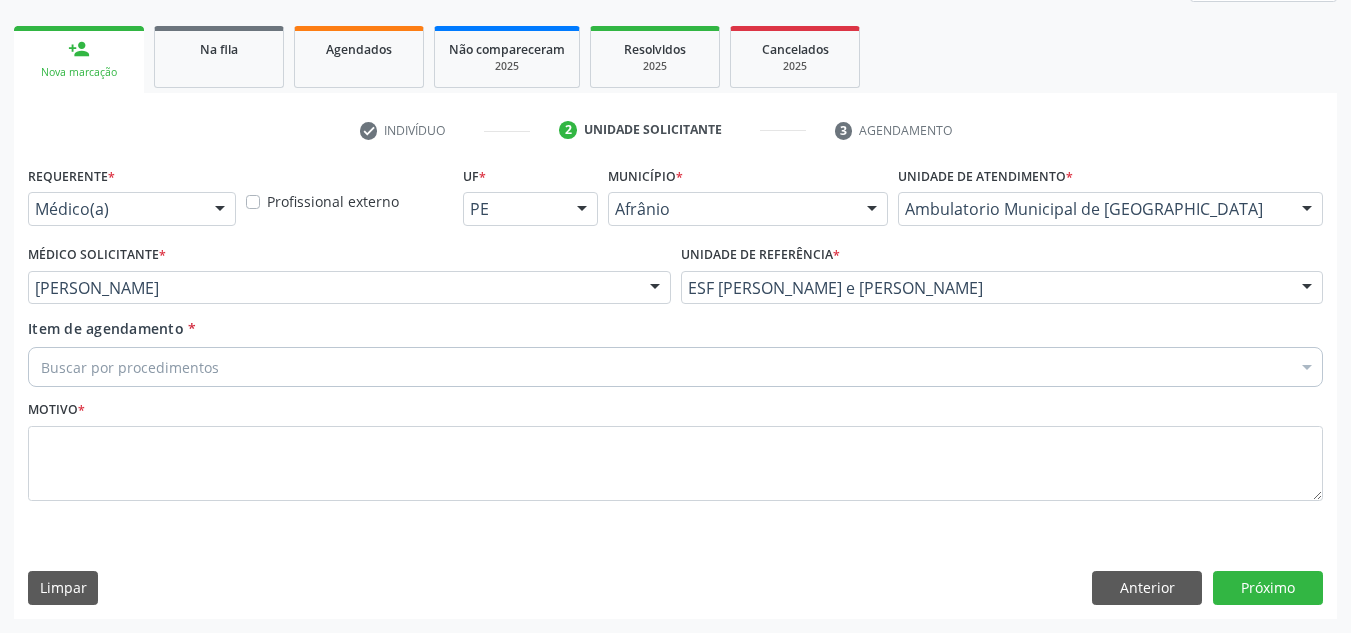 drag, startPoint x: 632, startPoint y: 383, endPoint x: 642, endPoint y: 363, distance: 22.36068 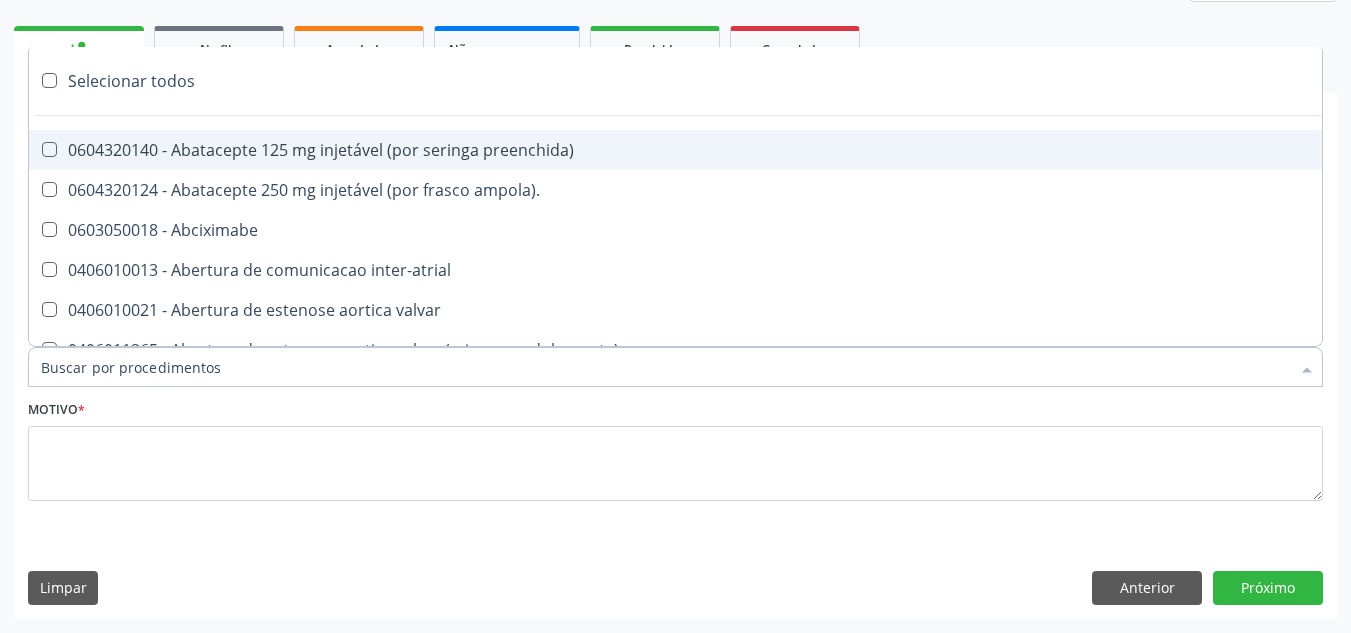 click on "Item de agendamento
*" at bounding box center [665, 367] 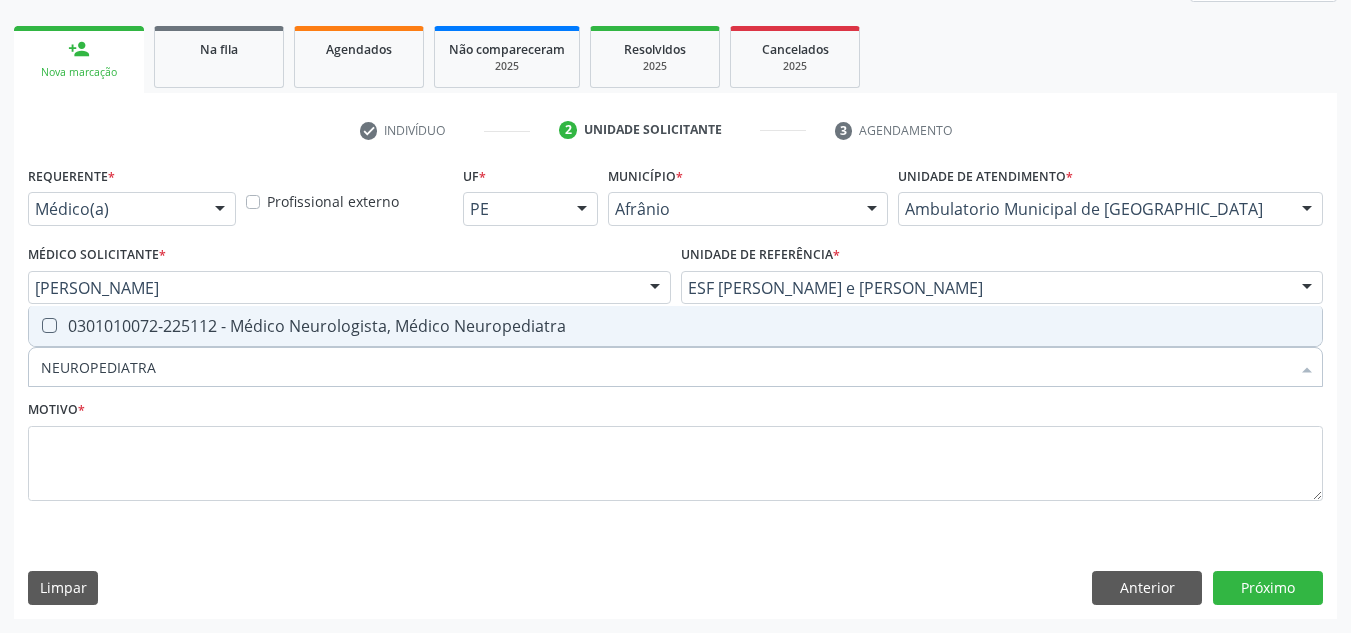 drag, startPoint x: 355, startPoint y: 354, endPoint x: 356, endPoint y: 330, distance: 24.020824 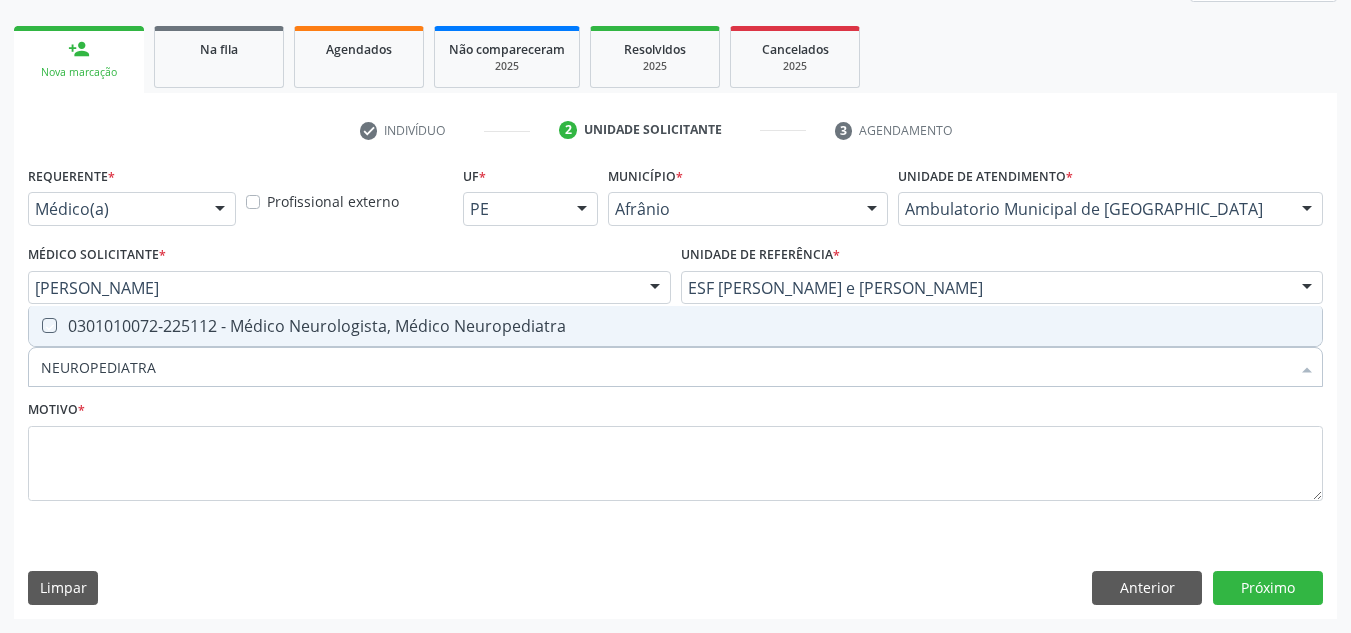checkbox on "true" 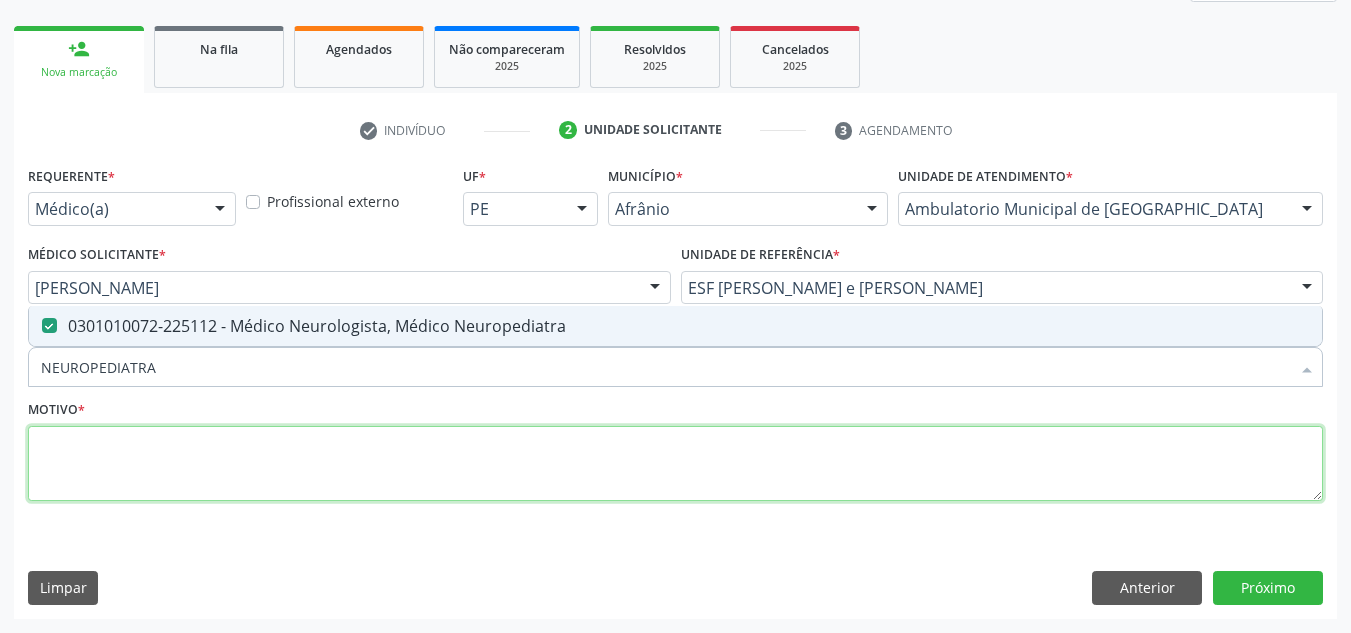click at bounding box center (675, 464) 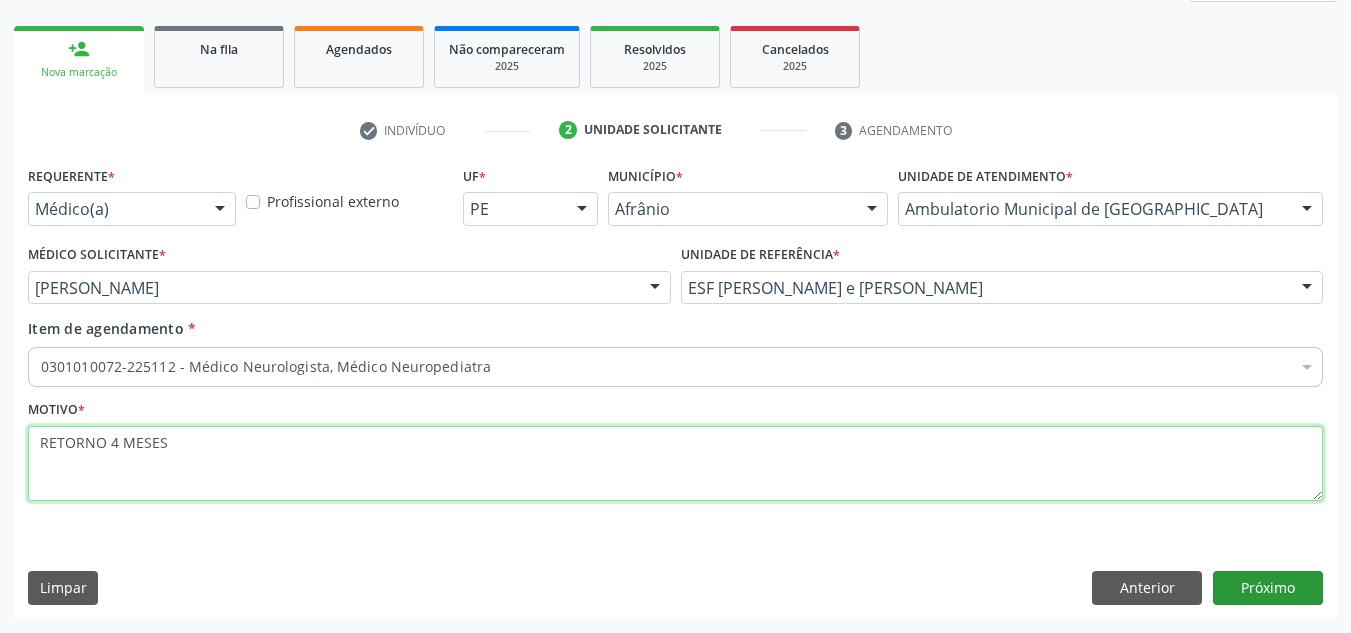 type on "RETORNO 4 MESES" 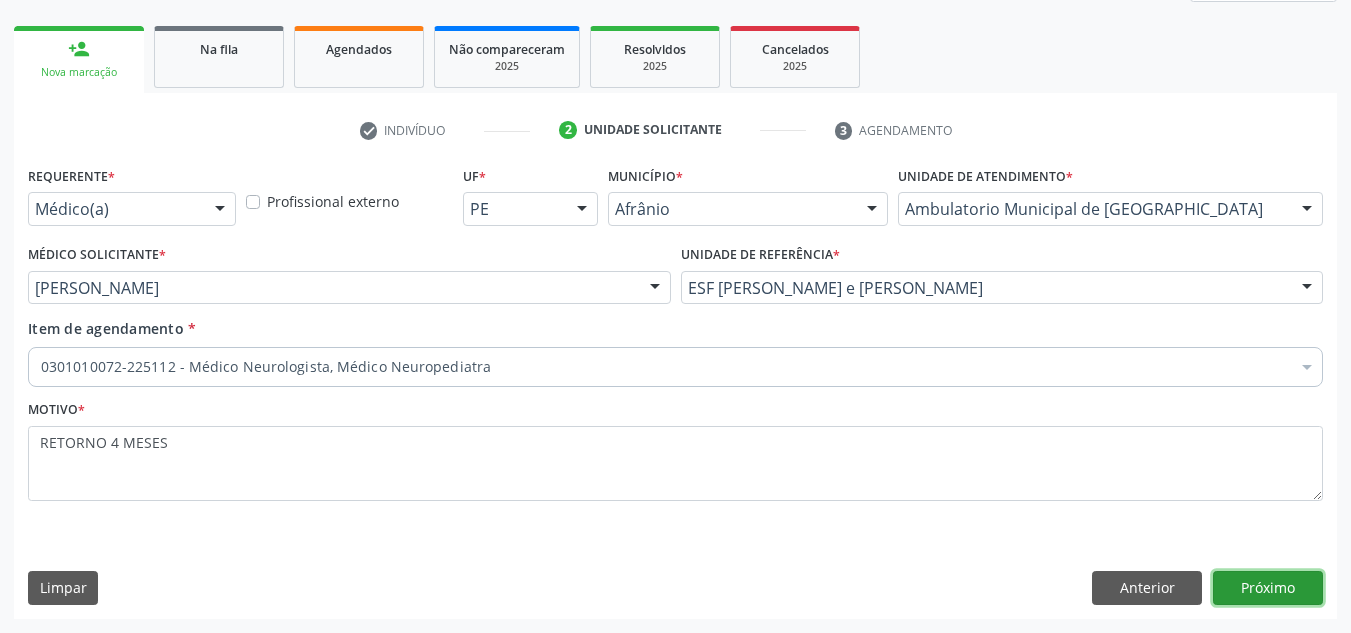 click on "Próximo" at bounding box center [1268, 588] 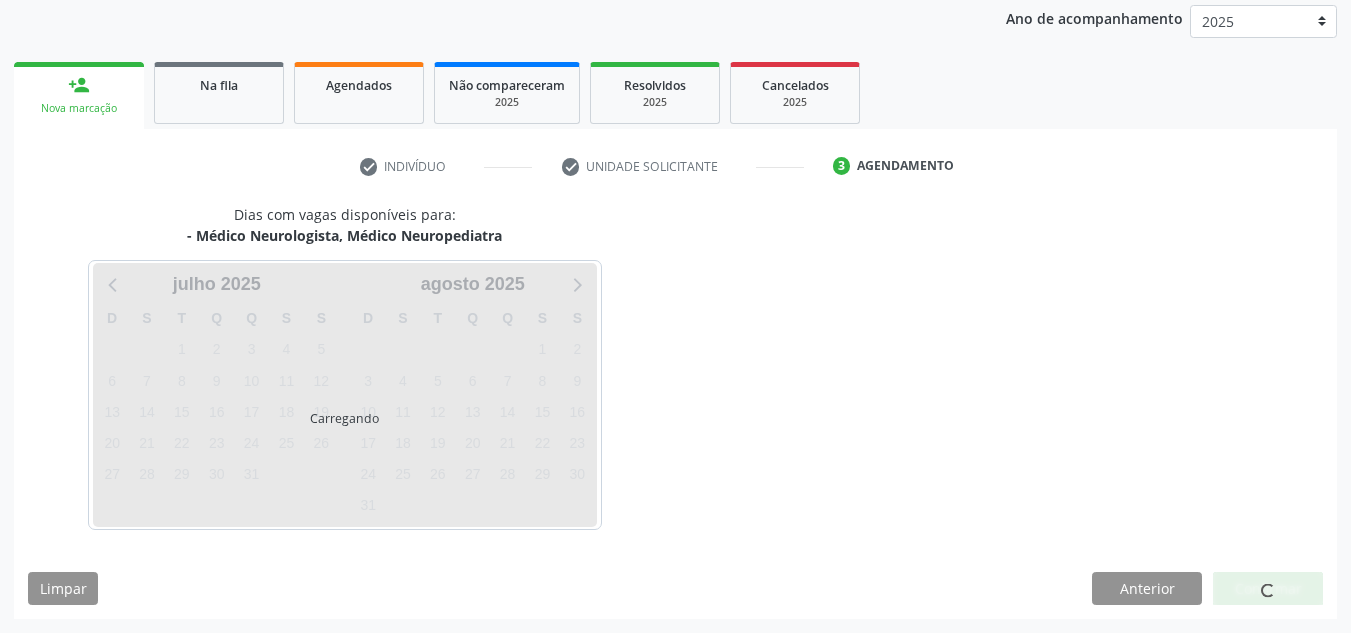 scroll, scrollTop: 237, scrollLeft: 0, axis: vertical 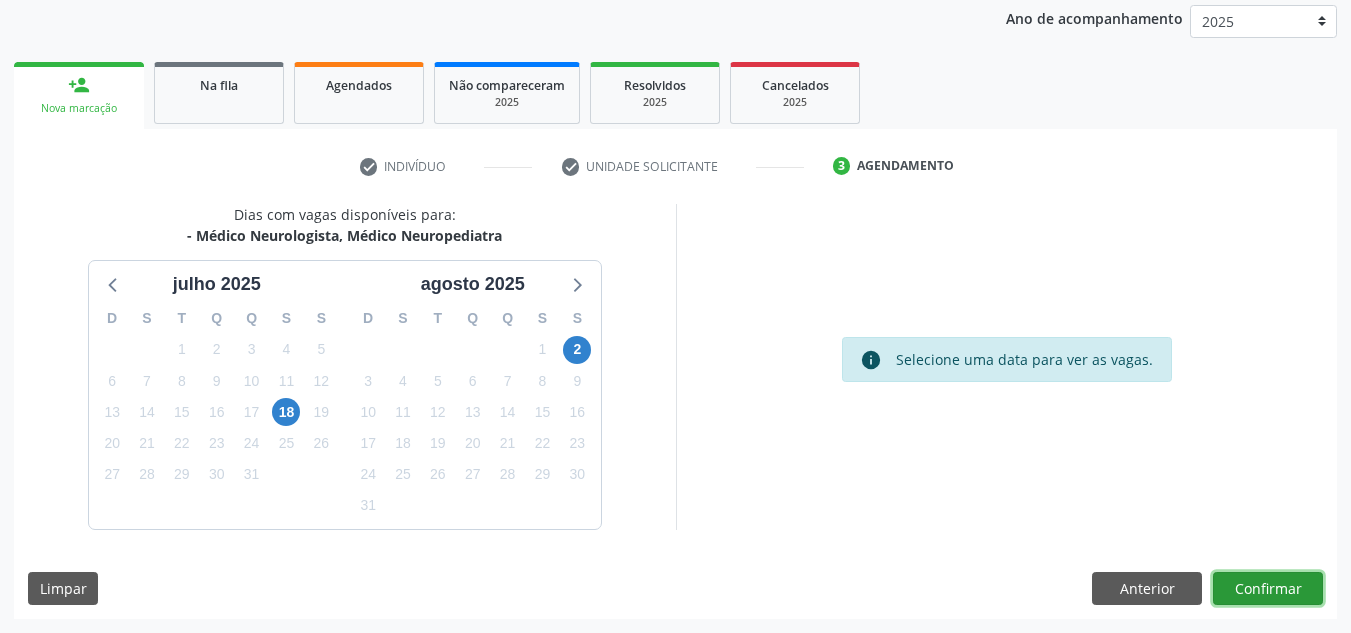 click on "Confirmar" at bounding box center [1268, 589] 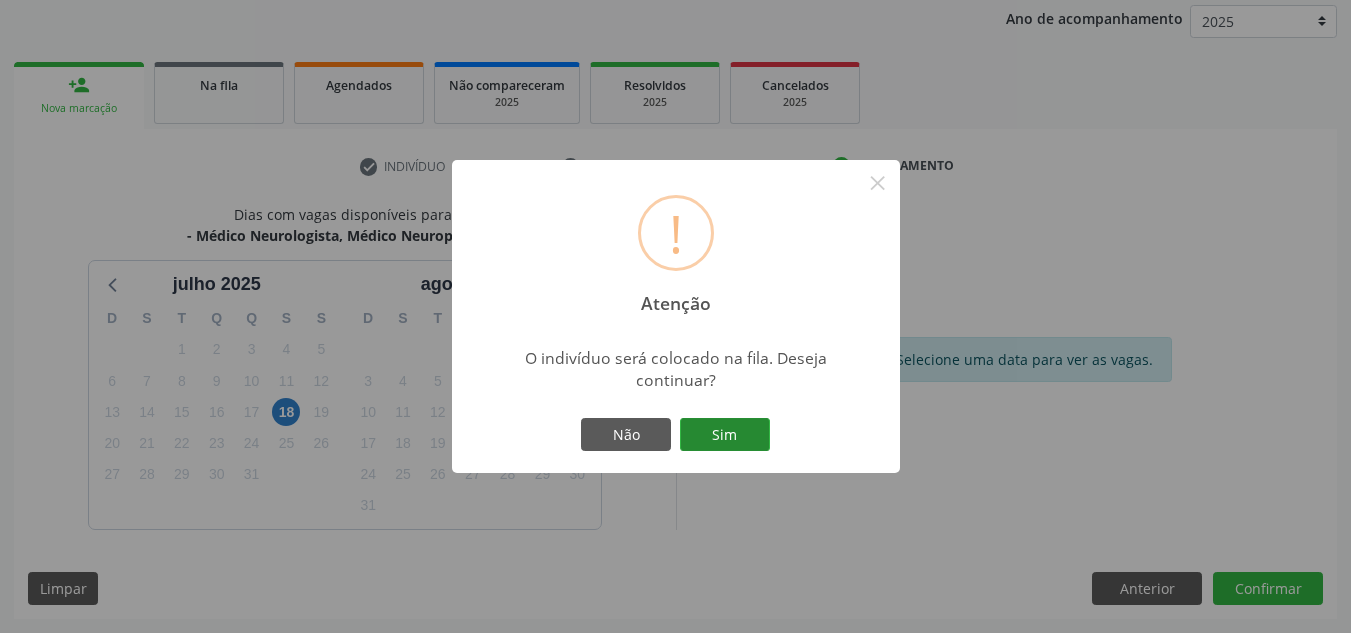 click on "Sim" at bounding box center (725, 435) 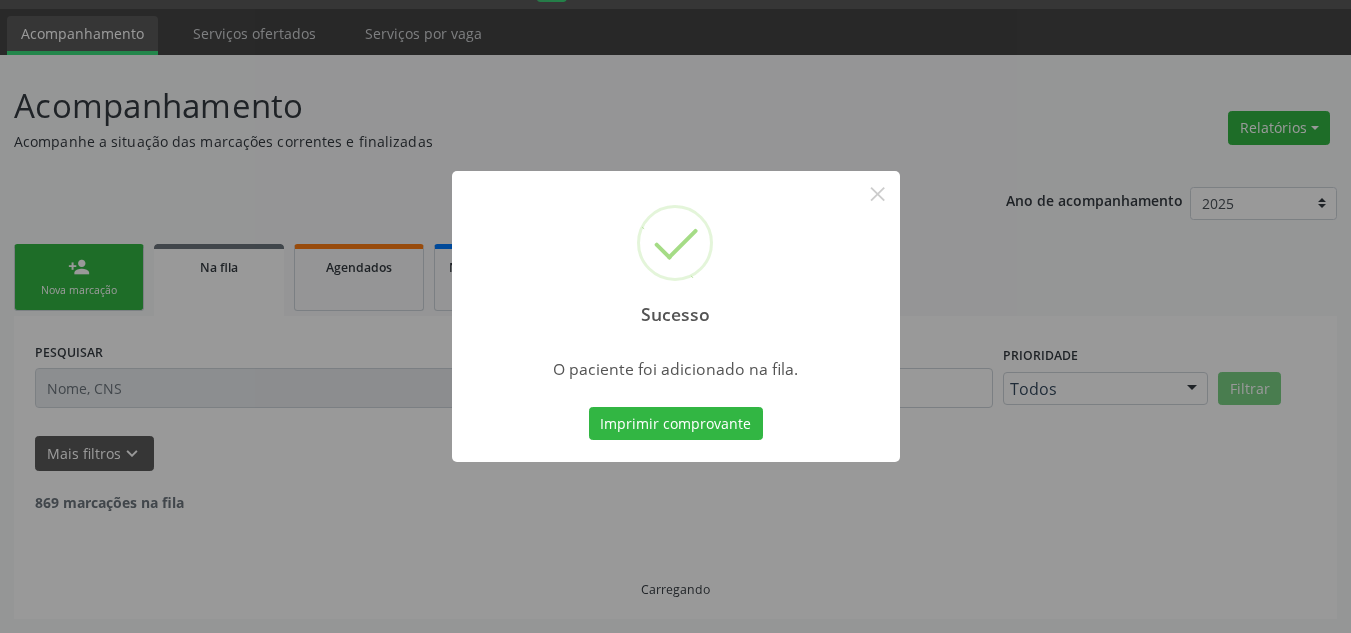 scroll, scrollTop: 34, scrollLeft: 0, axis: vertical 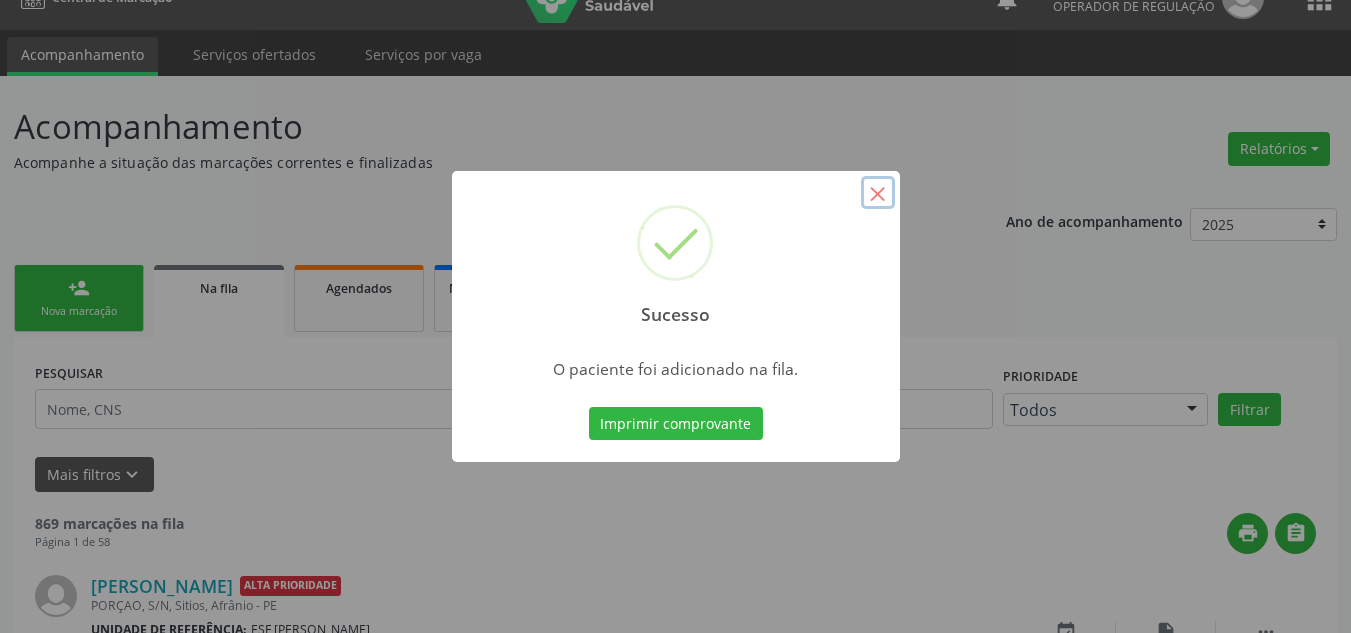 click on "×" at bounding box center (878, 193) 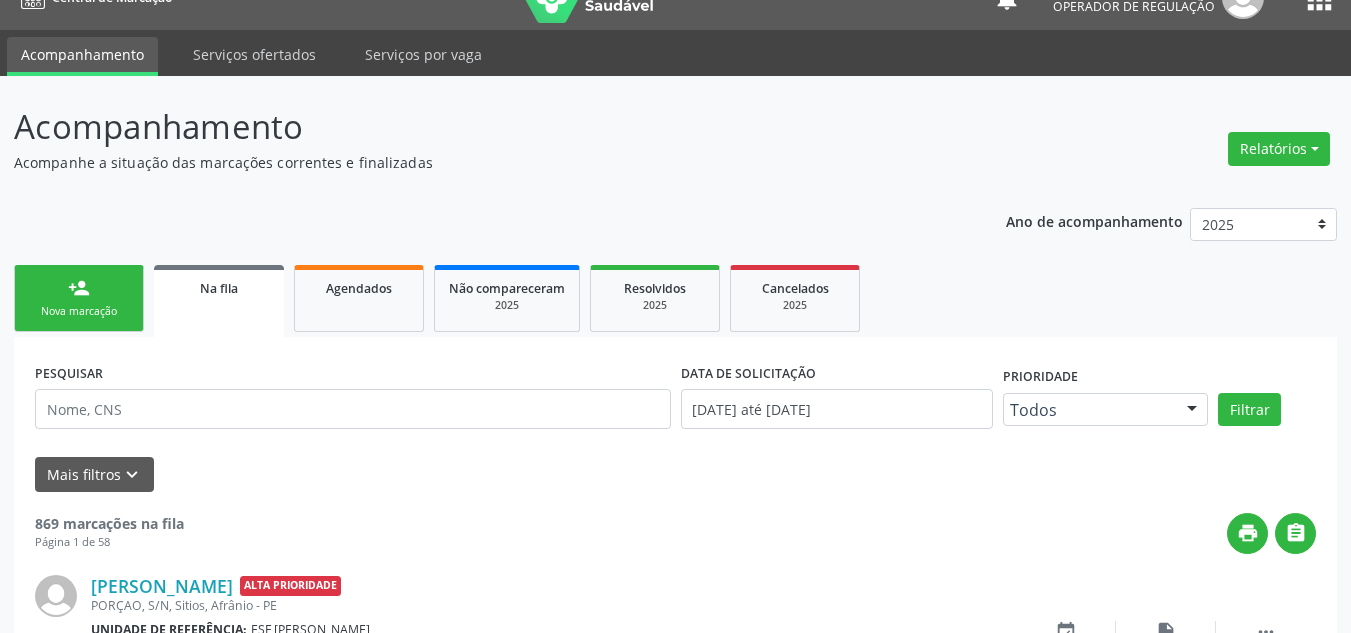 click on "person_add
Nova marcação" at bounding box center [79, 298] 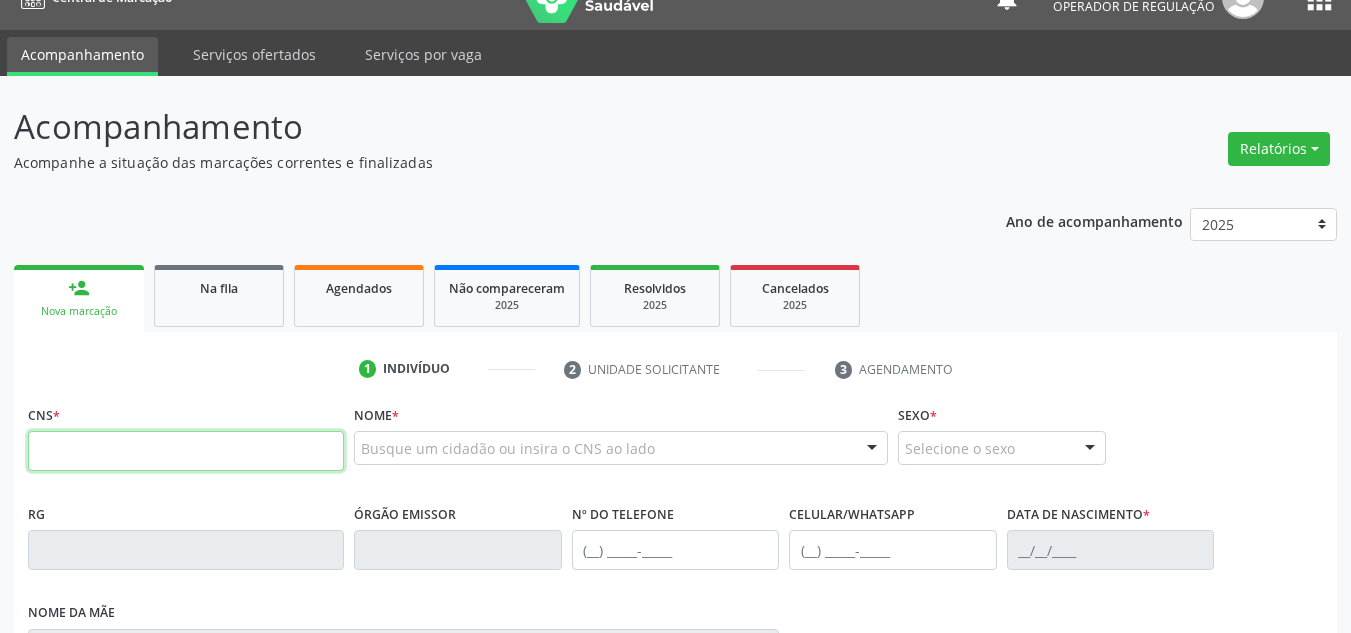 click at bounding box center [186, 451] 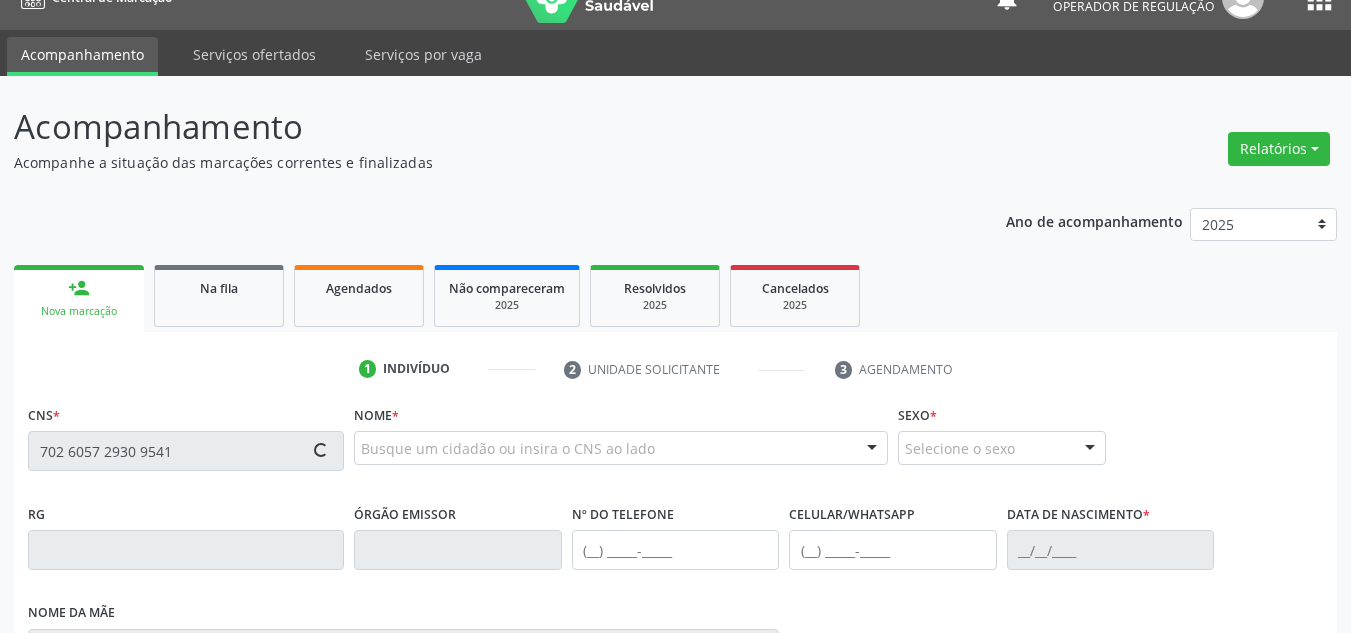 type on "702 6057 2930 9541" 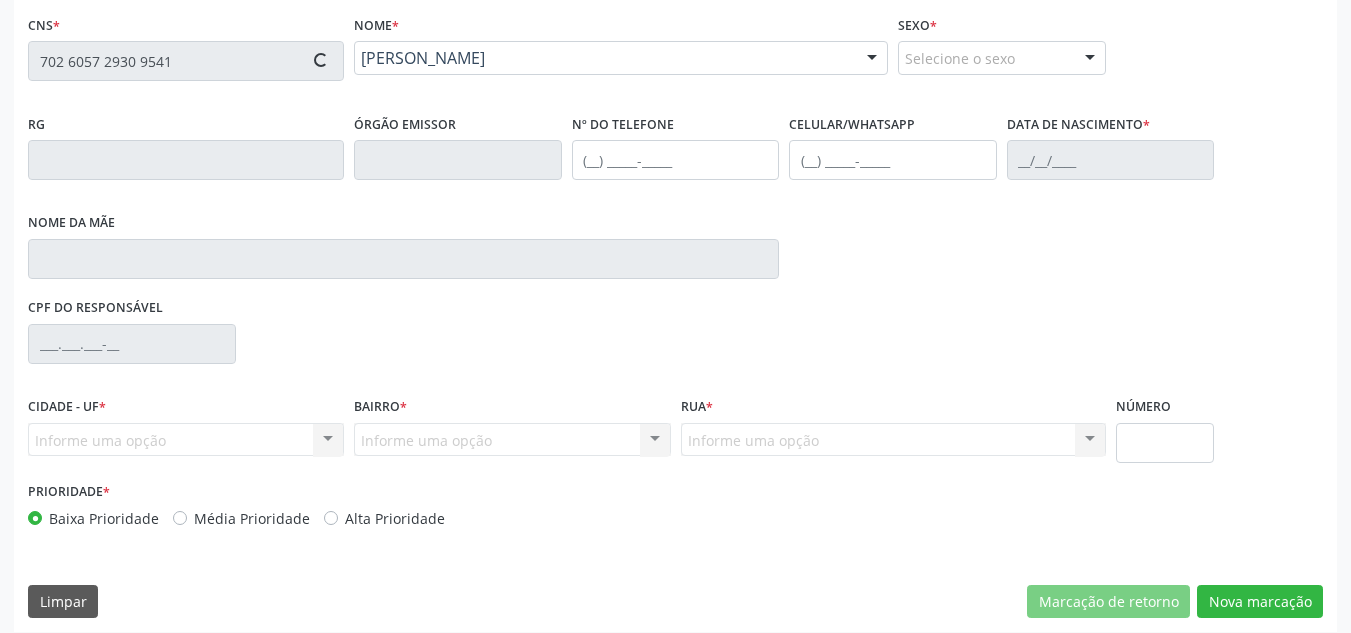 scroll, scrollTop: 437, scrollLeft: 0, axis: vertical 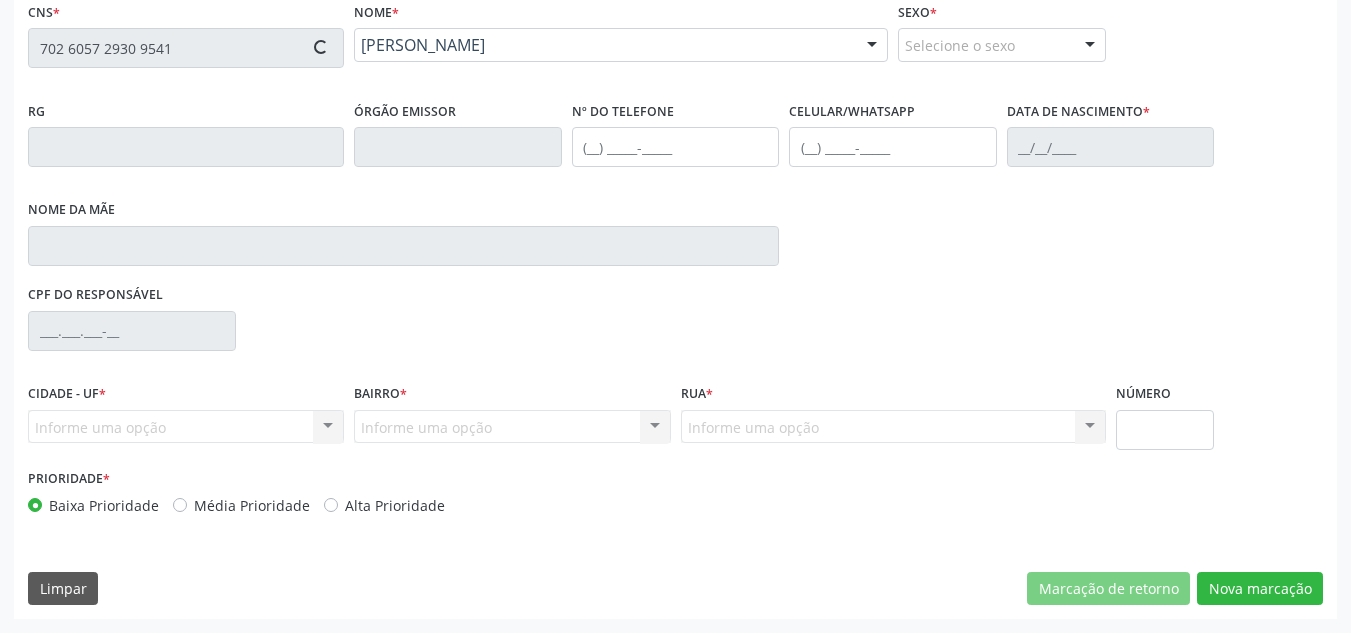 type on "[PHONE_NUMBER]" 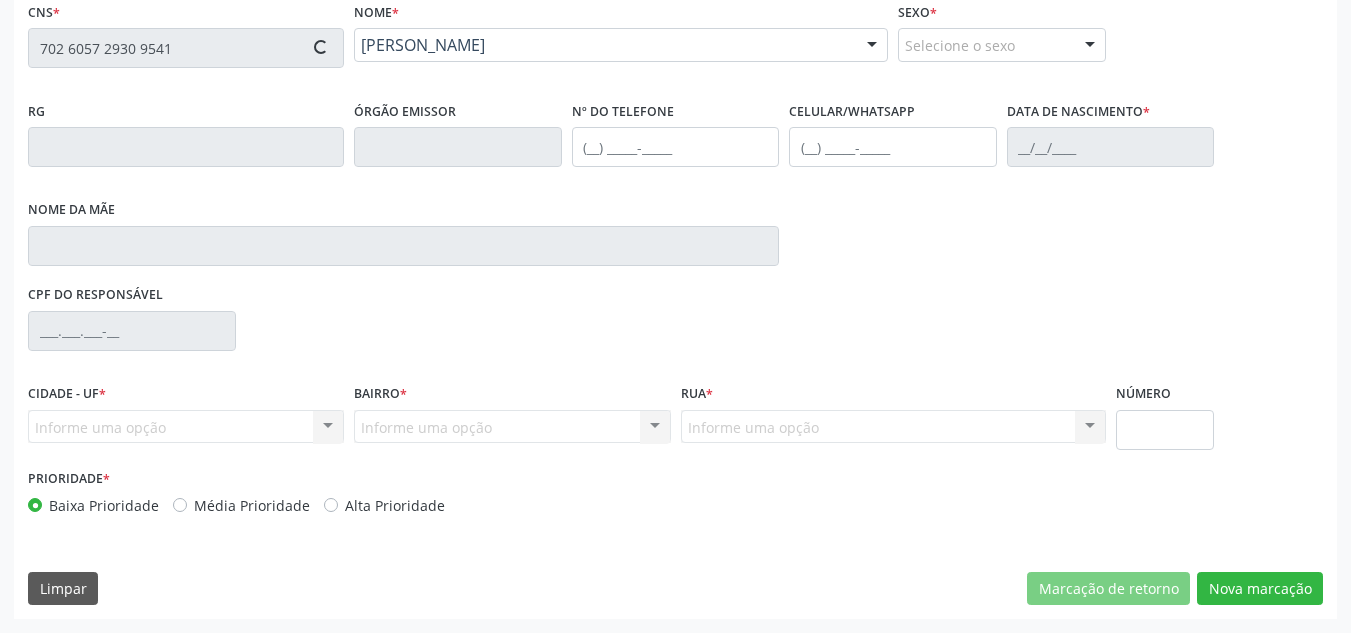 type on "[DATE]" 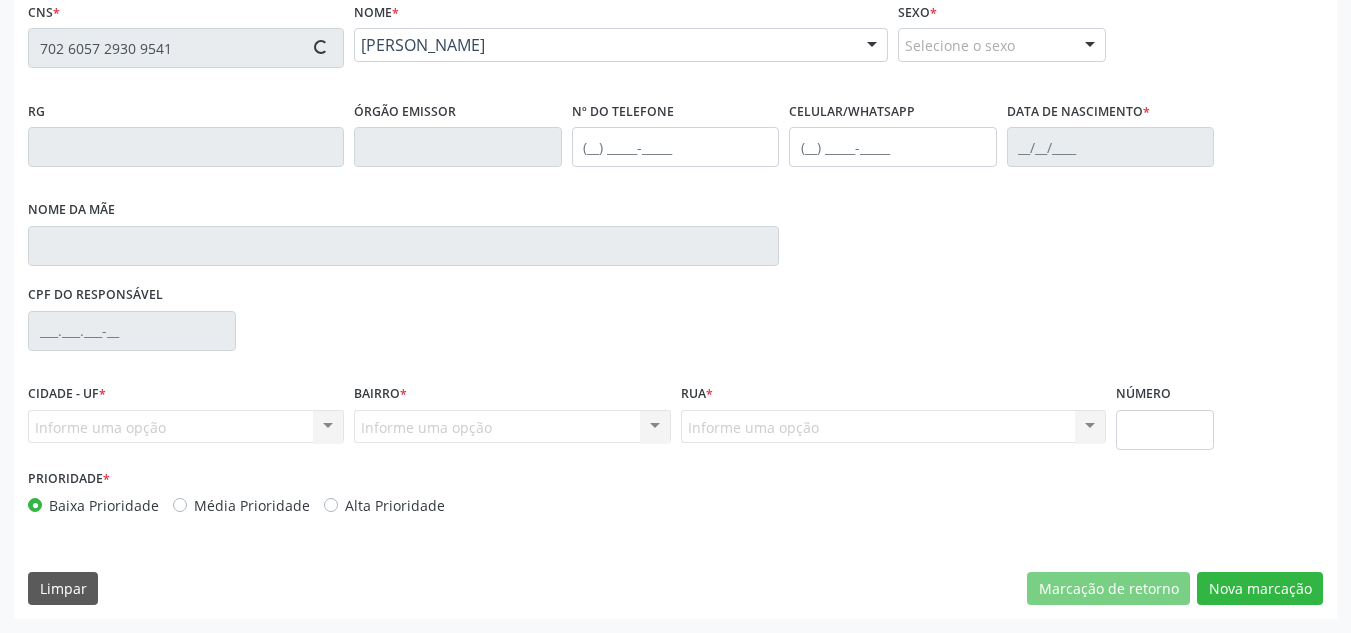 type on "[PERSON_NAME]" 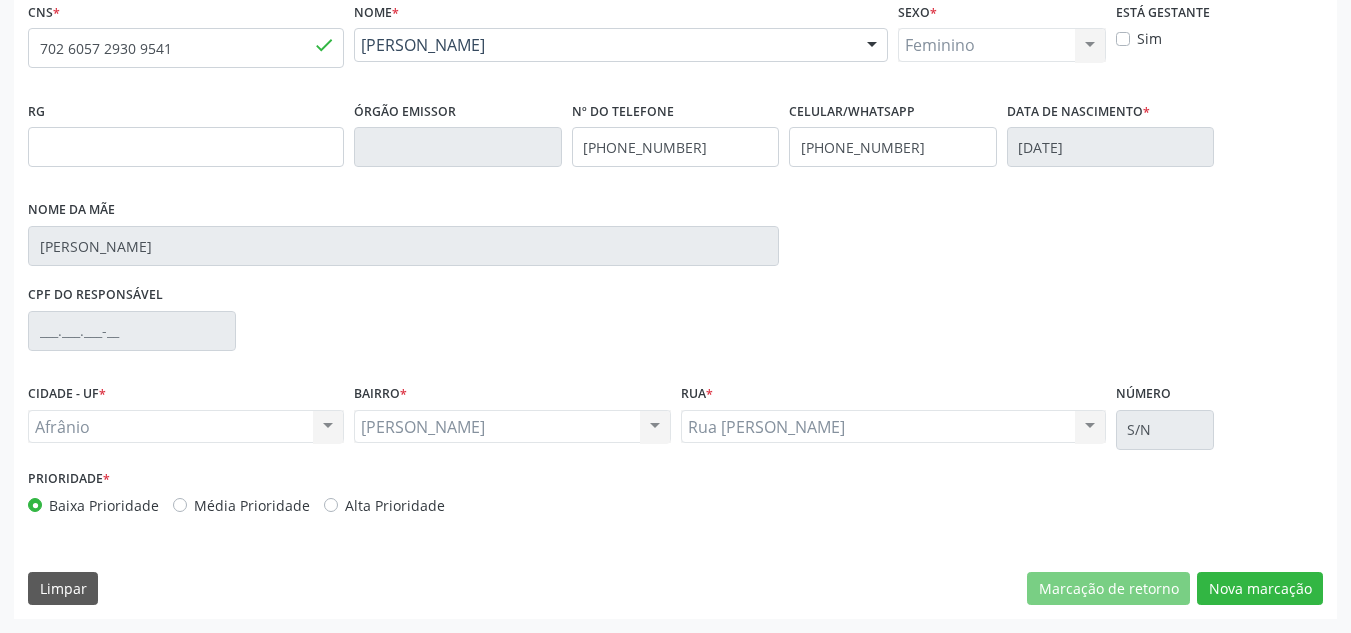 click on "Média Prioridade" at bounding box center [252, 505] 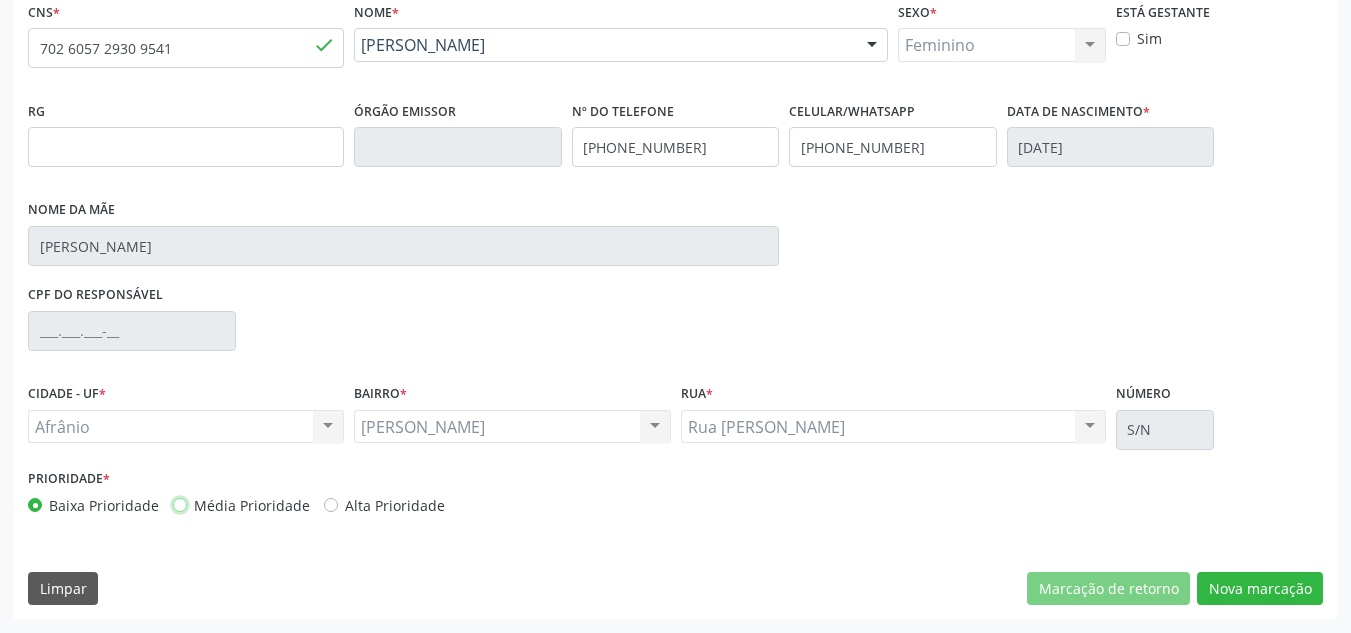 click on "Média Prioridade" at bounding box center [180, 504] 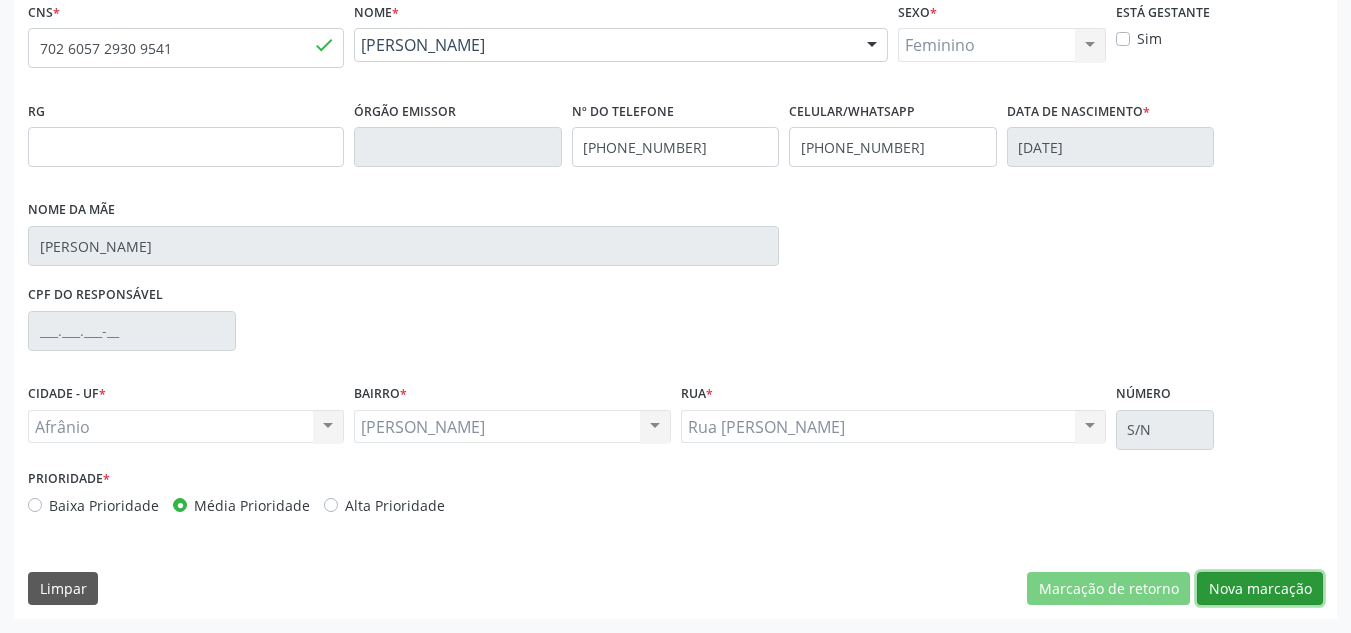 click on "Nova marcação" at bounding box center [1260, 589] 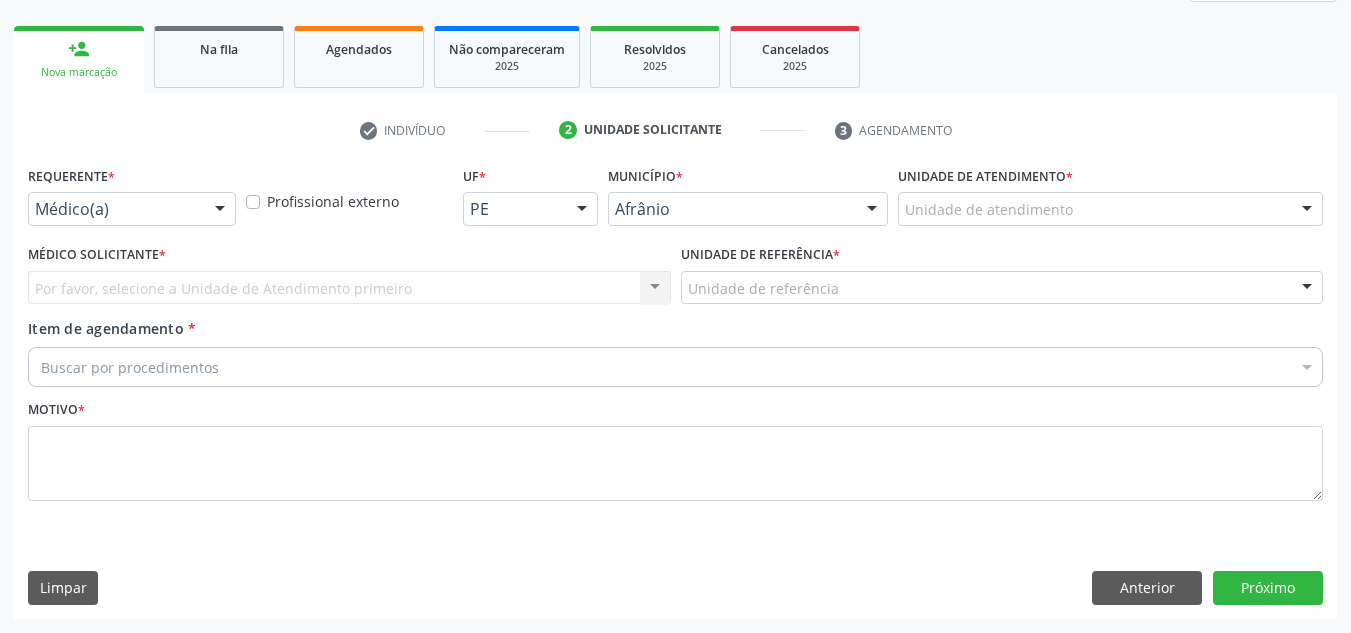 scroll, scrollTop: 273, scrollLeft: 0, axis: vertical 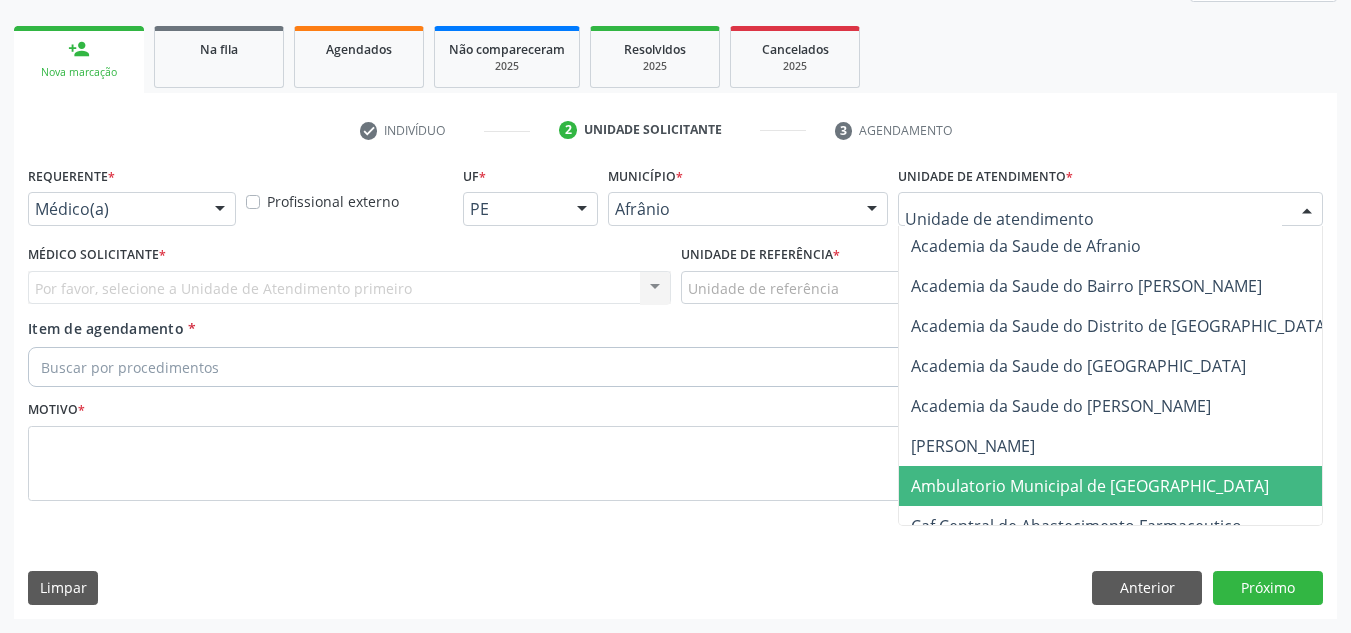 click on "Ambulatorio Municipal de [GEOGRAPHIC_DATA]" at bounding box center [1090, 486] 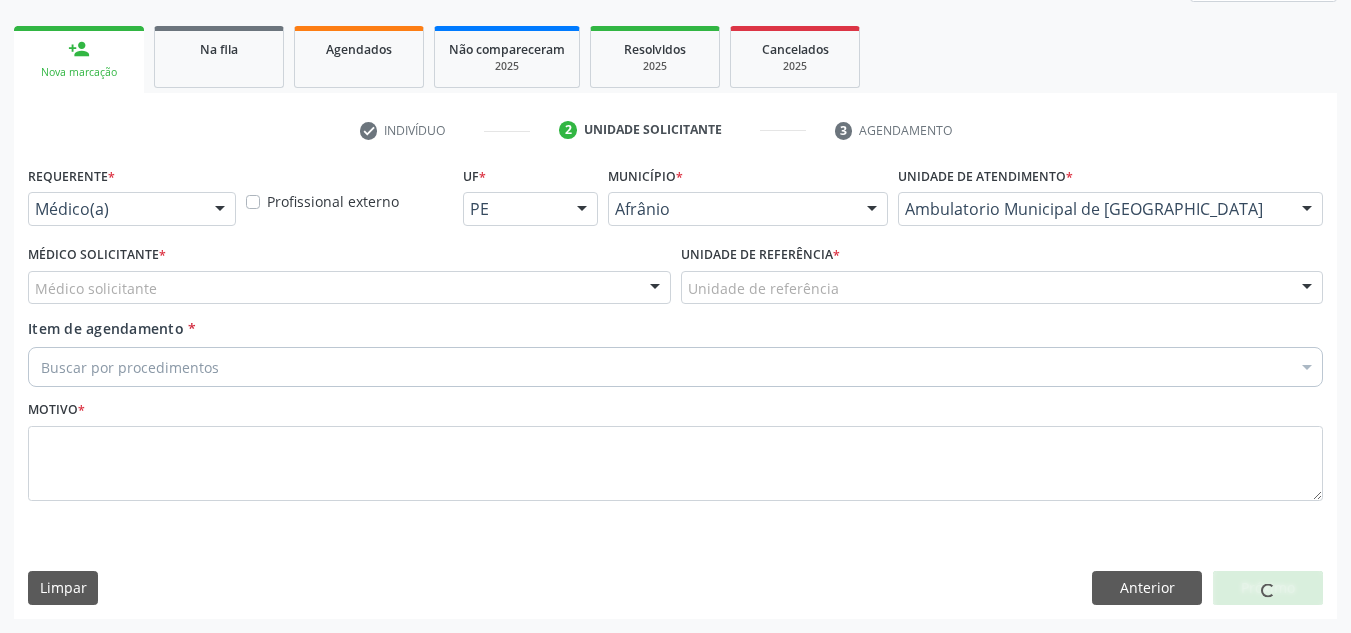 click on "Médico solicitante" at bounding box center (349, 288) 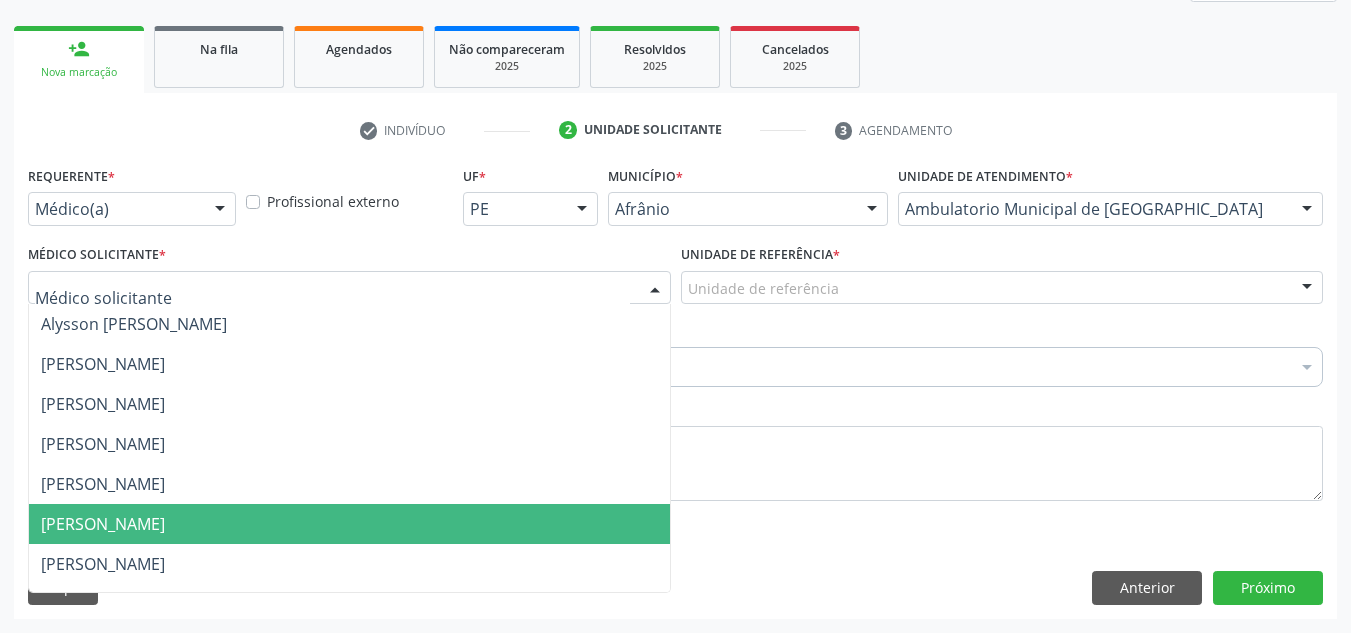 click on "[PERSON_NAME]" at bounding box center [349, 524] 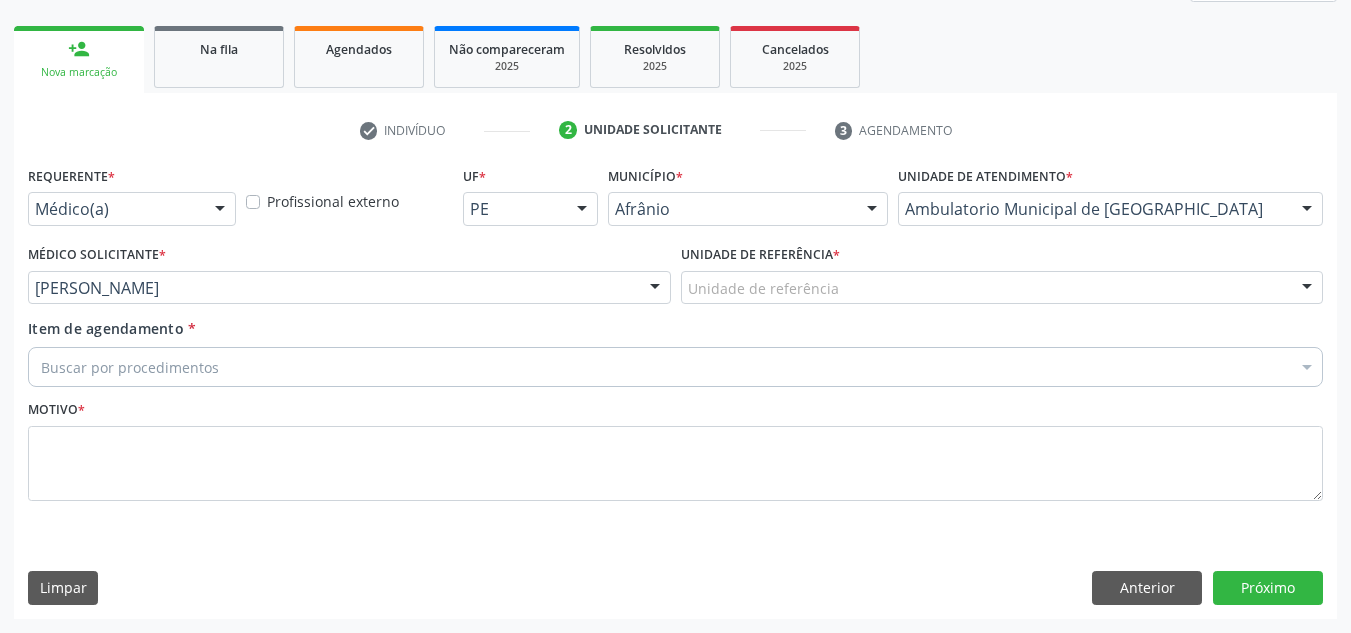 click on "Unidade de referência
*
Unidade de referência
ESF de Extrema   ESF de Barra das Melancias   ESF [PERSON_NAME] e [PERSON_NAME]   ESF [PERSON_NAME]   ESF [PERSON_NAME]   ESF [PERSON_NAME]   ESF Custodia [PERSON_NAME]   ESF [PERSON_NAME]   ESF [PERSON_NAME]   ESF [PERSON_NAME] Nonato
Nenhum resultado encontrado para: "   "
Não há nenhuma opção para ser exibida." at bounding box center [1002, 279] 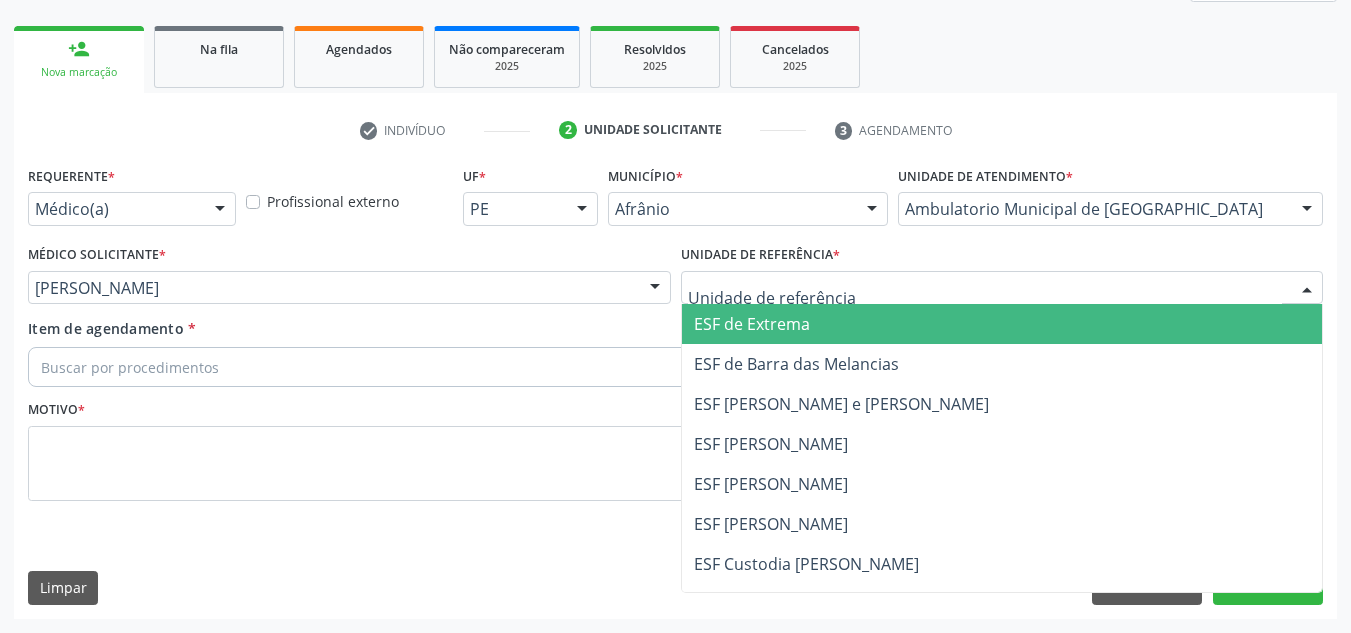 drag, startPoint x: 800, startPoint y: 371, endPoint x: 742, endPoint y: 362, distance: 58.694122 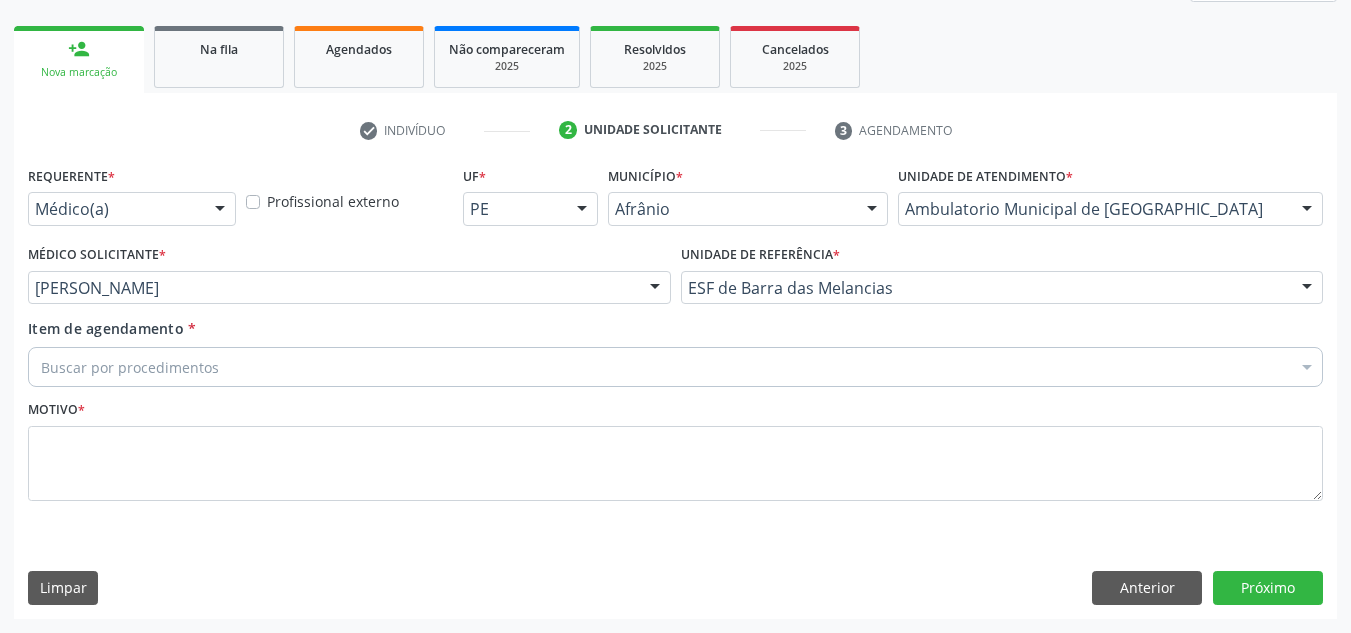 click on "Buscar por procedimentos" at bounding box center (675, 367) 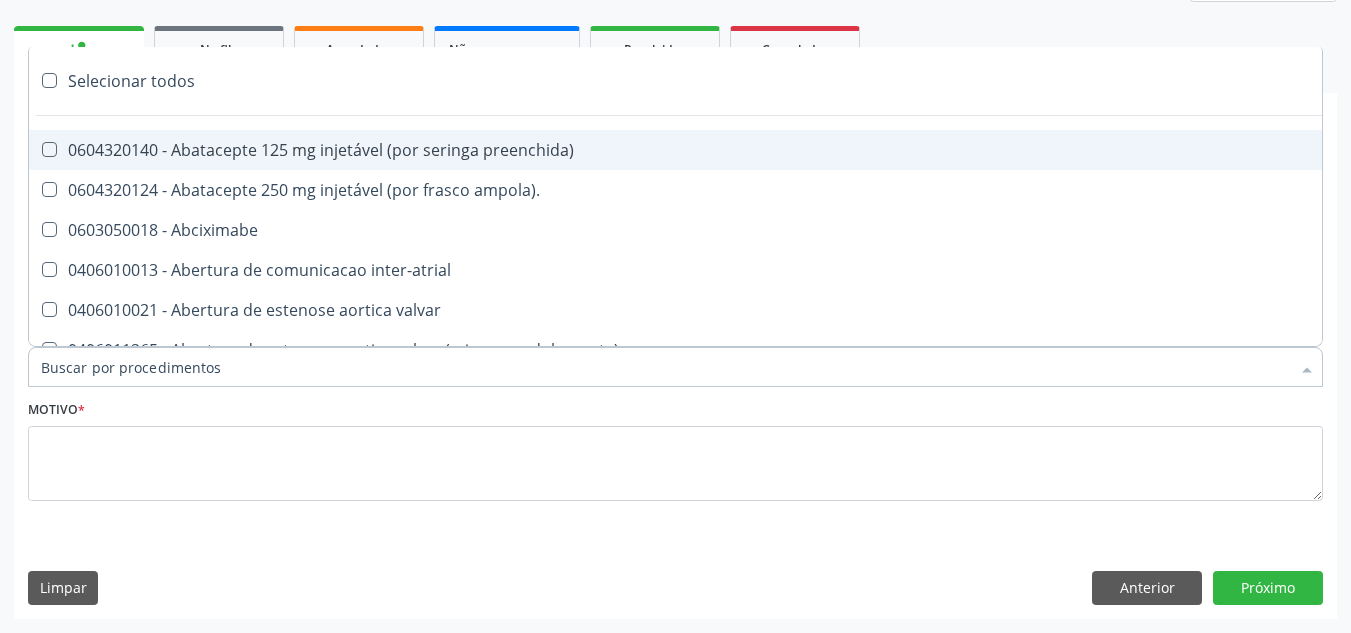 paste on "NEUROPEDIATRA" 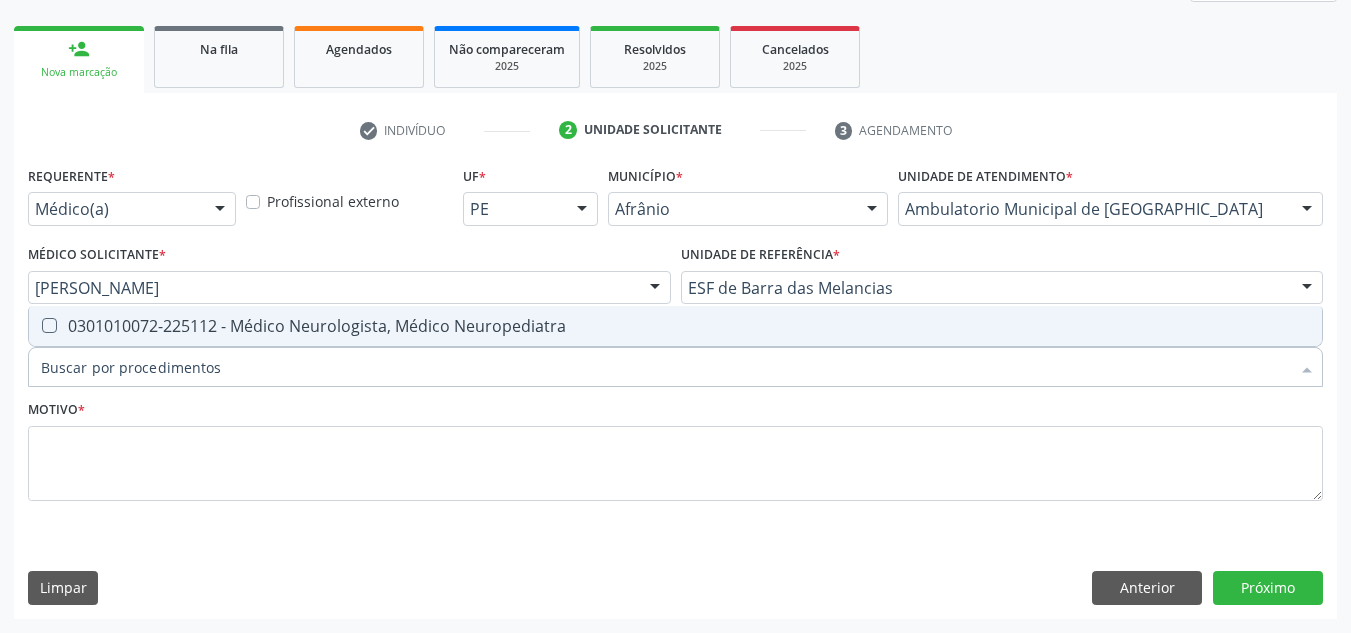 type on "NEUROPEDIATRA" 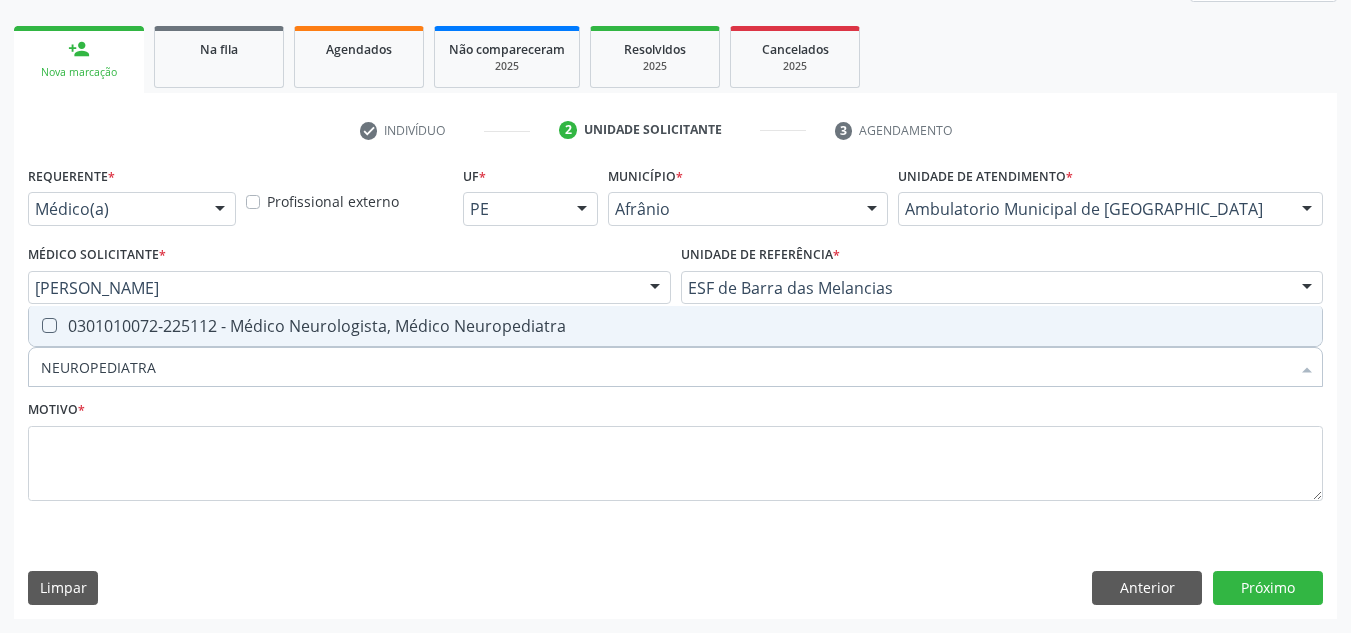 click on "0301010072-225112 - Médico Neurologista, Médico Neuropediatra" at bounding box center [675, 326] 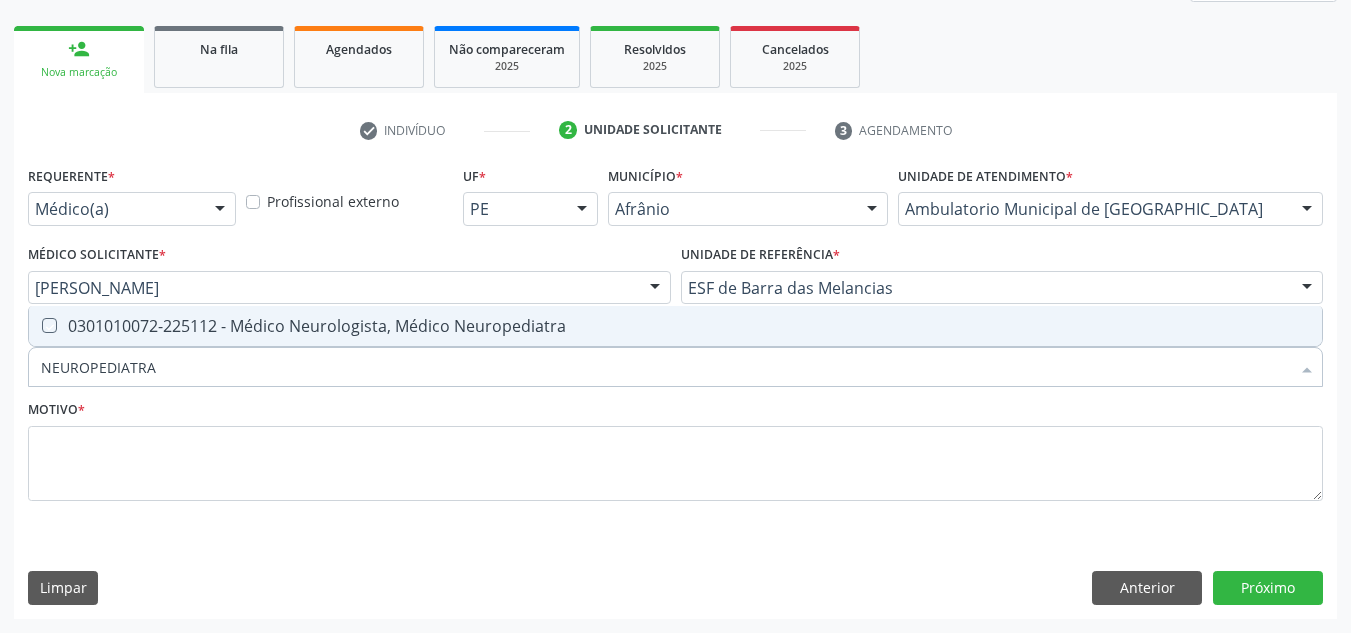 checkbox on "true" 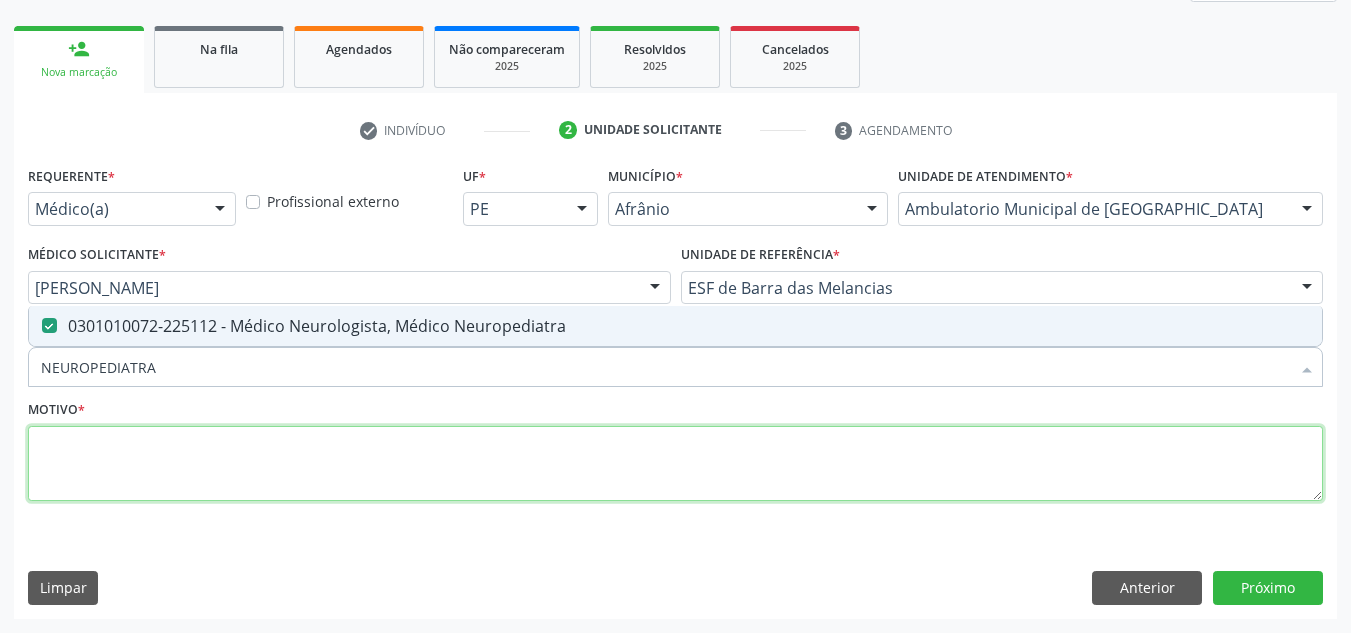 click at bounding box center [675, 464] 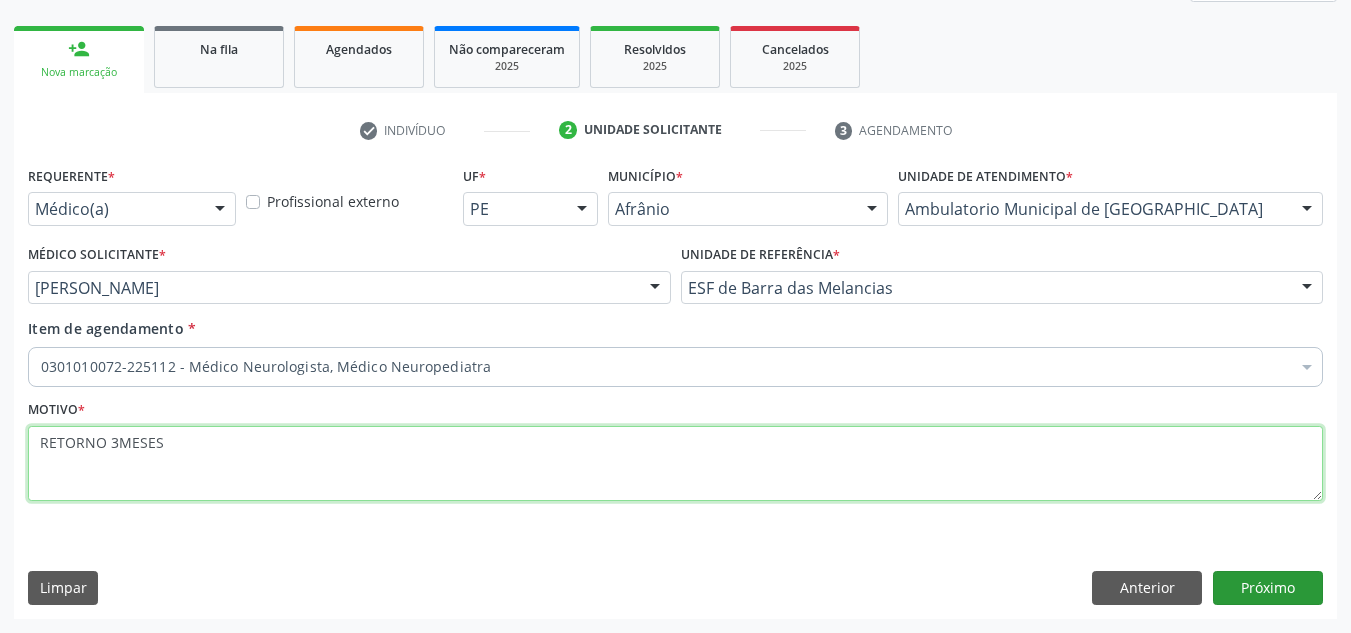 type on "RETORNO 3MESES" 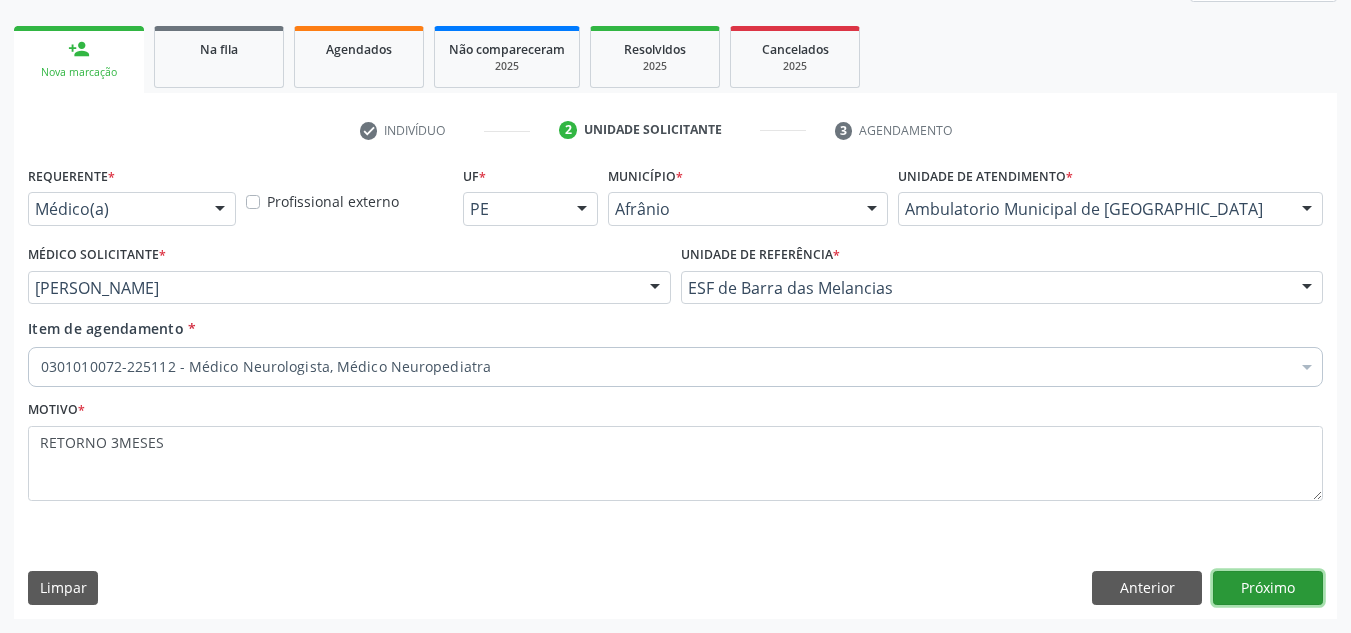 click on "Próximo" at bounding box center (1268, 588) 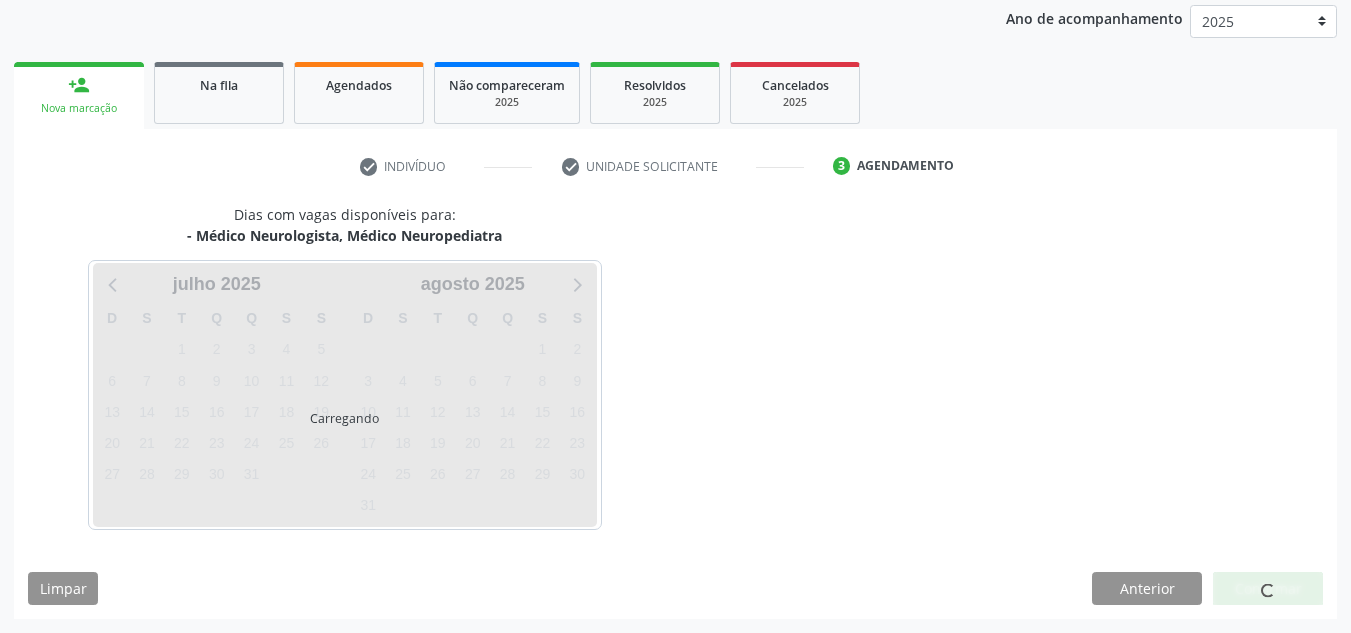 scroll, scrollTop: 237, scrollLeft: 0, axis: vertical 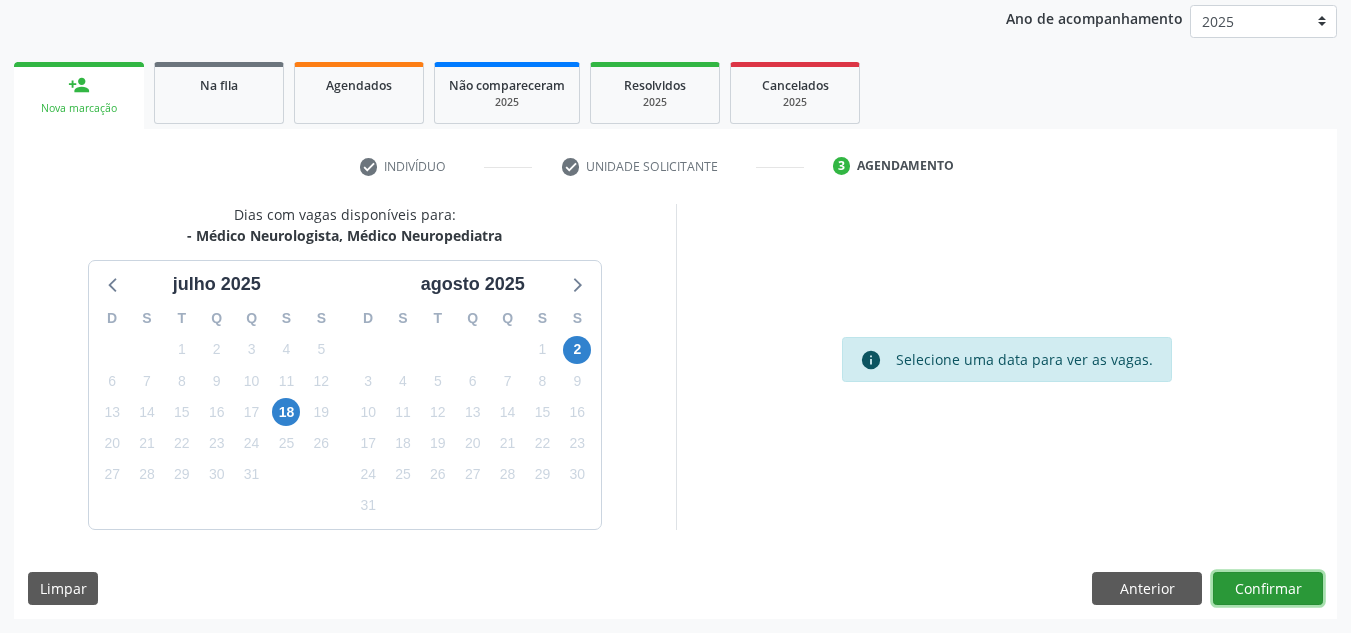 click on "Confirmar" at bounding box center (1268, 589) 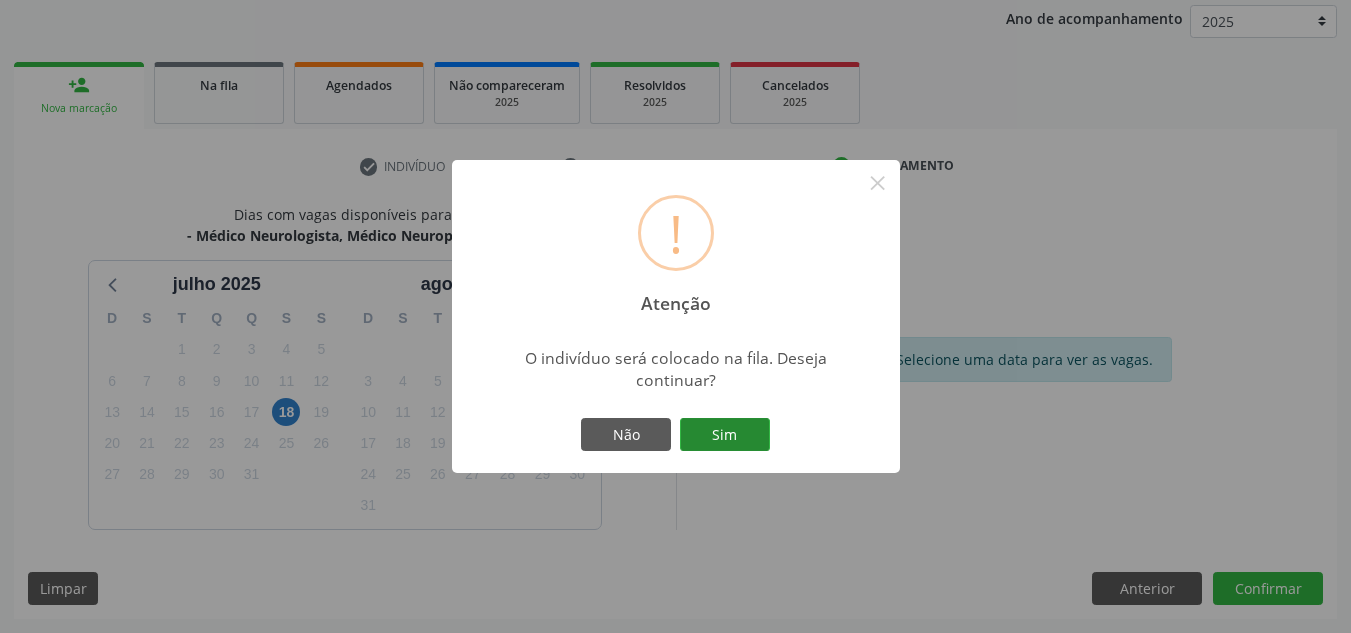 click on "Sim" at bounding box center [725, 435] 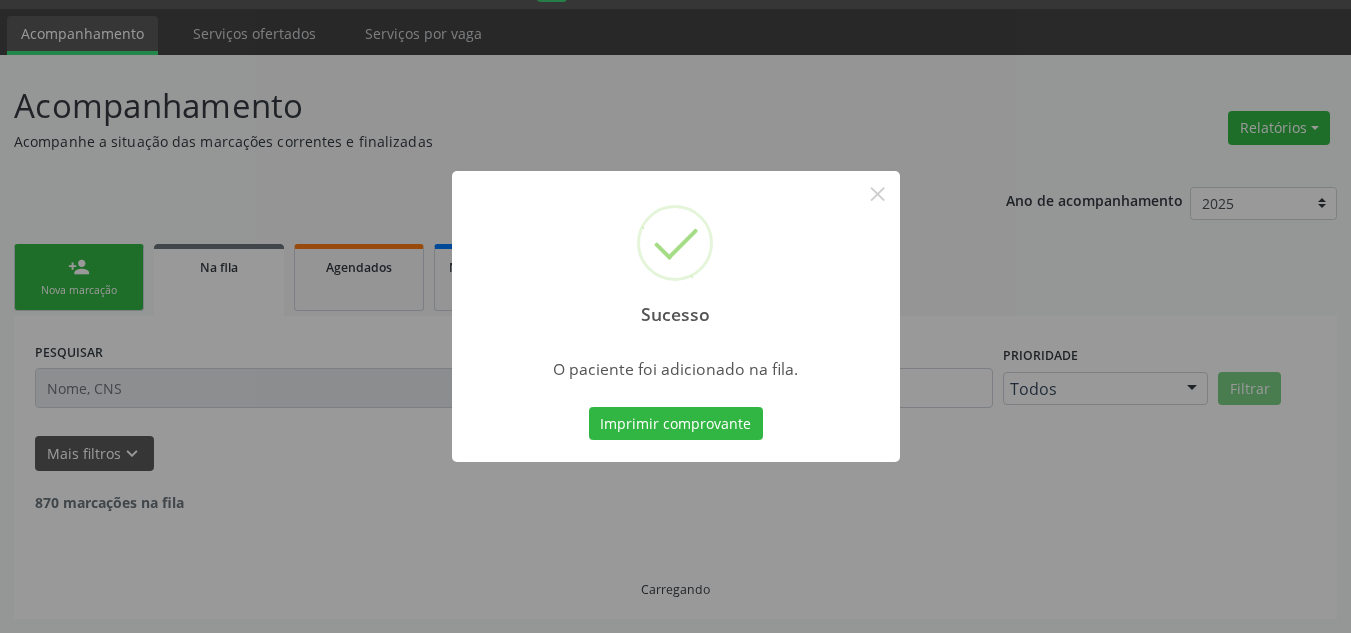 scroll, scrollTop: 34, scrollLeft: 0, axis: vertical 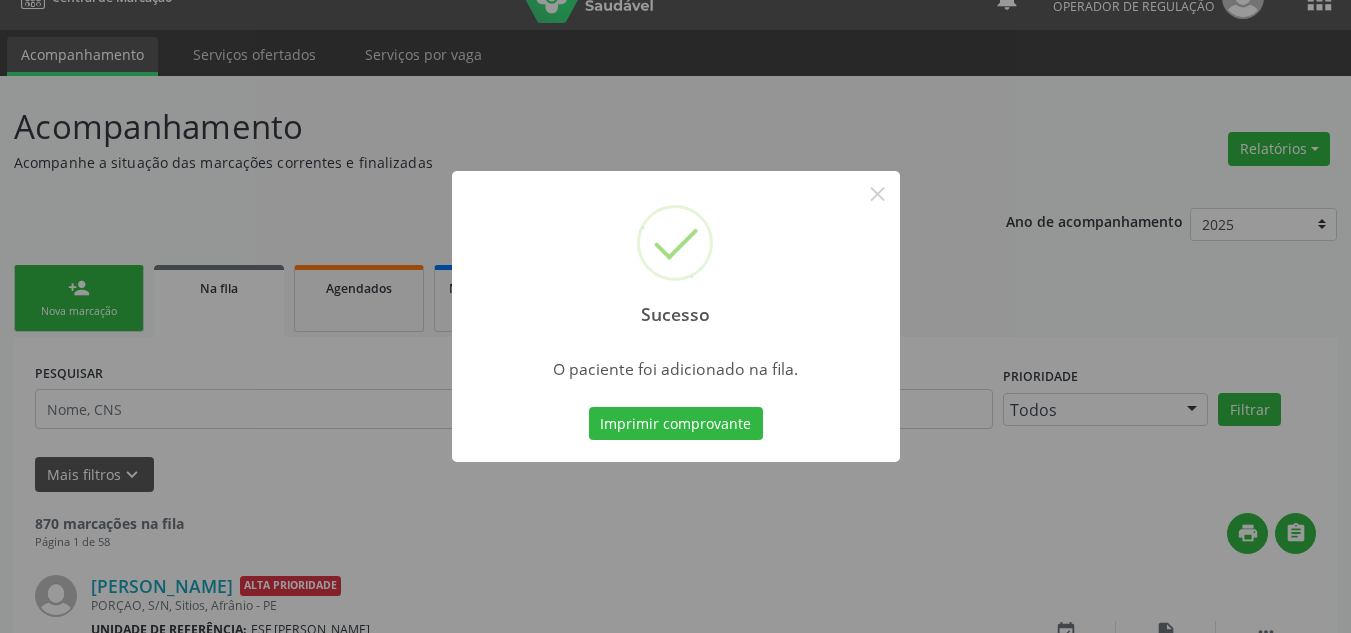 drag, startPoint x: 150, startPoint y: 382, endPoint x: 94, endPoint y: 323, distance: 81.34495 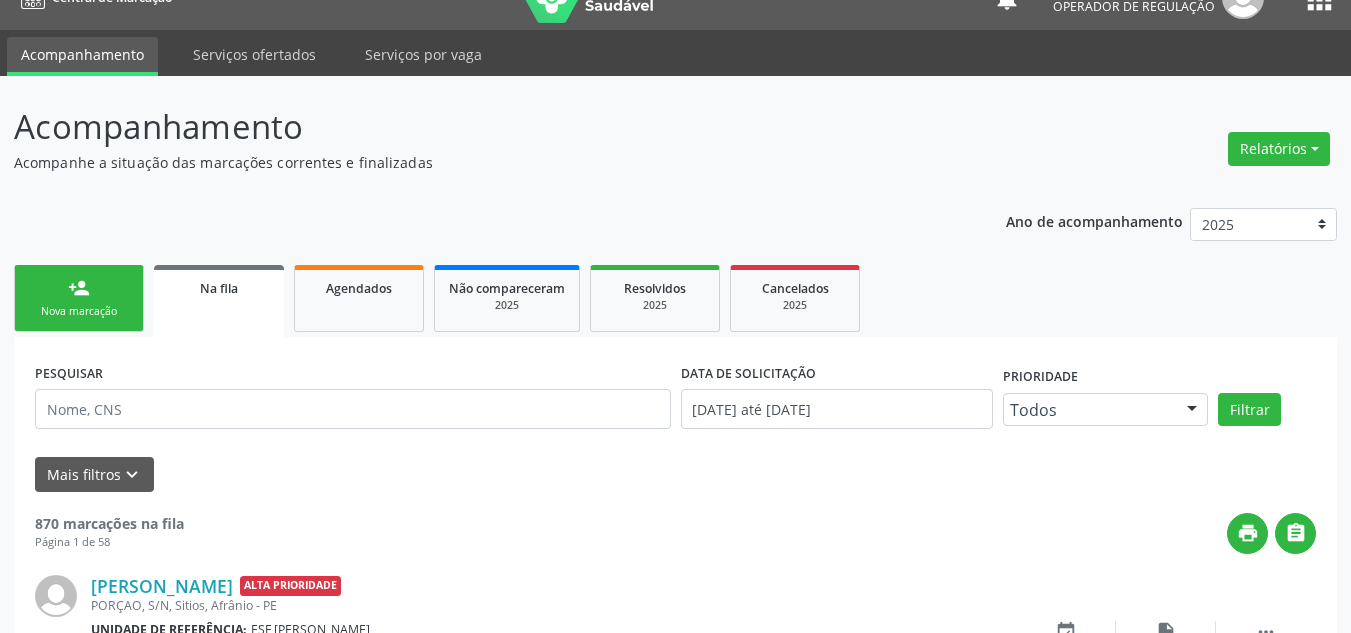 drag, startPoint x: 98, startPoint y: 316, endPoint x: 98, endPoint y: 301, distance: 15 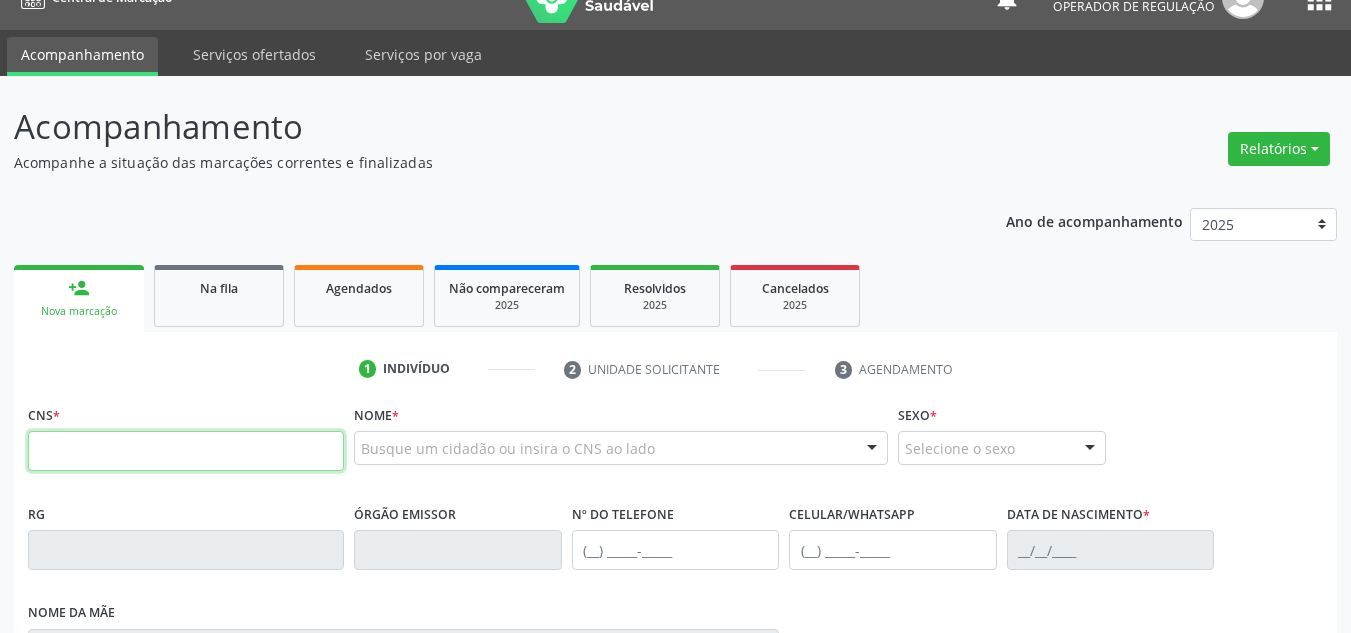 click at bounding box center (186, 451) 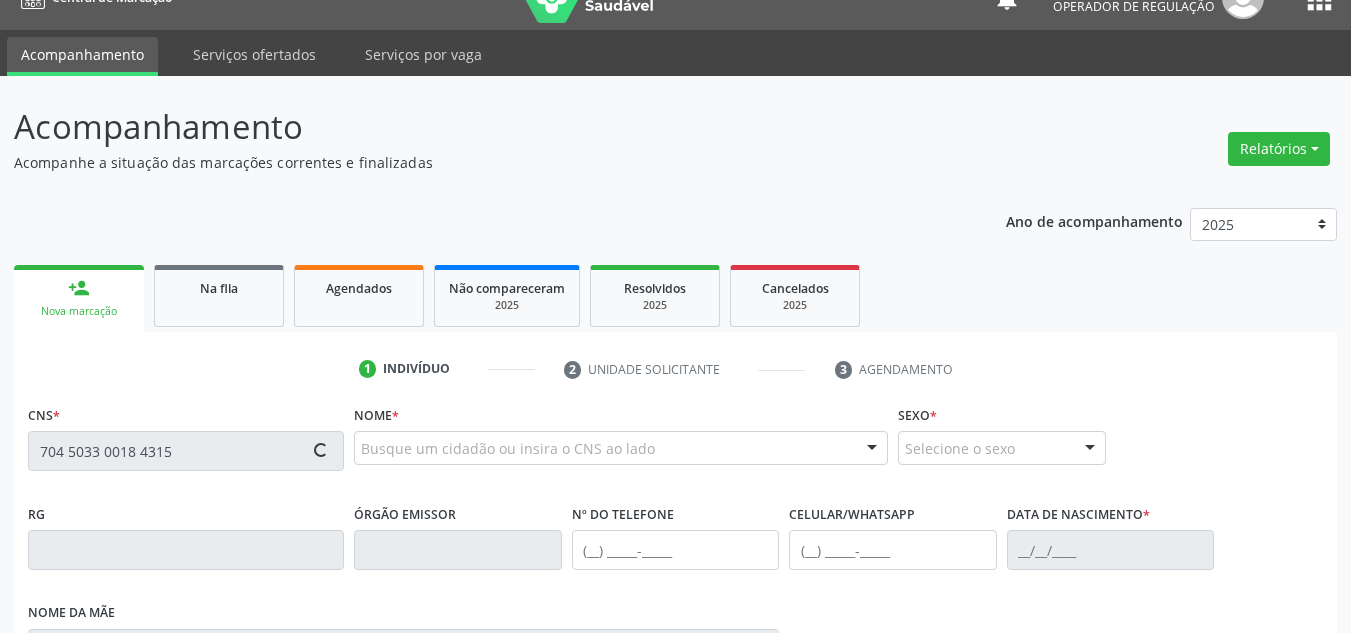 type on "704 5033 0018 4315" 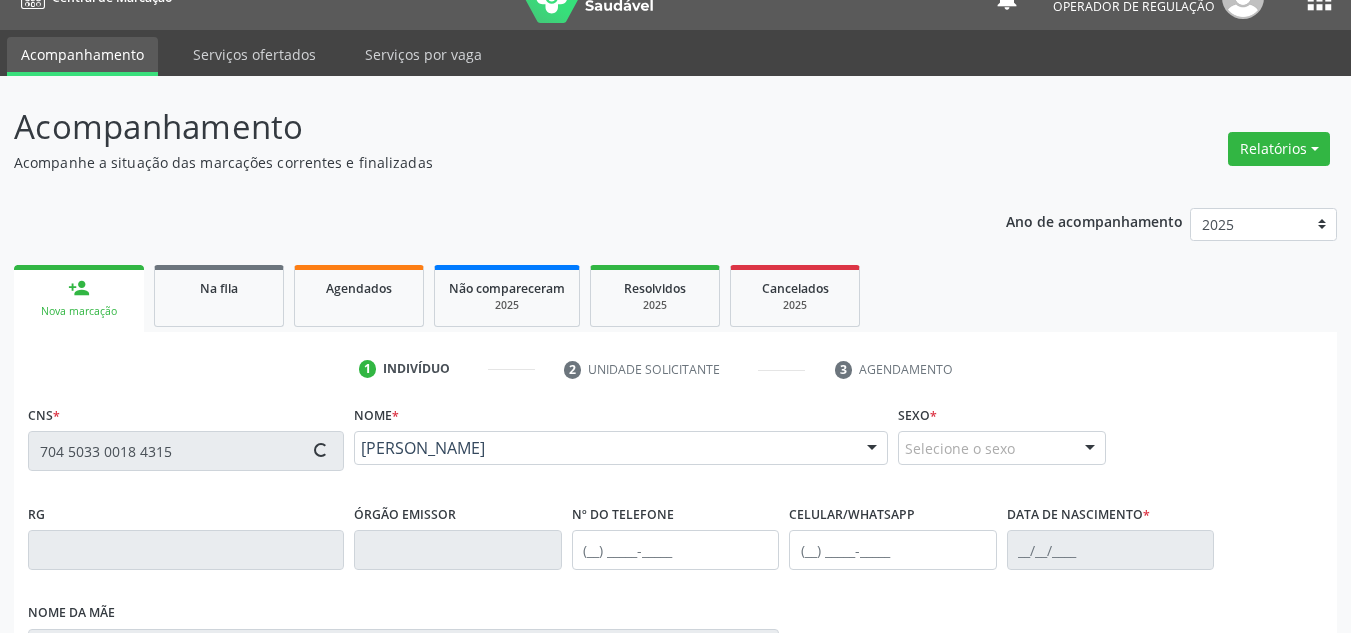 type on "[PHONE_NUMBER]" 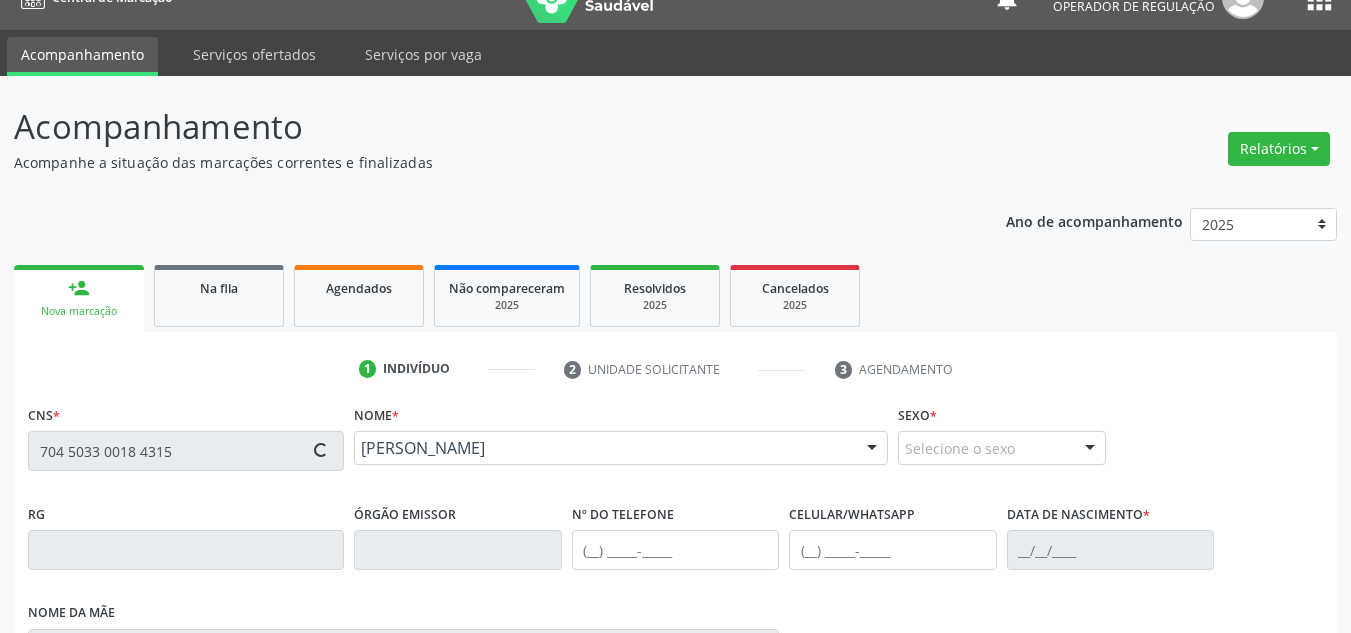 type on "[DATE]" 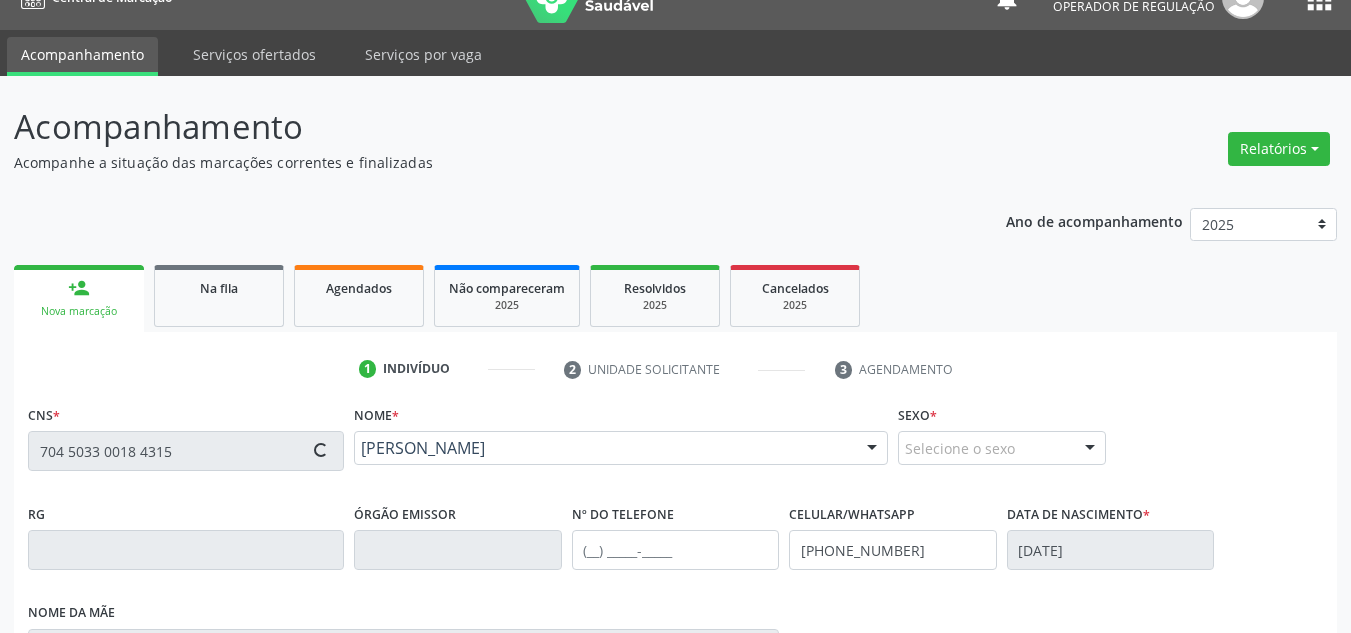 type on "[PERSON_NAME]" 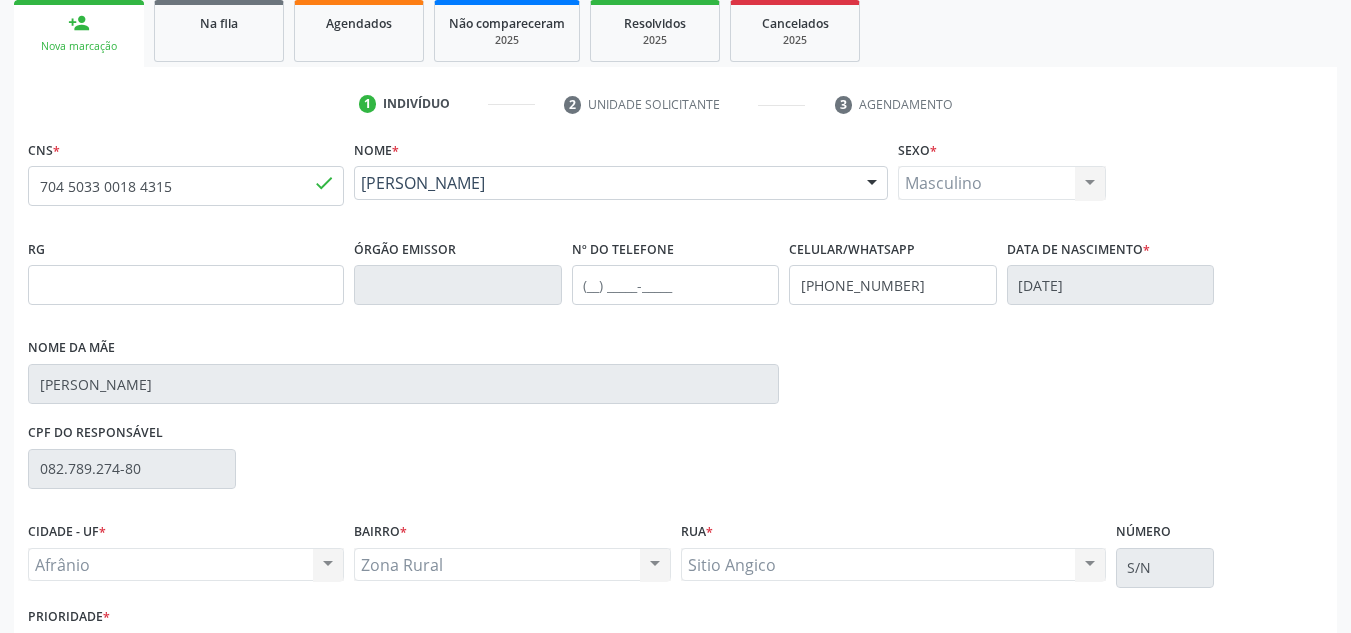 scroll, scrollTop: 334, scrollLeft: 0, axis: vertical 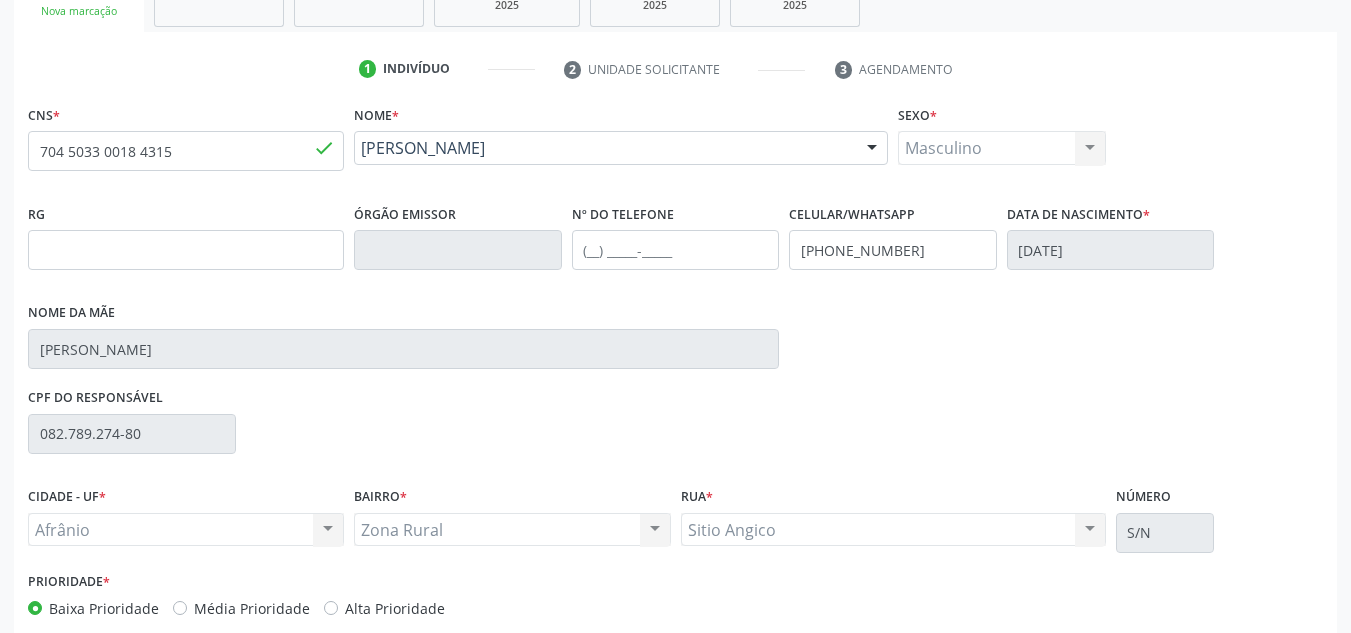 click on "Média Prioridade" at bounding box center [252, 608] 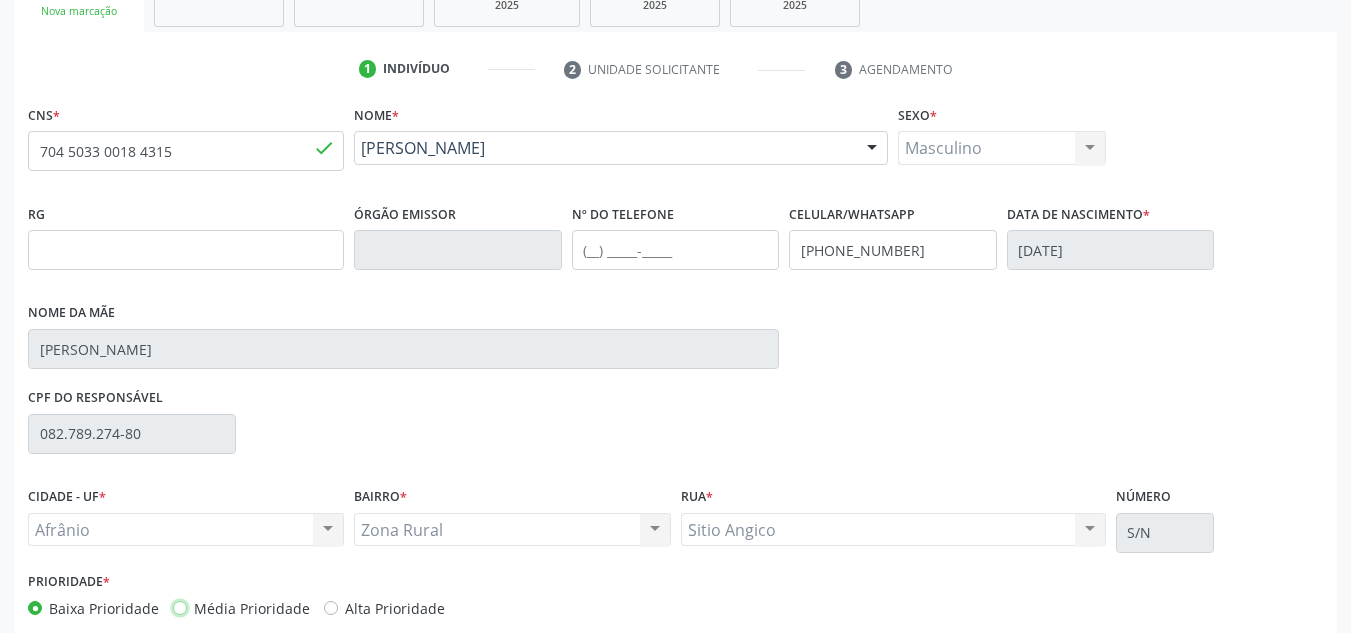 click on "Média Prioridade" at bounding box center [180, 607] 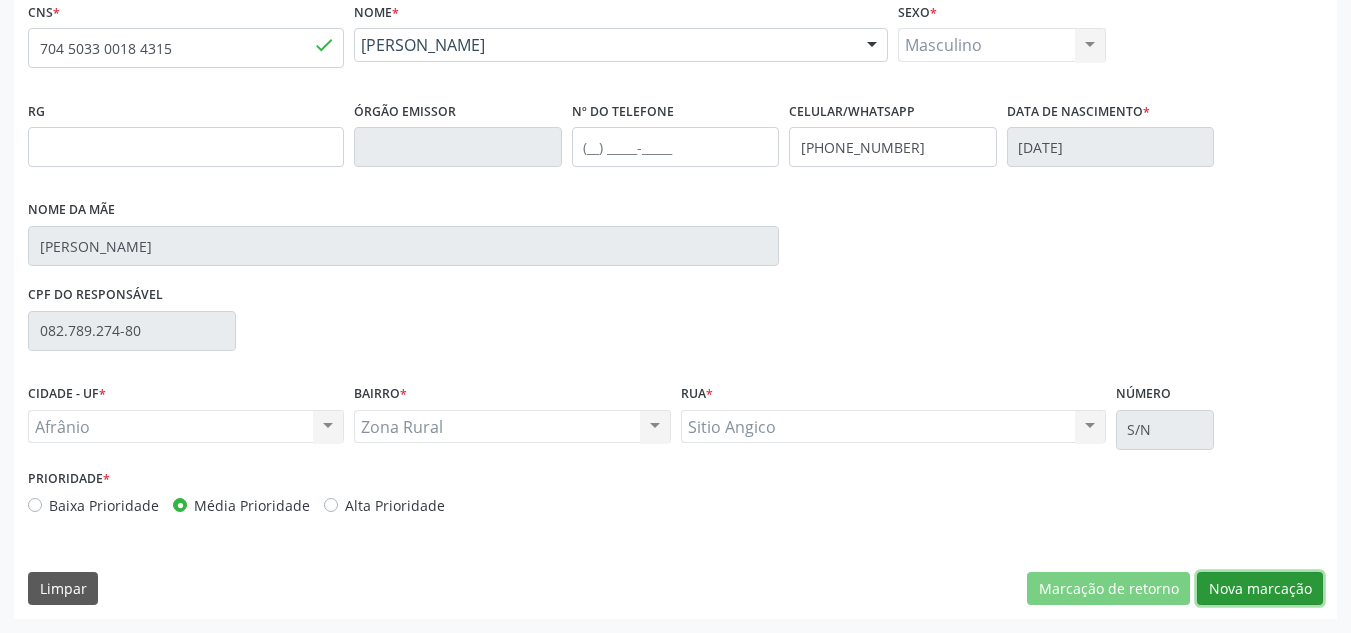 click on "Nova marcação" at bounding box center (1260, 589) 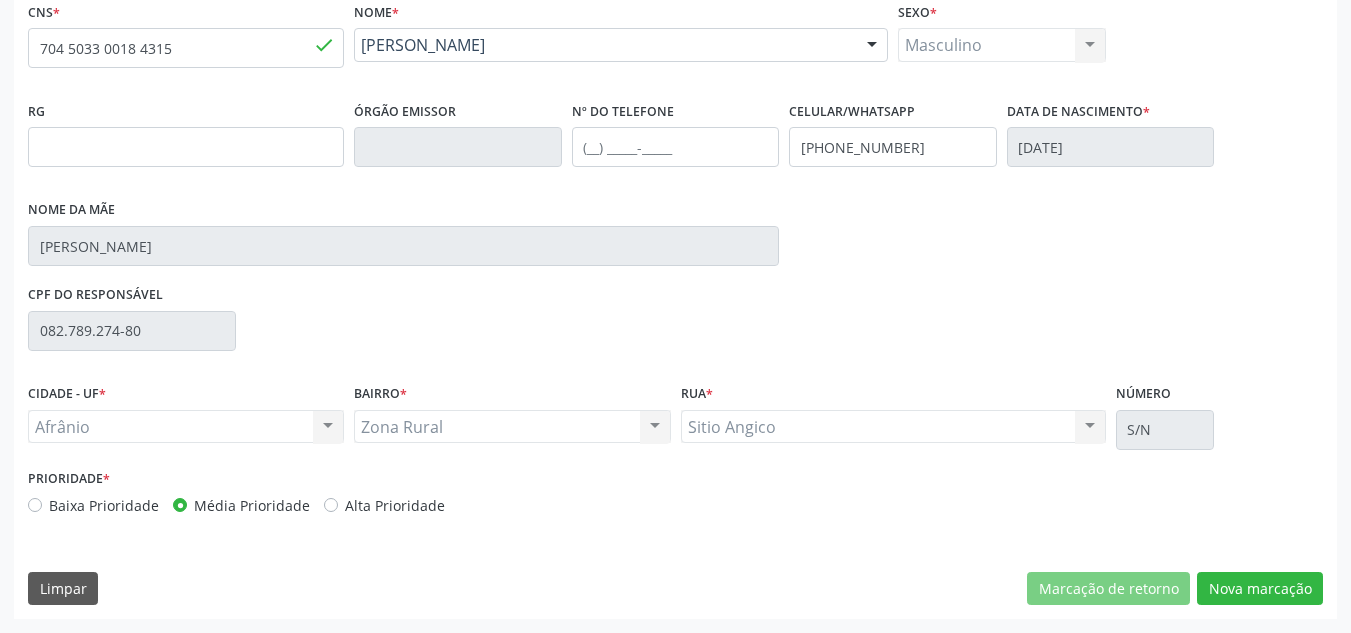 scroll, scrollTop: 273, scrollLeft: 0, axis: vertical 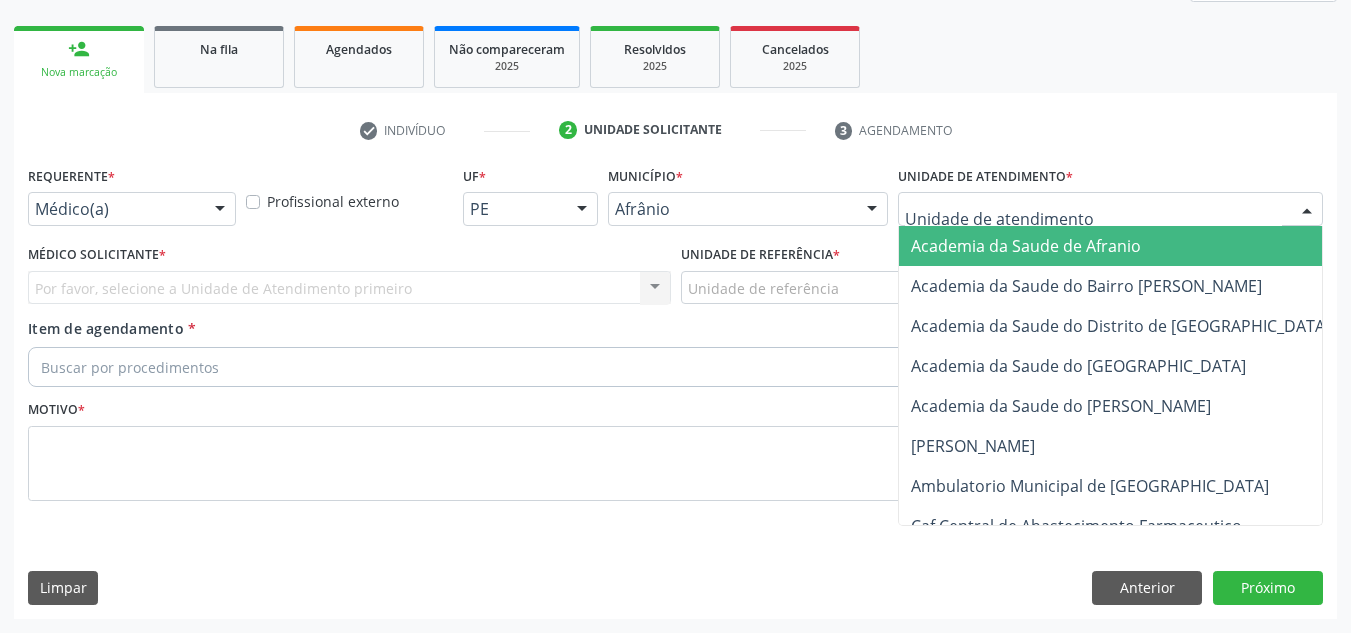 click at bounding box center (1110, 209) 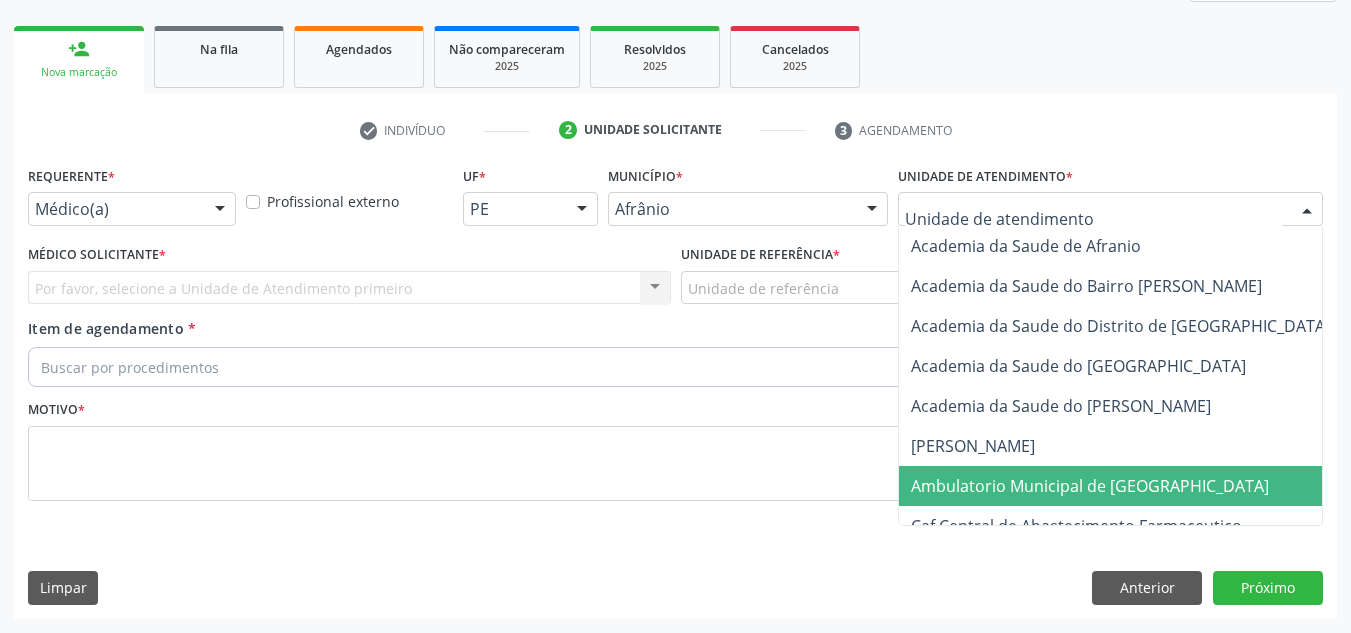 drag, startPoint x: 1063, startPoint y: 474, endPoint x: 889, endPoint y: 433, distance: 178.76521 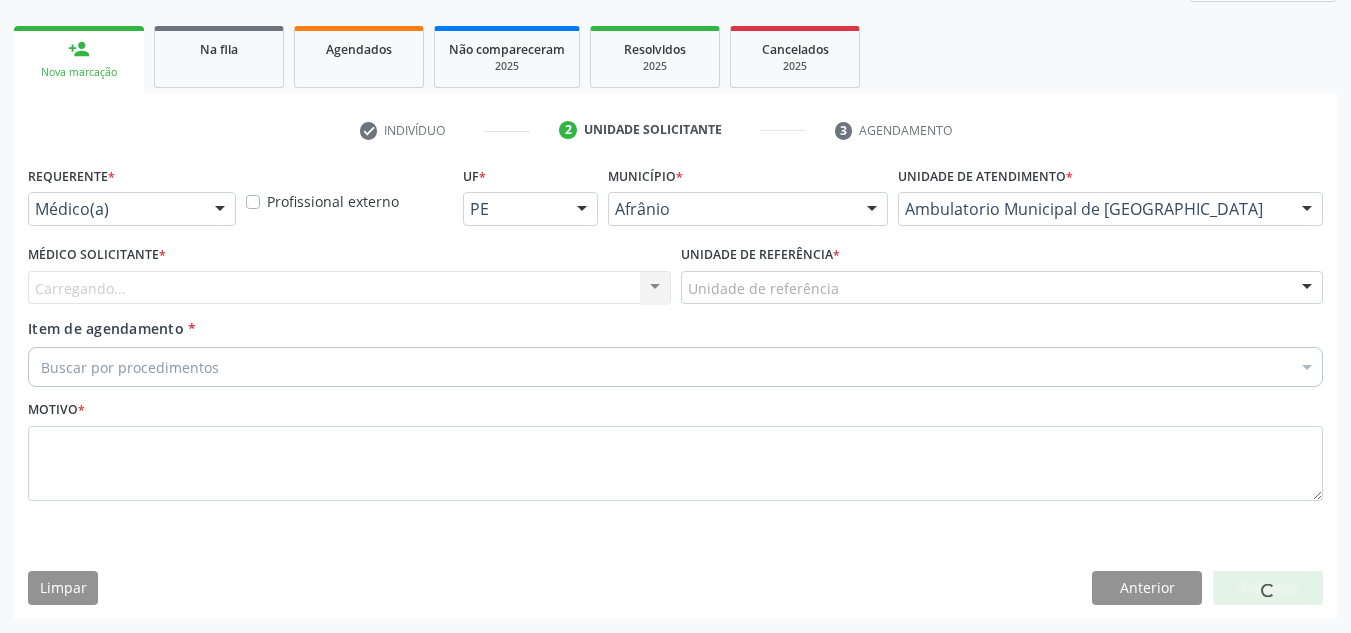 click on "Carregando...
Nenhum resultado encontrado para: "   "
Não há nenhuma opção para ser exibida." at bounding box center (349, 288) 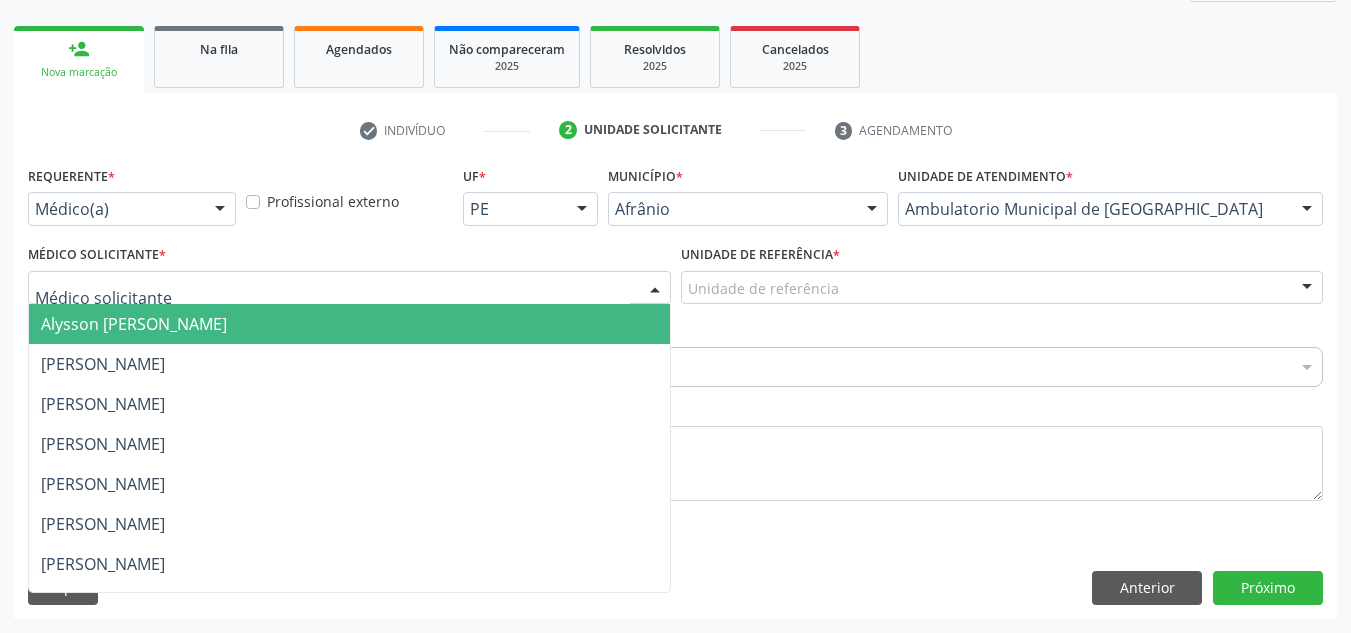 click at bounding box center (349, 288) 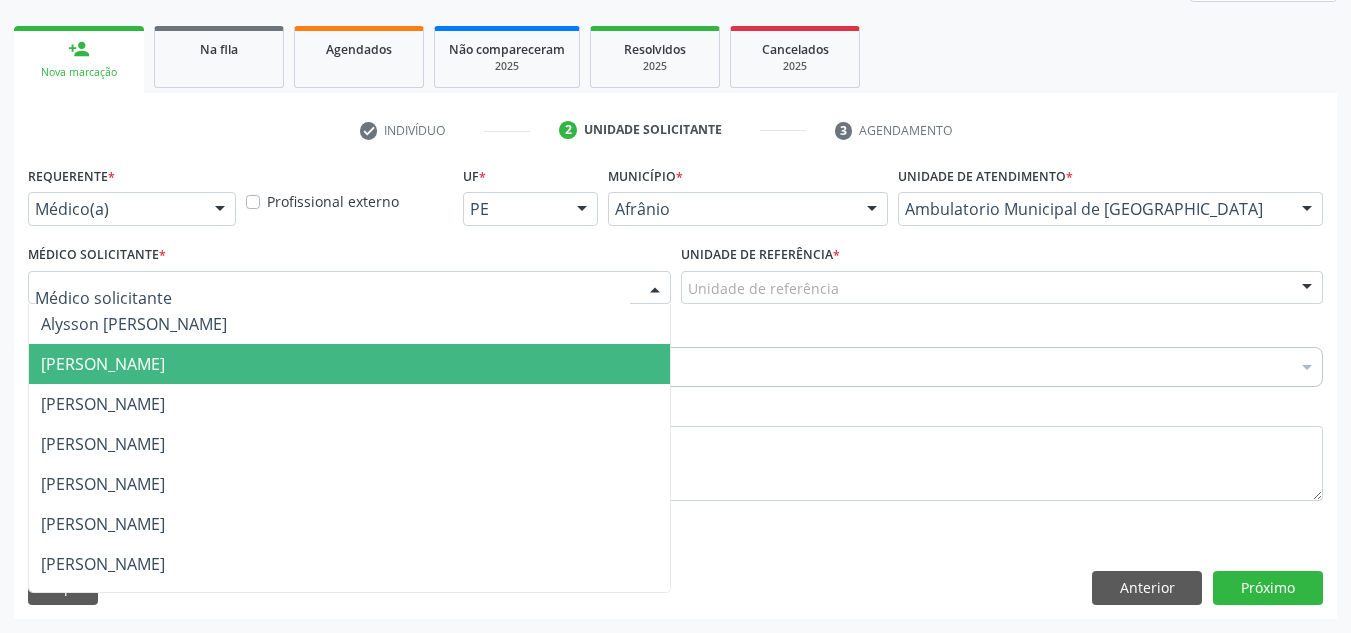 click on "[PERSON_NAME]" at bounding box center (349, 404) 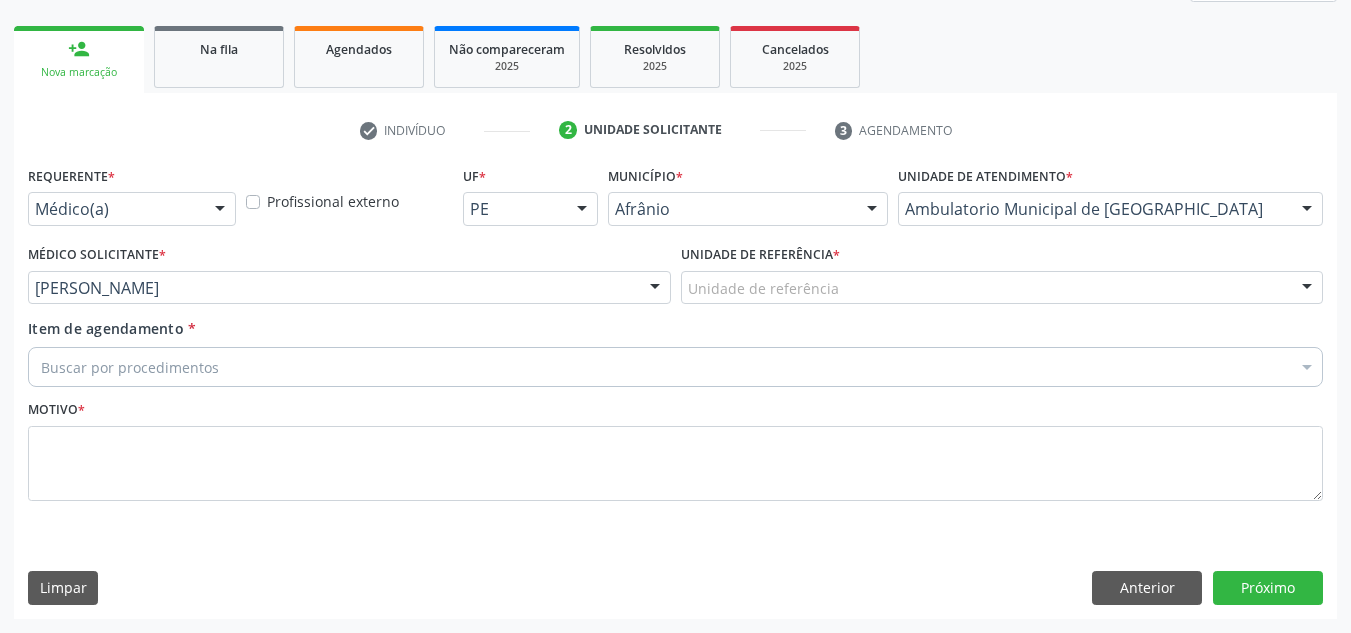 click on "Unidade de referência" at bounding box center (1002, 288) 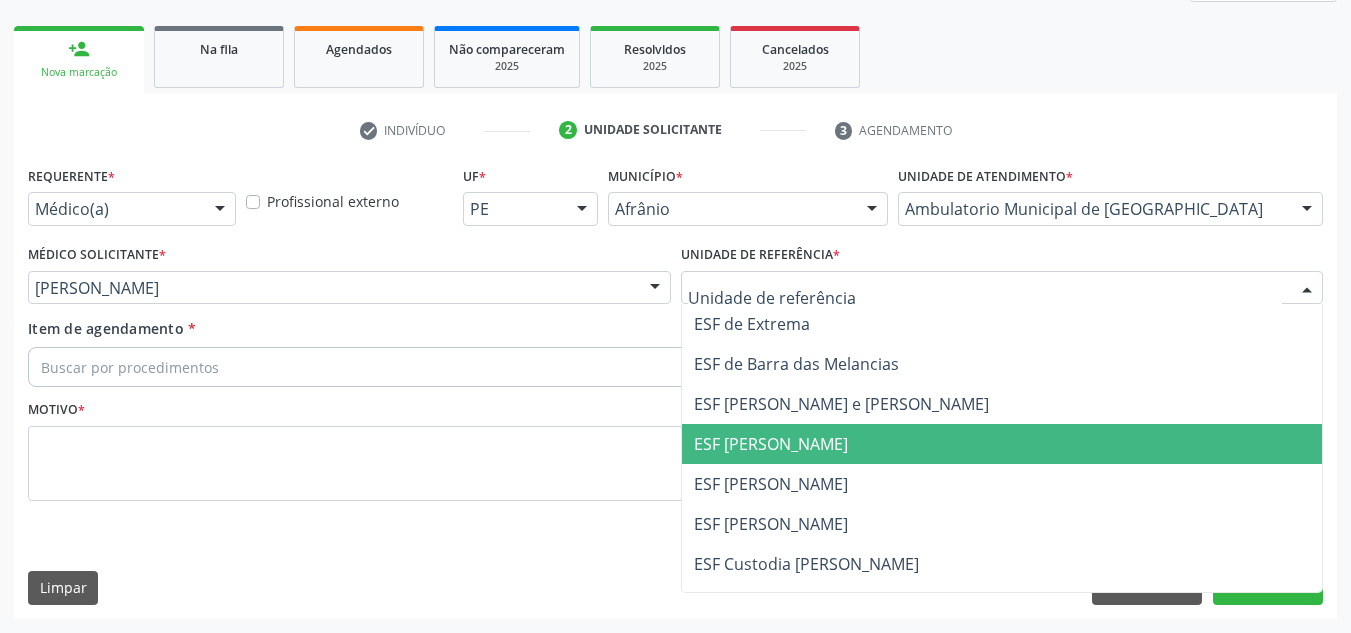 click on "ESF [PERSON_NAME]" at bounding box center (771, 444) 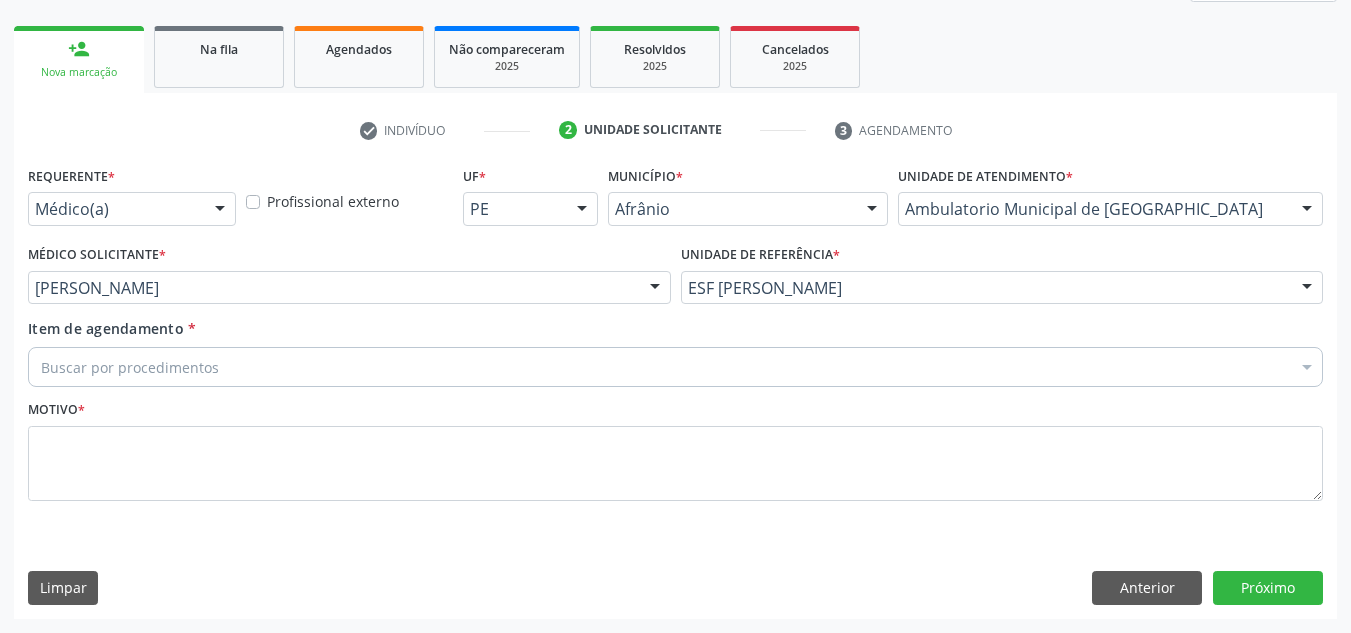click on "Motivo
*" at bounding box center (675, 448) 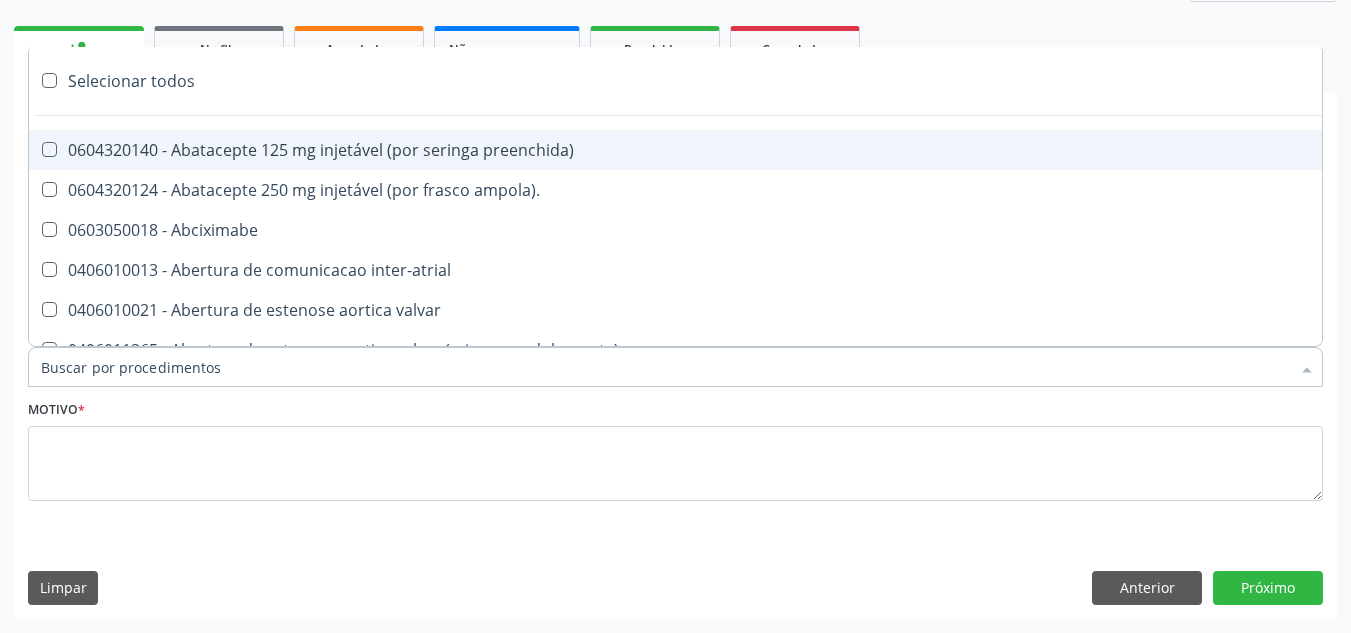 paste on "NEUROPEDIATRA" 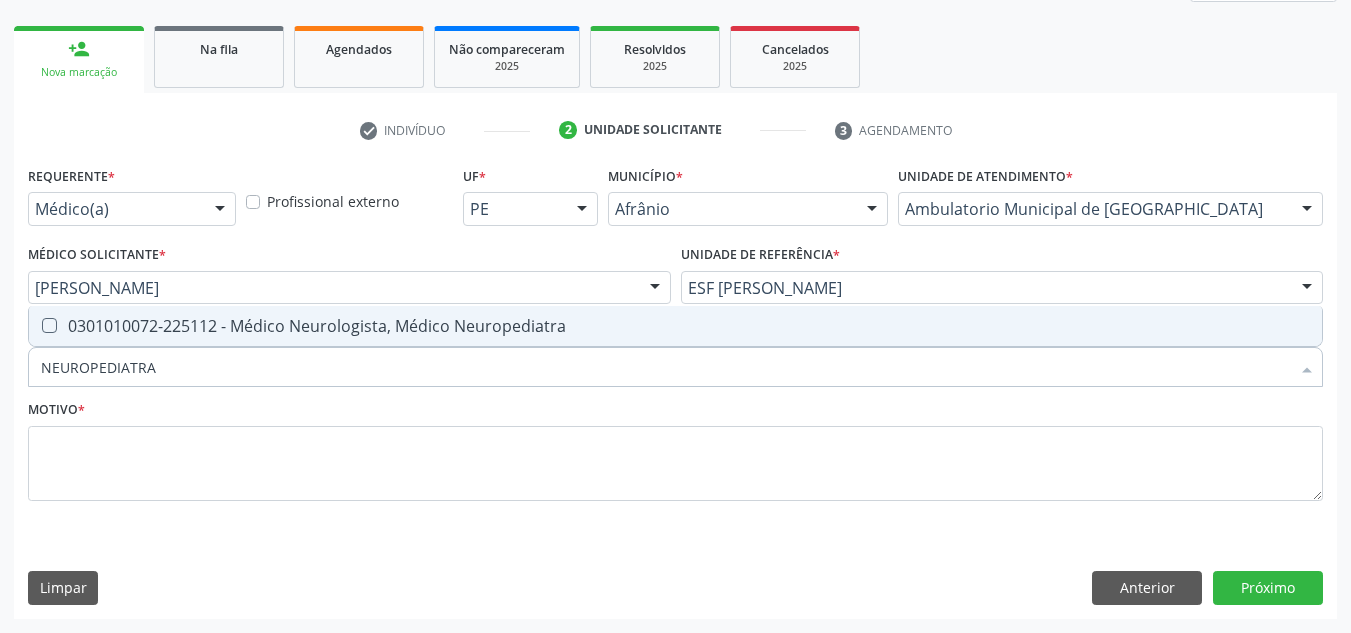 click on "0301010072-225112 - Médico Neurologista, Médico Neuropediatra" at bounding box center (675, 326) 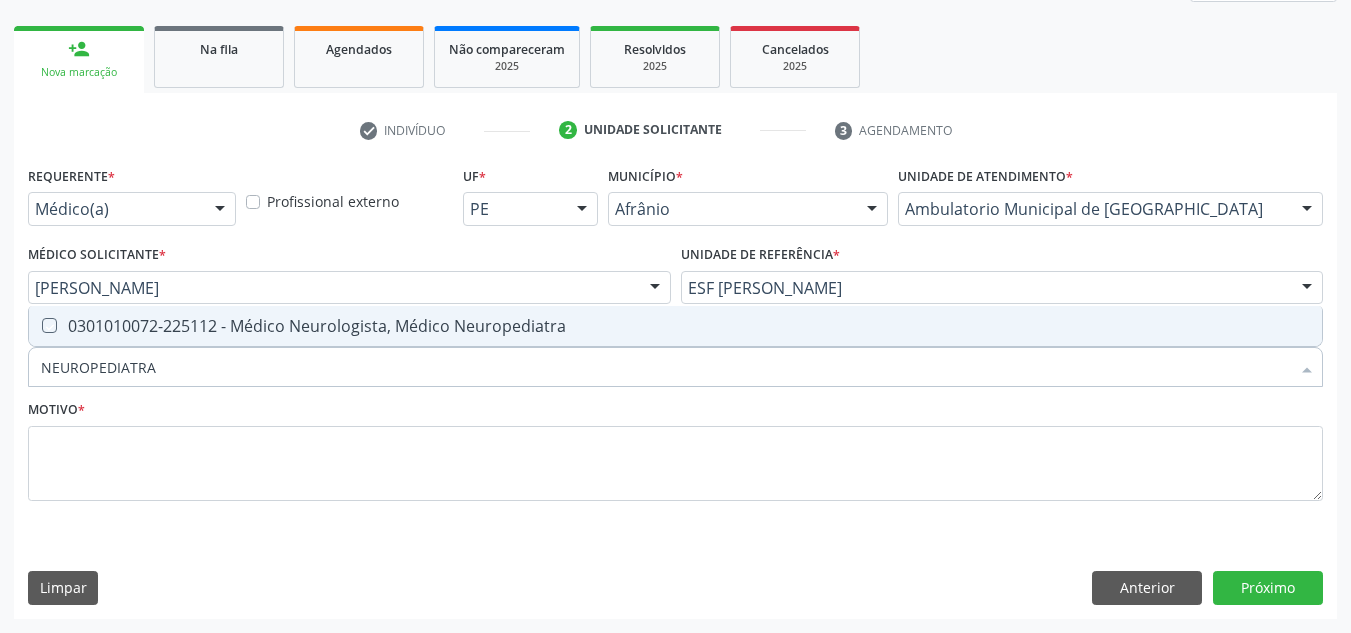 checkbox on "true" 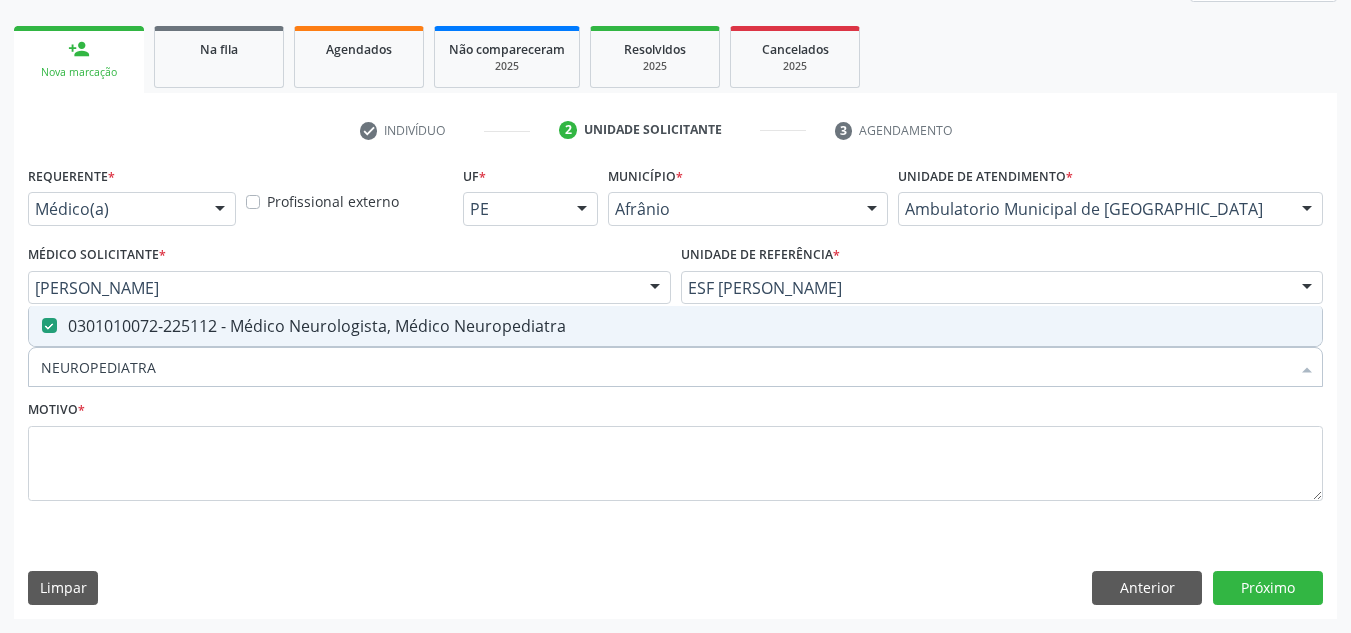 click on "Requerente
*
Médico(a)         Médico(a)   Enfermeiro(a)   Paciente
Nenhum resultado encontrado para: "   "
Não há nenhuma opção para ser exibida.
Profissional externo
UF
*
PE         BA   PE
Nenhum resultado encontrado para: "   "
Não há nenhuma opção para ser exibida.
Município
*
[PERSON_NAME] resultado encontrado para: "   "
Não há nenhuma opção para ser exibida.
Unidade de atendimento
*
Ambulatorio Municipal de Saude         Academia da Saude de Afranio   Academia da Saude do [GEOGRAPHIC_DATA][PERSON_NAME] do Distrito de [GEOGRAPHIC_DATA] do [GEOGRAPHIC_DATA] do [PERSON_NAME][GEOGRAPHIC_DATA]   Ambulatorio Municipal de Saude   Caf Central de Abastecimento Farmaceutico     Centro de Especialidades   Cime   Cuidar" at bounding box center (675, 345) 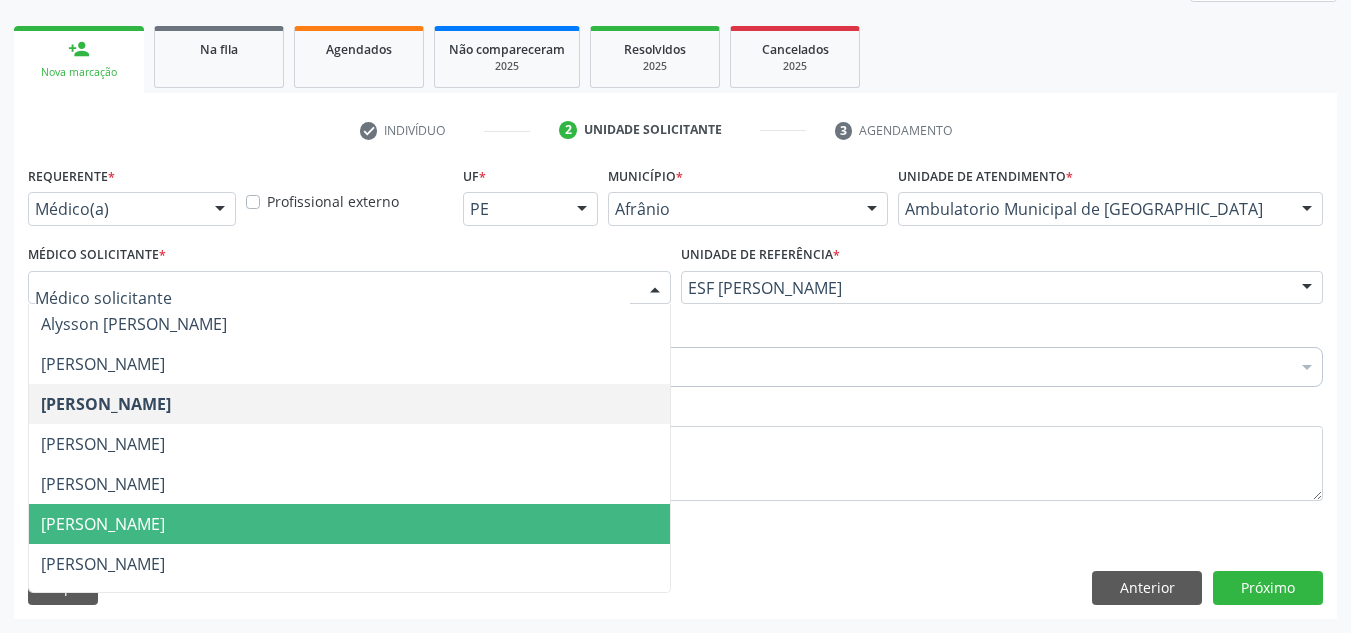 click on "[PERSON_NAME]" at bounding box center (349, 524) 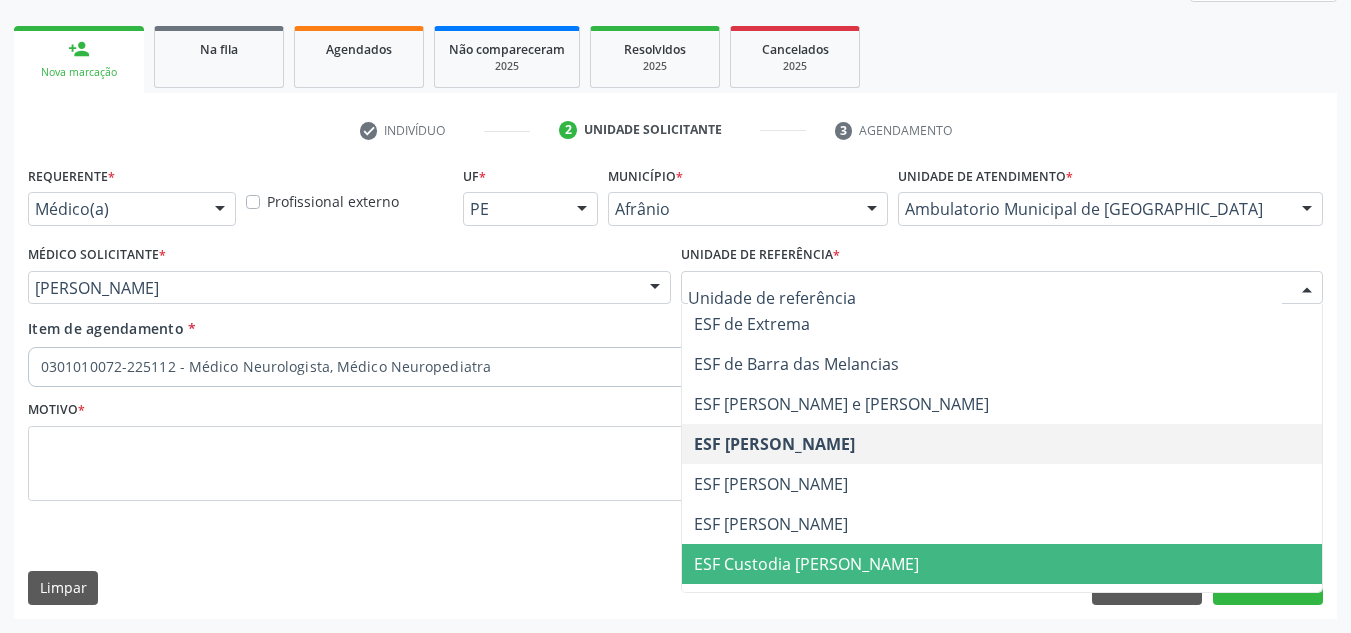 click on "ESF Custodia [PERSON_NAME]" at bounding box center (806, 564) 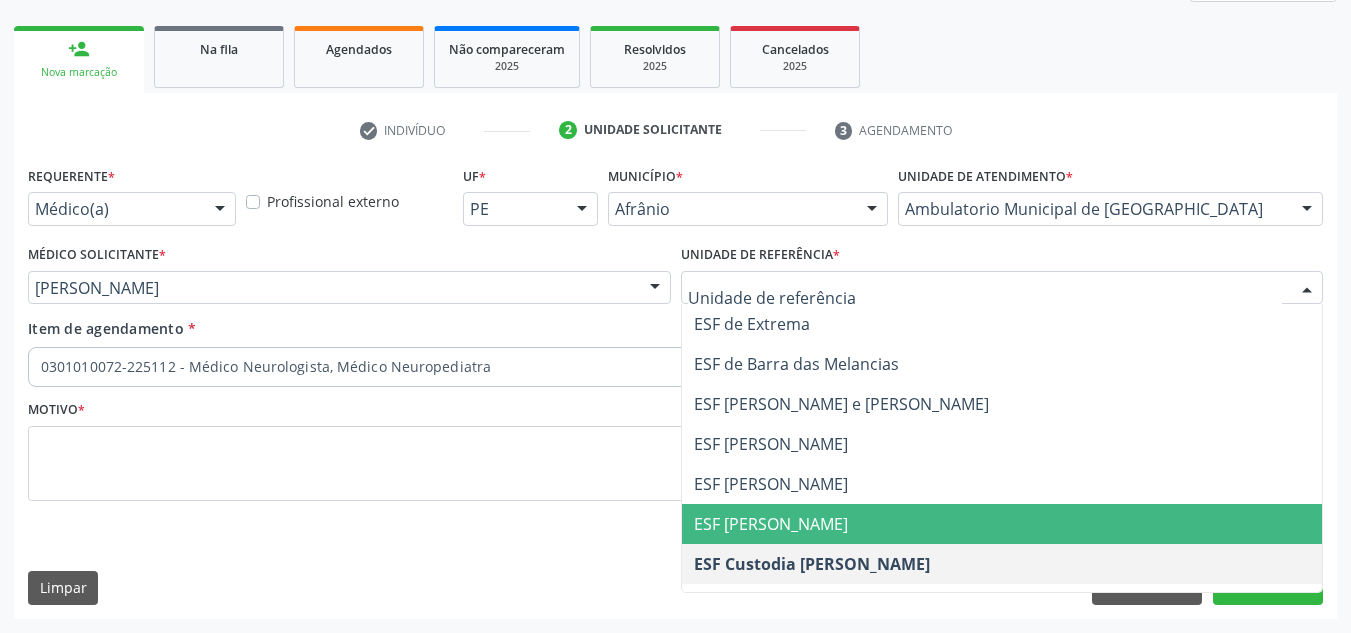 click on "ESF [PERSON_NAME]" at bounding box center [1002, 524] 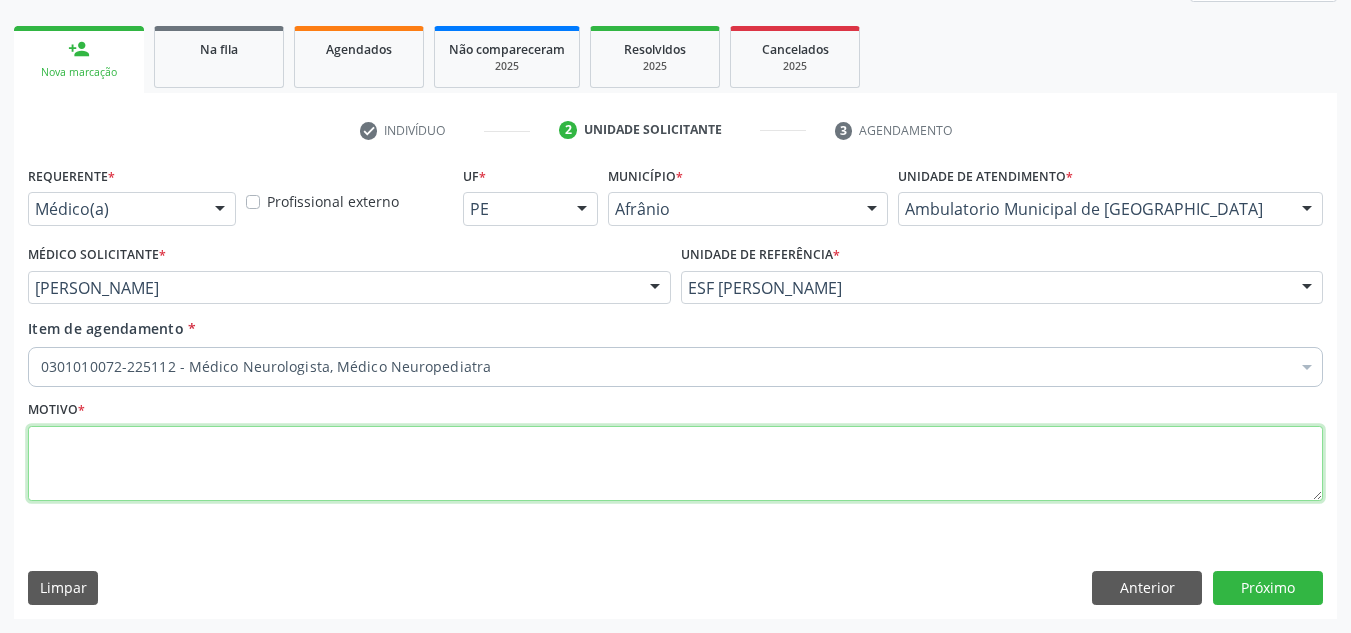 click at bounding box center [675, 464] 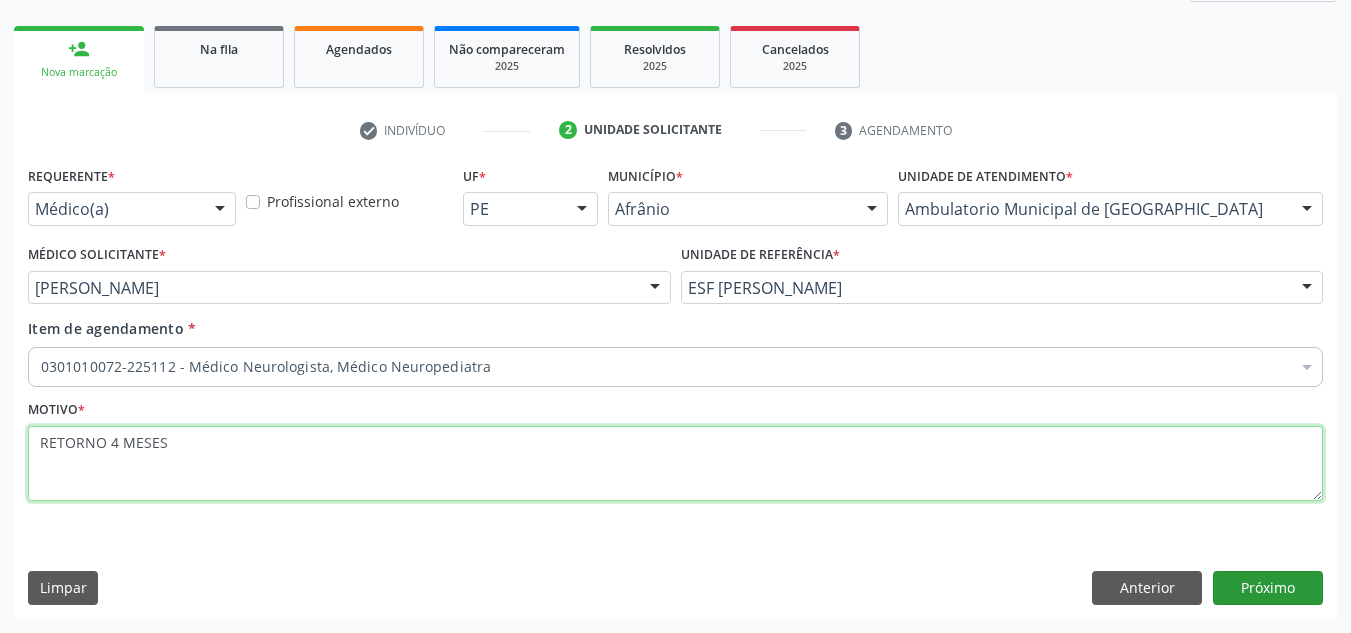 type on "RETORNO 4 MESES" 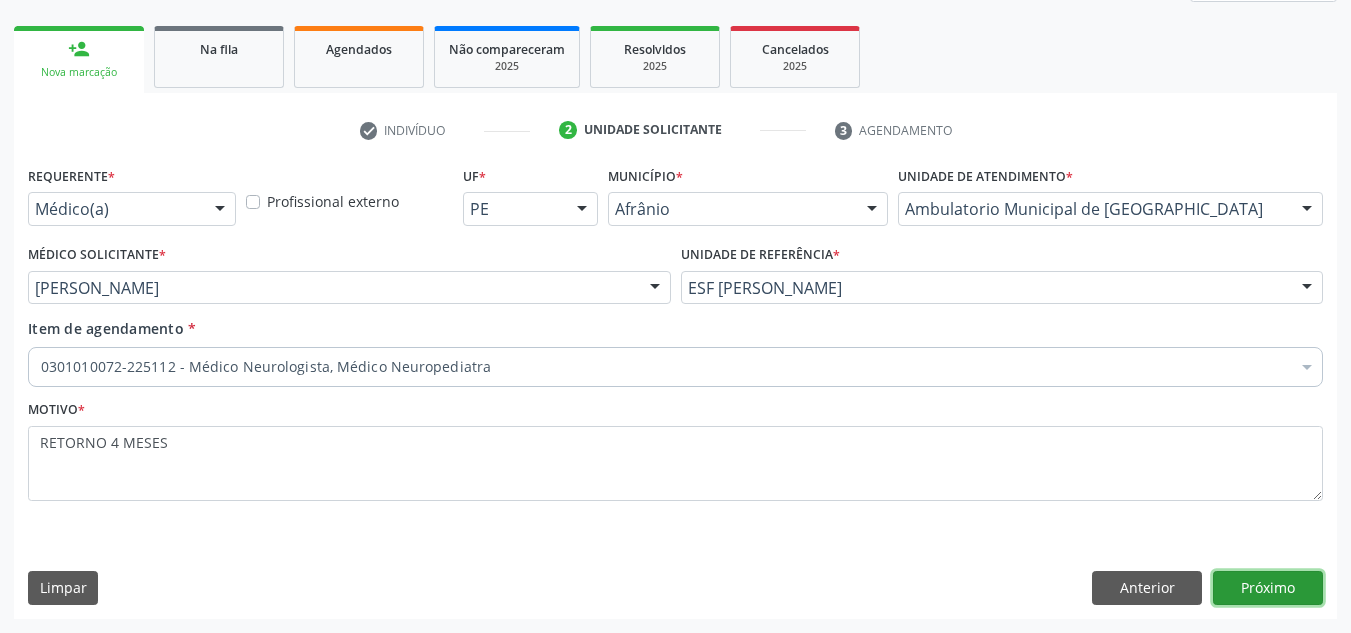 click on "Próximo" at bounding box center [1268, 588] 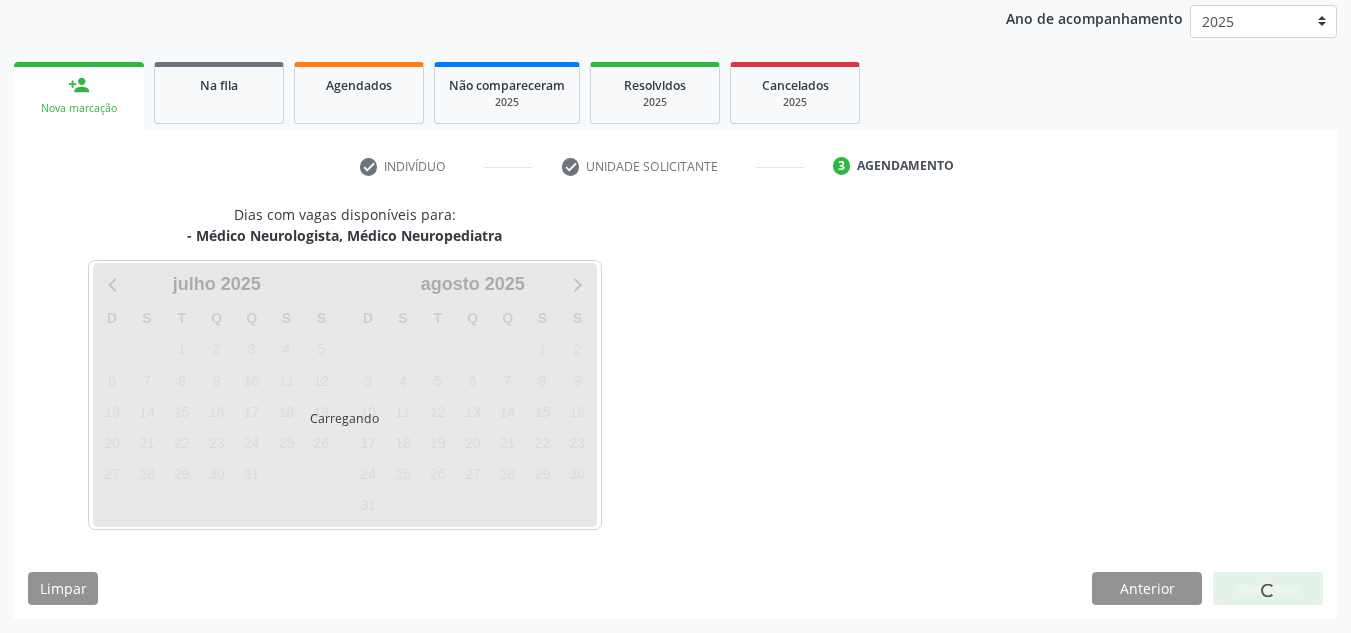 scroll, scrollTop: 237, scrollLeft: 0, axis: vertical 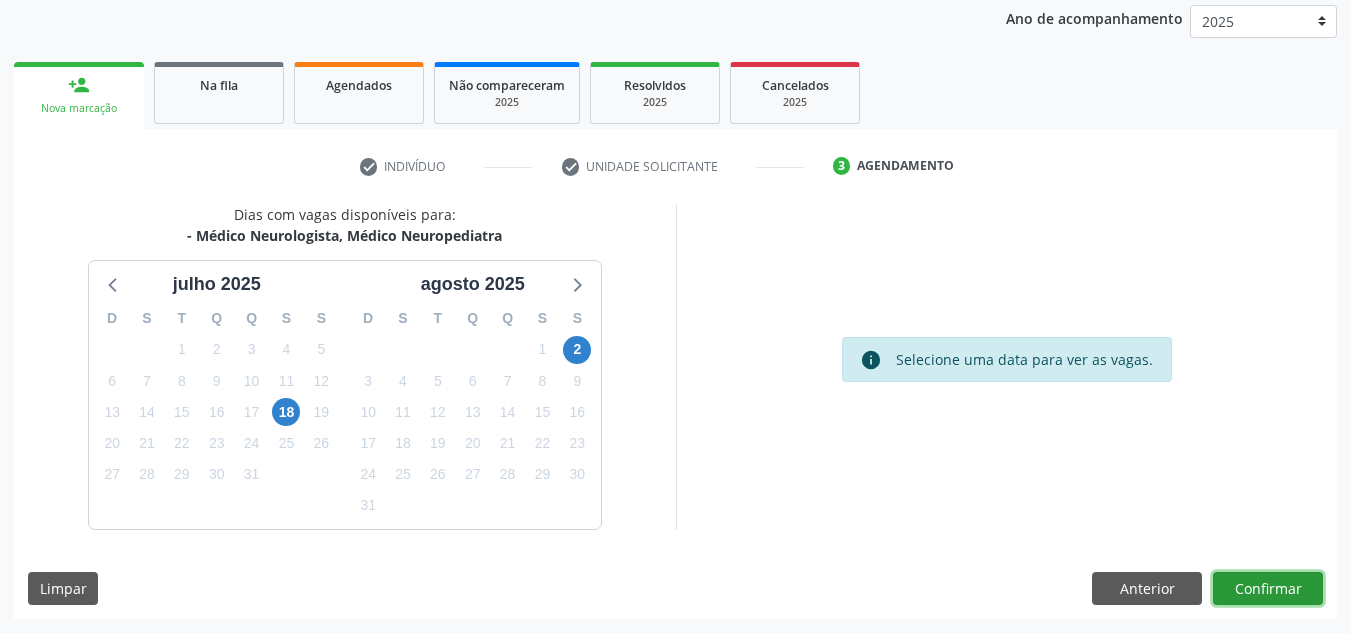click on "Confirmar" at bounding box center [1268, 589] 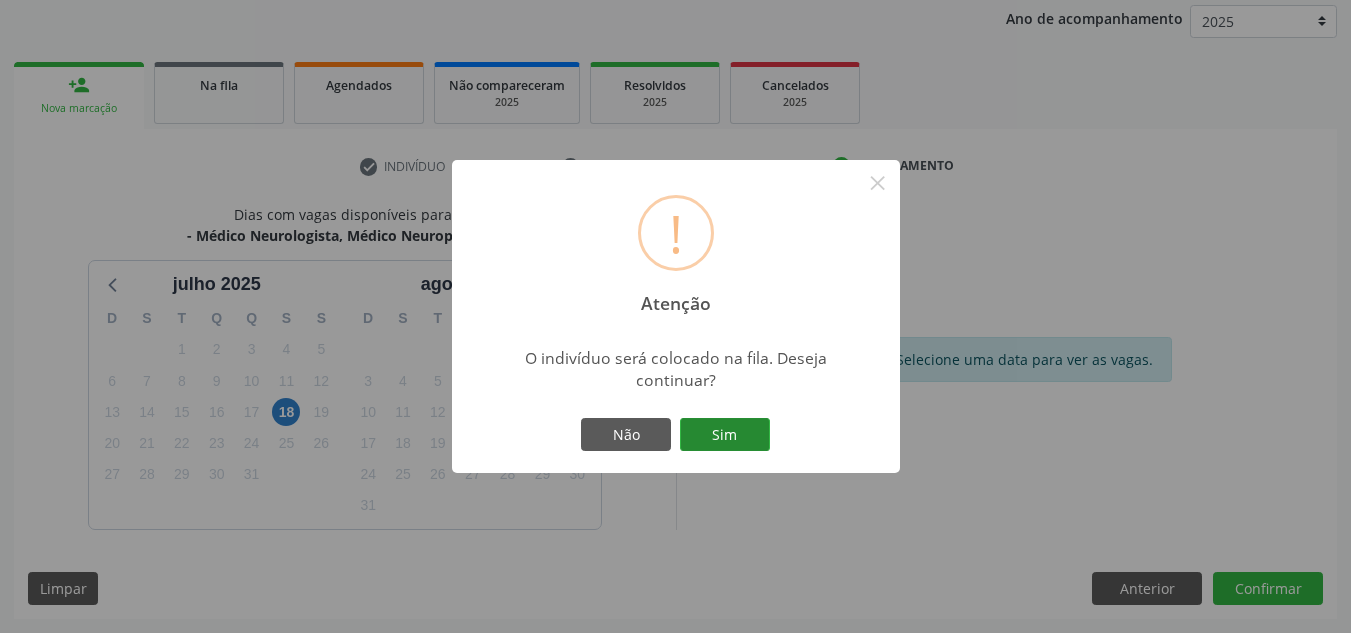 click on "Sim" at bounding box center [725, 435] 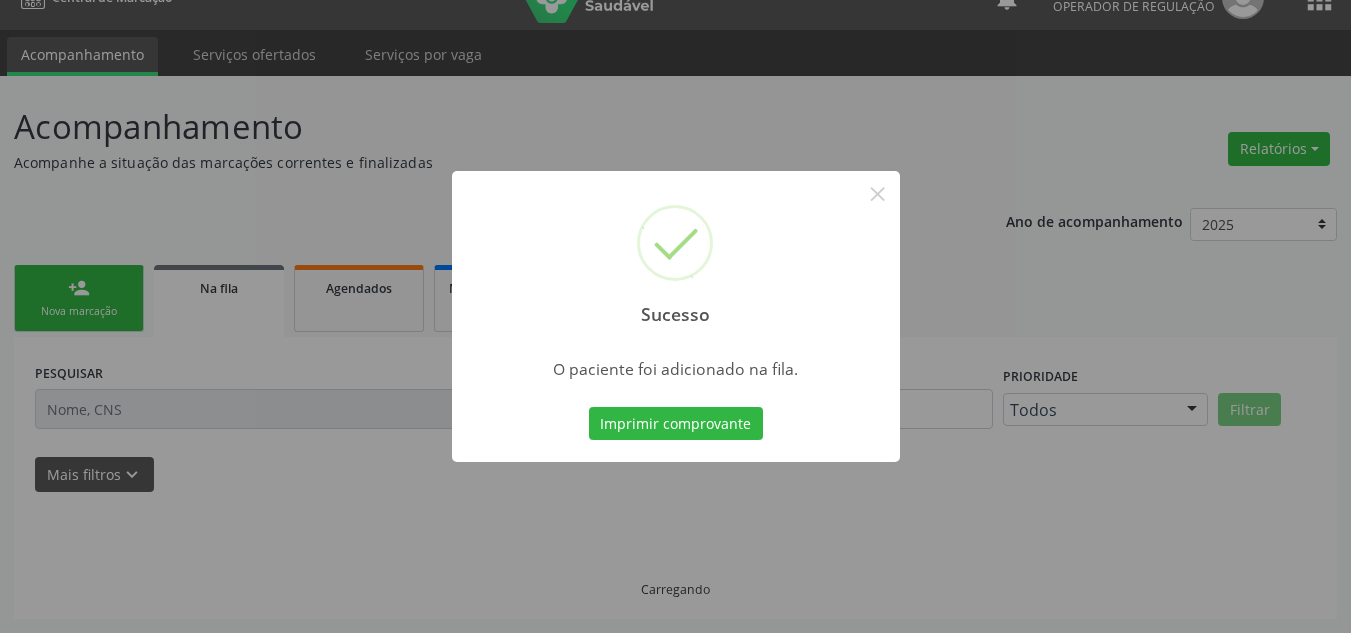 scroll, scrollTop: 34, scrollLeft: 0, axis: vertical 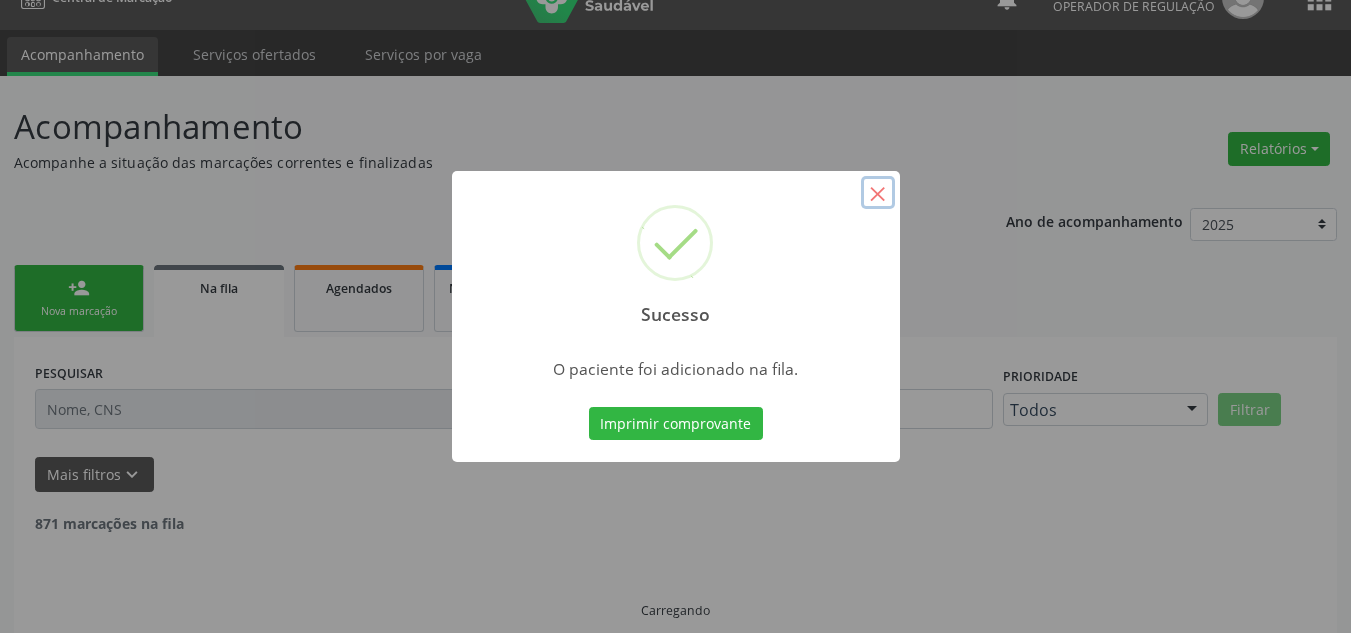 click on "×" at bounding box center [878, 193] 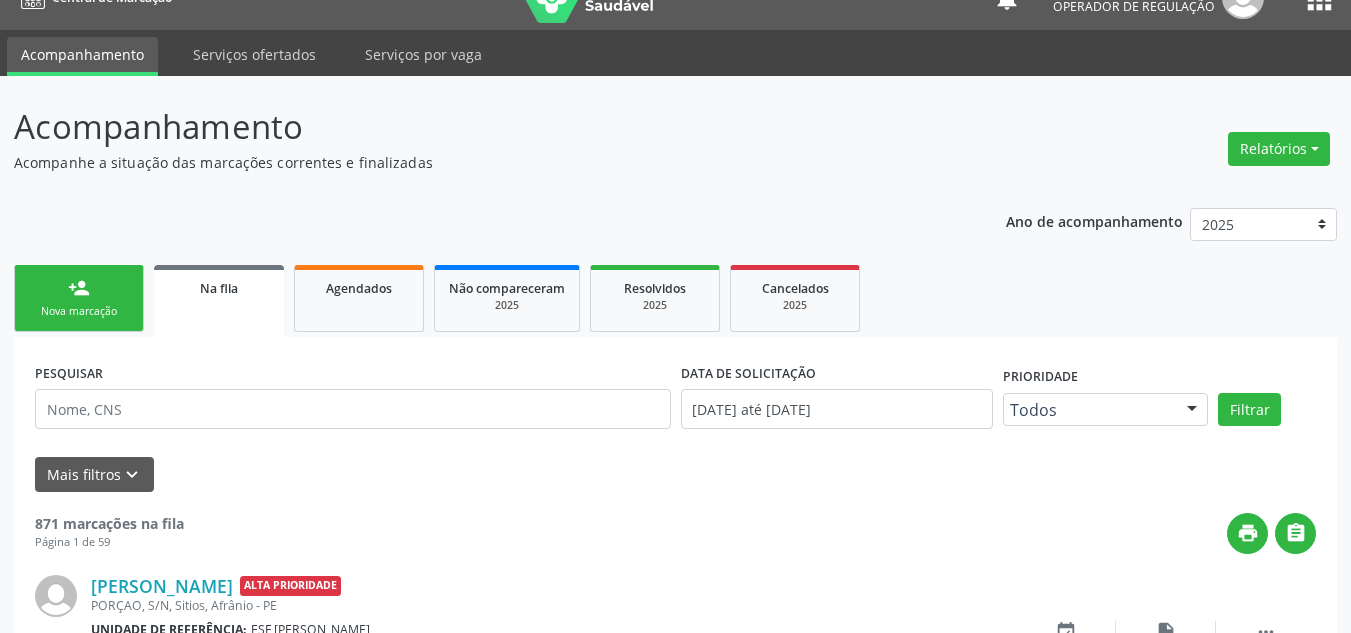 click on "person_add" at bounding box center (79, 288) 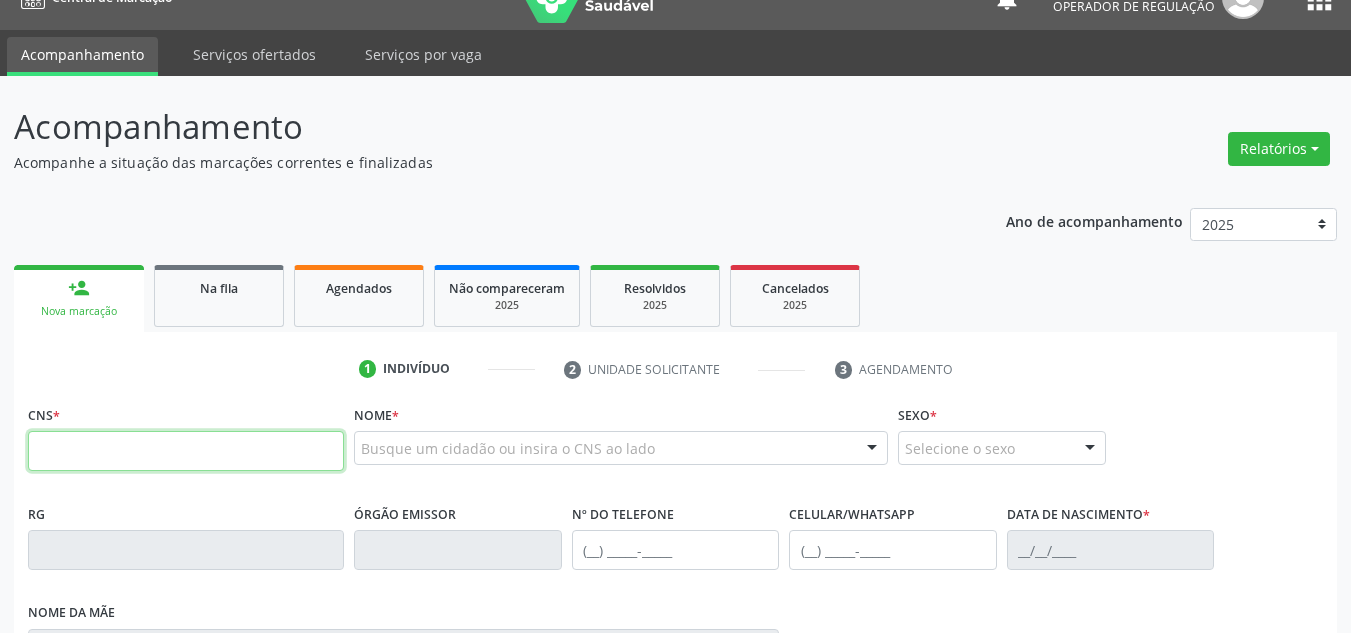 drag, startPoint x: 135, startPoint y: 431, endPoint x: 731, endPoint y: 541, distance: 606.066 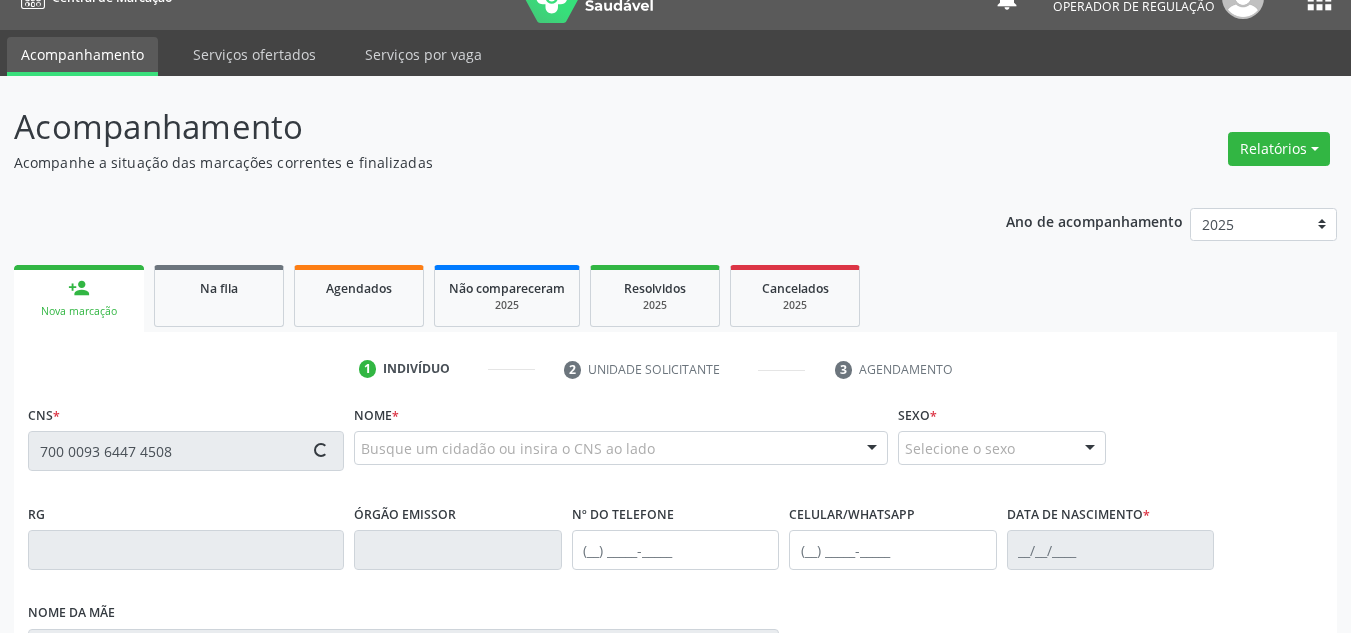 type on "700 0093 6447 4508" 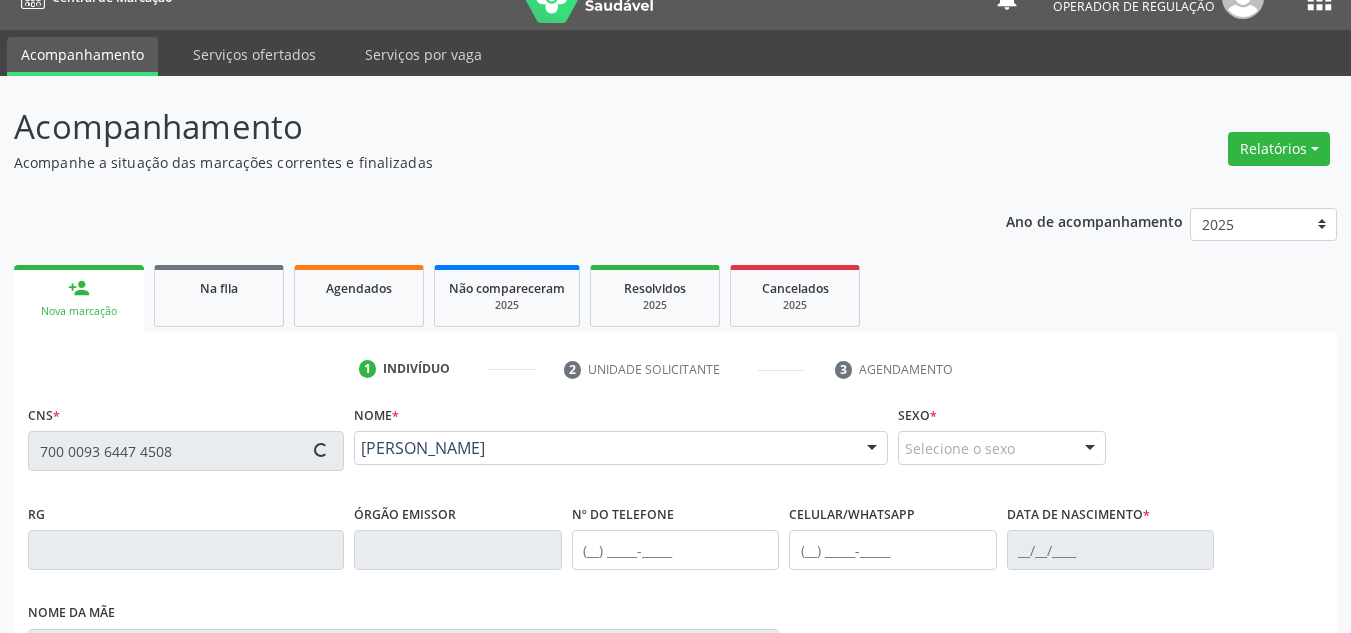 drag, startPoint x: 293, startPoint y: 489, endPoint x: 281, endPoint y: 507, distance: 21.633308 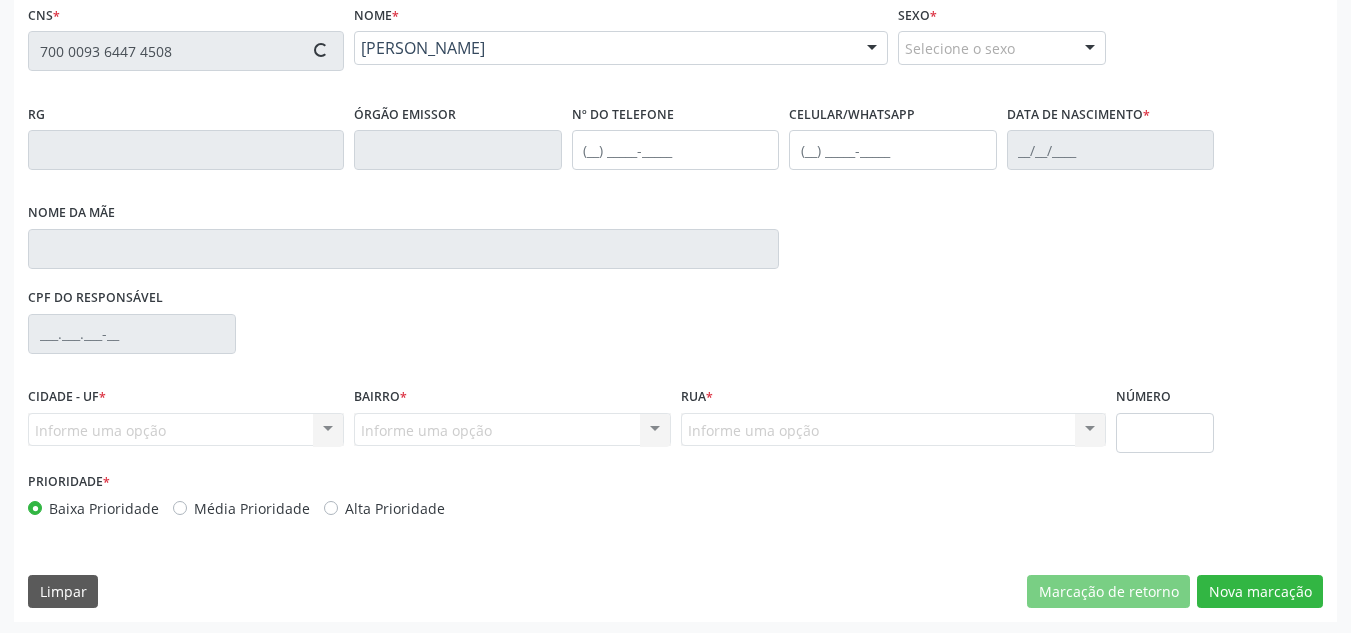 drag, startPoint x: 279, startPoint y: 520, endPoint x: 407, endPoint y: 536, distance: 128.99612 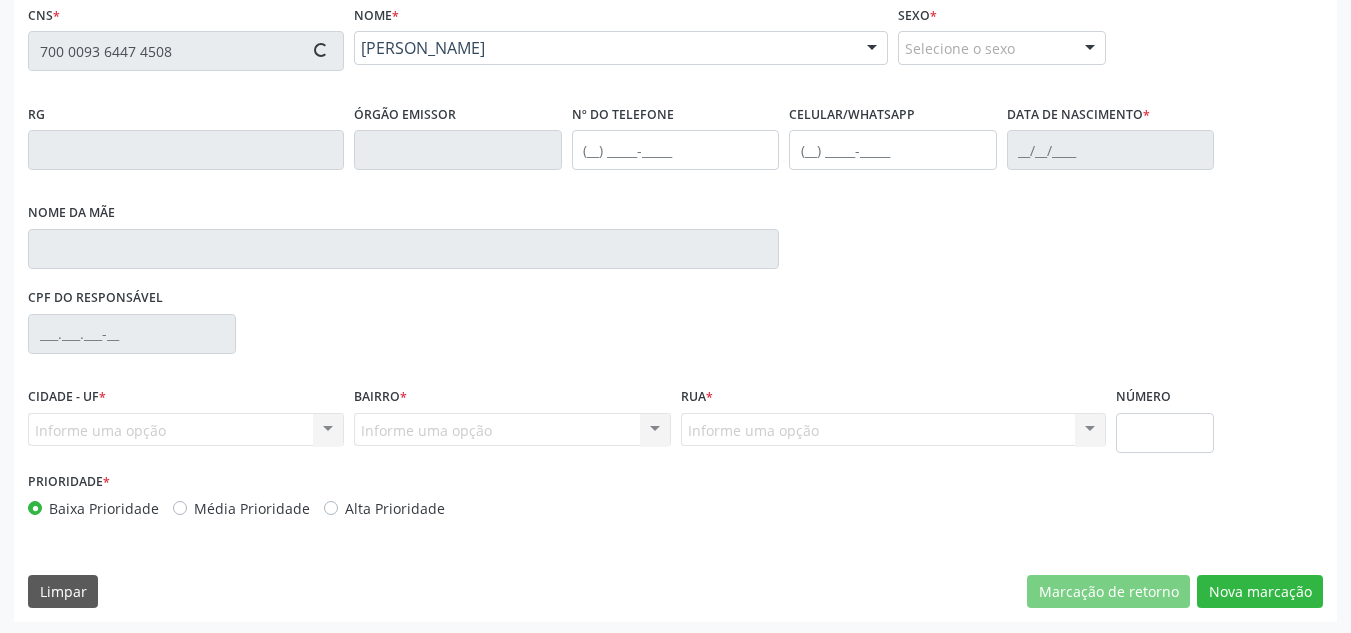 click on "Prioridade
*
Baixa Prioridade
Média Prioridade
Alta Prioridade" at bounding box center (349, 500) 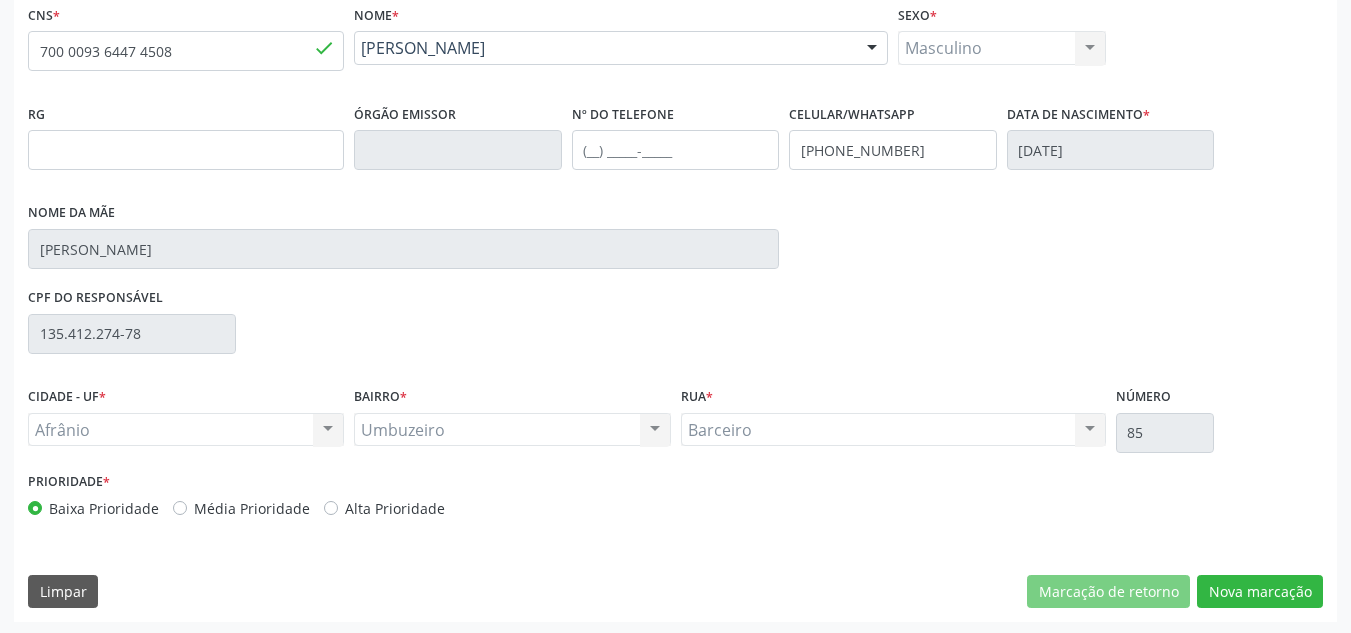 click on "Média Prioridade" at bounding box center (252, 508) 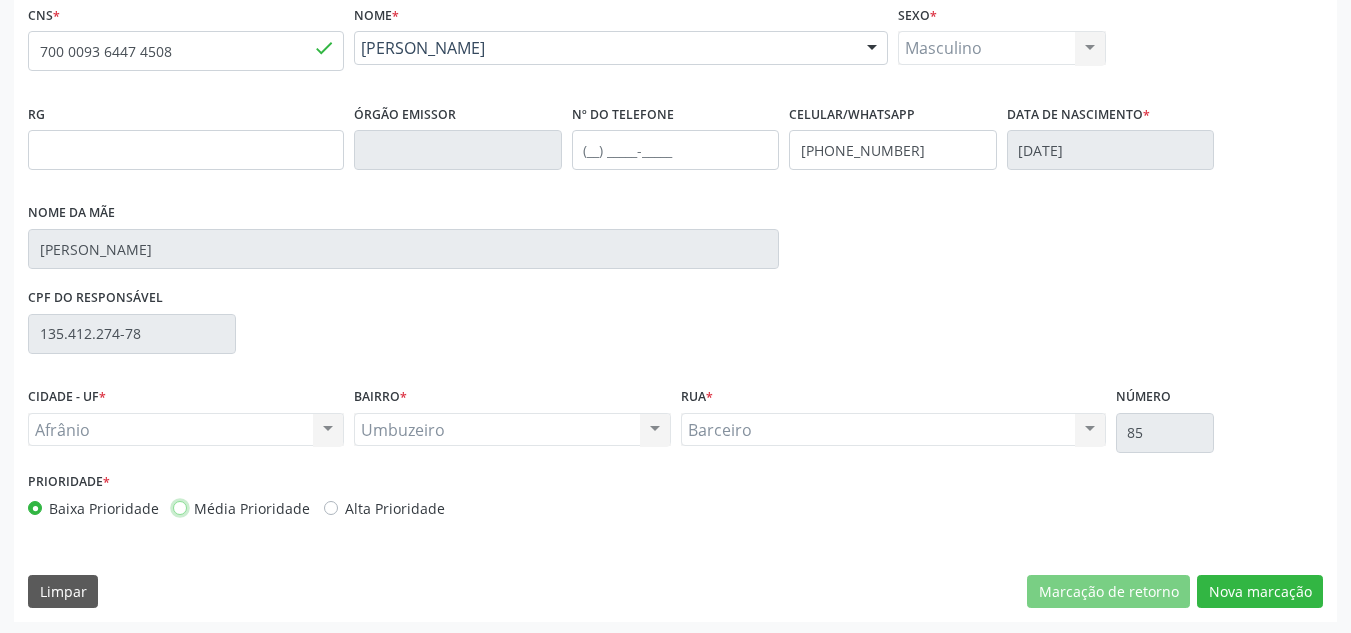 radio on "true" 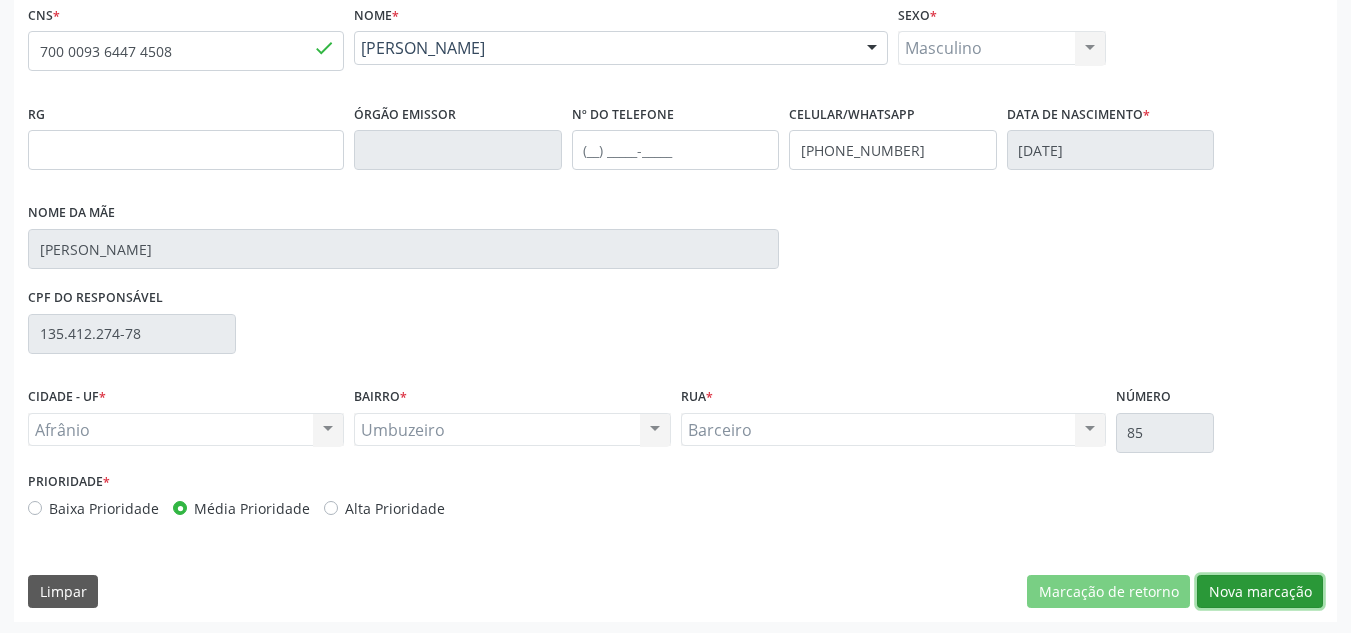 click on "Nova marcação" at bounding box center [1260, 592] 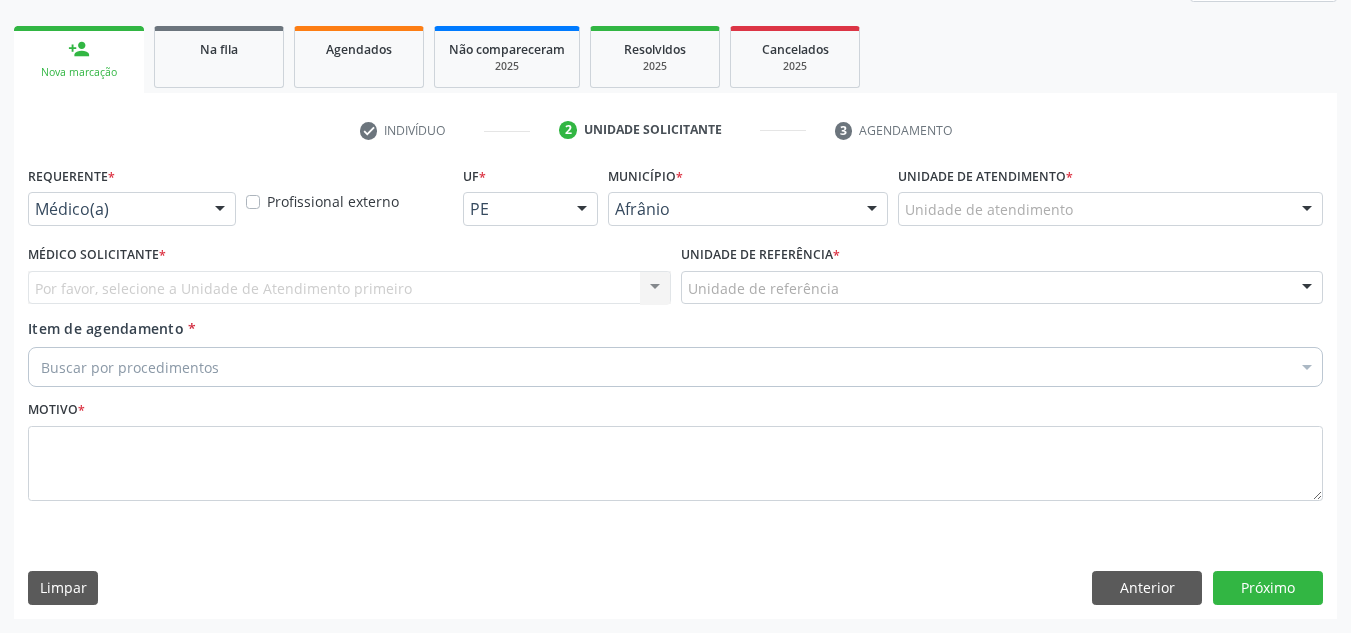 scroll, scrollTop: 273, scrollLeft: 0, axis: vertical 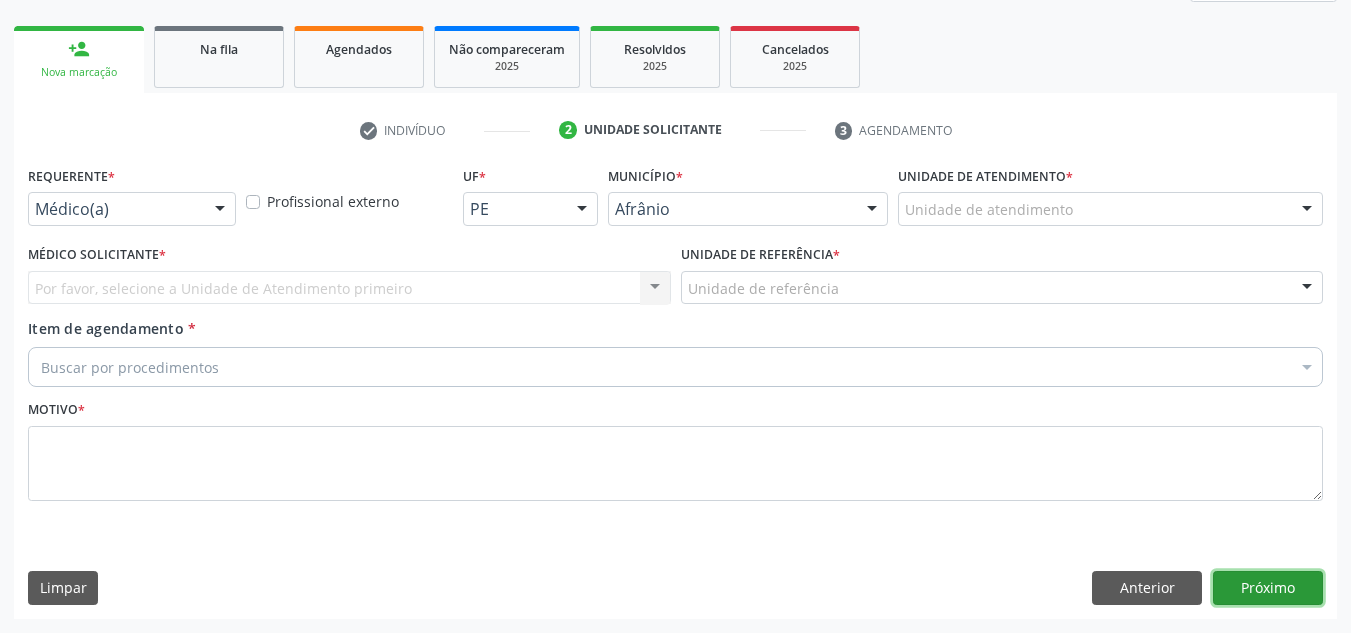 click on "Próximo" at bounding box center [1268, 588] 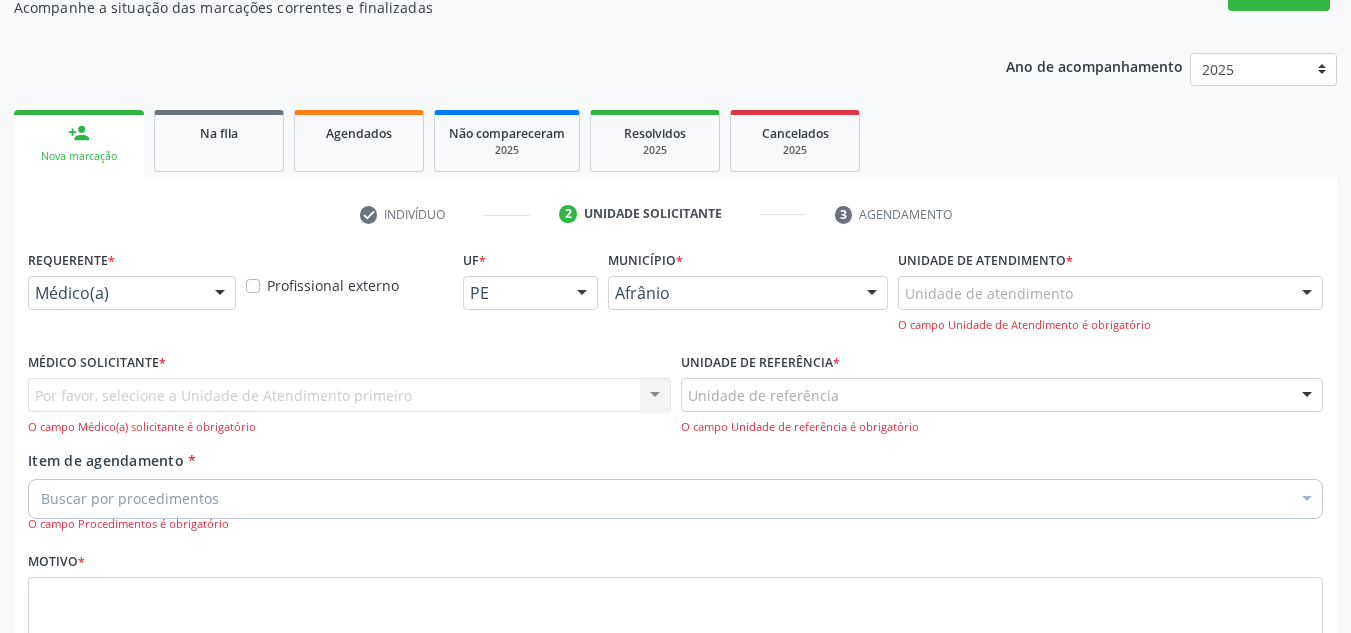 scroll, scrollTop: 73, scrollLeft: 0, axis: vertical 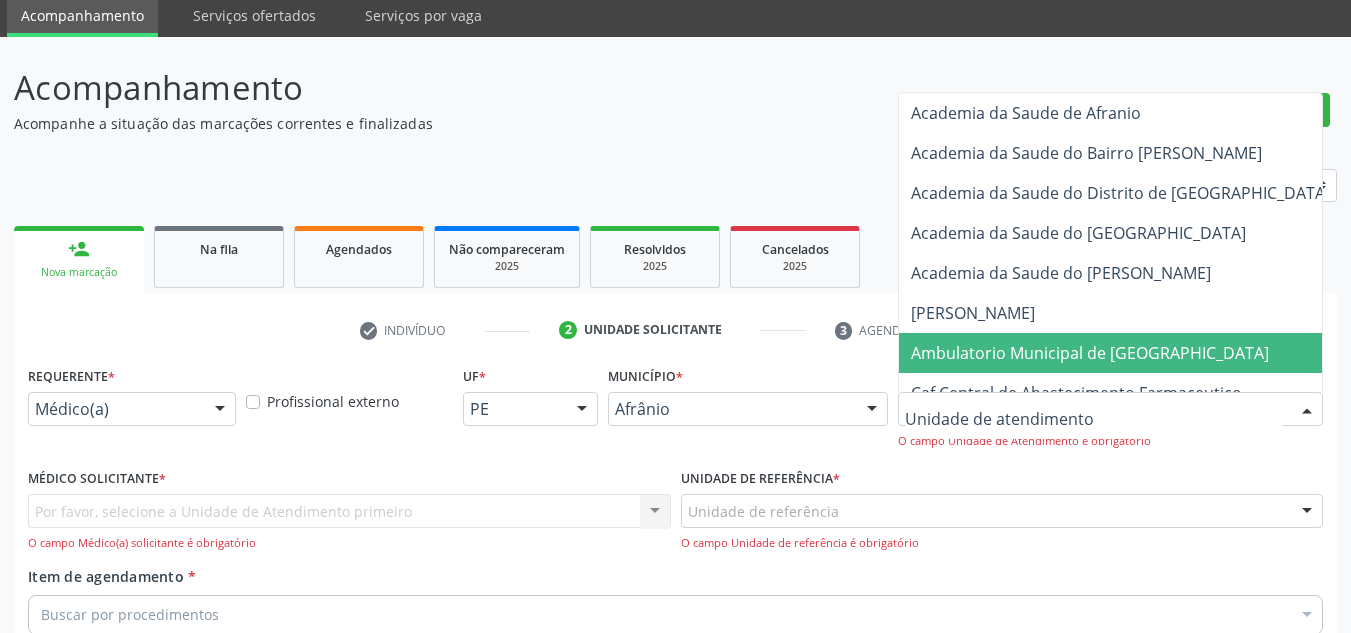 click on "Ambulatorio Municipal de [GEOGRAPHIC_DATA]" at bounding box center [1090, 353] 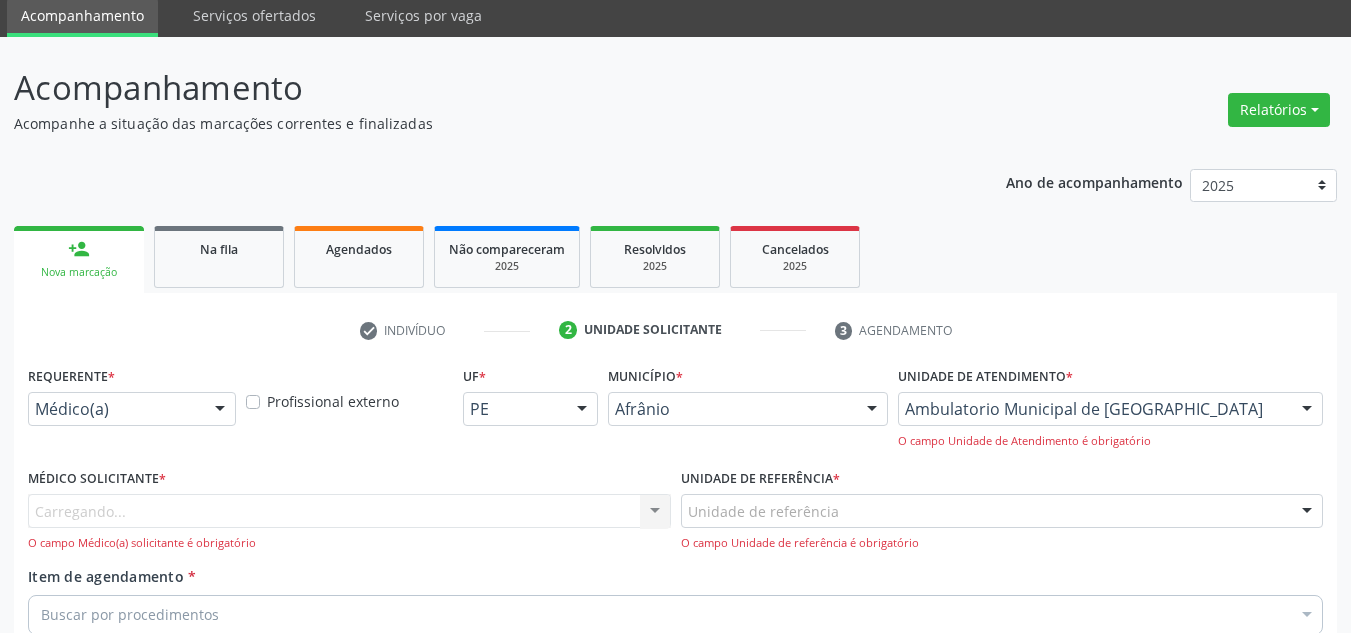 scroll, scrollTop: 361, scrollLeft: 0, axis: vertical 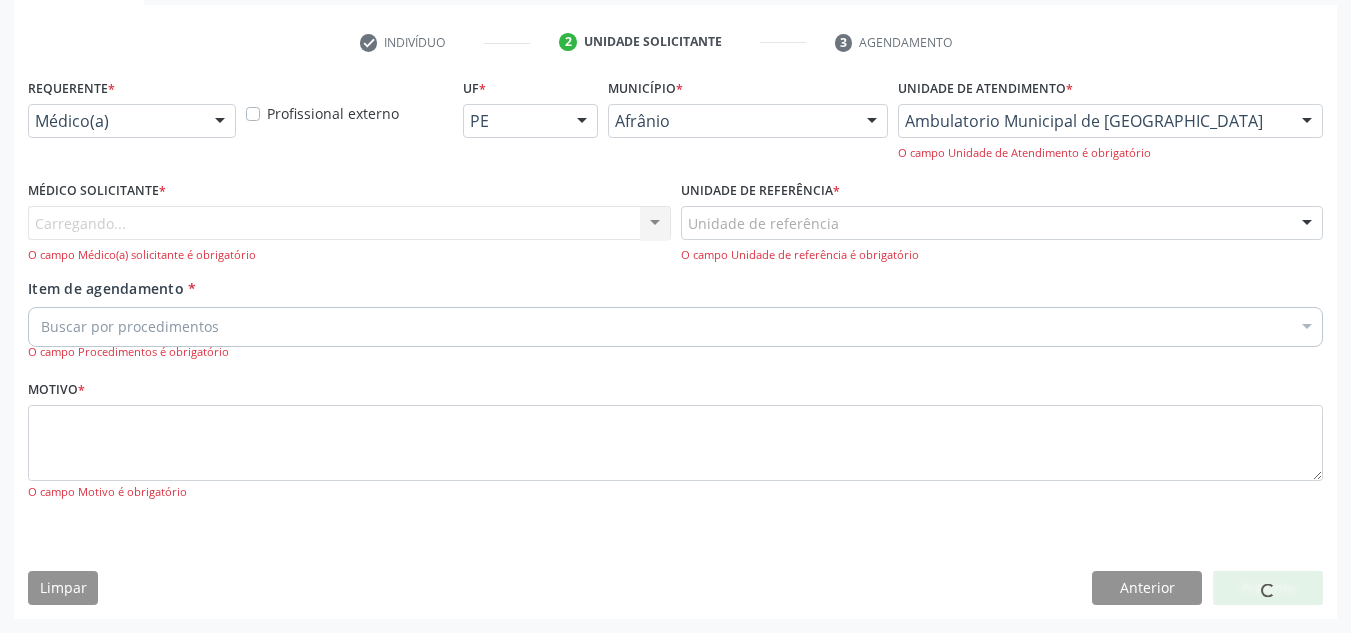 click on "Carregando...
Nenhum resultado encontrado para: "   "
Não há nenhuma opção para ser exibida.
O campo Médico(a) solicitante é obrigatório" at bounding box center (349, 234) 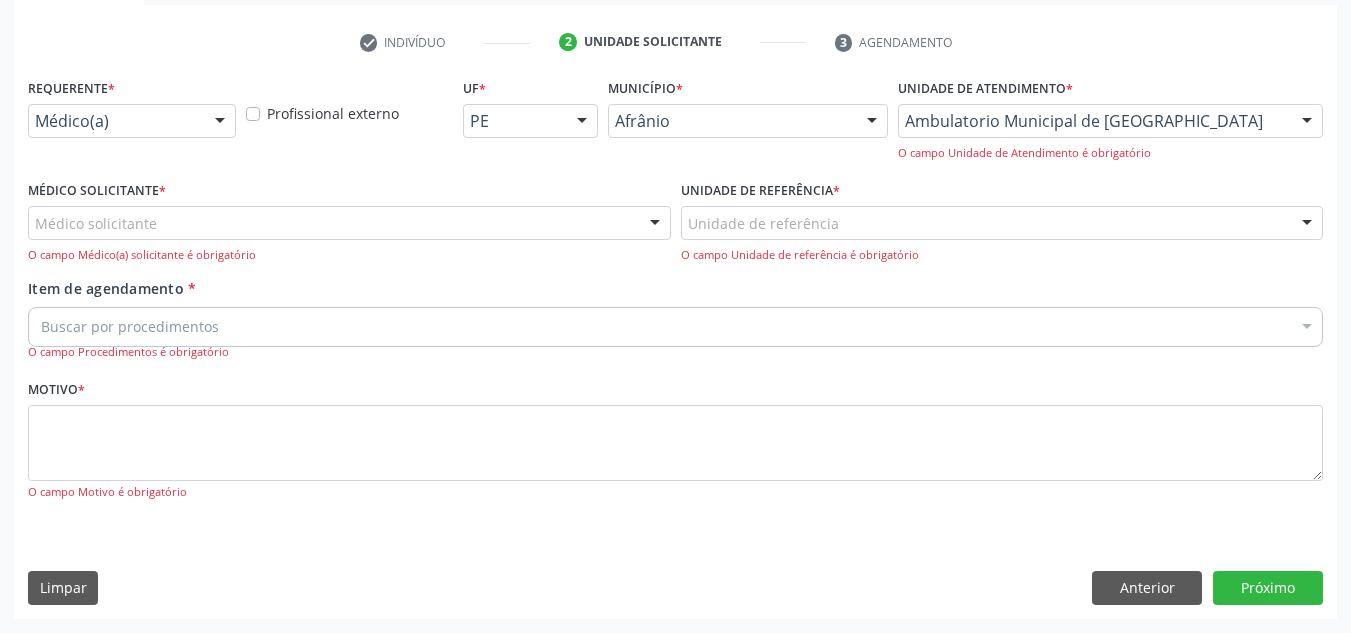 click on "Item de agendamento
*
Buscar por procedimentos
Selecionar todos
0604320140 - Abatacepte 125 mg injetável (por seringa preenchida)
0604320124 - Abatacepte 250 mg injetável (por frasco ampola).
0603050018 - Abciximabe
0406010013 - Abertura de comunicacao inter-atrial
0406010021 - Abertura de estenose aortica valvar
0406011265 - Abertura de estenose aortica valvar (criança e adolescente)
0406010030 - Abertura de estenose pulmonar valvar
0406011273 - Abertura de estenose pulmonar valvar (criança e adolescente)
0301080011 - Abordagem cognitiva comportamental do fumante (por atendimento / paciente)
0307020010 - Acesso a polpa dentaria e medicacao (por dente)
0604660030 - Acetazolamida 250 mg (por comprimido)
0202010783 - Acidez titulável no leite humano (dornic)" at bounding box center [675, 326] 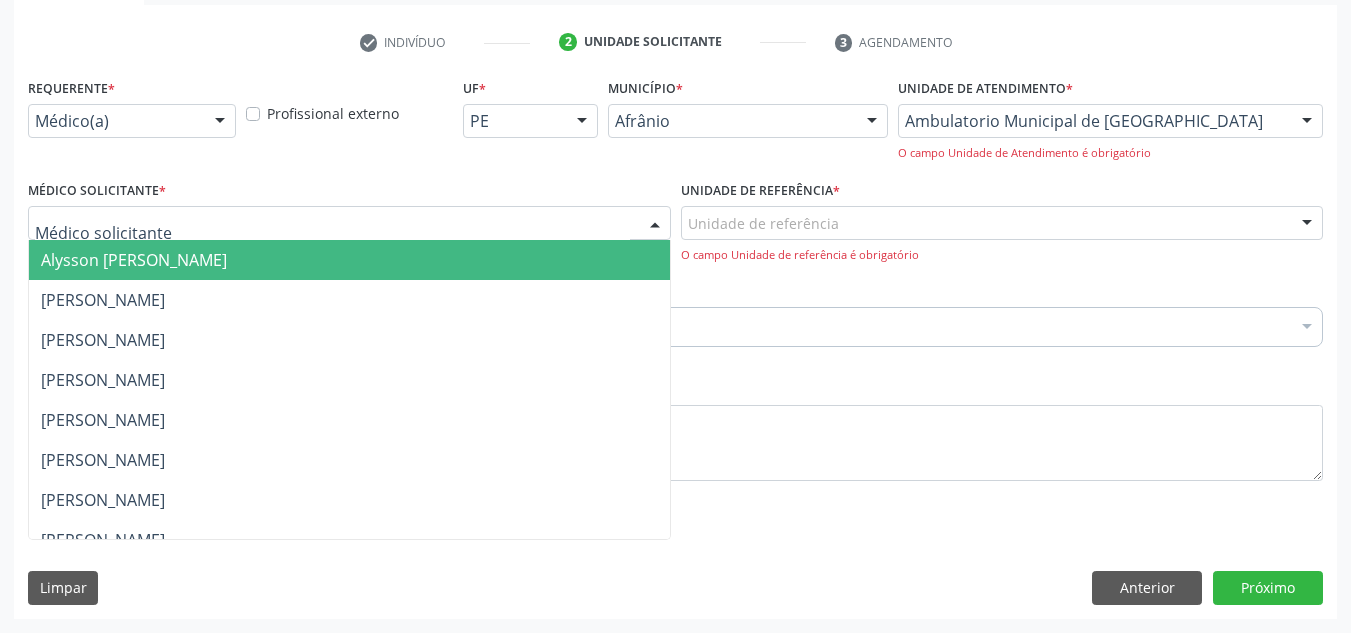 click at bounding box center [349, 223] 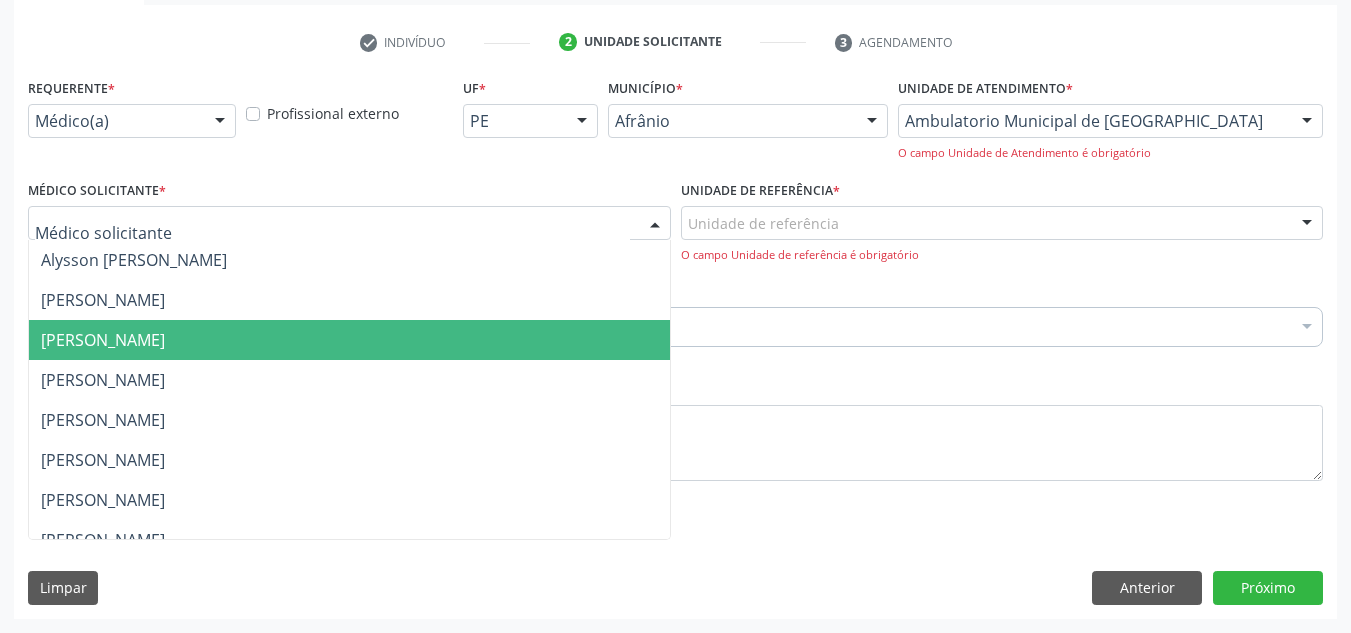 click on "[PERSON_NAME]" at bounding box center [349, 340] 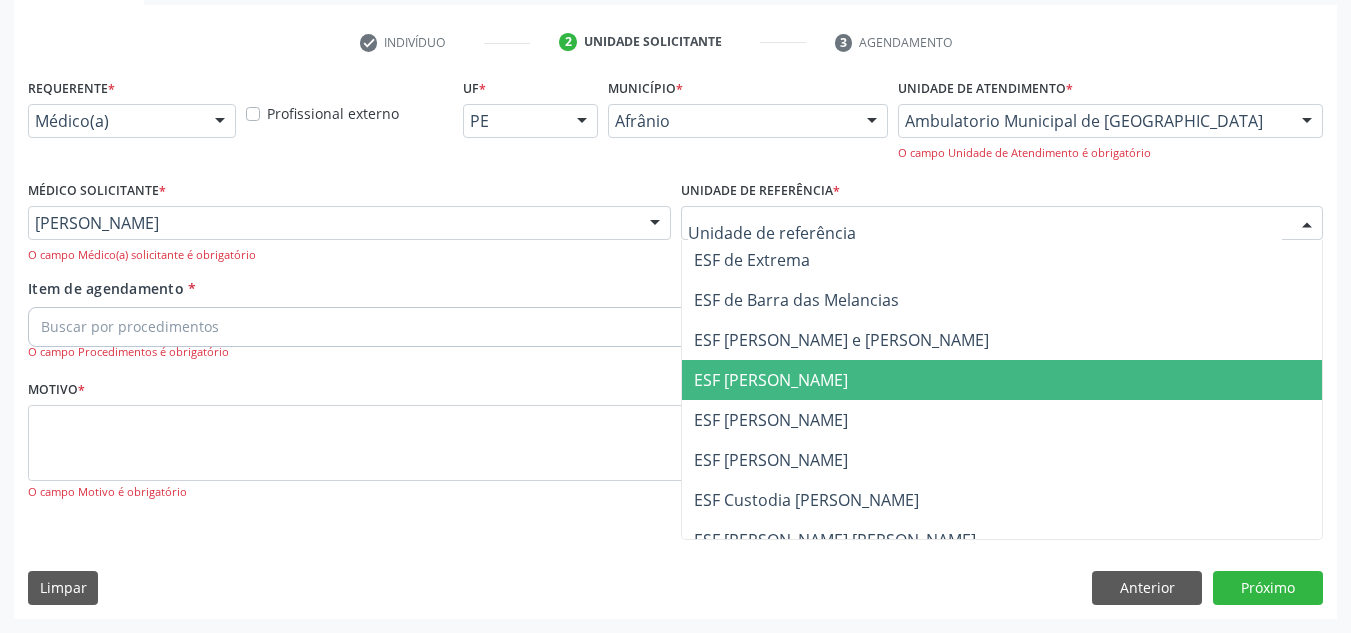 click on "ESF [PERSON_NAME]" at bounding box center [771, 380] 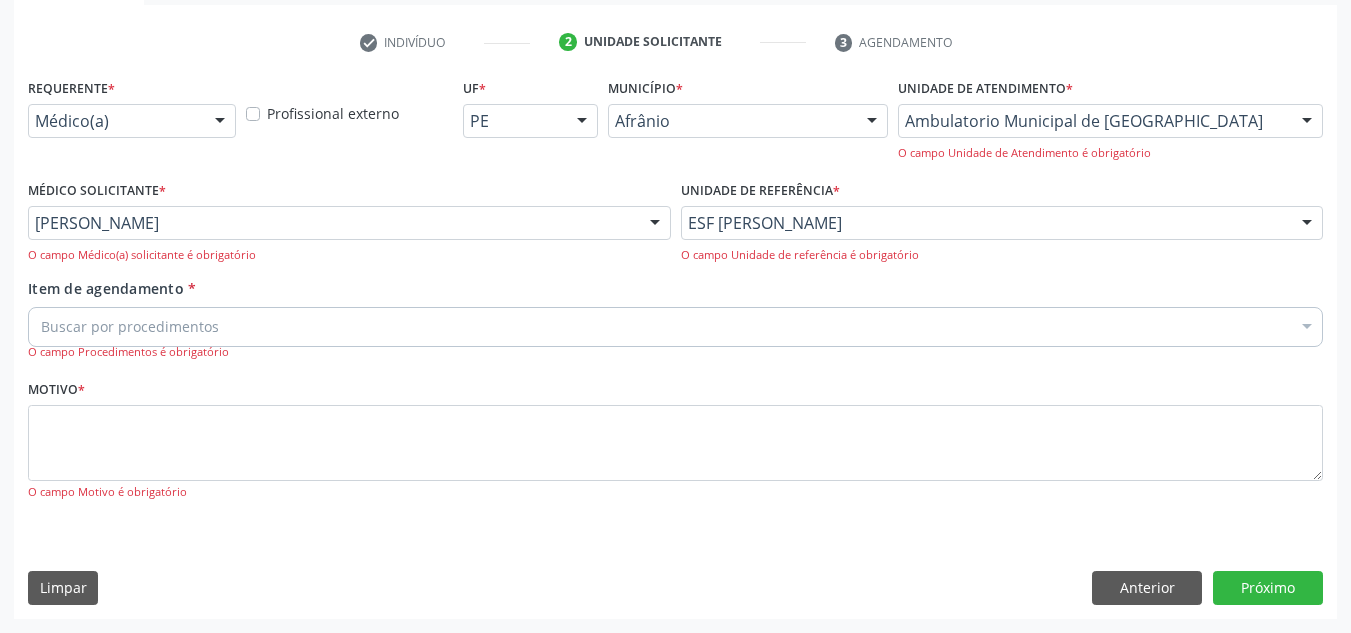 click on "Buscar por procedimentos" at bounding box center (675, 327) 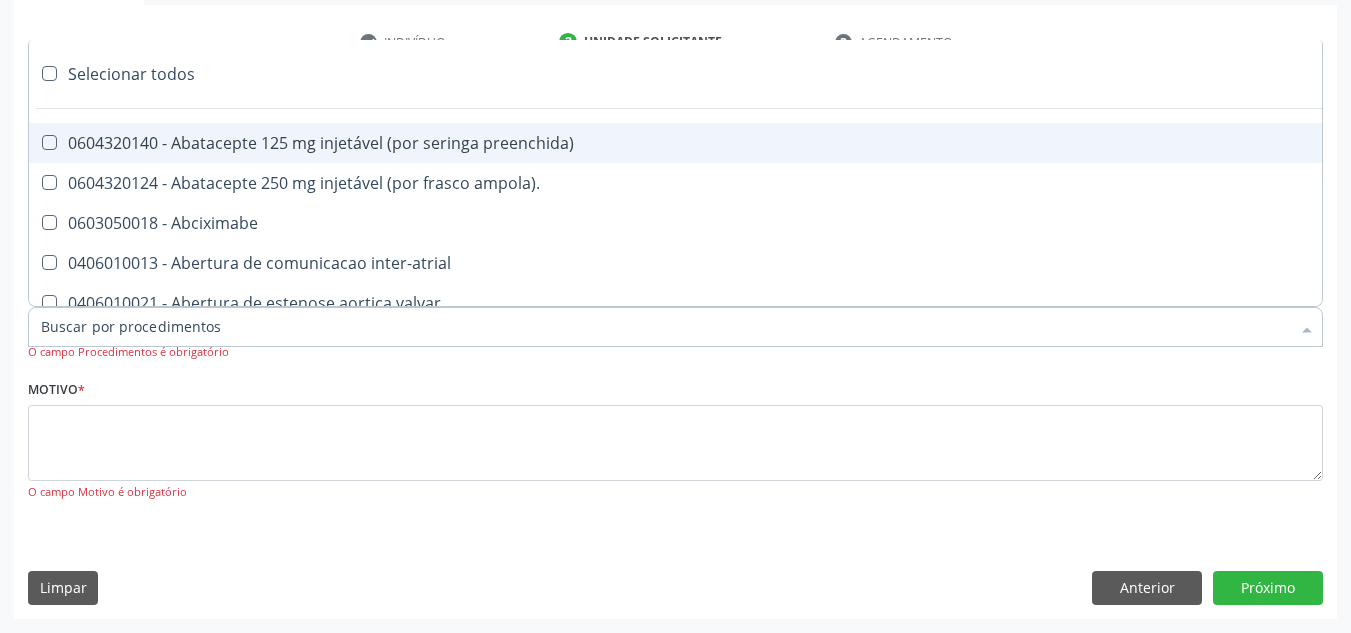 paste on "NEUROPEDIATRA" 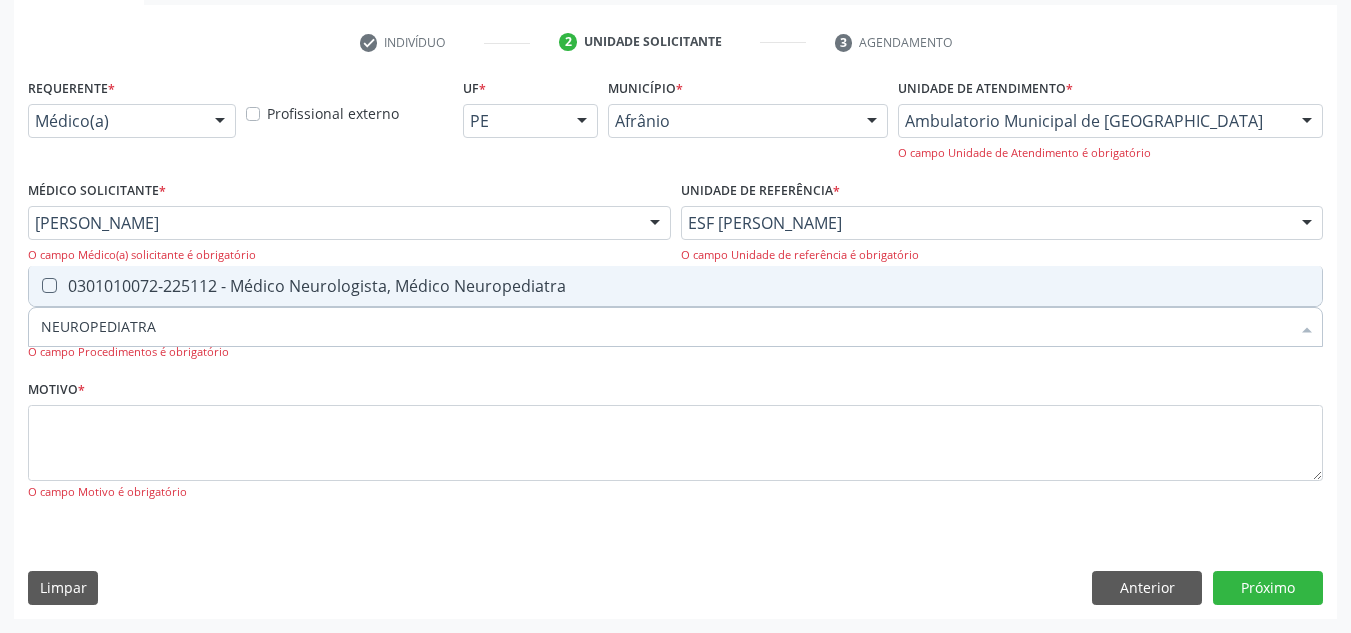 click on "0301010072-225112 - Médico Neurologista, Médico Neuropediatra" at bounding box center (675, 286) 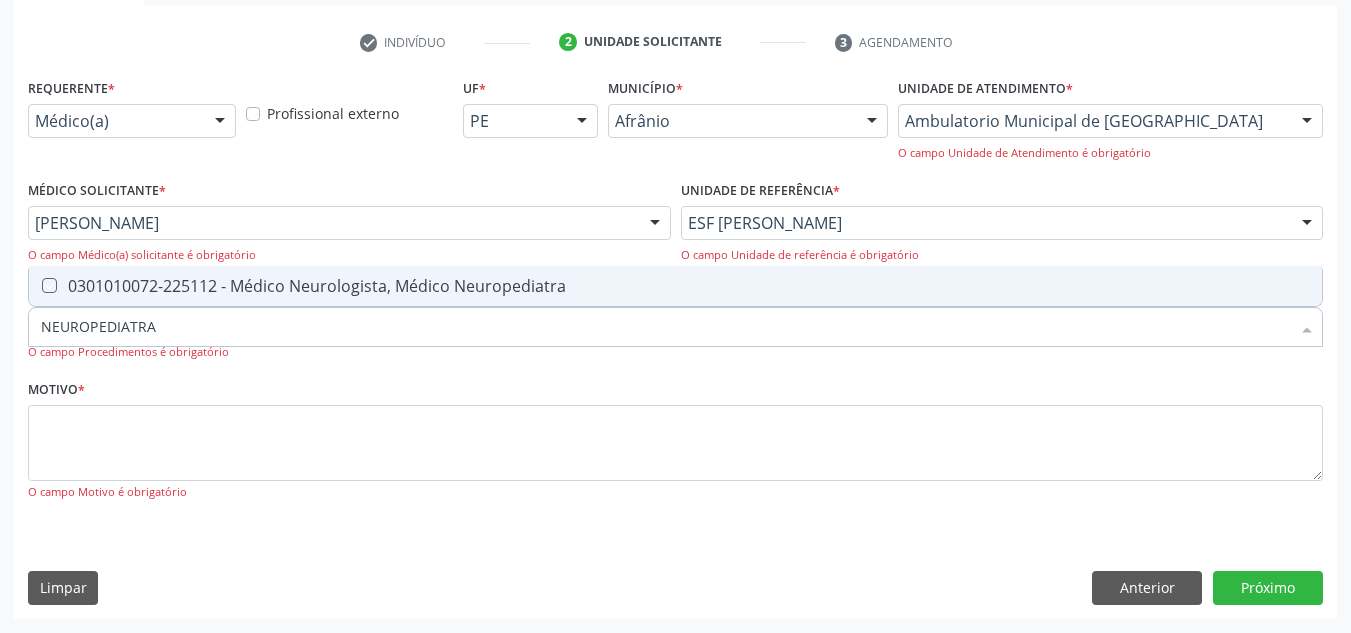 checkbox on "true" 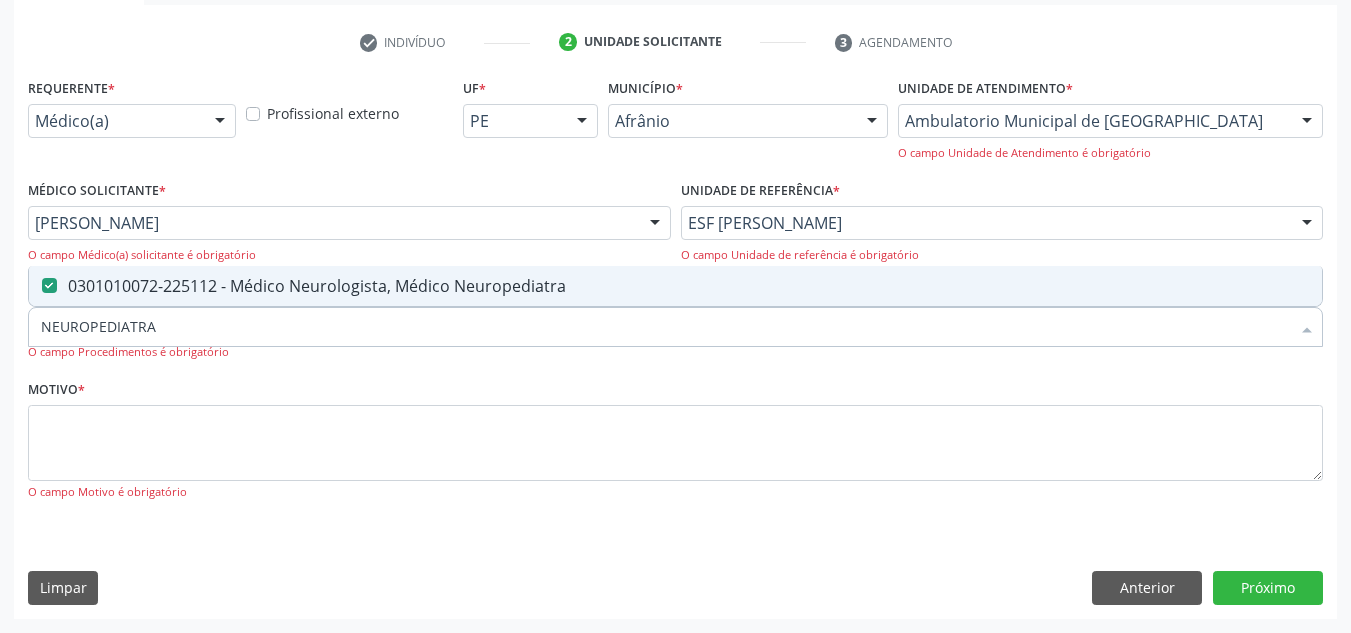 click on "Motivo
*
O [GEOGRAPHIC_DATA] é obrigatório" at bounding box center [675, 438] 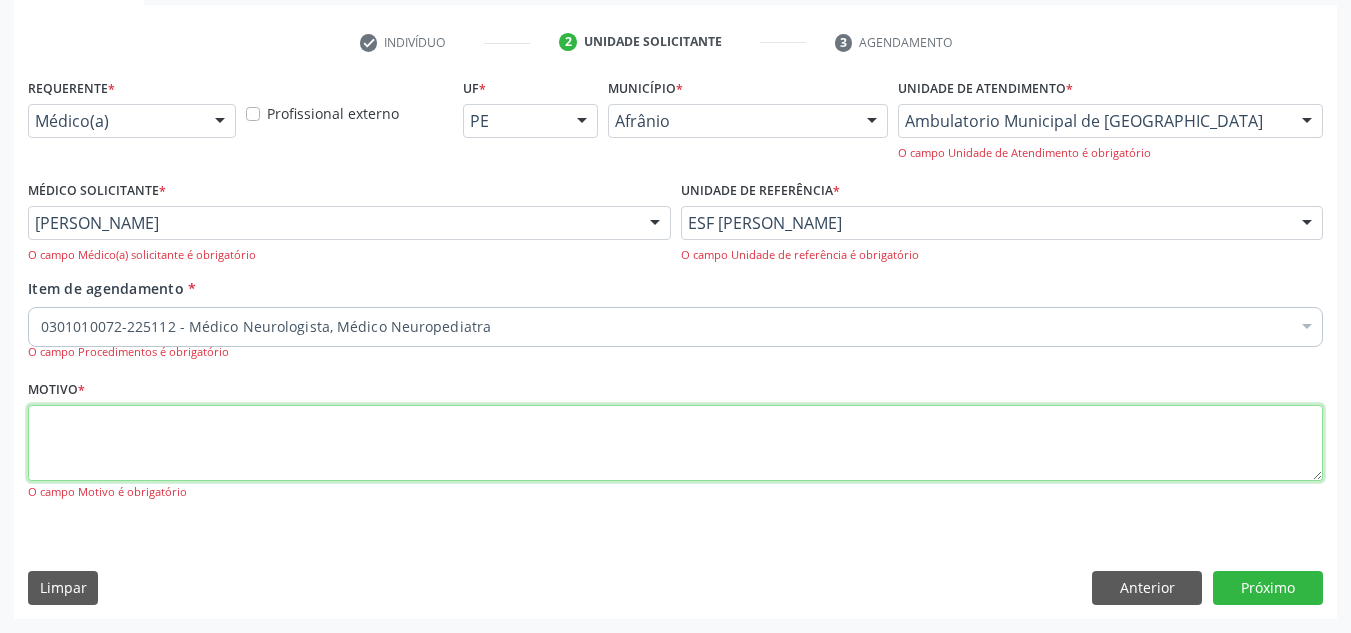 click at bounding box center (675, 443) 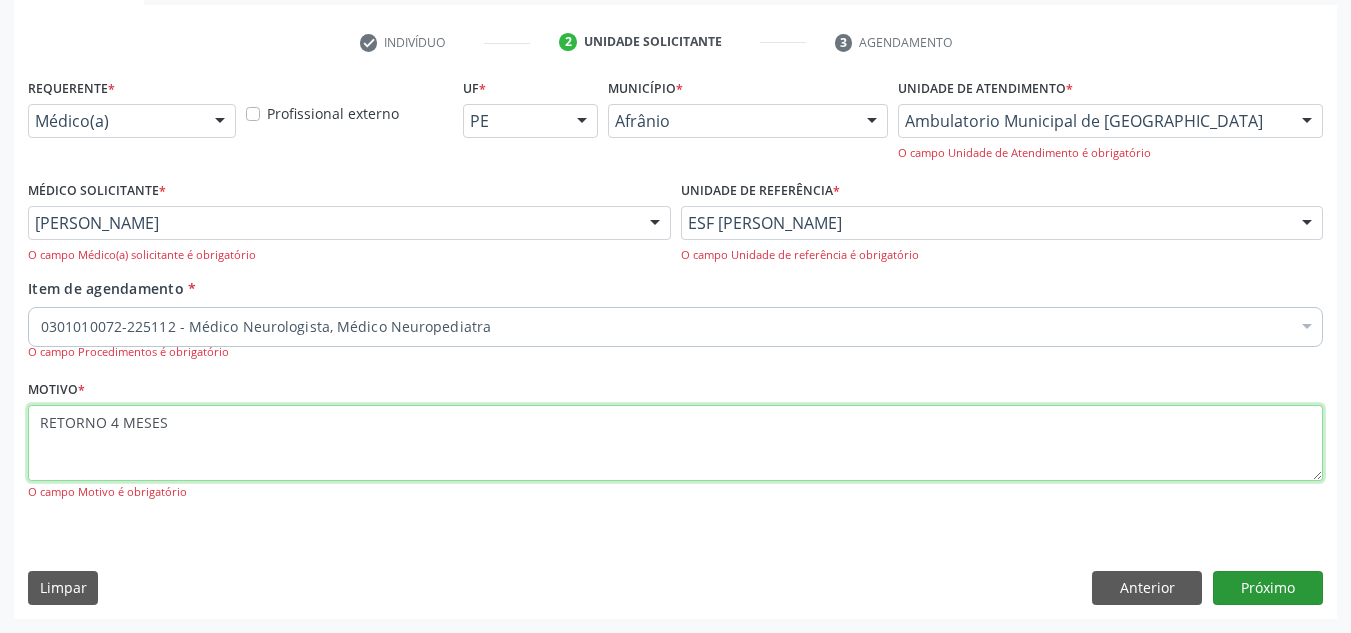 type on "RETORNO 4 MESES" 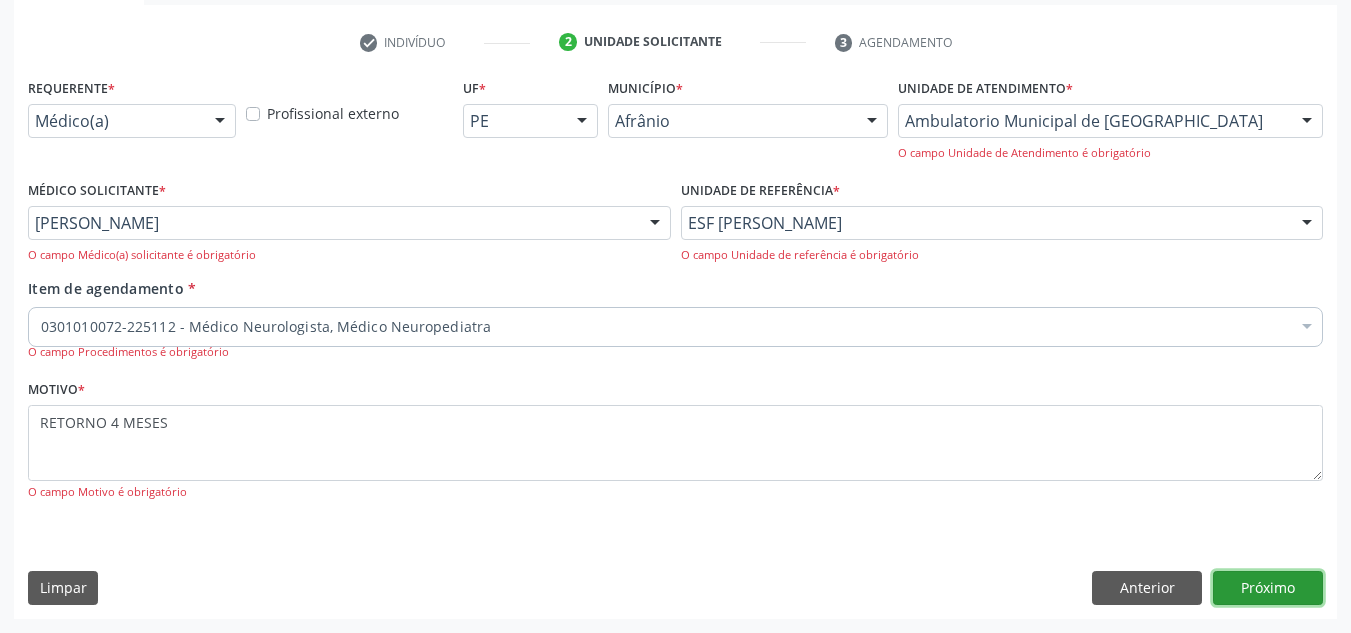 click on "Próximo" at bounding box center (1268, 588) 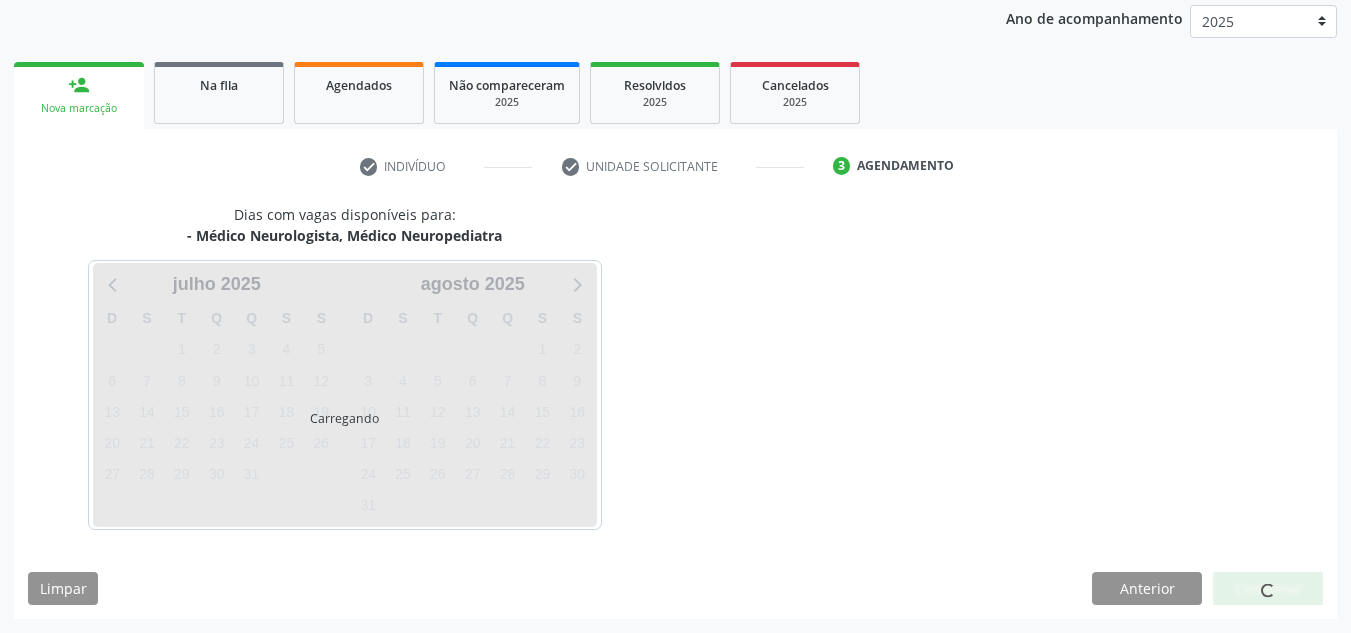 scroll, scrollTop: 237, scrollLeft: 0, axis: vertical 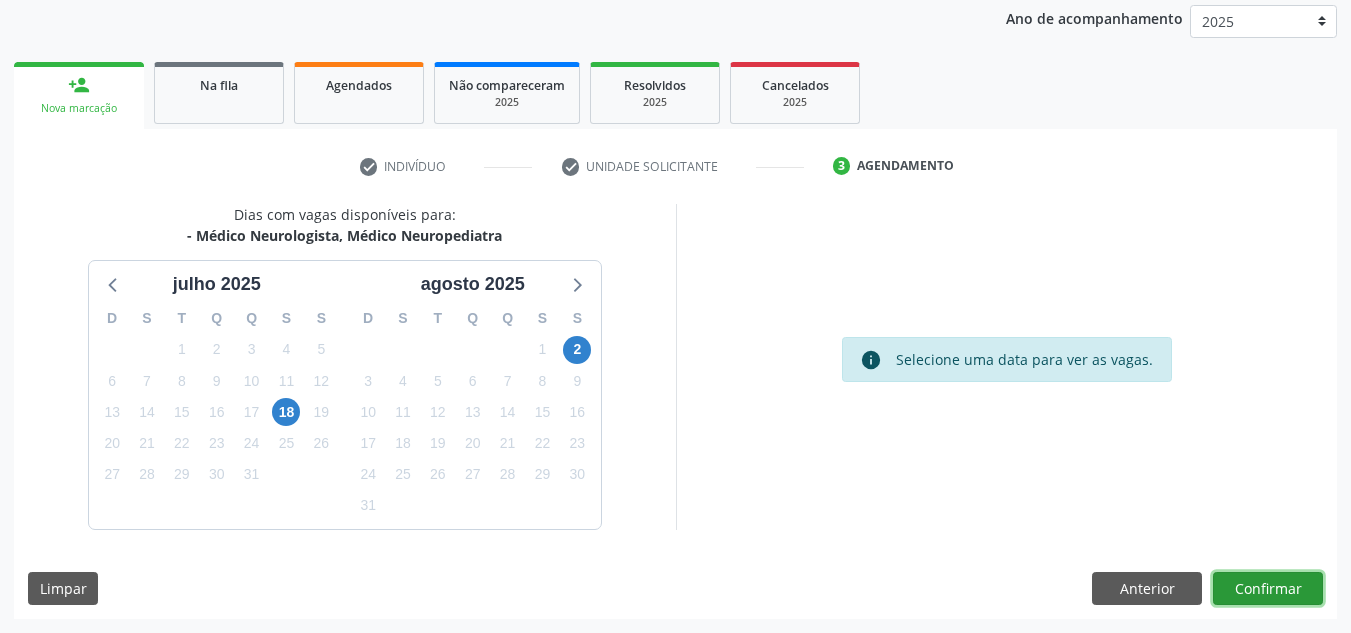 click on "Confirmar" at bounding box center (1268, 589) 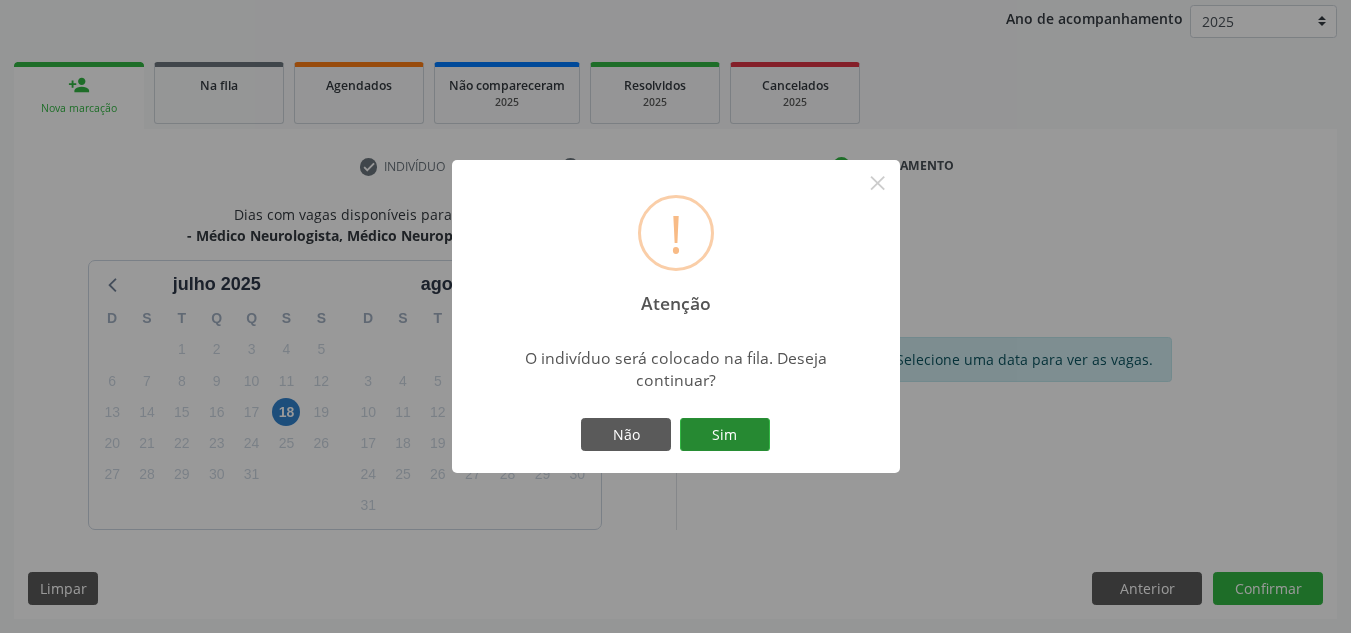 type 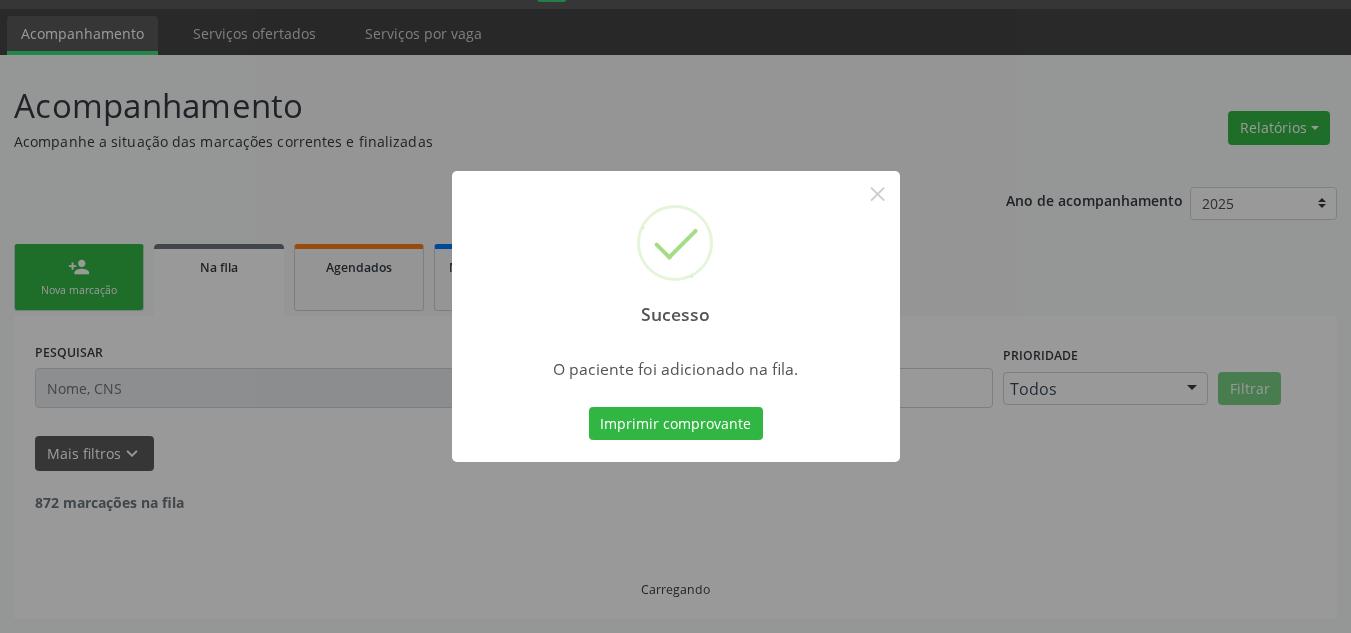 scroll, scrollTop: 34, scrollLeft: 0, axis: vertical 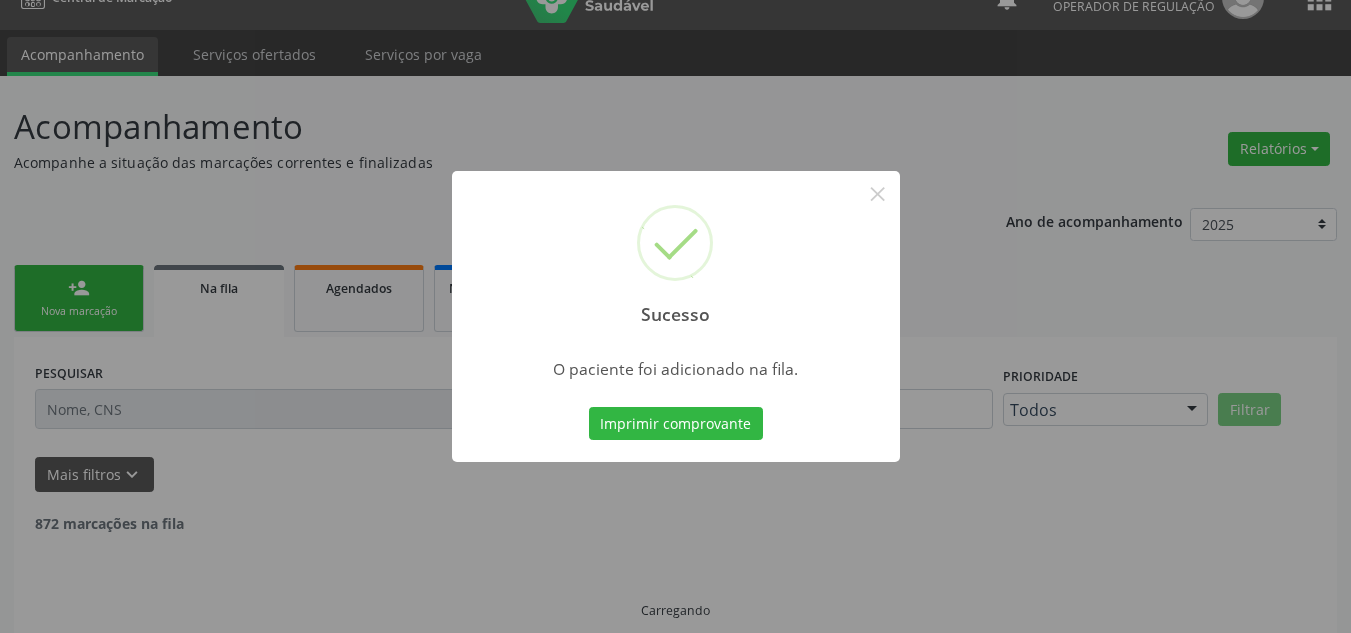 type 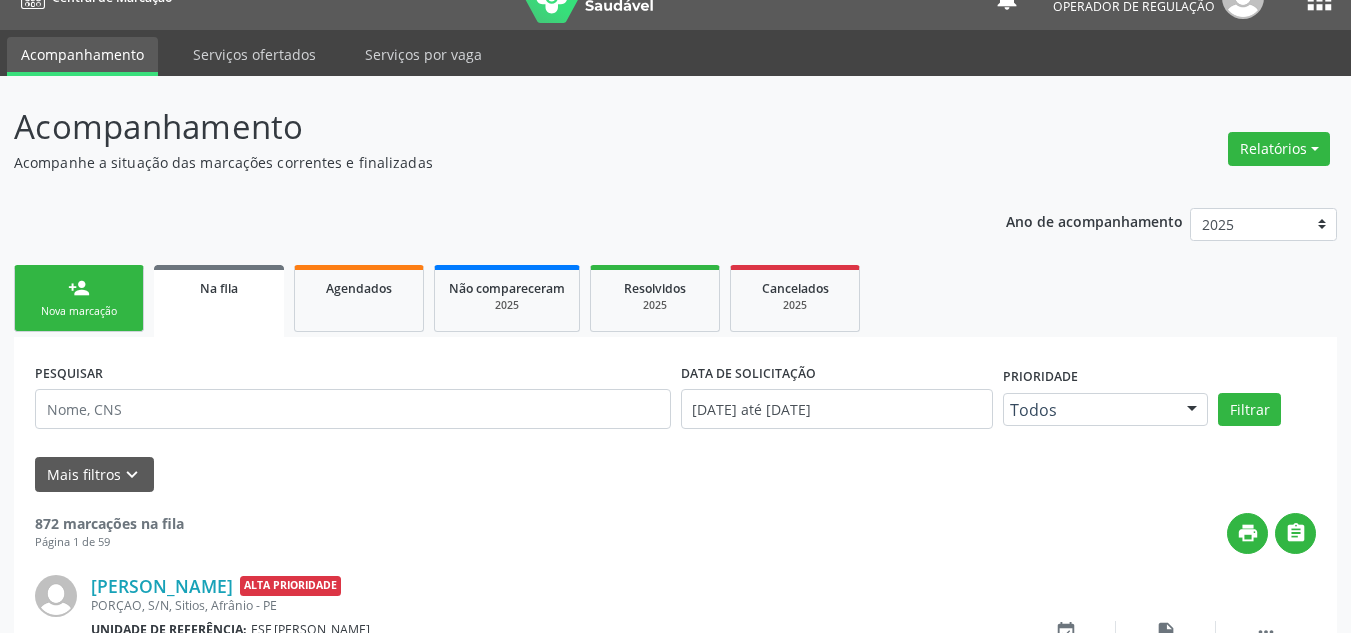 click on "Nova marcação" at bounding box center [79, 311] 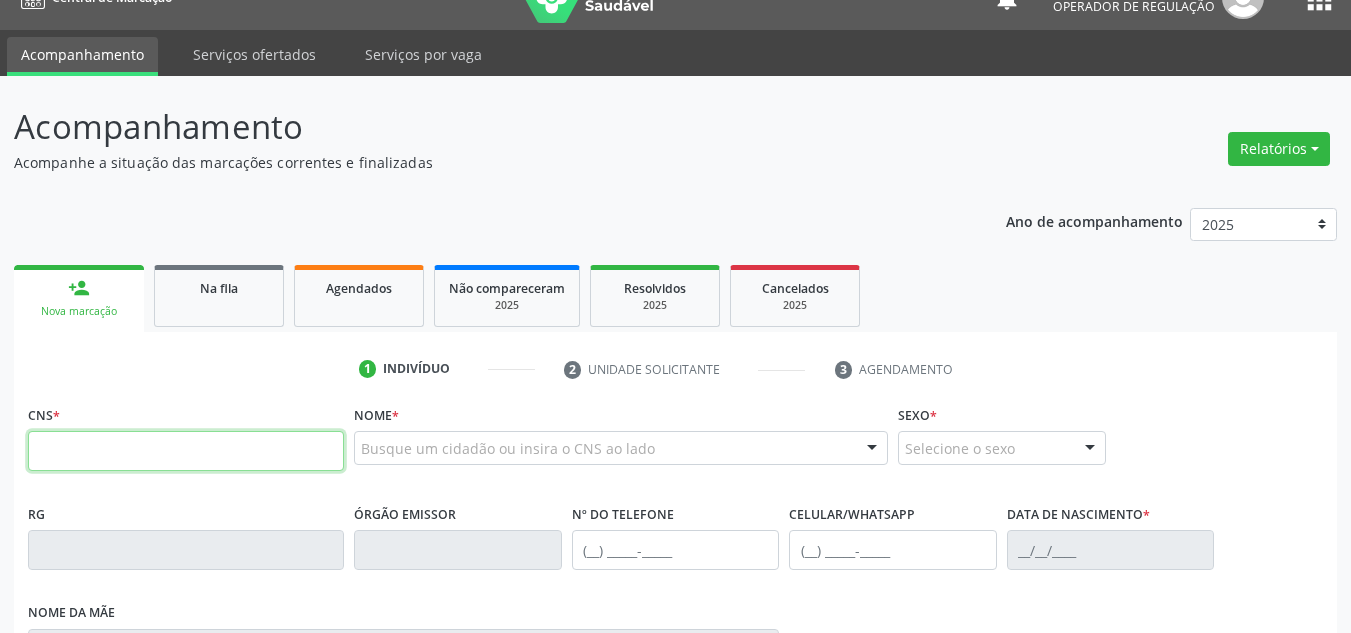 click at bounding box center [186, 451] 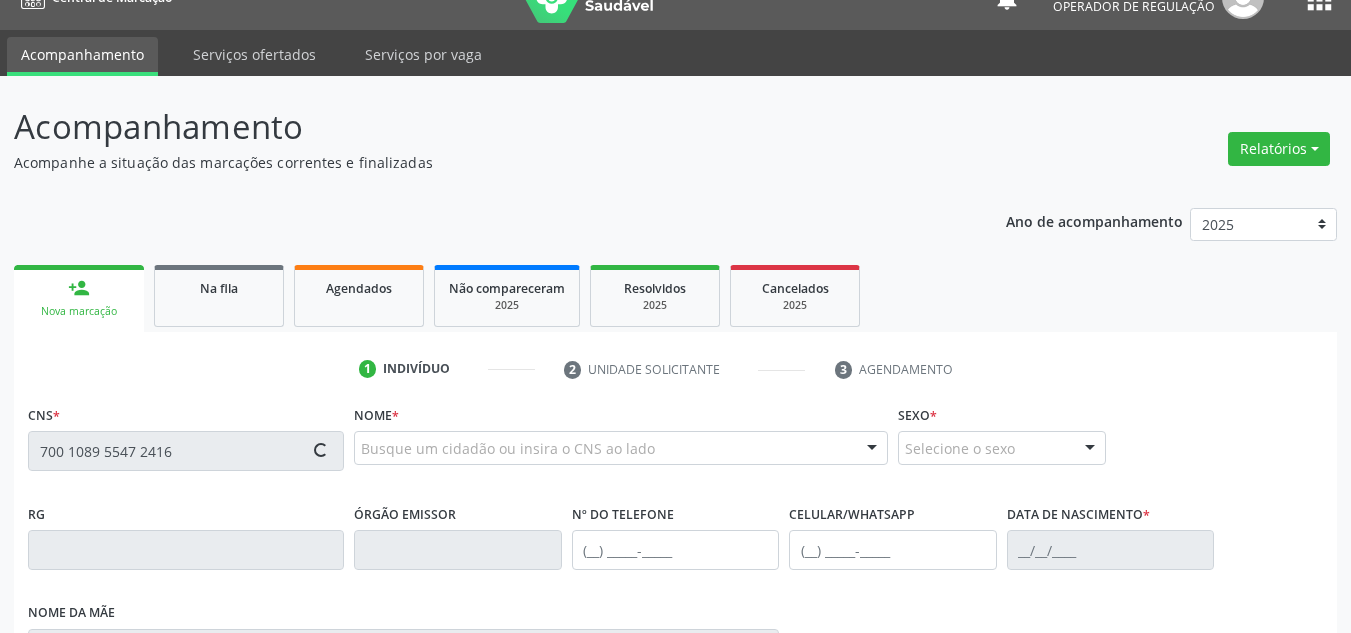 type on "700 1089 5547 2416" 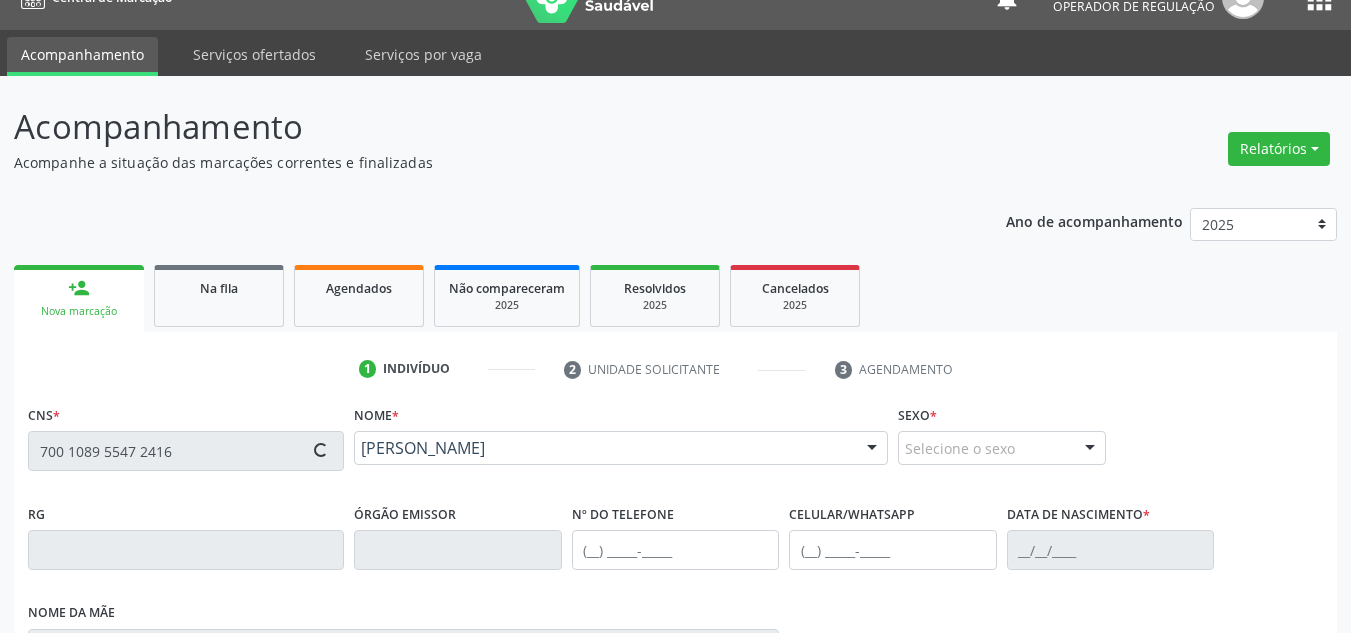 type on "[DATE]" 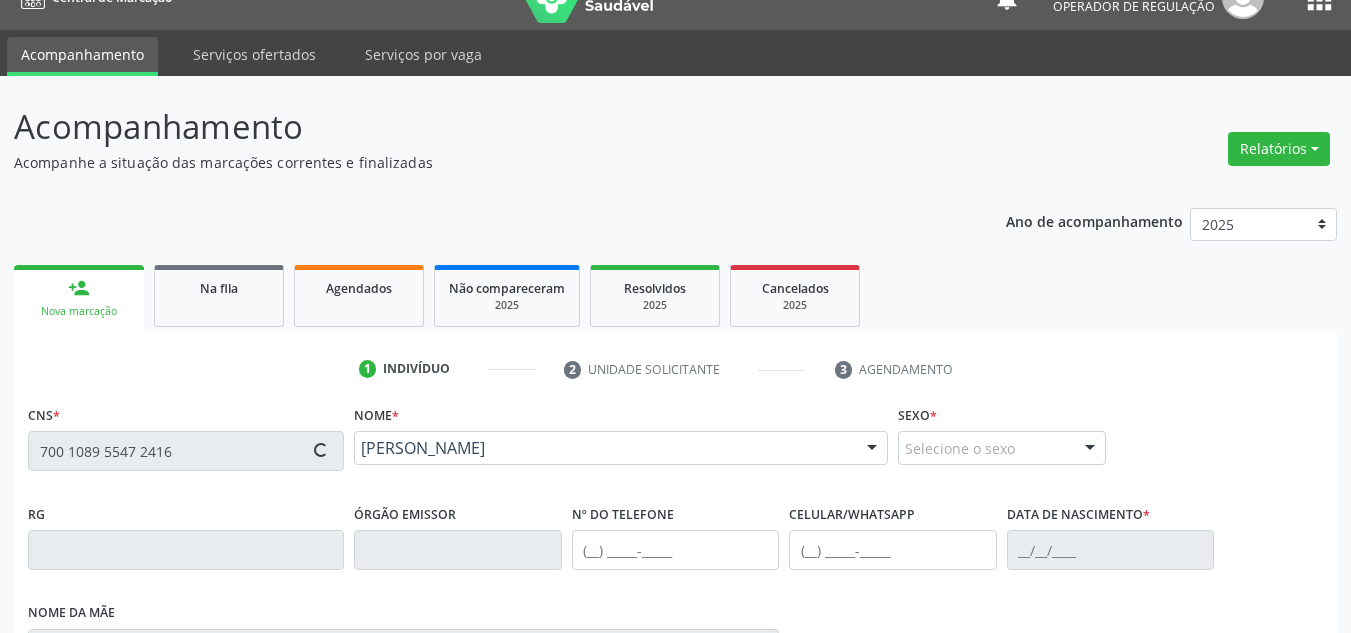 type on "S/N" 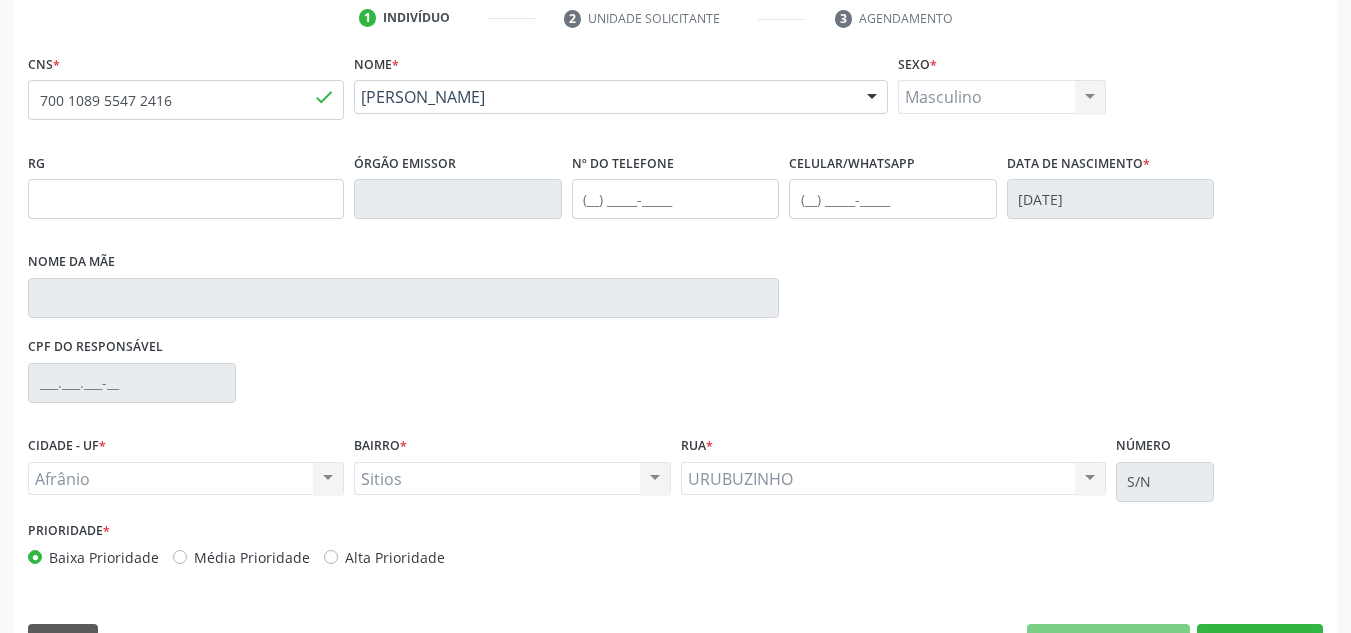 scroll, scrollTop: 434, scrollLeft: 0, axis: vertical 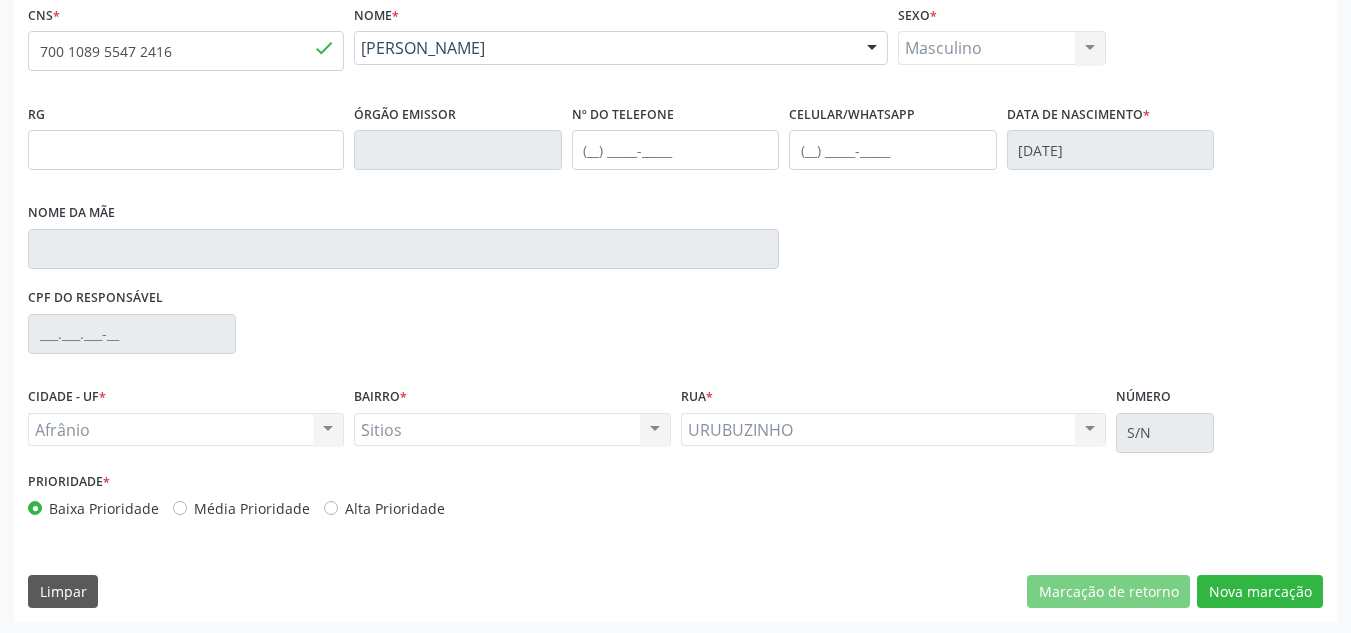 click on "Média Prioridade" at bounding box center [252, 508] 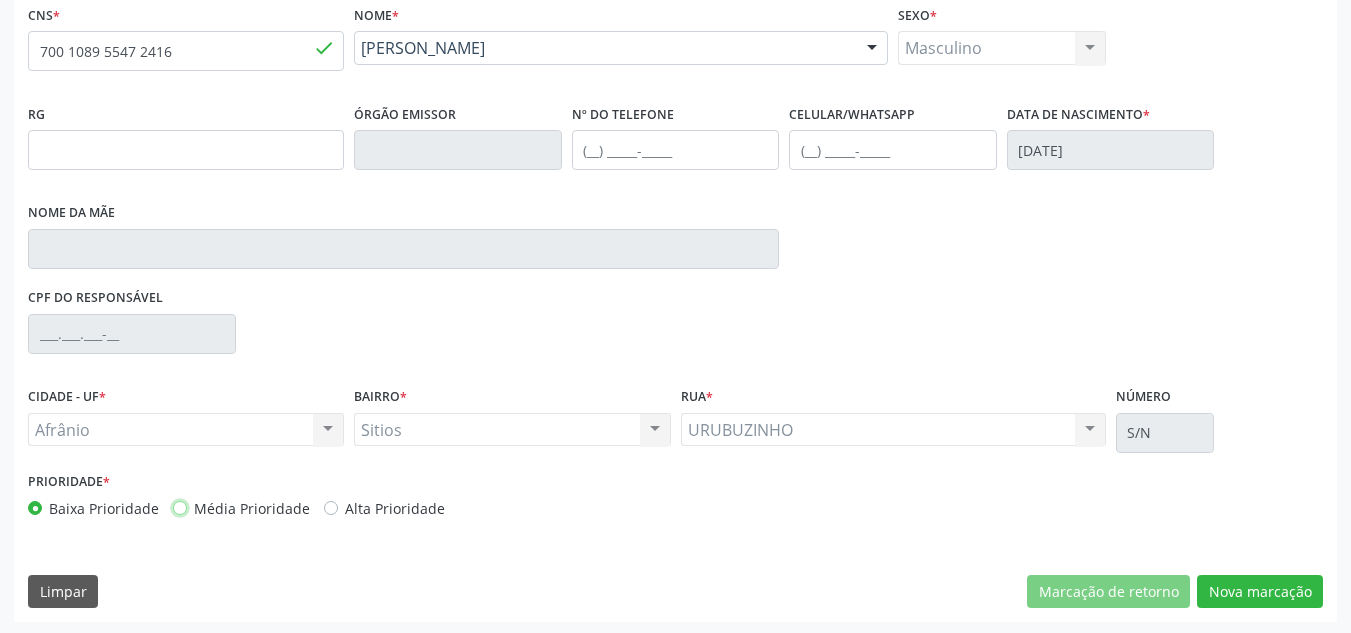 click on "Média Prioridade" at bounding box center (180, 507) 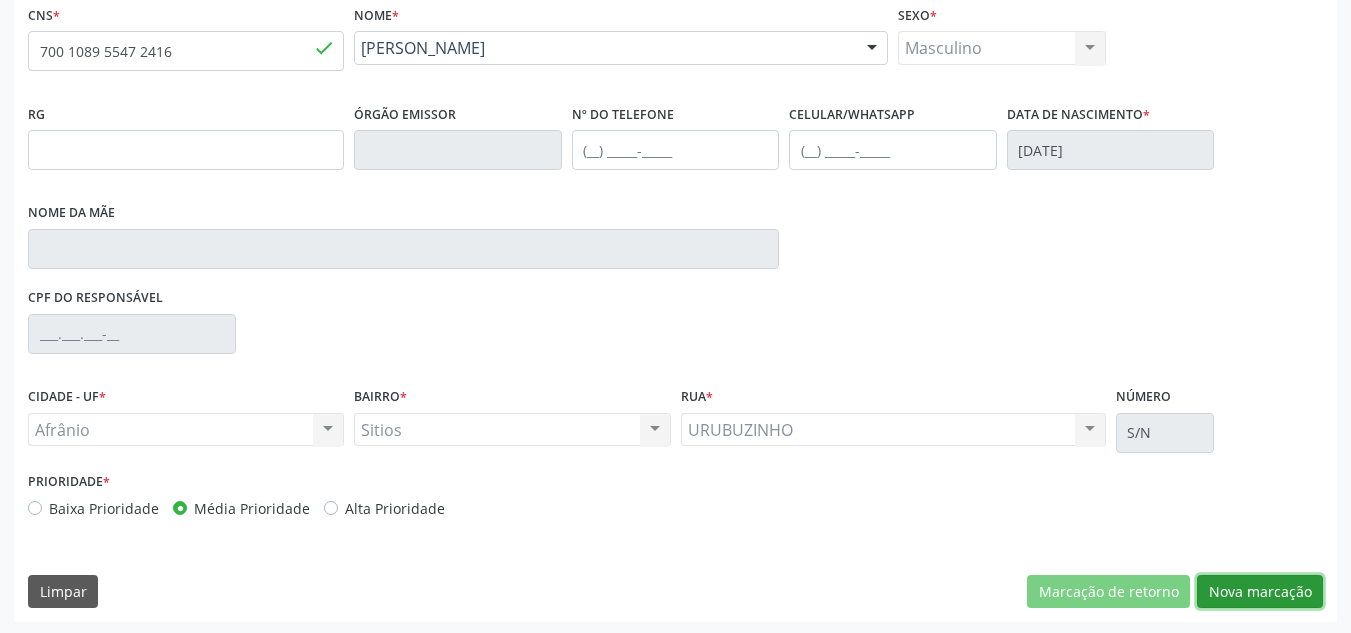 click on "Nova marcação" at bounding box center (1260, 592) 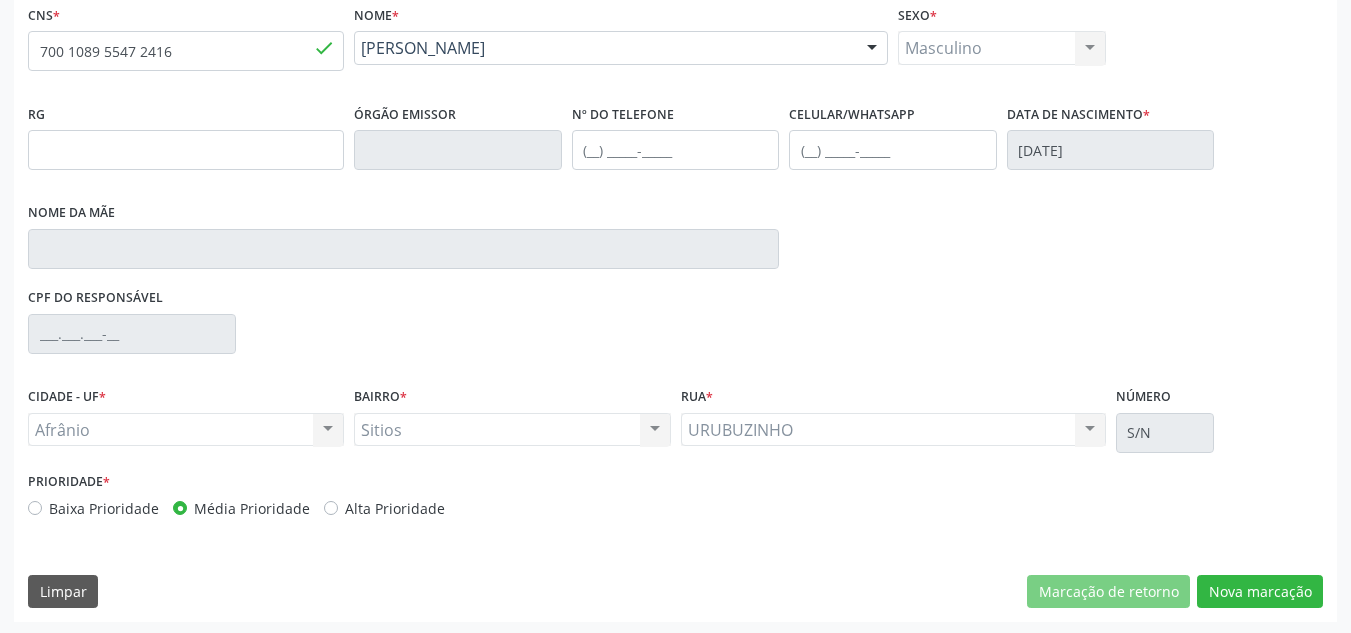 scroll, scrollTop: 273, scrollLeft: 0, axis: vertical 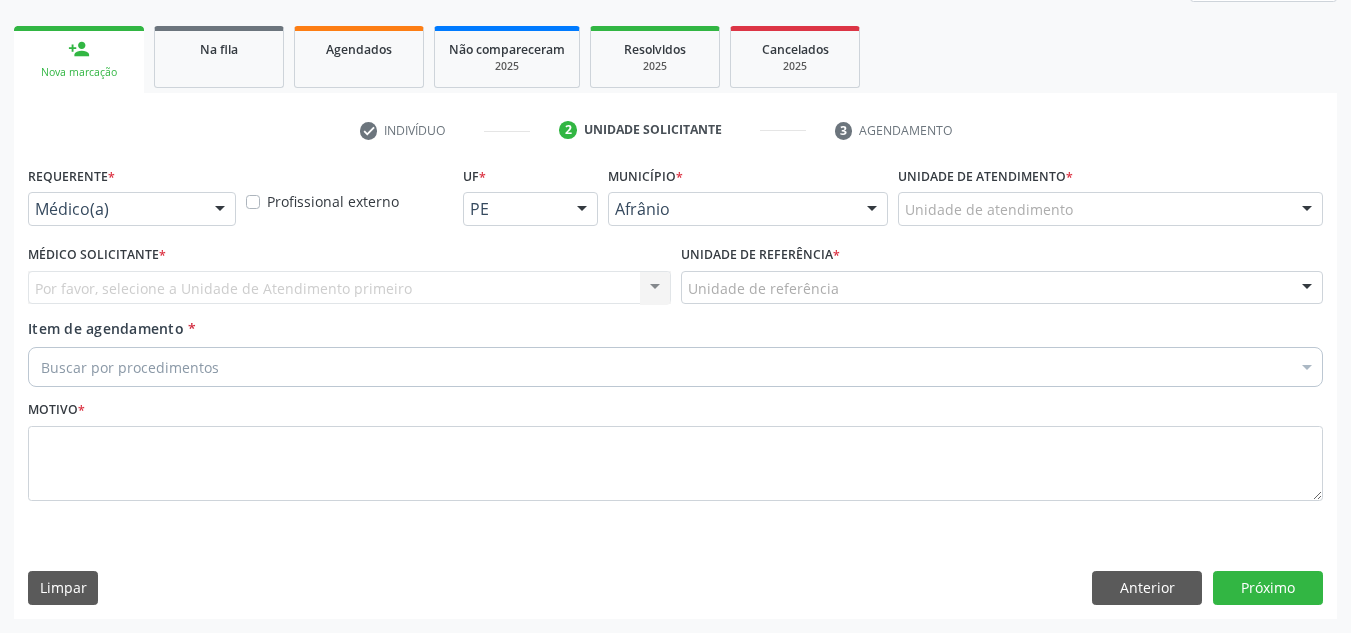 click on "Unidade de atendimento" at bounding box center (1110, 209) 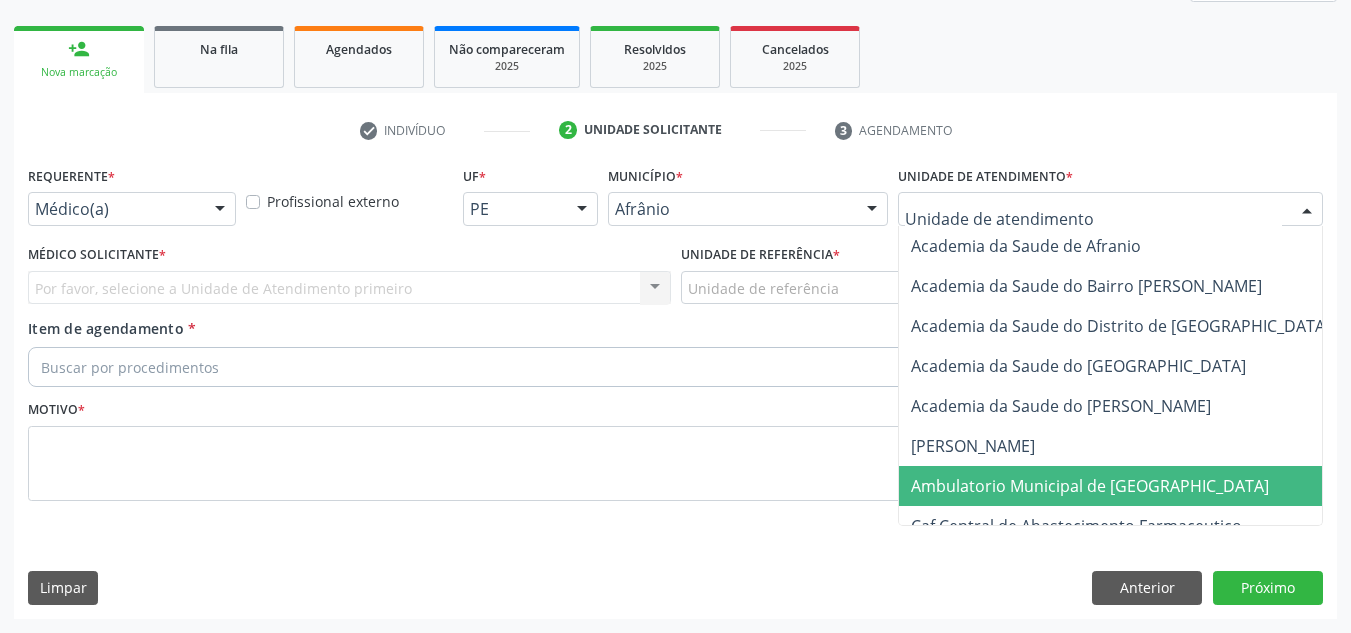 click on "Ambulatorio Municipal de [GEOGRAPHIC_DATA]" at bounding box center (1090, 486) 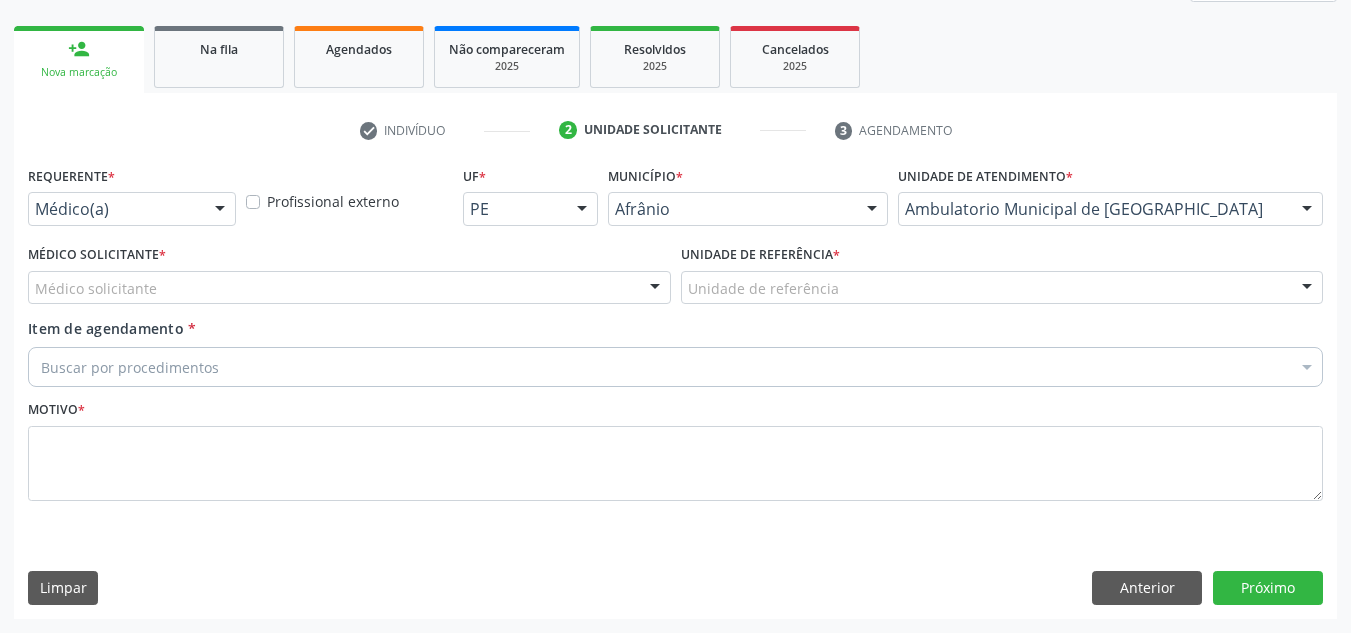 click on "Médico solicitante" at bounding box center [349, 288] 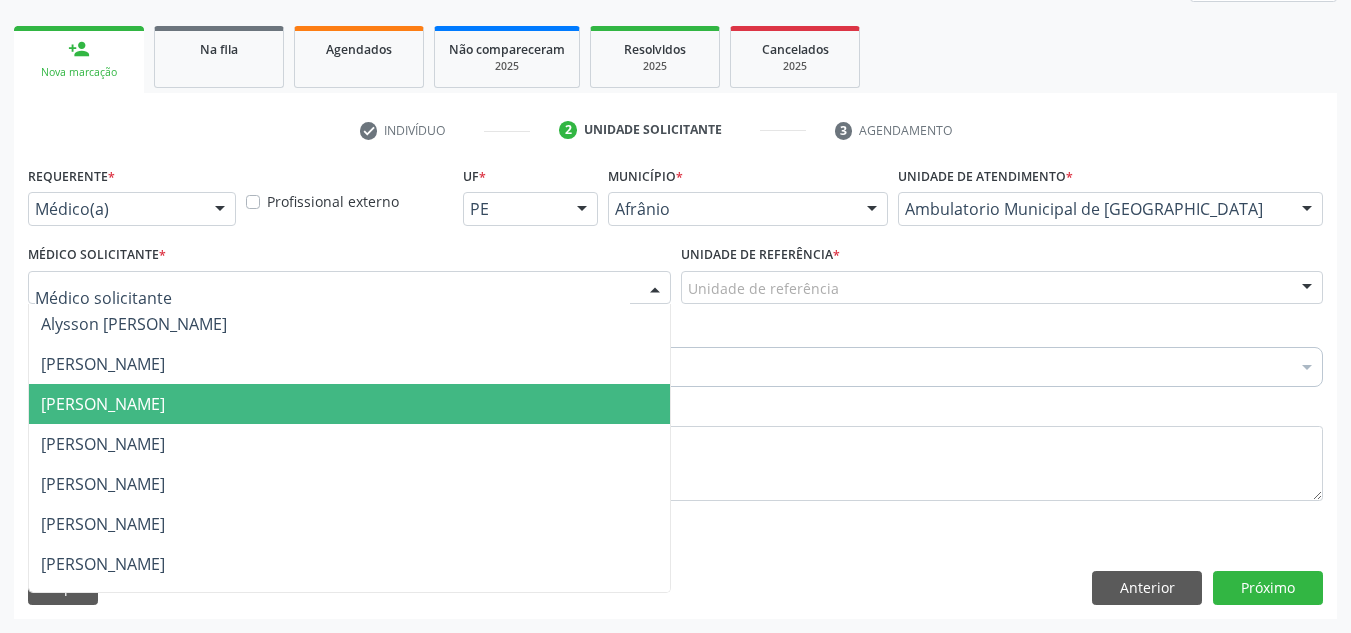 click on "[PERSON_NAME]" at bounding box center (349, 404) 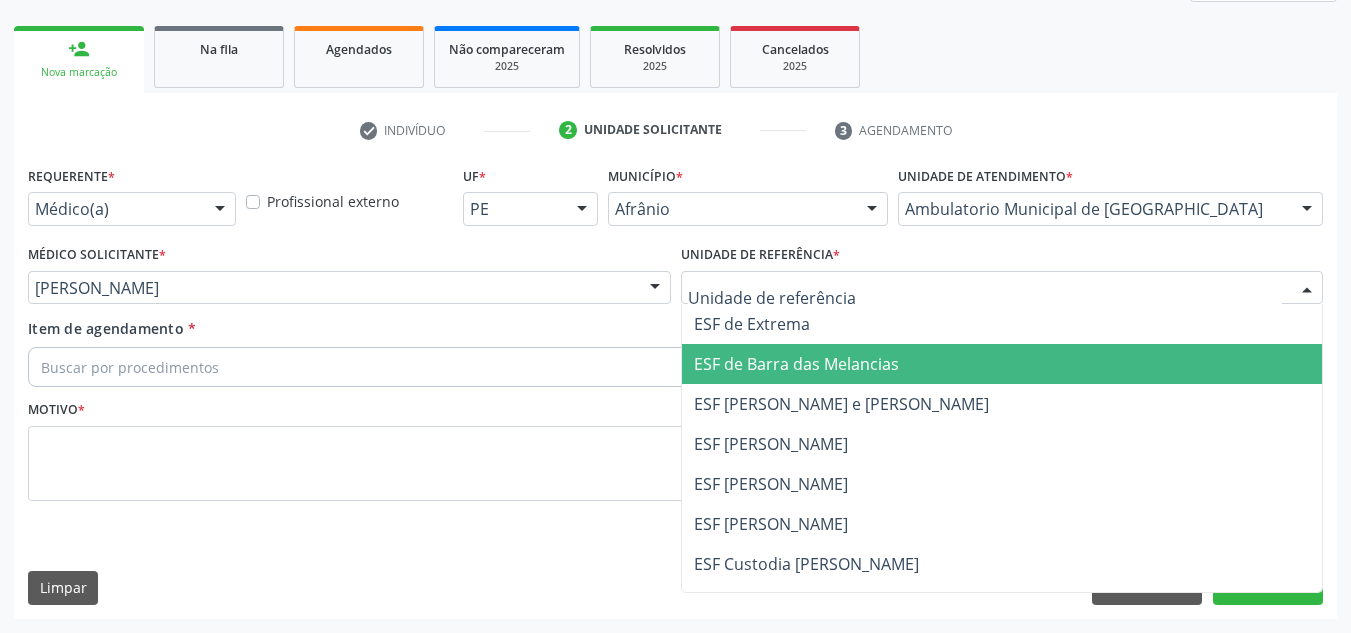 click on "ESF de Barra das Melancias" at bounding box center [1002, 364] 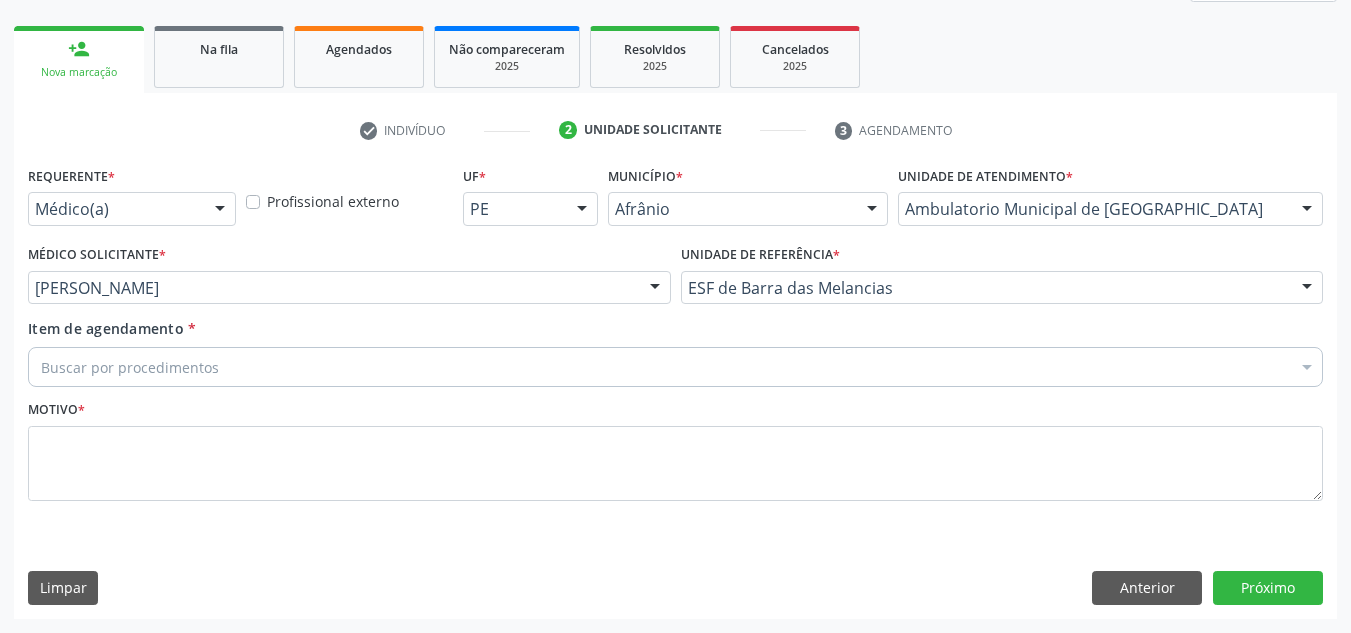 drag, startPoint x: 626, startPoint y: 382, endPoint x: 525, endPoint y: 403, distance: 103.16007 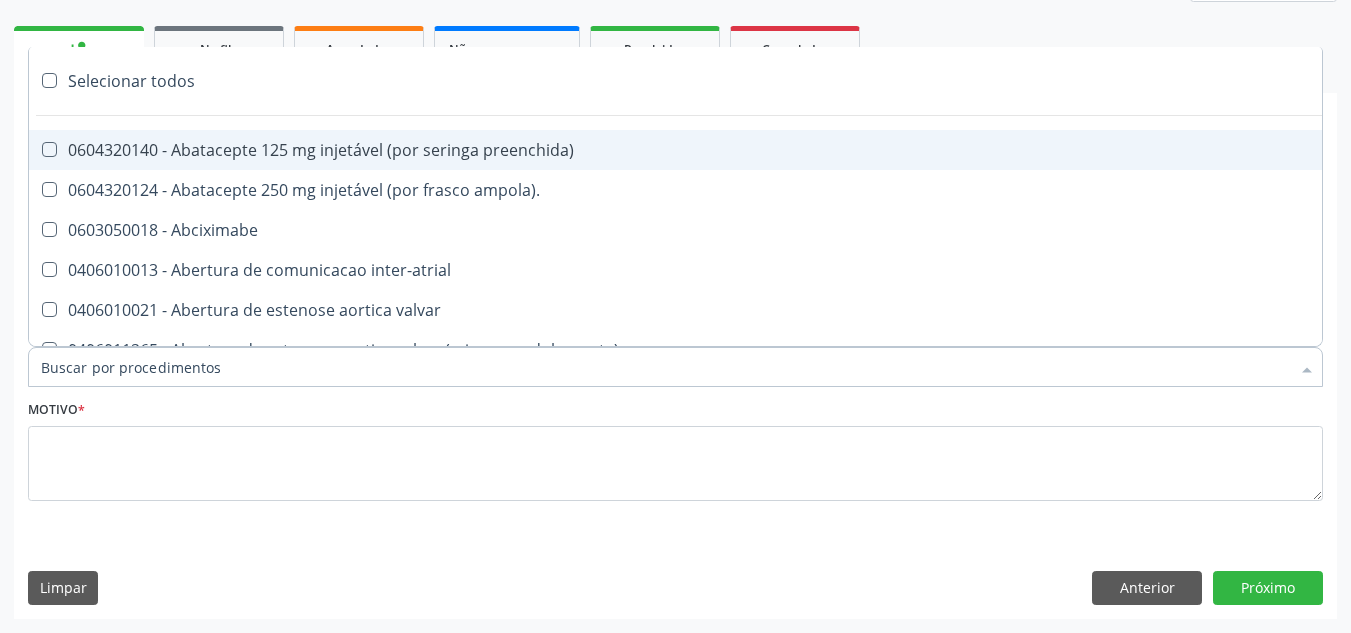 paste on "NEUROPEDIATRA" 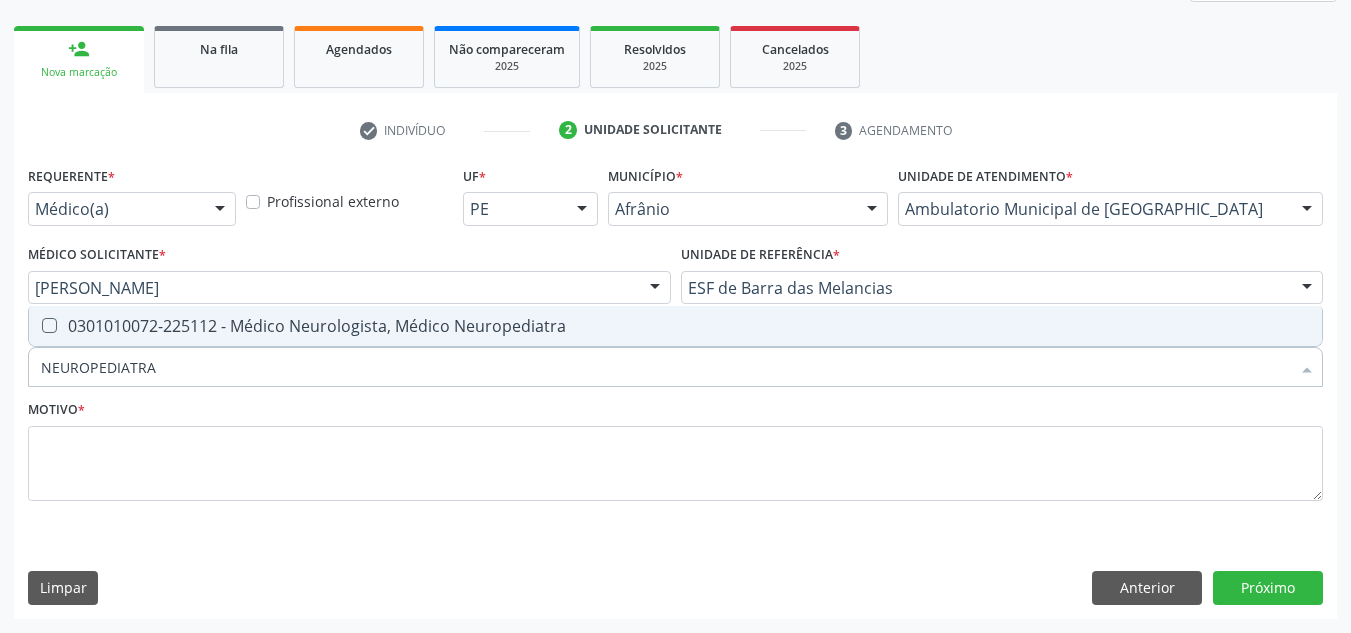 click on "0301010072-225112 - Médico Neurologista, Médico Neuropediatra" at bounding box center (675, 326) 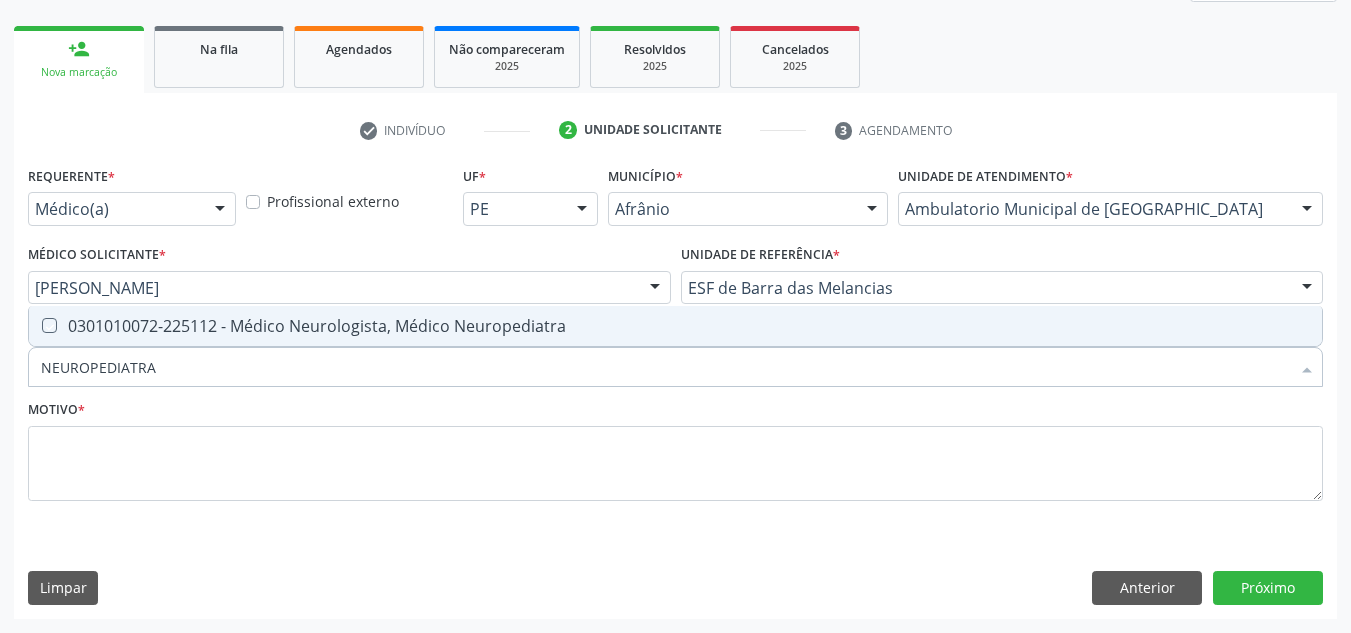 checkbox on "true" 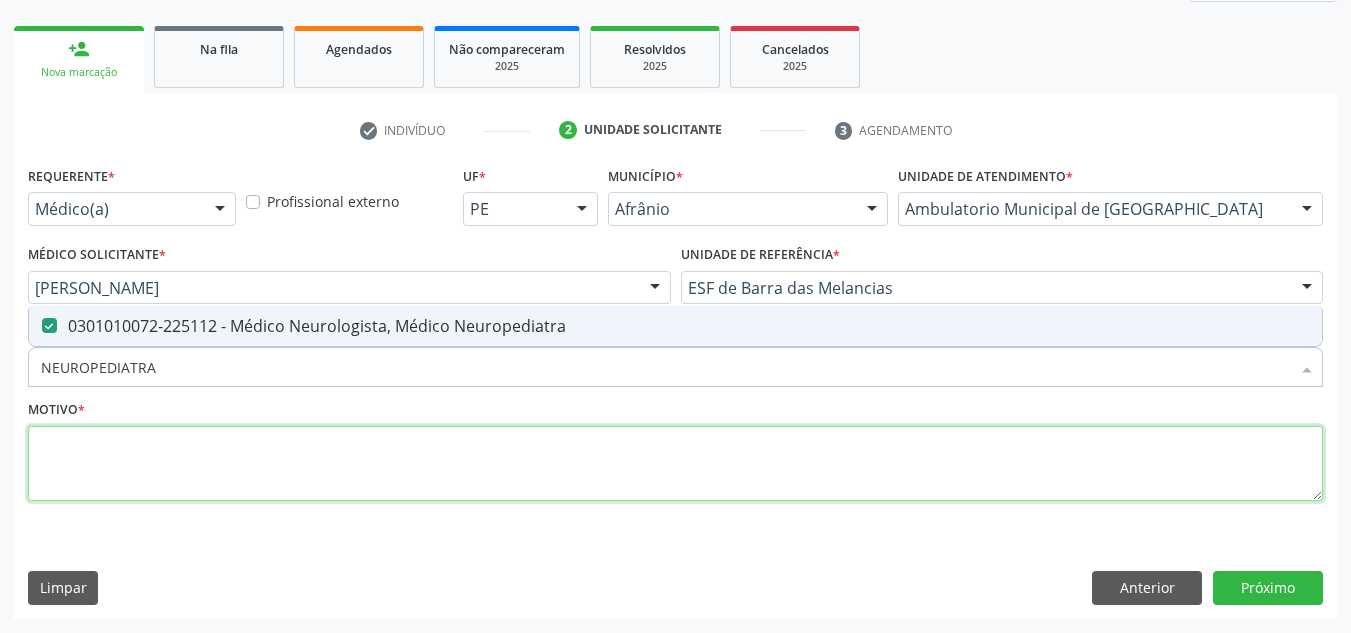 click at bounding box center [675, 464] 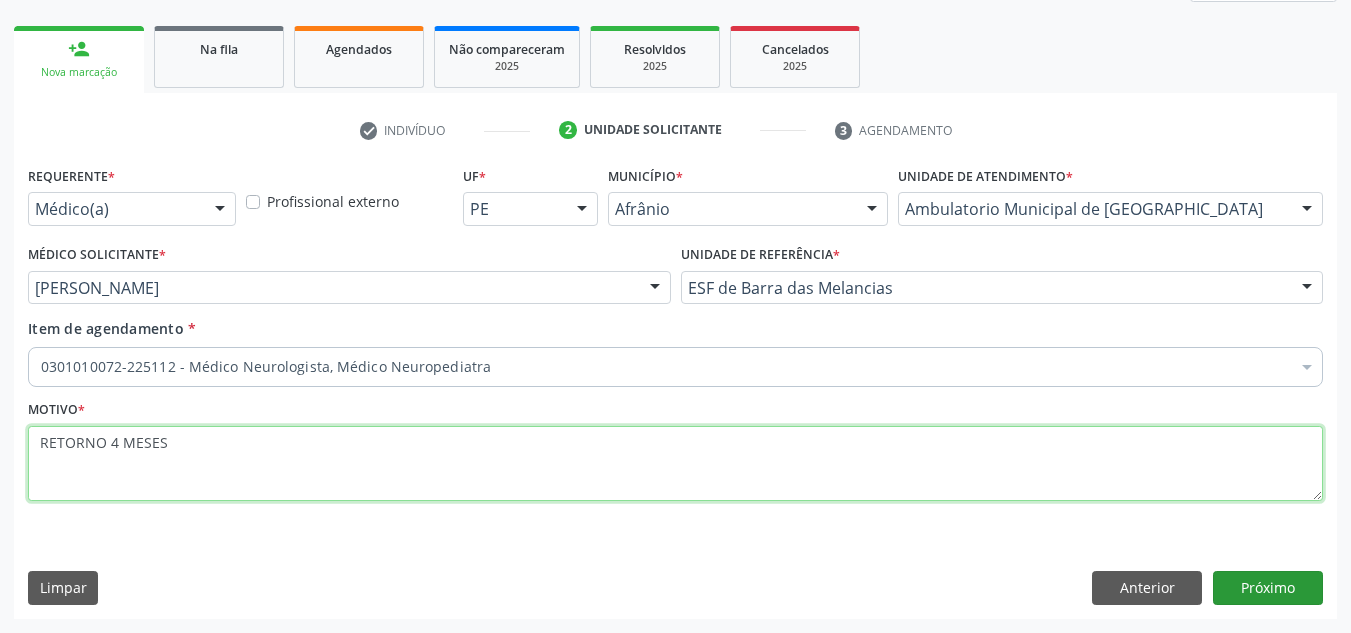 type on "RETORNO 4 MESES" 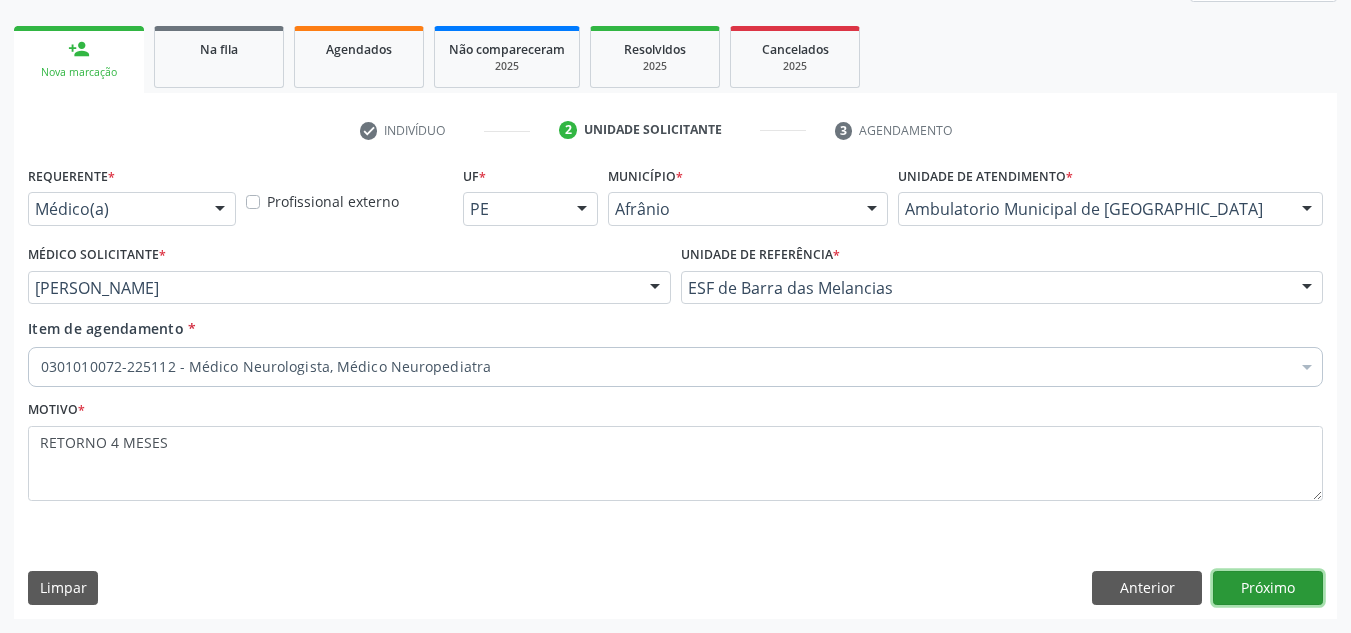 click on "Próximo" at bounding box center (1268, 588) 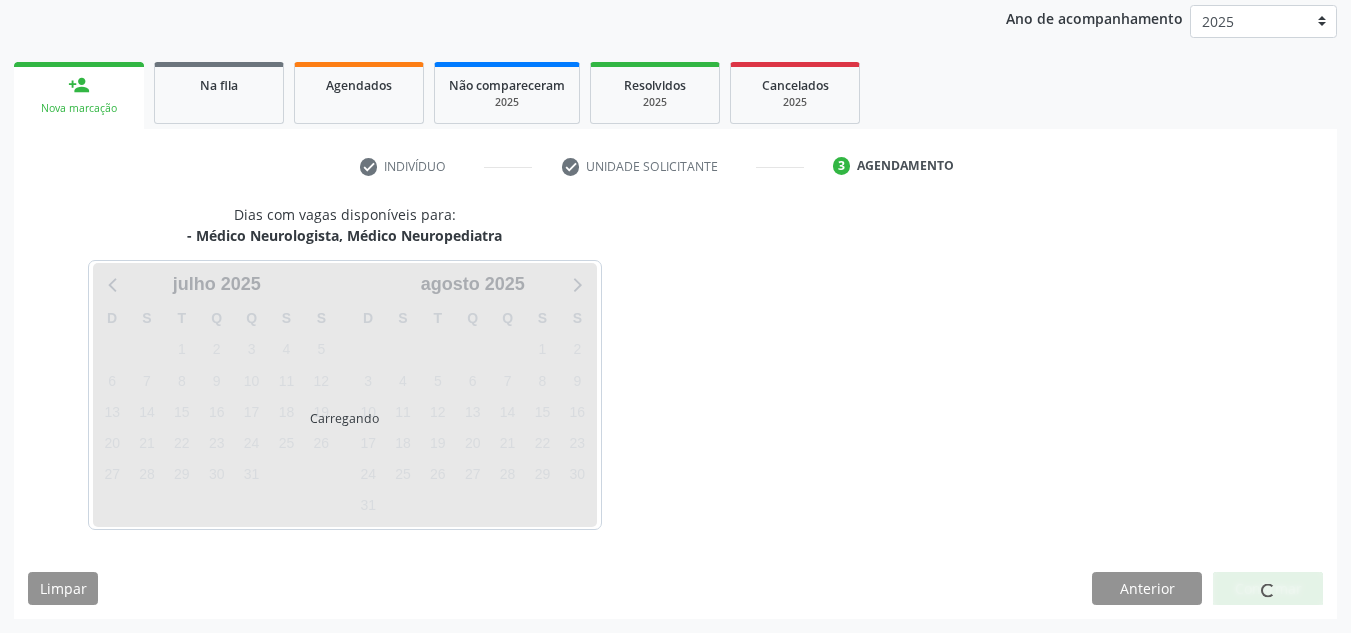 scroll, scrollTop: 237, scrollLeft: 0, axis: vertical 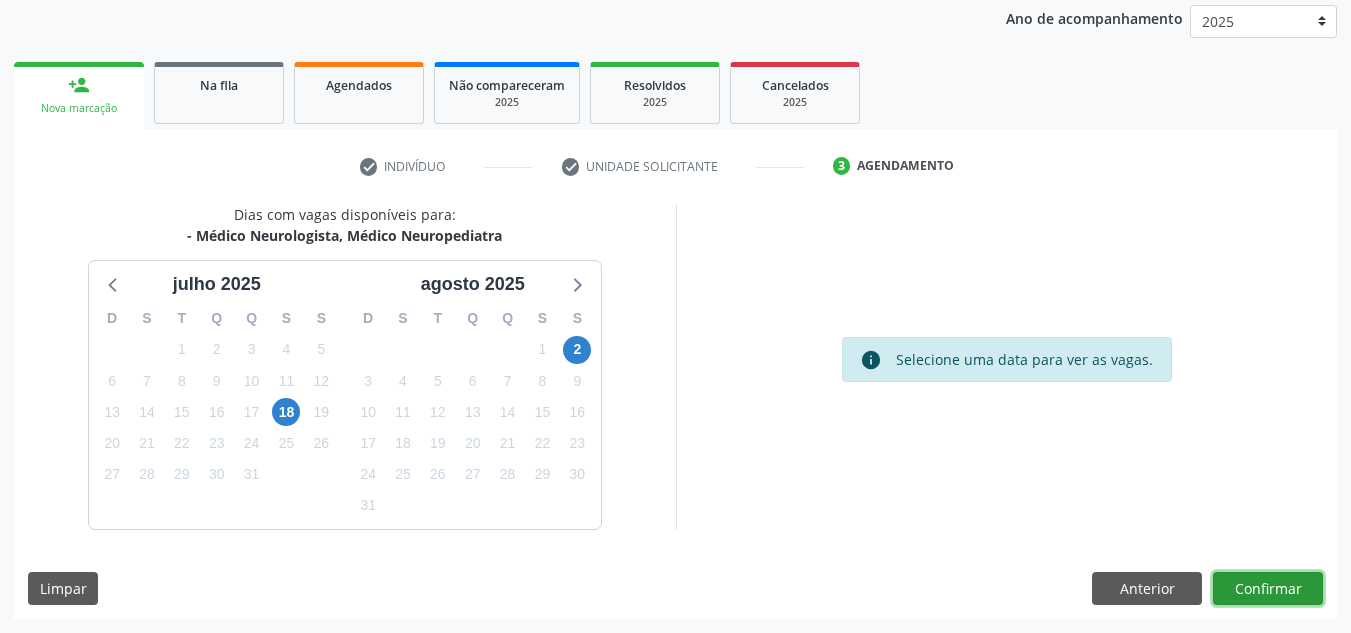 click on "Confirmar" at bounding box center (1268, 589) 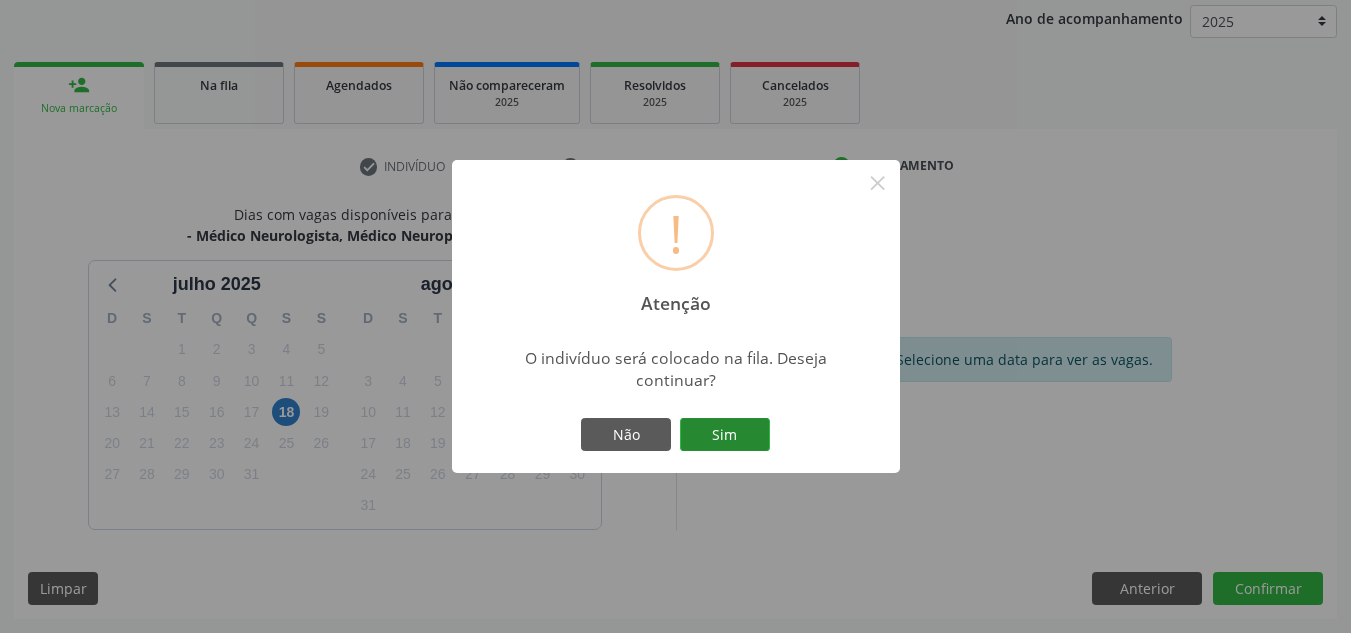 click on "Sim" at bounding box center [725, 435] 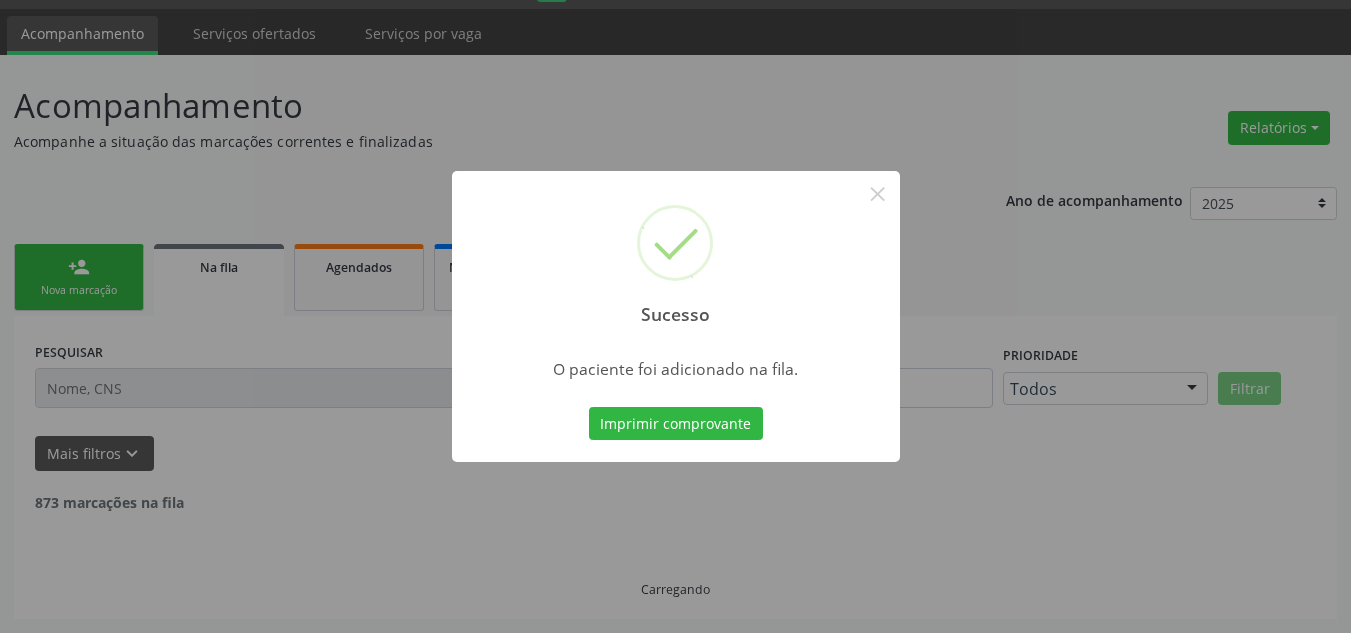 scroll, scrollTop: 34, scrollLeft: 0, axis: vertical 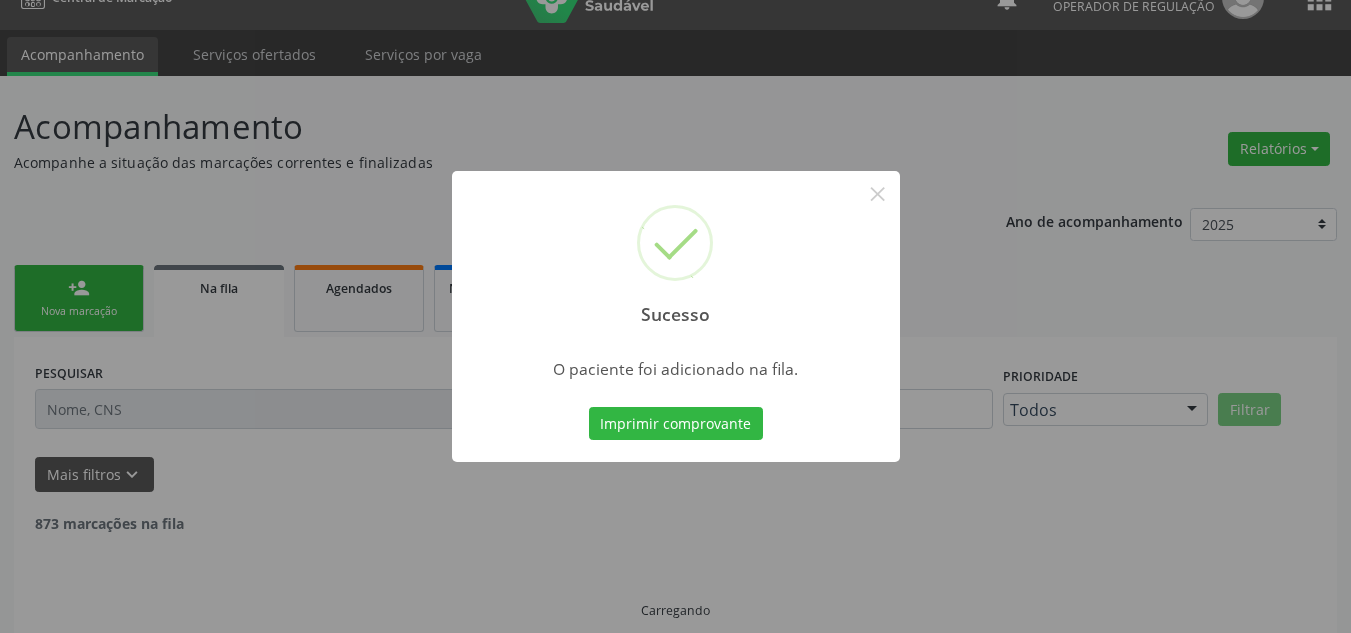 type 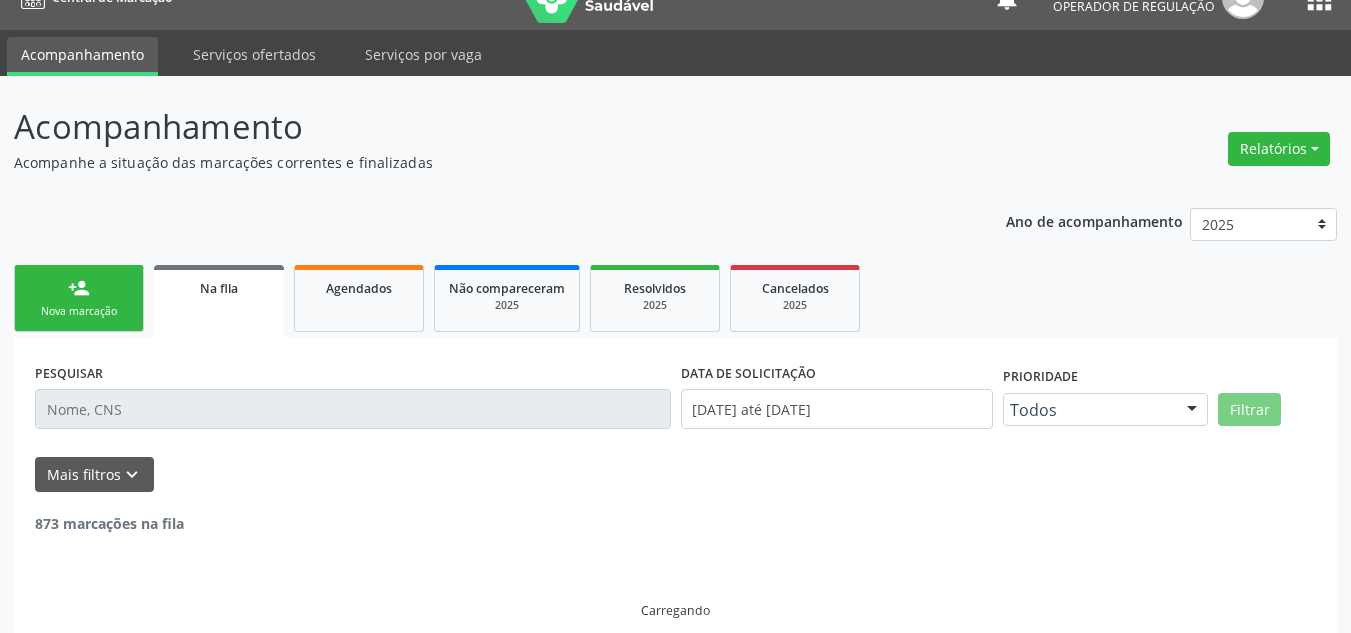 click on "person_add
Nova marcação" at bounding box center [79, 298] 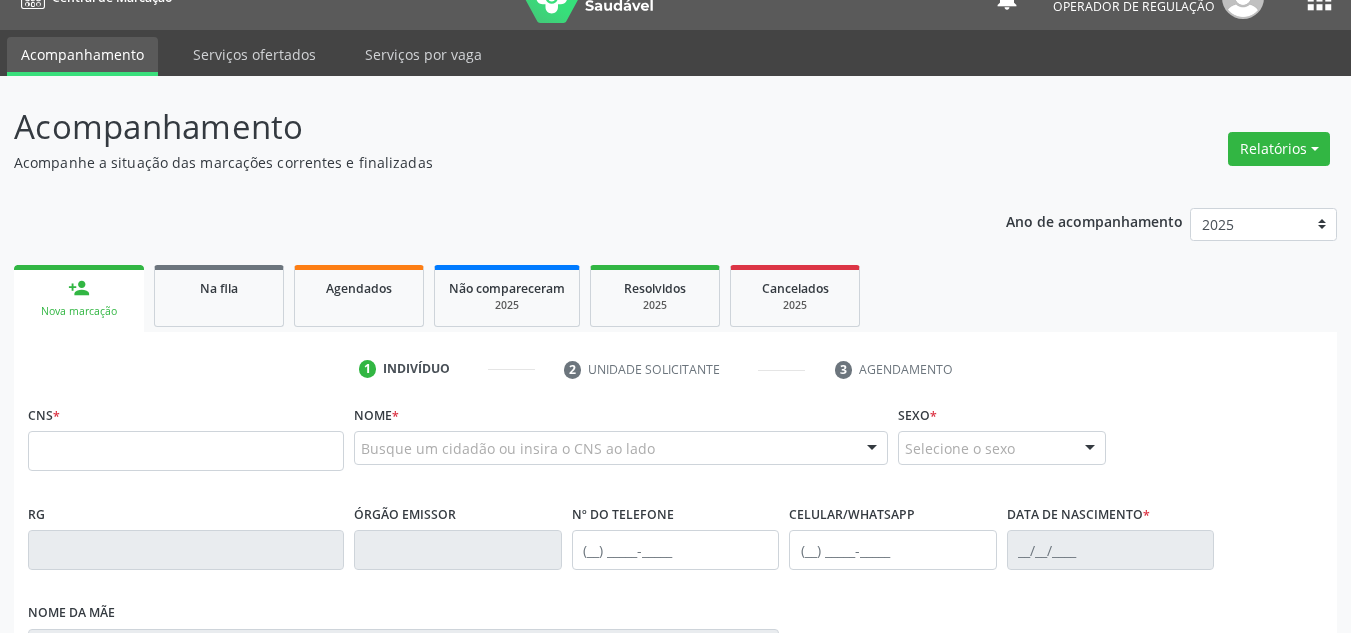 click on "person_add
Nova marcação" at bounding box center (79, 298) 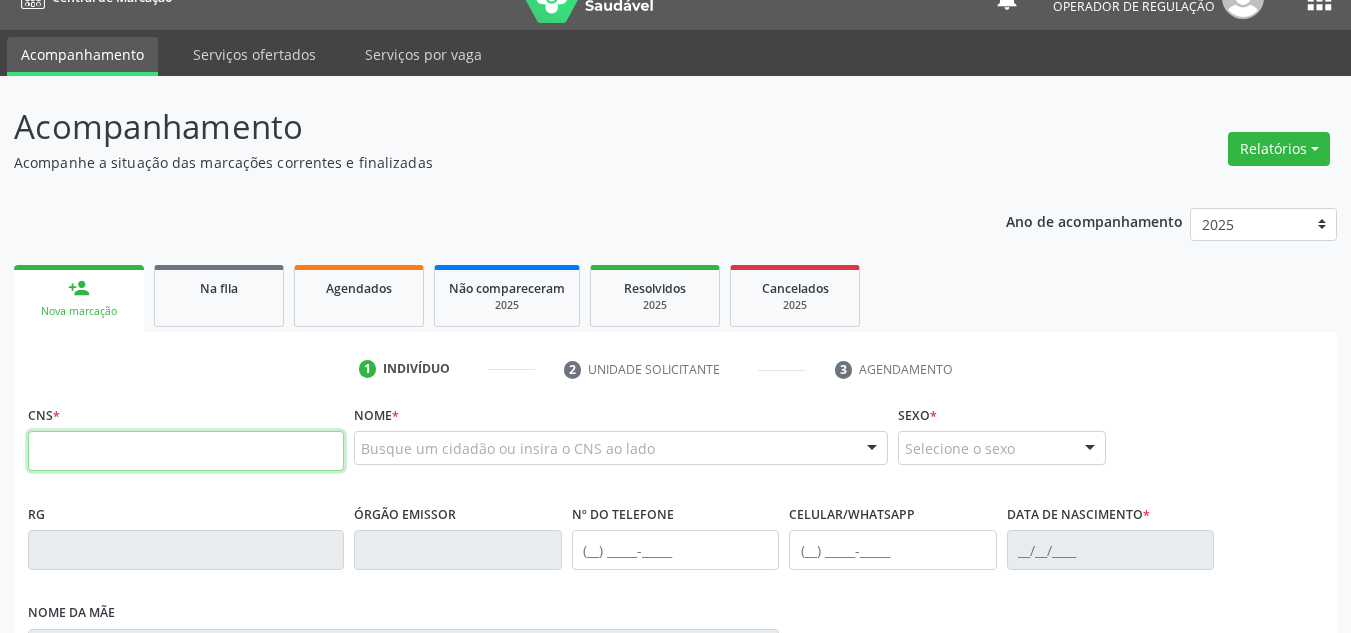 click at bounding box center (186, 451) 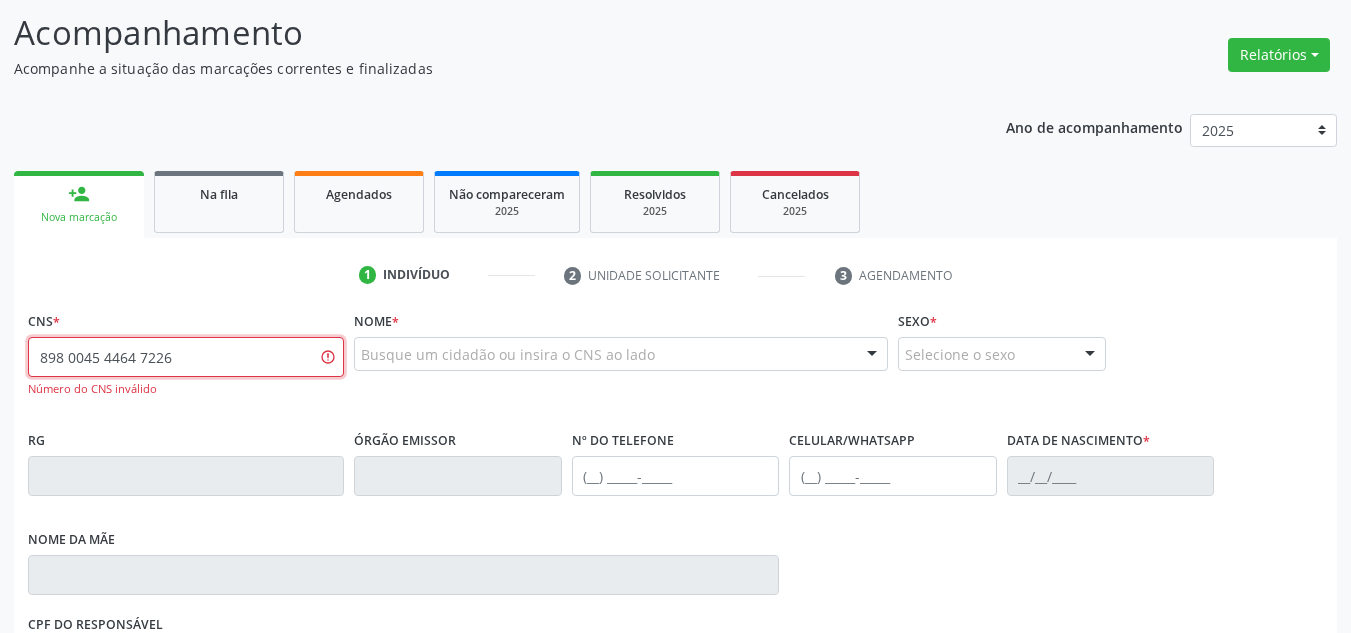 scroll, scrollTop: 234, scrollLeft: 0, axis: vertical 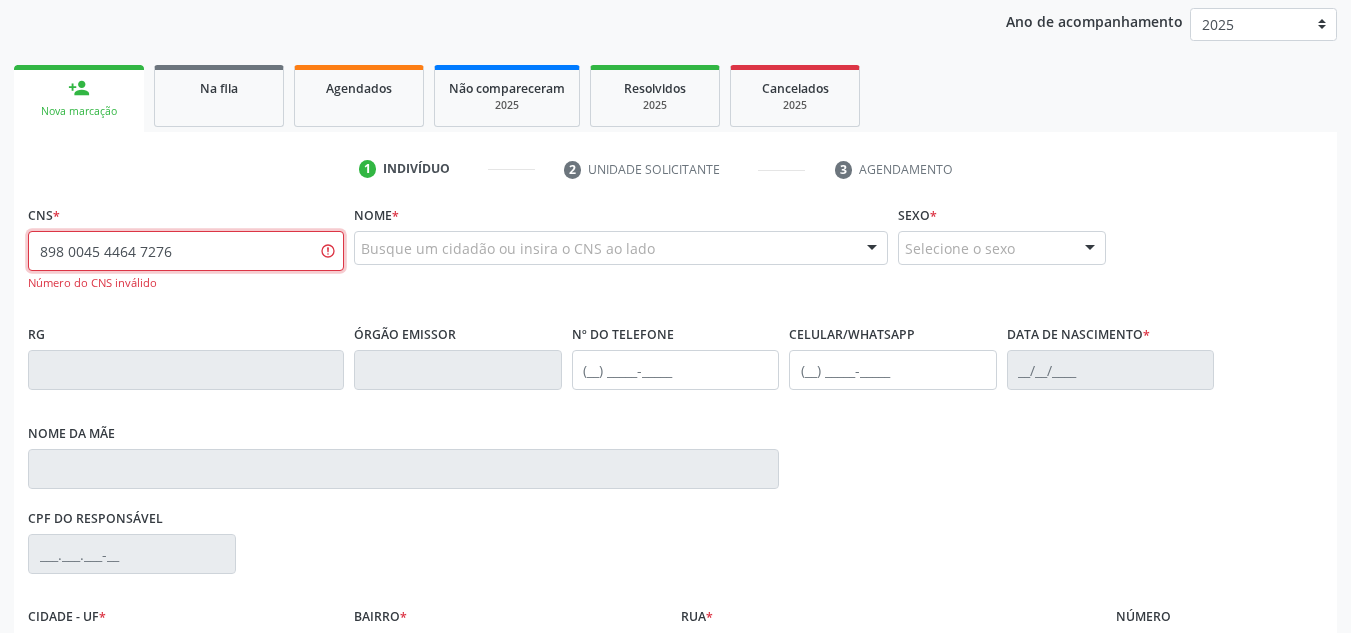 type on "898 0045 4464 7276" 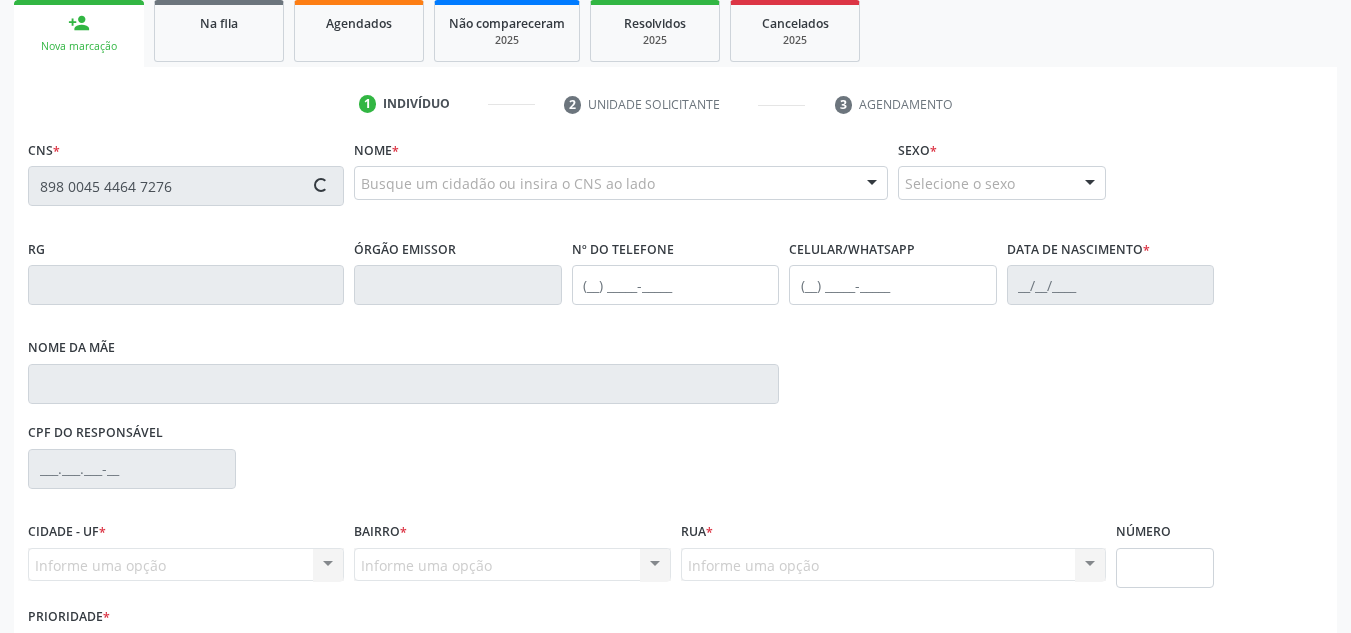 scroll, scrollTop: 334, scrollLeft: 0, axis: vertical 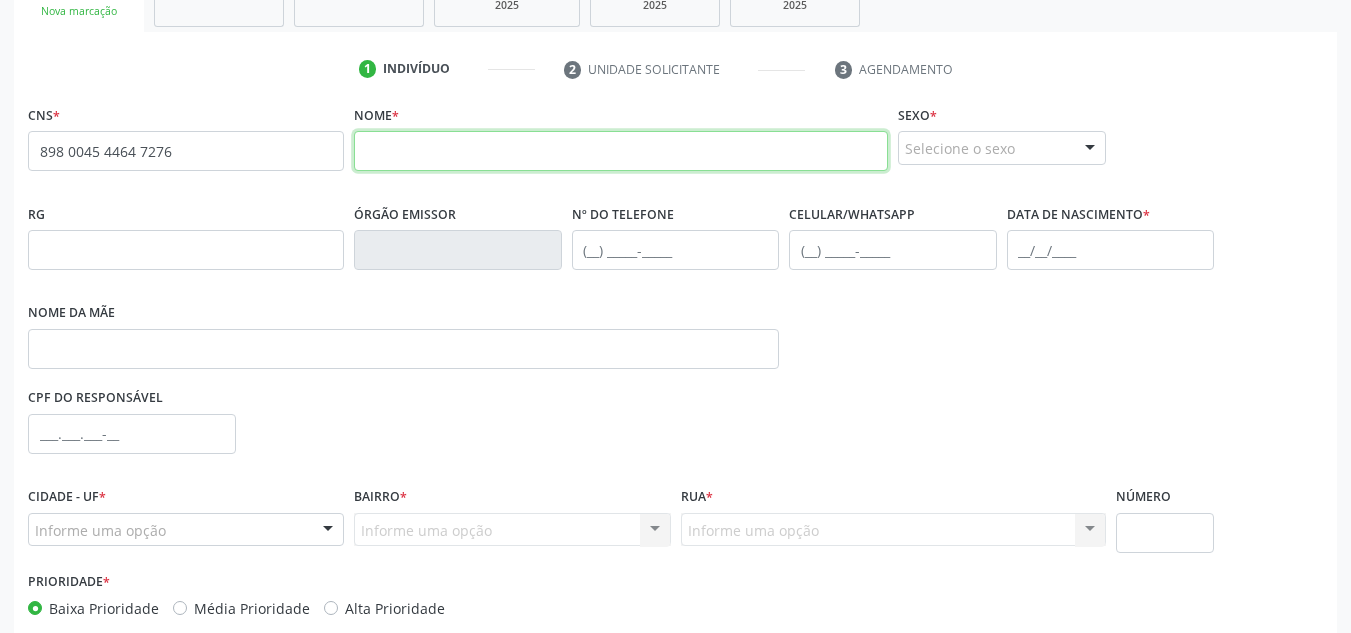 click at bounding box center (621, 151) 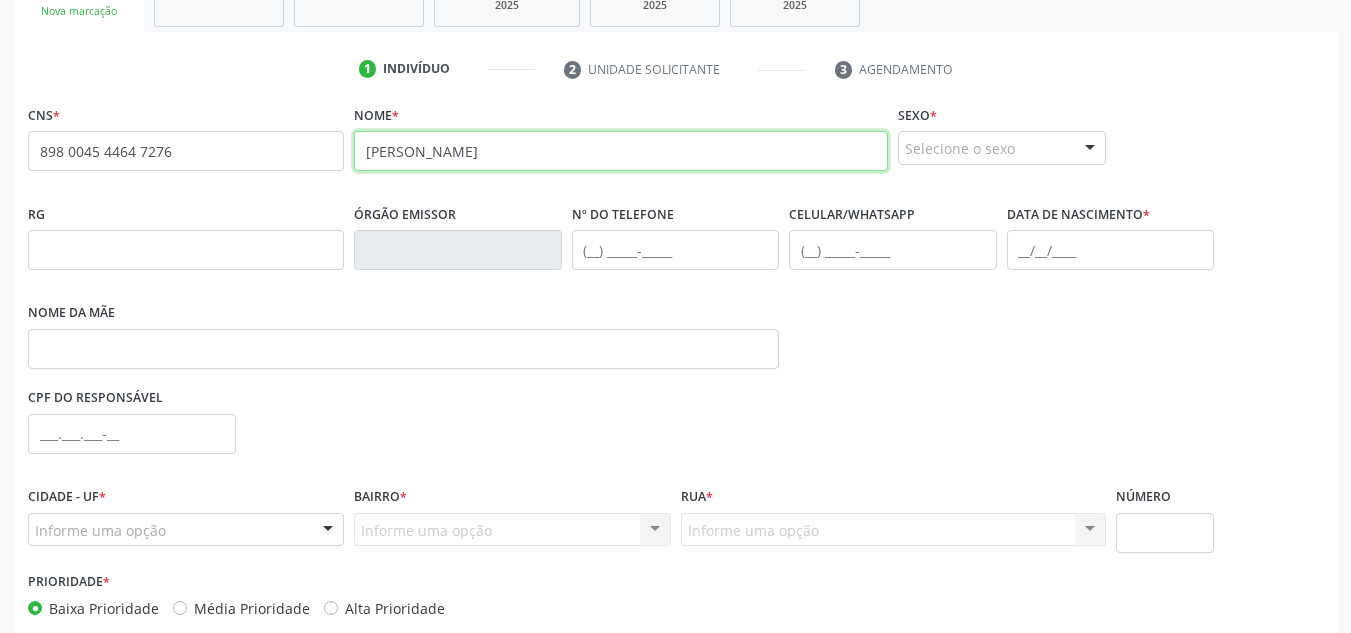 type on "[PERSON_NAME]" 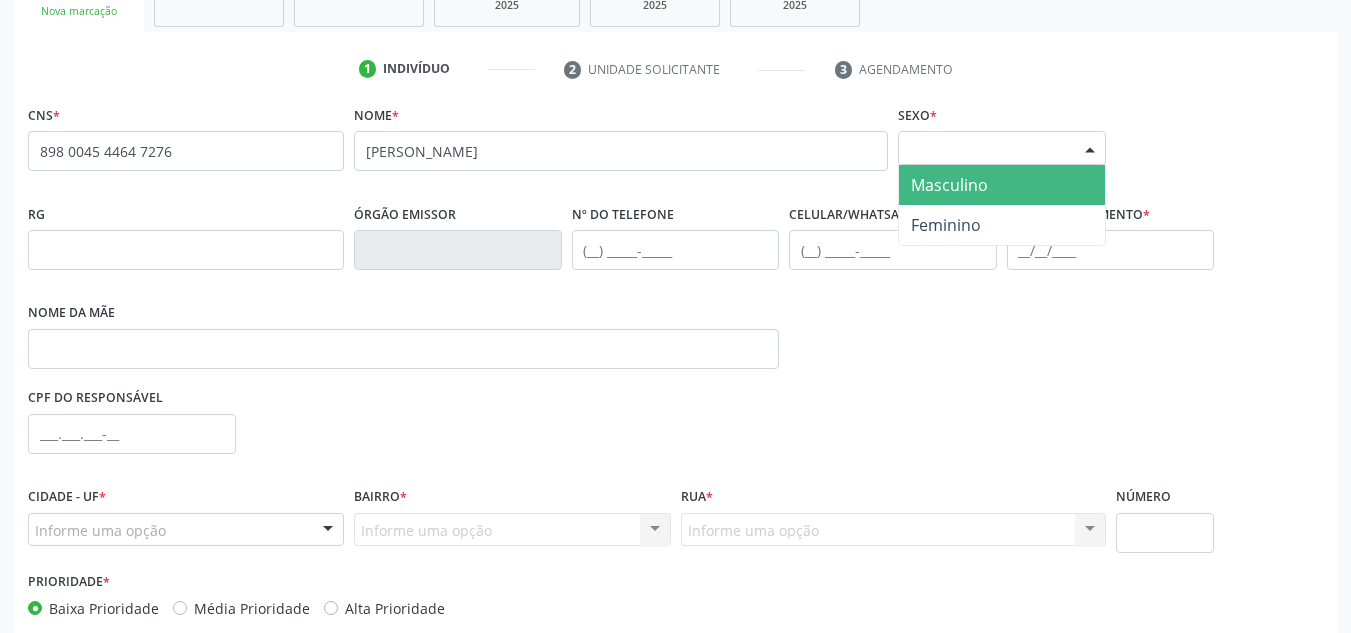 click on "Selecione o sexo" at bounding box center (1002, 148) 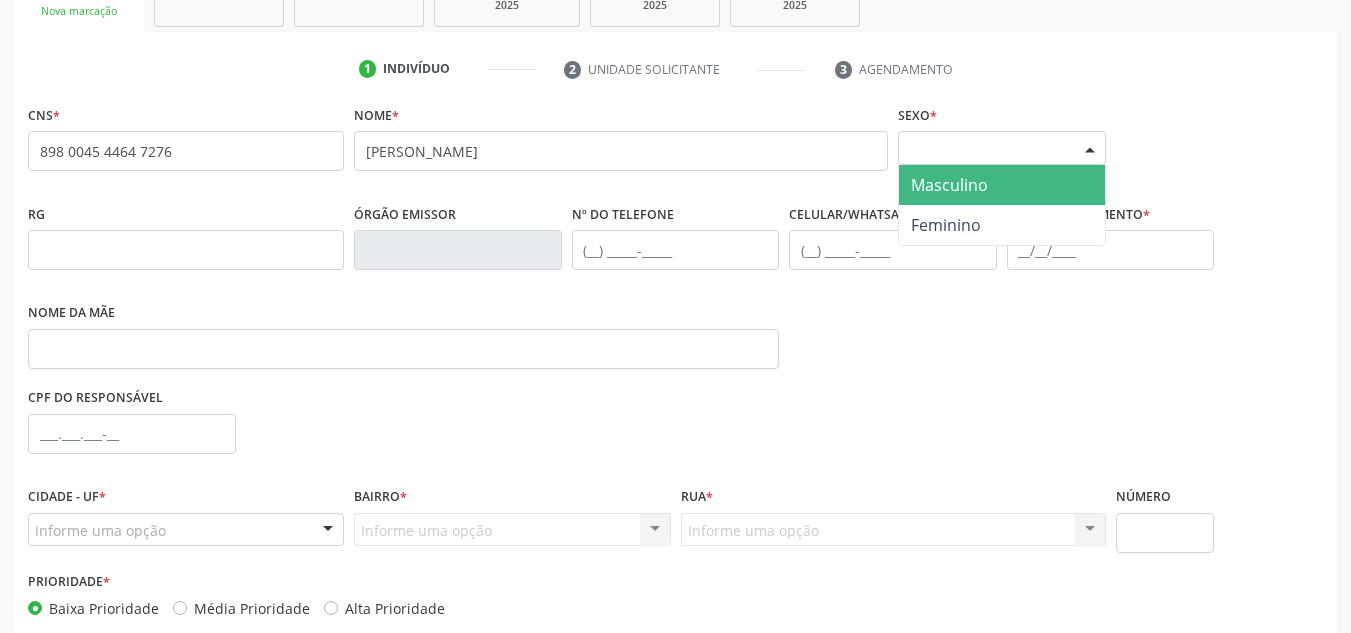click on "Masculino" at bounding box center [1002, 185] 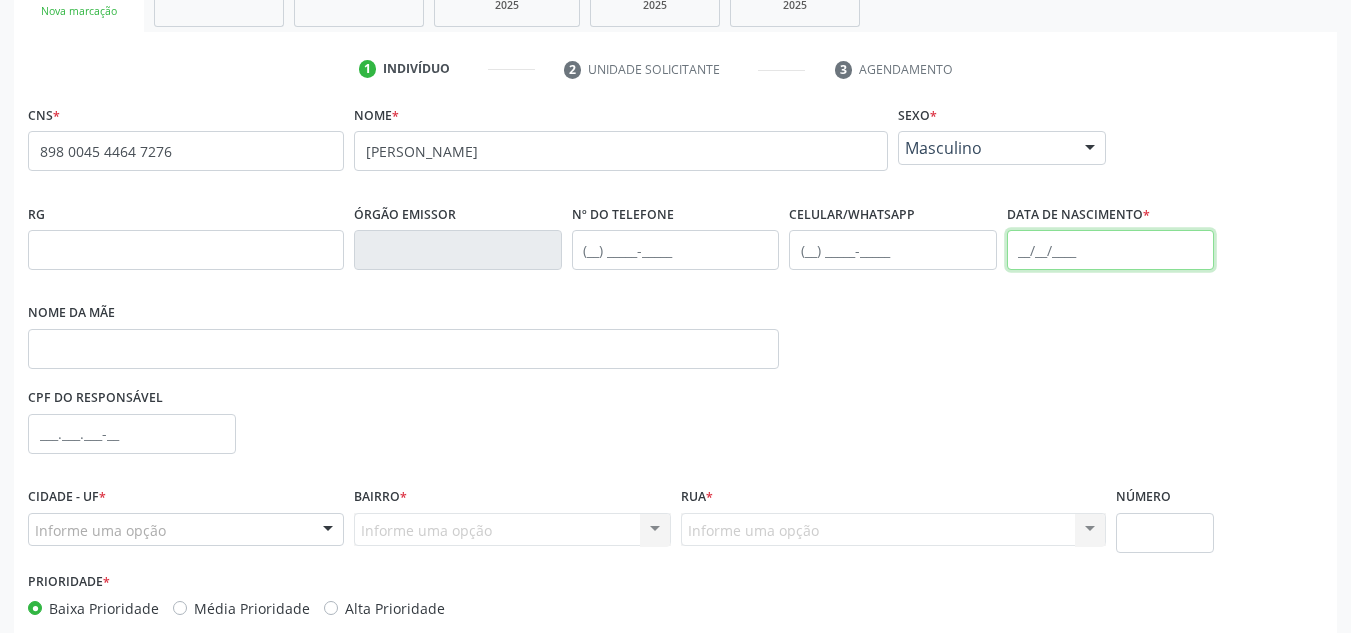 click at bounding box center [1111, 250] 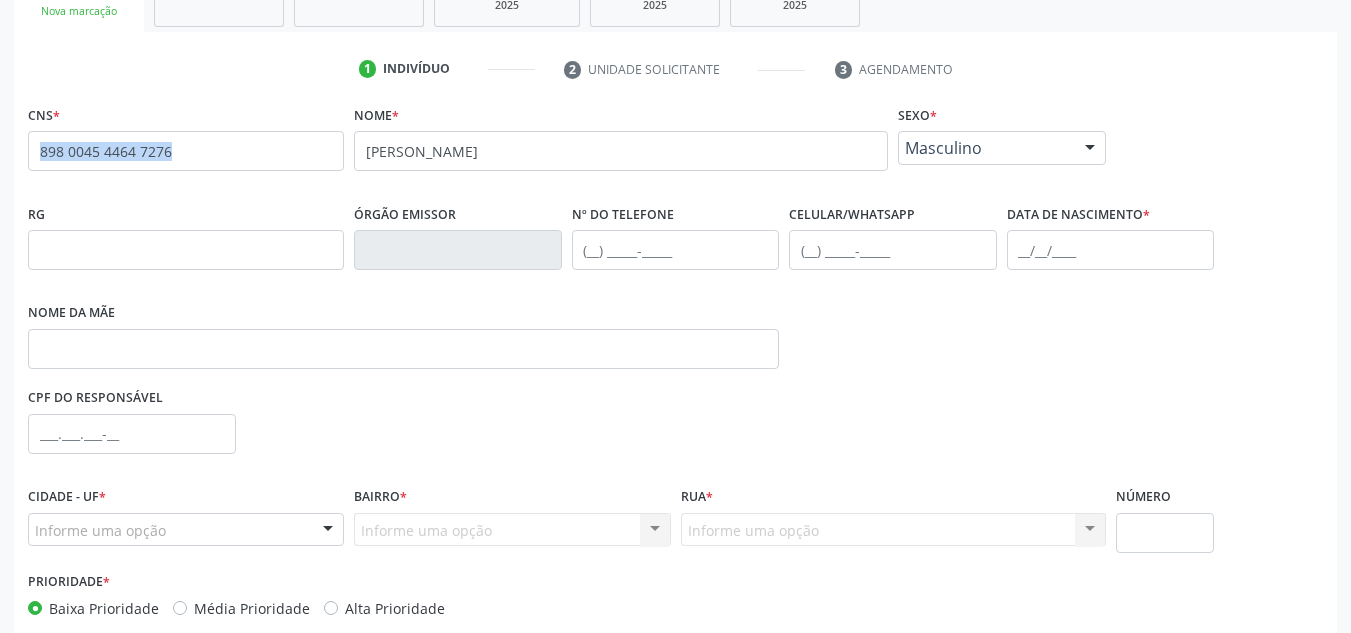 drag, startPoint x: 269, startPoint y: 136, endPoint x: 181, endPoint y: 144, distance: 88.362885 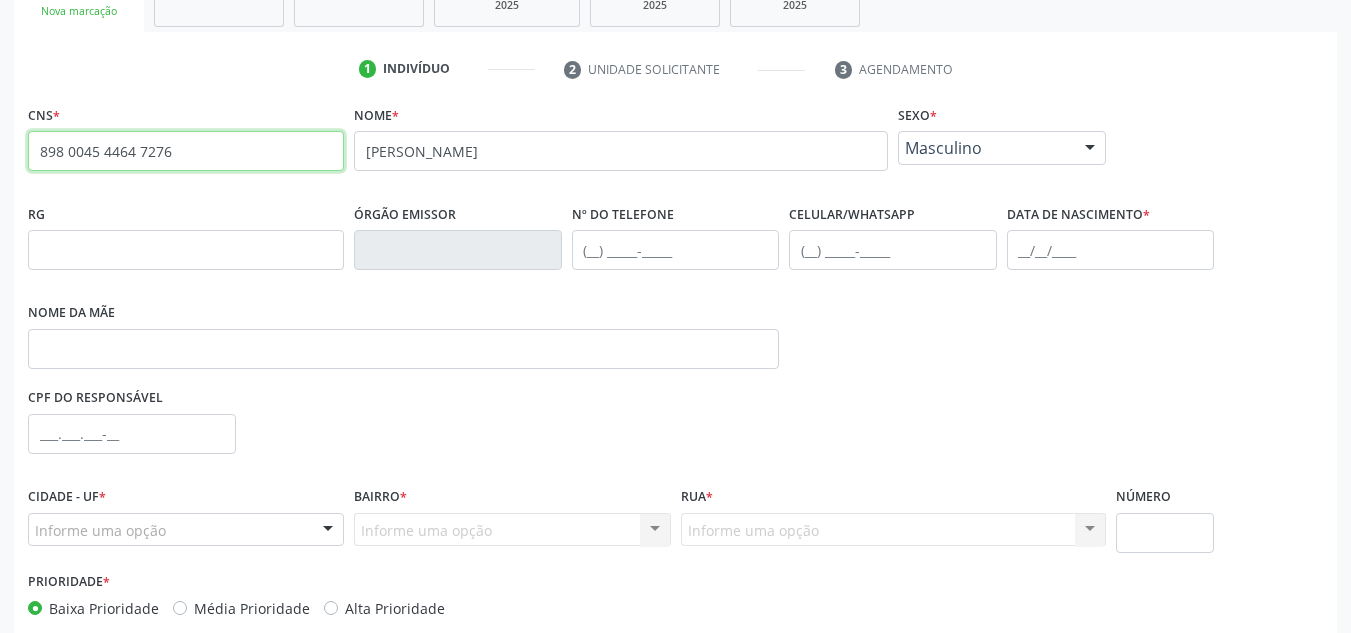 drag, startPoint x: 181, startPoint y: 144, endPoint x: 0, endPoint y: 157, distance: 181.46625 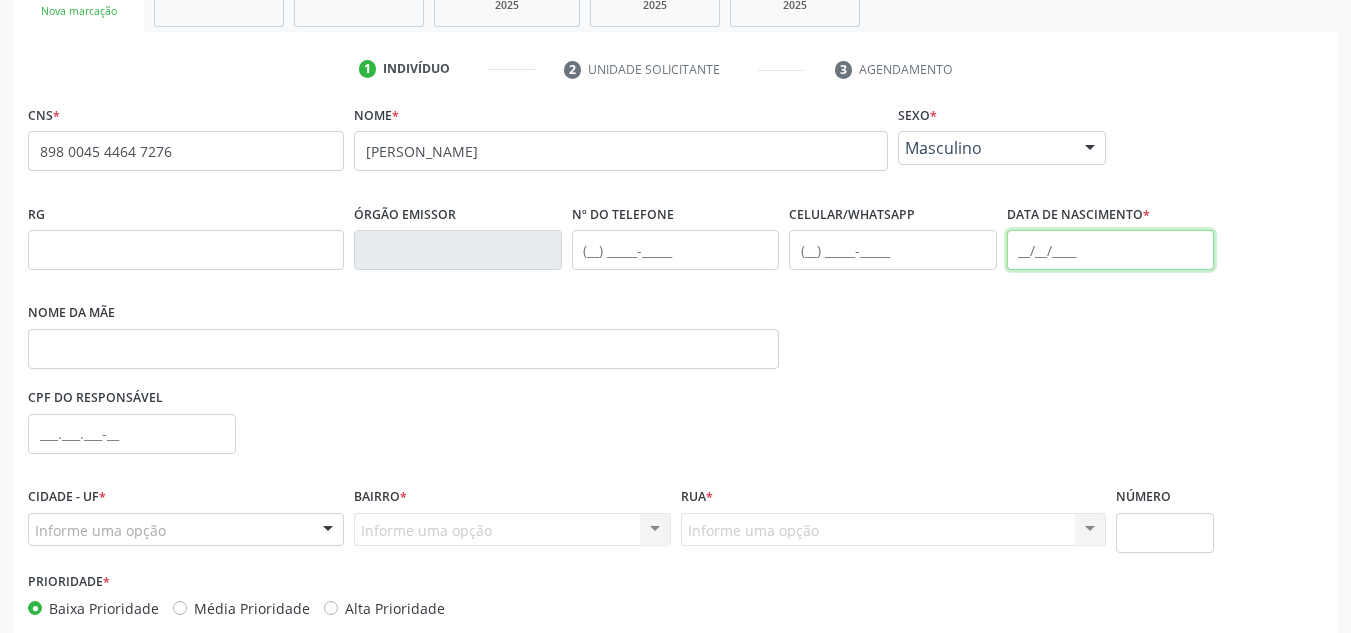 click at bounding box center [1111, 250] 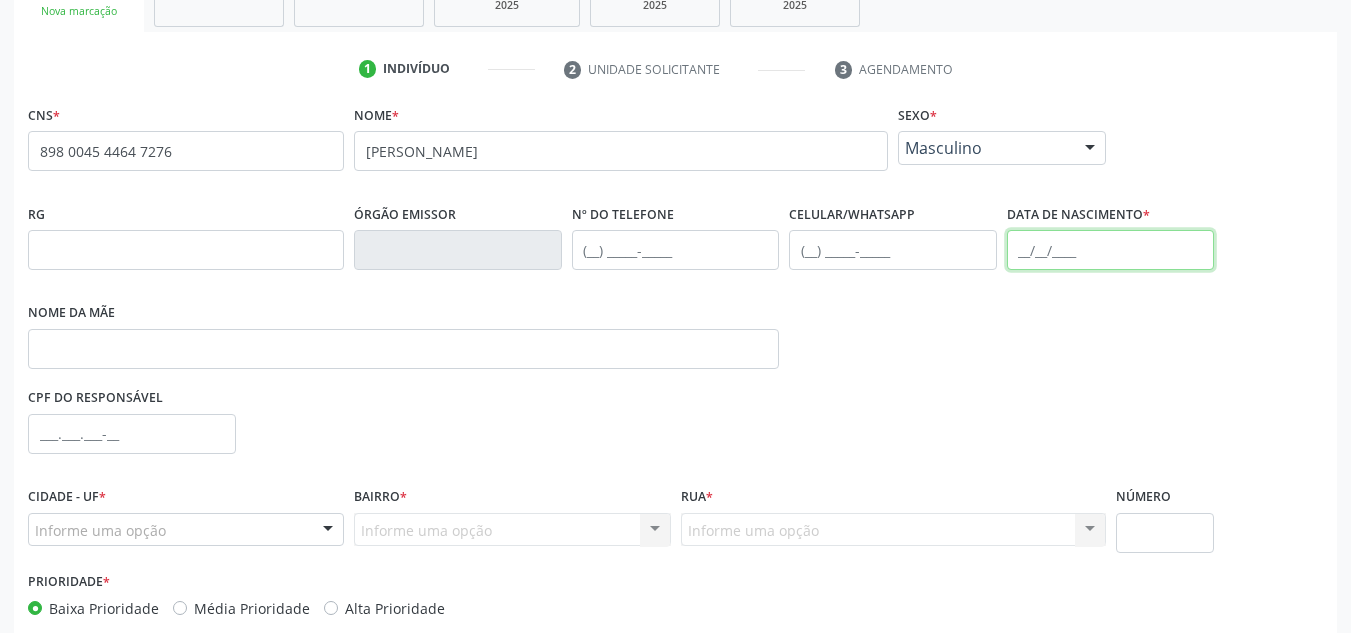 scroll, scrollTop: 434, scrollLeft: 0, axis: vertical 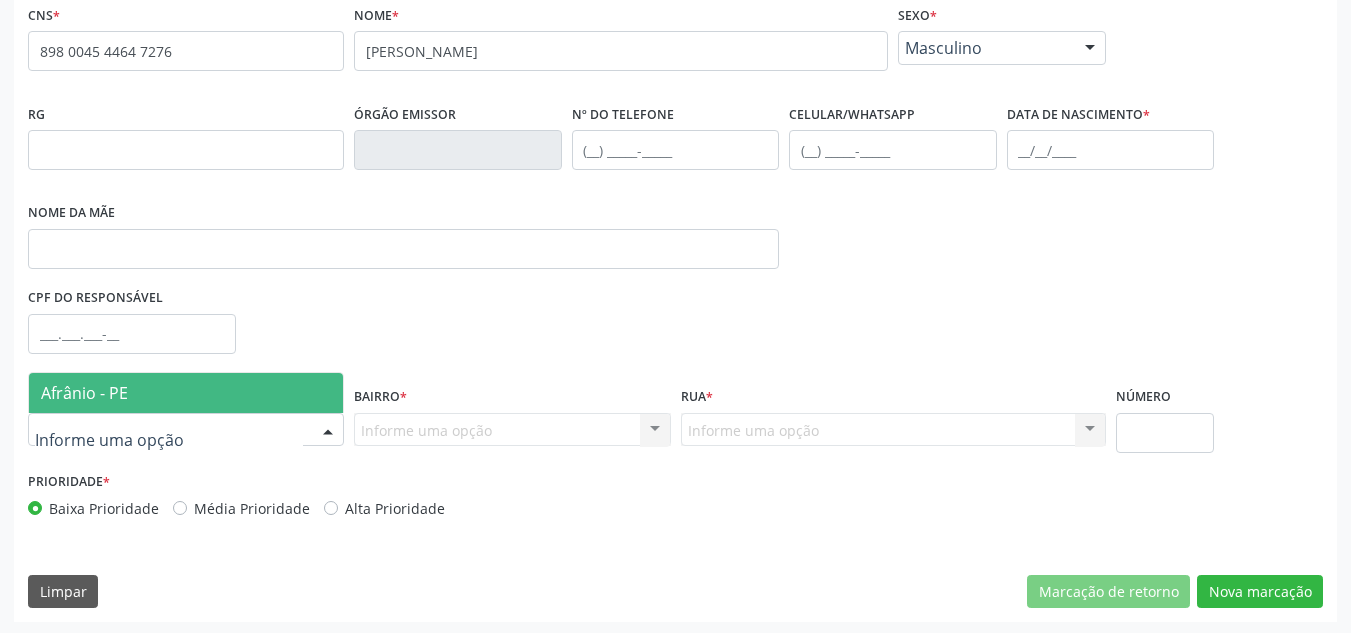 click on "Afrânio - PE" at bounding box center [84, 393] 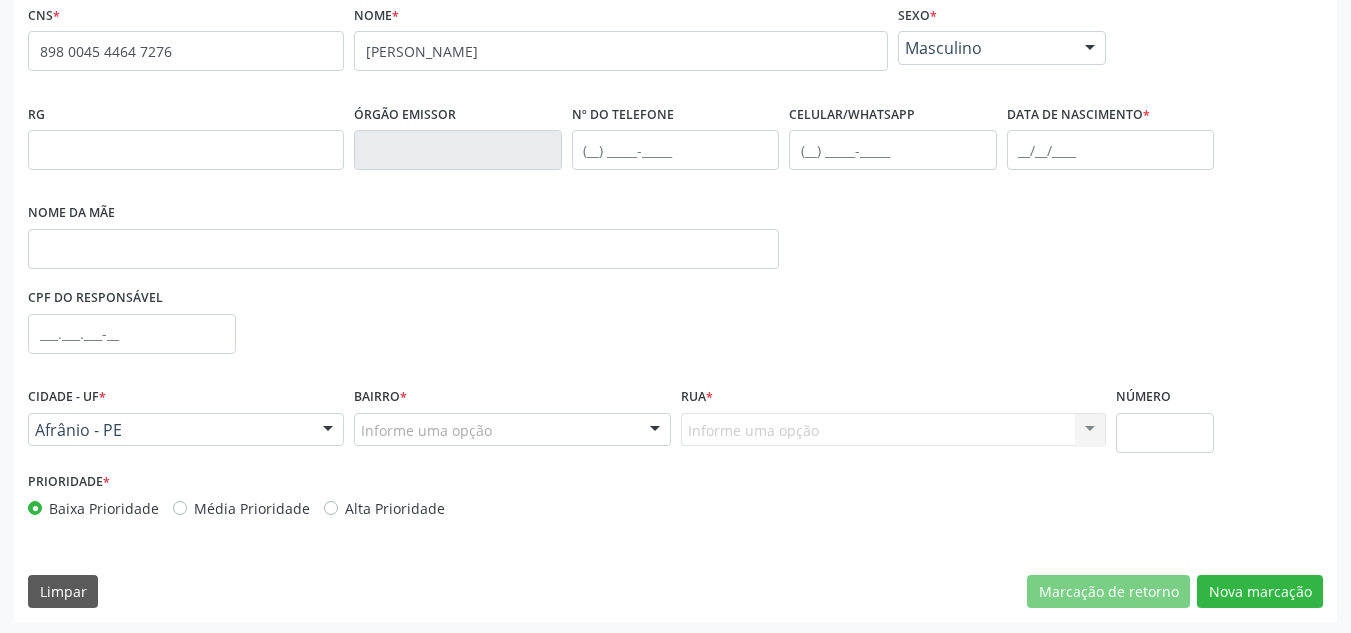 scroll, scrollTop: 334, scrollLeft: 0, axis: vertical 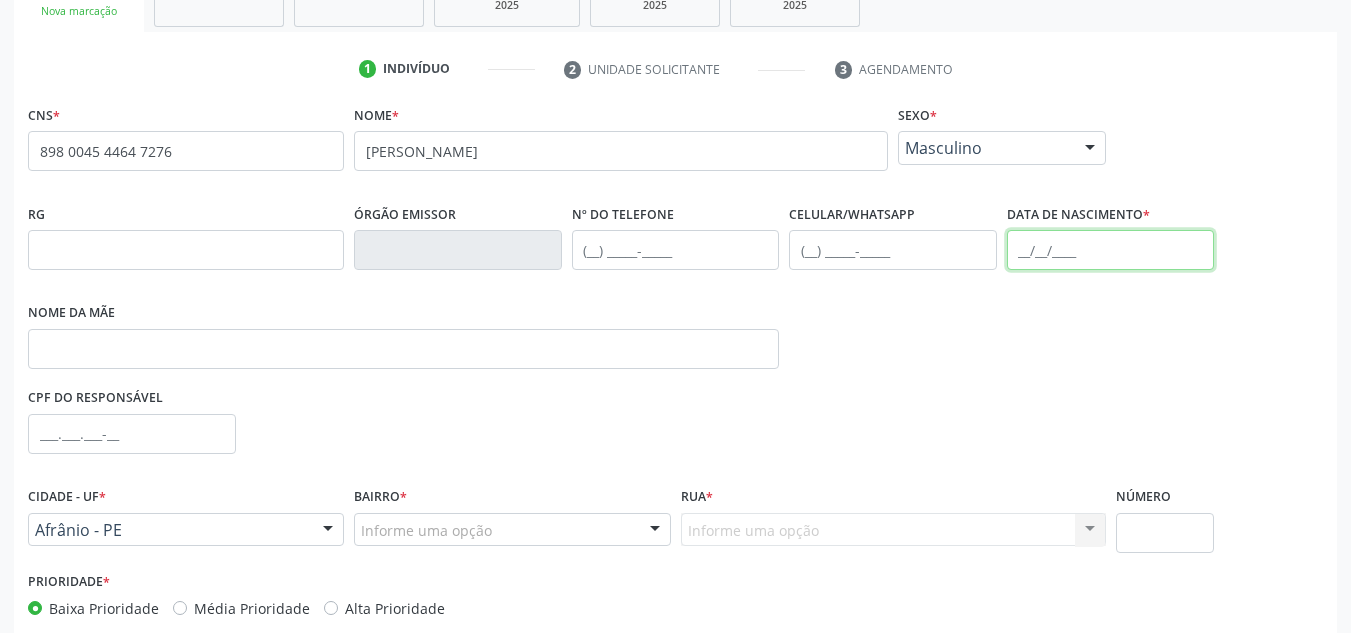 click at bounding box center [1111, 250] 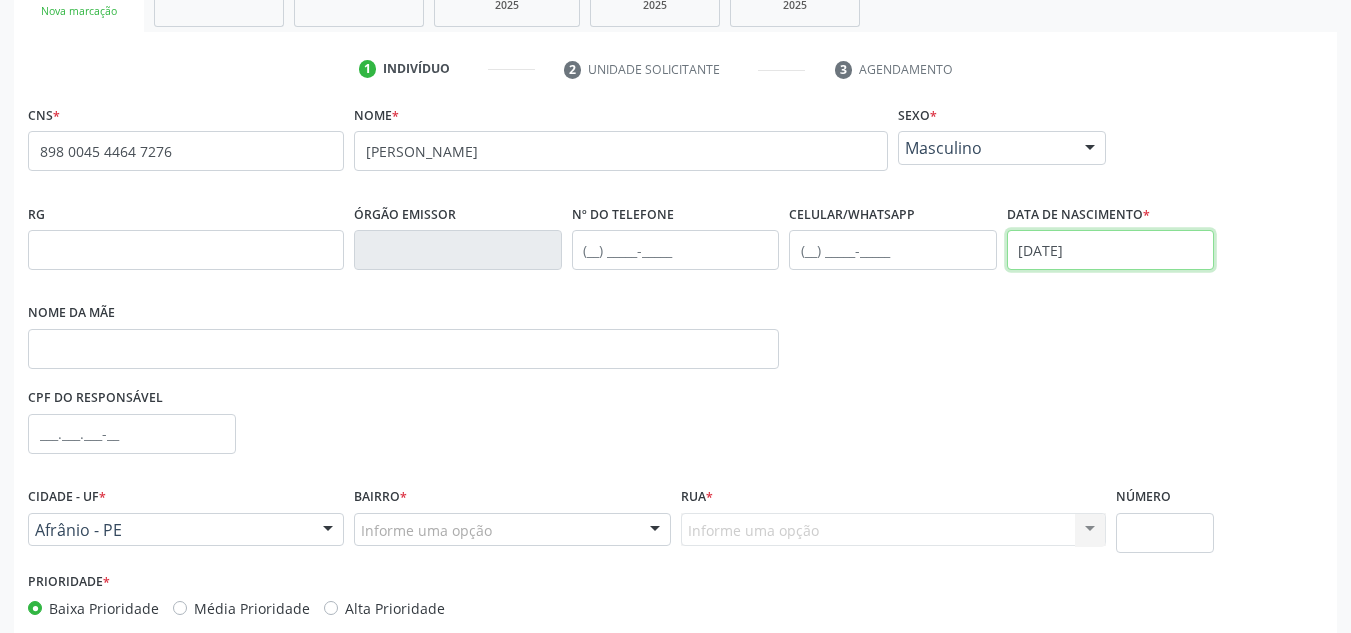 type on "[DATE]" 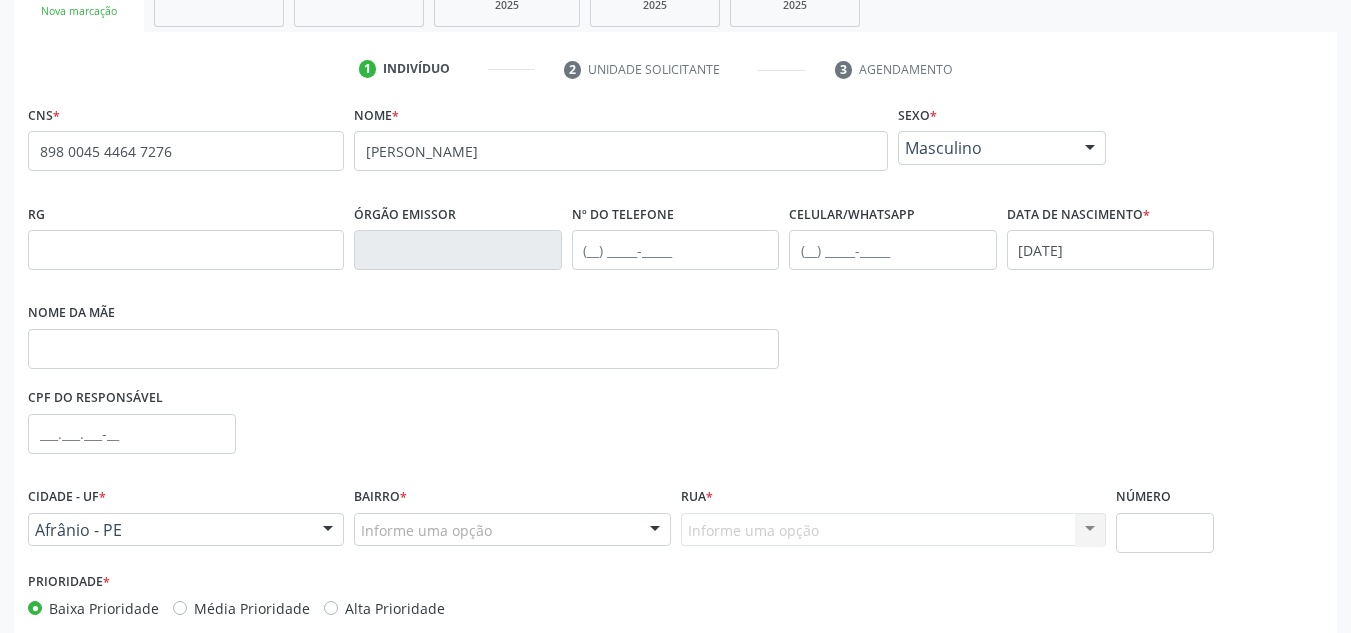 click on "Bairro
*
Informe uma opção
Centro   Zona Rural   [PERSON_NAME][GEOGRAPHIC_DATA]   Zona Rural - Esf [PERSON_NAME][GEOGRAPHIC_DATA]   [GEOGRAPHIC_DATA]   [GEOGRAPHIC_DATA]   Barra das Melancias   [US_STATE]   Cemitério   Feitoria   Extrema   Zona Rural Extrema   Caboclo   Umbuzeiro   Loteamento Constâncio   Maria Auxiliadora   [GEOGRAPHIC_DATA][PERSON_NAME]   [GEOGRAPHIC_DATA] Coelho   Semidoceia   [PERSON_NAME]   Centro   Centro   Extrema   Distrito de Cachoeir   Centro   Centro   Centro   Centro   Centro   [PERSON_NAME]   Centro   Centro   [GEOGRAPHIC_DATA] Ramos   [GEOGRAPHIC_DATA][PERSON_NAME]   sito   pires   RUA   pedra   [GEOGRAPHIC_DATA] ARAUJO   [GEOGRAPHIC_DATA]   POCAO   PRACA   ESTANHADO   [GEOGRAPHIC_DATA]   vereda dos boi   [GEOGRAPHIC_DATA]   SITIO   [GEOGRAPHIC_DATA]   [GEOGRAPHIC_DATA]   ARACA   CEMIDOCEIA   [GEOGRAPHIC_DATA]   [PERSON_NAME][GEOGRAPHIC_DATA]   POVOADO   FAZENDA     -" at bounding box center (512, 514) 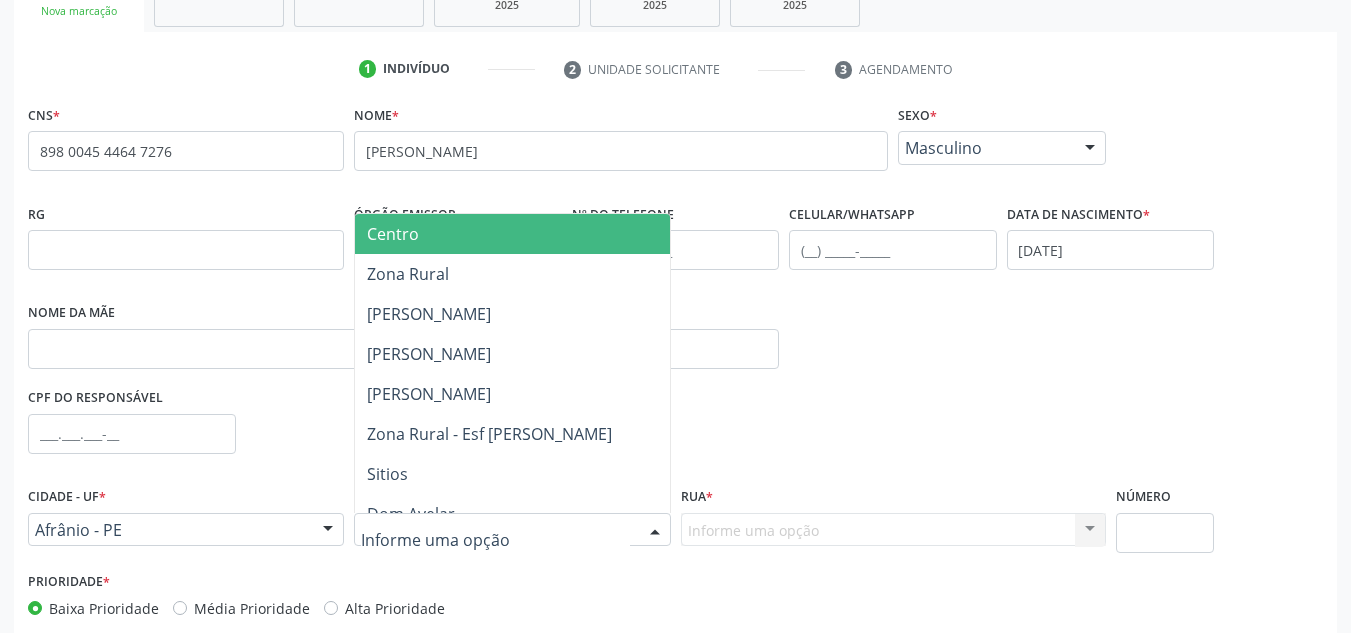 type on "?" 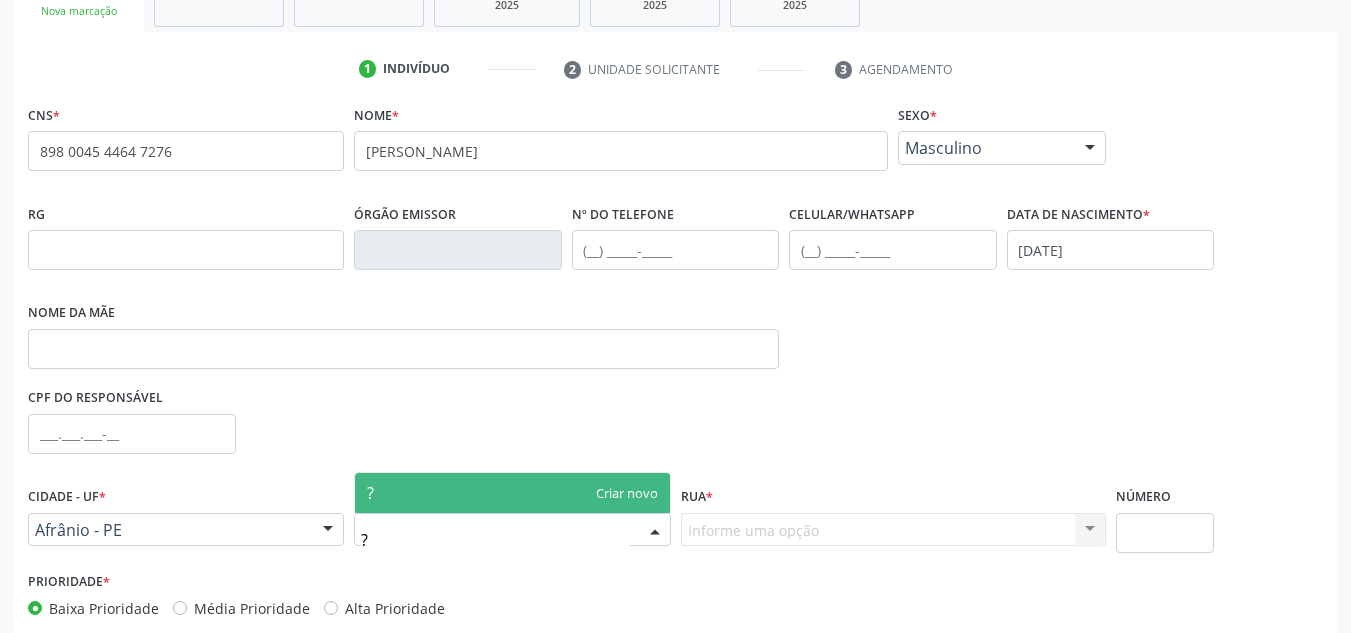 click on "?" at bounding box center (512, 493) 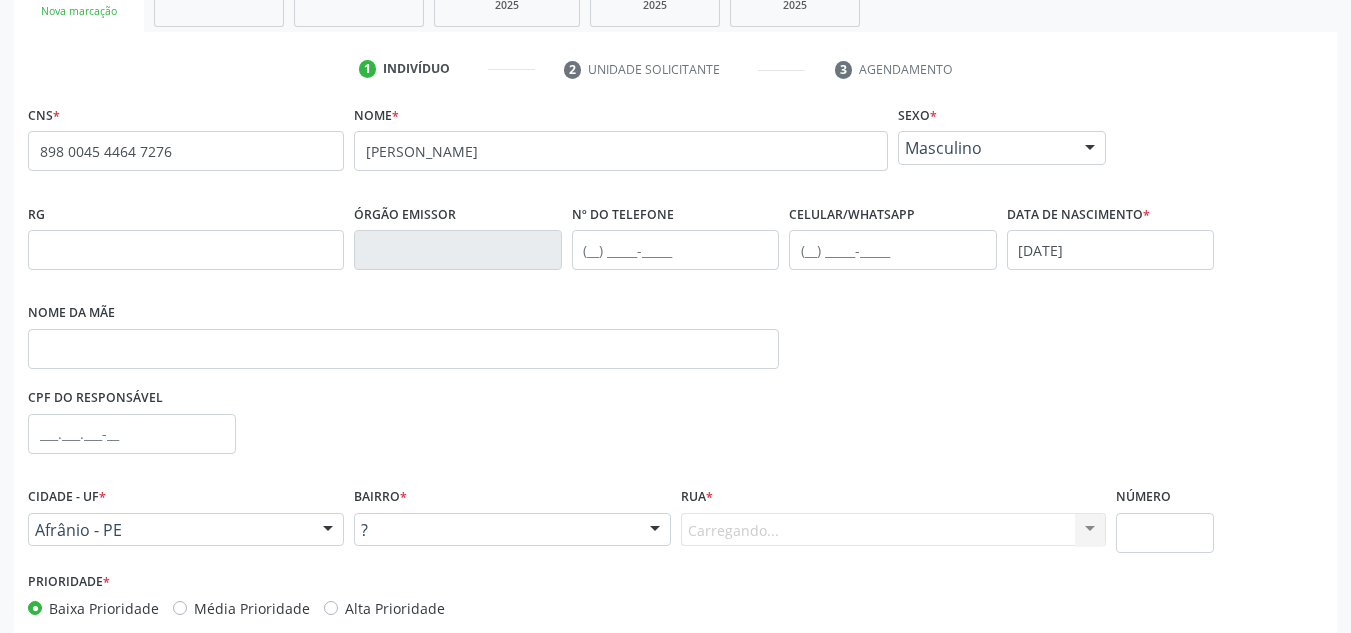 drag, startPoint x: 687, startPoint y: 506, endPoint x: 703, endPoint y: 532, distance: 30.528675 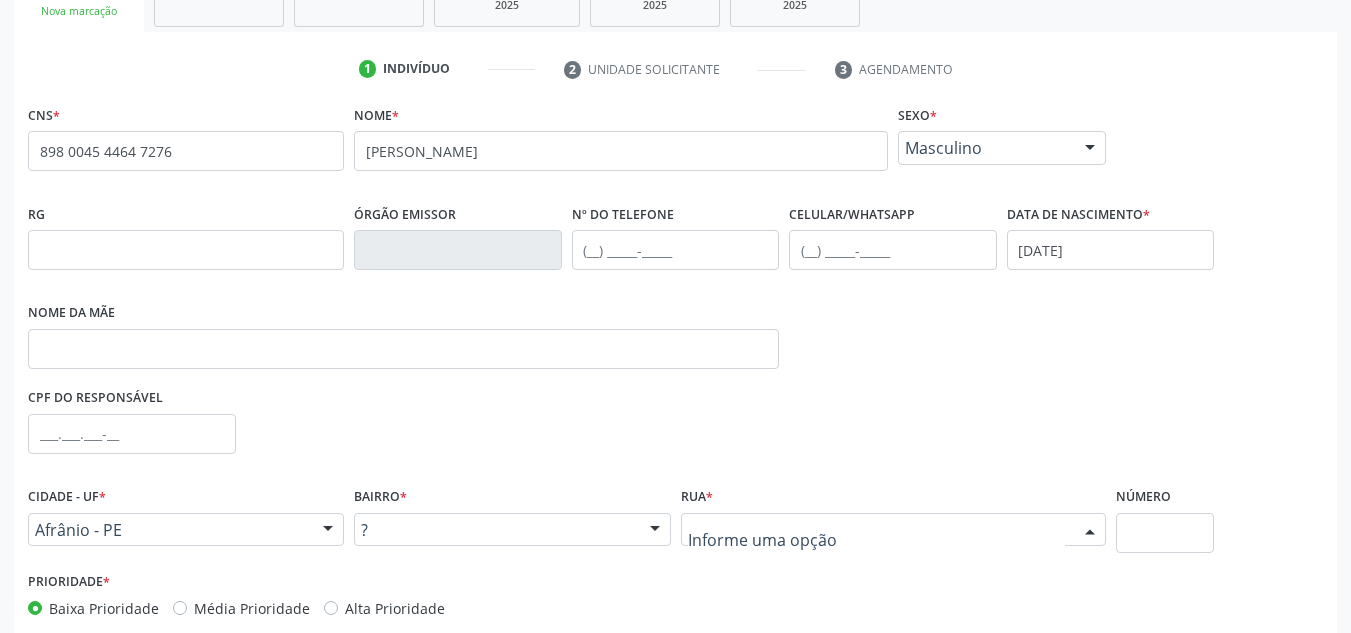 click at bounding box center (893, 530) 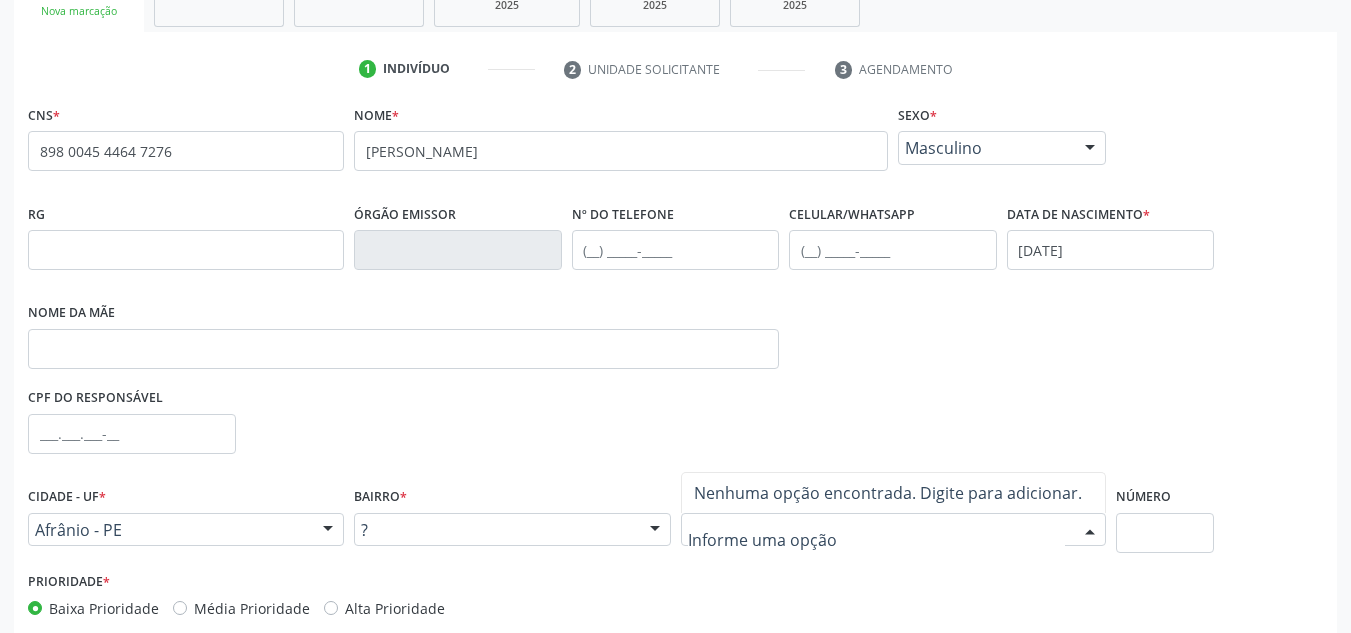 type on "?" 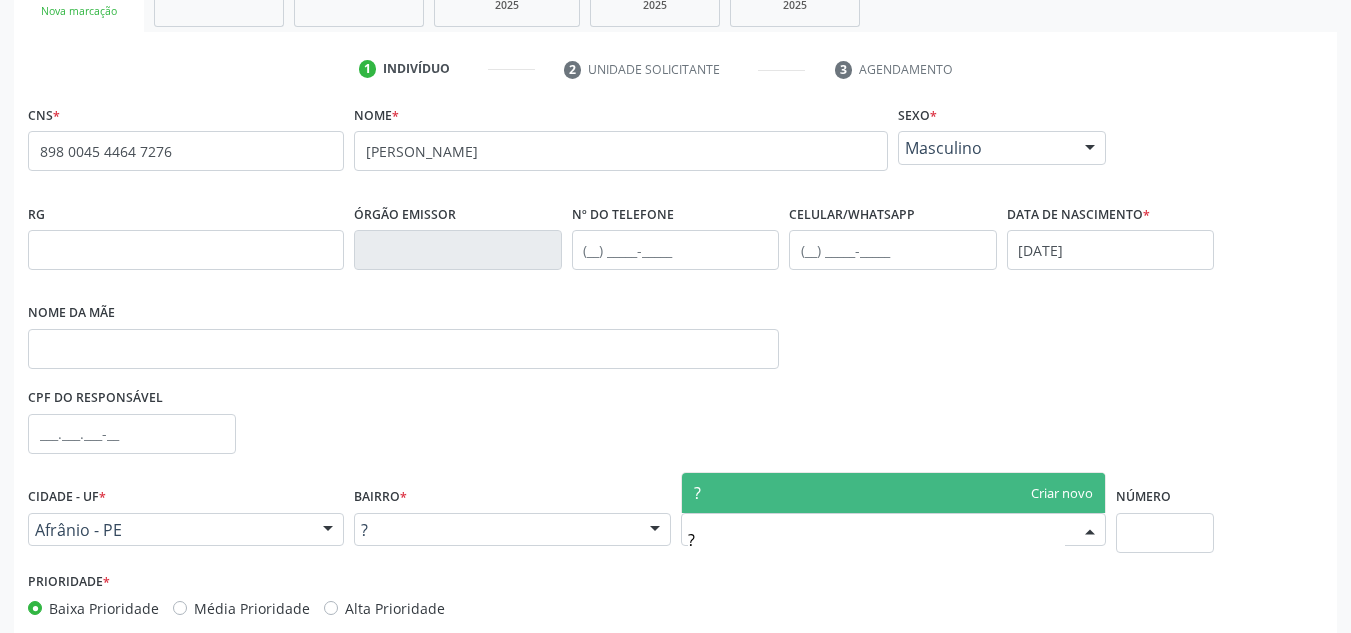 click on "?" at bounding box center [893, 493] 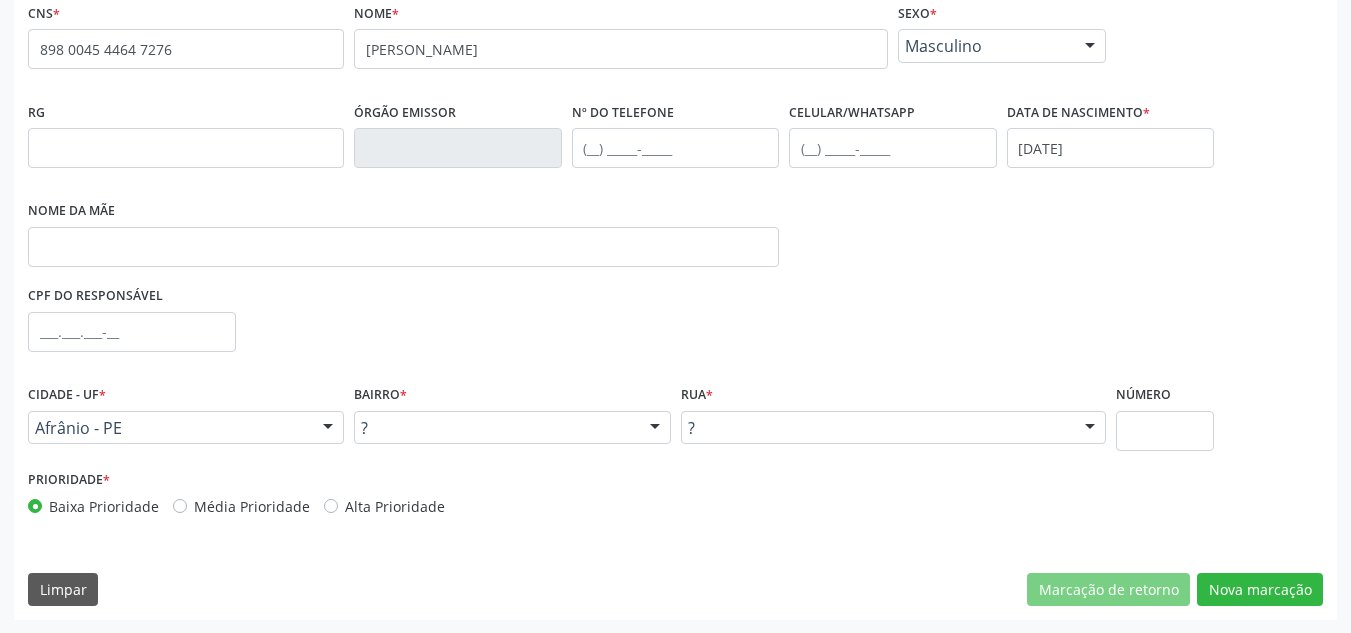 scroll, scrollTop: 437, scrollLeft: 0, axis: vertical 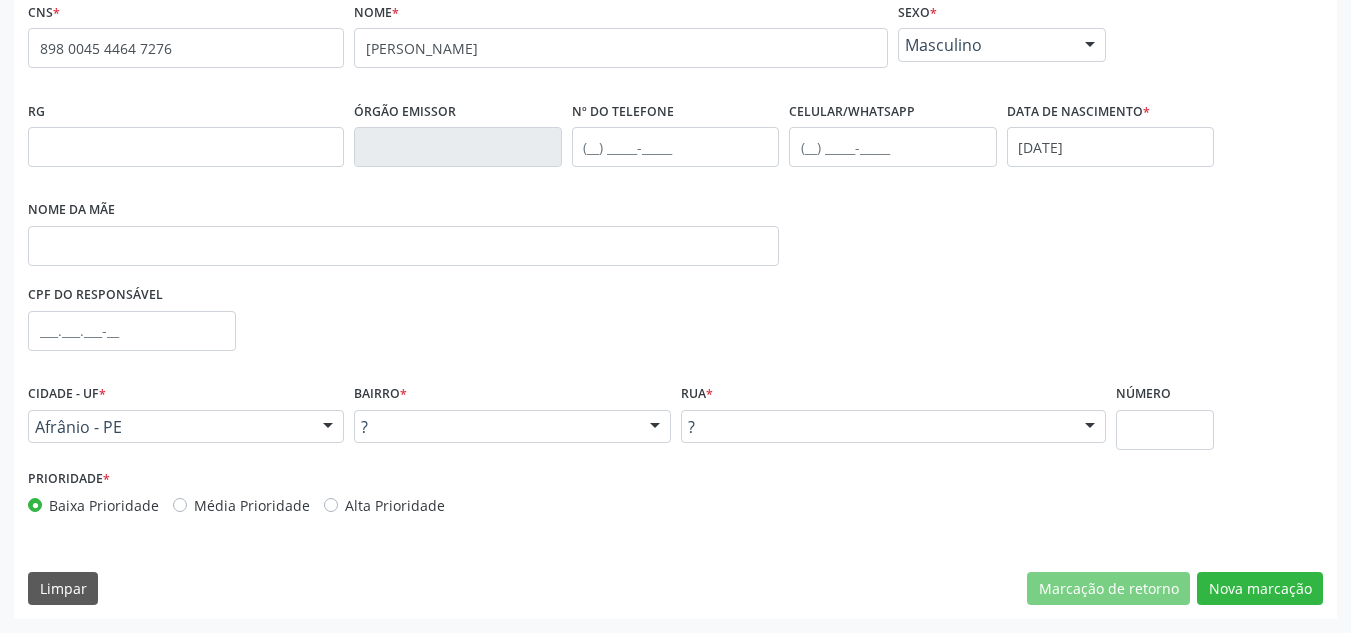 click on "Média Prioridade" at bounding box center (252, 505) 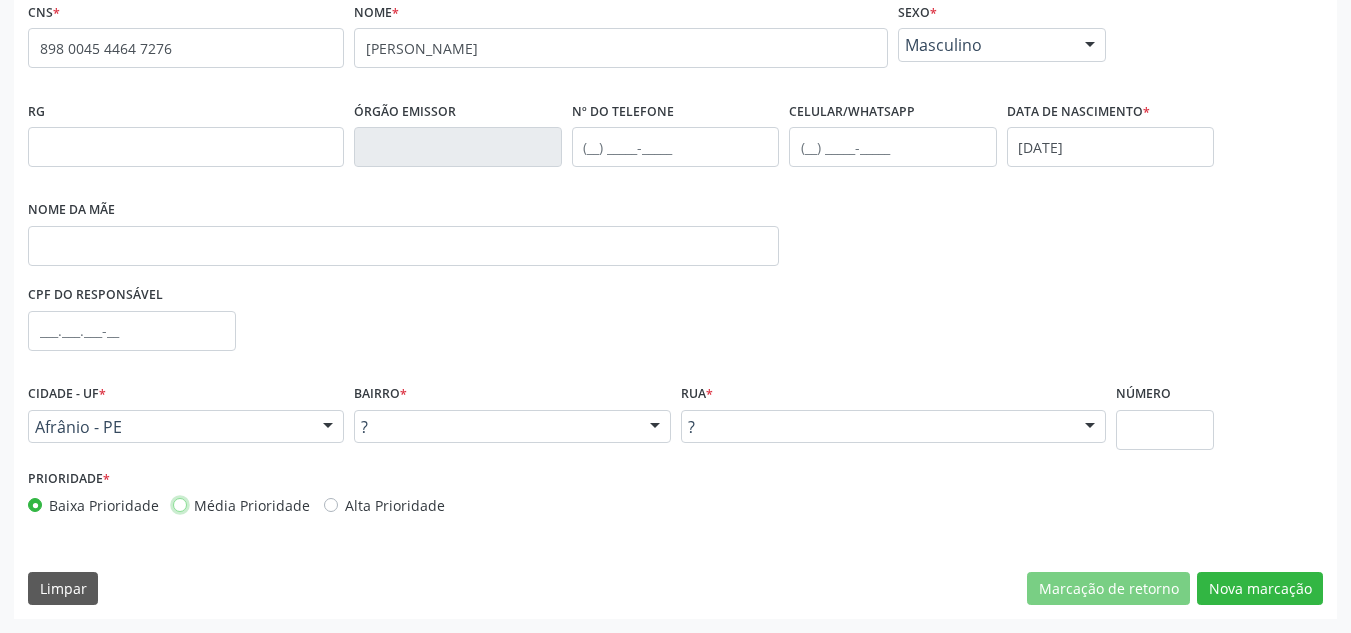 click on "Média Prioridade" at bounding box center (180, 504) 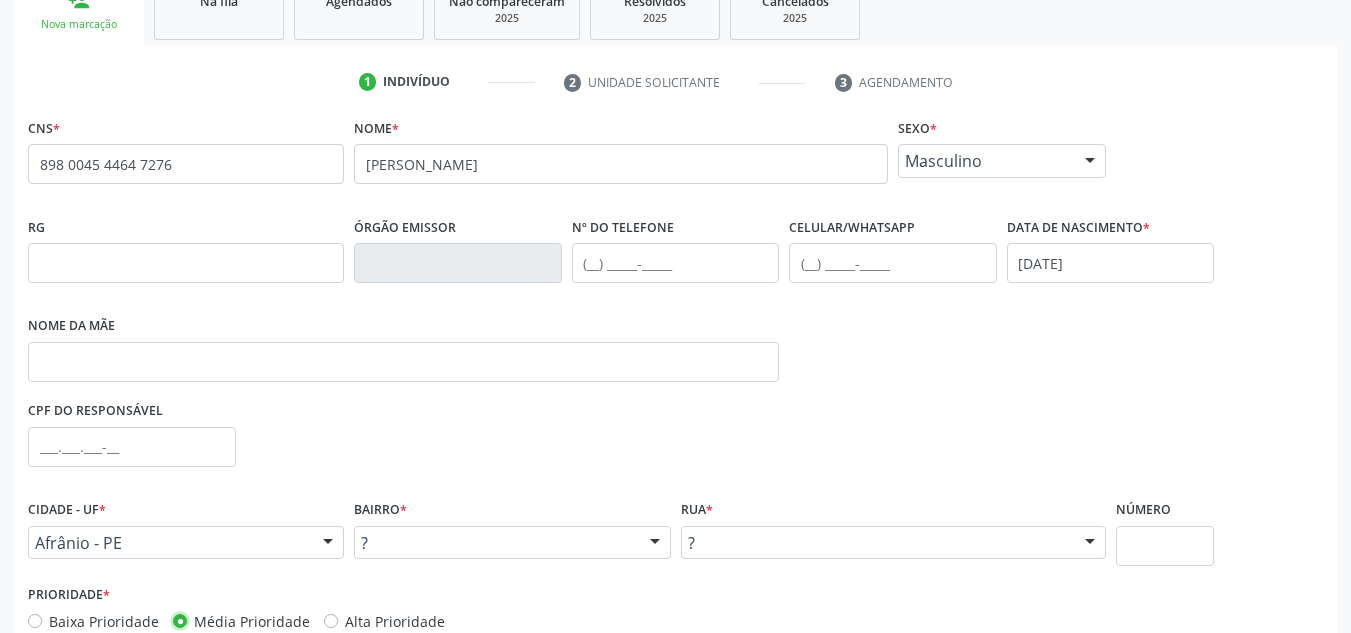 scroll, scrollTop: 437, scrollLeft: 0, axis: vertical 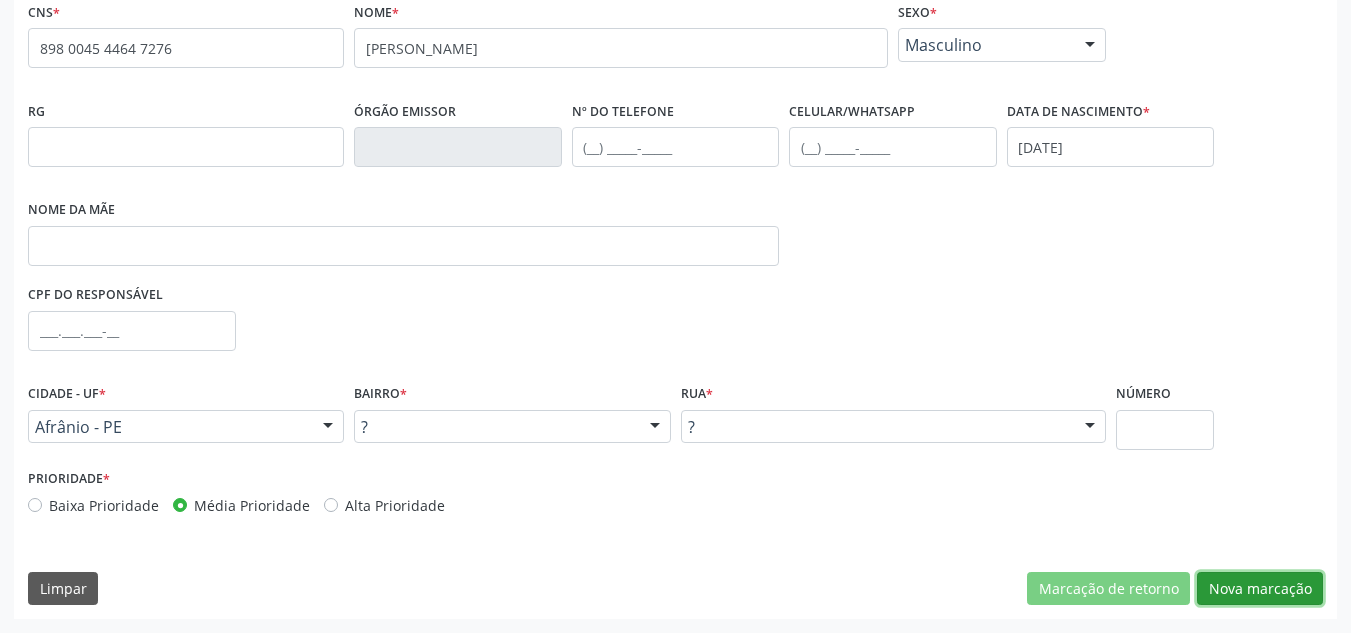 click on "Nova marcação" at bounding box center (1260, 589) 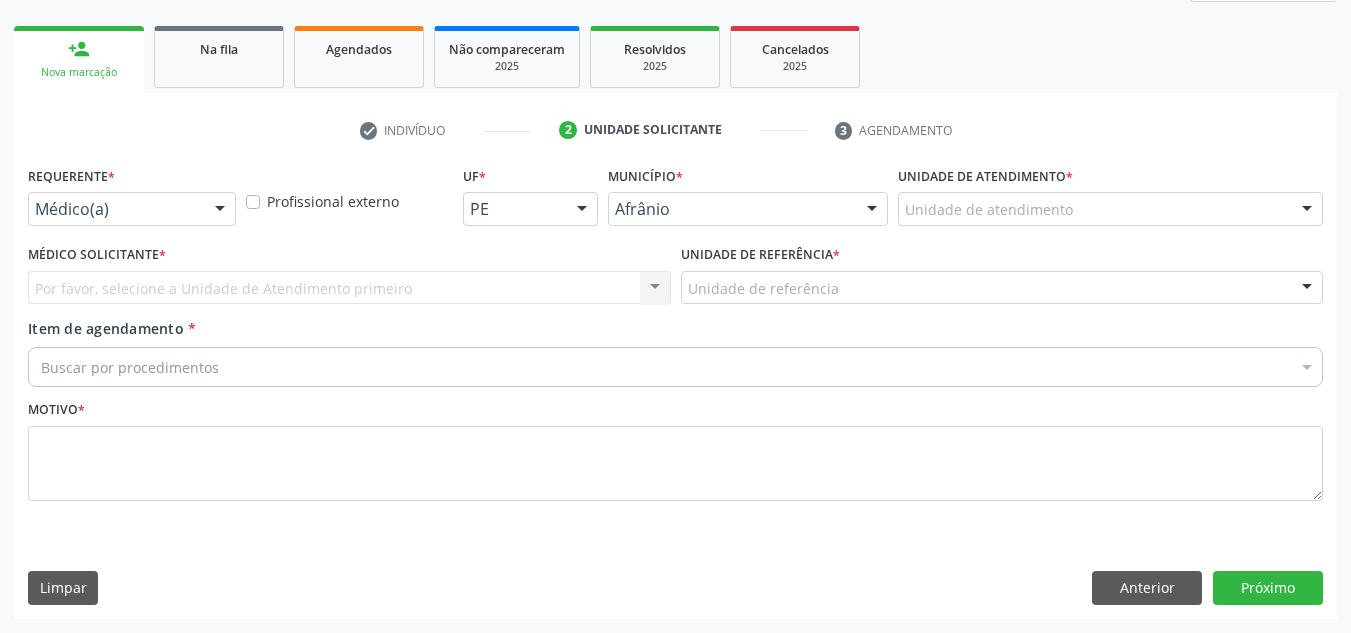 scroll, scrollTop: 273, scrollLeft: 0, axis: vertical 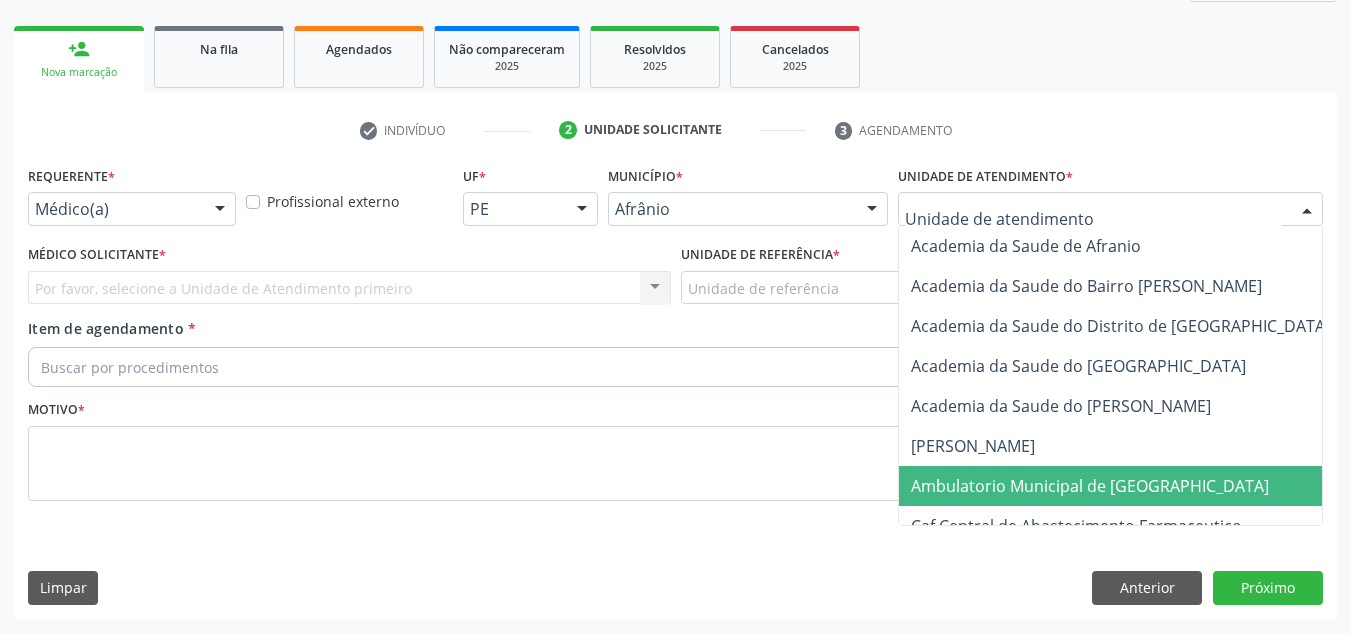 click on "Ambulatorio Municipal de [GEOGRAPHIC_DATA]" at bounding box center (1090, 486) 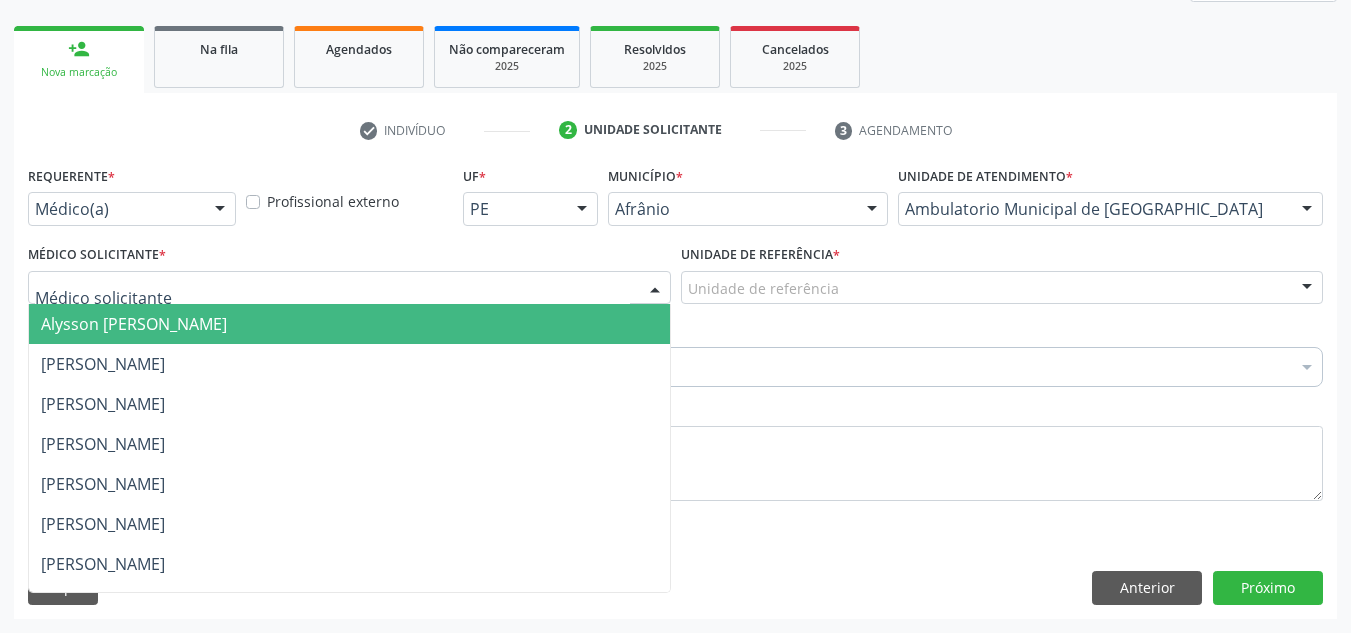 click at bounding box center [349, 288] 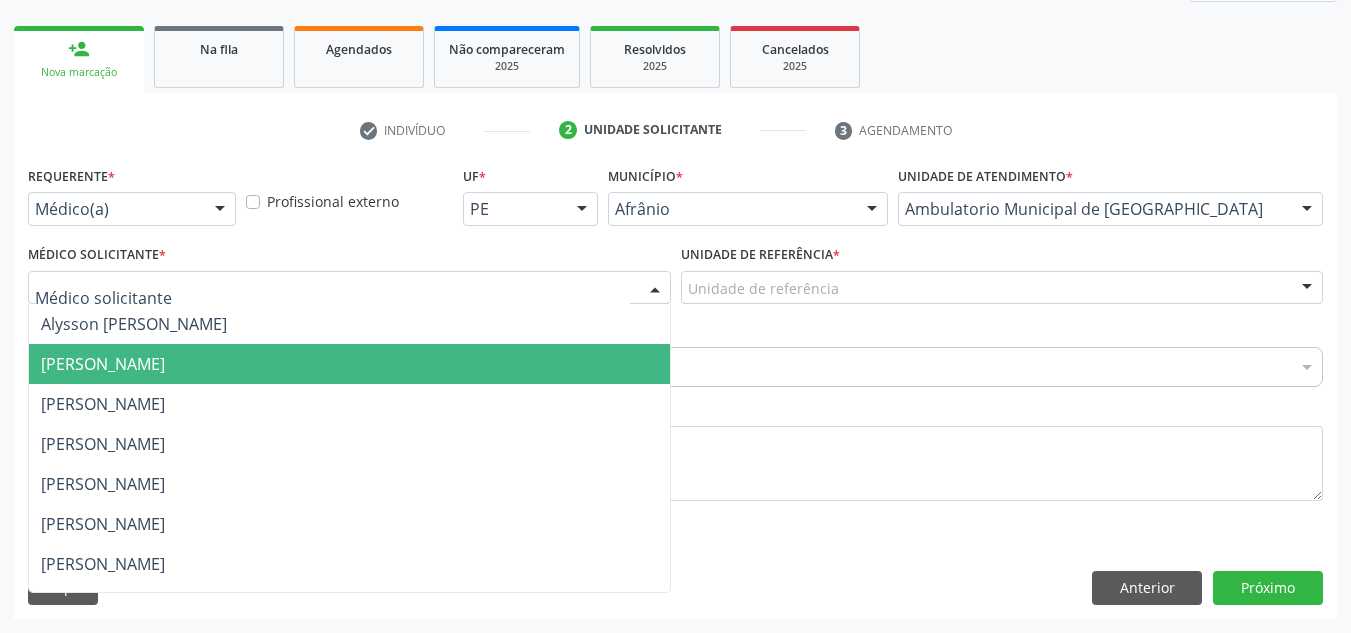 click on "[PERSON_NAME]" at bounding box center [349, 404] 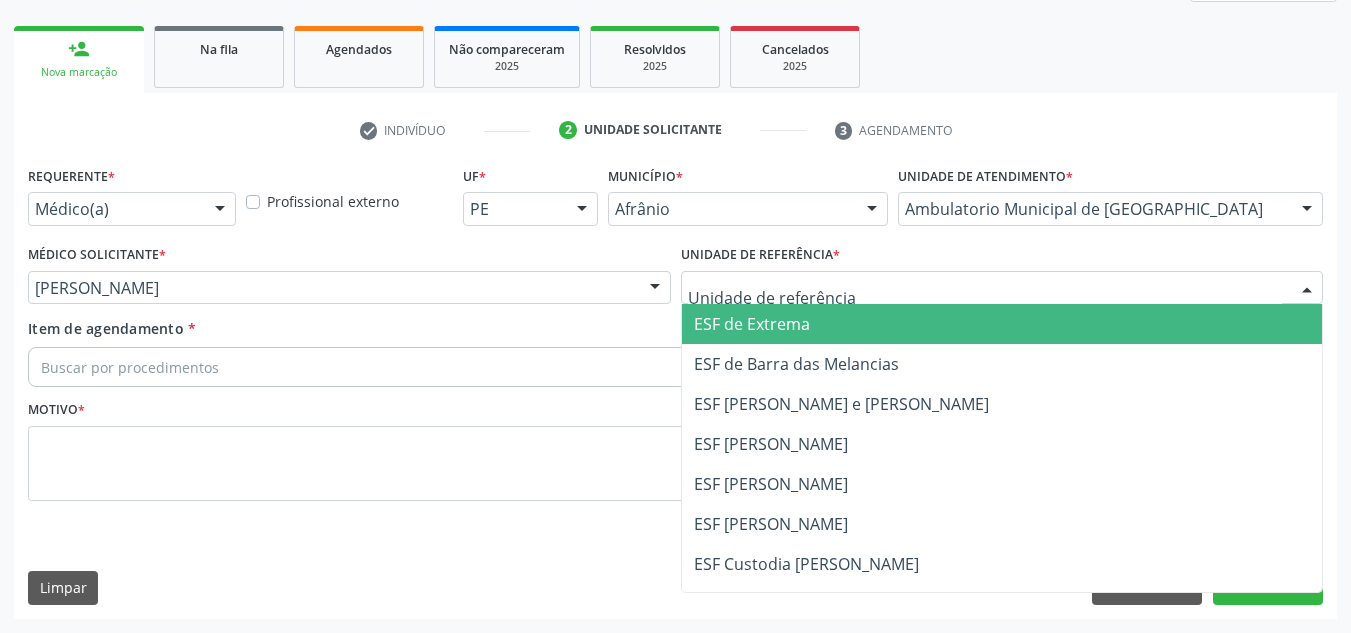 click on "ESF de Barra das Melancias" at bounding box center [796, 364] 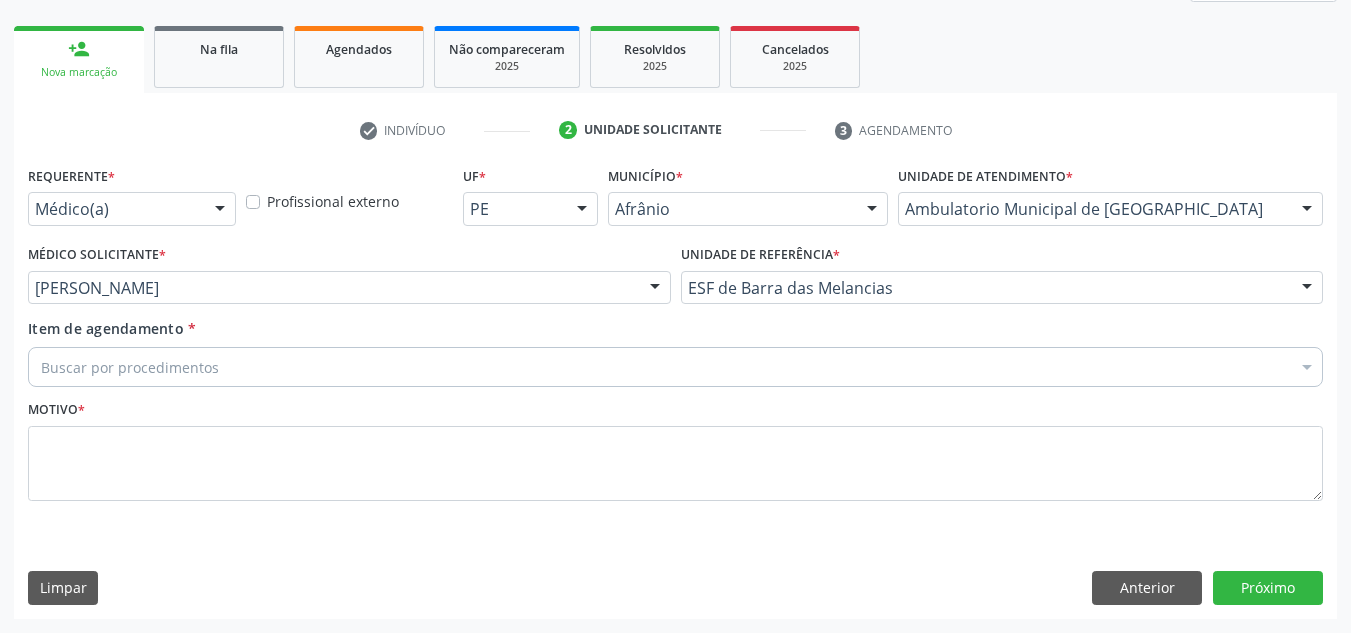 drag, startPoint x: 554, startPoint y: 303, endPoint x: 544, endPoint y: 379, distance: 76.655075 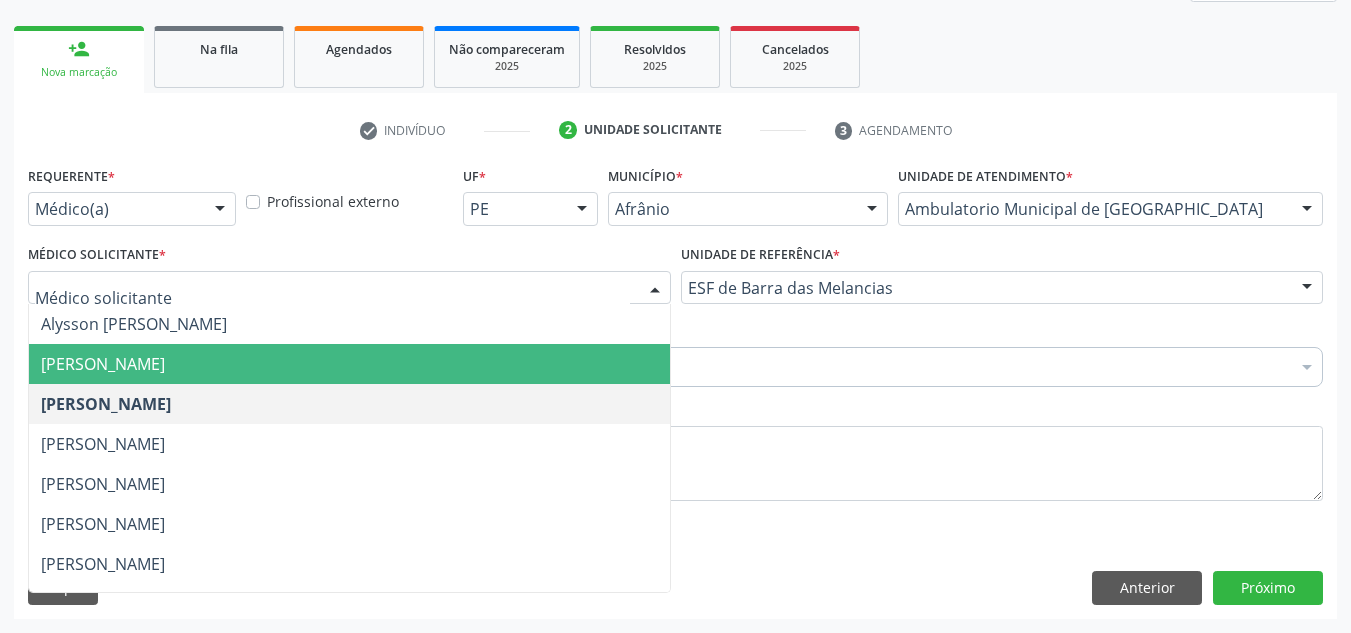 click on "[PERSON_NAME]" at bounding box center (349, 364) 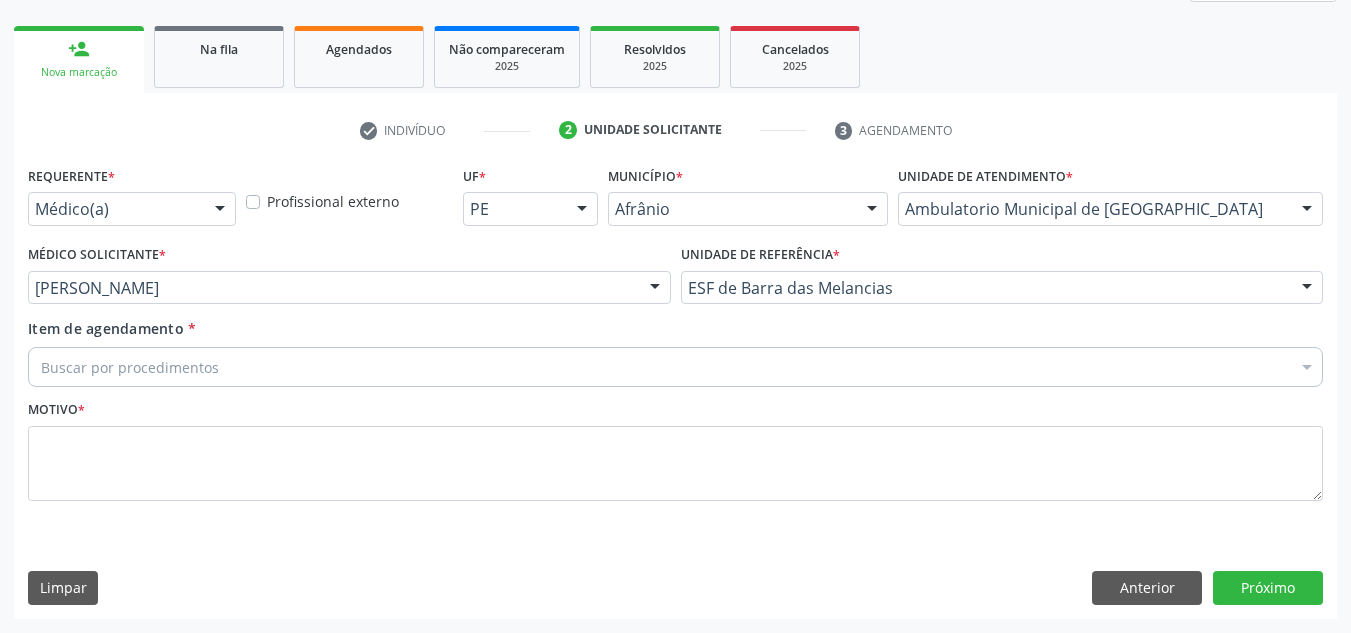 click on "Buscar por procedimentos" at bounding box center [675, 367] 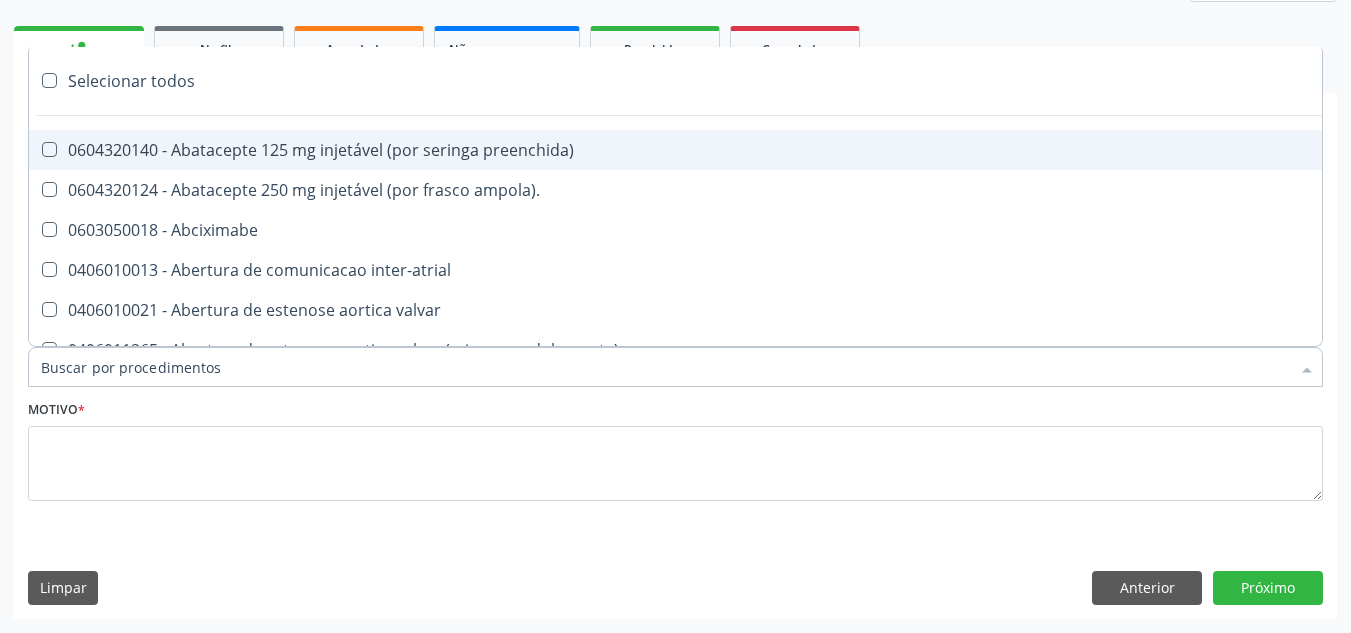 paste on "898 0045 4464 7276" 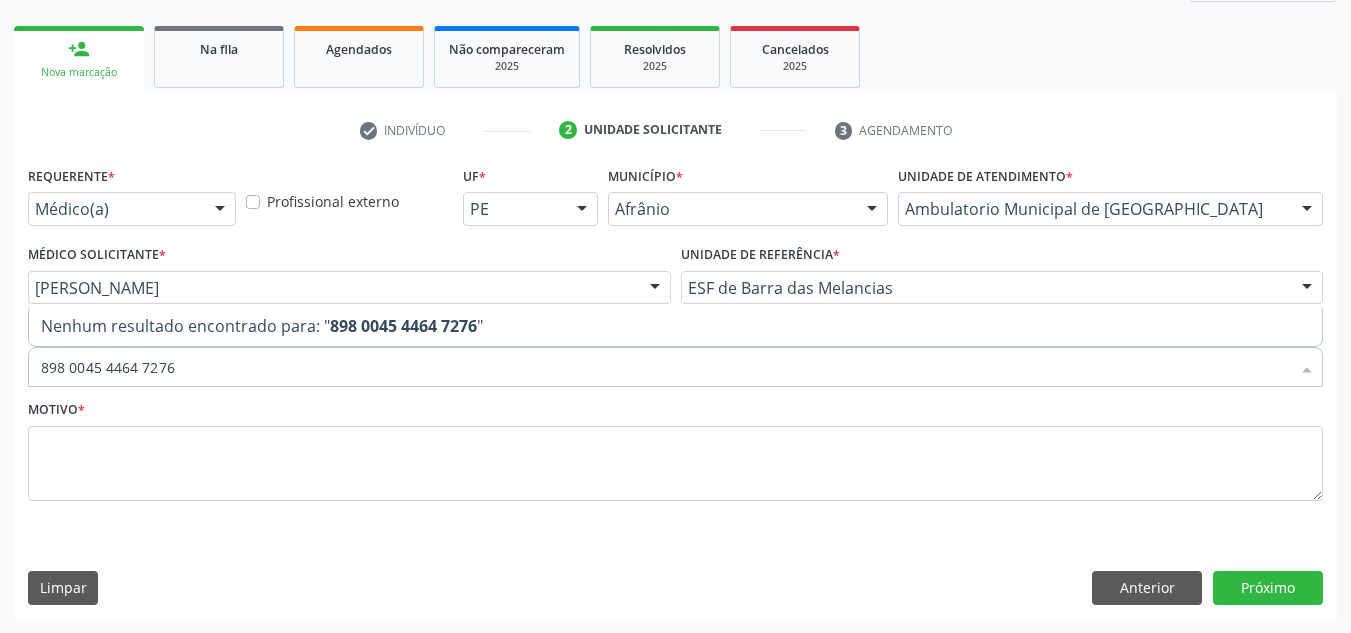 drag, startPoint x: 444, startPoint y: 384, endPoint x: 0, endPoint y: 388, distance: 444.018 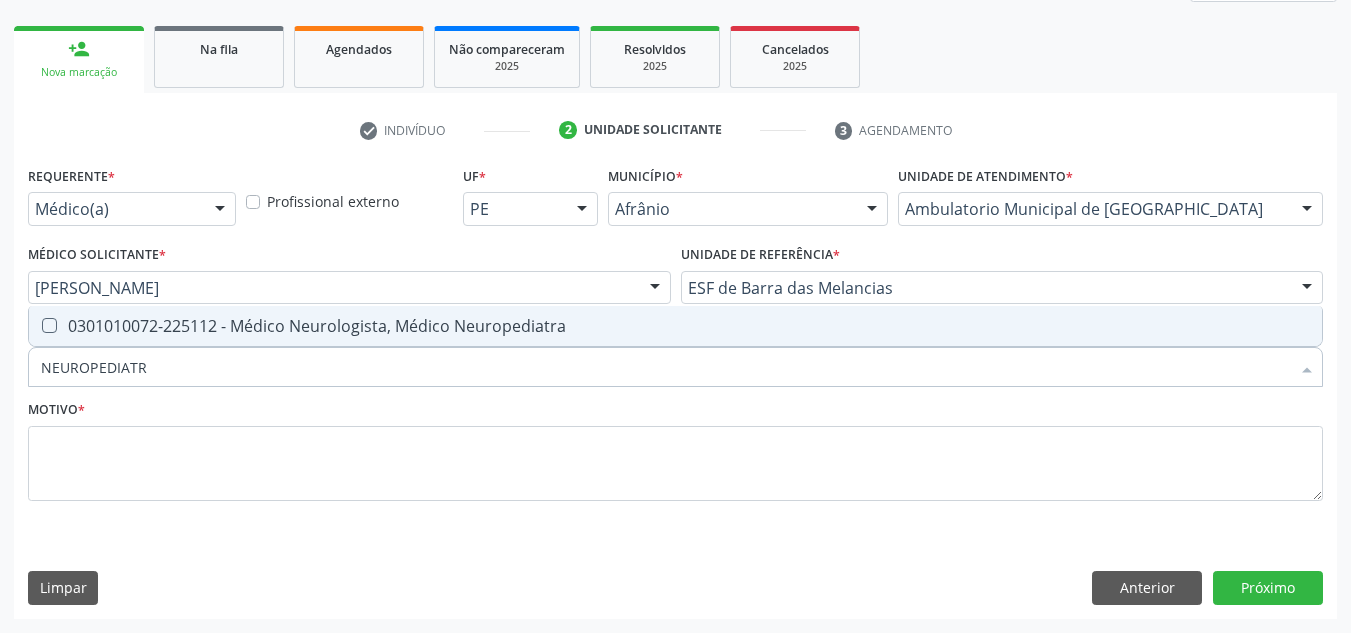 type on "NEUROPEDIATRA" 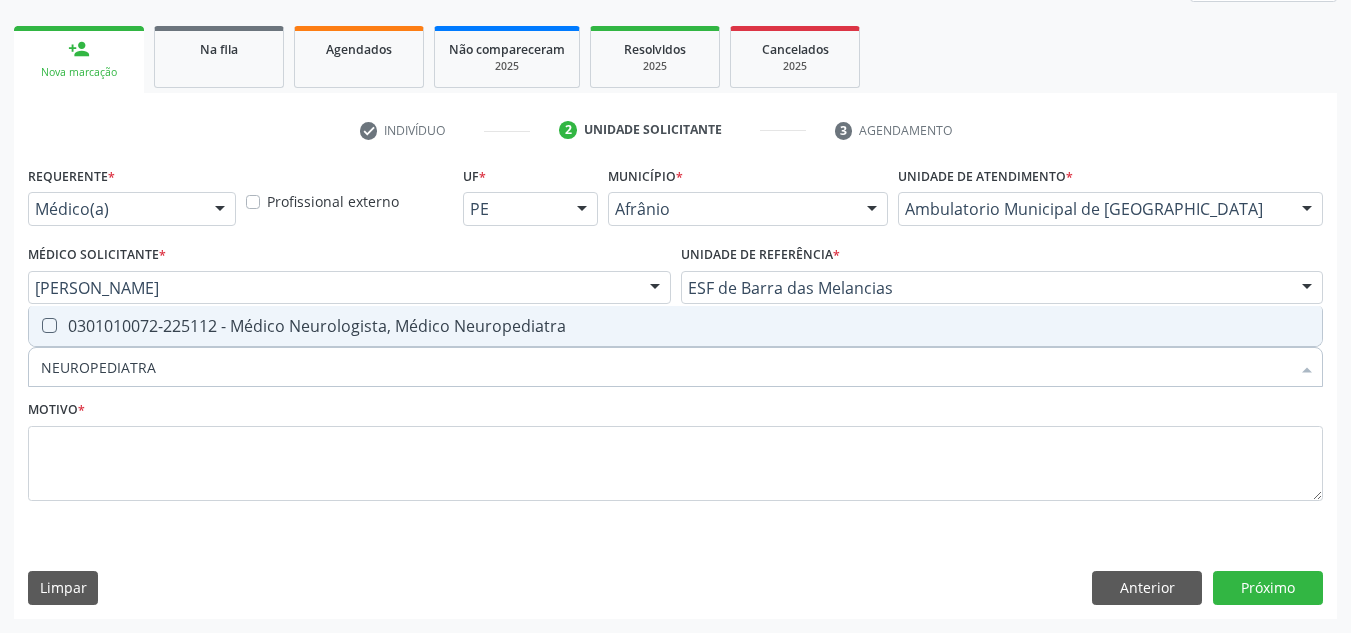 click on "Acompanhamento
Acompanhe a situação das marcações correntes e finalizadas
Relatórios
Acompanhamento
Consolidado
Procedimentos realizados
Ano de acompanhamento
2025 2024 2023 2022 2021 2020 2019 2018
person_add
Nova marcação
Na fila   Agendados   Não compareceram
2025
Resolvidos
2025
Cancelados
2025
check
Indivíduo
2
Unidade solicitante
3
Agendamento
CNS
*
898 0045 4464 7276       none
Nome
*
[PERSON_NAME]
Sexo
*
Masculino         Masculino   Feminino
Nenhum resultado encontrado para: "   "
Não há nenhuma opção para ser exibida.
RG
Órgão emissor
Nº do Telefone" at bounding box center [675, 235] 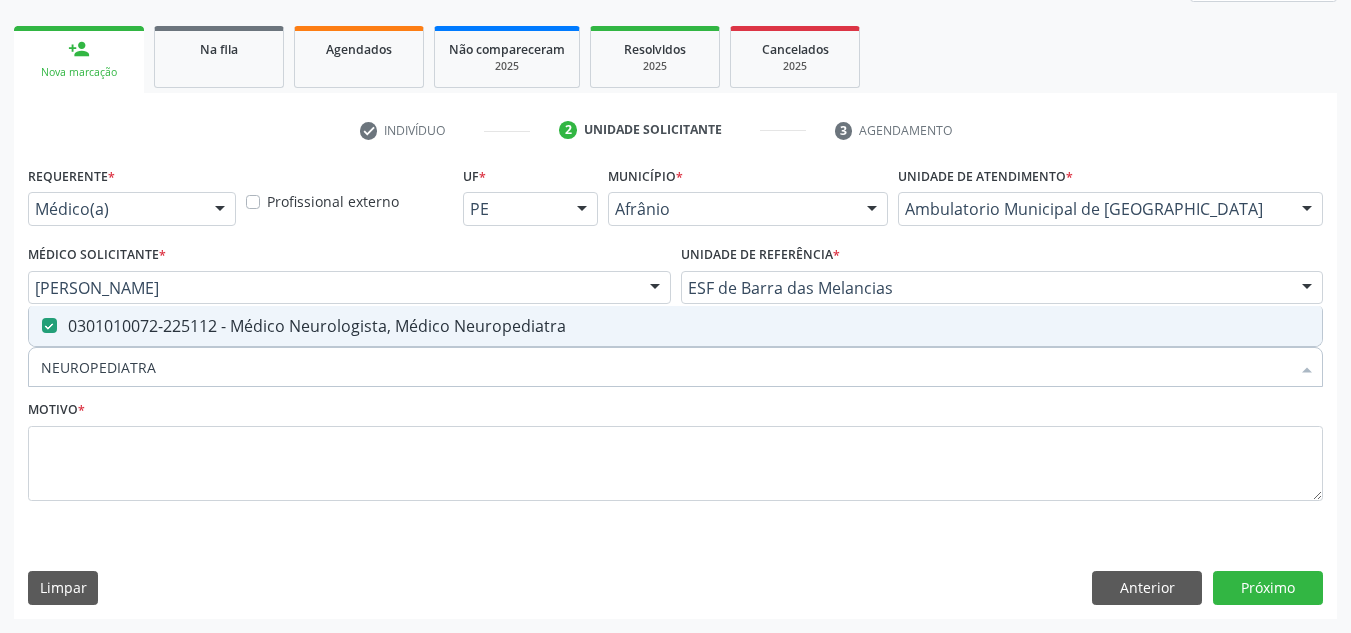 checkbox on "true" 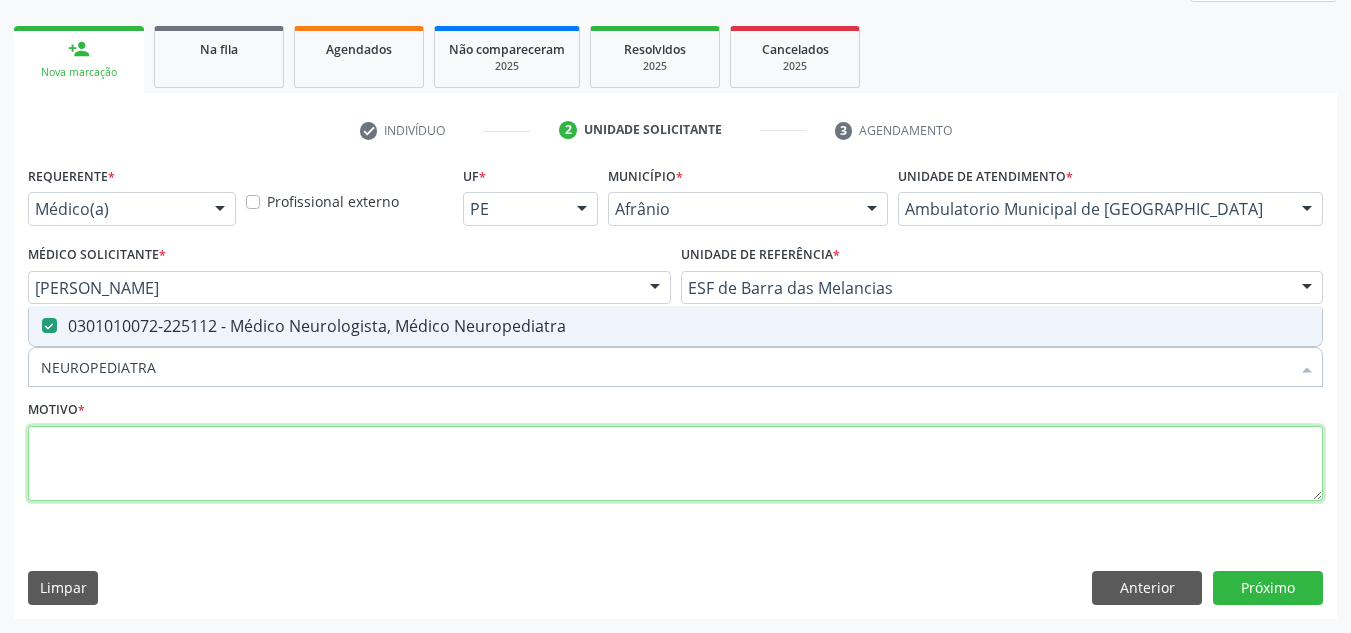 click at bounding box center [675, 464] 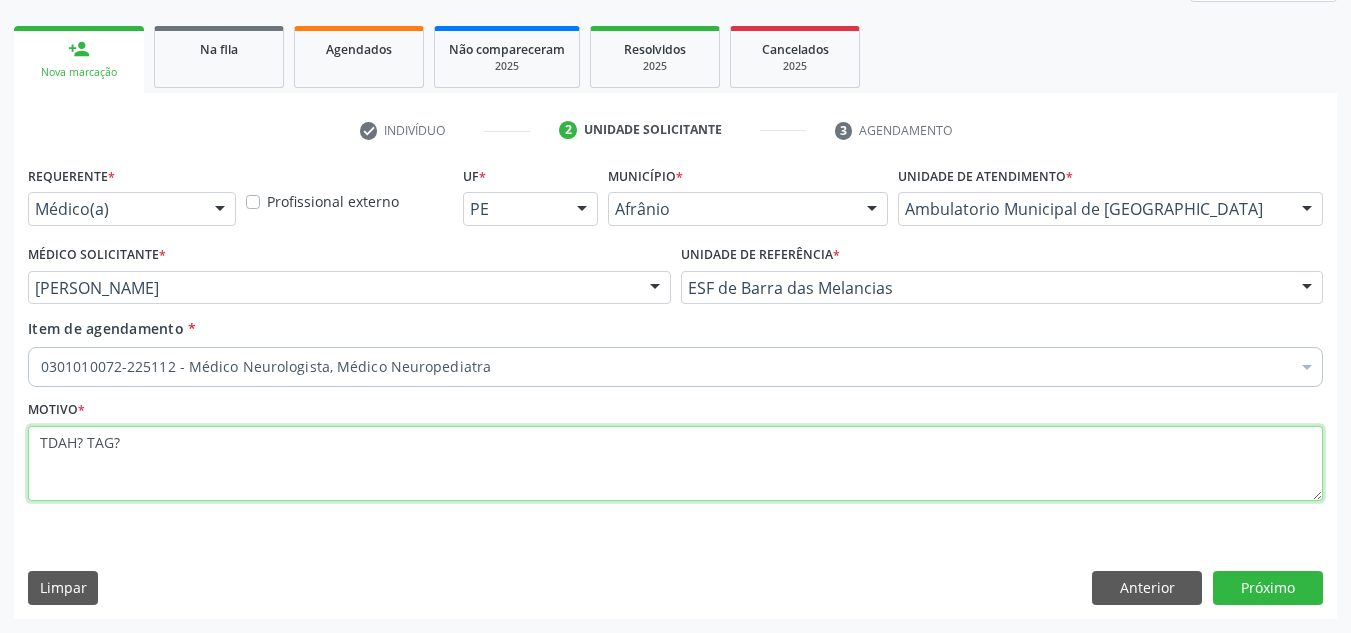 type on "TDAH? TAG?" 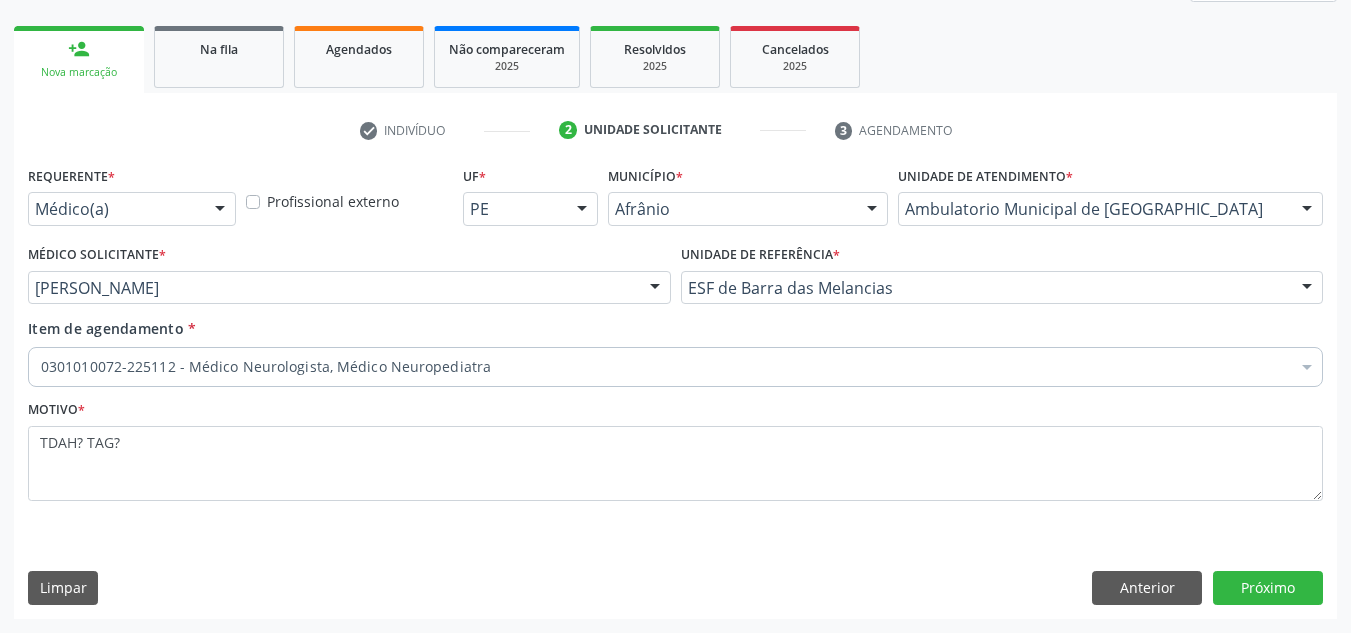 click on "Requerente
*
Médico(a)         Médico(a)   Enfermeiro(a)   Paciente
Nenhum resultado encontrado para: "   "
Não há nenhuma opção para ser exibida.
Profissional externo
UF
*
PE         BA   PE
Nenhum resultado encontrado para: "   "
Não há nenhuma opção para ser exibida.
Município
*
[PERSON_NAME] resultado encontrado para: "   "
Não há nenhuma opção para ser exibida.
Unidade de atendimento
*
Ambulatorio Municipal de Saude         Academia da Saude de Afranio   Academia da Saude do [GEOGRAPHIC_DATA][PERSON_NAME] do Distrito de [GEOGRAPHIC_DATA] do [GEOGRAPHIC_DATA] do [PERSON_NAME][GEOGRAPHIC_DATA]   Ambulatorio Municipal de Saude   Caf Central de Abastecimento Farmaceutico     Centro de Especialidades   Cime   Cuidar" at bounding box center [675, 389] 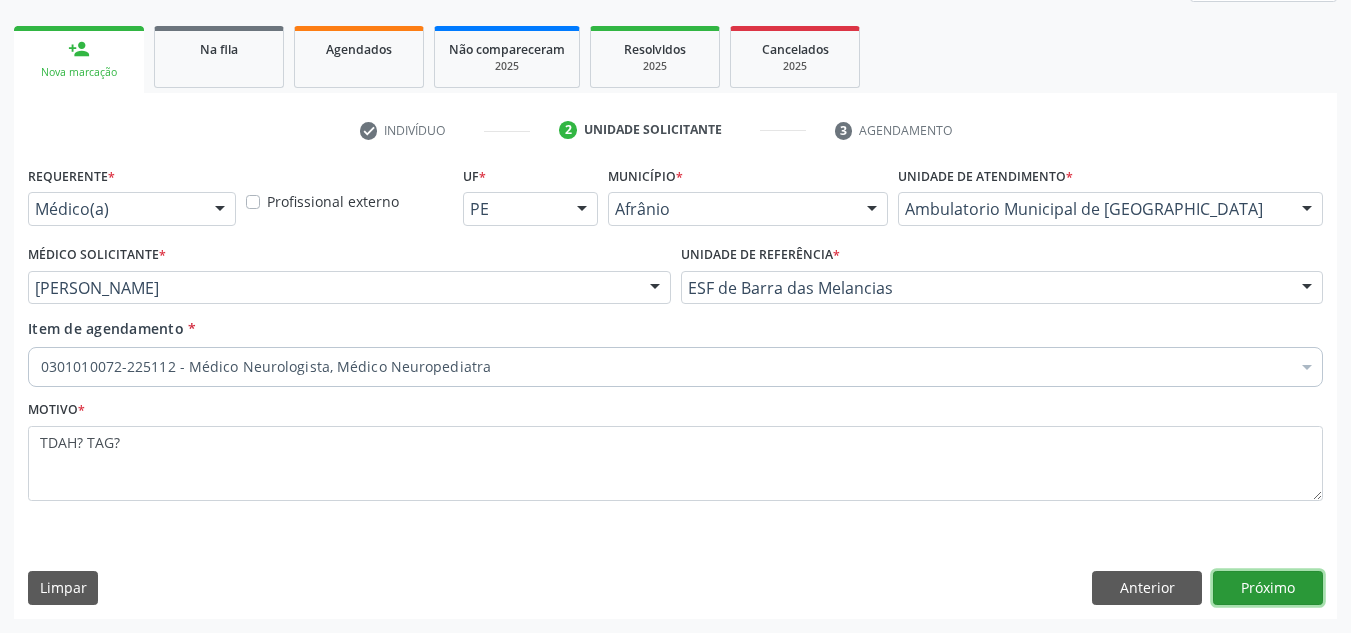 click on "Próximo" at bounding box center (1268, 588) 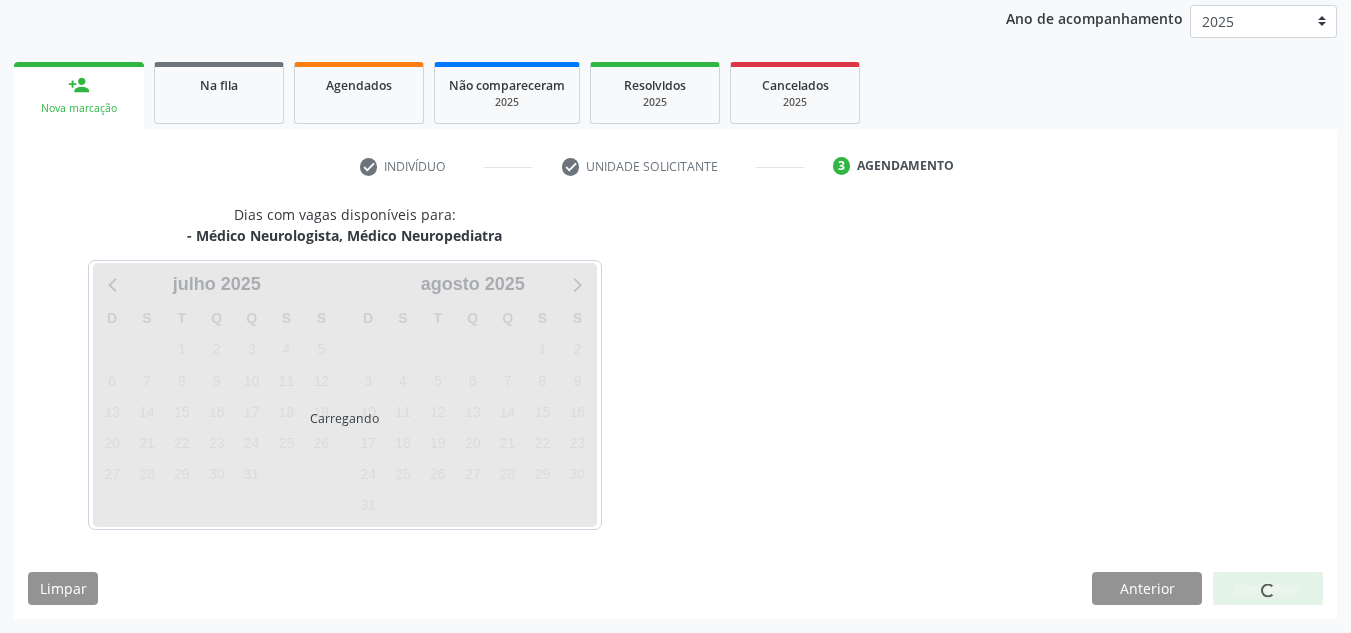 scroll, scrollTop: 237, scrollLeft: 0, axis: vertical 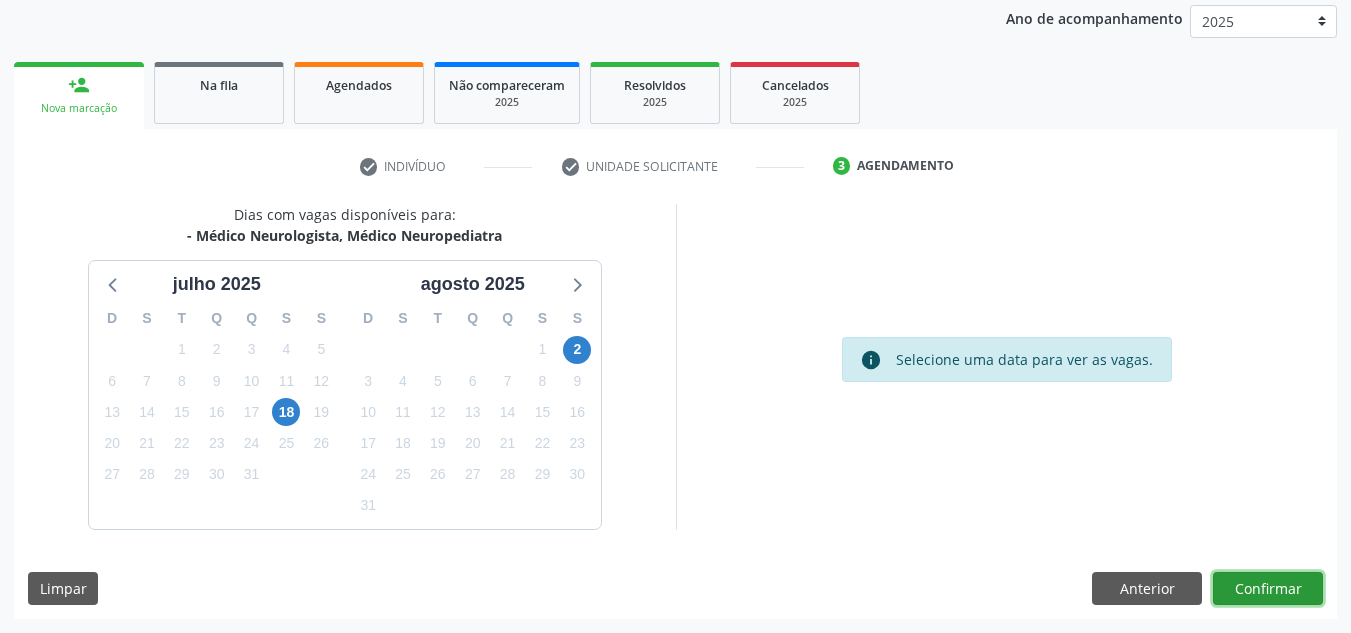 click on "Confirmar" at bounding box center [1268, 589] 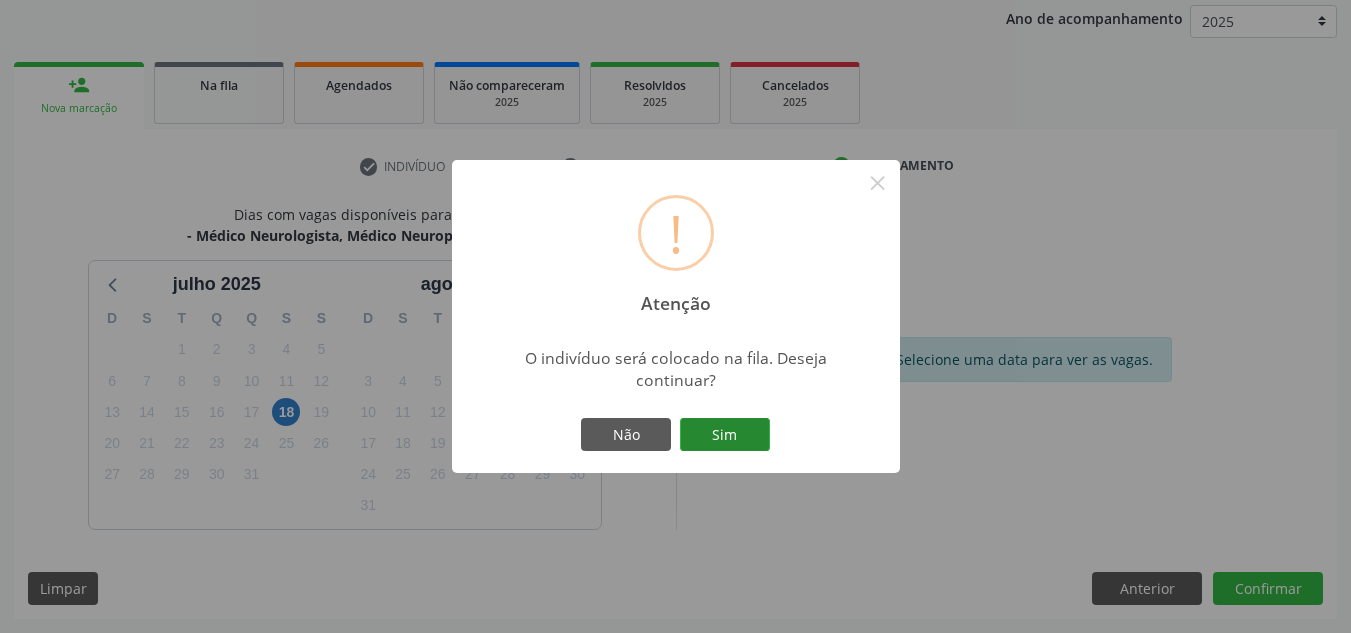 click on "Sim" at bounding box center (725, 435) 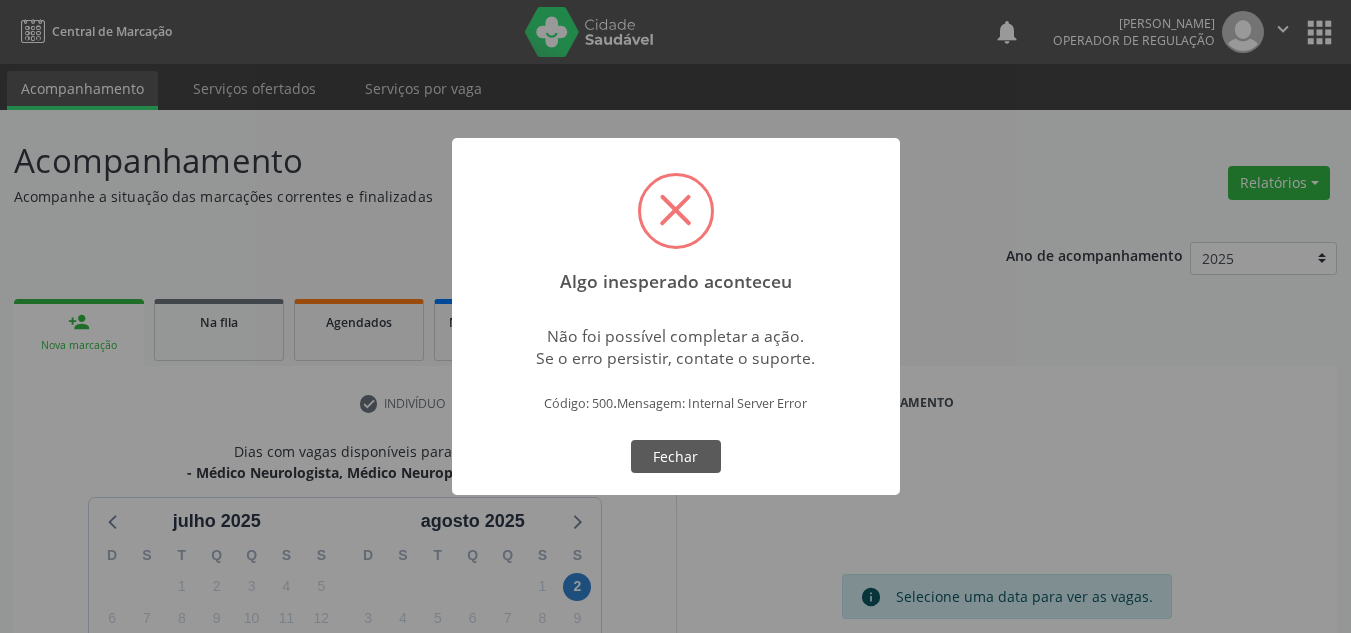 scroll, scrollTop: 237, scrollLeft: 0, axis: vertical 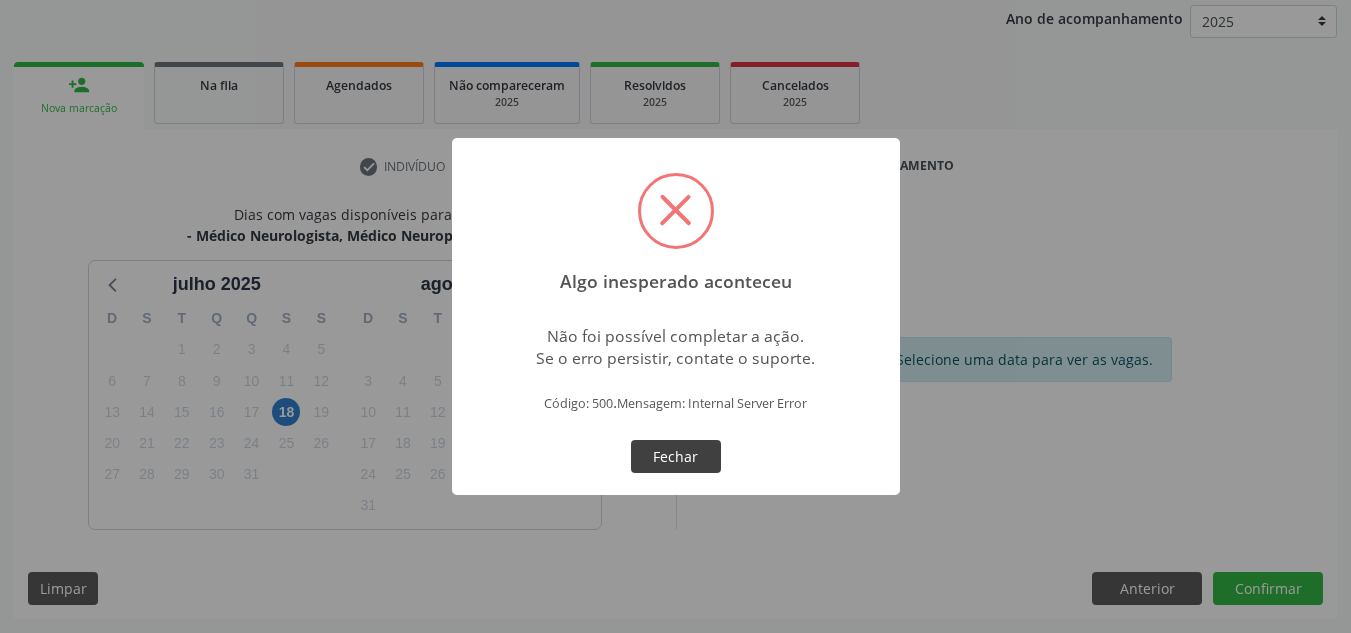 click on "Fechar" at bounding box center (676, 457) 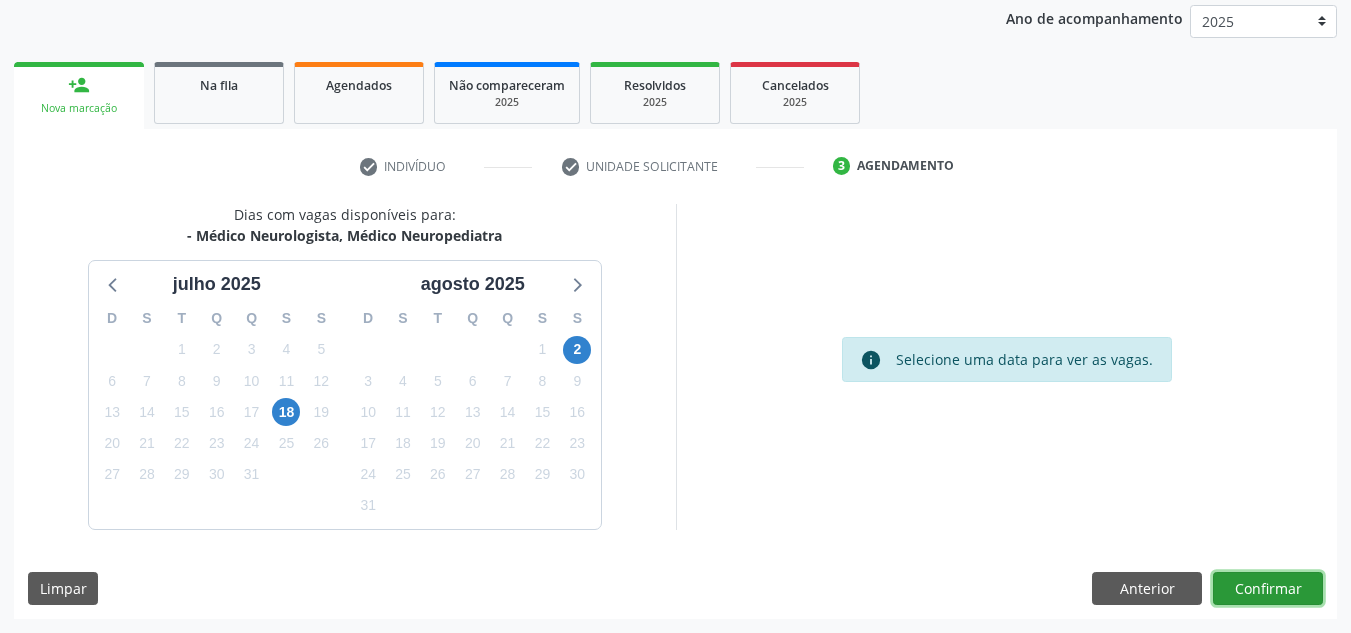 click on "Confirmar" at bounding box center [1268, 589] 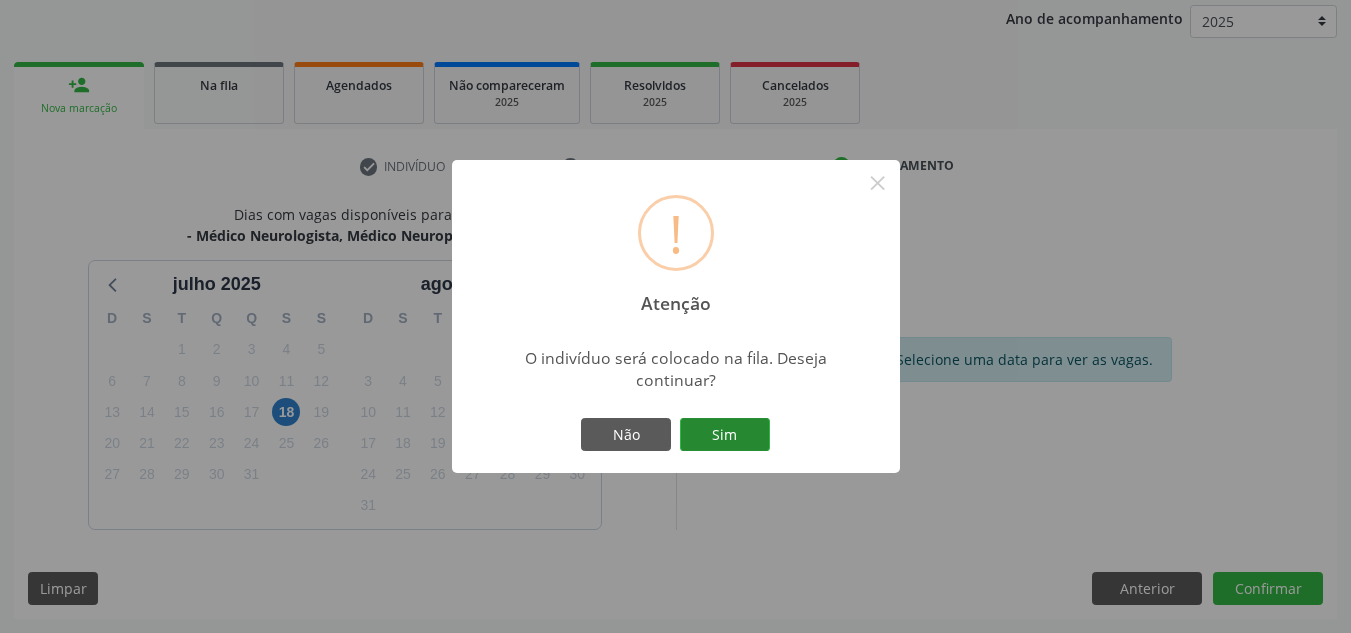click on "Sim" at bounding box center [725, 435] 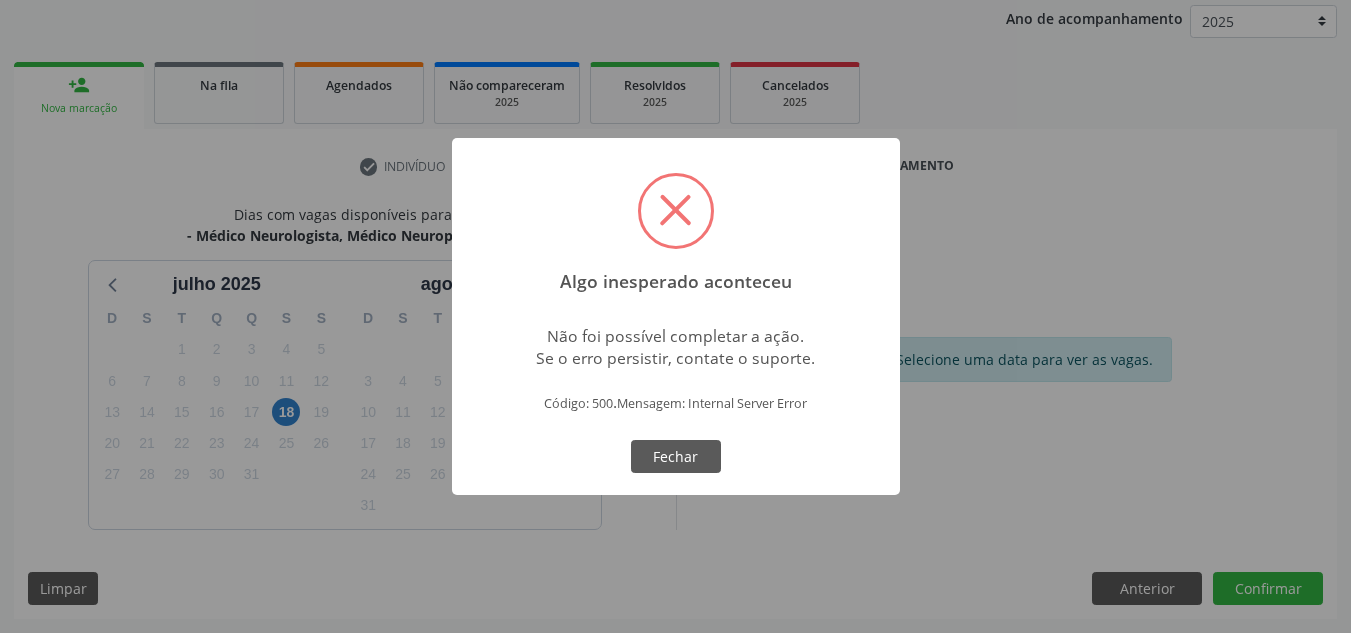 click on "Algo inesperado aconteceu × Não foi possível completar a ação. Se o erro persistir, contate o suporte.
Código: 500 .
Mensagem: Internal Server Error OK Fechar" at bounding box center (676, 317) 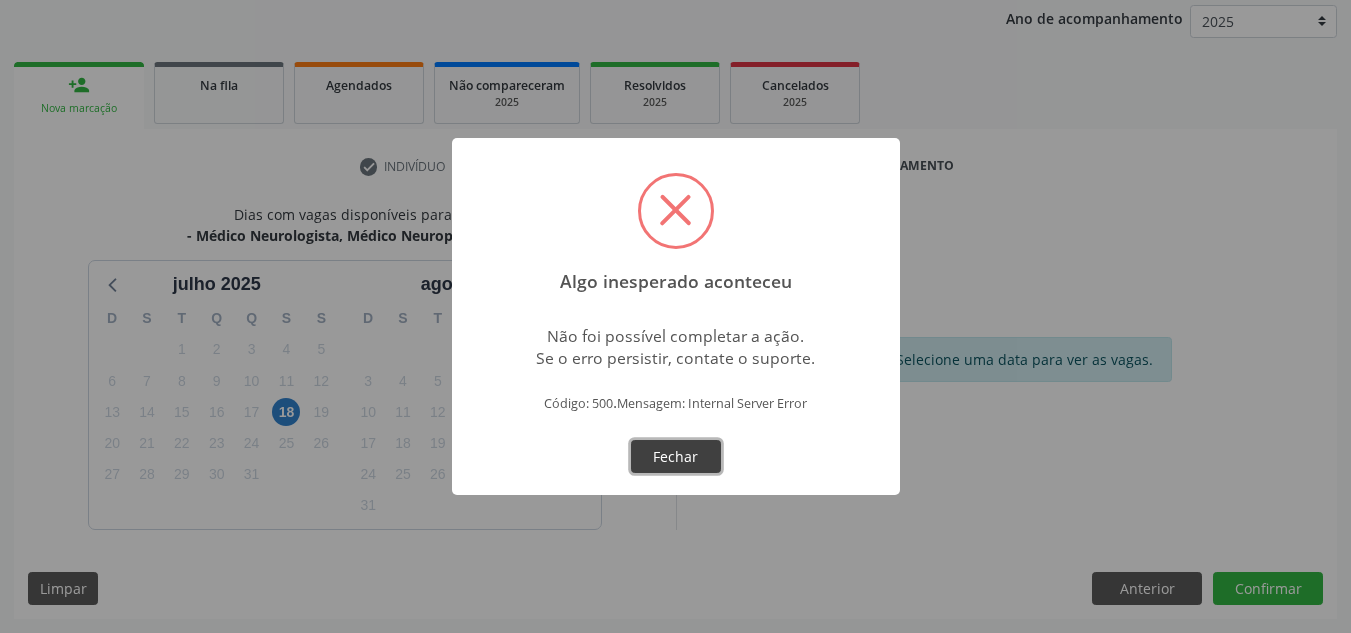 click on "Fechar" at bounding box center [676, 457] 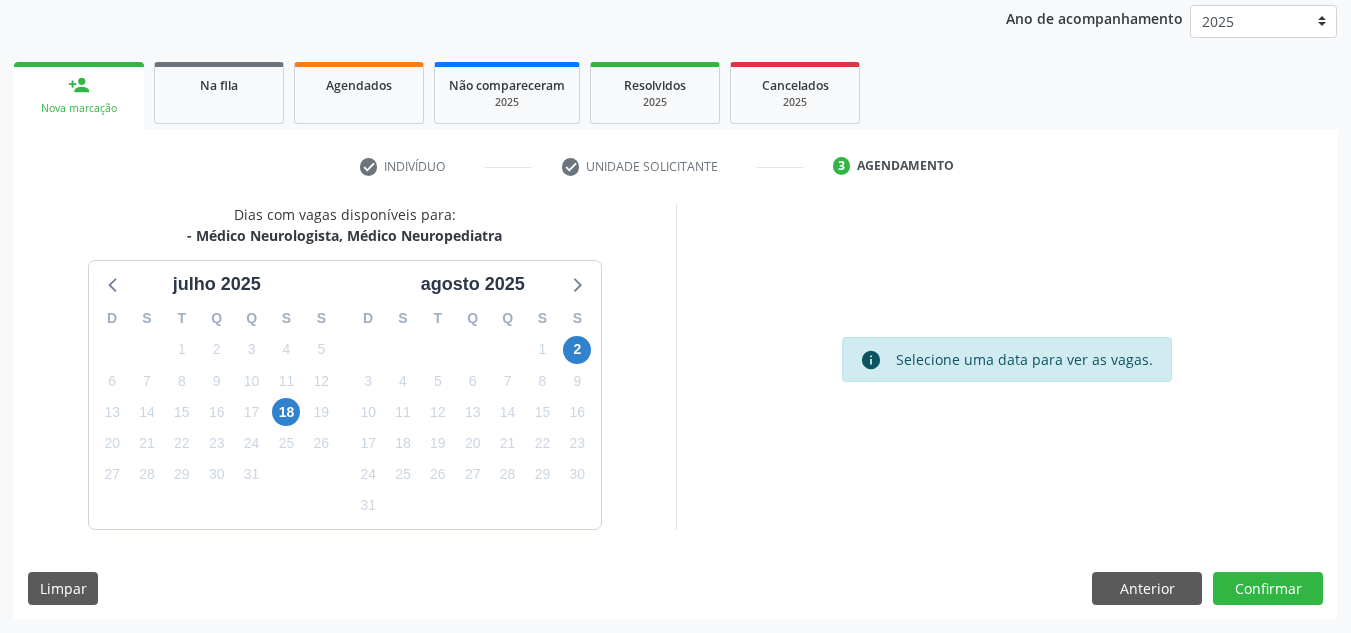 click on "Central de Marcação
notifications
Ana Carla Pereira de Albuquerque
Operador de regulação

Configurações
Sair
apps
Acompanhamento
Serviços ofertados
Serviços por vaga
Acompanhamento
Acompanhe a situação das marcações correntes e finalizadas
Relatórios
Acompanhamento
Consolidado
Procedimentos realizados
Ano de acompanhamento
2025 2024 2023 2022 2021 2020 2019 2018
person_add
Nova marcação
Na fila   Agendados   Não compareceram
2025
Resolvidos
2025
Cancelados
2025
check
Indivíduo
check
Unidade solicitante
3
Agendamento
CNS
*
898 0045 4464 7276       none
Nome
*
BRAYAN RIAN DA SILVA CAVALCANTI" at bounding box center (675, 79) 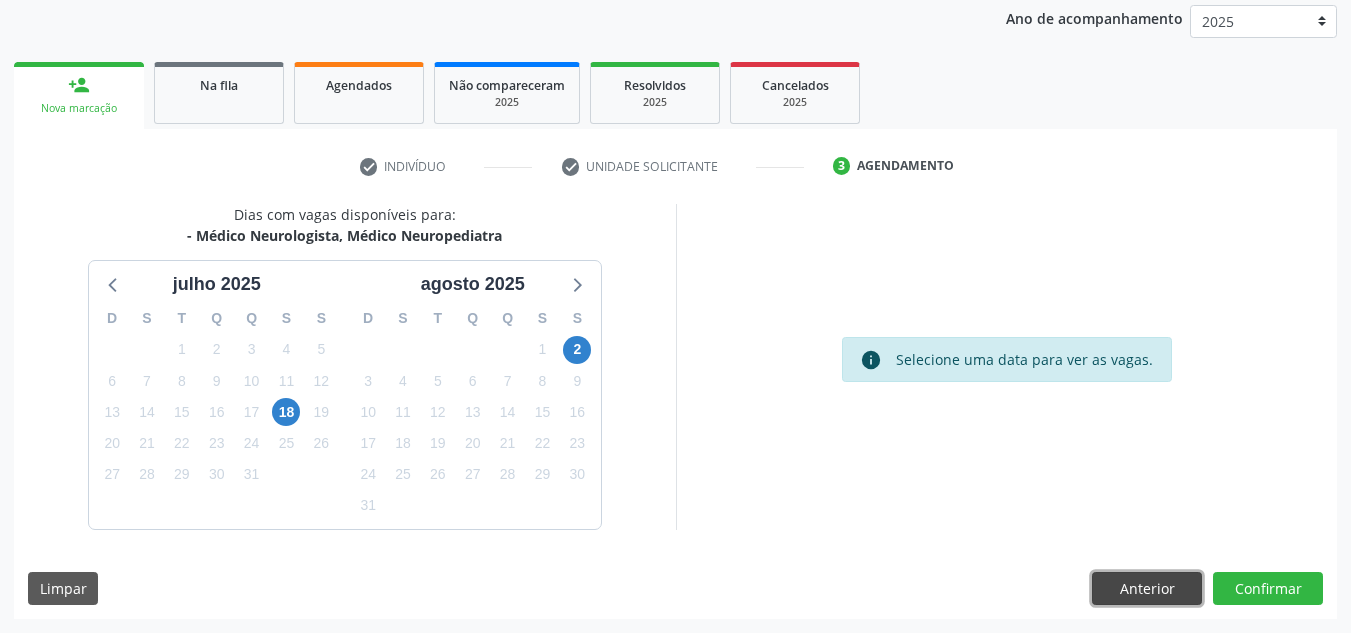 click on "Anterior" at bounding box center [1147, 589] 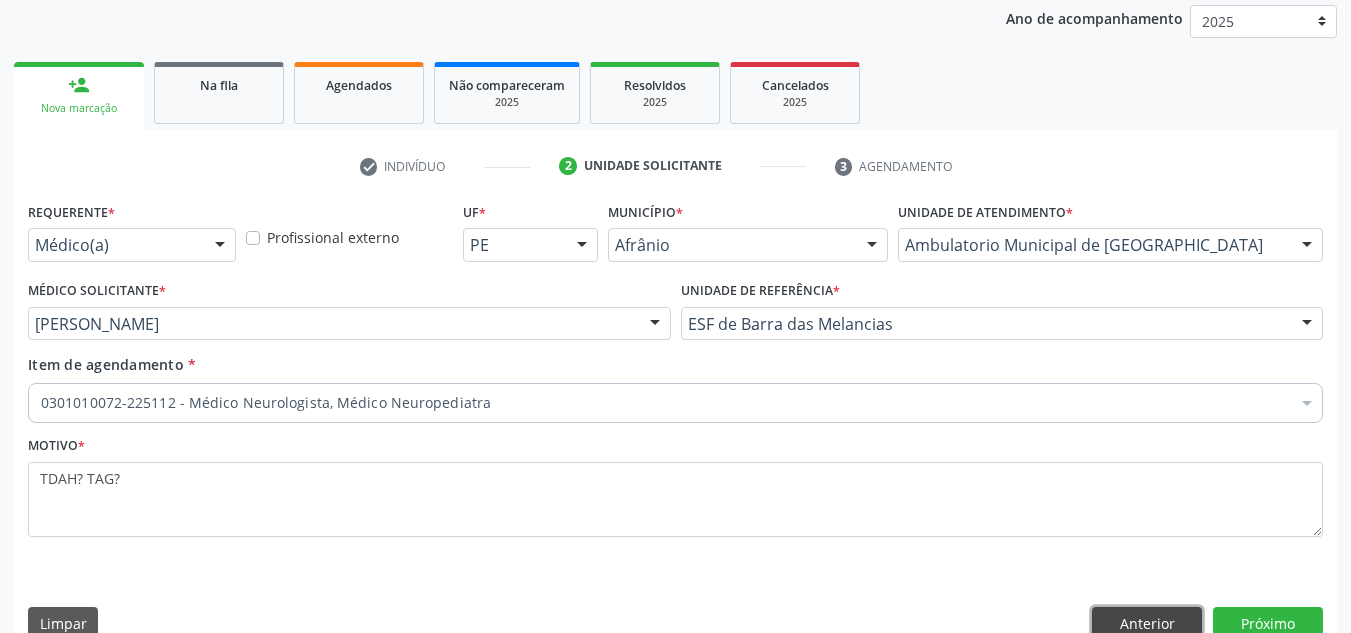 click on "Anterior" at bounding box center [1147, 624] 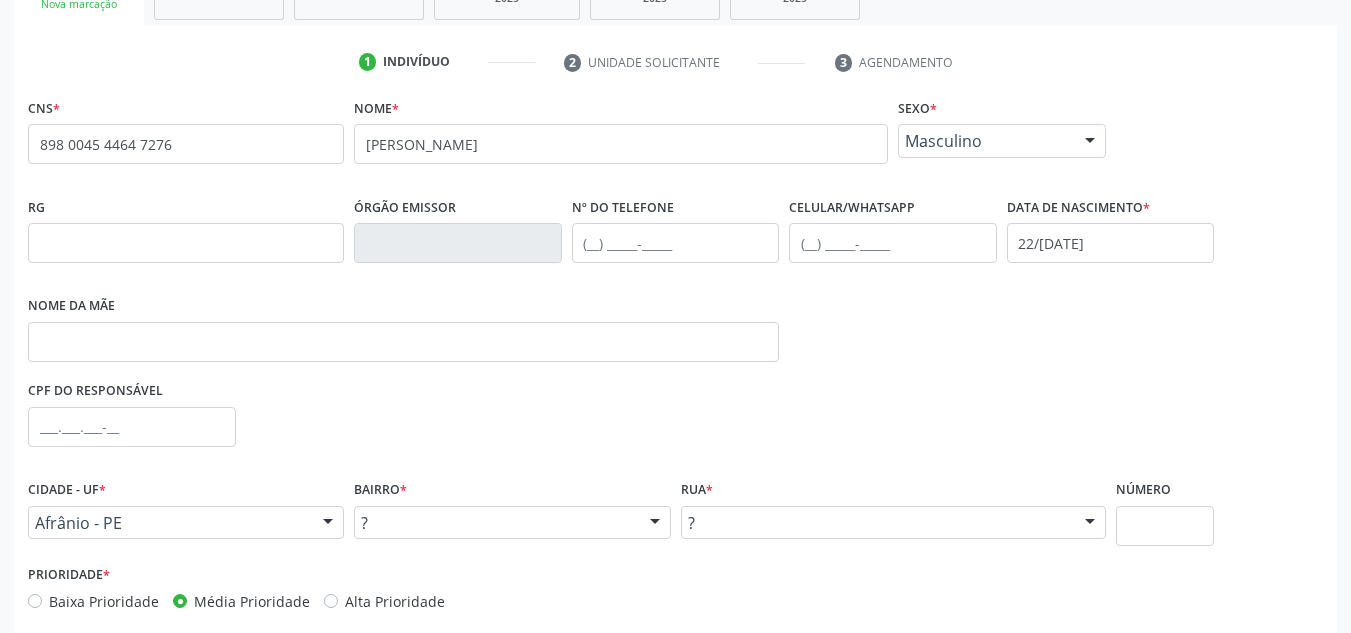 scroll, scrollTop: 437, scrollLeft: 0, axis: vertical 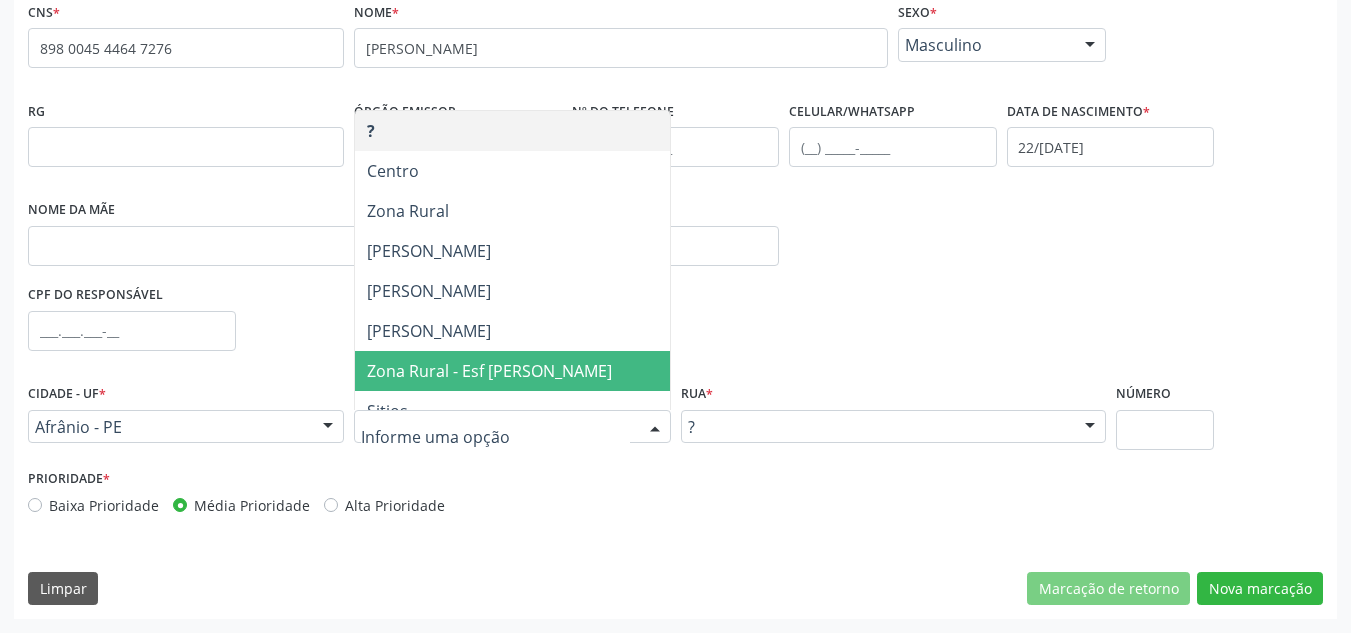 type on "-" 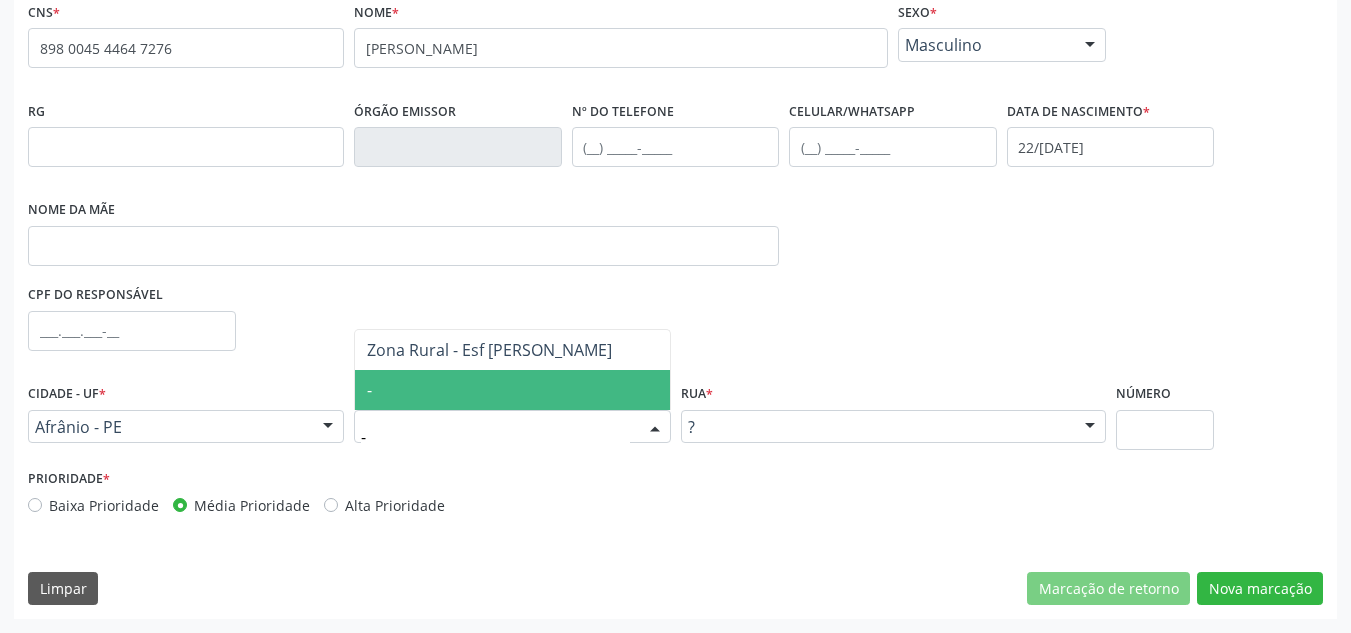 click on "-" at bounding box center [512, 390] 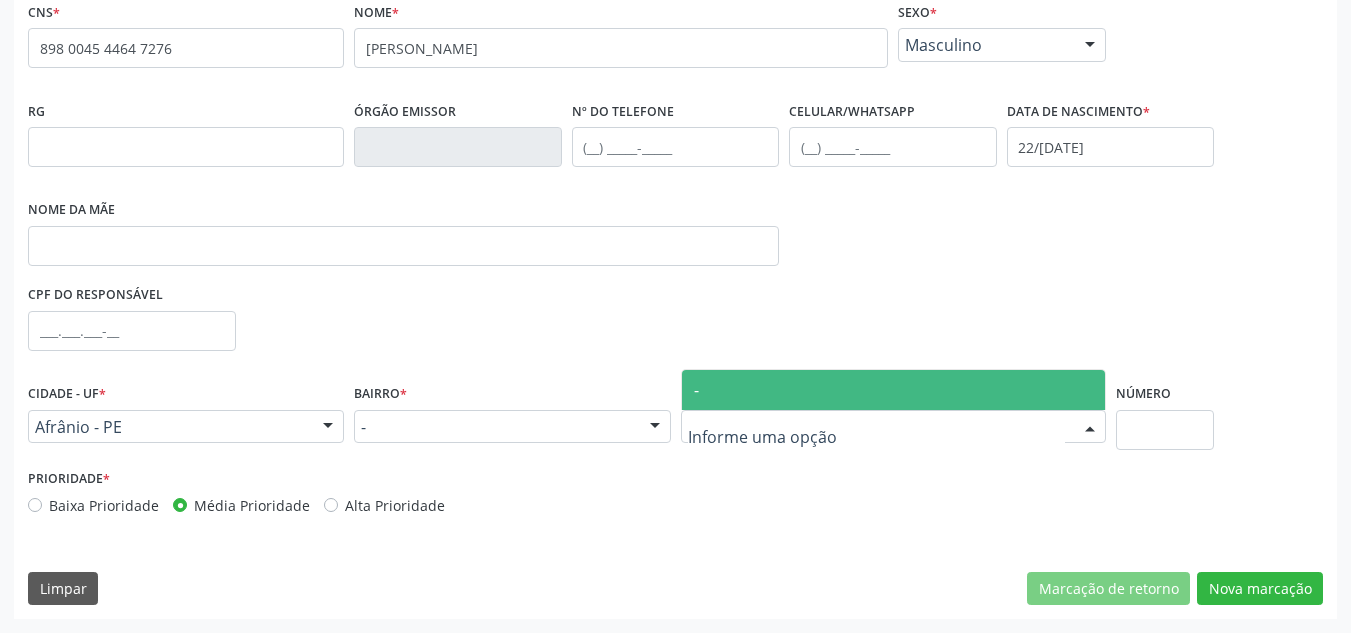 type on "-" 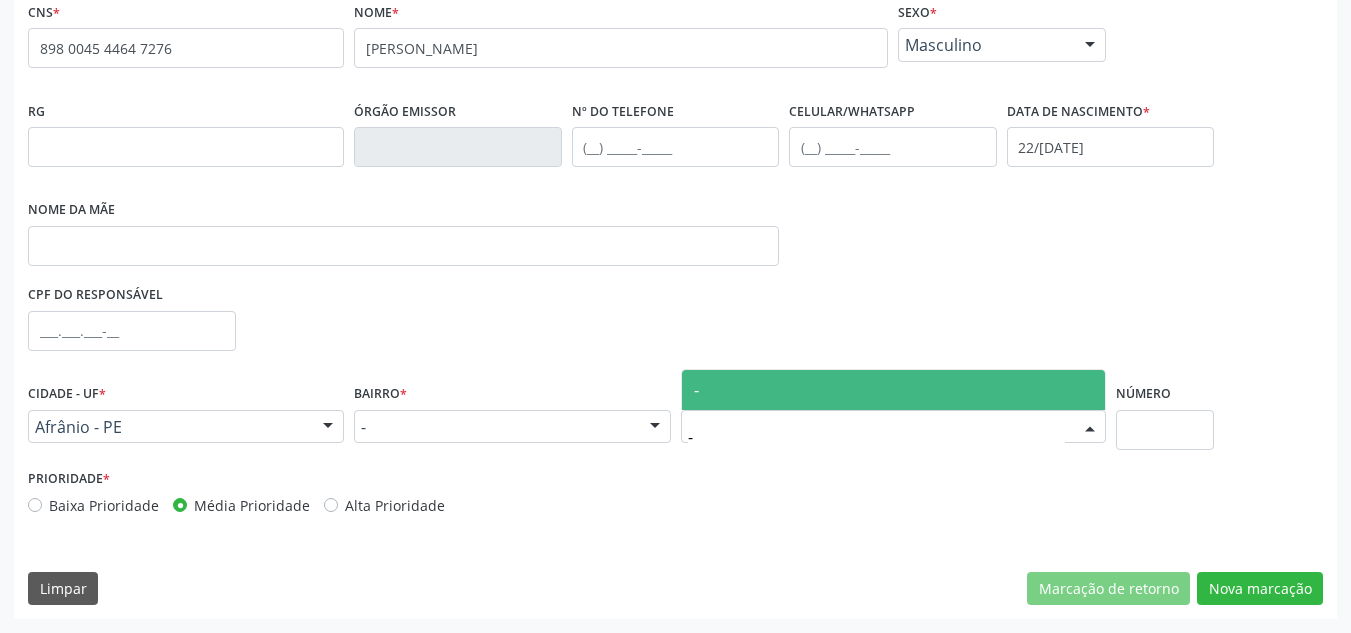 click on "-" at bounding box center (893, 390) 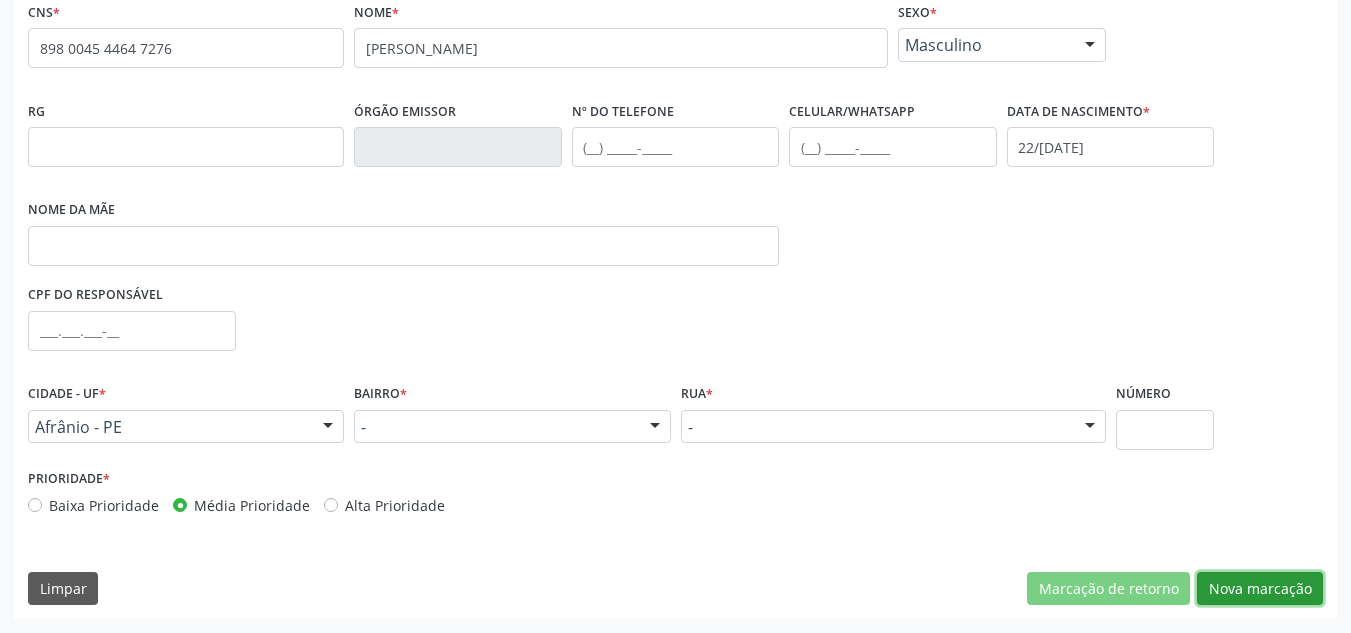 click on "Nova marcação" at bounding box center (1260, 589) 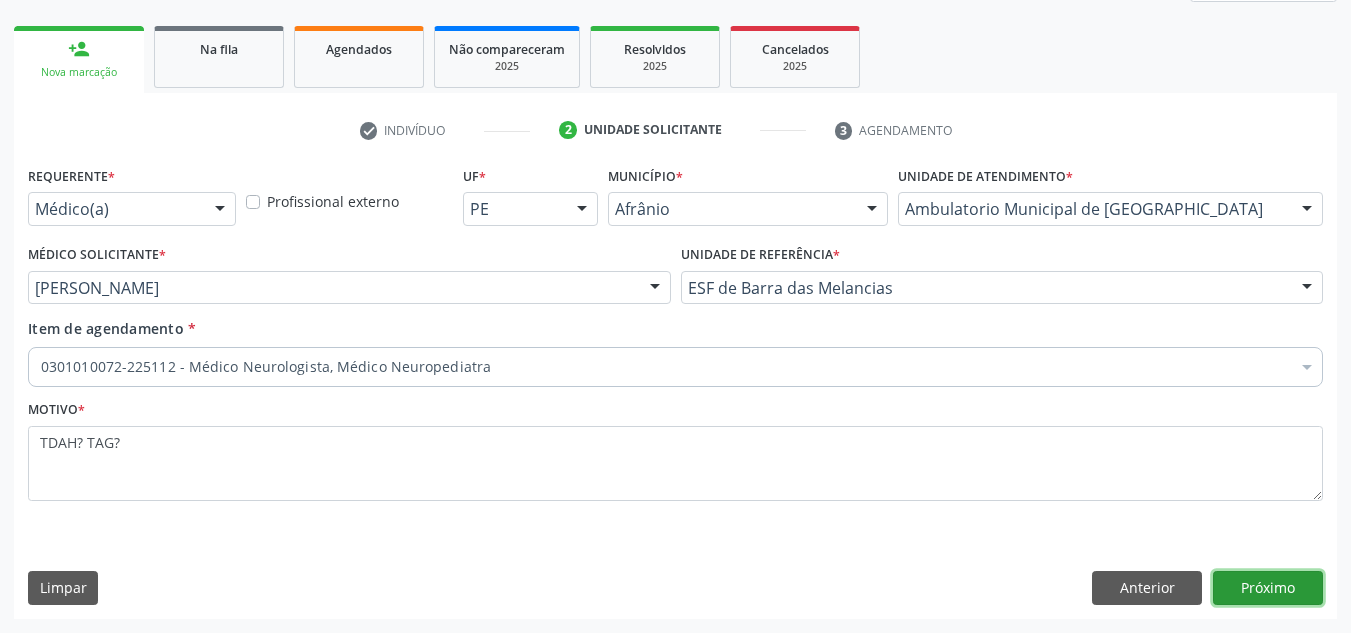 click on "Próximo" at bounding box center [1268, 588] 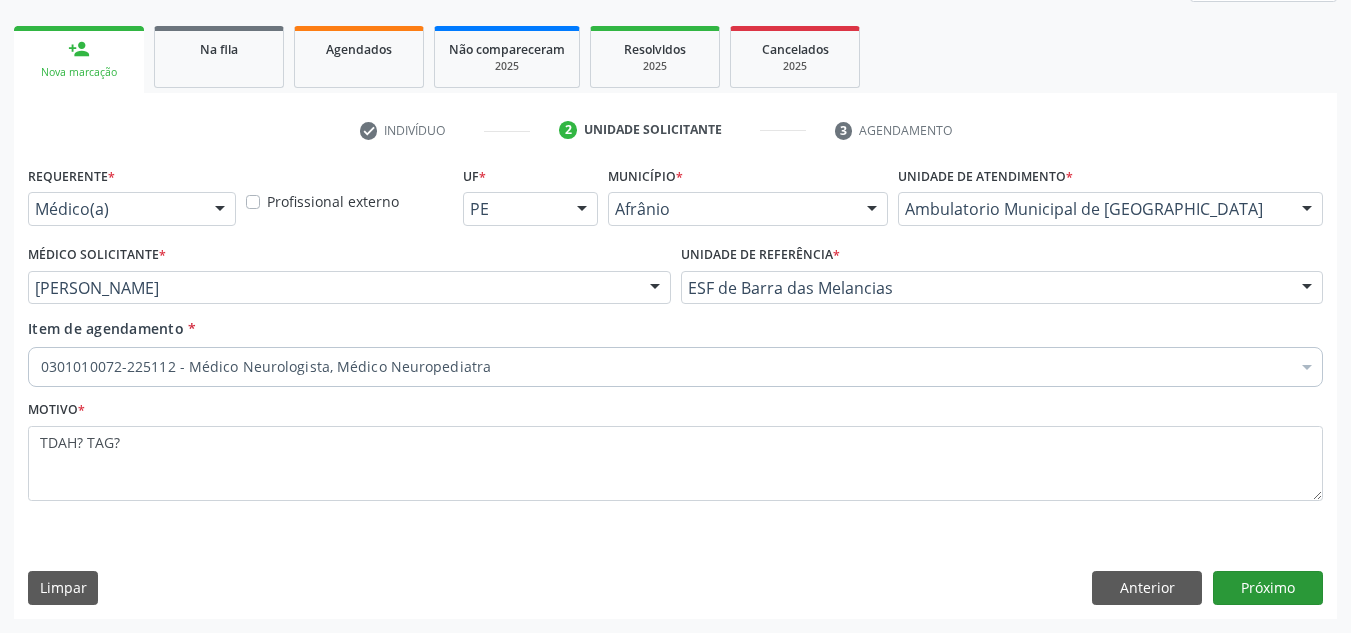 scroll, scrollTop: 216, scrollLeft: 0, axis: vertical 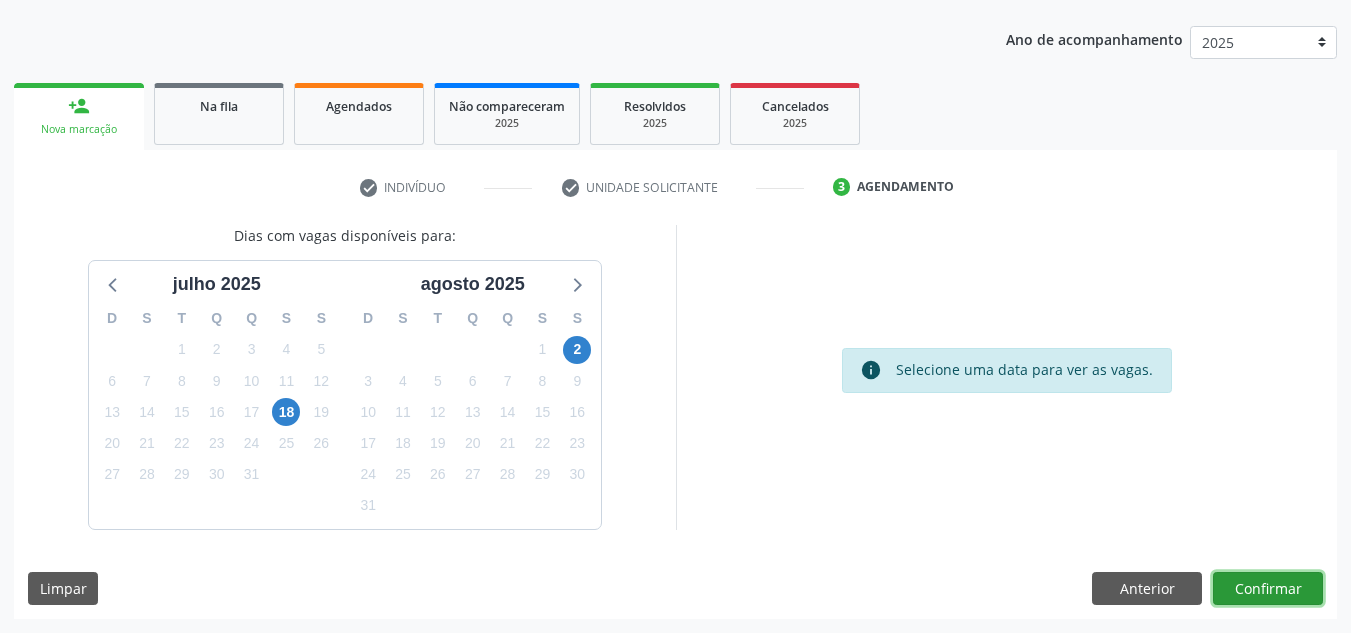 click on "Confirmar" at bounding box center [1268, 589] 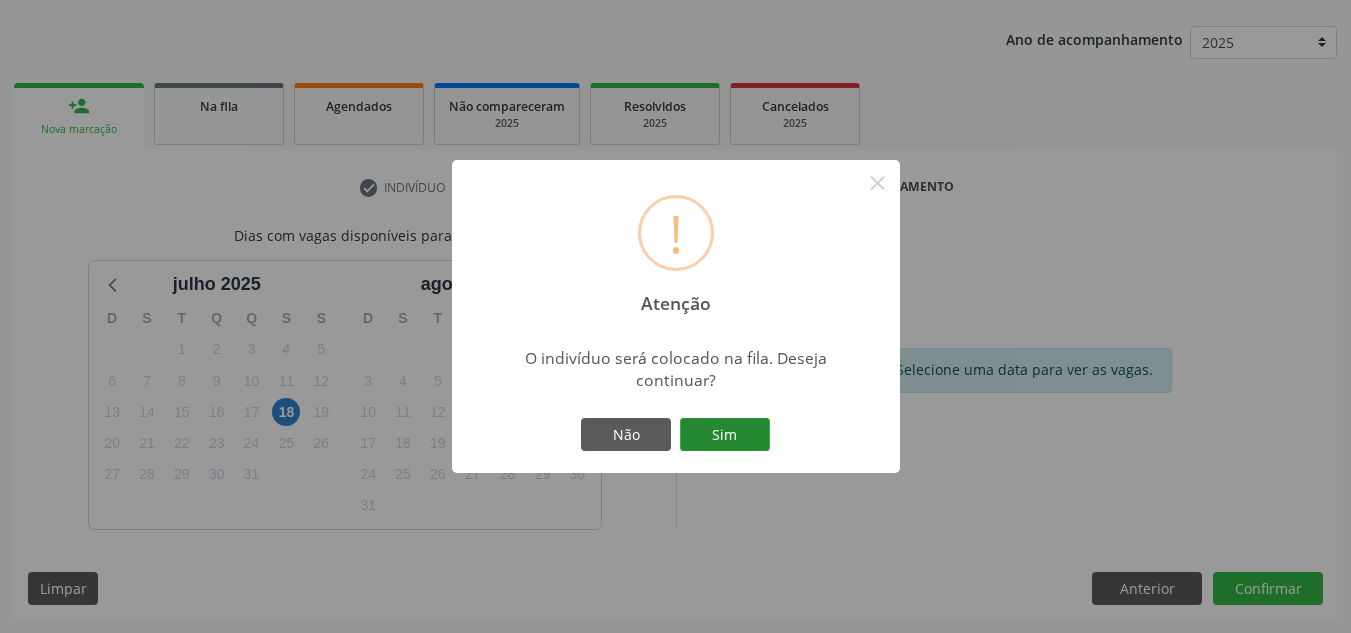 click on "Sim" at bounding box center [725, 435] 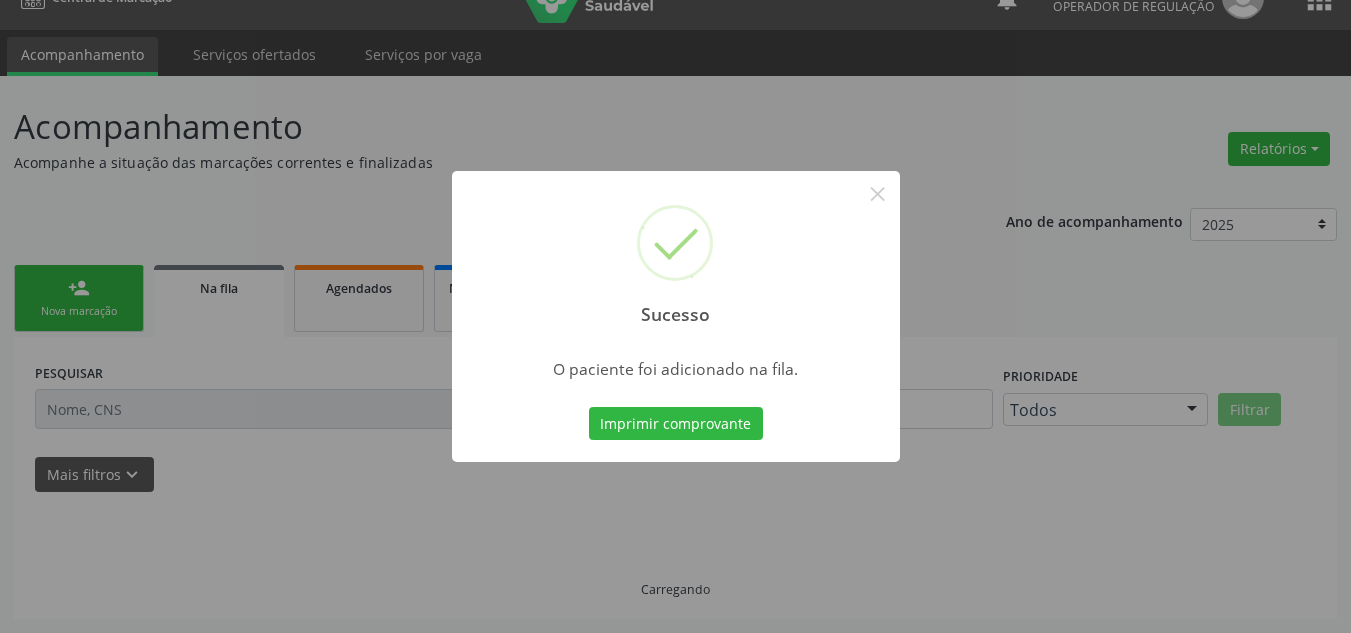 scroll, scrollTop: 34, scrollLeft: 0, axis: vertical 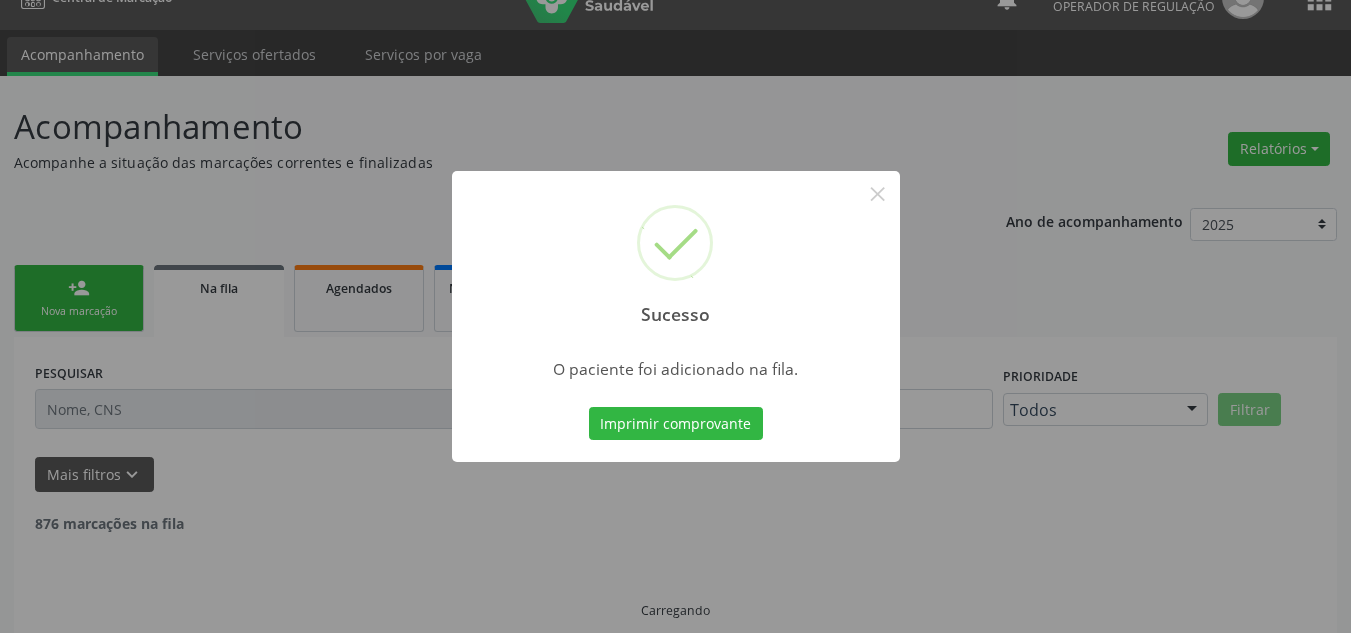type 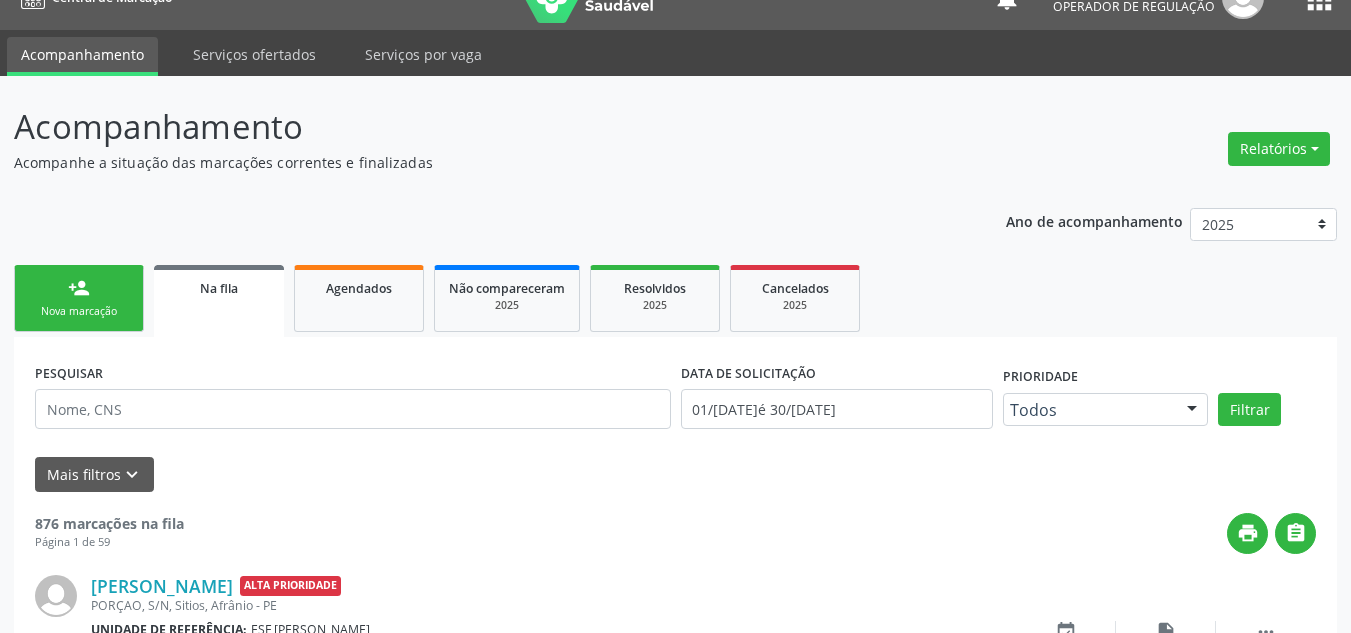 click on "person_add
Nova marcação" at bounding box center [79, 298] 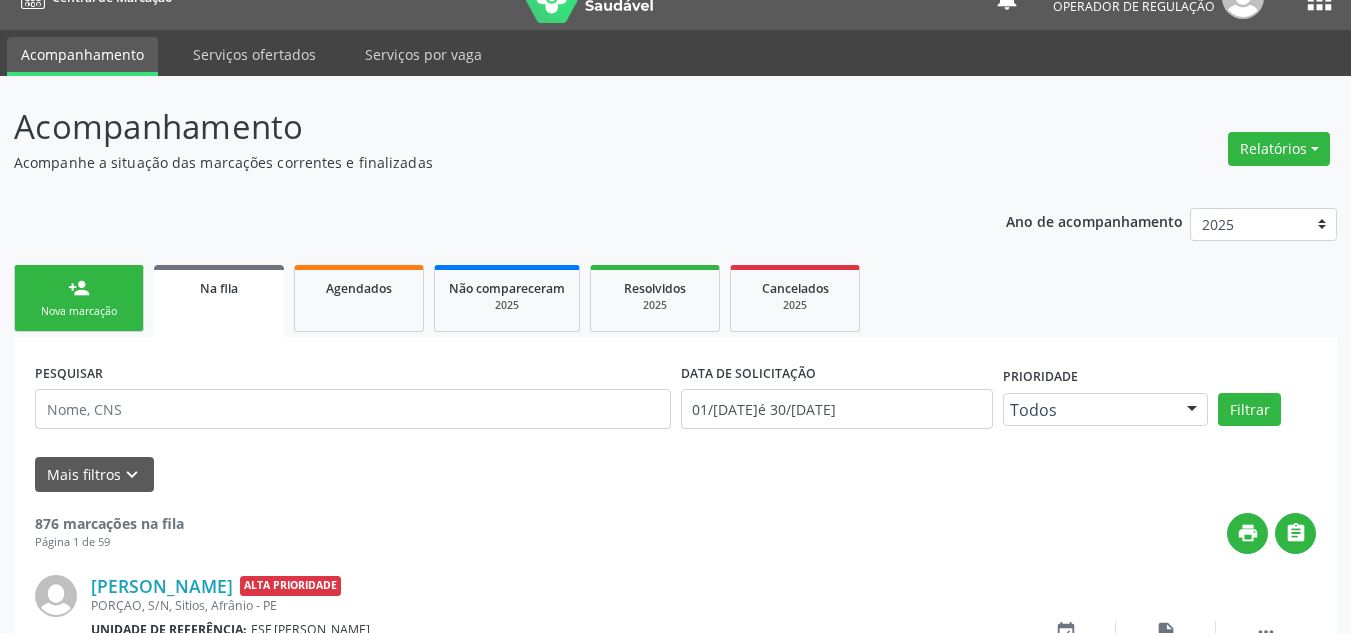 click on "person_add
Nova marcação" at bounding box center (79, 298) 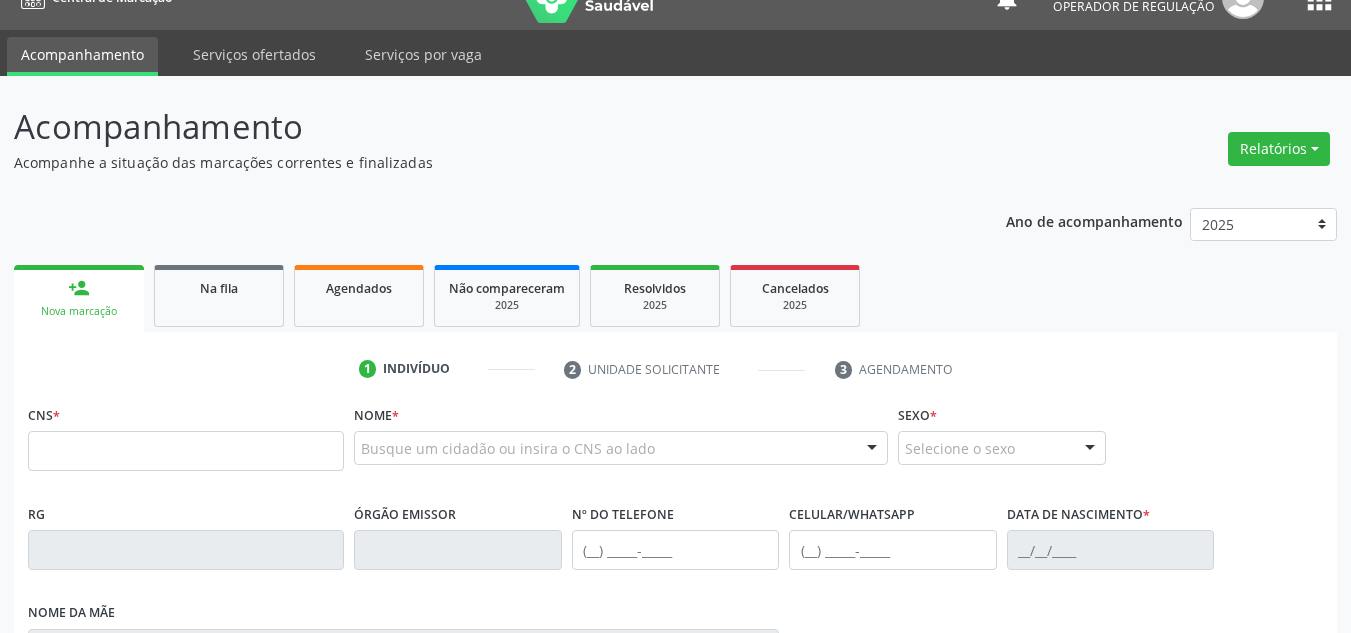 drag, startPoint x: 105, startPoint y: 425, endPoint x: 91, endPoint y: 472, distance: 49.0408 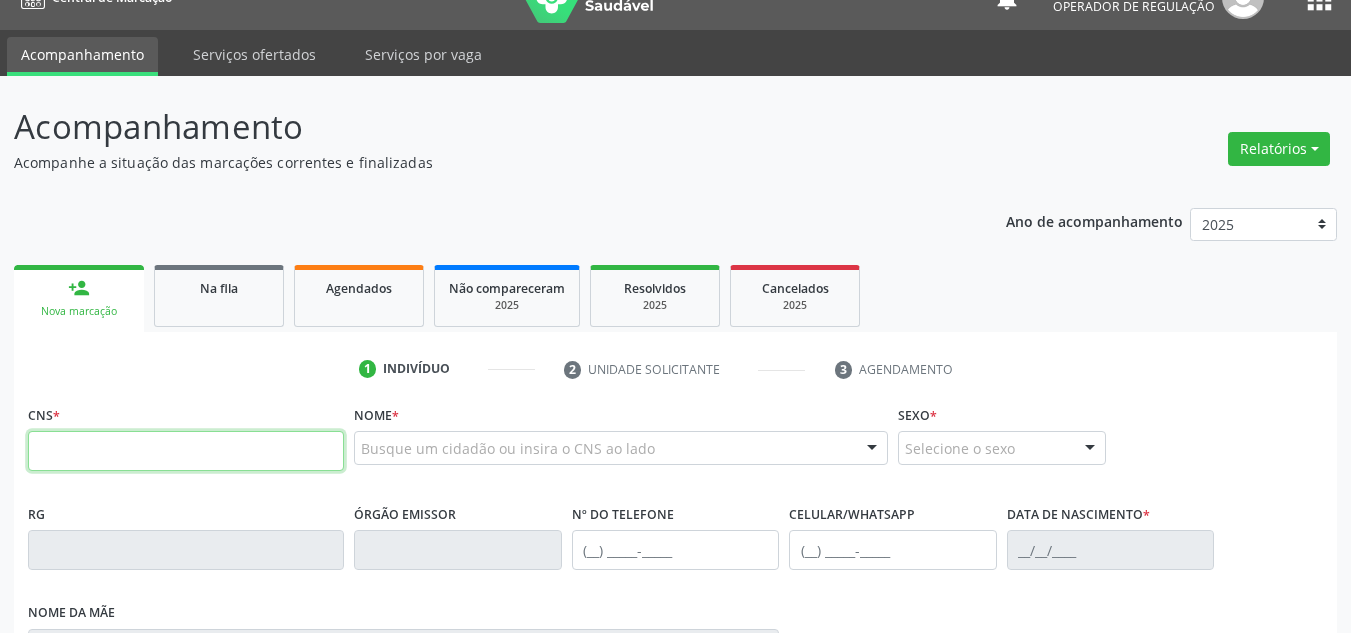 click at bounding box center [186, 451] 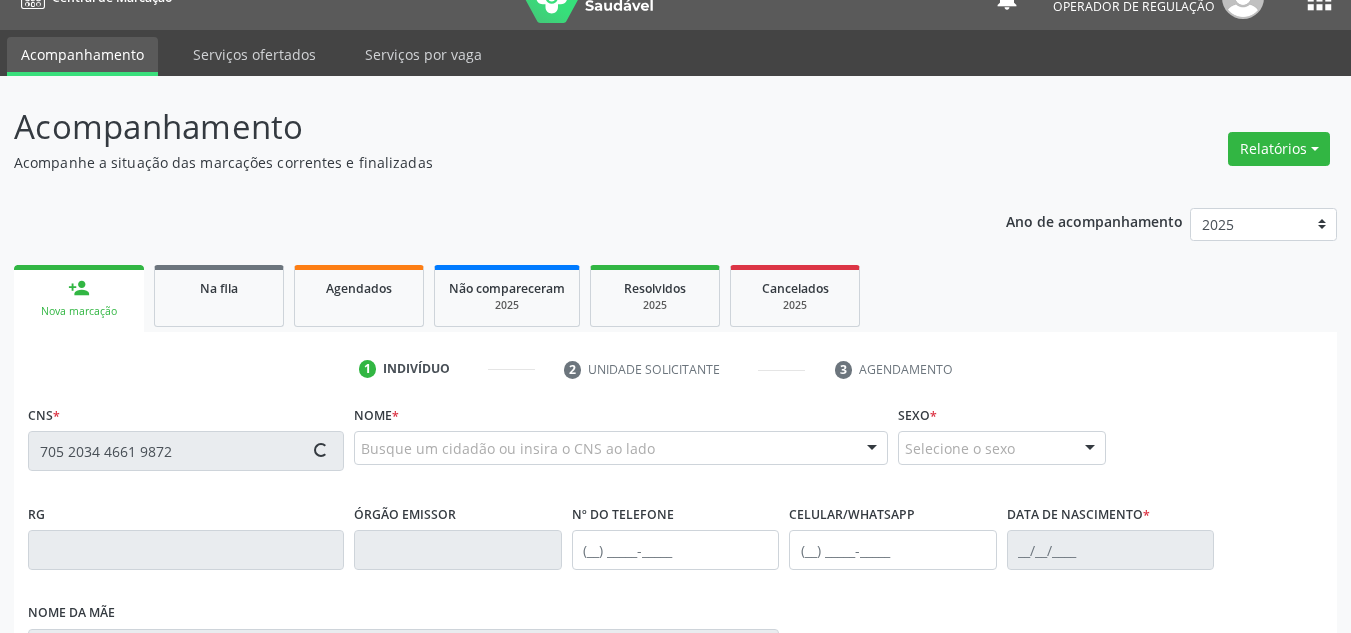 type on "705 2034 4661 9872" 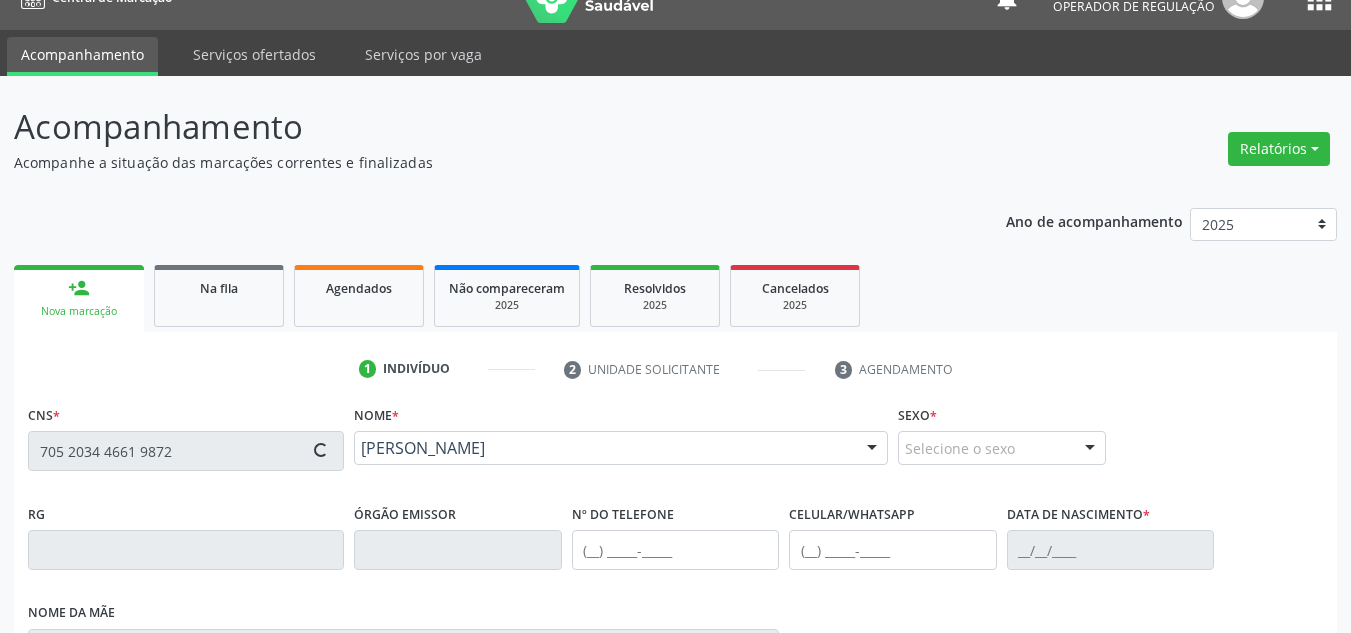scroll, scrollTop: 434, scrollLeft: 0, axis: vertical 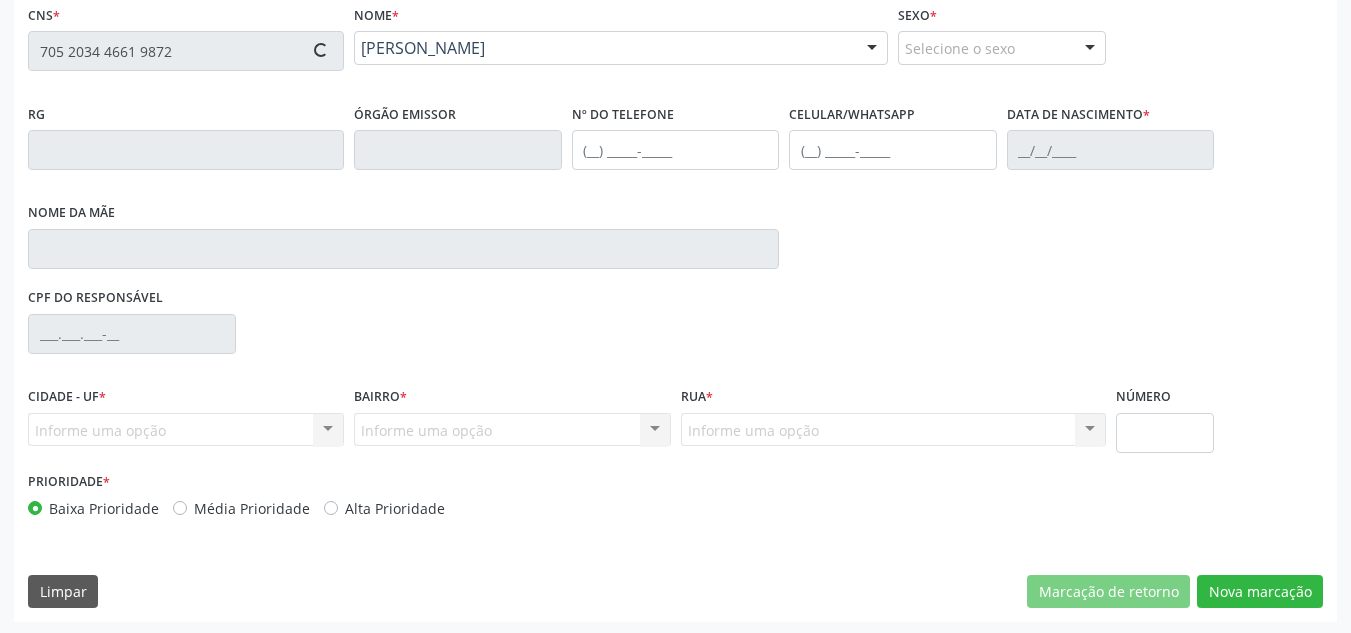 type on "(87) 99601-0274" 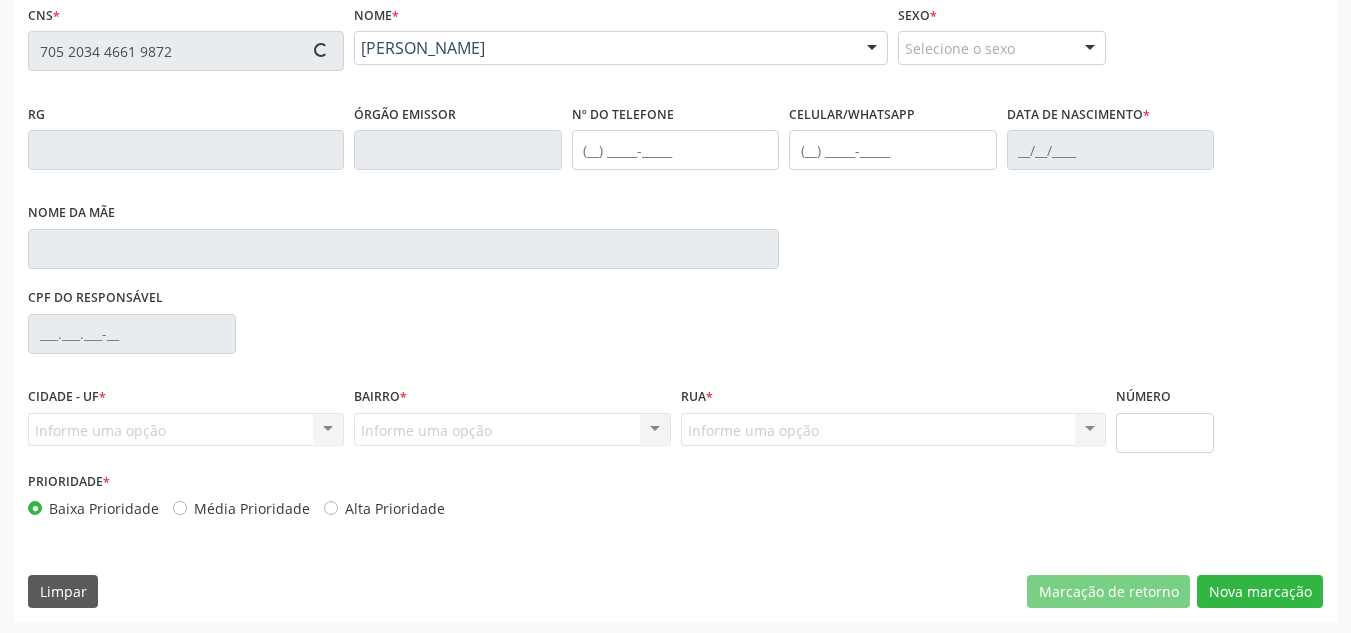 type on "13/06/2017" 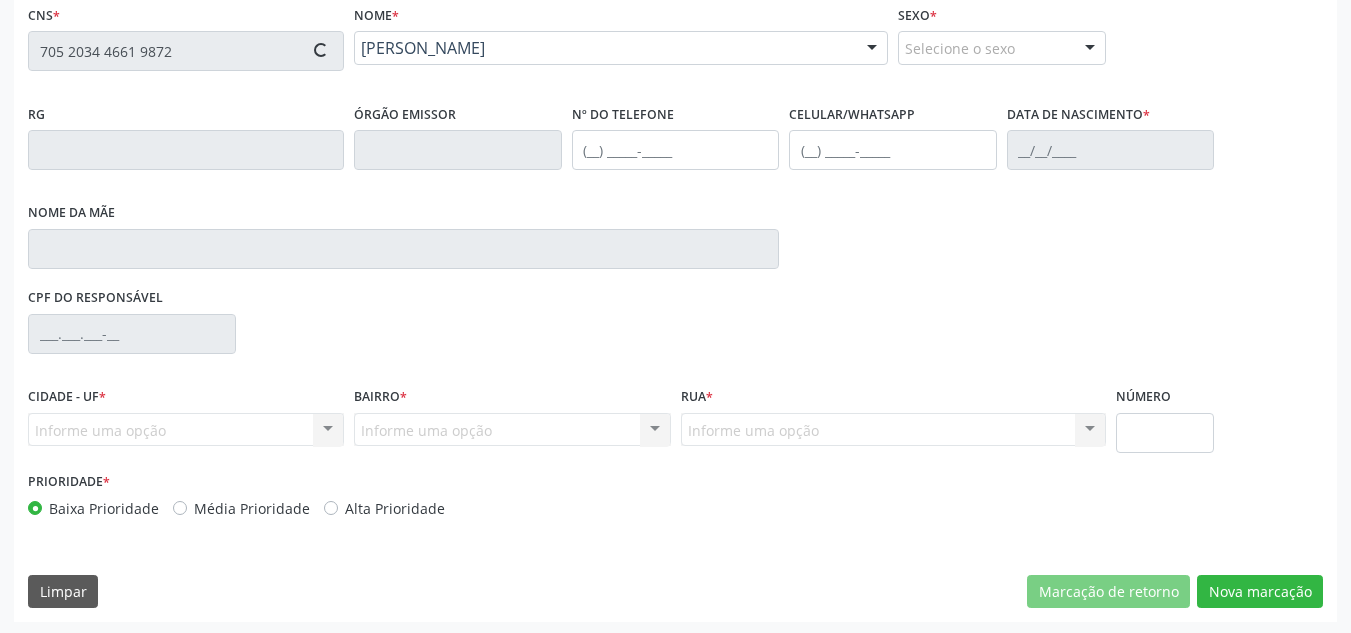 type on "Francisca Antônia Araújo de Sousa" 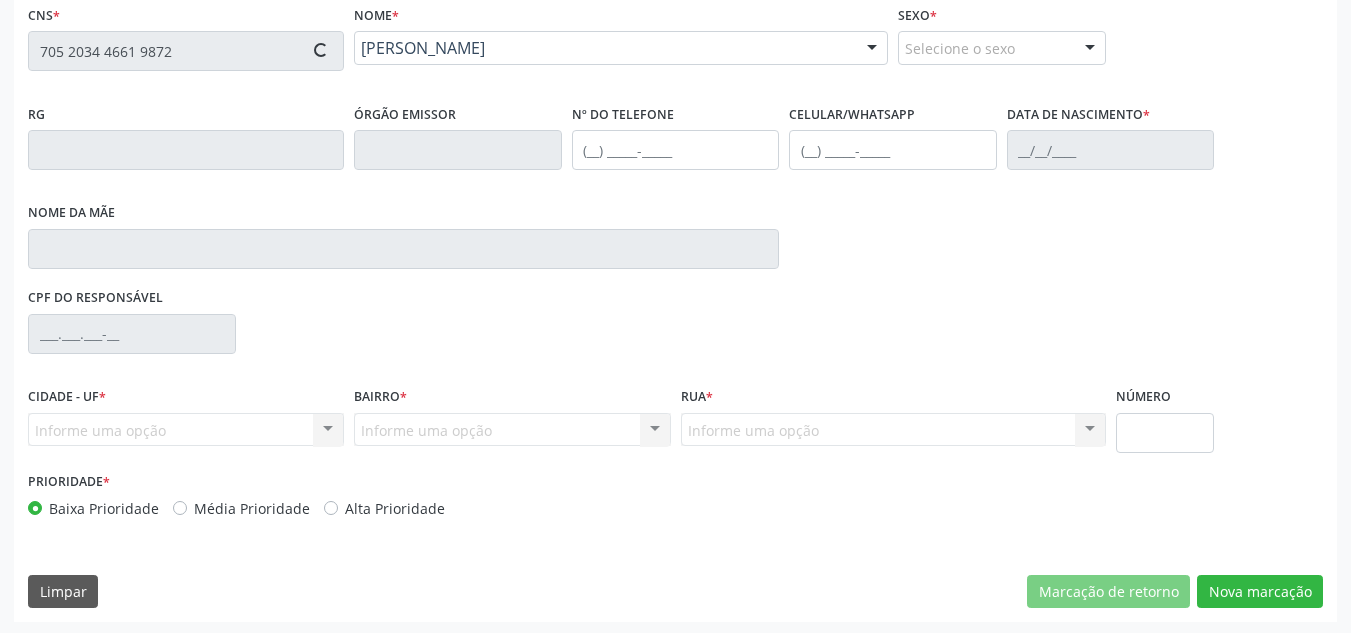 type on "S/N" 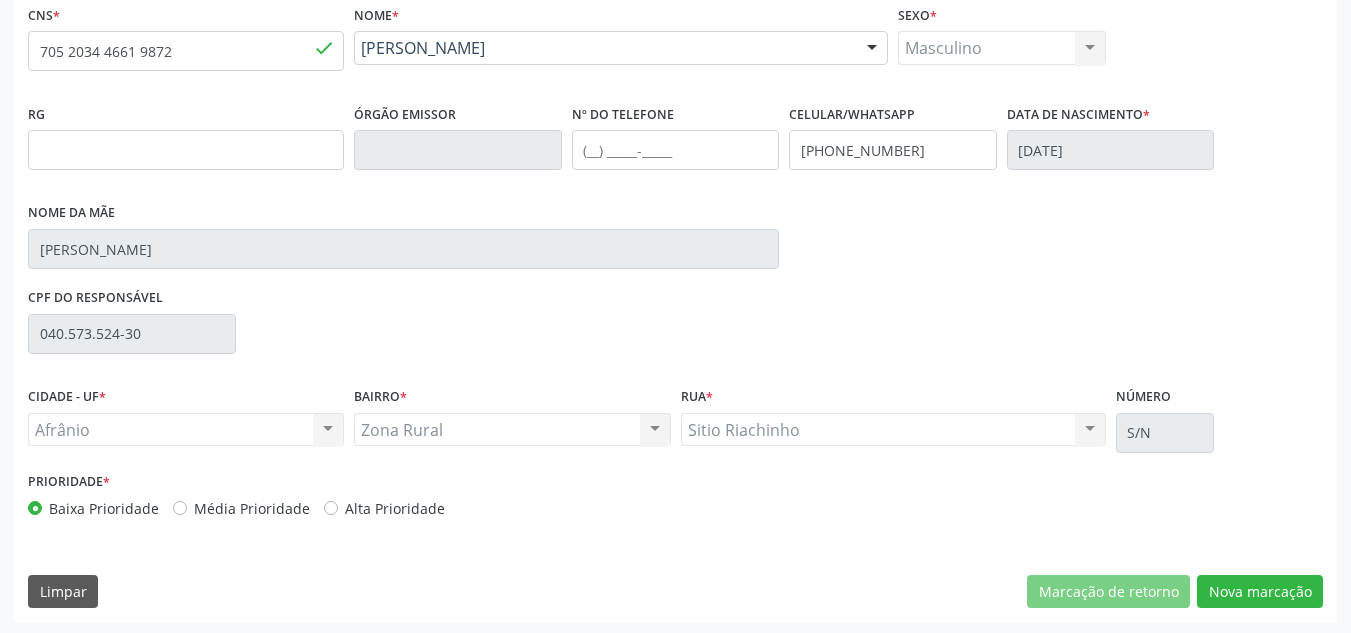click on "Média Prioridade" at bounding box center (252, 508) 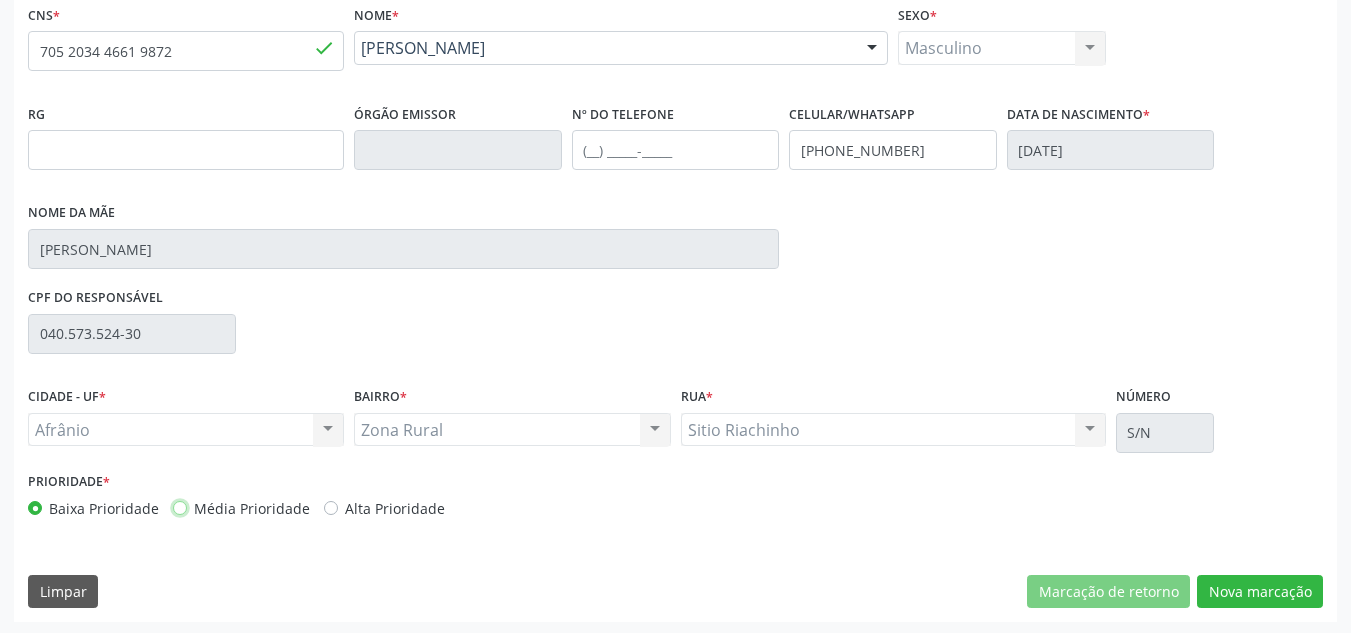 click on "Média Prioridade" at bounding box center (180, 507) 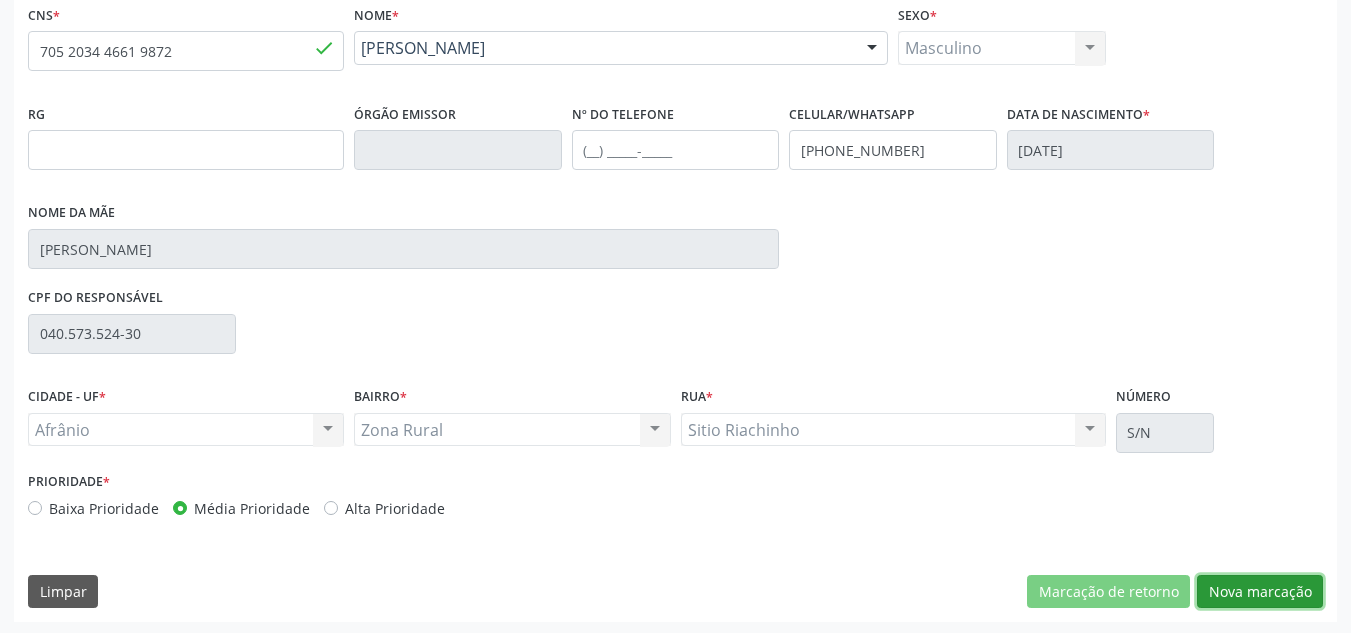 click on "Nova marcação" at bounding box center [1260, 592] 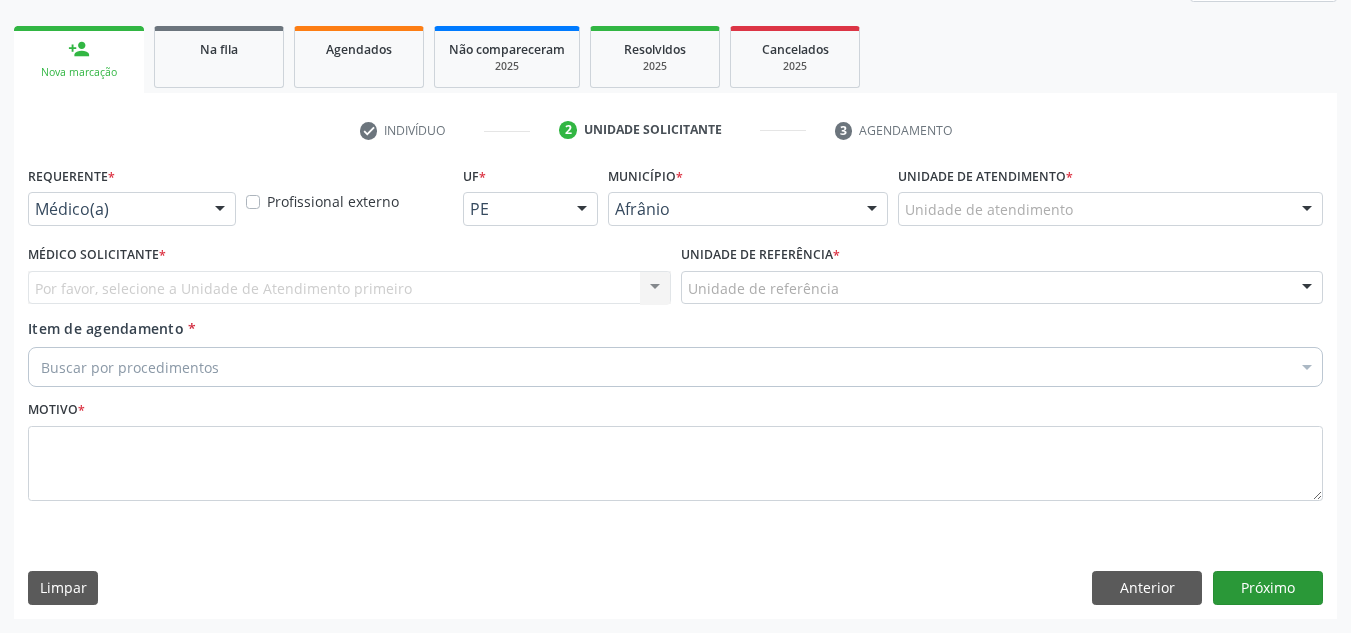 scroll, scrollTop: 273, scrollLeft: 0, axis: vertical 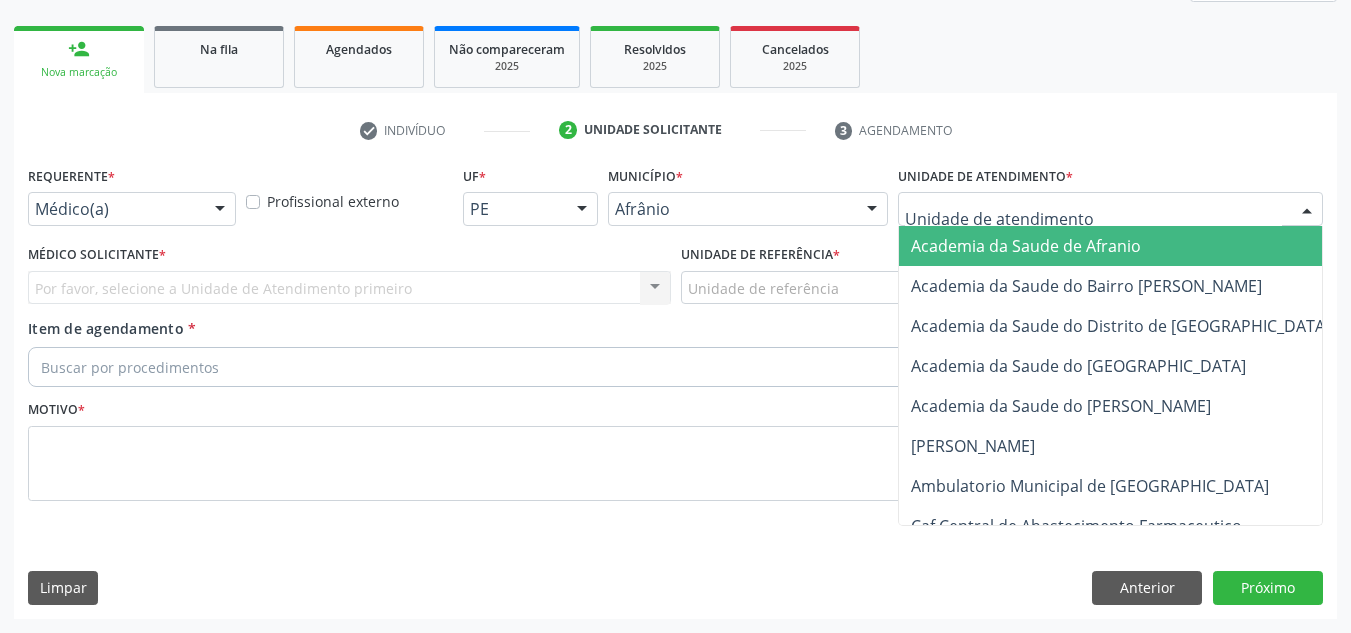 click at bounding box center (1110, 209) 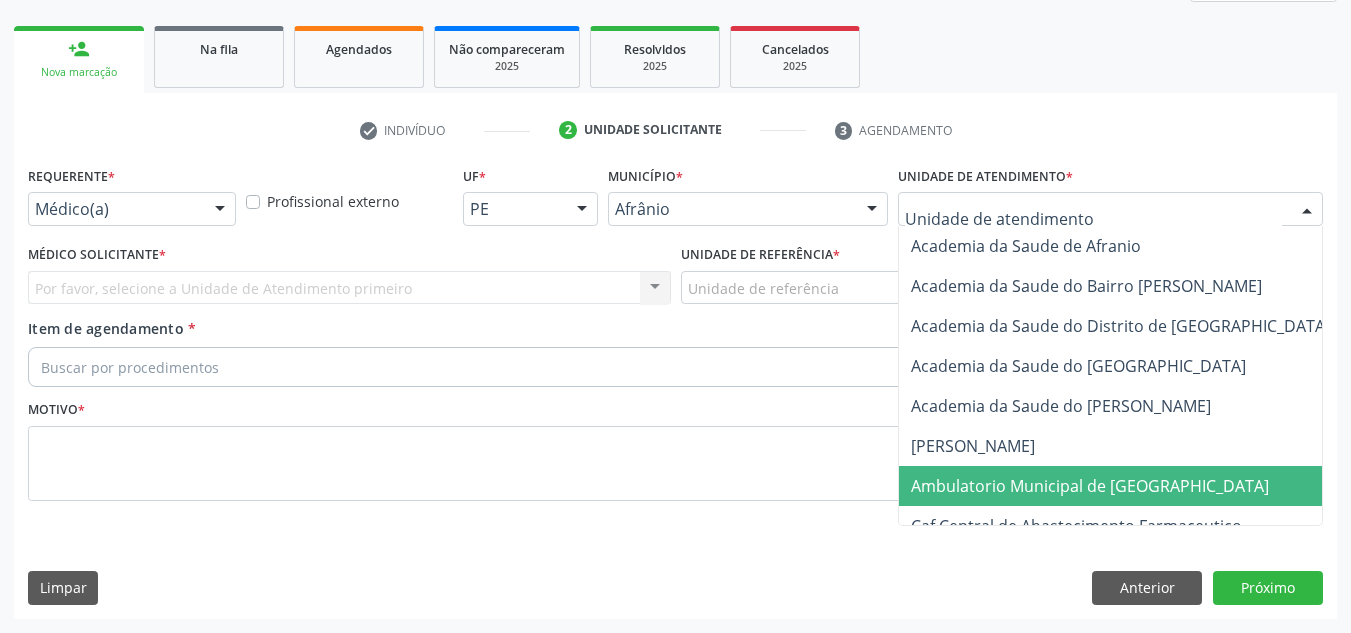 click on "Ambulatorio Municipal de [GEOGRAPHIC_DATA]" at bounding box center (1090, 486) 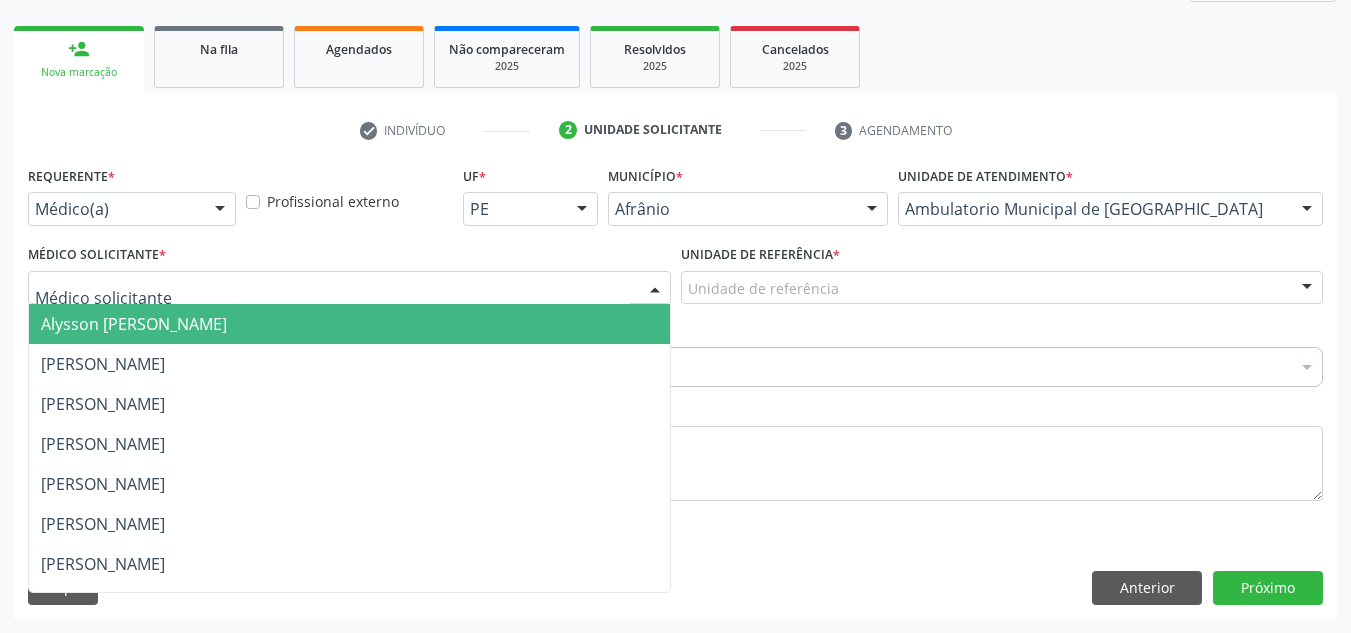 click at bounding box center [349, 288] 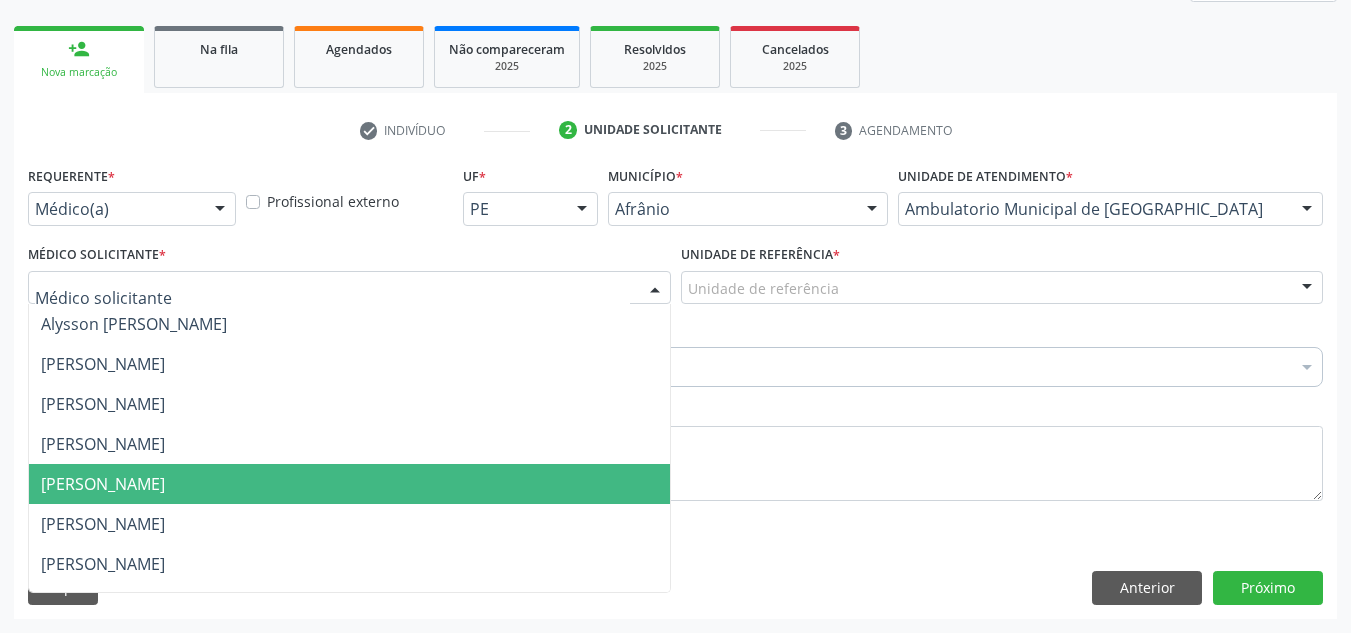 drag, startPoint x: 290, startPoint y: 495, endPoint x: 572, endPoint y: 402, distance: 296.9394 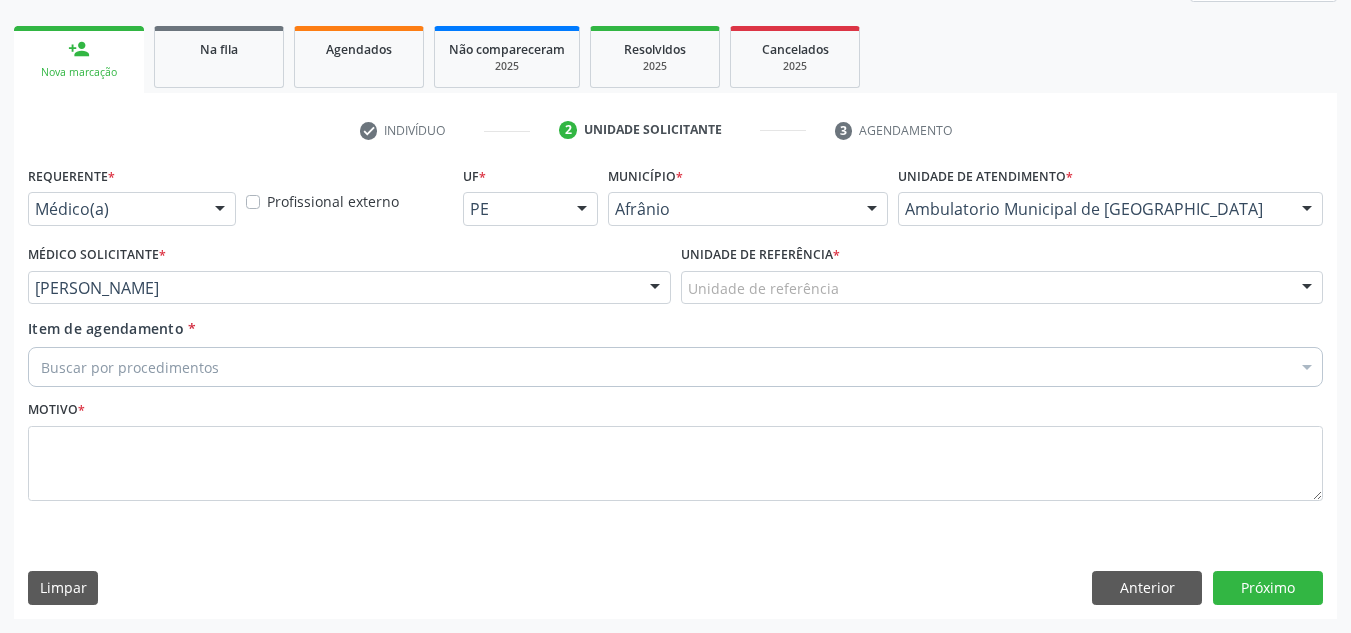 drag, startPoint x: 774, startPoint y: 312, endPoint x: 777, endPoint y: 323, distance: 11.401754 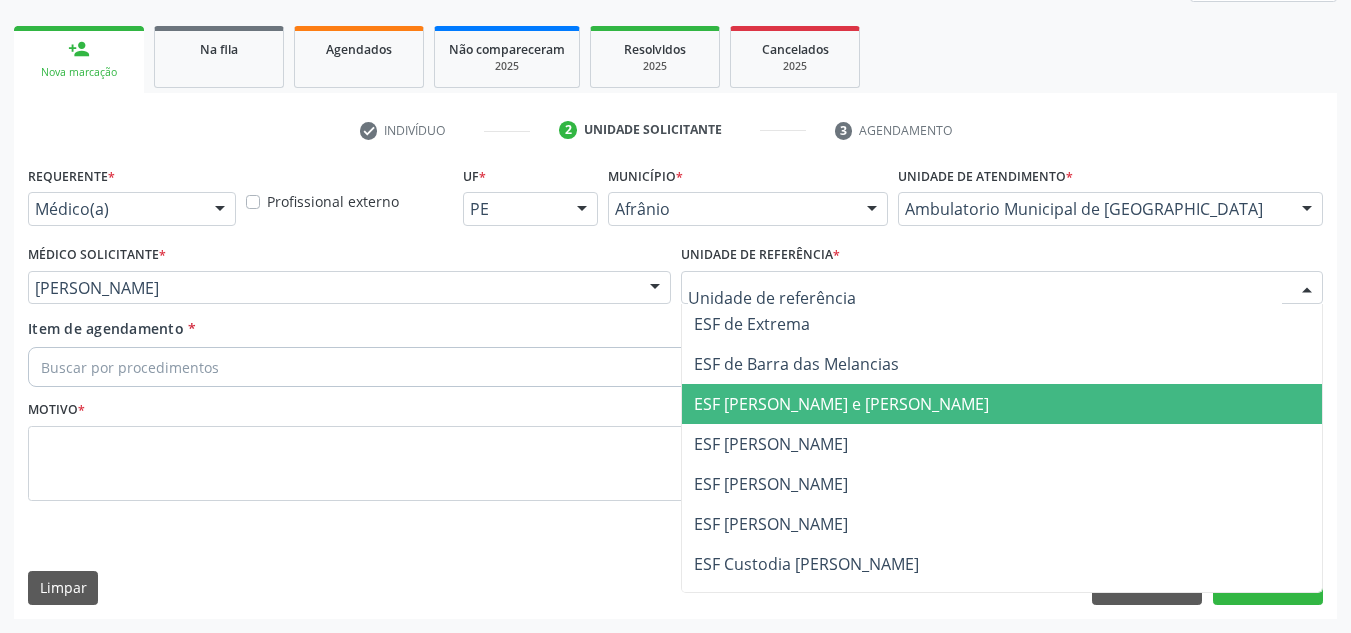 click on "ESF [PERSON_NAME] e [PERSON_NAME]" at bounding box center (841, 404) 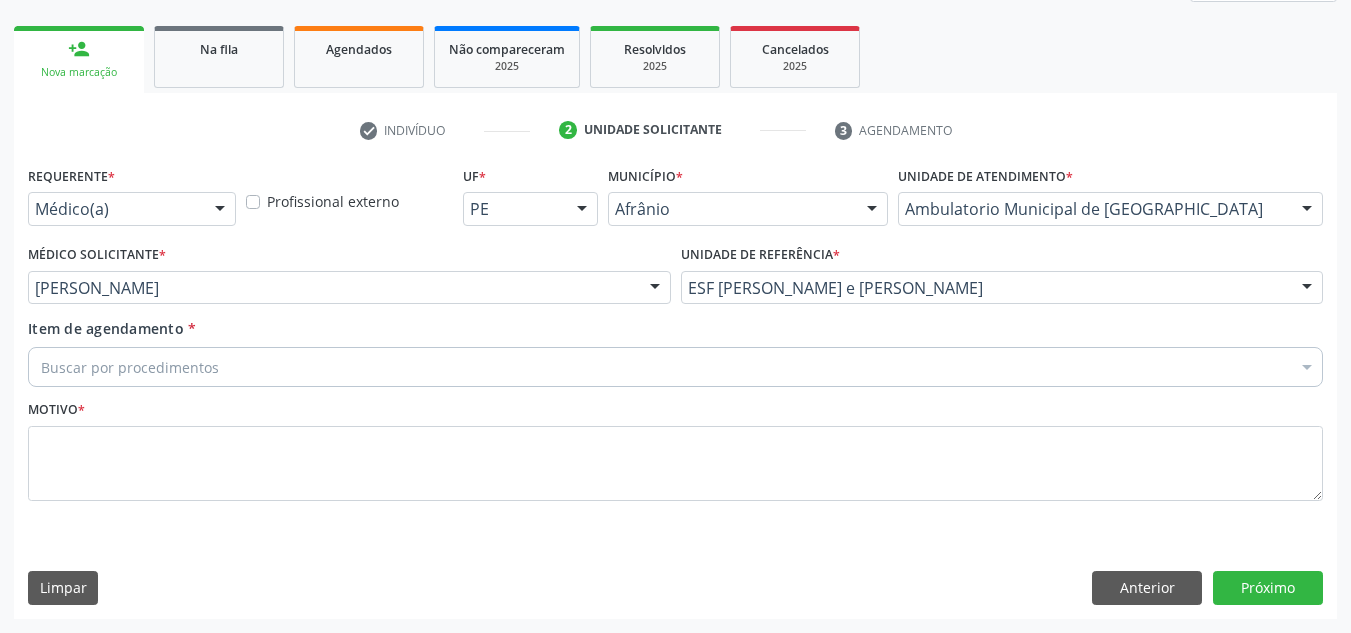drag, startPoint x: 712, startPoint y: 342, endPoint x: 660, endPoint y: 358, distance: 54.405884 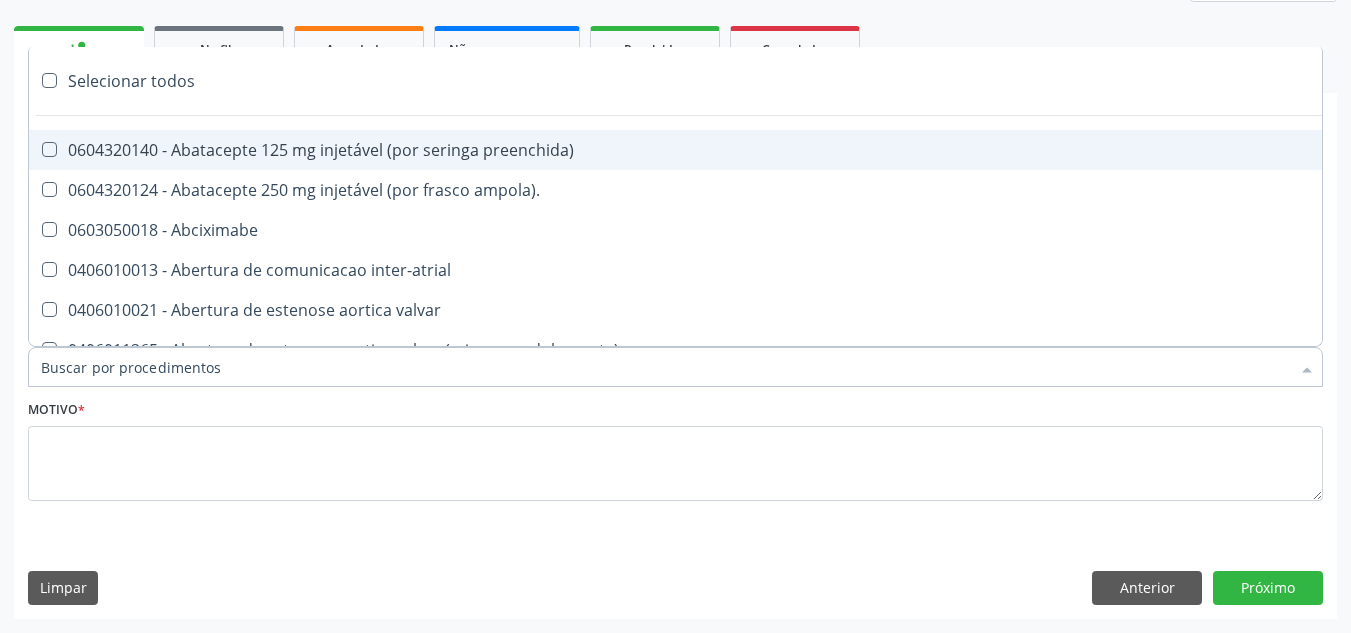 paste on "NEUROPEDIATRA" 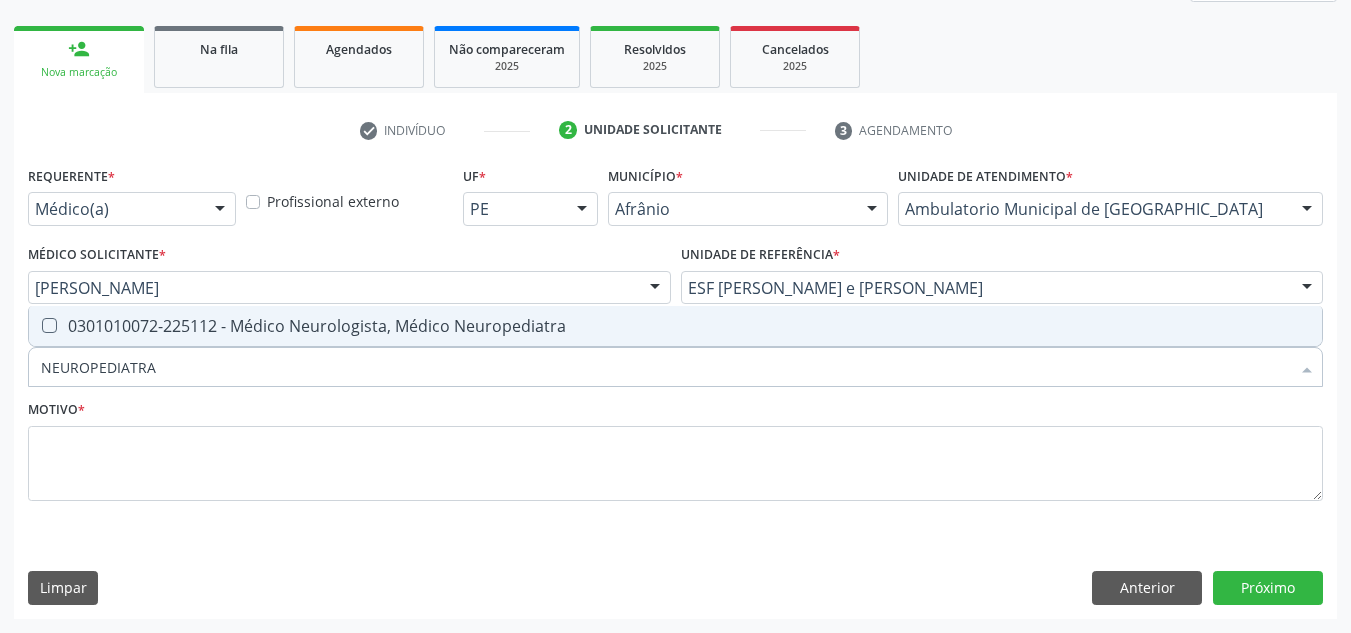 click on "0301010072-225112 - Médico Neurologista, Médico Neuropediatra" at bounding box center (675, 326) 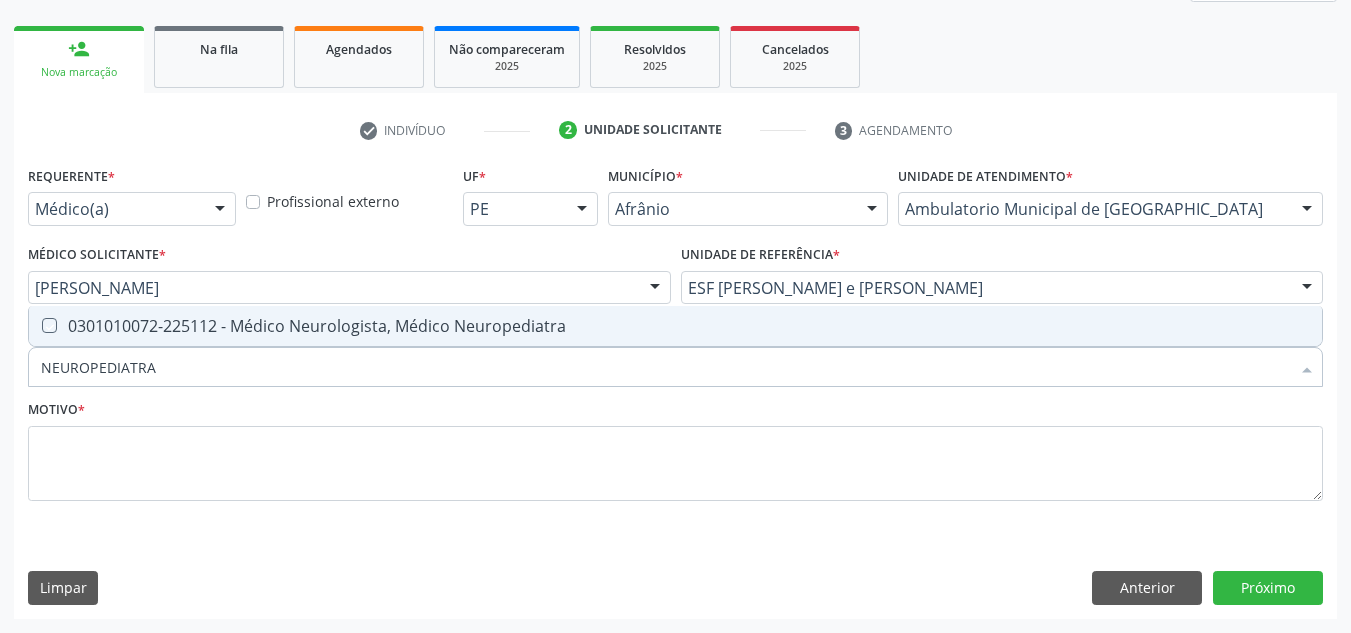 checkbox on "true" 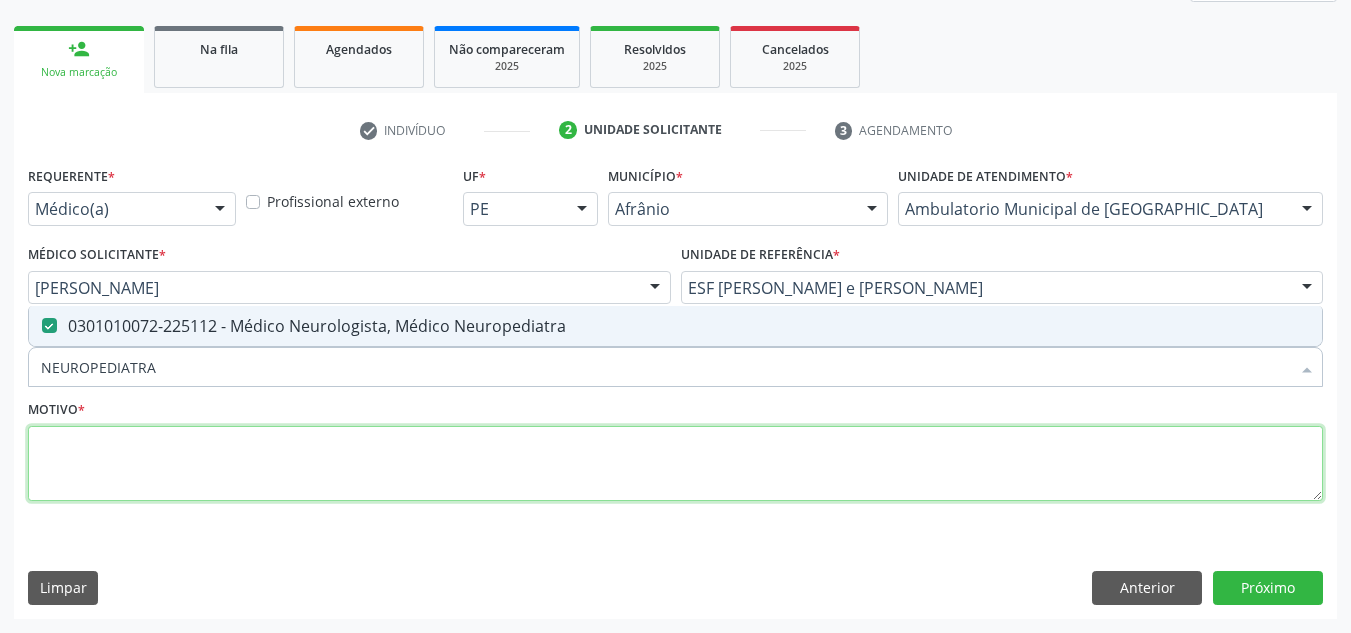 click at bounding box center (675, 464) 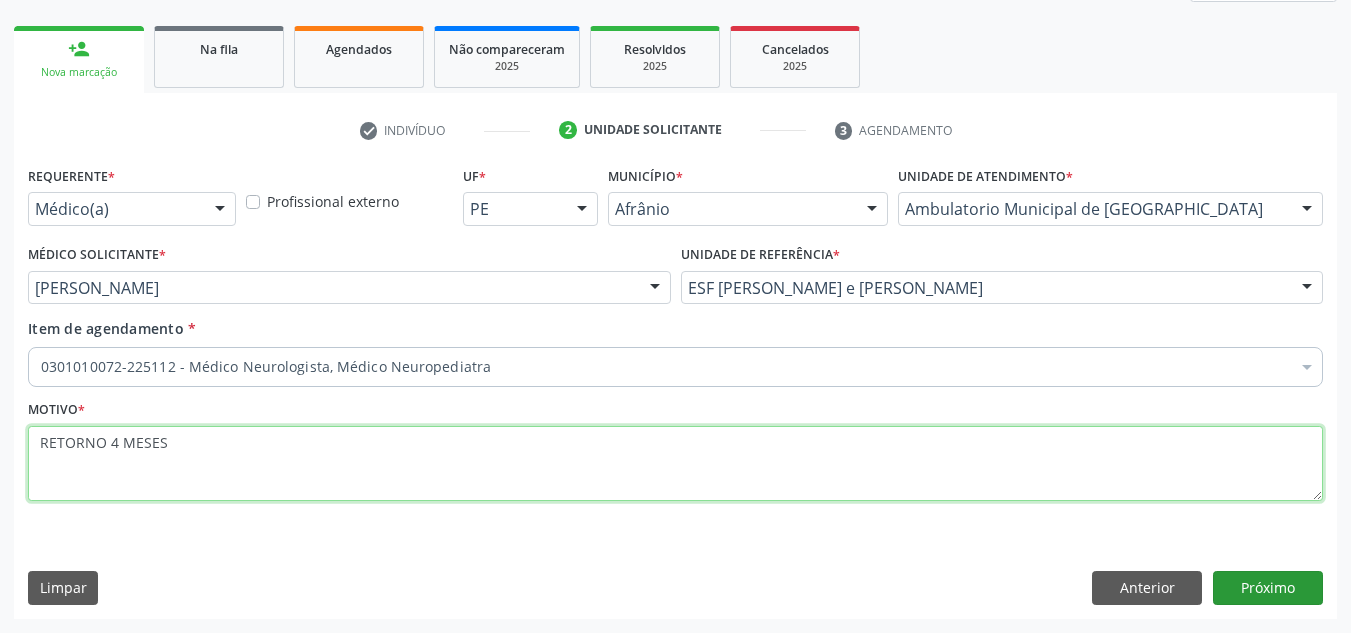 type on "RETORNO 4 MESES" 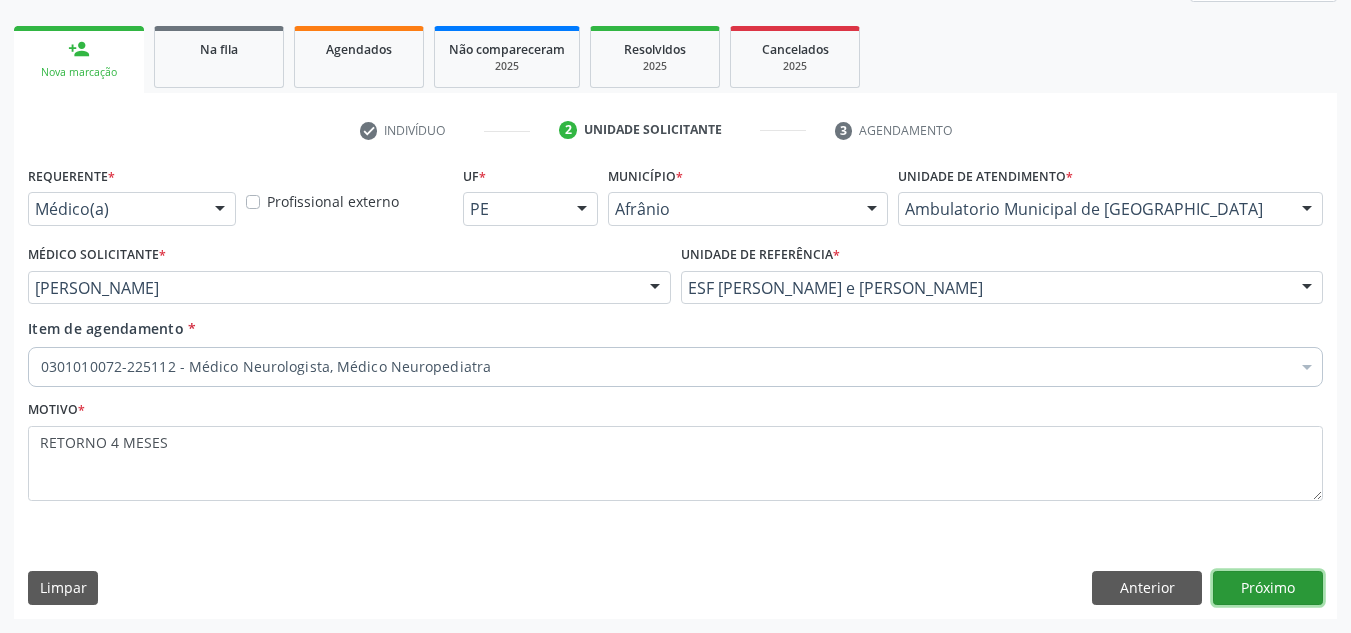 click on "Próximo" at bounding box center (1268, 588) 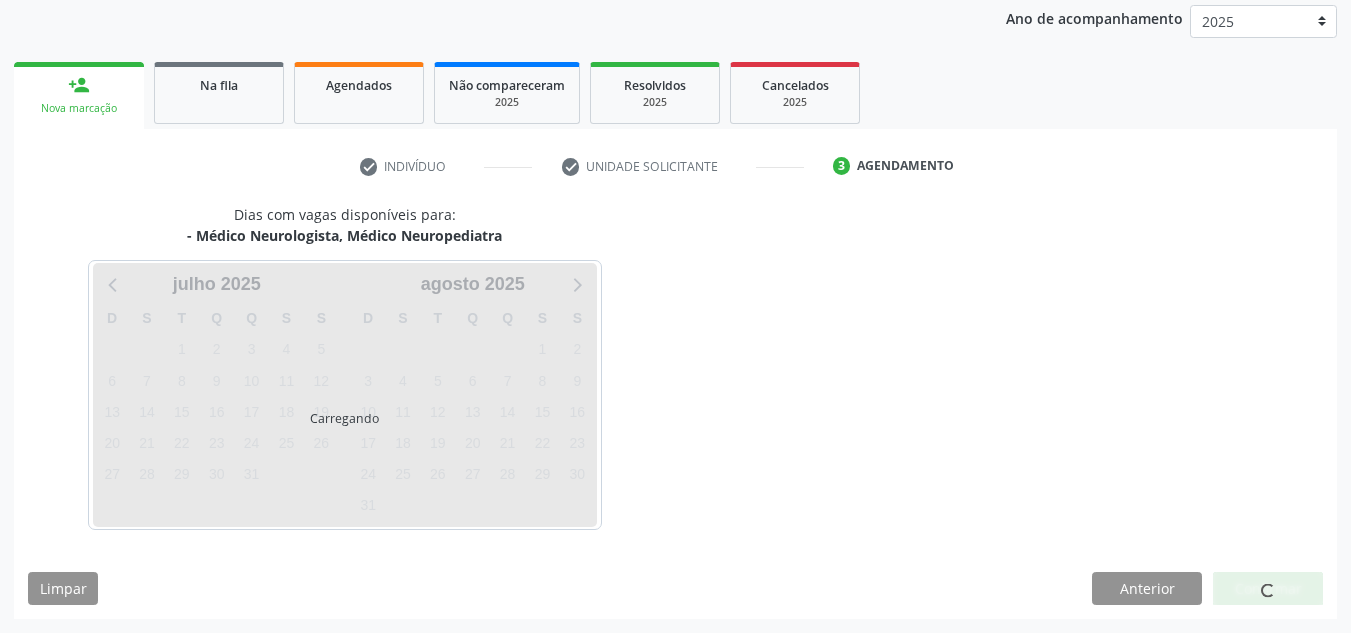 scroll, scrollTop: 237, scrollLeft: 0, axis: vertical 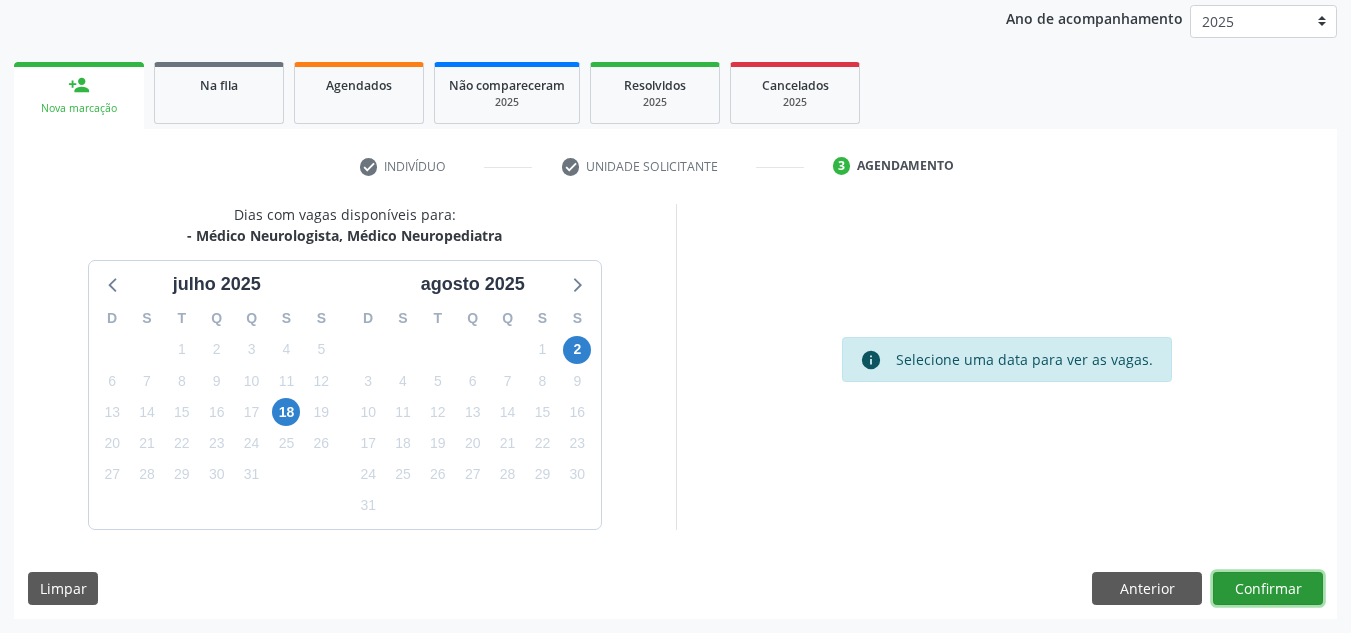 click on "Confirmar" at bounding box center (1268, 589) 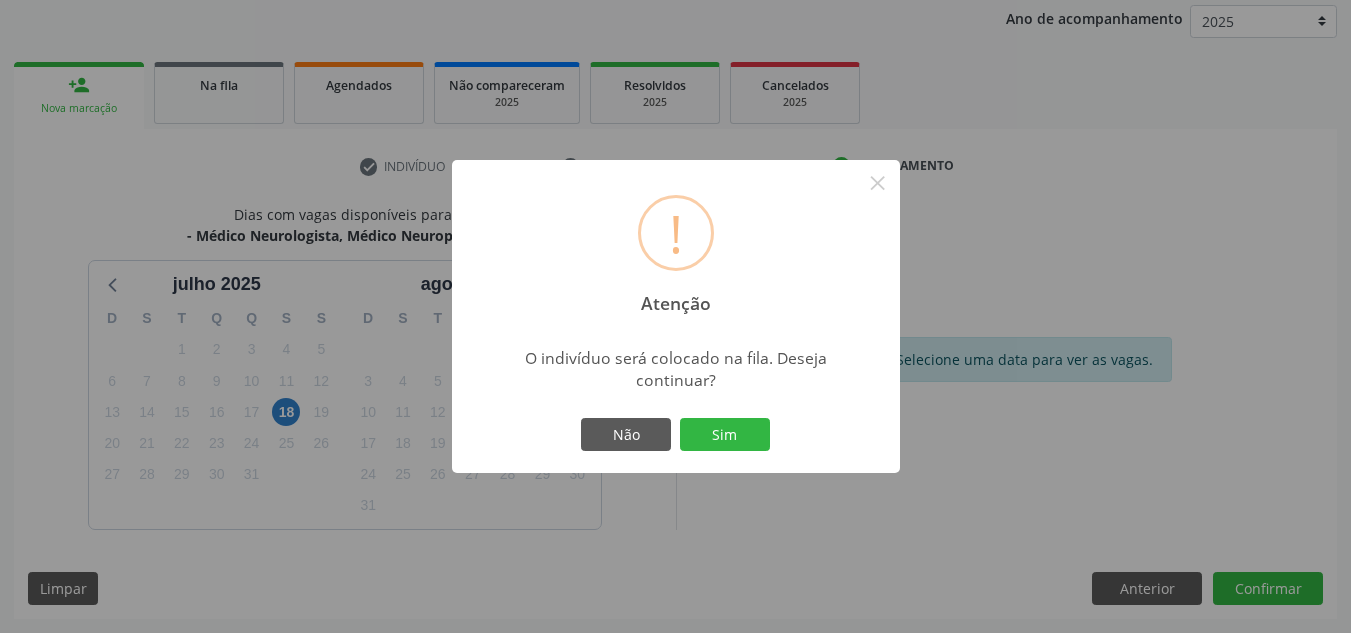 type 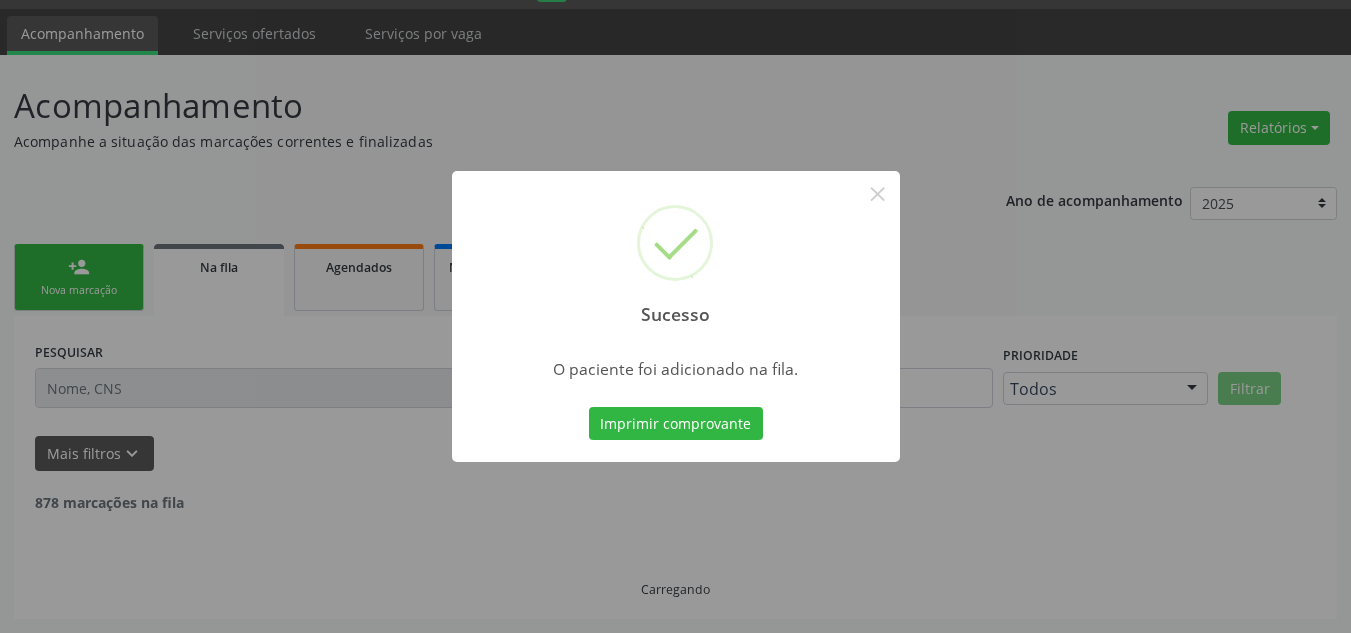 scroll, scrollTop: 34, scrollLeft: 0, axis: vertical 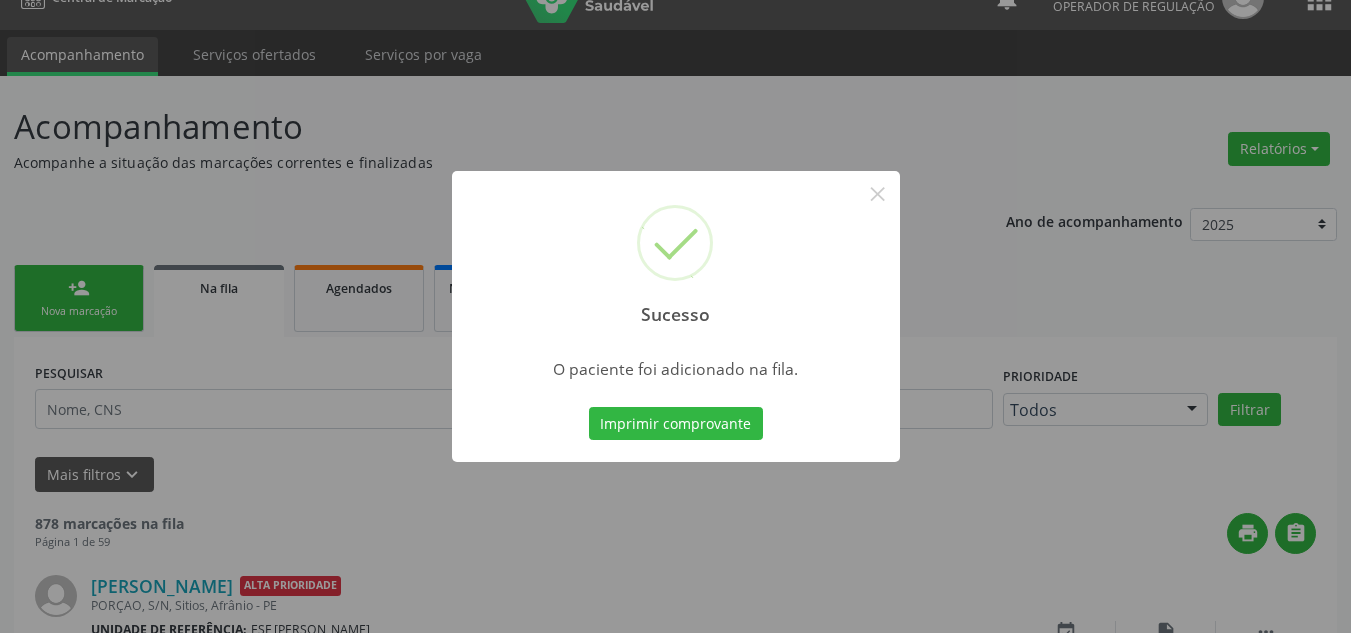 type 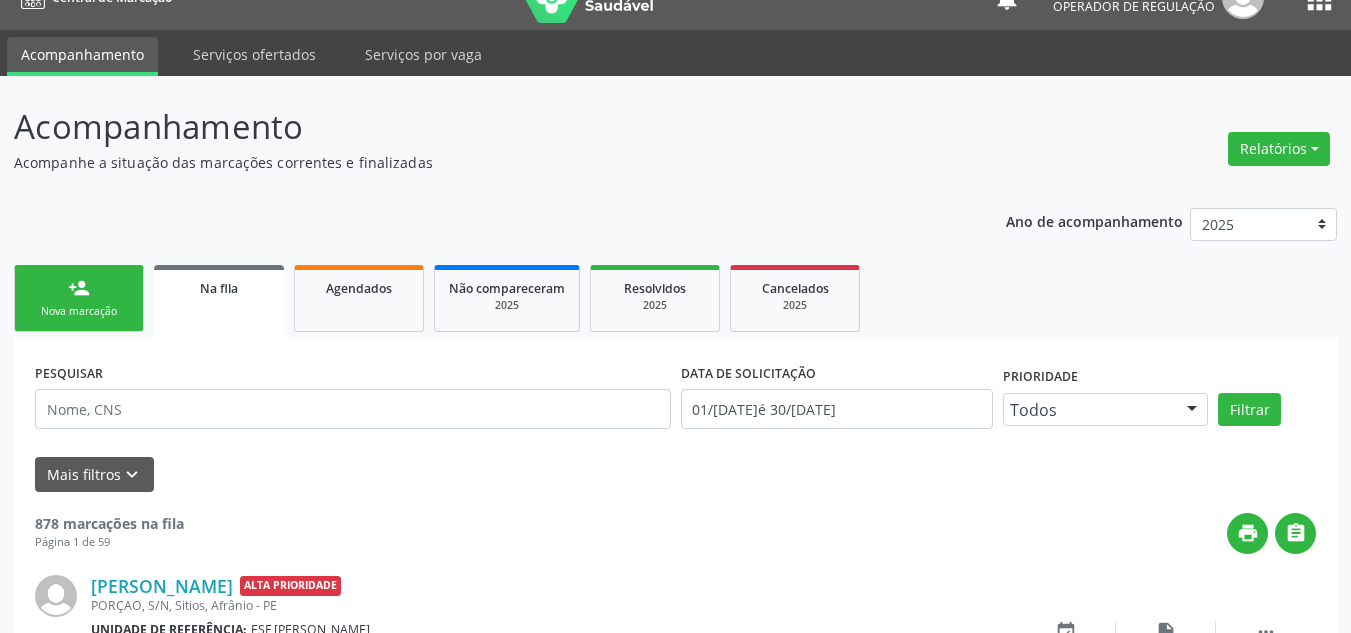 drag, startPoint x: 100, startPoint y: 252, endPoint x: 96, endPoint y: 279, distance: 27.294687 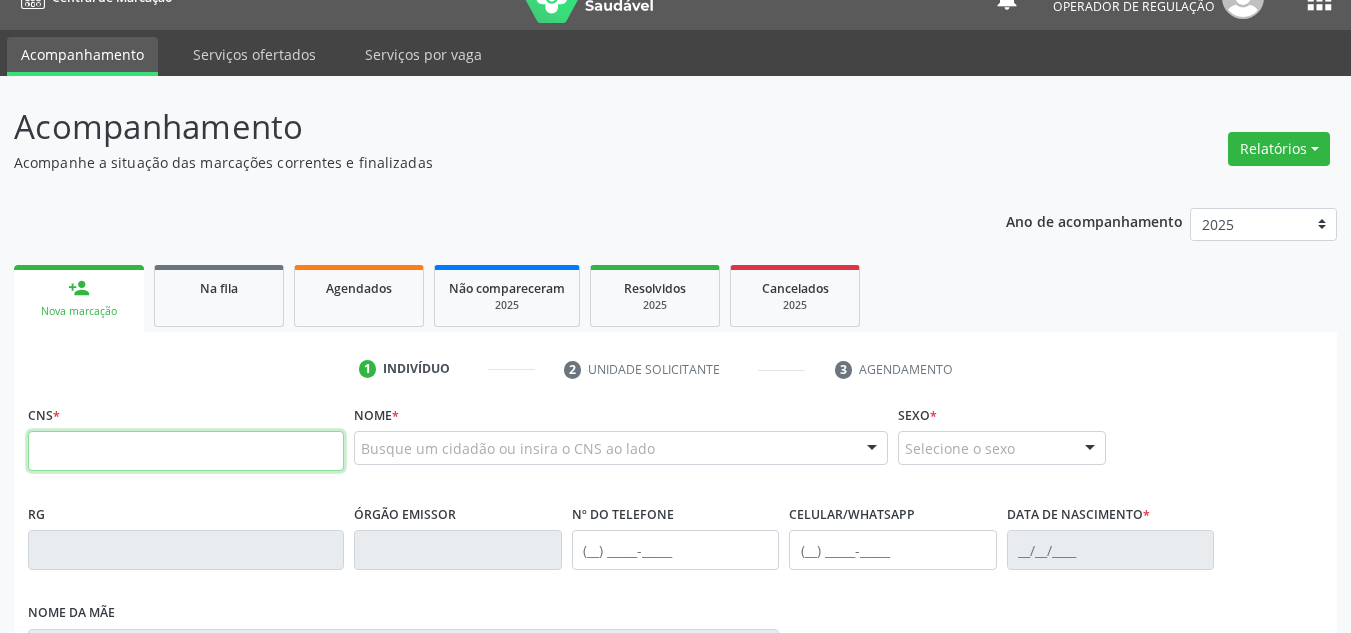 click at bounding box center [186, 451] 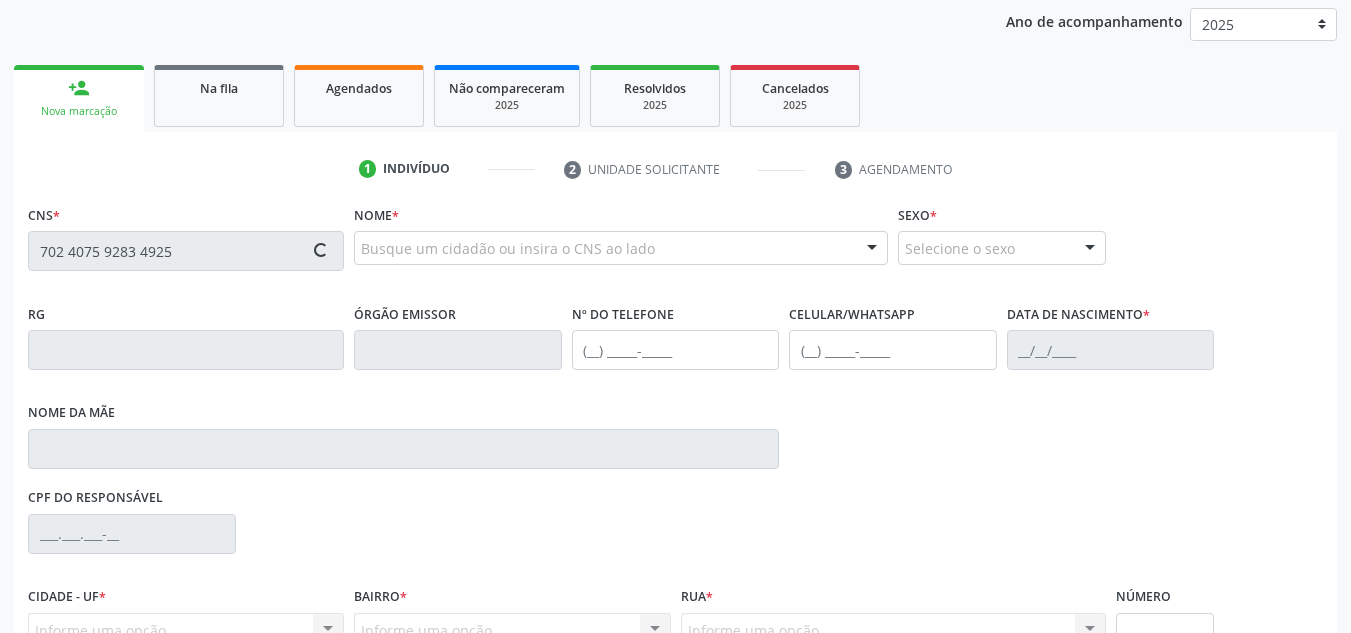 type on "702 4075 9283 4925" 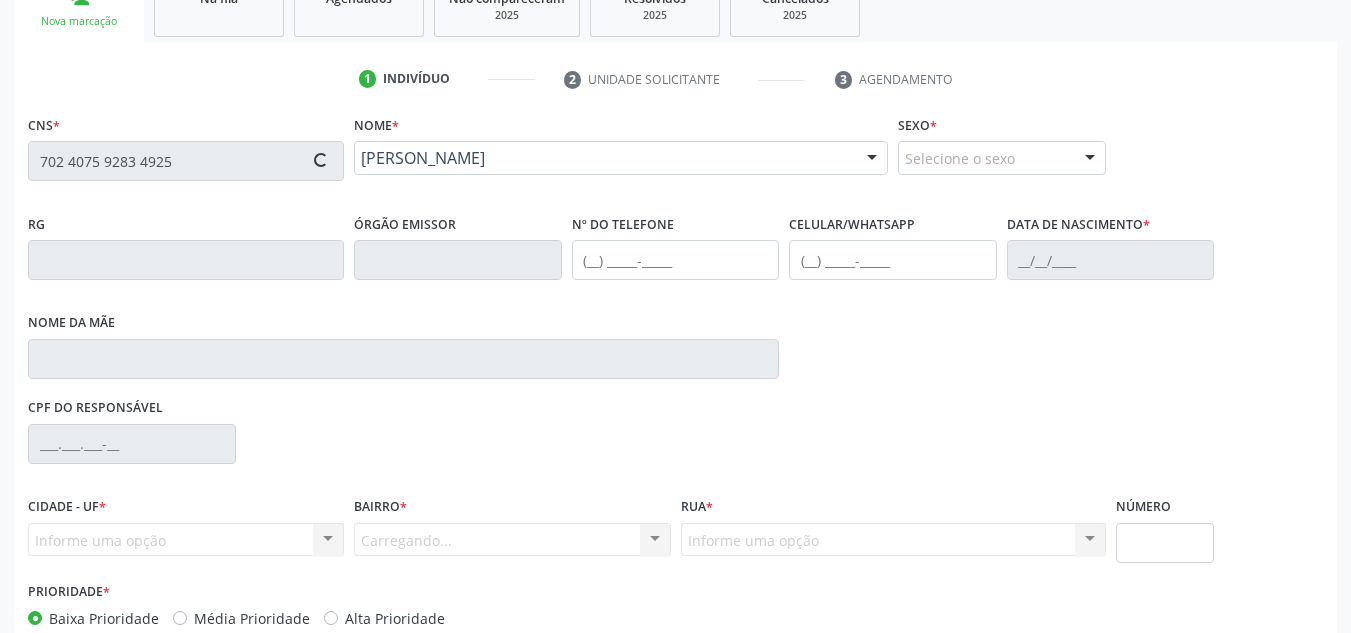 scroll, scrollTop: 437, scrollLeft: 0, axis: vertical 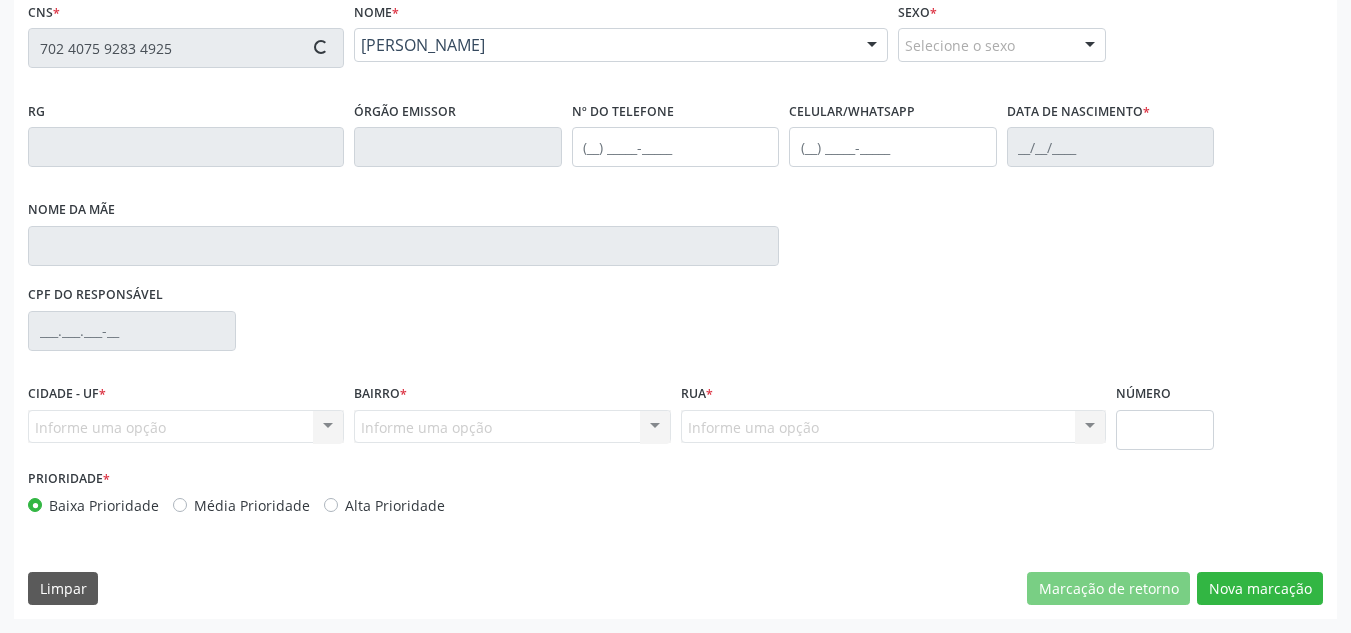 click on "Prioridade
*
Baixa Prioridade
Média Prioridade
Alta Prioridade" at bounding box center (349, 490) 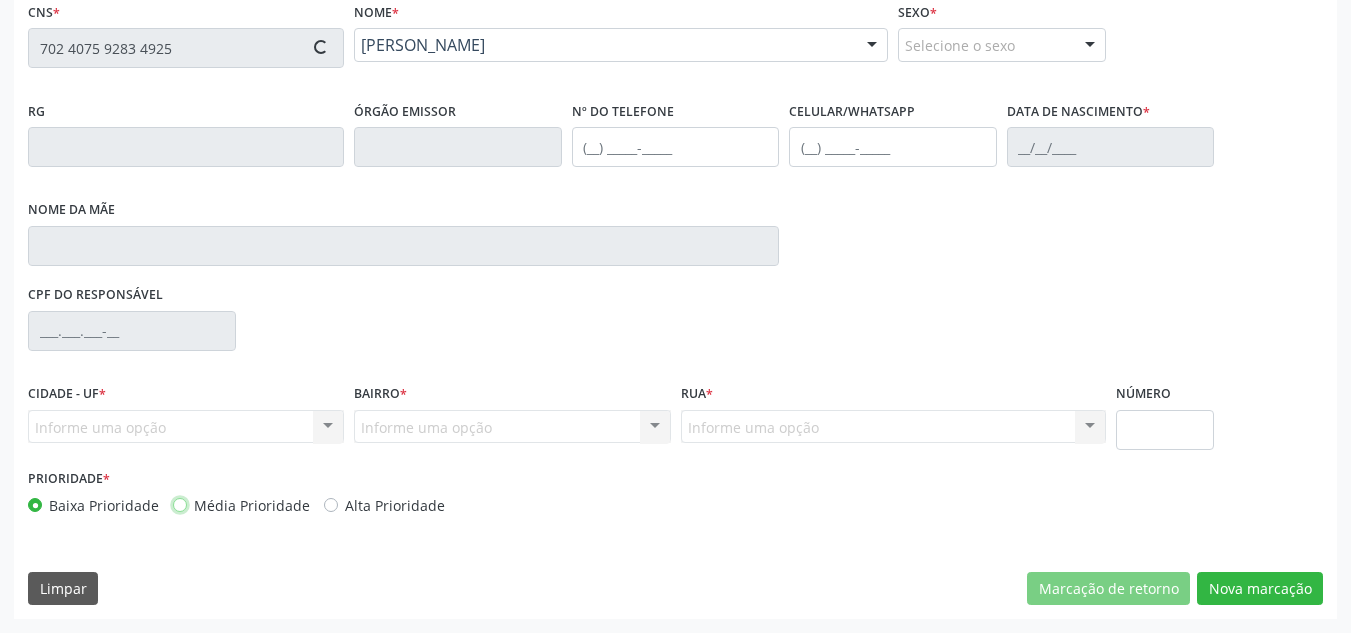 click on "Média Prioridade" at bounding box center (180, 504) 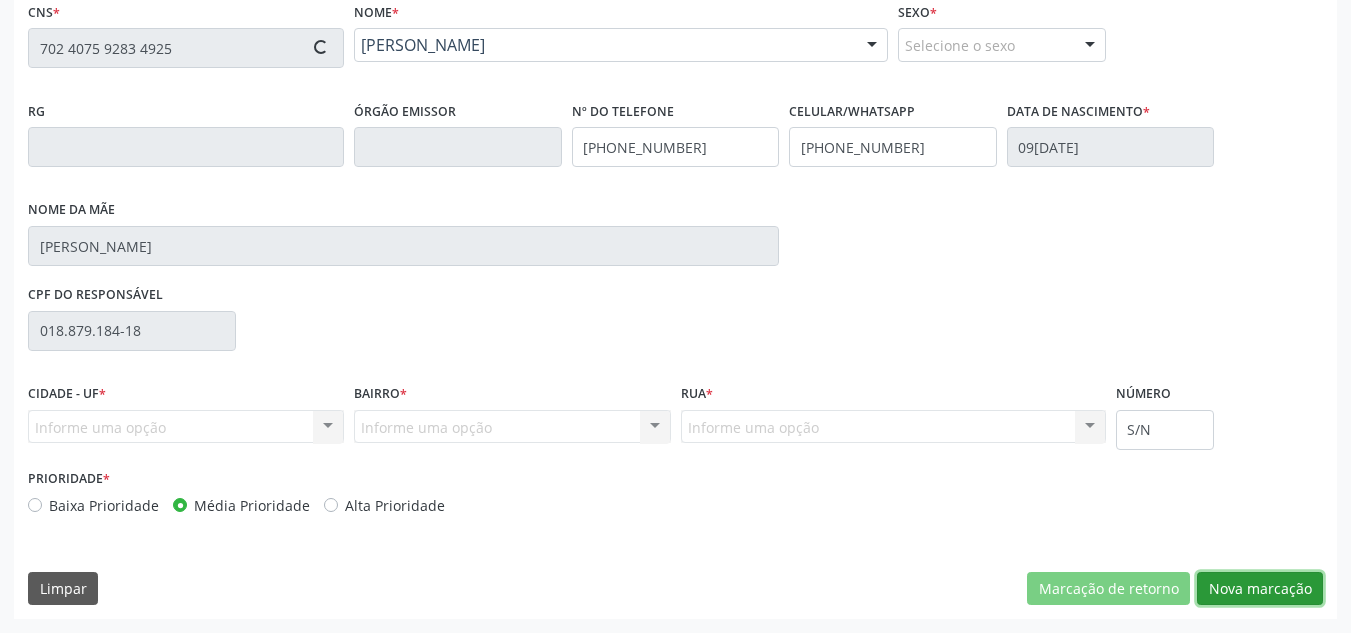 click on "Nova marcação" at bounding box center (1260, 589) 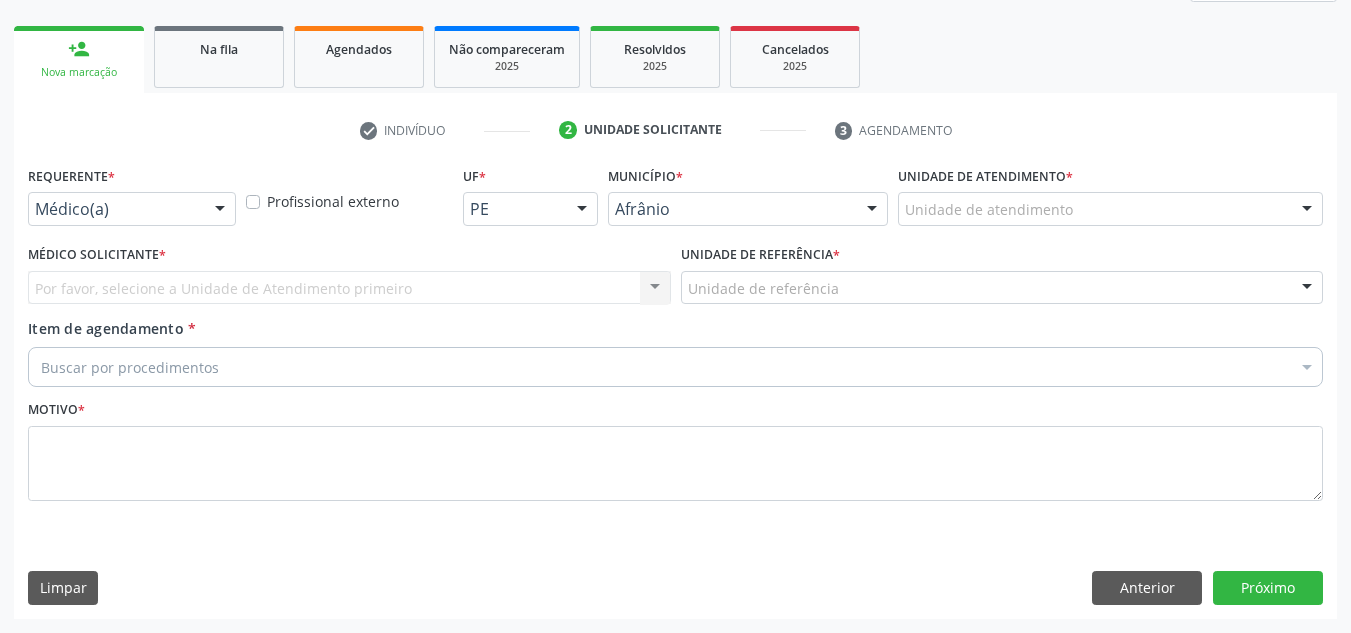 scroll, scrollTop: 273, scrollLeft: 0, axis: vertical 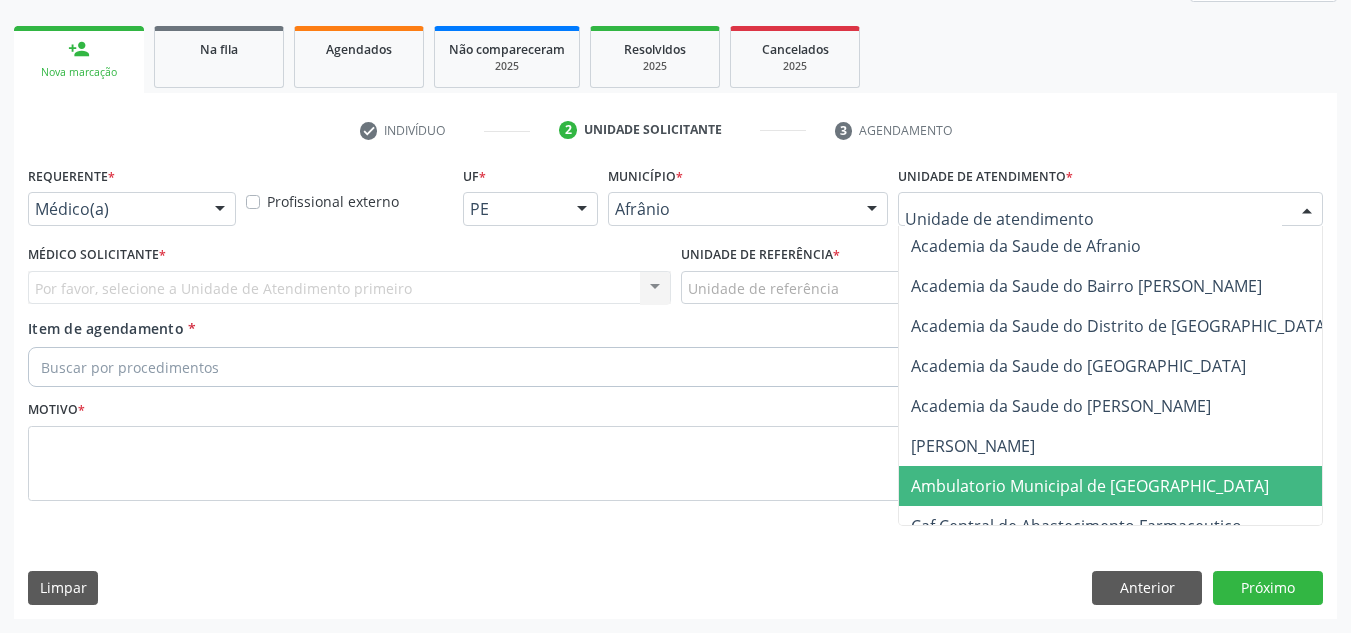 drag, startPoint x: 1090, startPoint y: 492, endPoint x: 681, endPoint y: 390, distance: 421.52698 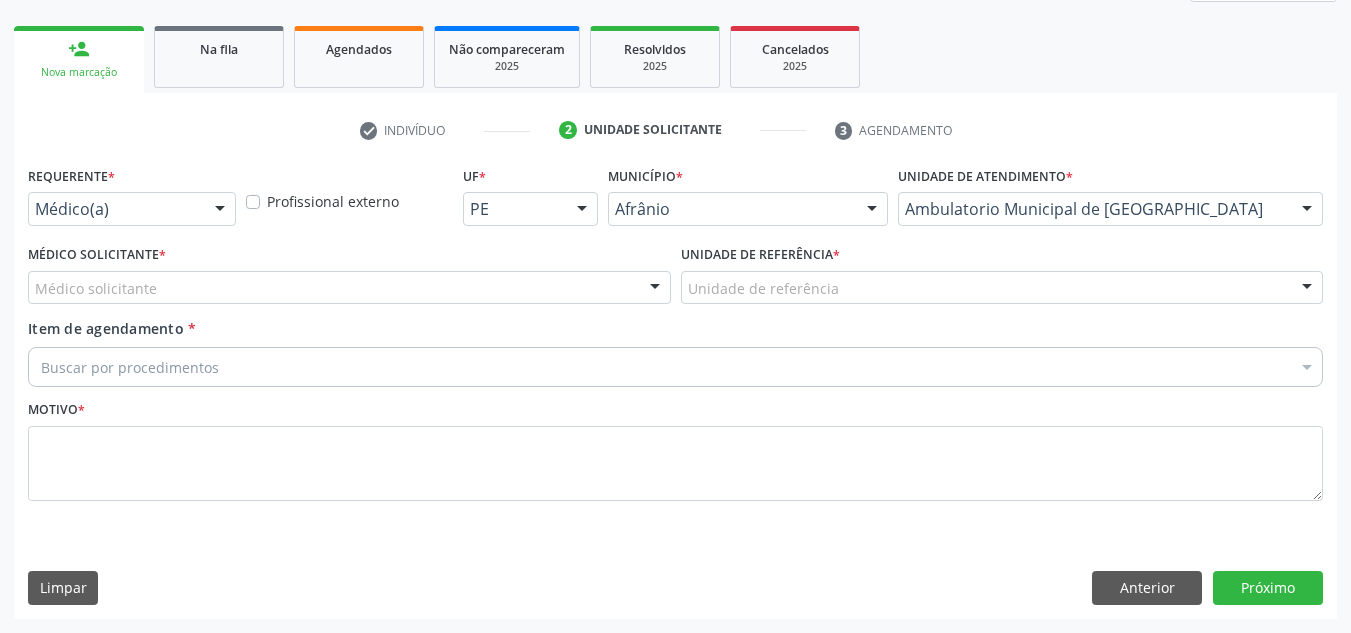 click on "Médico solicitante" at bounding box center (349, 288) 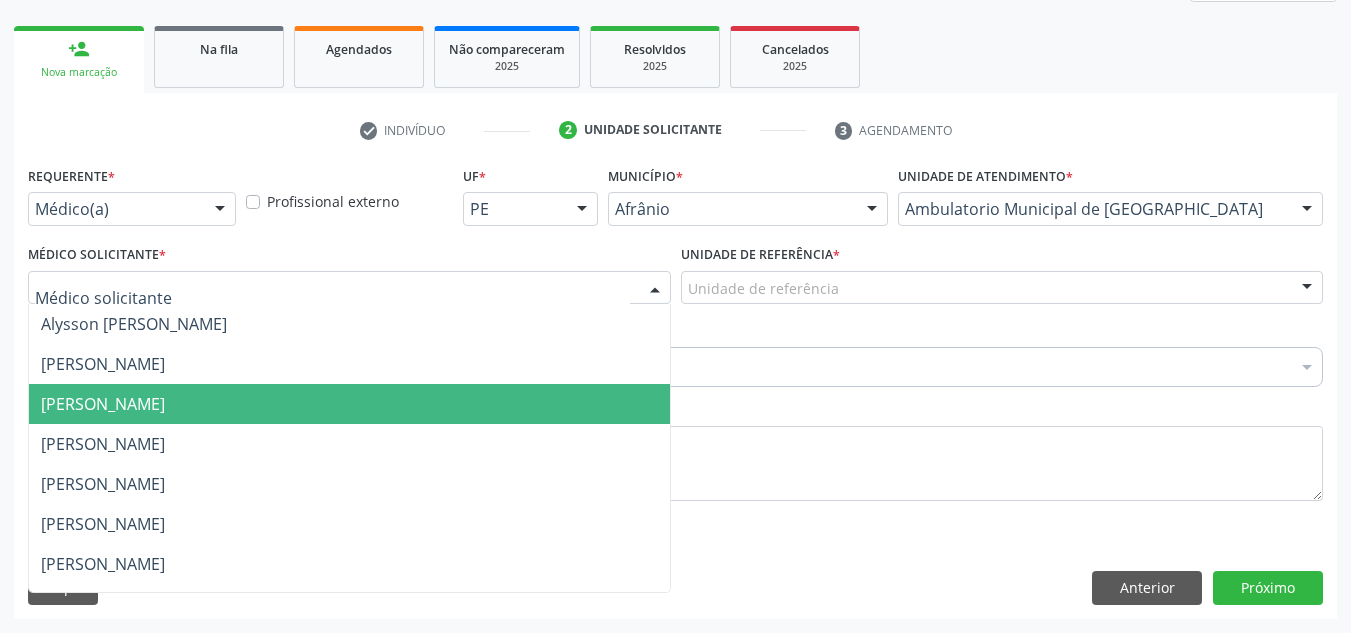 drag, startPoint x: 523, startPoint y: 422, endPoint x: 575, endPoint y: 385, distance: 63.82006 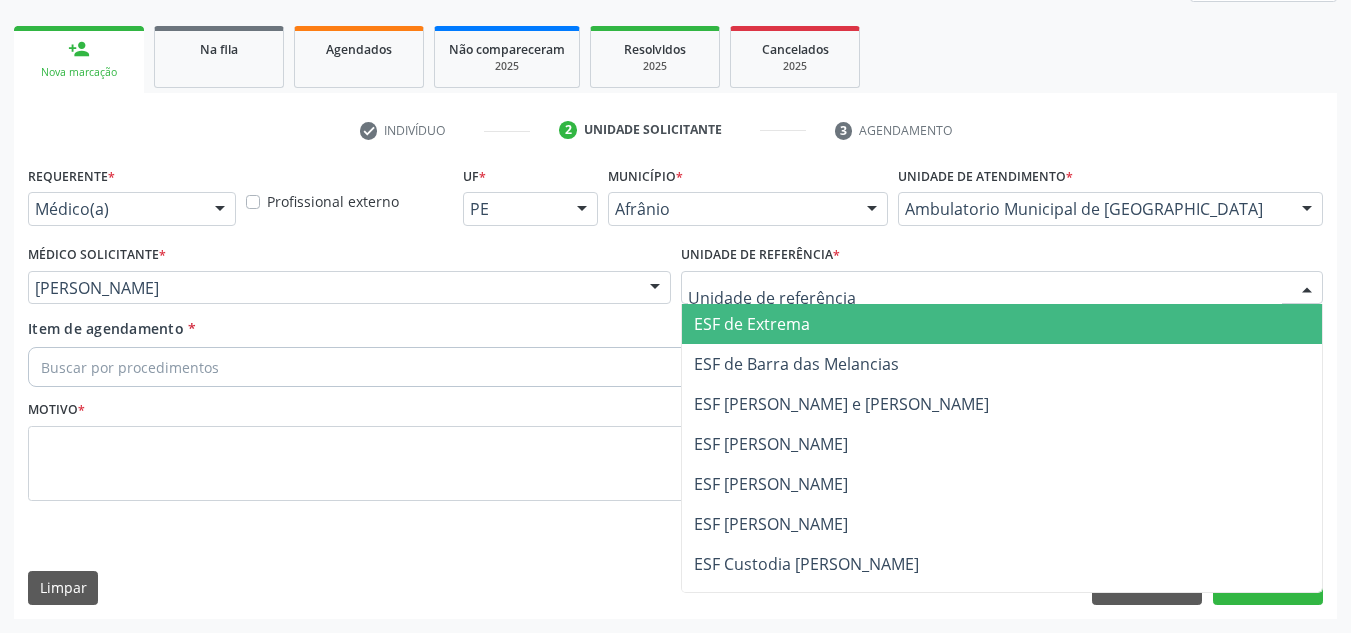 click at bounding box center (1002, 288) 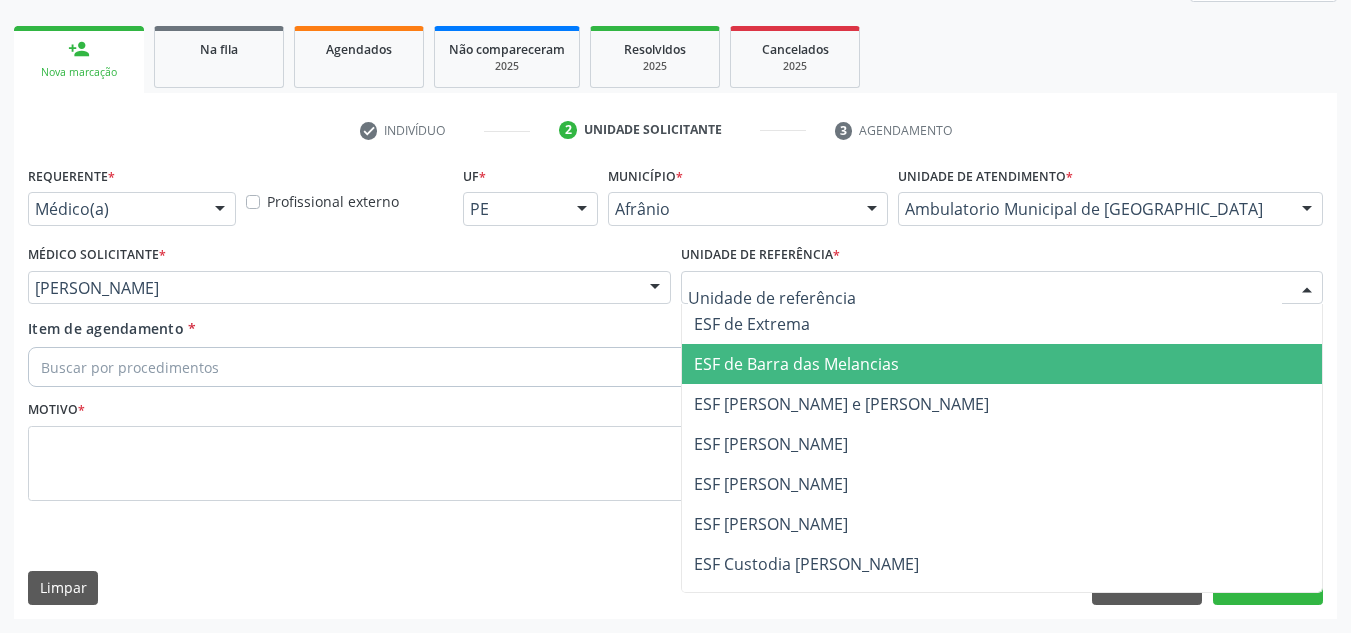 drag, startPoint x: 801, startPoint y: 381, endPoint x: 640, endPoint y: 325, distance: 170.46114 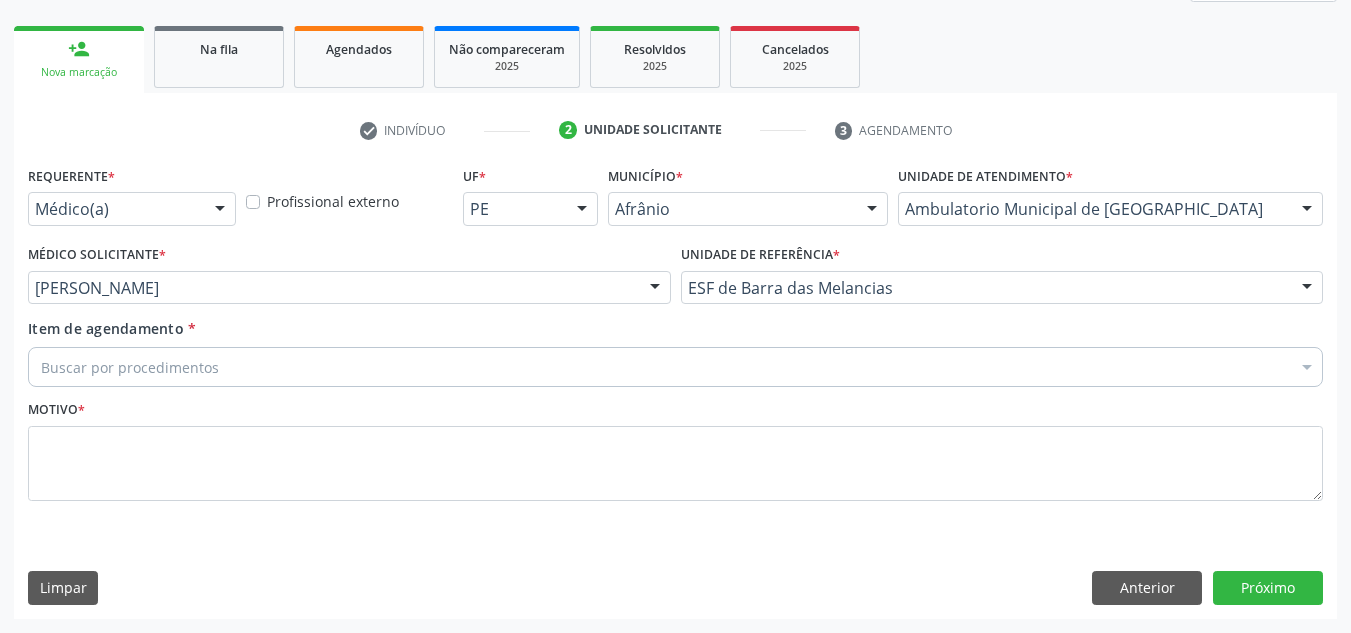 click on "Buscar por procedimentos" at bounding box center [675, 367] 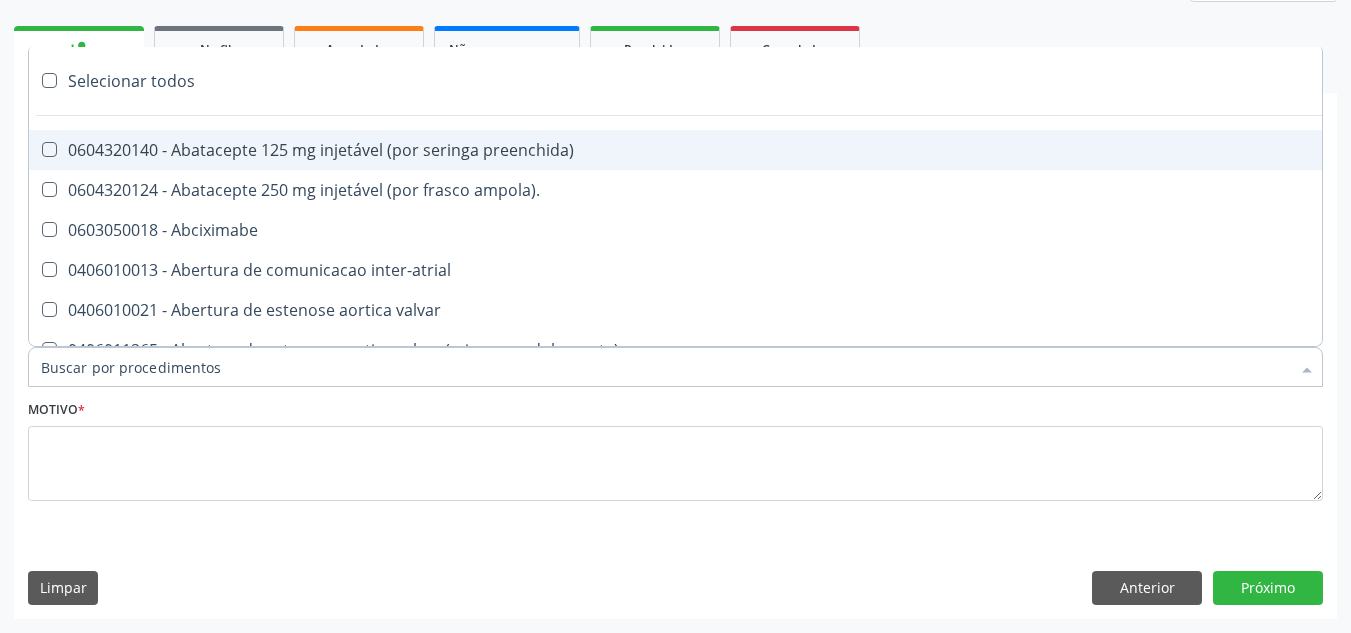 paste on "NEUROPEDIATRA" 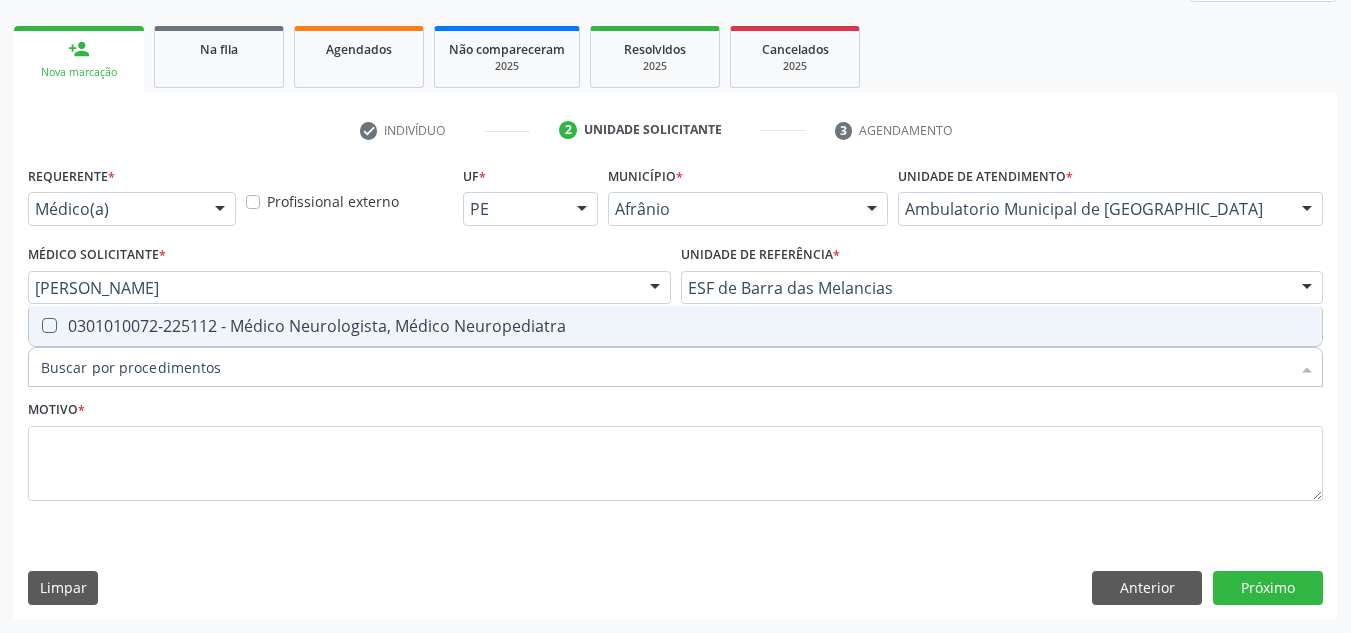 type on "NEUROPEDIATRA" 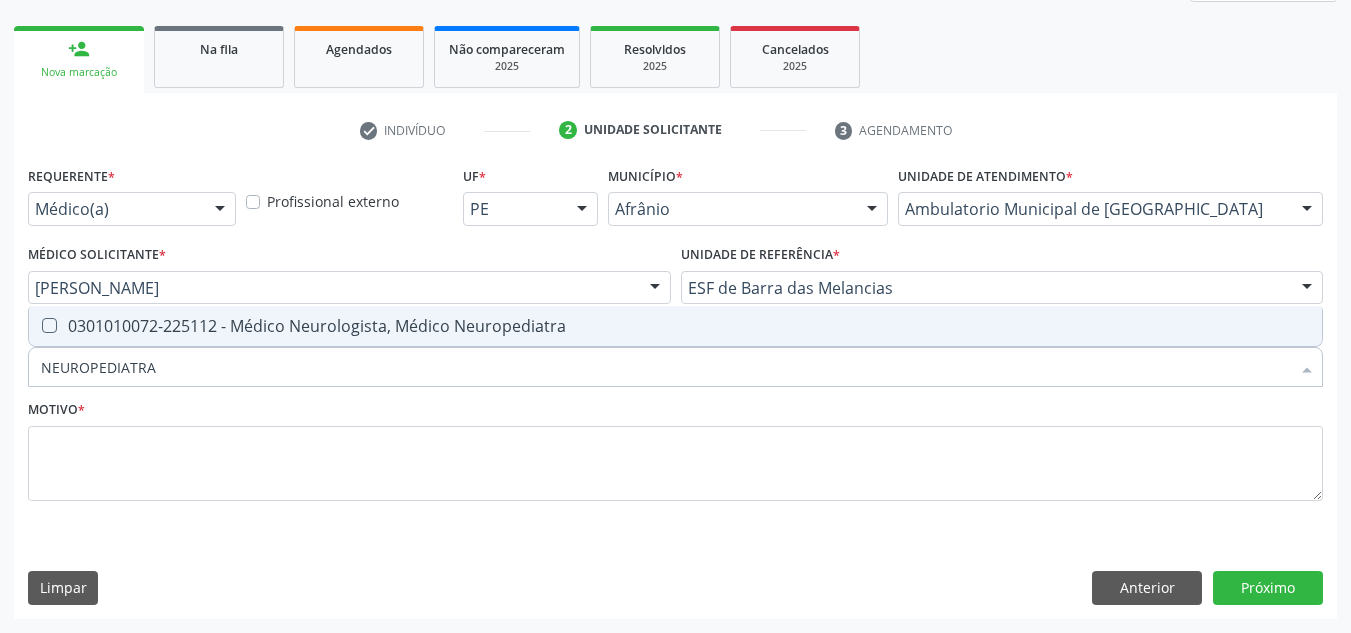 drag, startPoint x: 313, startPoint y: 334, endPoint x: 265, endPoint y: 423, distance: 101.118744 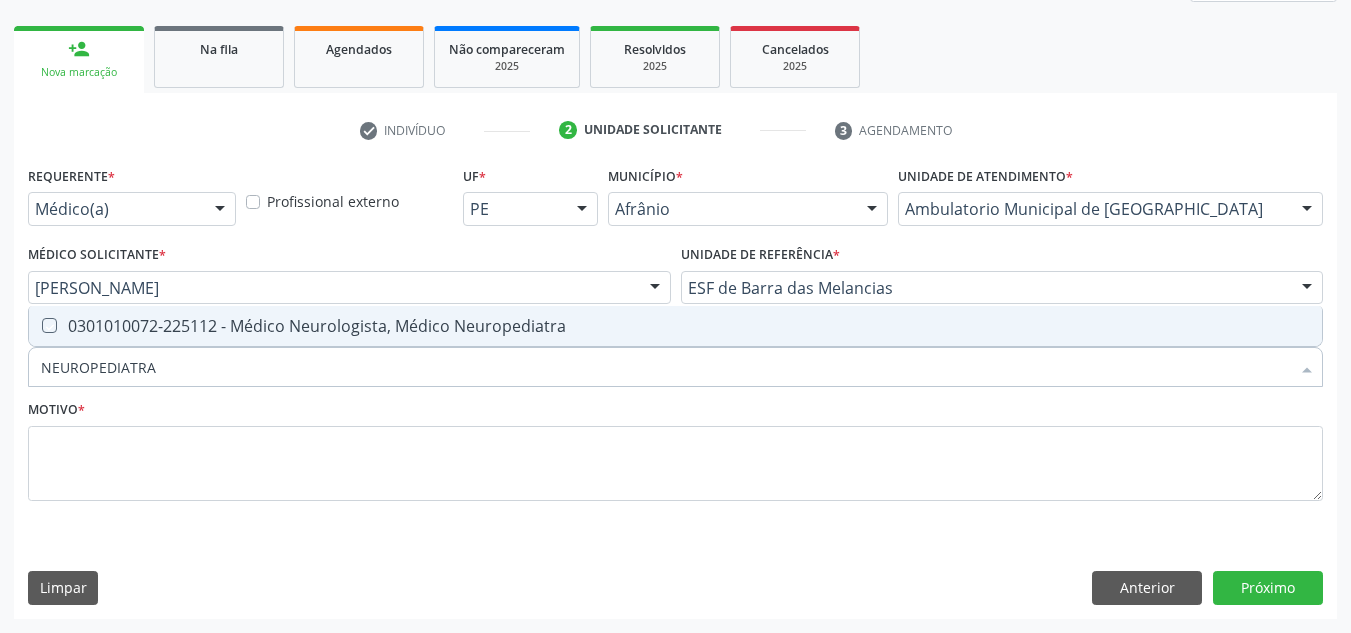 checkbox on "true" 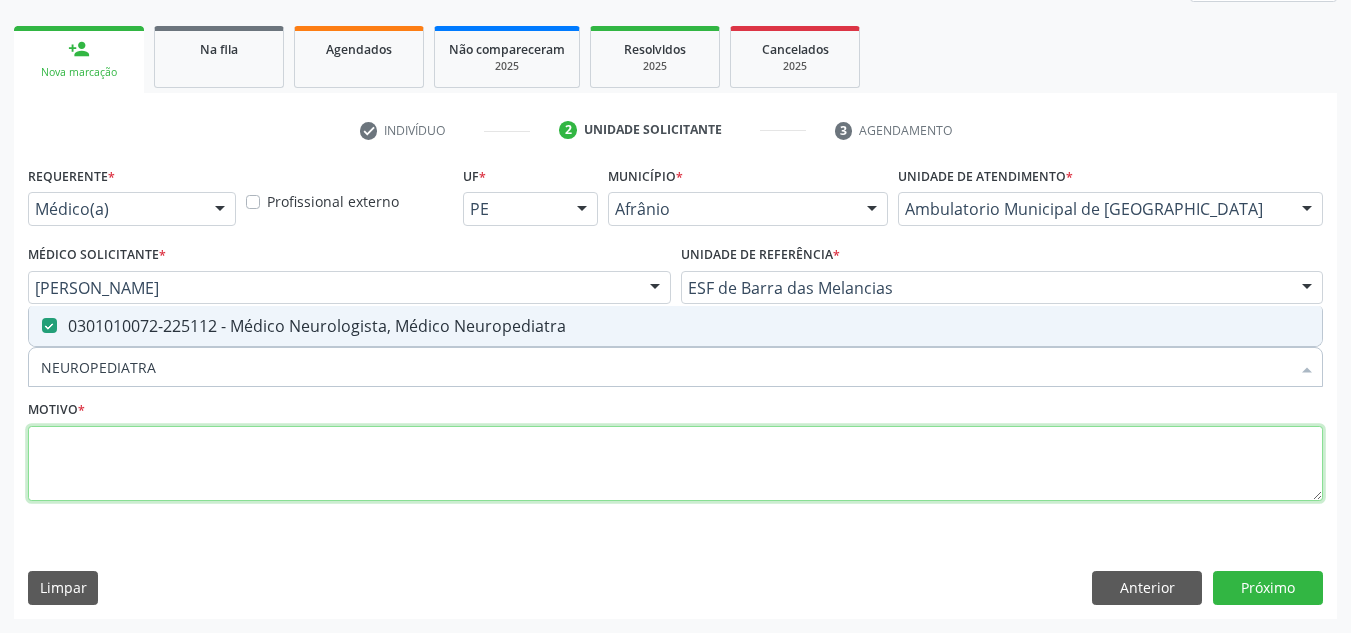 click at bounding box center [675, 464] 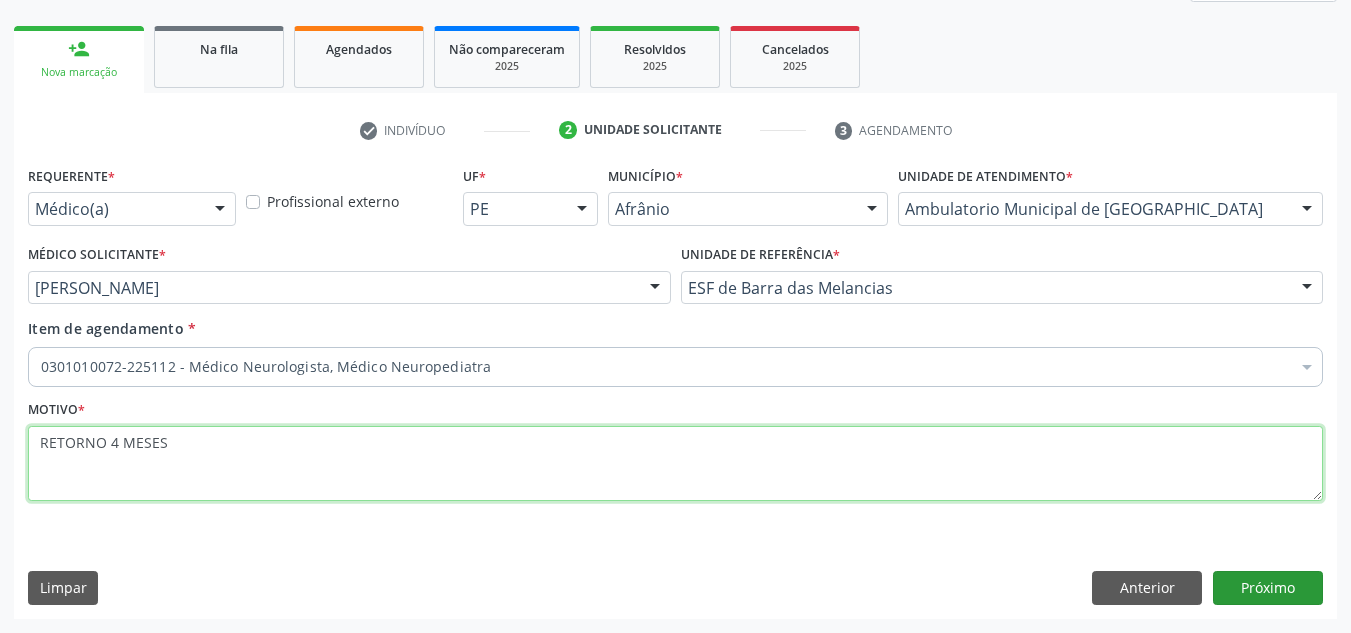 type on "RETORNO 4 MESES" 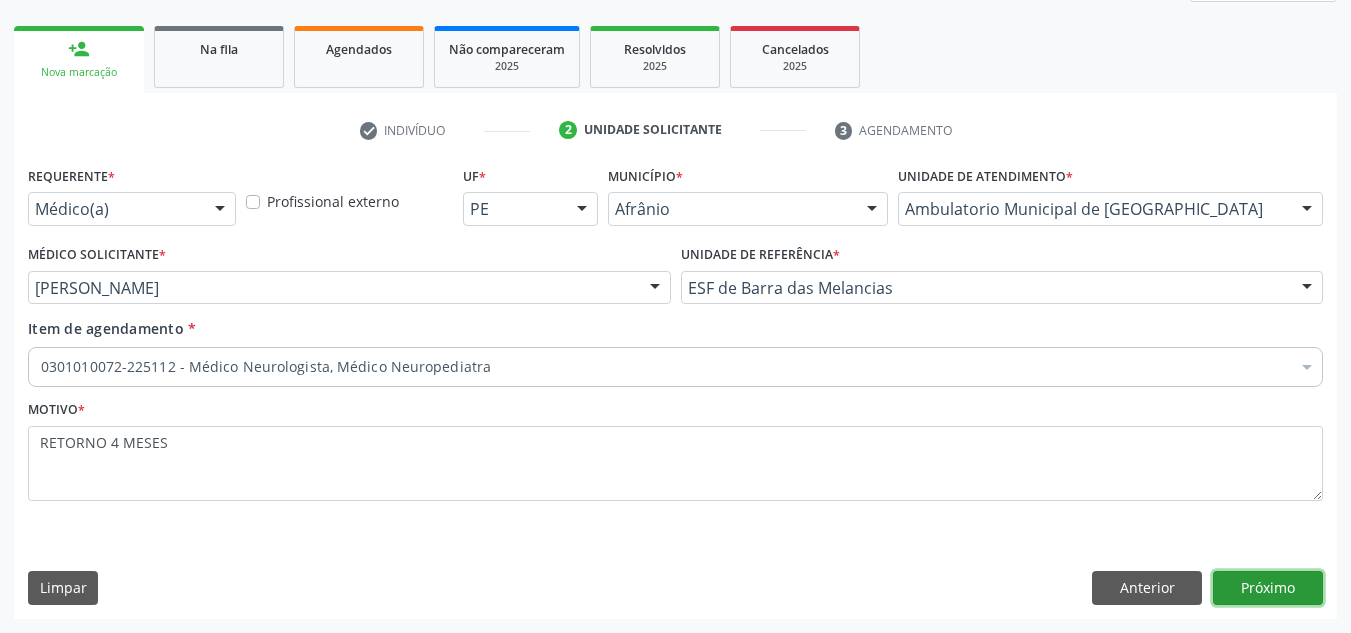 click on "Próximo" at bounding box center [1268, 588] 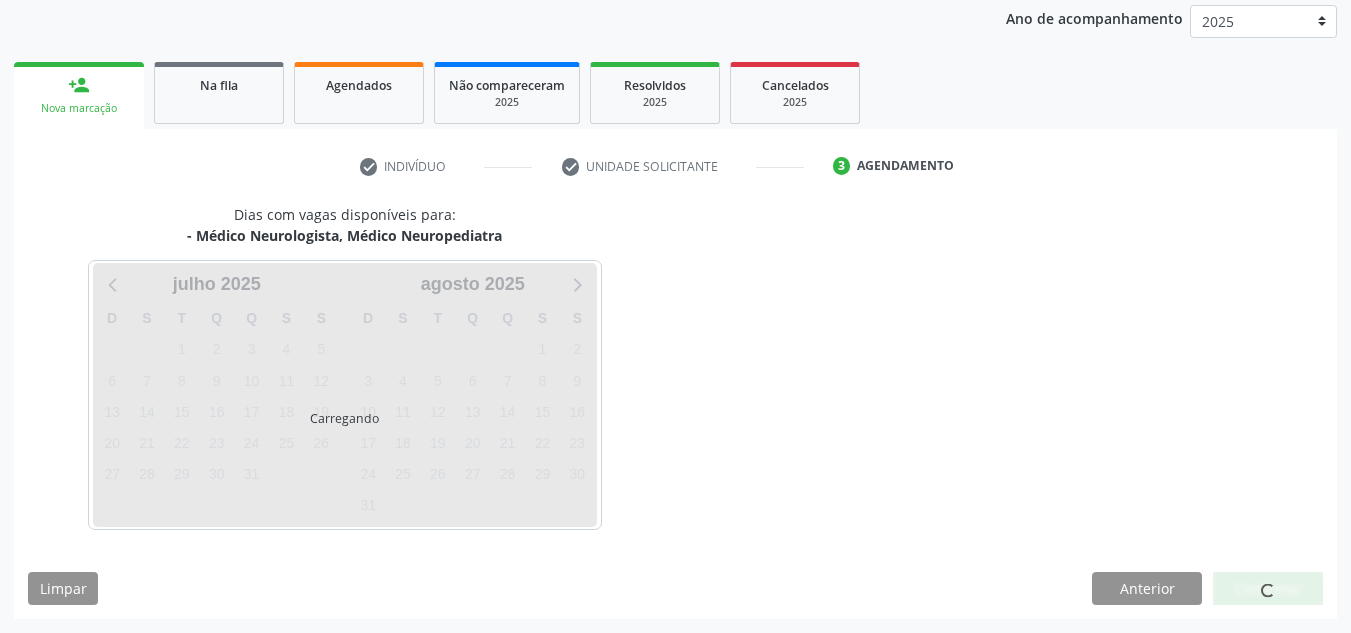 scroll, scrollTop: 237, scrollLeft: 0, axis: vertical 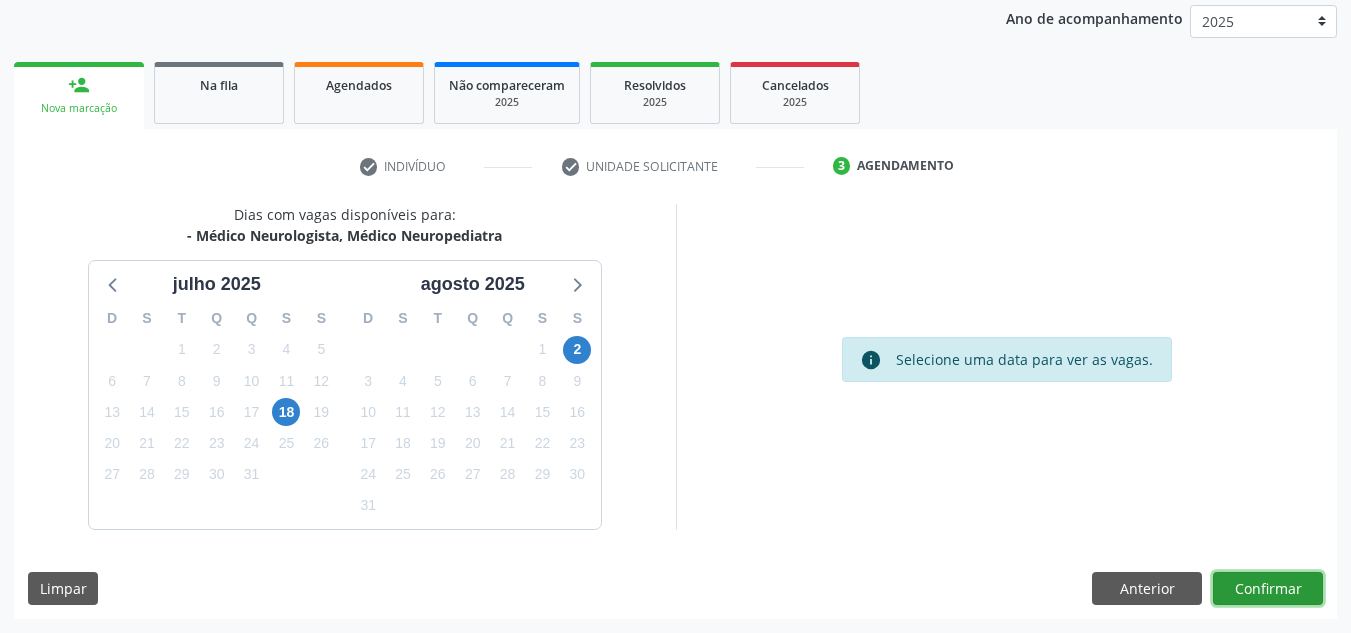 click on "Confirmar" at bounding box center [1268, 589] 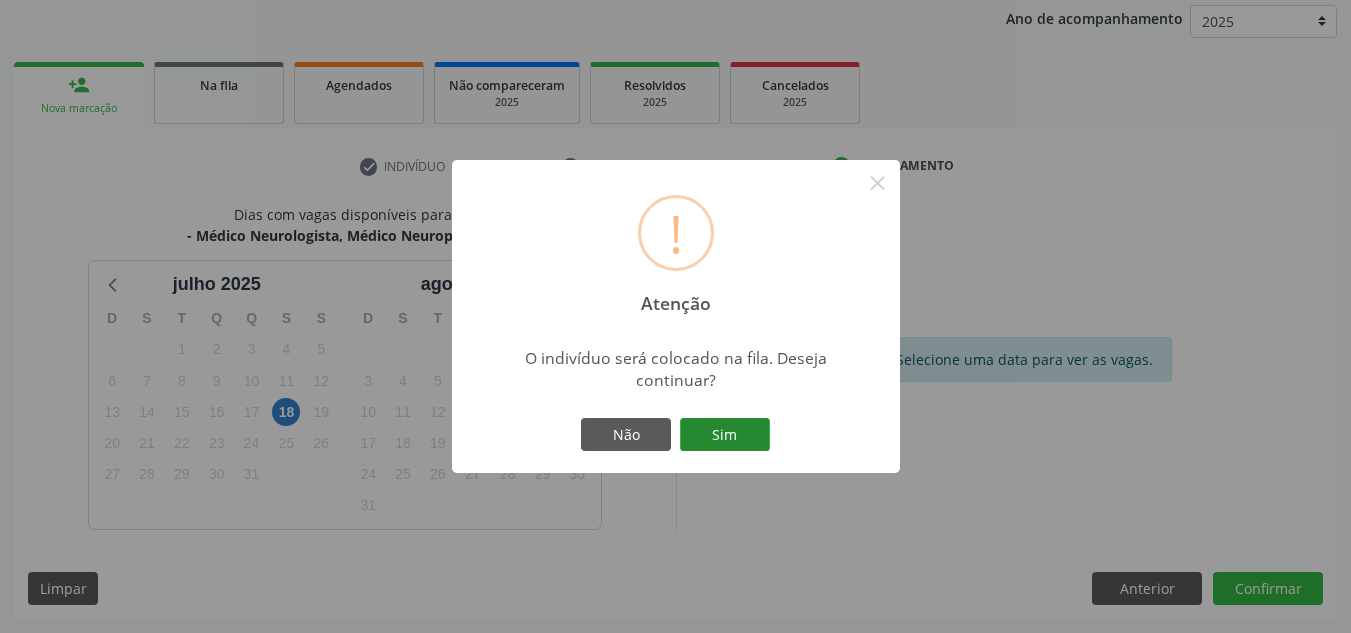 click on "Sim" at bounding box center (725, 435) 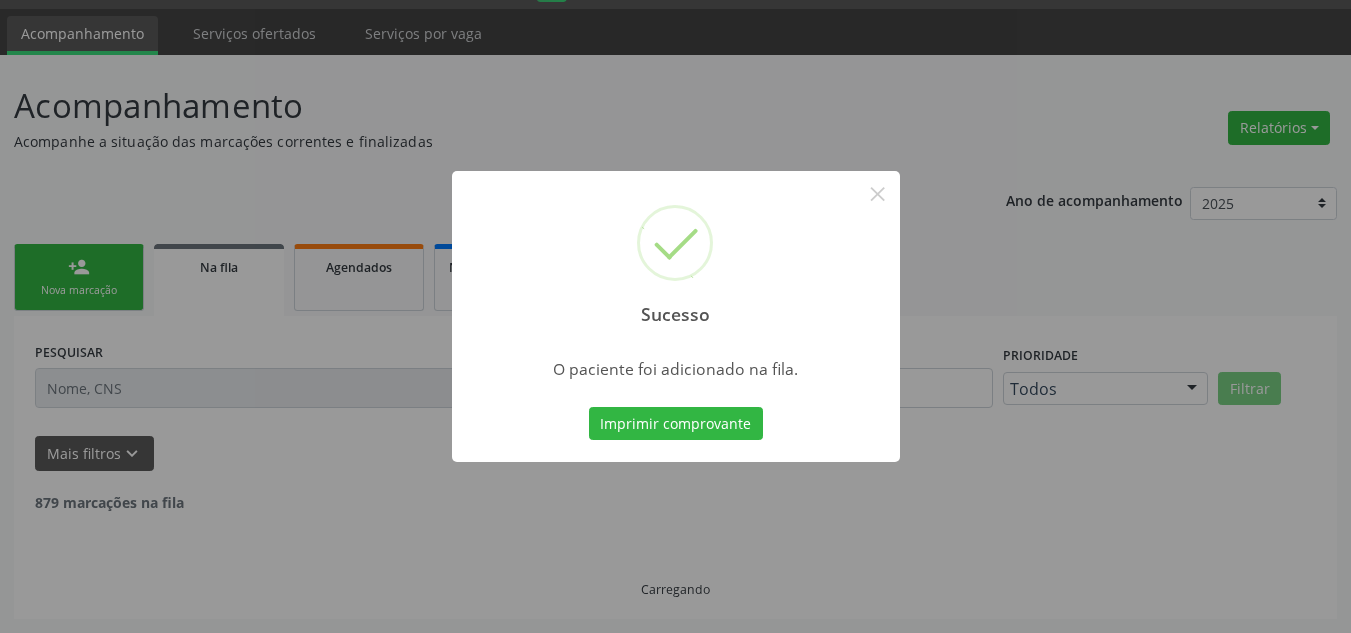 scroll, scrollTop: 34, scrollLeft: 0, axis: vertical 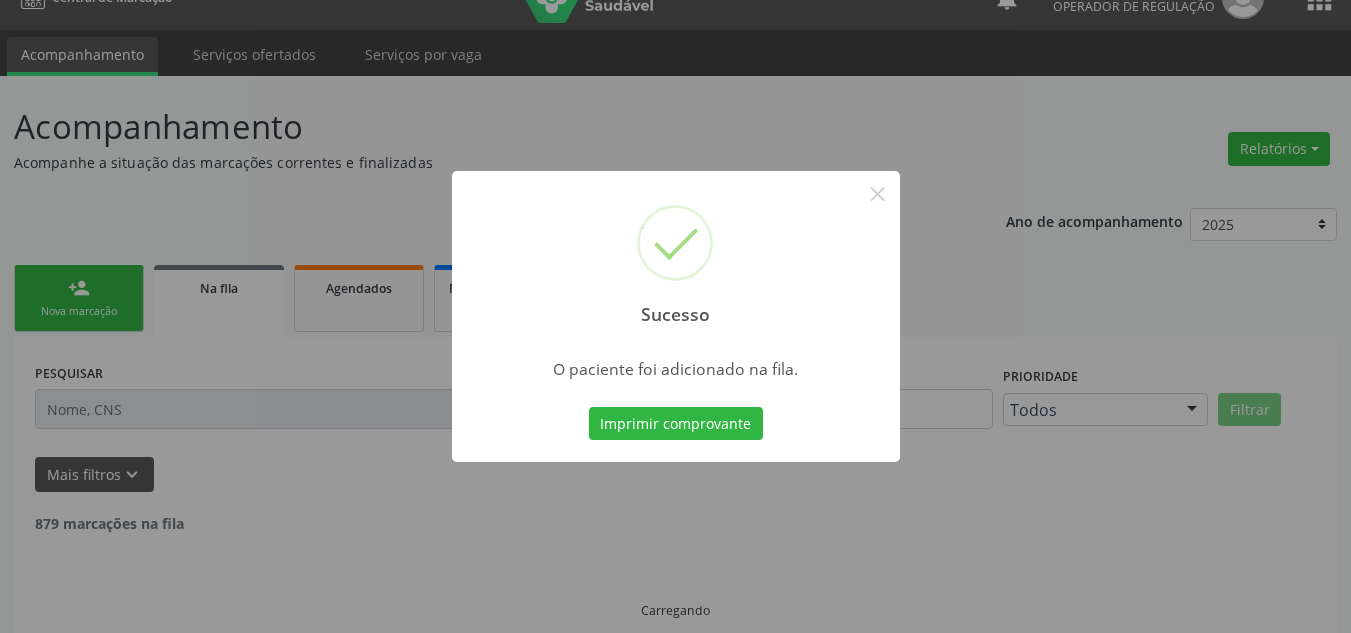 type 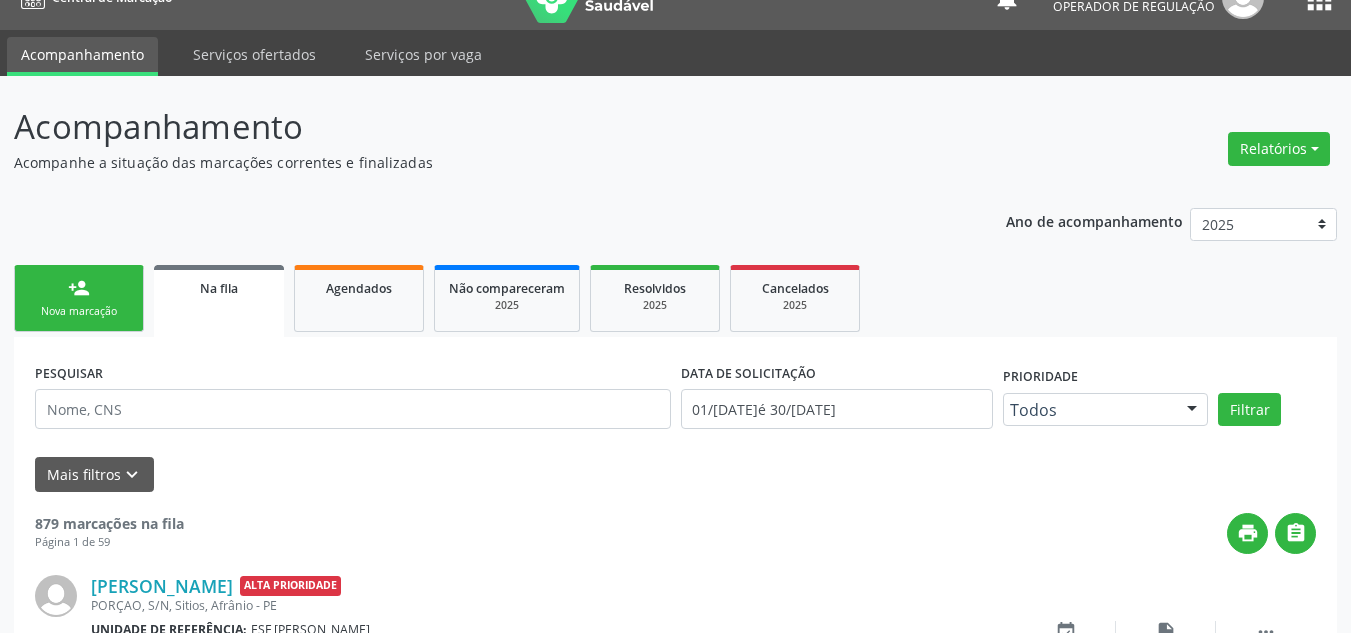 click on "person_add
Nova marcação" at bounding box center [79, 298] 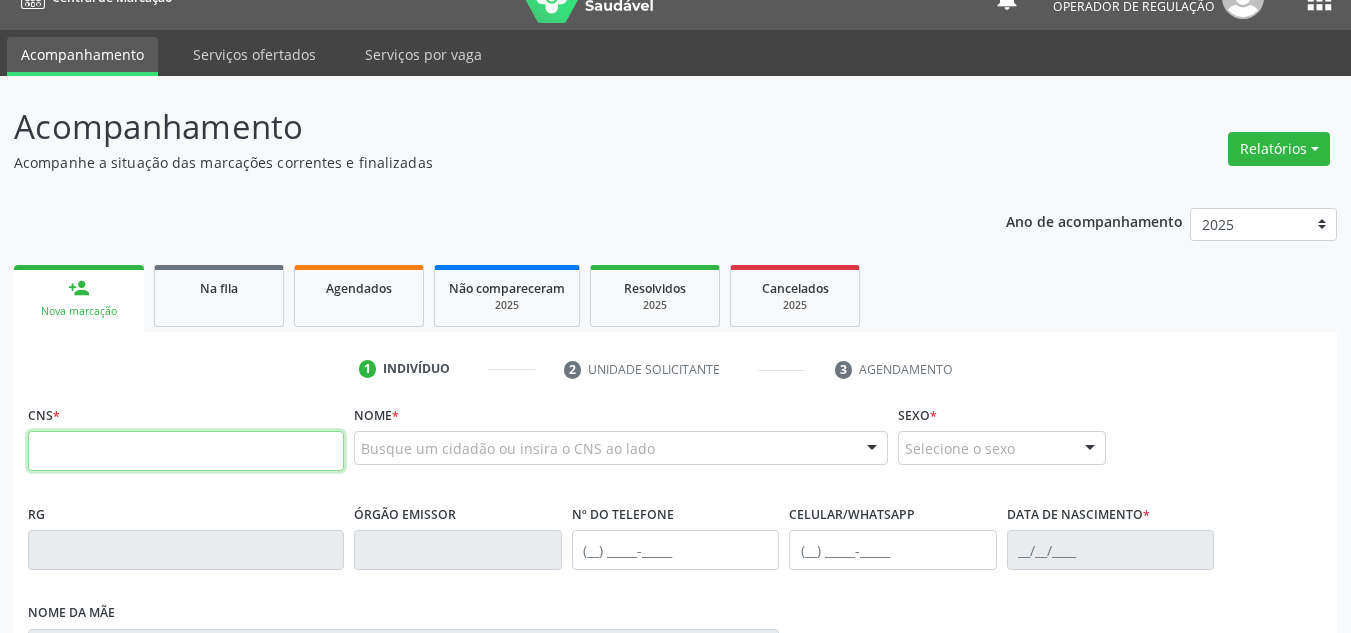 drag, startPoint x: 300, startPoint y: 444, endPoint x: 681, endPoint y: 444, distance: 381 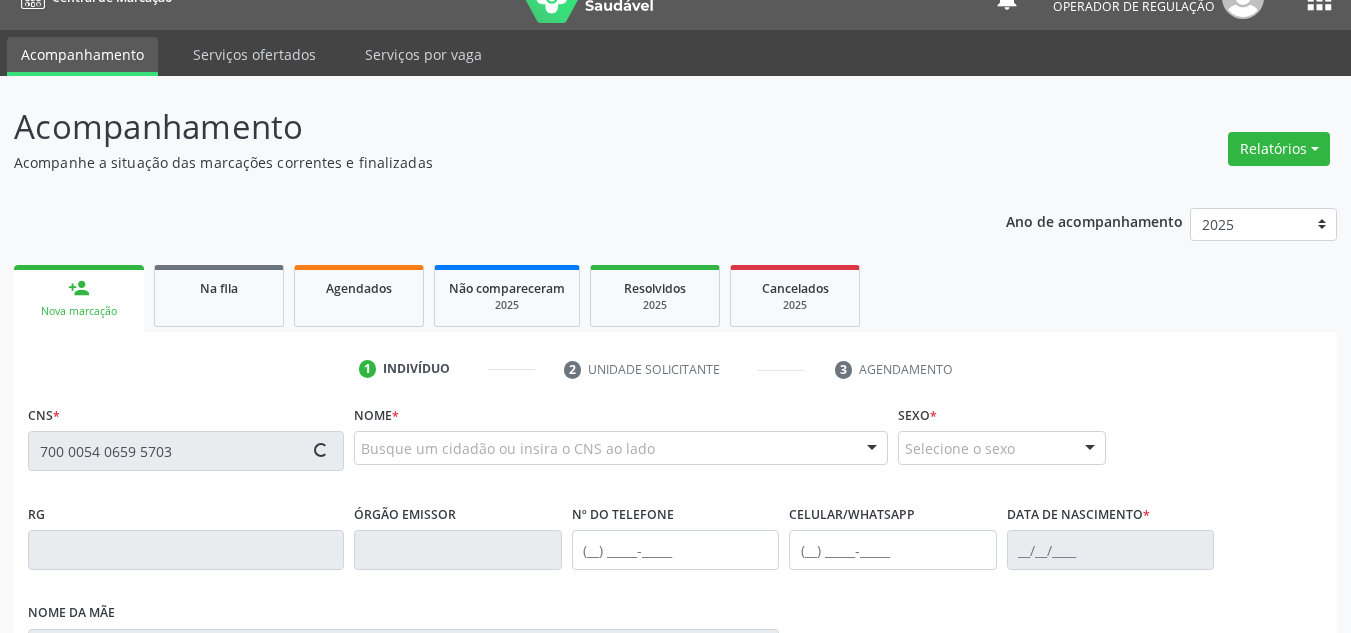 type on "700 0054 0659 5703" 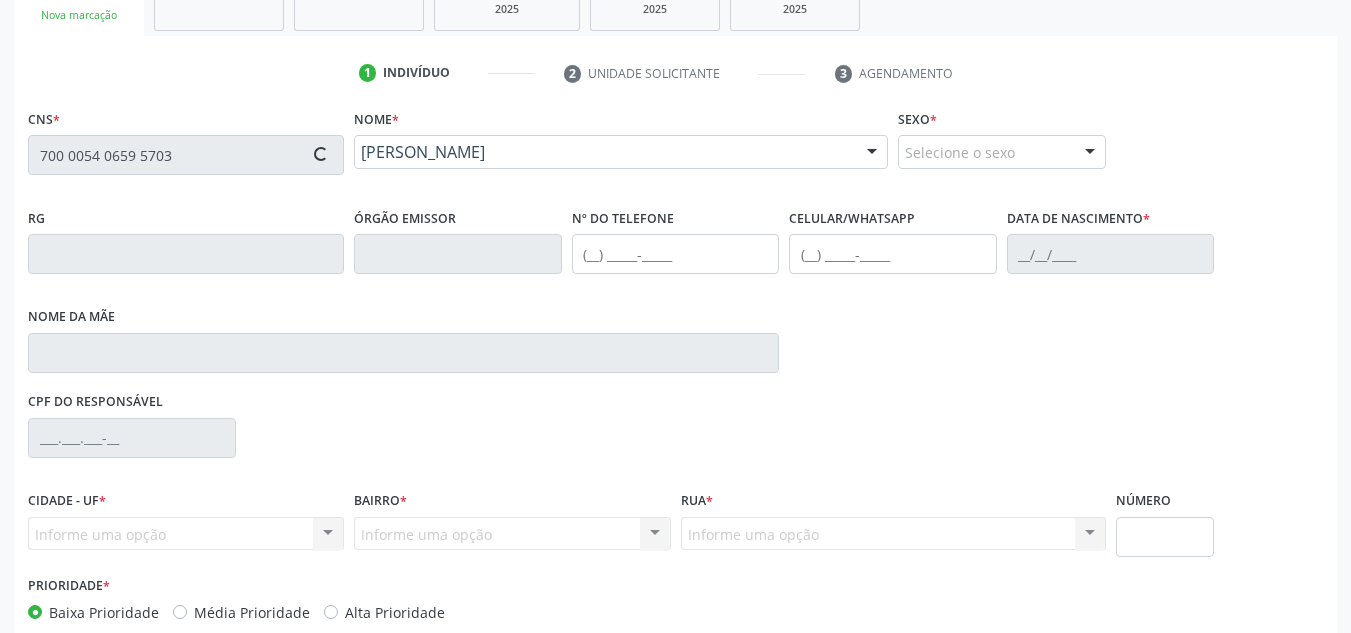 type on "(87) 98867-6186" 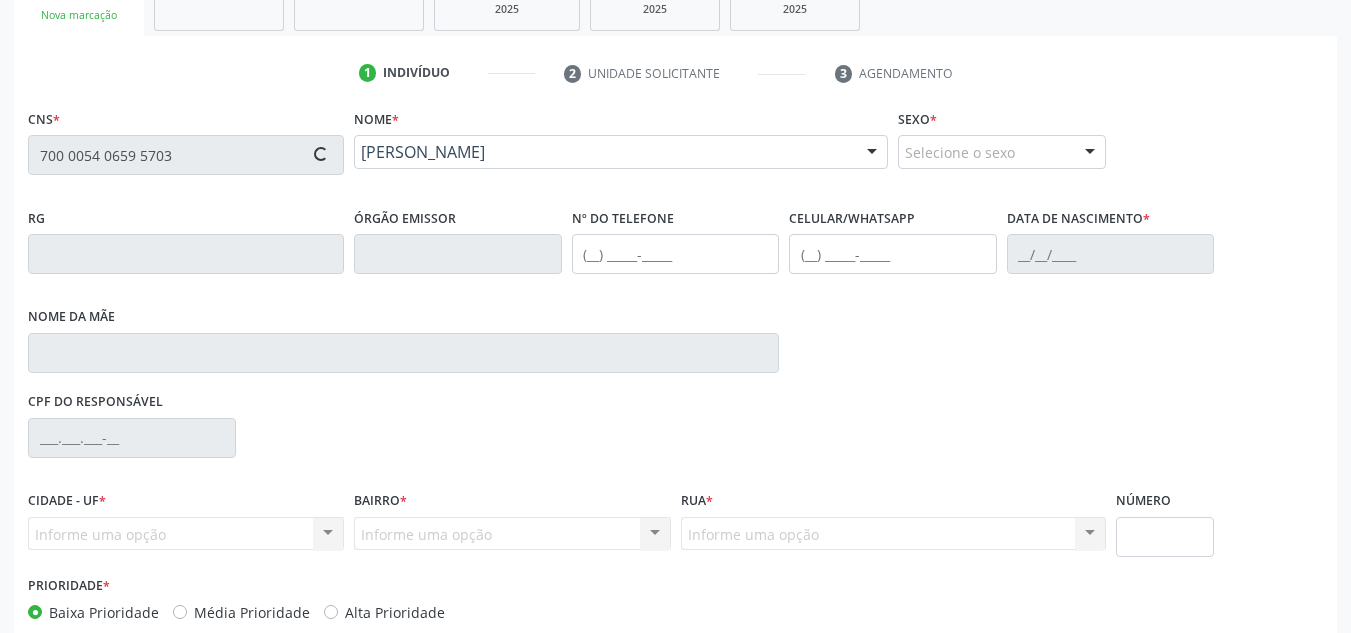 type on "(87) 98867-6186" 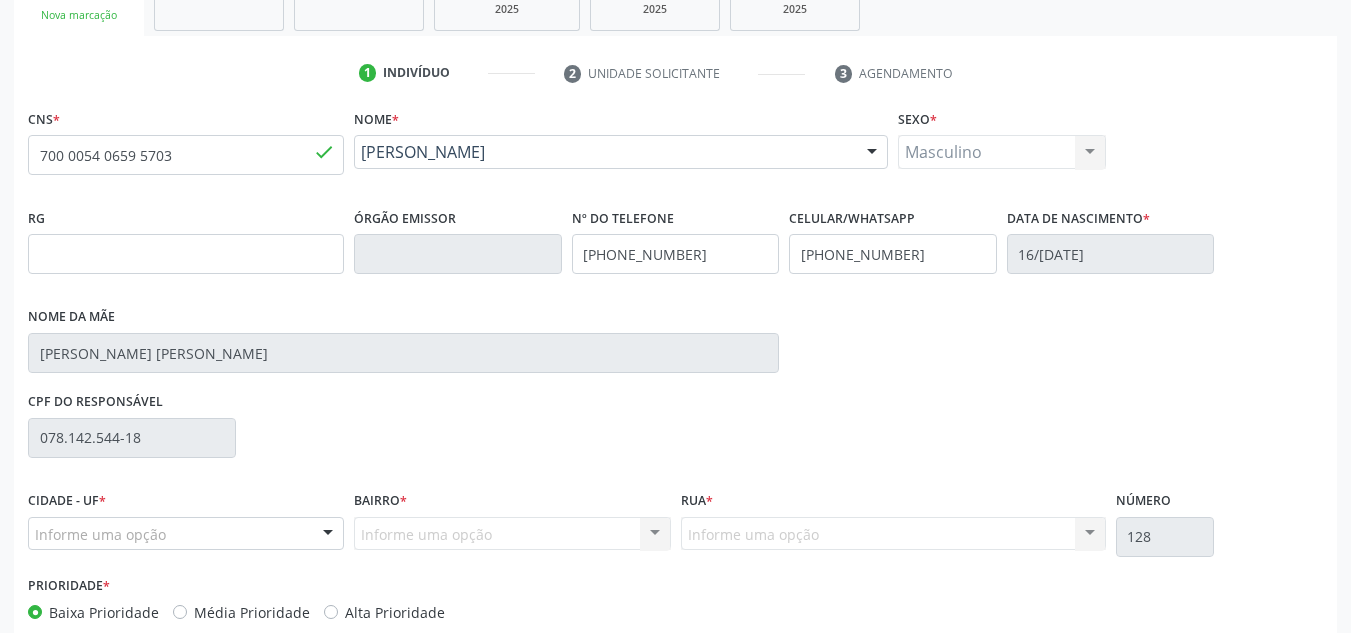 scroll, scrollTop: 437, scrollLeft: 0, axis: vertical 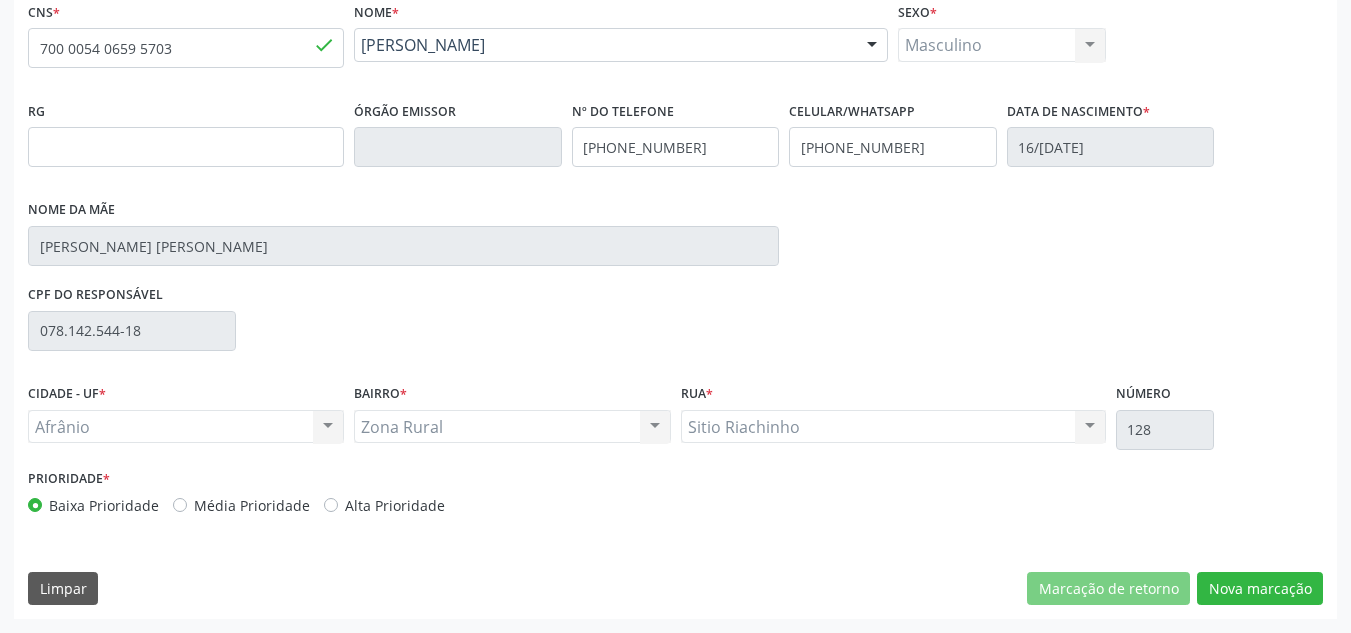 click on "Prioridade
*
Baixa Prioridade
Média Prioridade
Alta Prioridade" at bounding box center [349, 490] 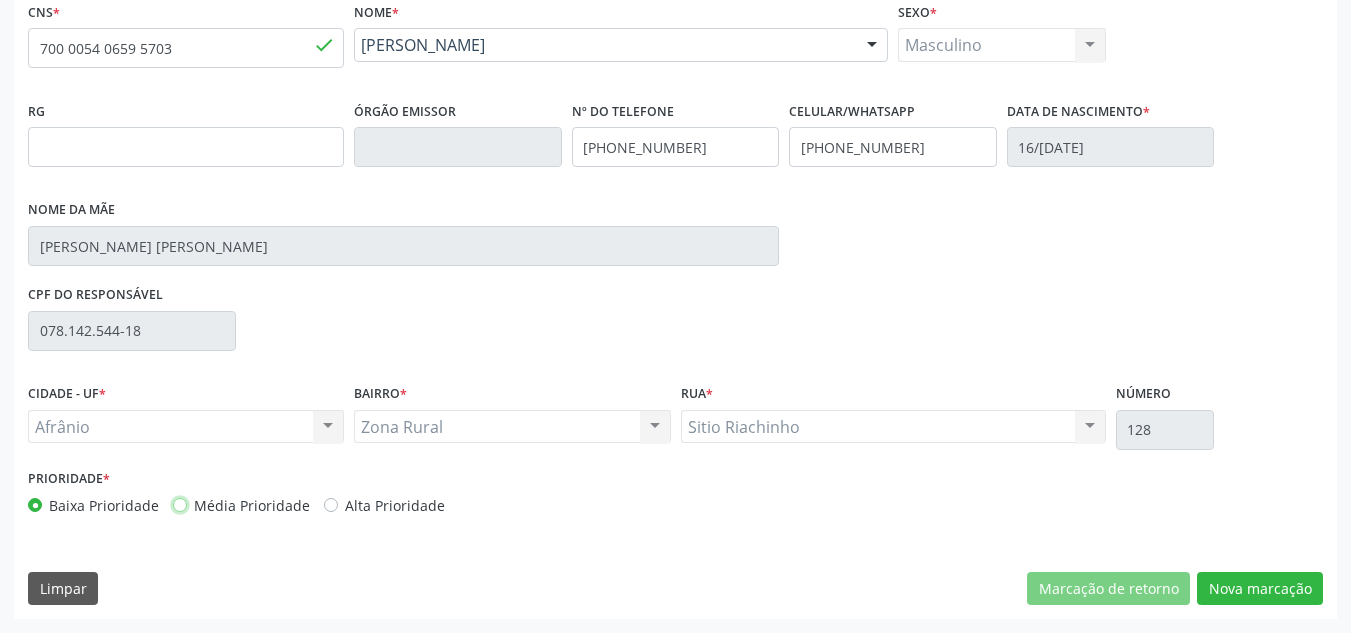 click on "Média Prioridade" at bounding box center (180, 504) 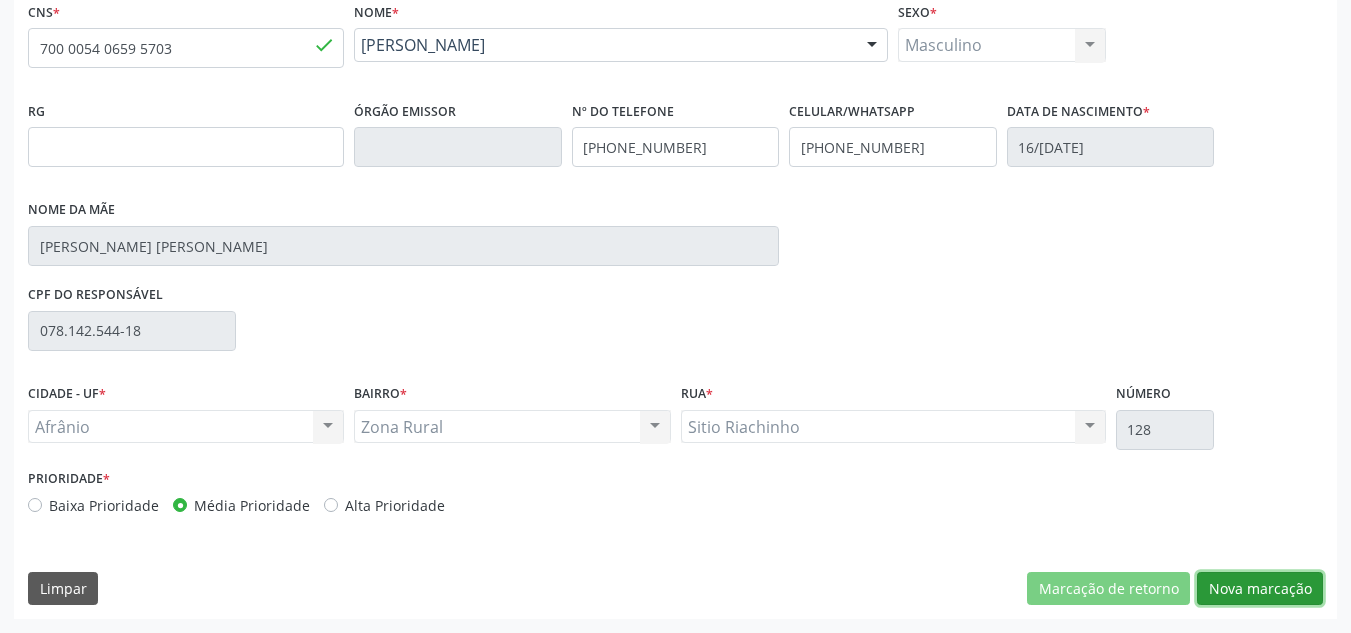 click on "Nova marcação" at bounding box center [1260, 589] 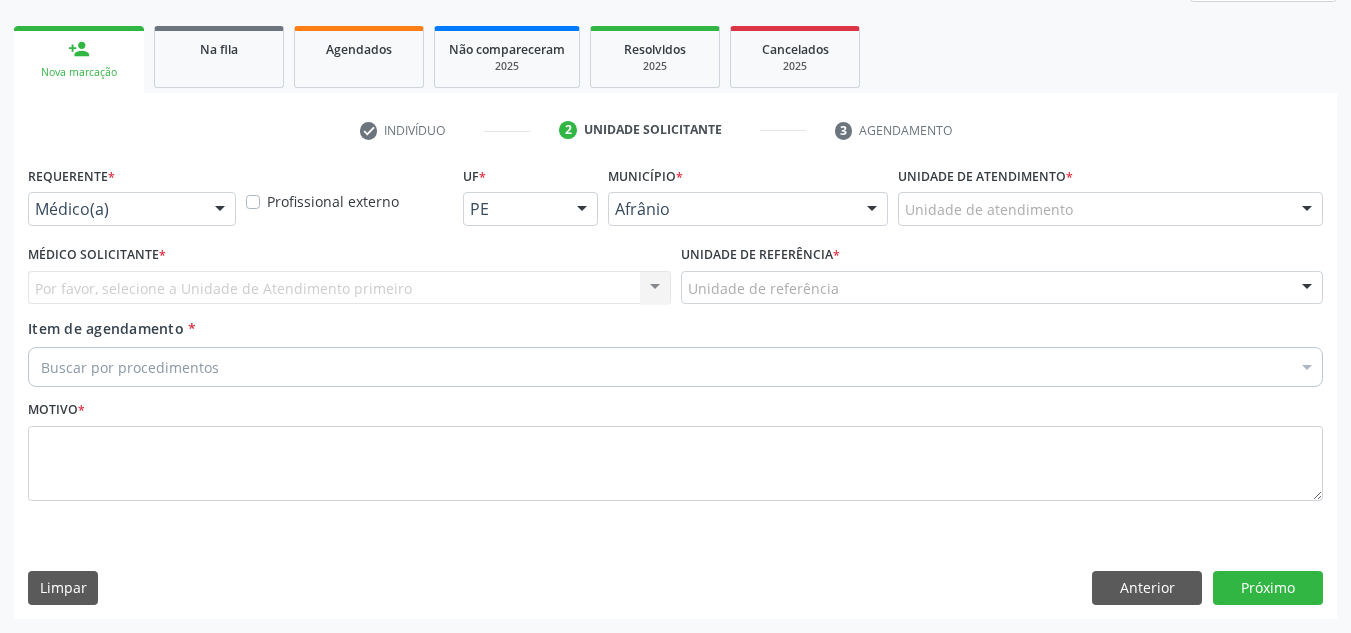 scroll, scrollTop: 273, scrollLeft: 0, axis: vertical 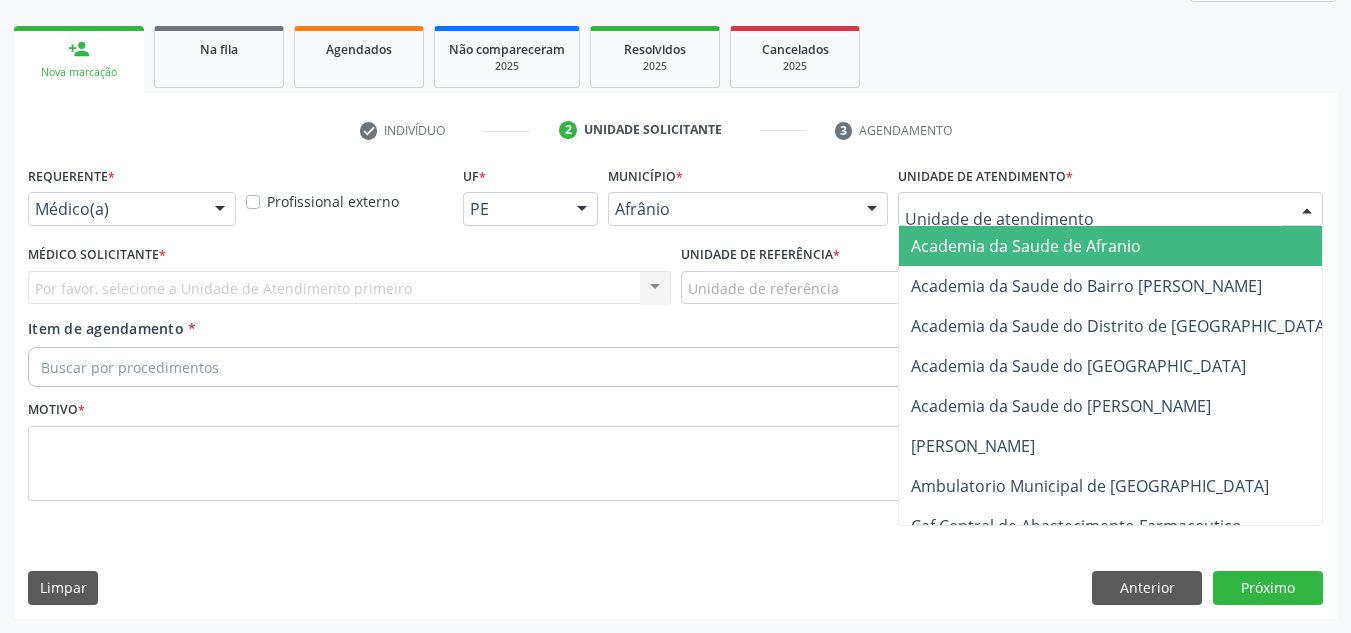 click at bounding box center (1110, 209) 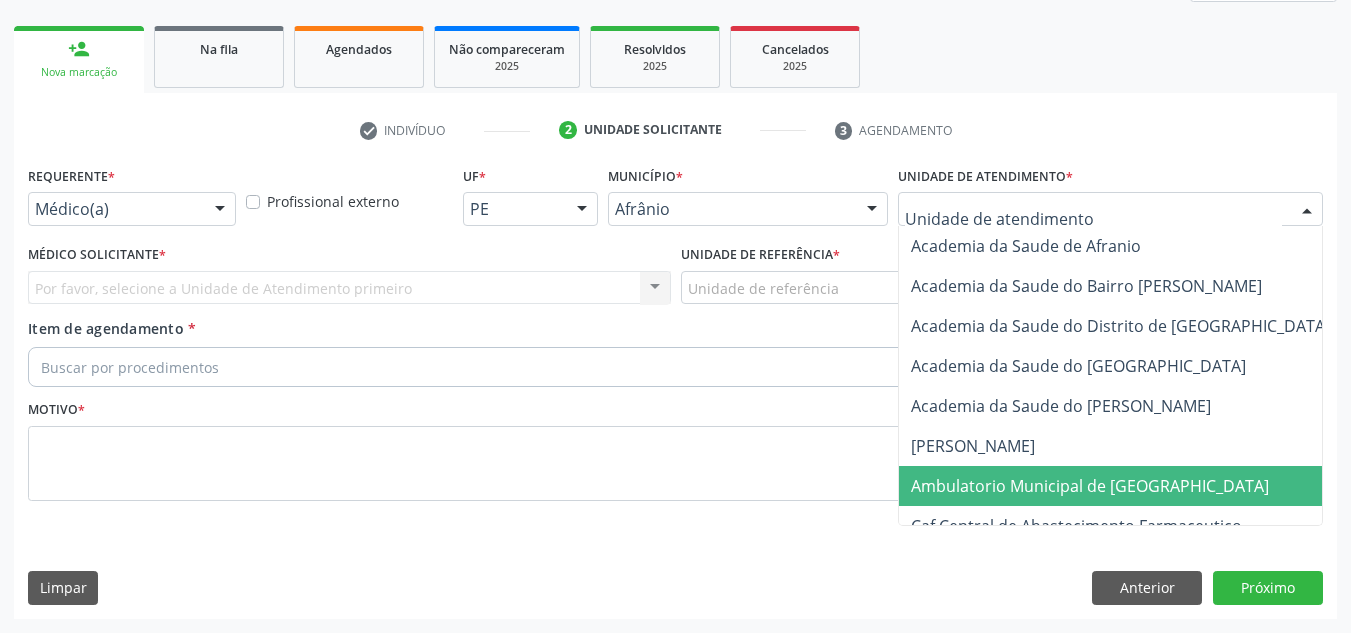 click on "Ambulatorio Municipal de [GEOGRAPHIC_DATA]" at bounding box center (1143, 486) 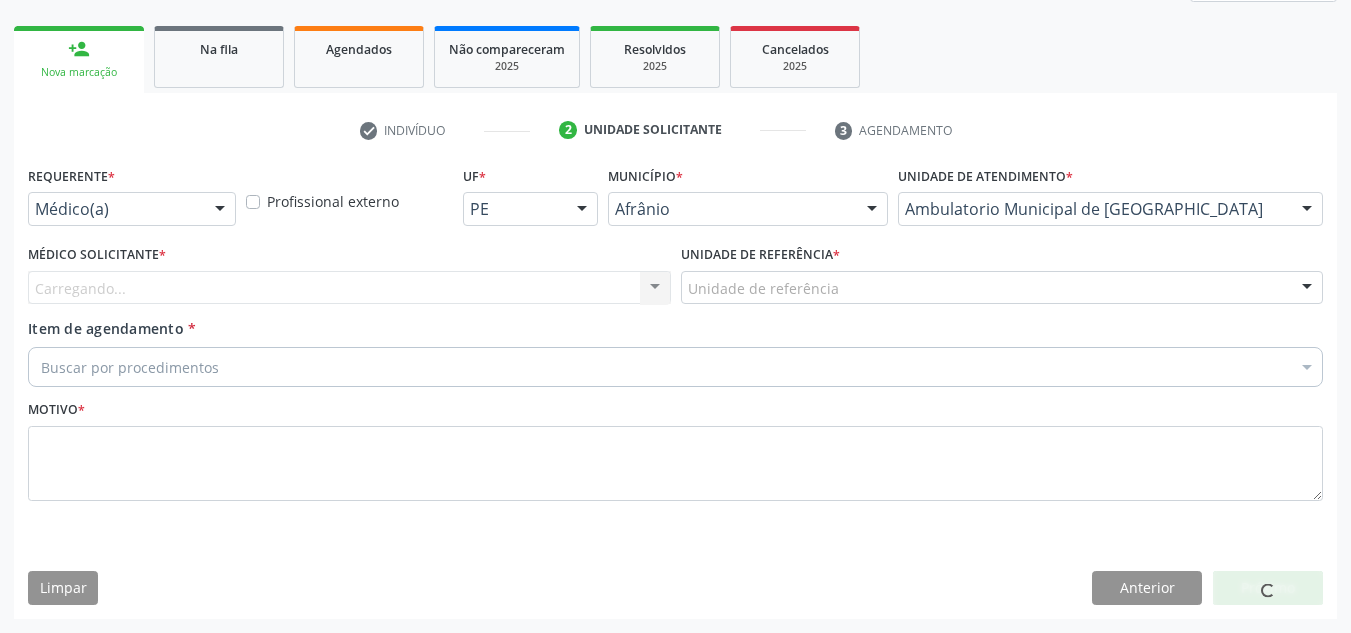 click on "Carregando...
Nenhum resultado encontrado para: "   "
Não há nenhuma opção para ser exibida." at bounding box center (349, 288) 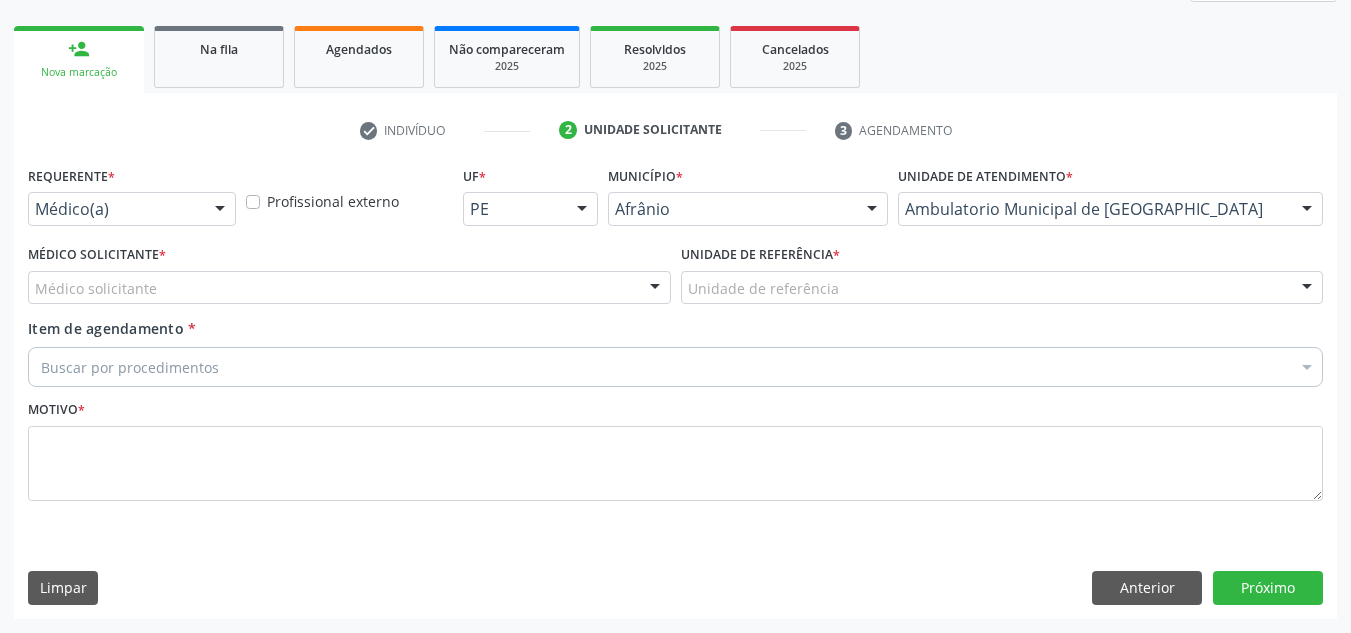 drag, startPoint x: 572, startPoint y: 308, endPoint x: 582, endPoint y: 291, distance: 19.723083 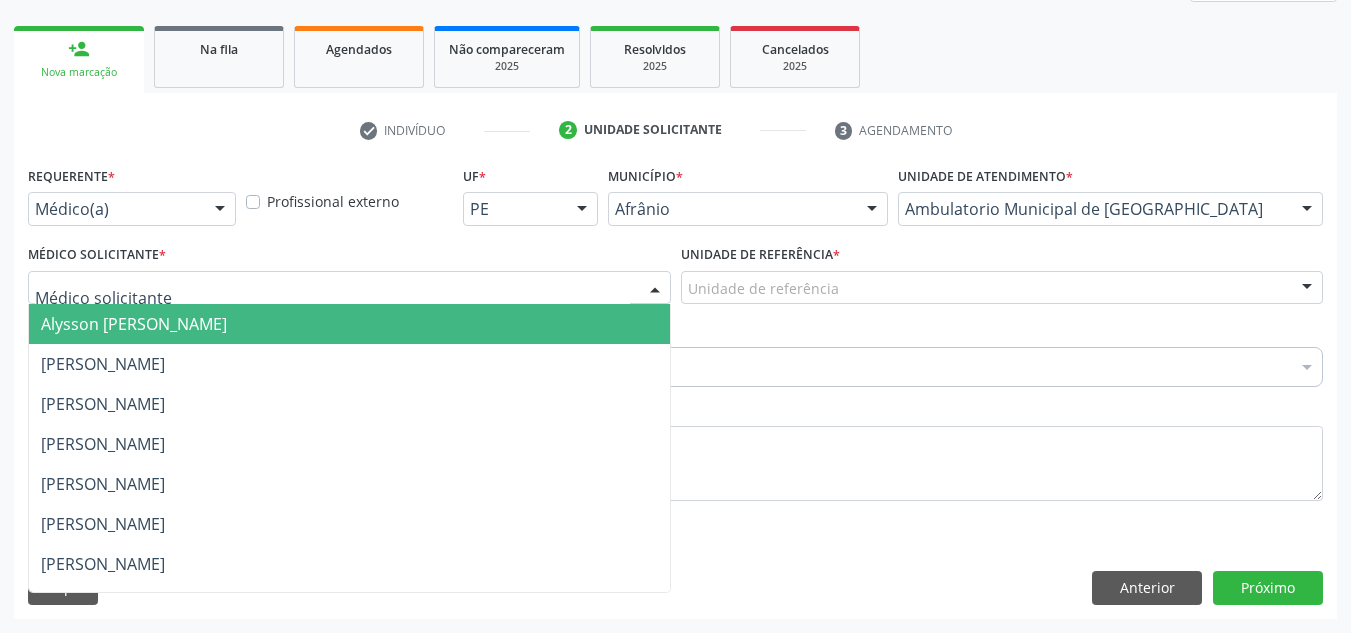 click at bounding box center (349, 288) 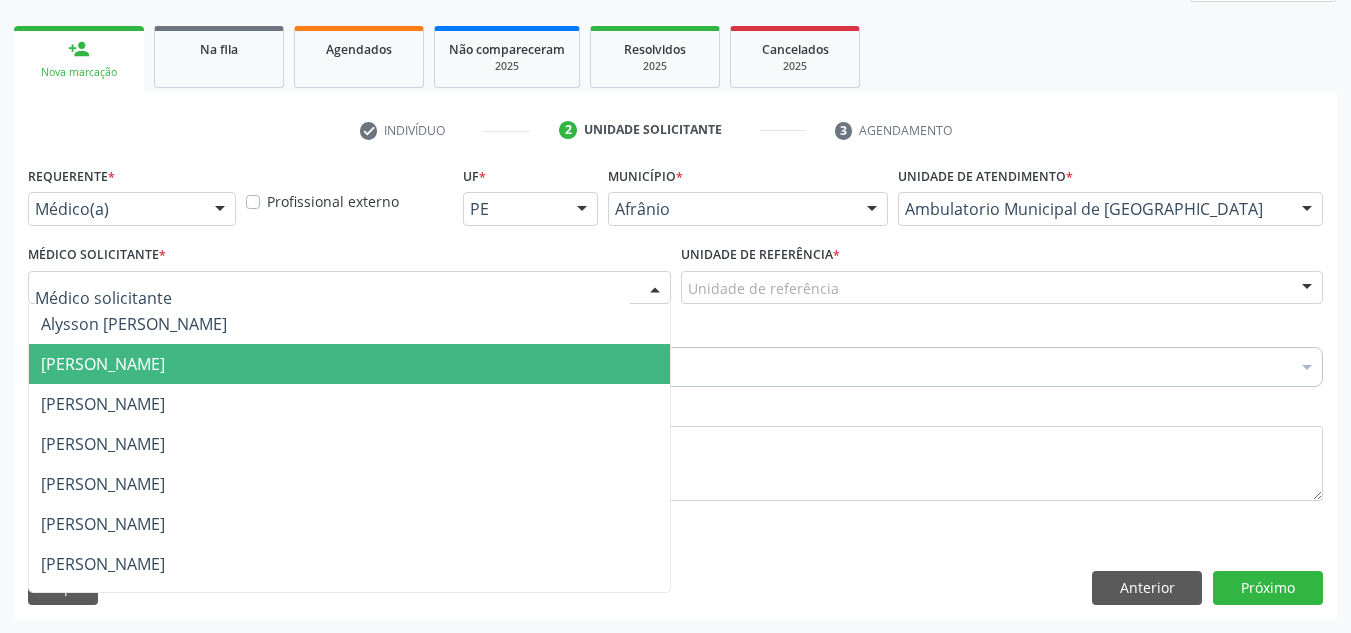 click on "[PERSON_NAME]" at bounding box center (349, 364) 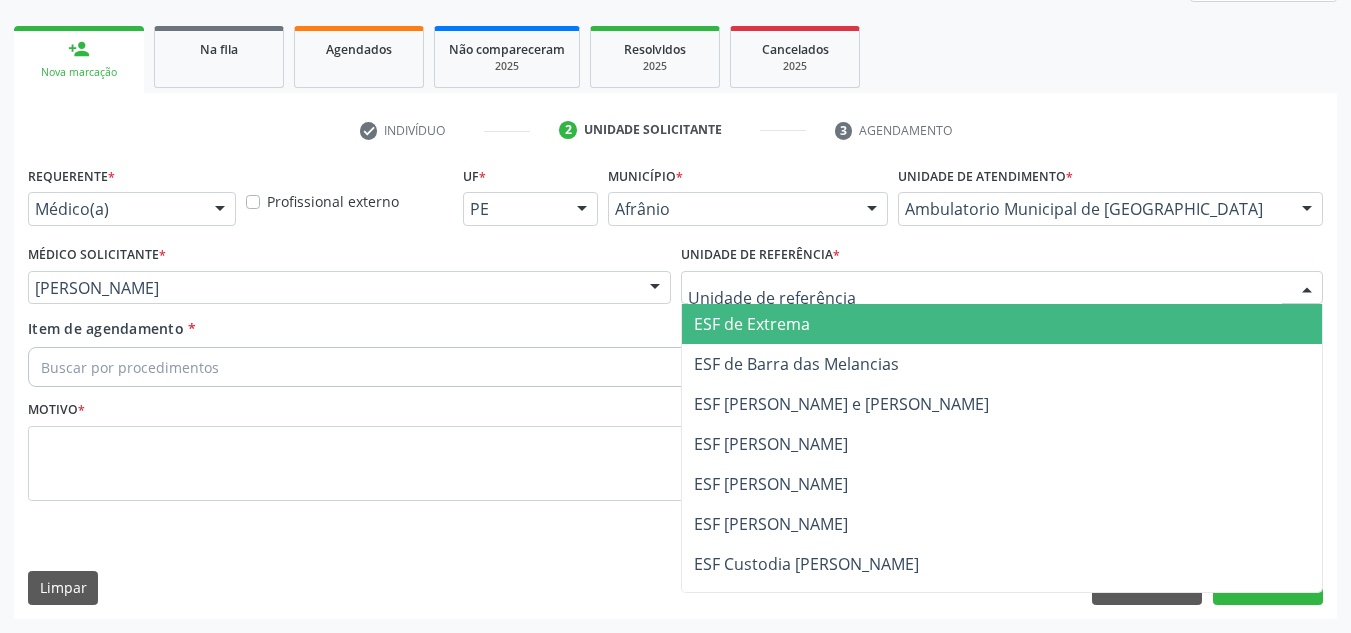 drag, startPoint x: 771, startPoint y: 382, endPoint x: 738, endPoint y: 394, distance: 35.1141 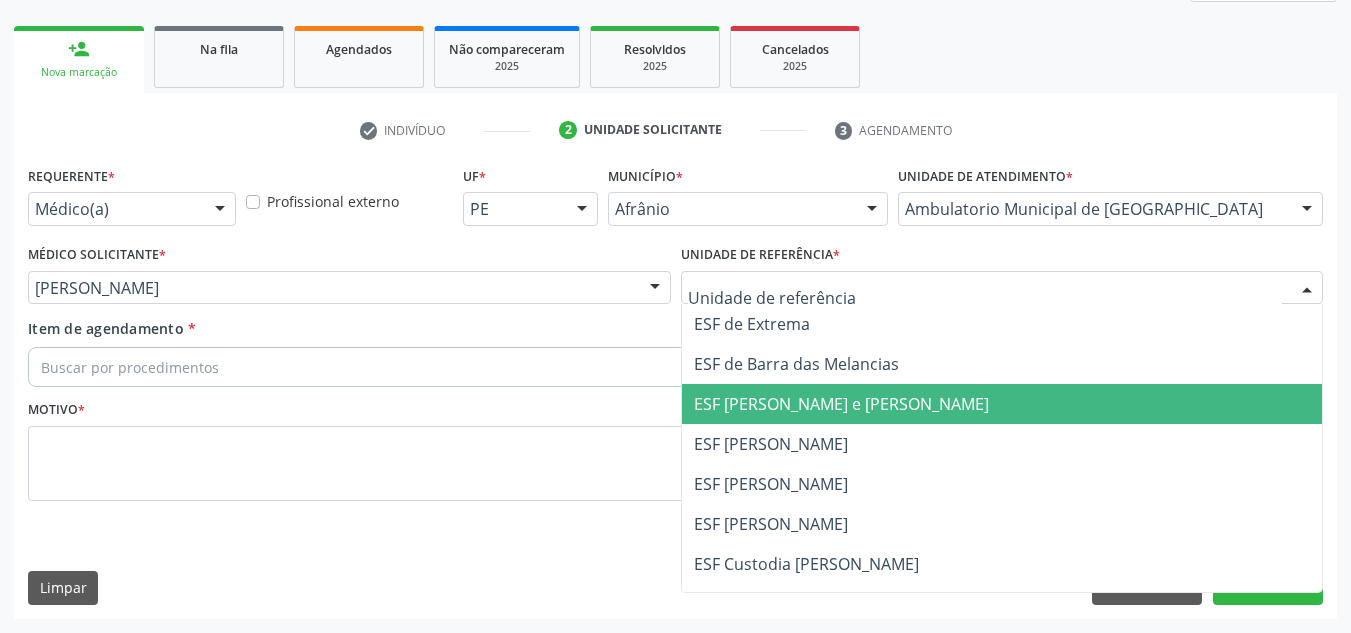 drag, startPoint x: 613, startPoint y: 354, endPoint x: 625, endPoint y: 380, distance: 28.635643 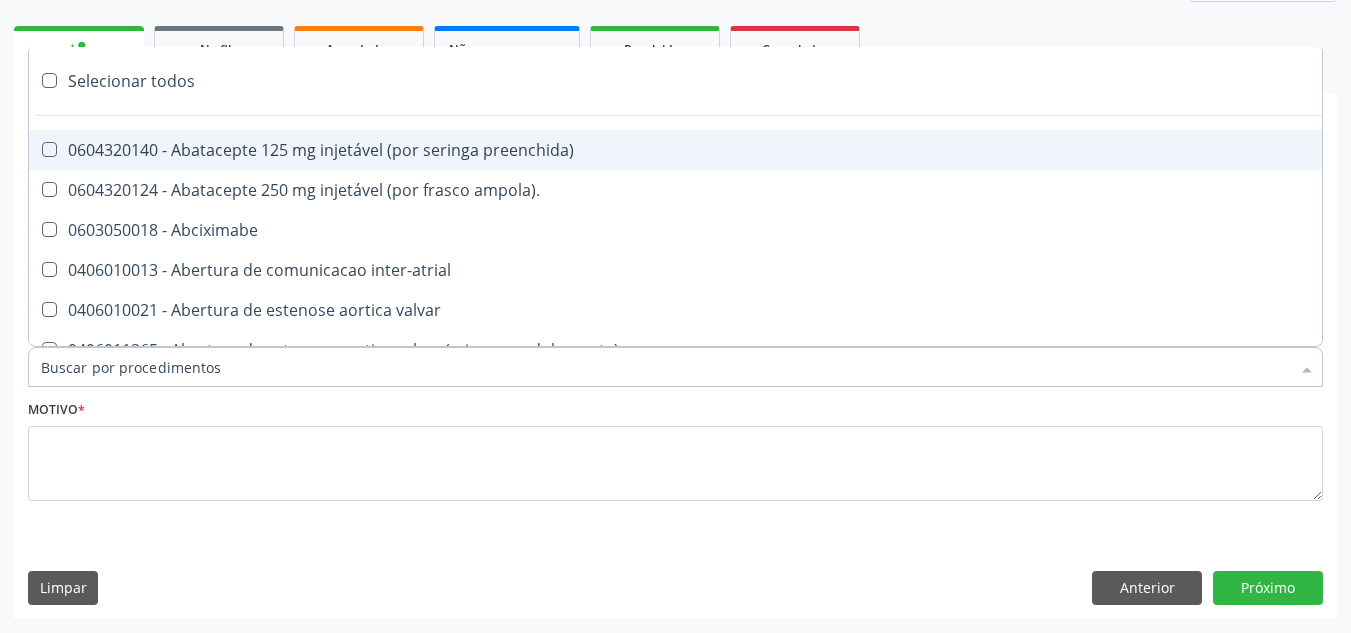 paste on "NEUROPEDIATRA" 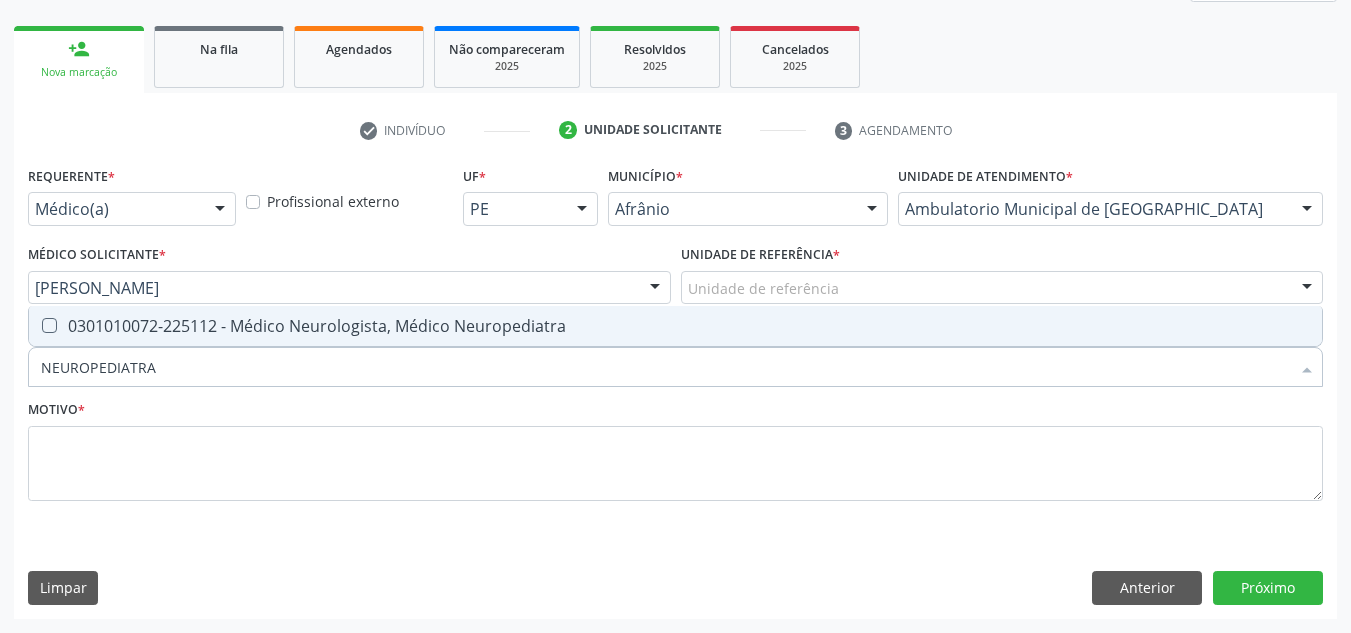 drag, startPoint x: 686, startPoint y: 321, endPoint x: 671, endPoint y: 324, distance: 15.297058 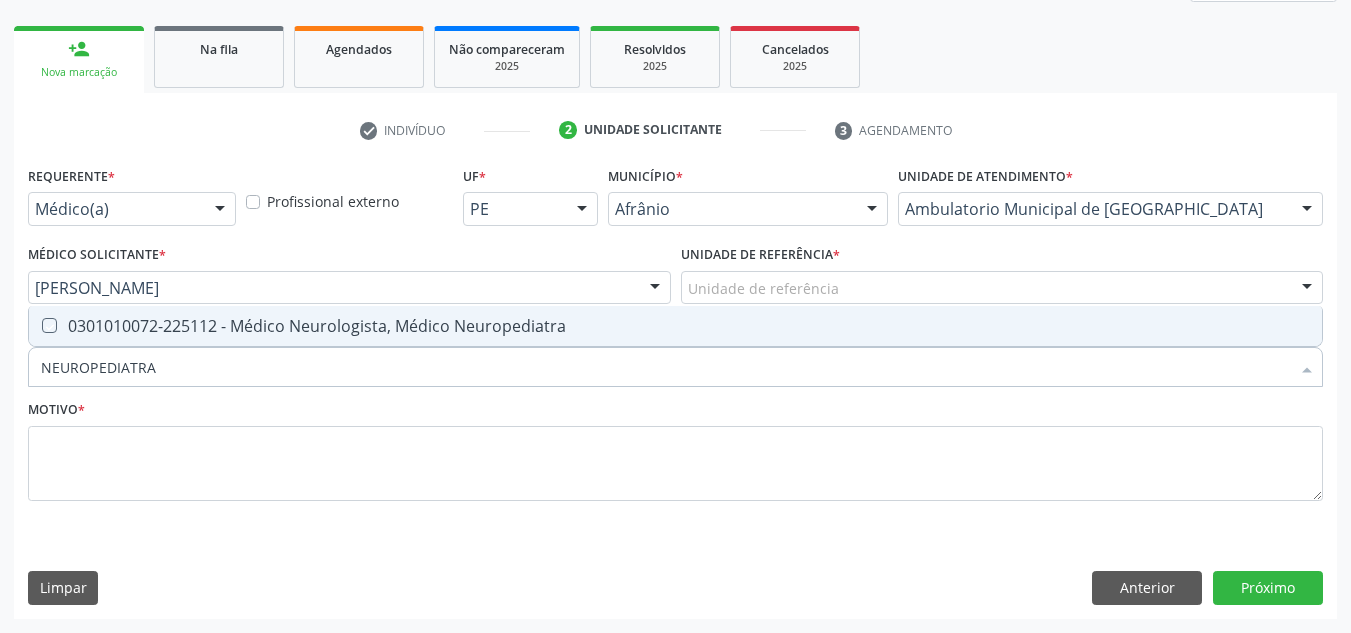 checkbox on "true" 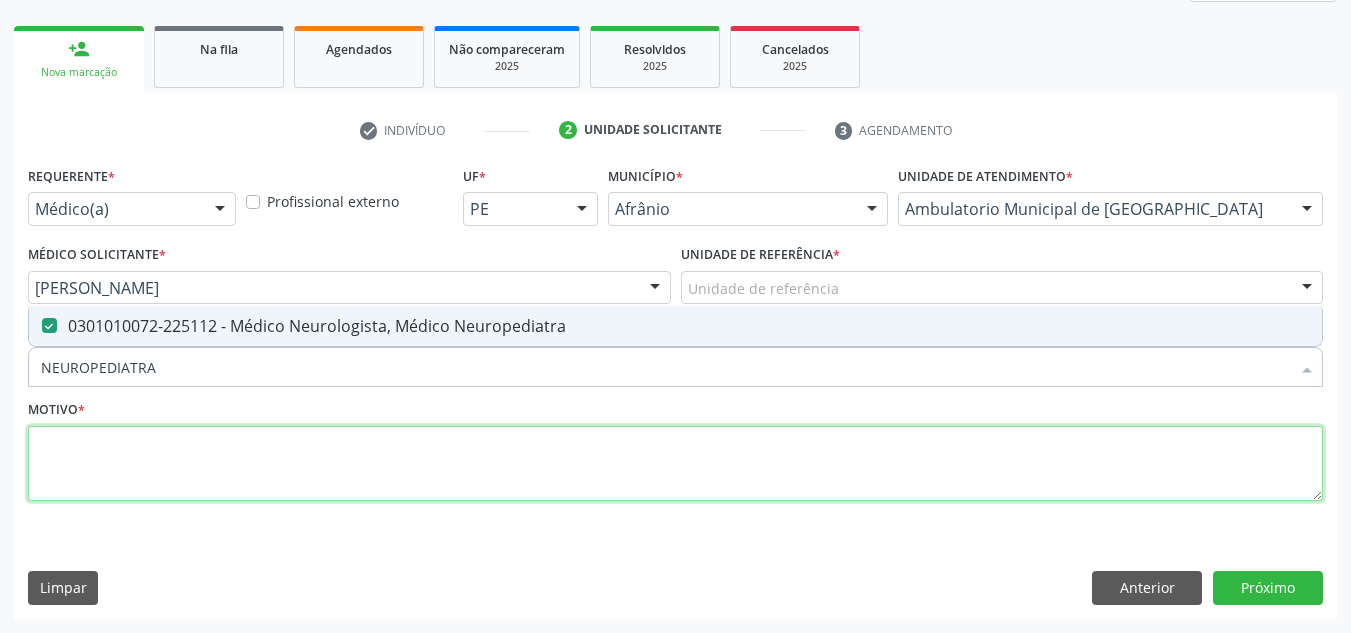 click at bounding box center (675, 464) 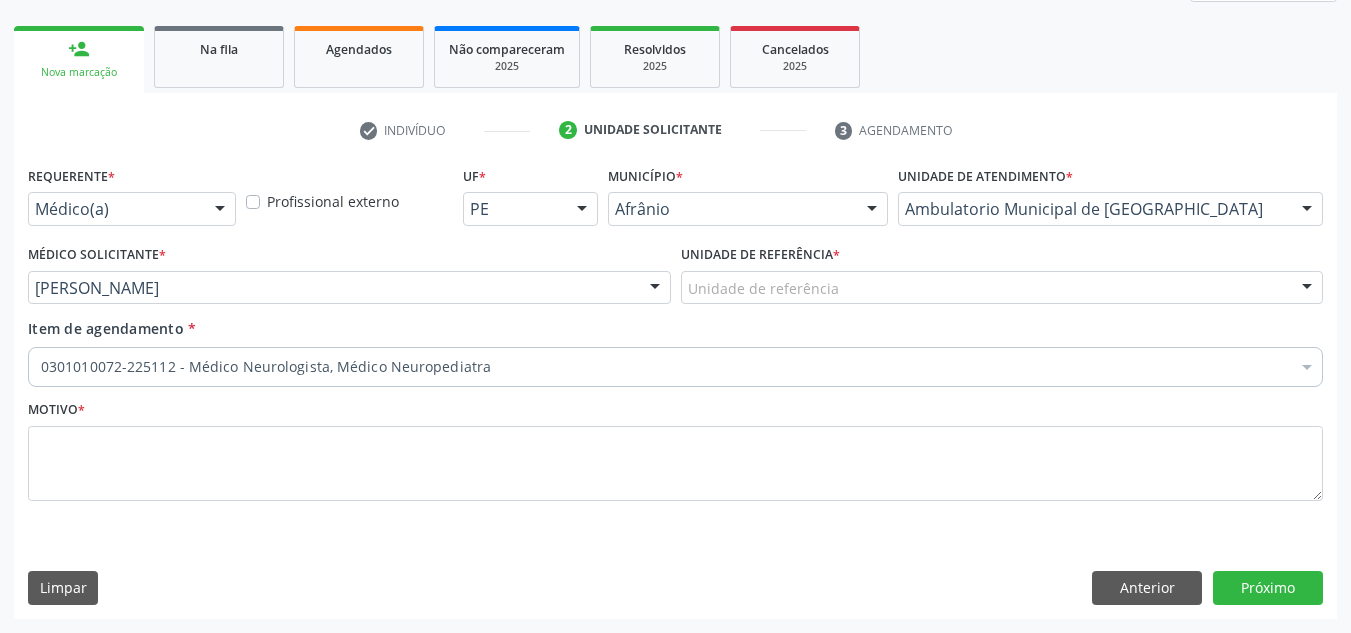 drag, startPoint x: 769, startPoint y: 289, endPoint x: 745, endPoint y: 436, distance: 148.9463 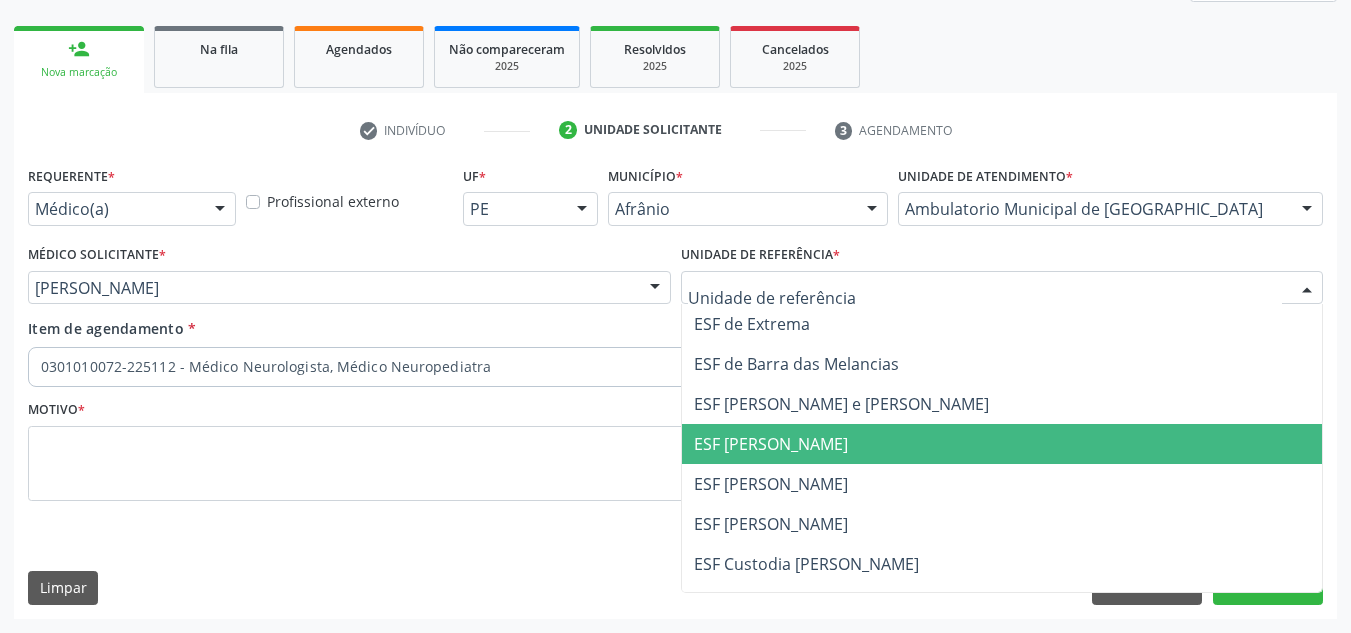 click on "ESF [PERSON_NAME]" at bounding box center [771, 444] 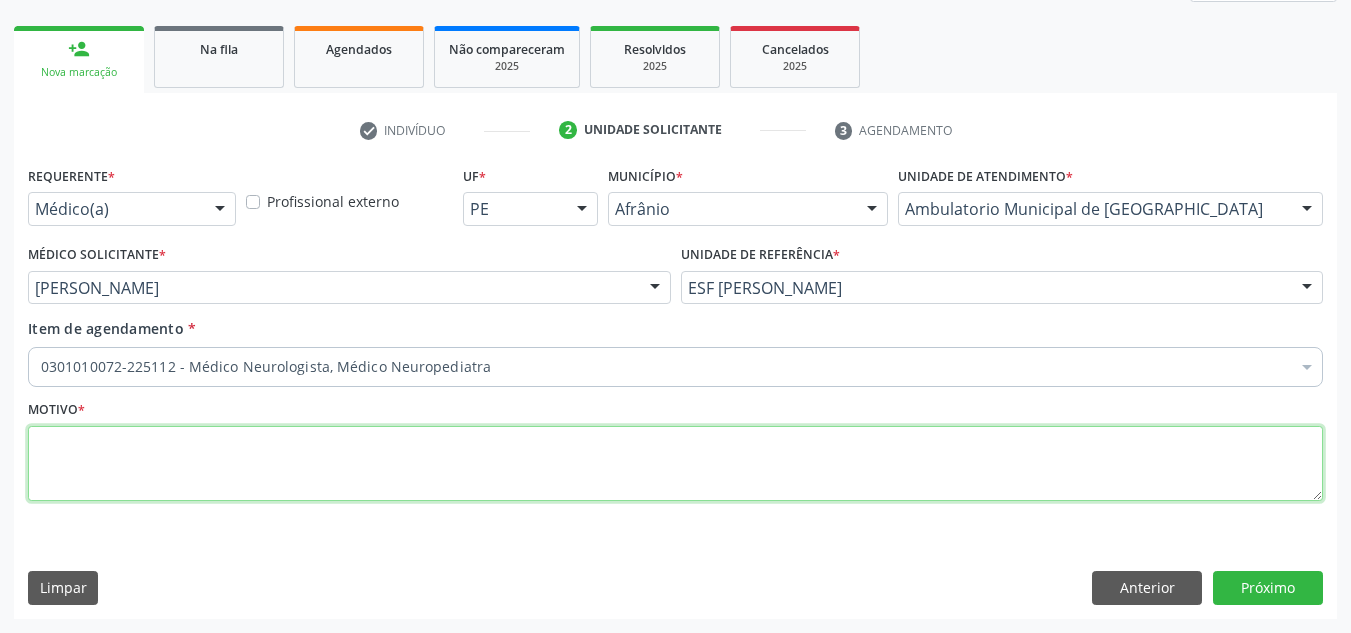 drag, startPoint x: 645, startPoint y: 475, endPoint x: 658, endPoint y: 472, distance: 13.341664 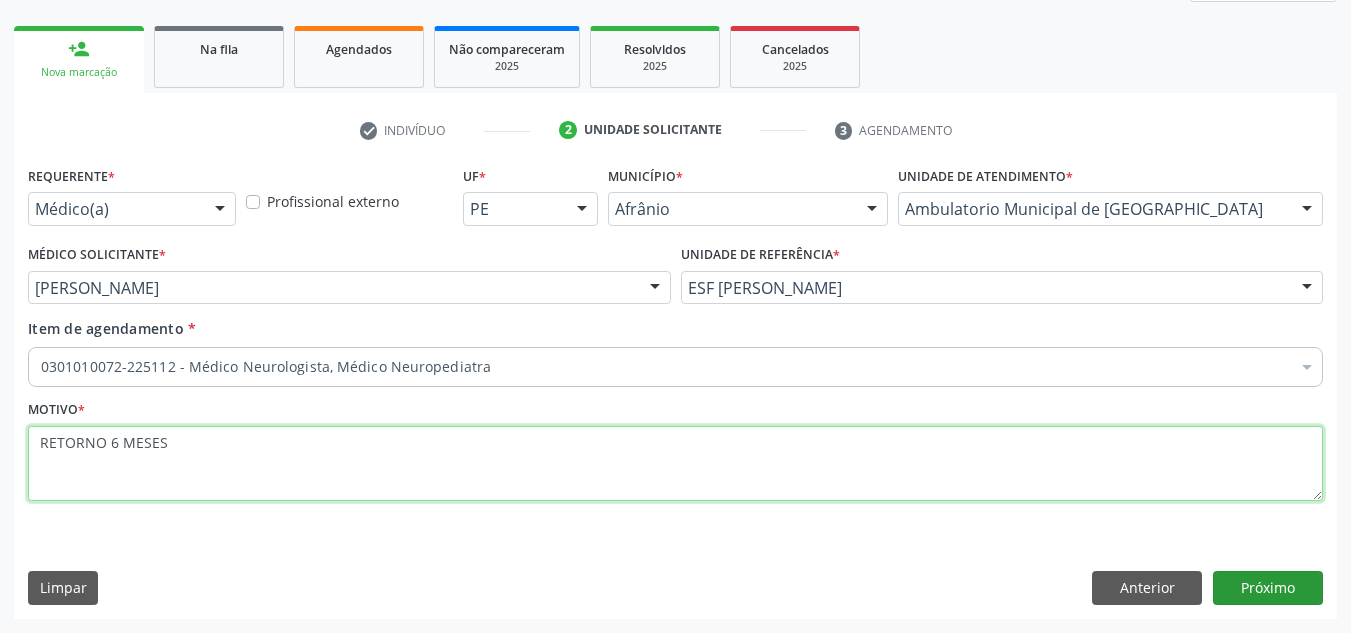 type on "RETORNO 6 MESES" 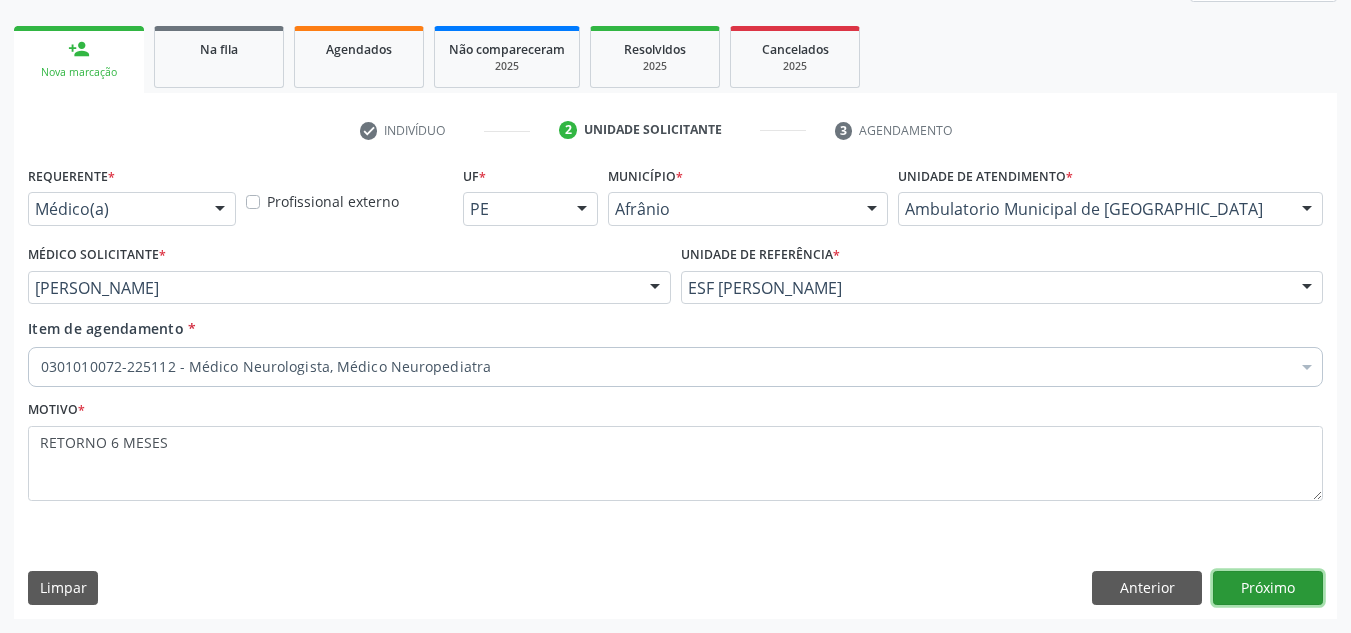 click on "Próximo" at bounding box center [1268, 588] 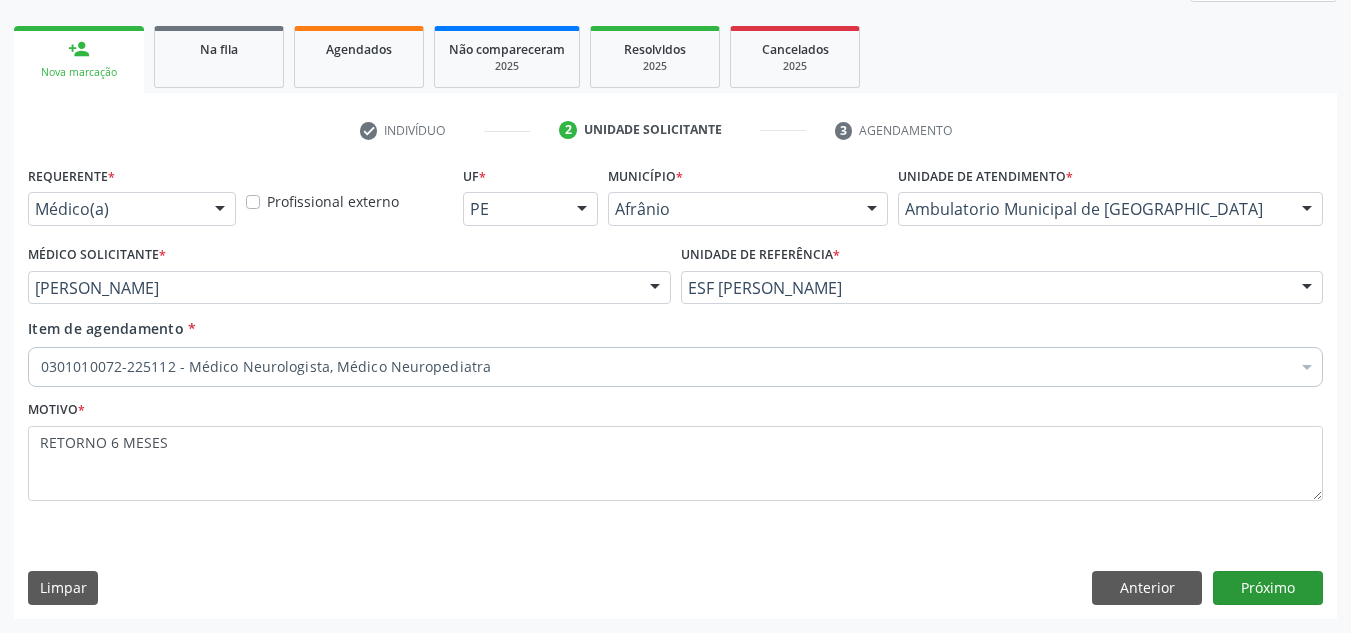 scroll, scrollTop: 237, scrollLeft: 0, axis: vertical 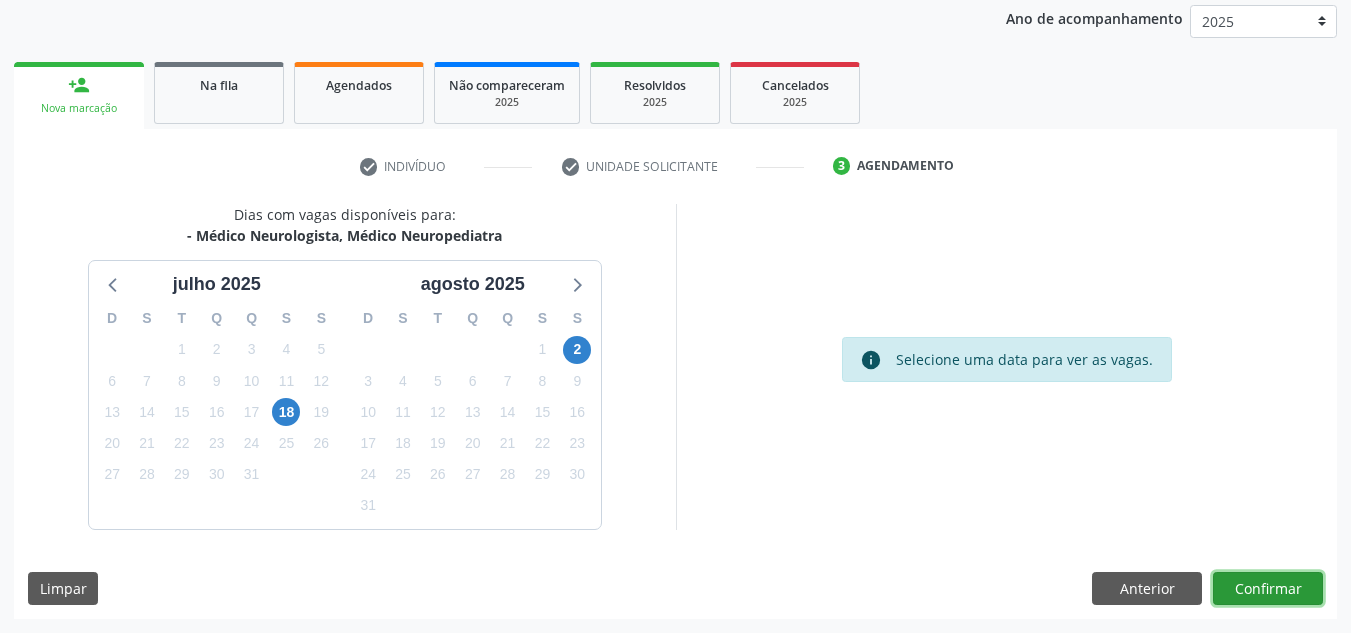 click on "Confirmar" at bounding box center (1268, 589) 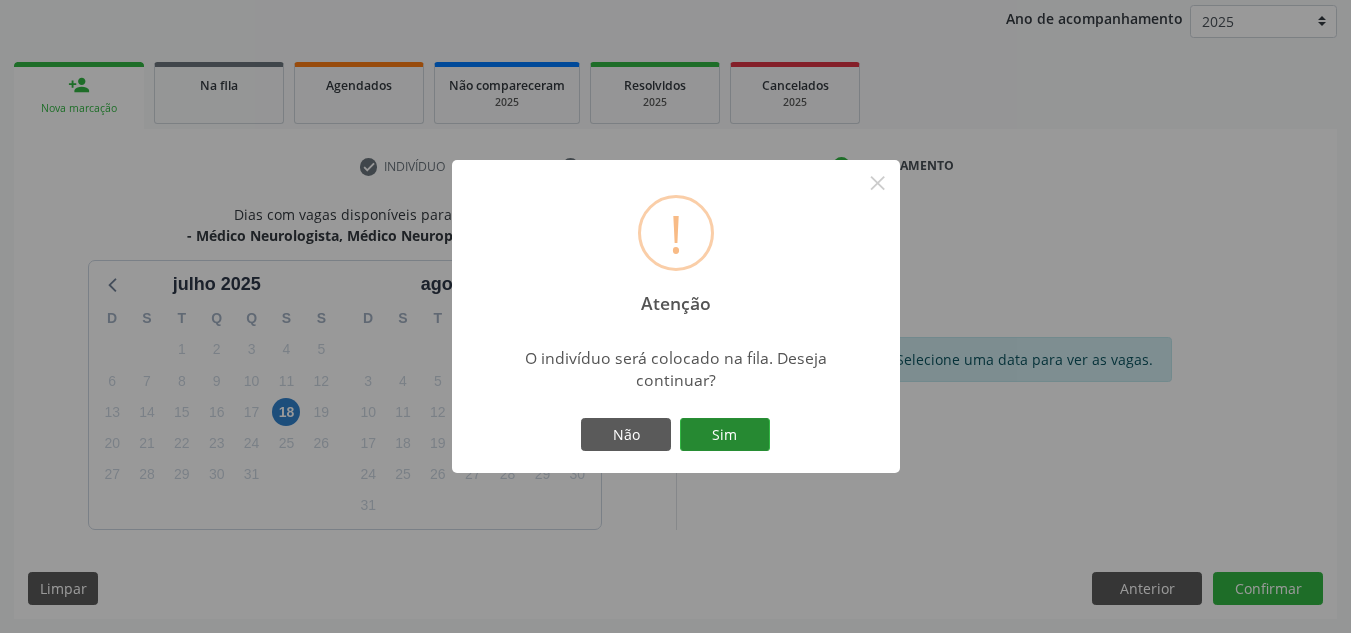 click on "Sim" at bounding box center [725, 435] 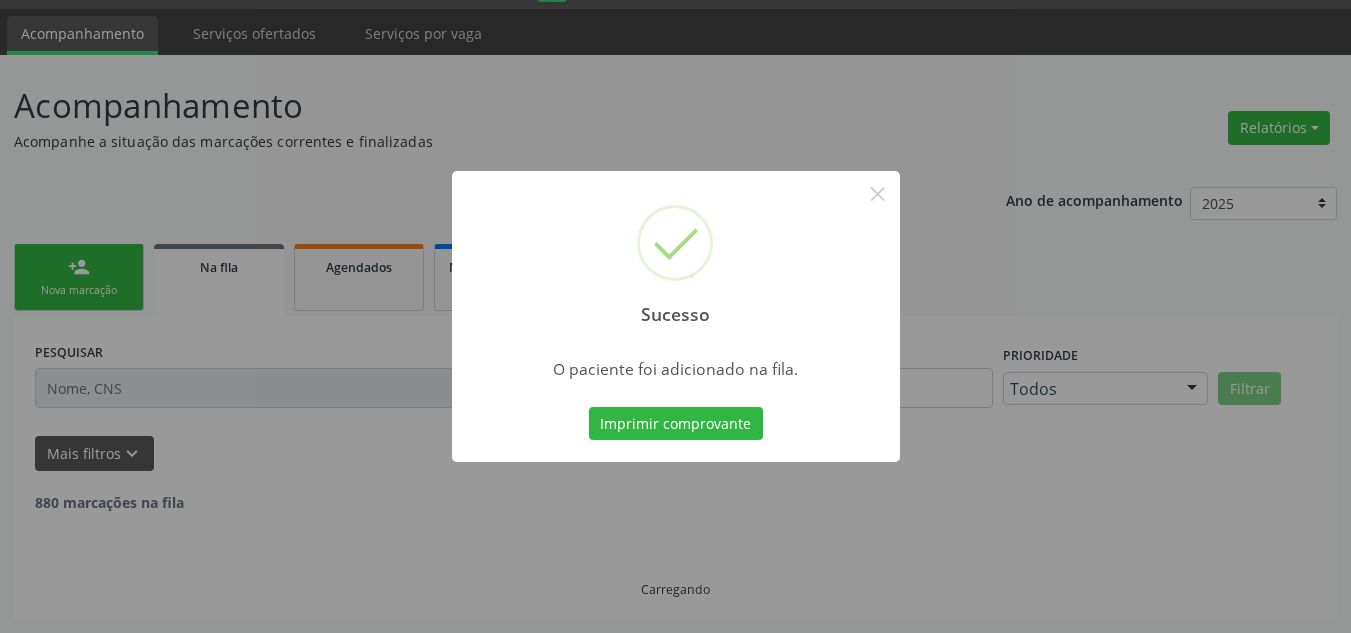 scroll, scrollTop: 34, scrollLeft: 0, axis: vertical 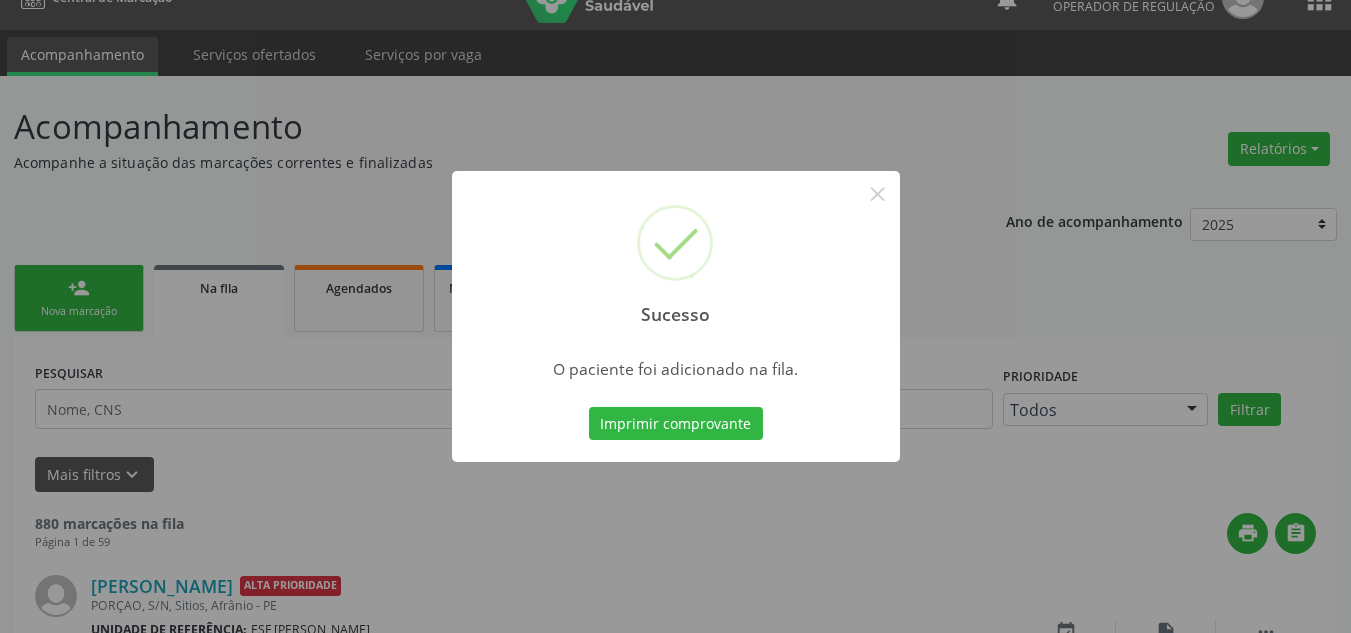 drag, startPoint x: 187, startPoint y: 154, endPoint x: 70, endPoint y: 195, distance: 123.97581 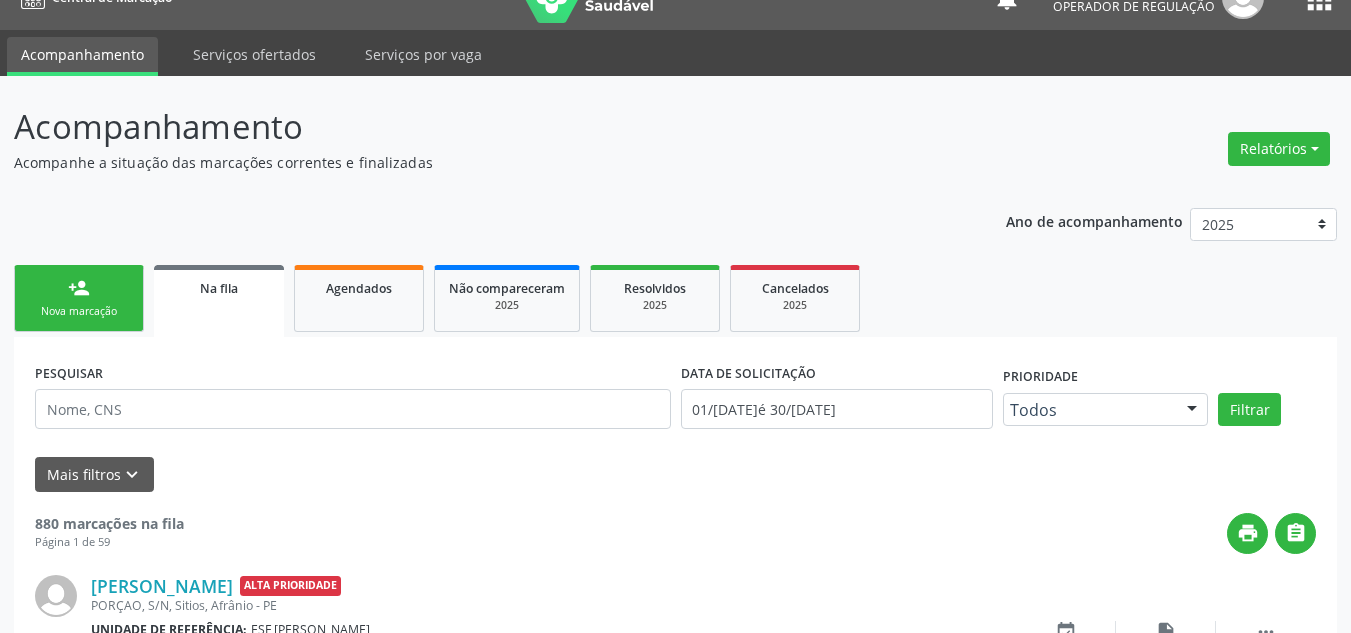 click on "Sucesso × O paciente foi adicionado na fila. Imprimir comprovante Cancel" at bounding box center (675, 316) 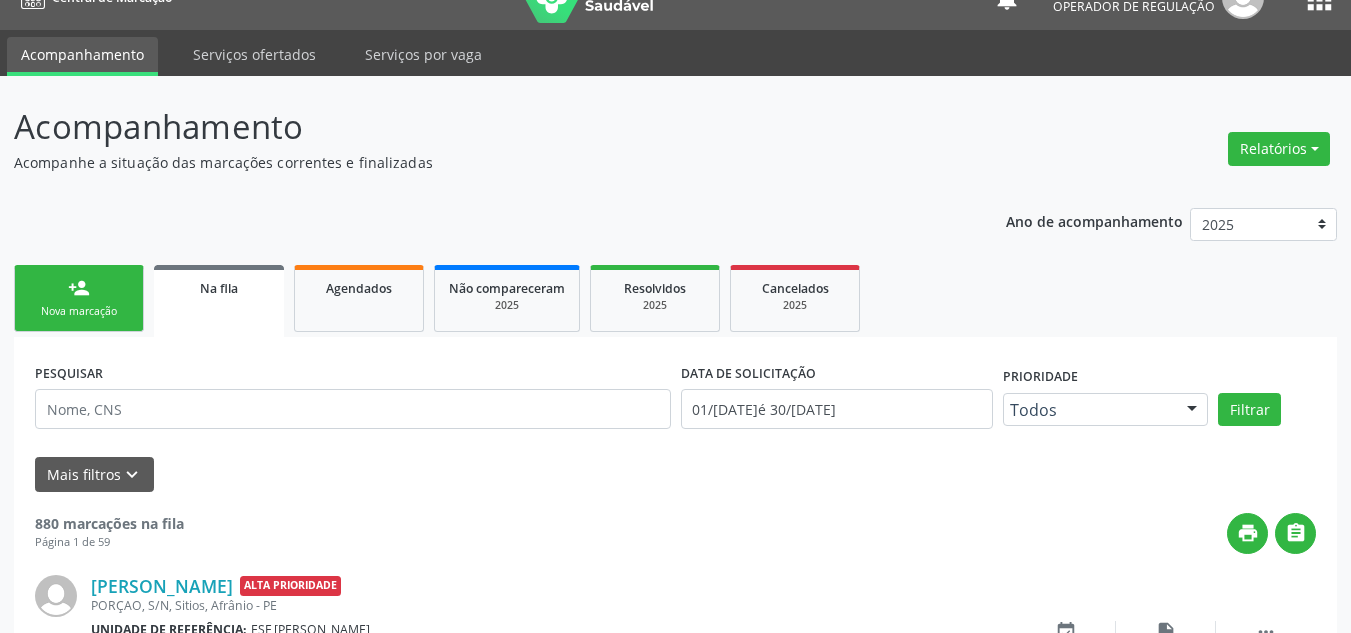click on "person_add
Nova marcação" at bounding box center [79, 298] 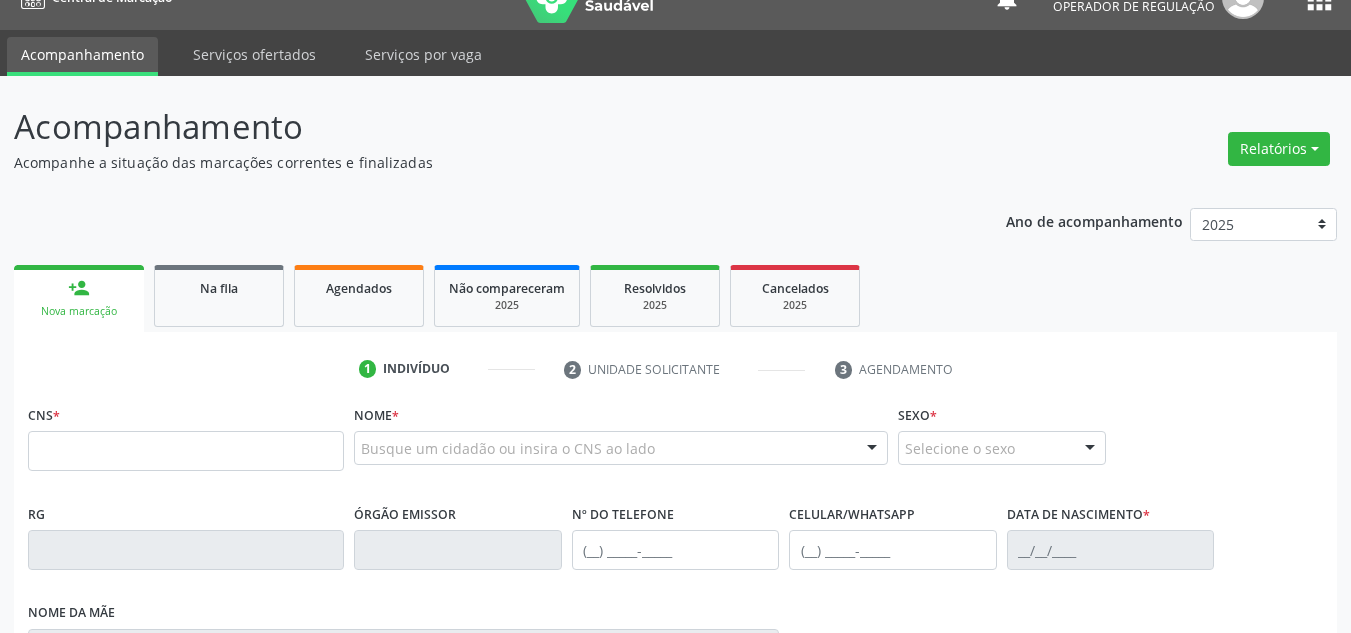 click on "person_add
Nova marcação" at bounding box center (79, 298) 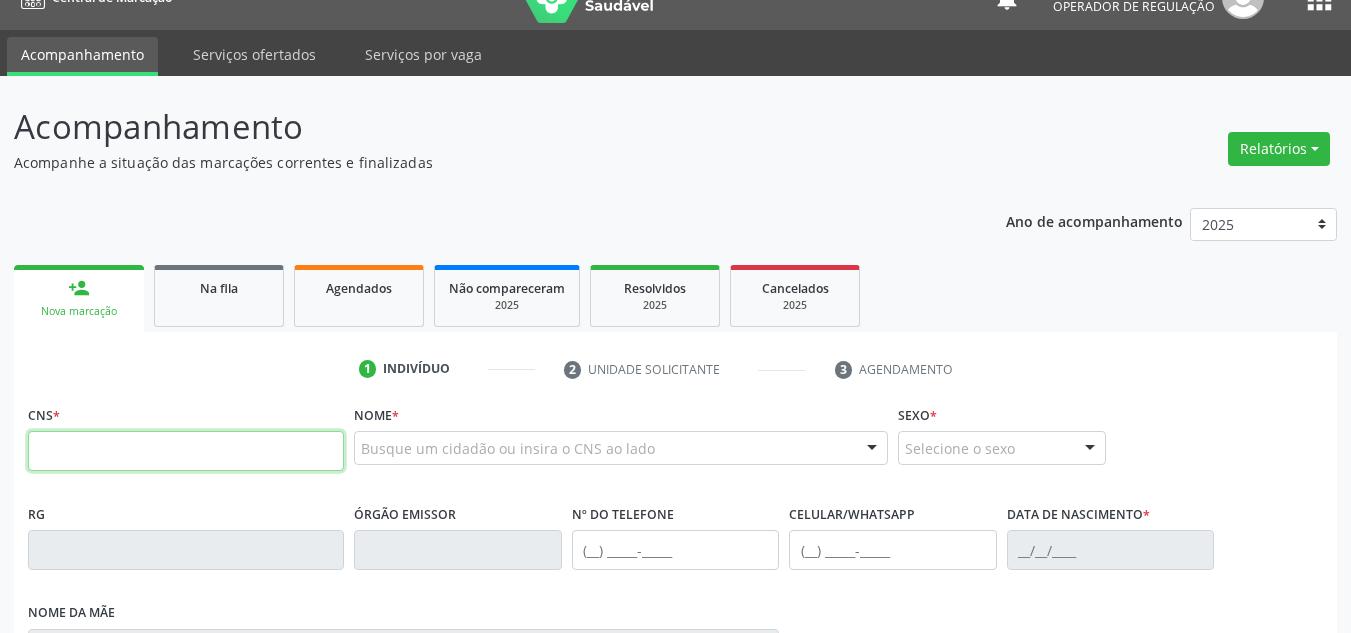 click at bounding box center [186, 451] 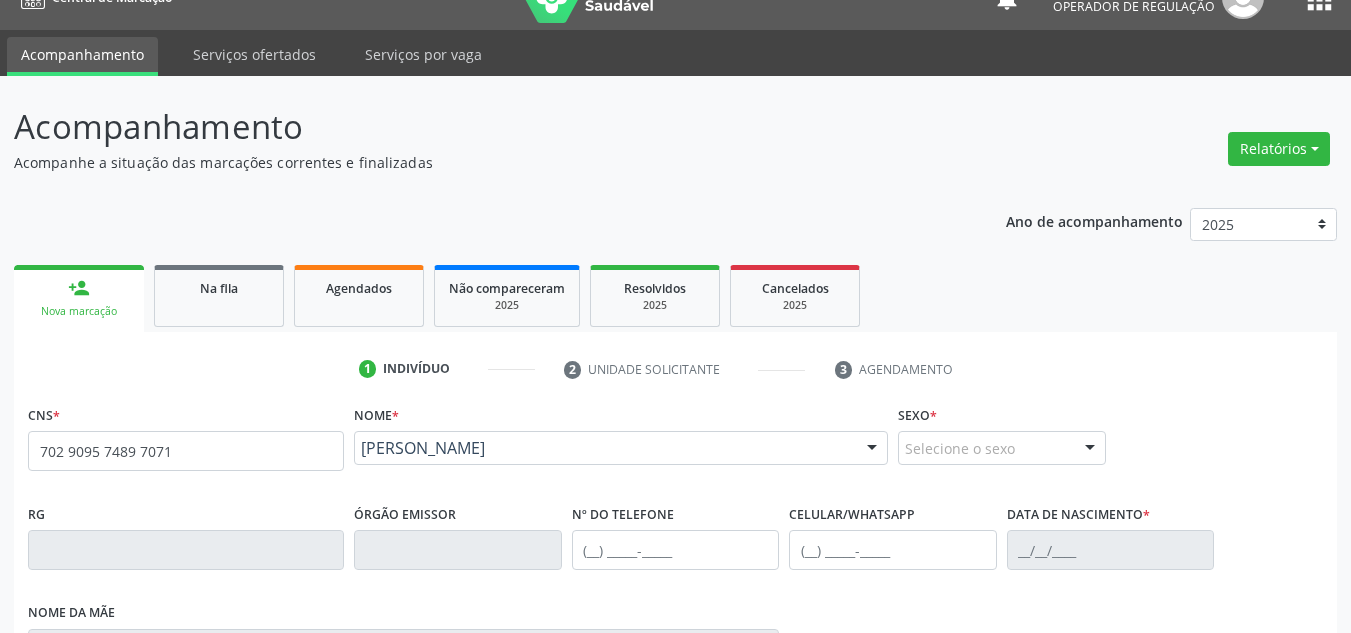 type on "702 9095 7489 7071" 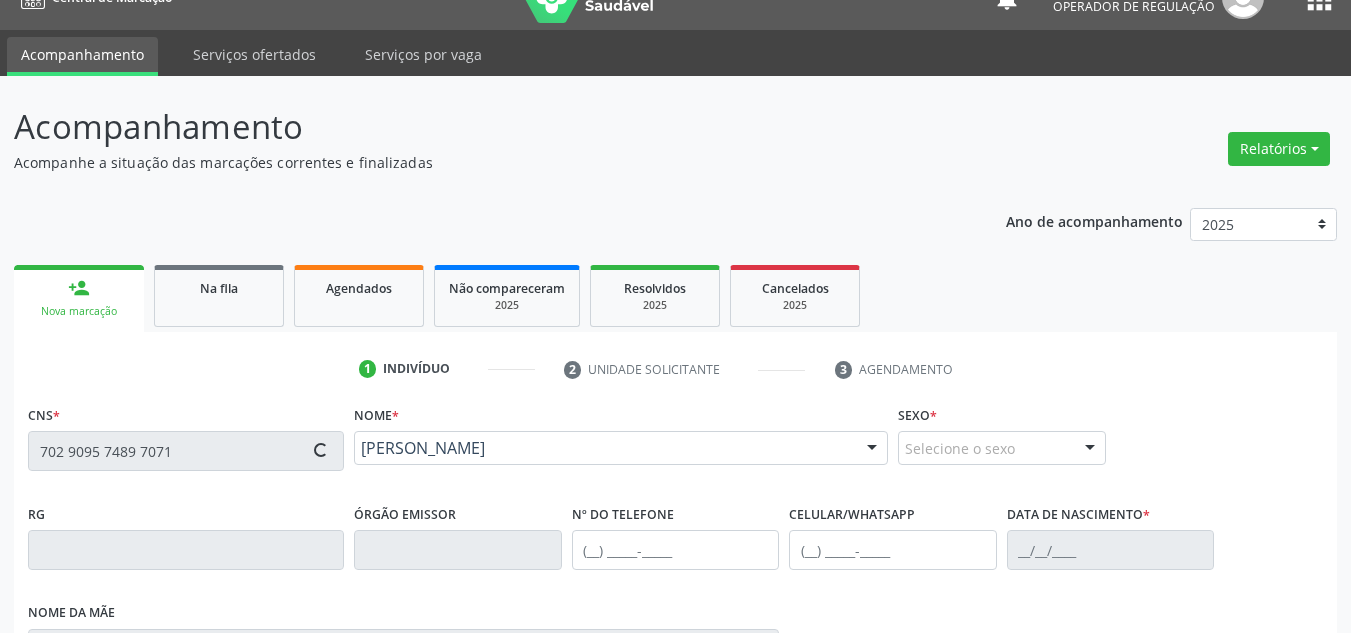 scroll, scrollTop: 437, scrollLeft: 0, axis: vertical 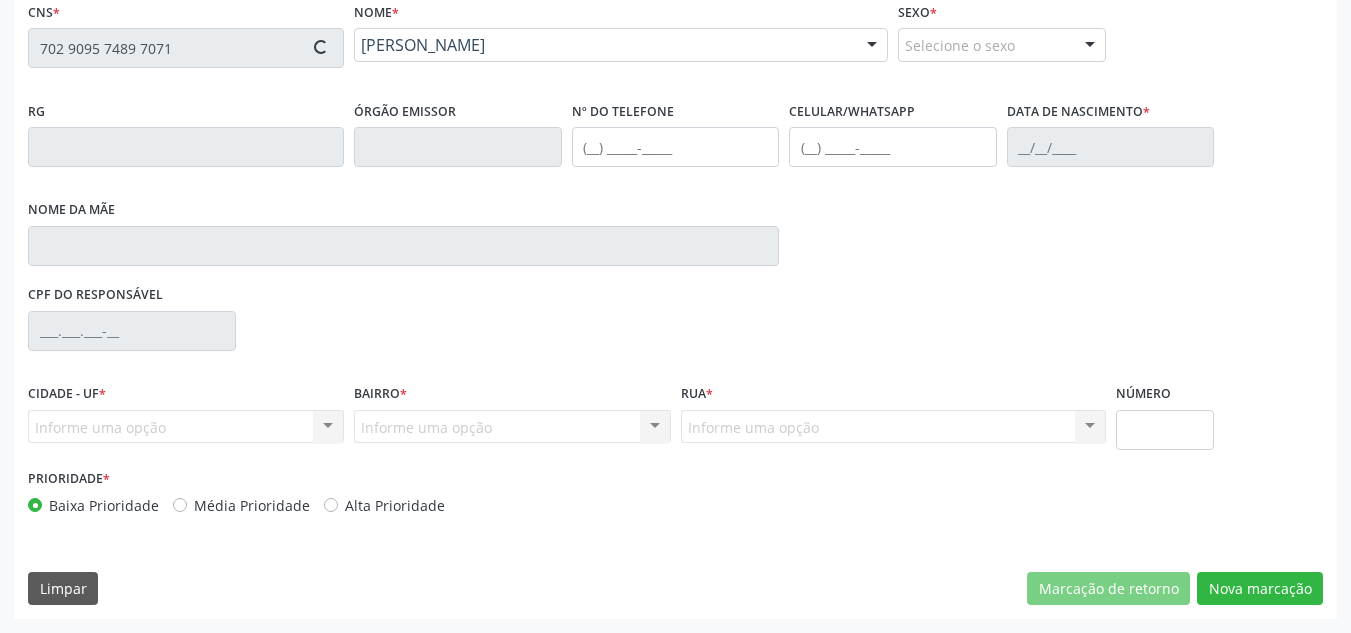 click on "Média Prioridade" at bounding box center [252, 505] 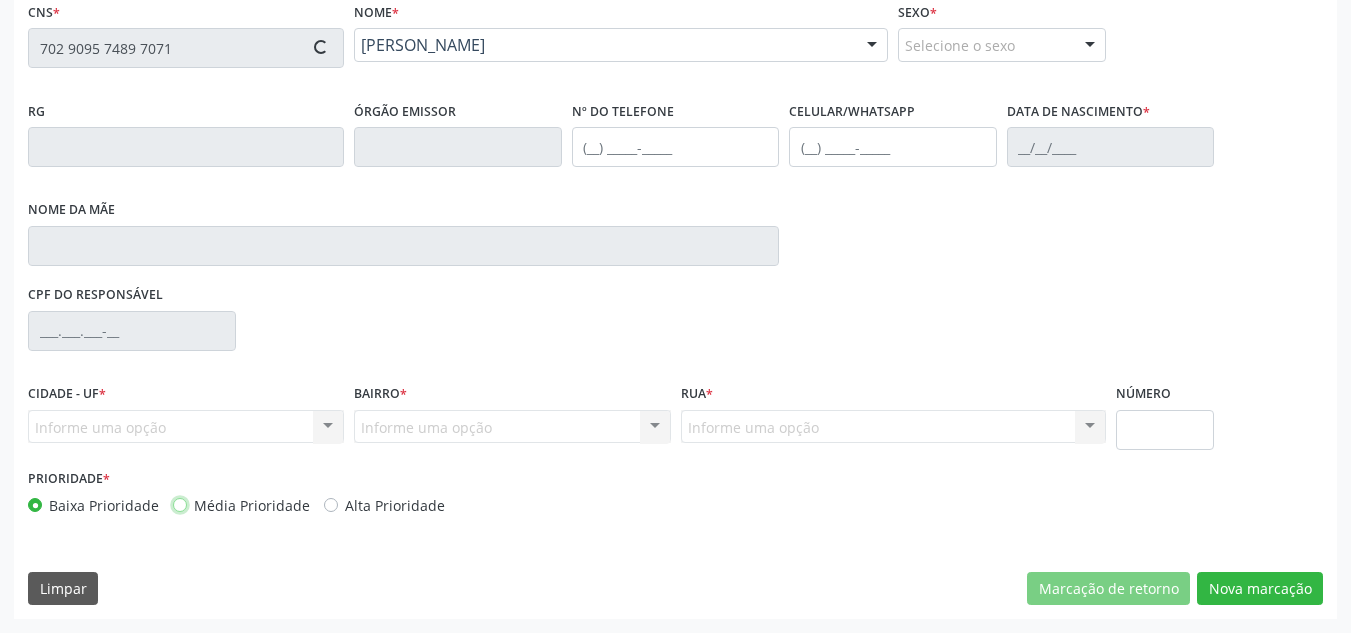 click on "Média Prioridade" at bounding box center (180, 504) 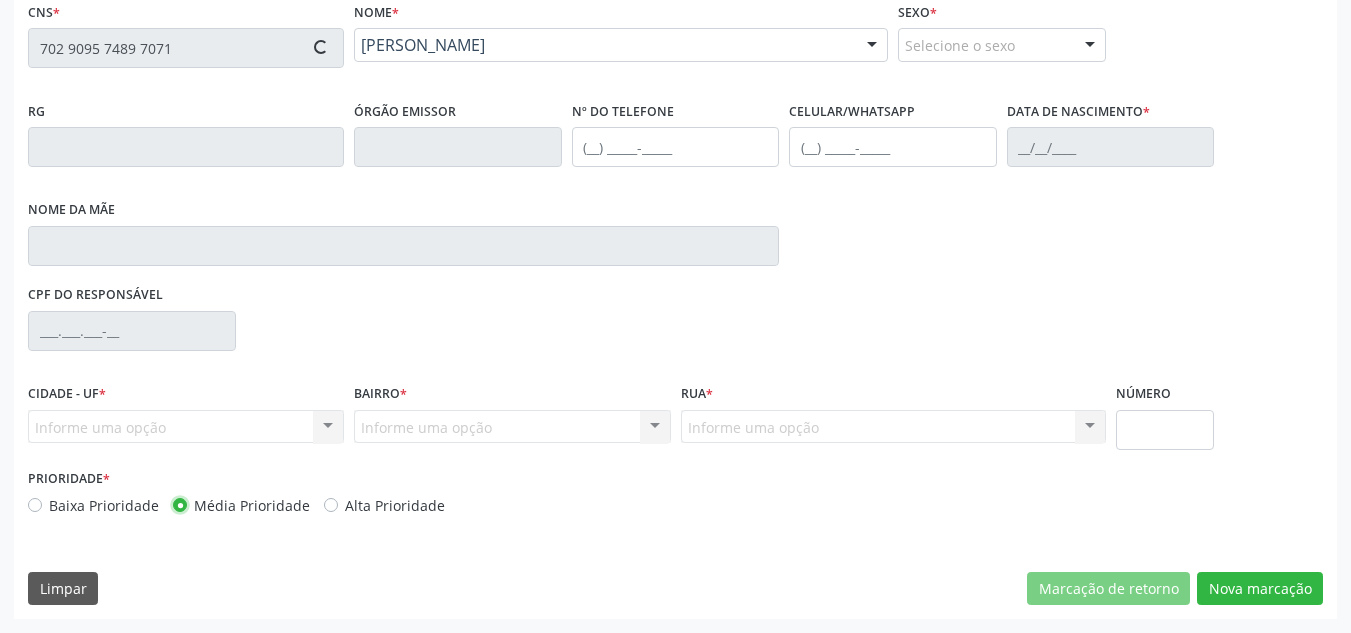 type on "(87) 98824-5122" 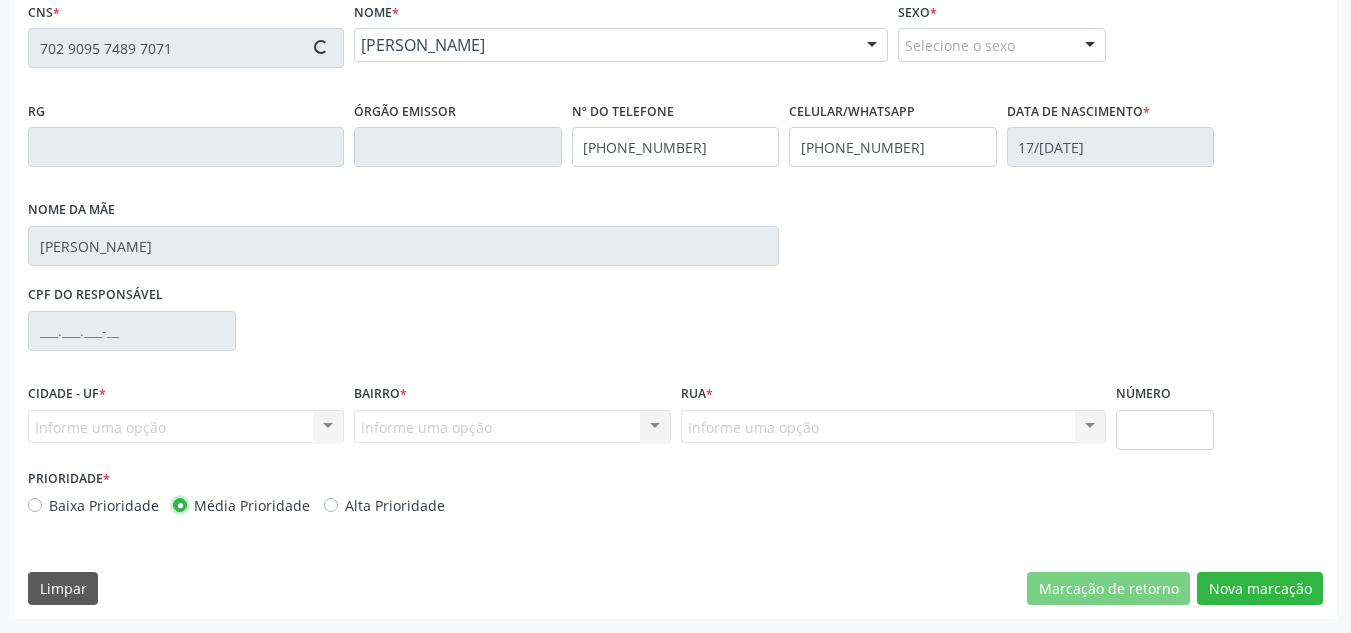type on "040.672.984-04" 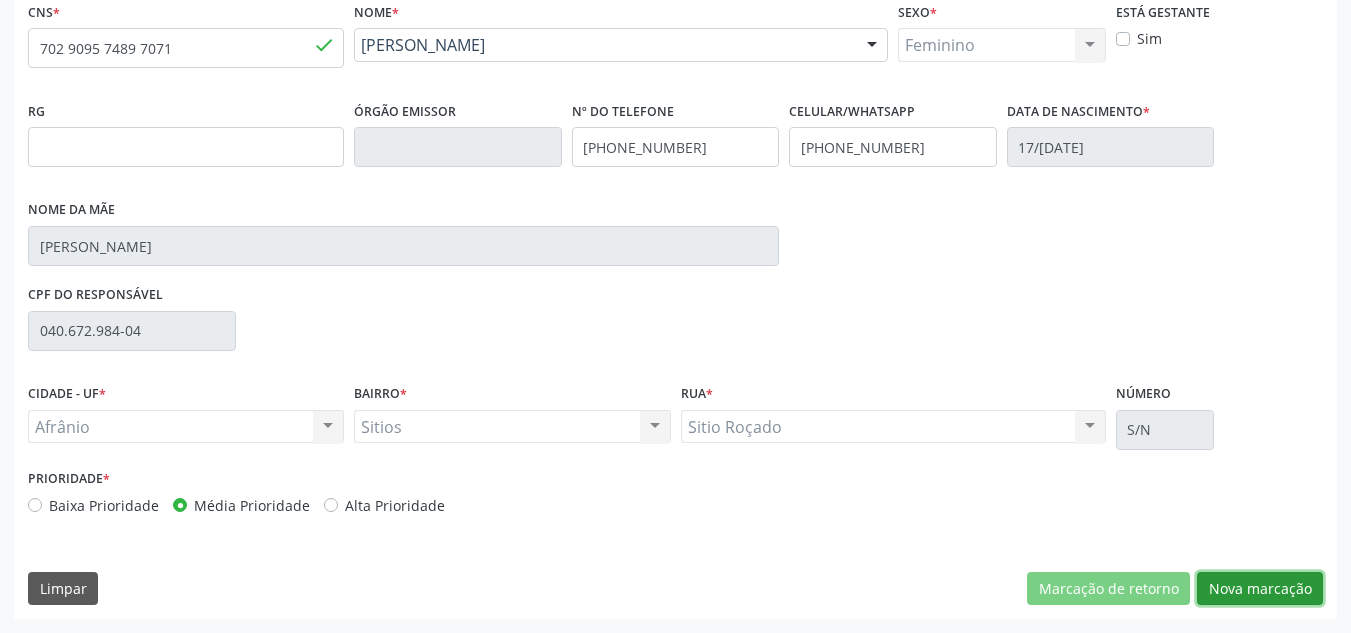 click on "Nova marcação" at bounding box center (1260, 589) 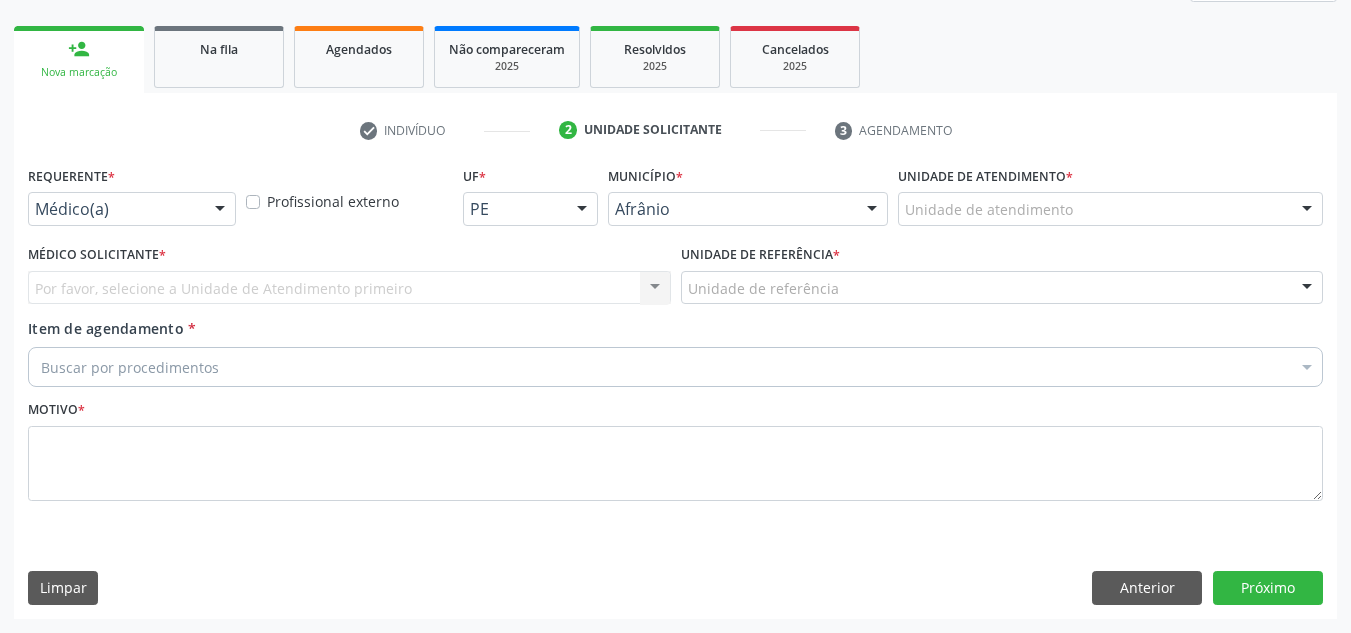scroll, scrollTop: 273, scrollLeft: 0, axis: vertical 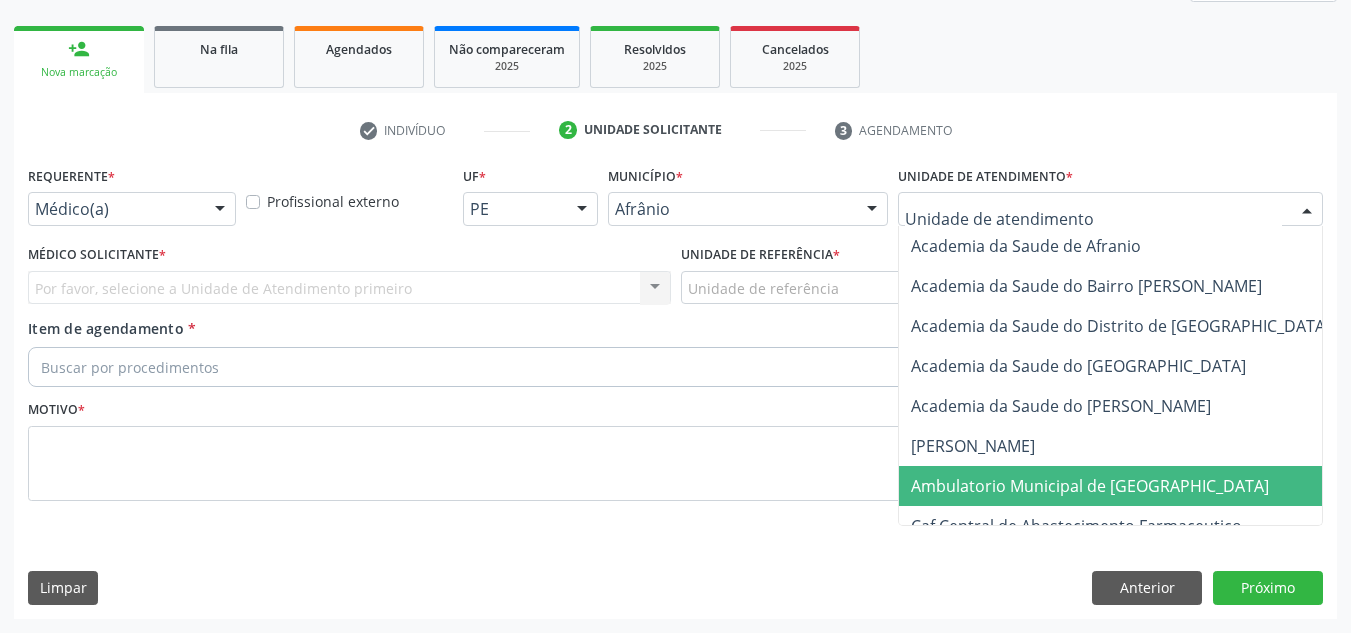 click on "Ambulatorio Municipal de [GEOGRAPHIC_DATA]" at bounding box center [1143, 486] 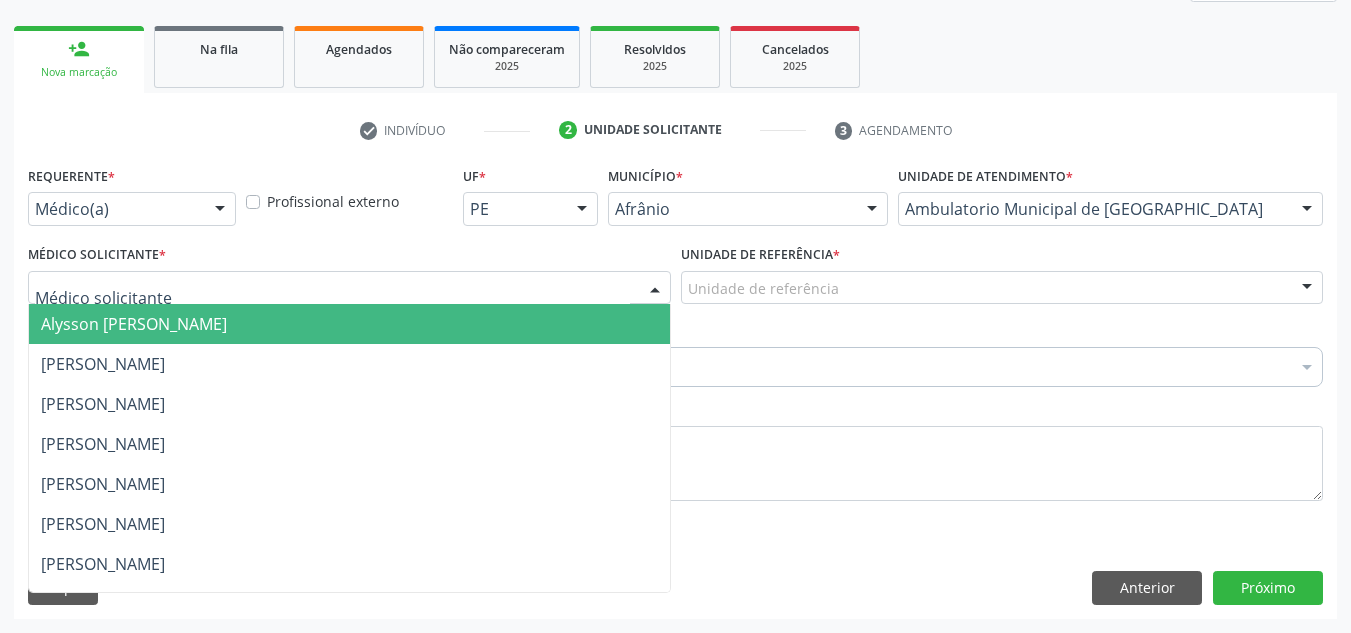 click at bounding box center (349, 288) 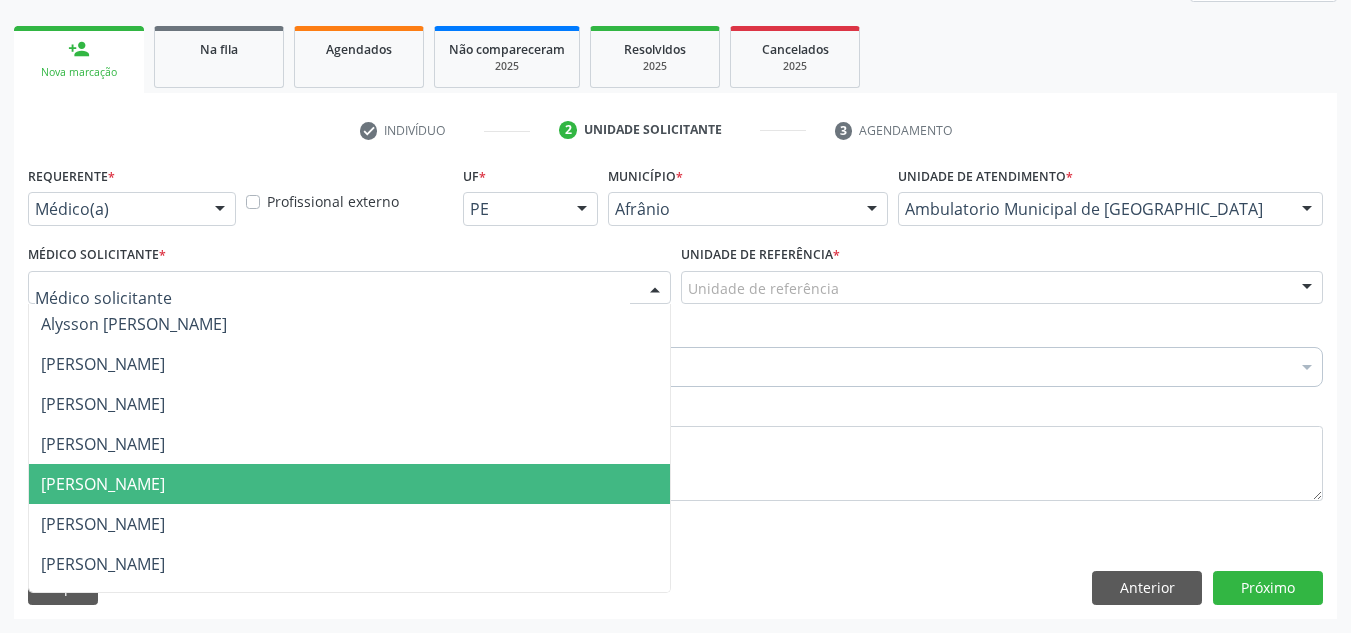 drag, startPoint x: 507, startPoint y: 479, endPoint x: 613, endPoint y: 398, distance: 133.4054 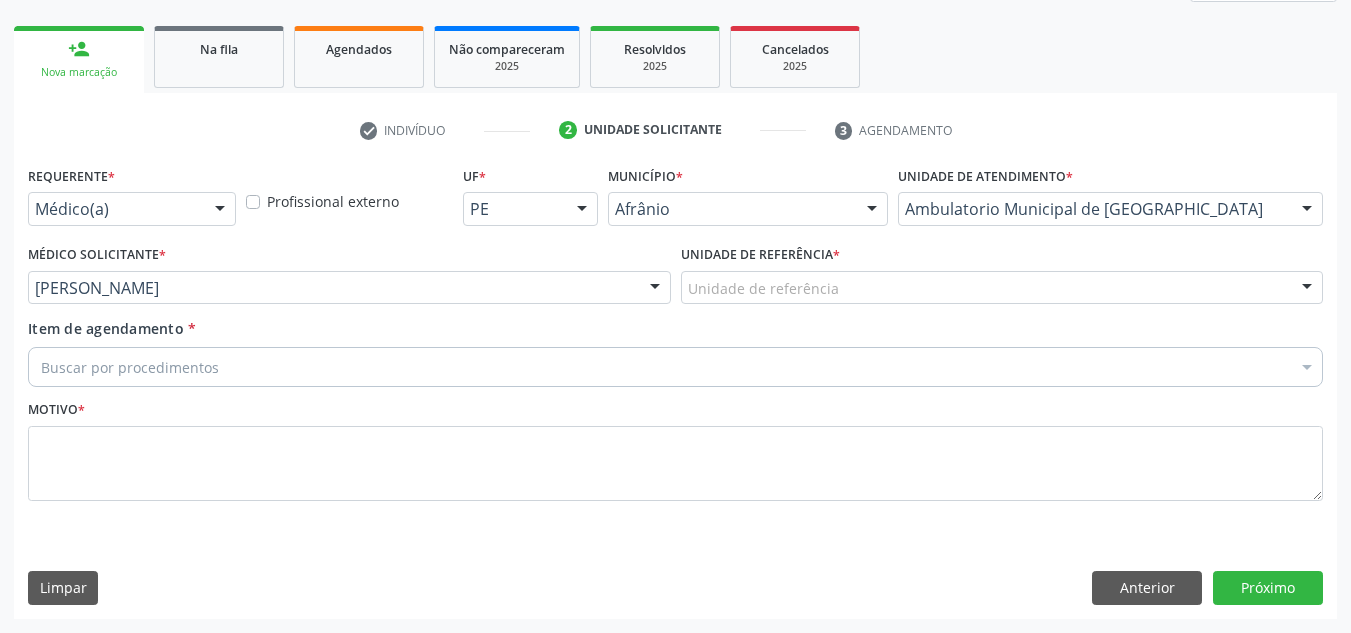 drag, startPoint x: 711, startPoint y: 273, endPoint x: 728, endPoint y: 319, distance: 49.0408 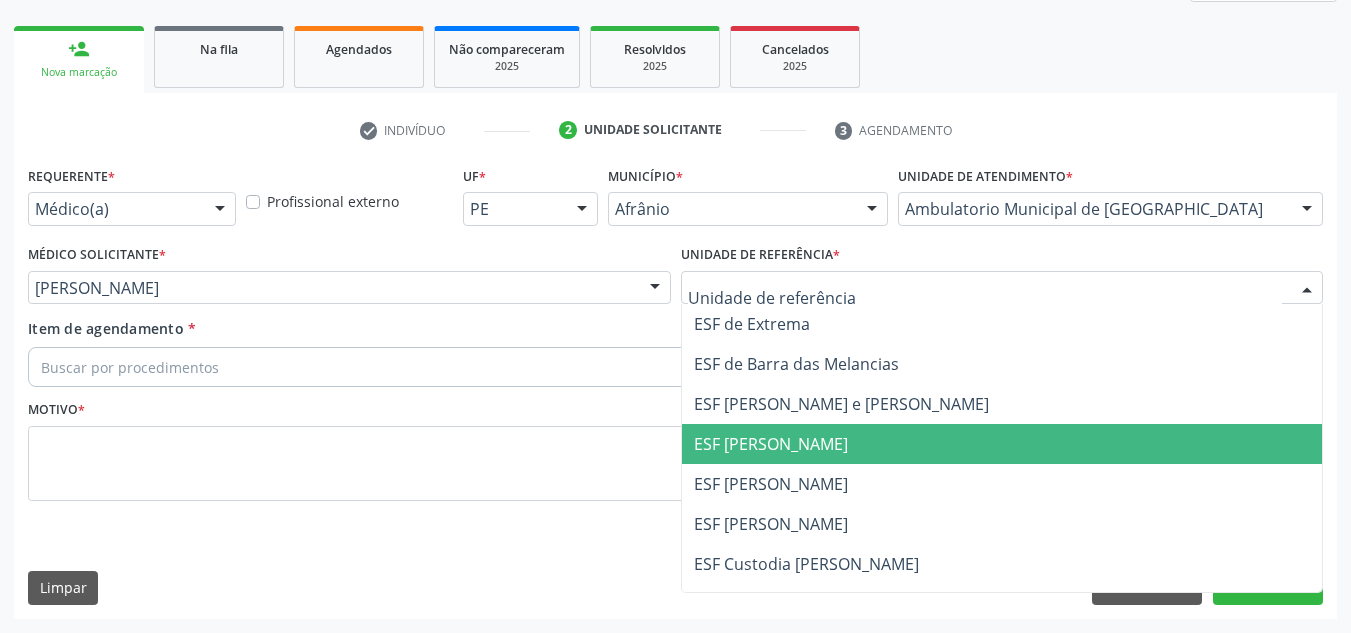 click on "ESF [PERSON_NAME]" at bounding box center (1002, 444) 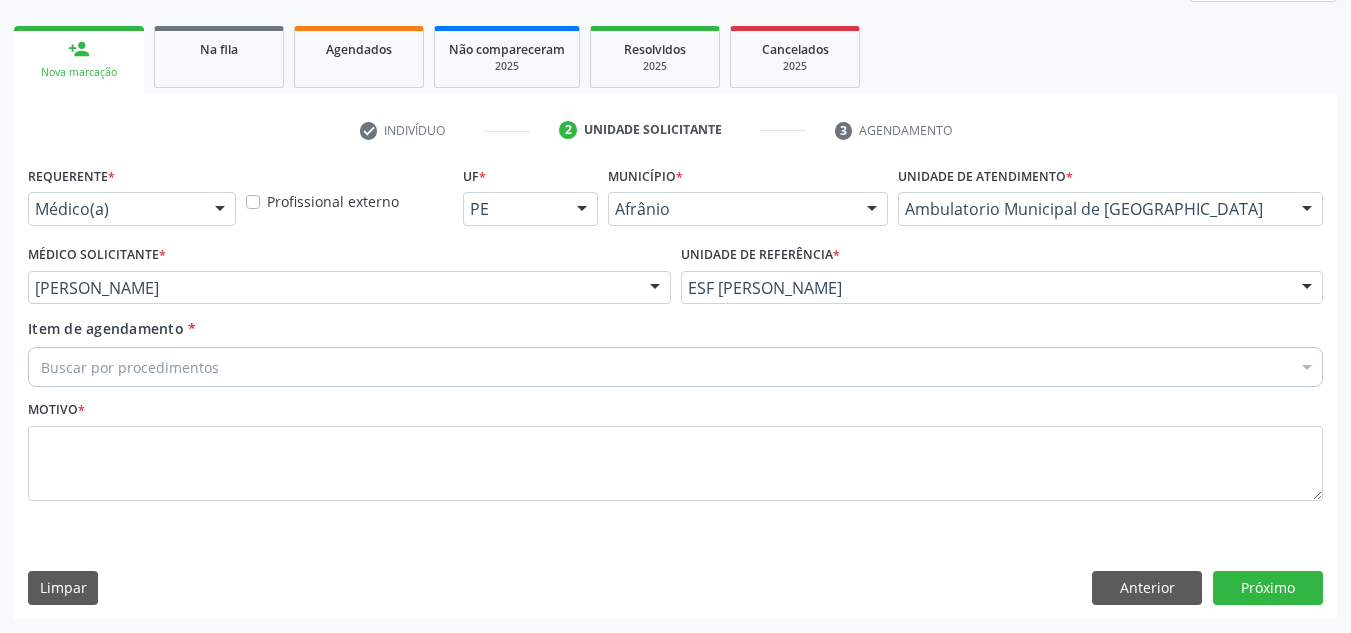 click on "Buscar por procedimentos" at bounding box center (675, 367) 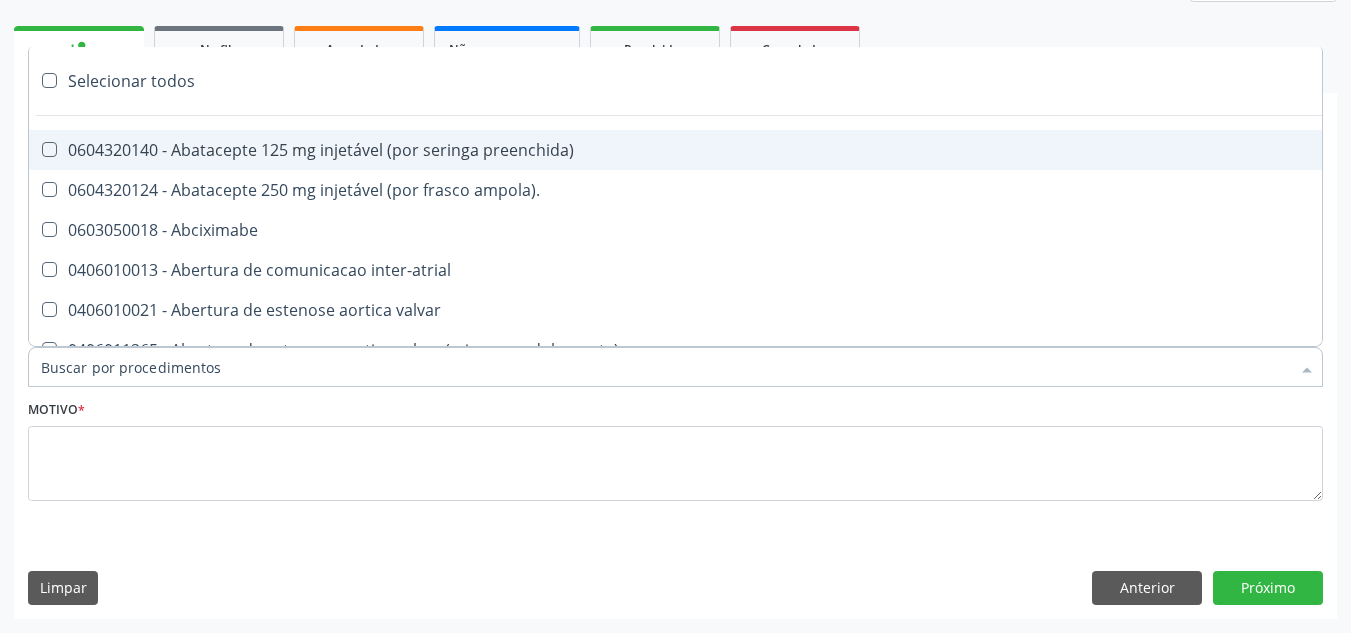 paste on "NEUROPEDIATRA" 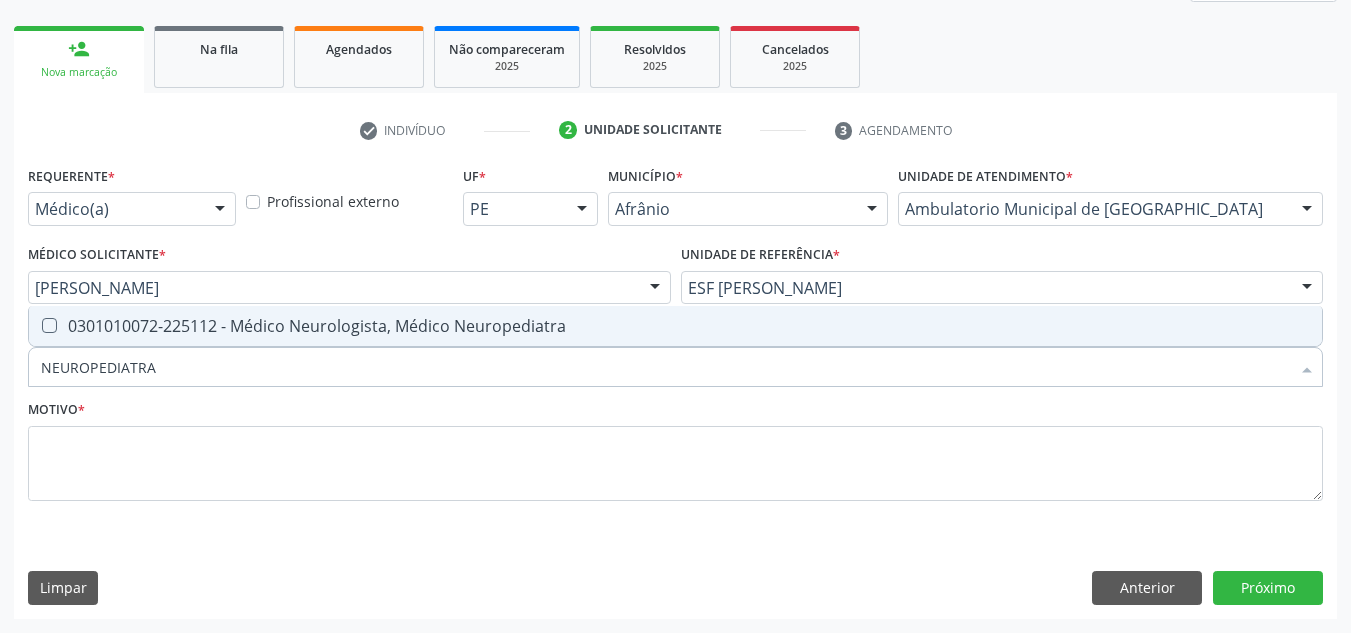 click on "0301010072-225112 - Médico Neurologista, Médico Neuropediatra" at bounding box center [675, 326] 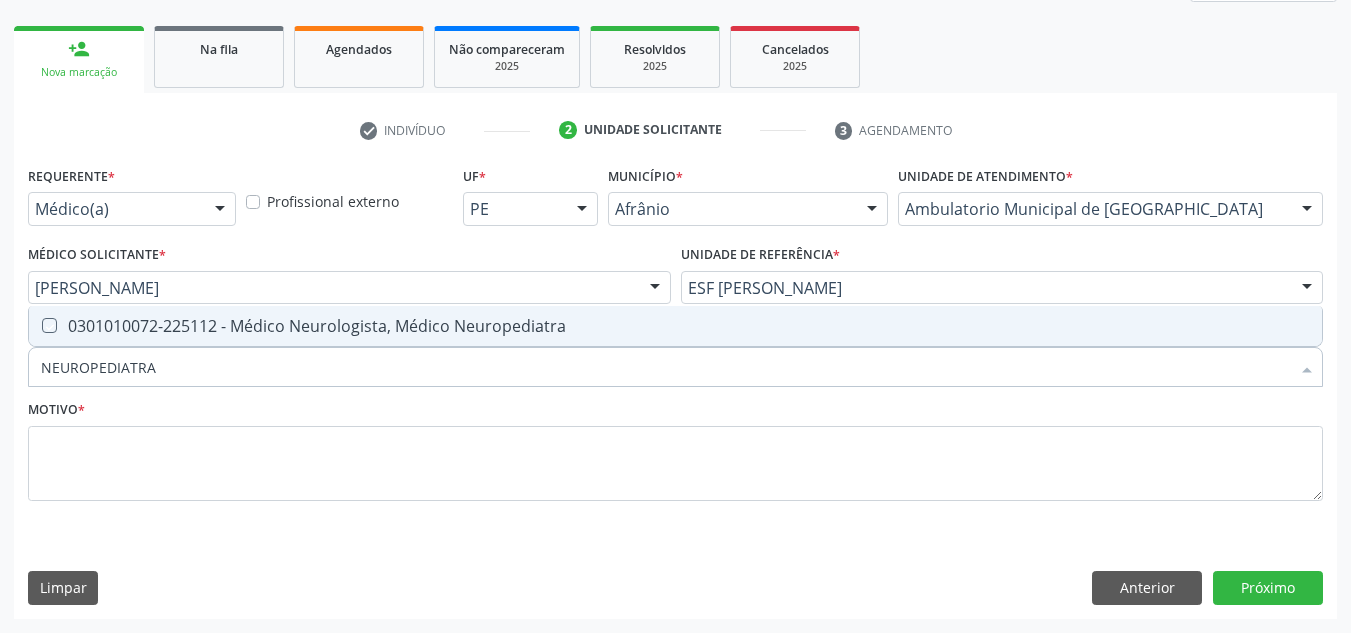 checkbox on "true" 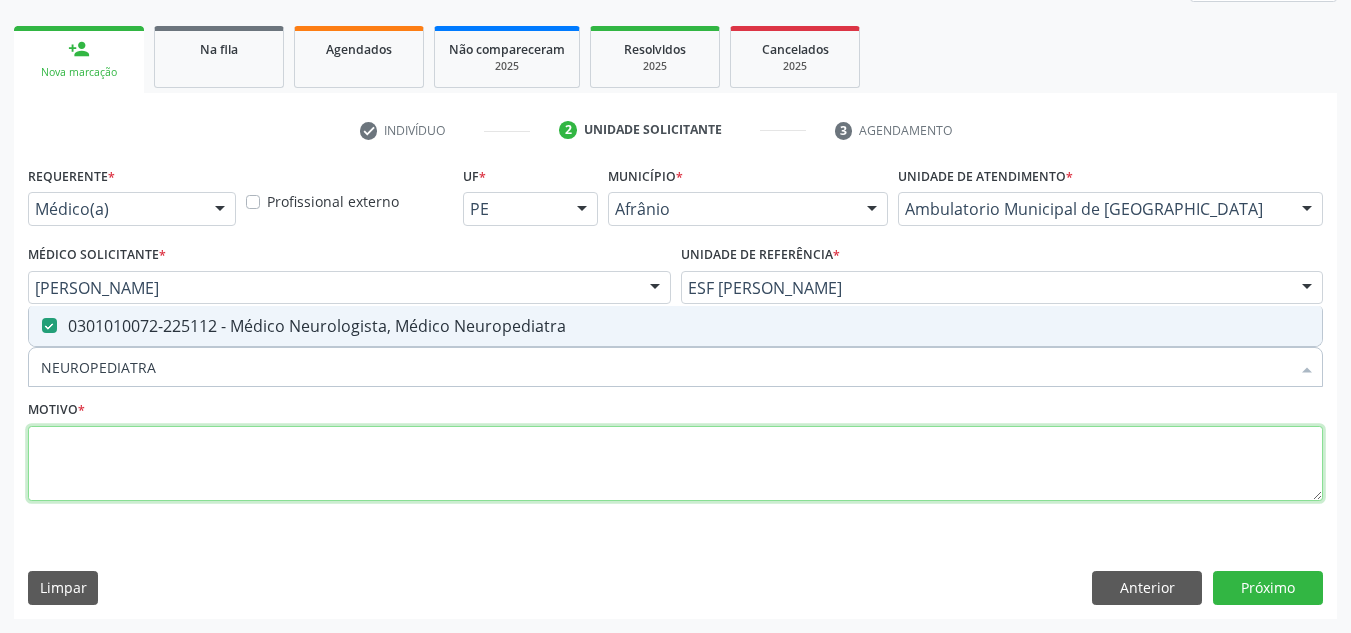 click at bounding box center [675, 464] 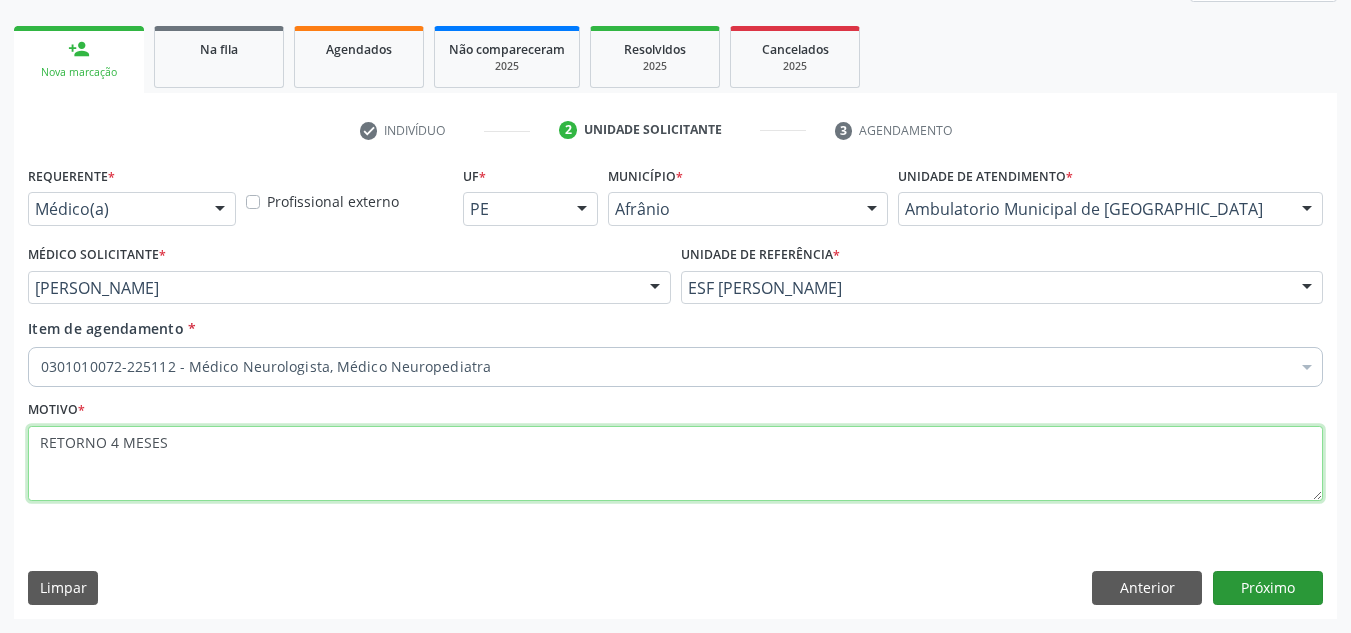 type on "RETORNO 4 MESES" 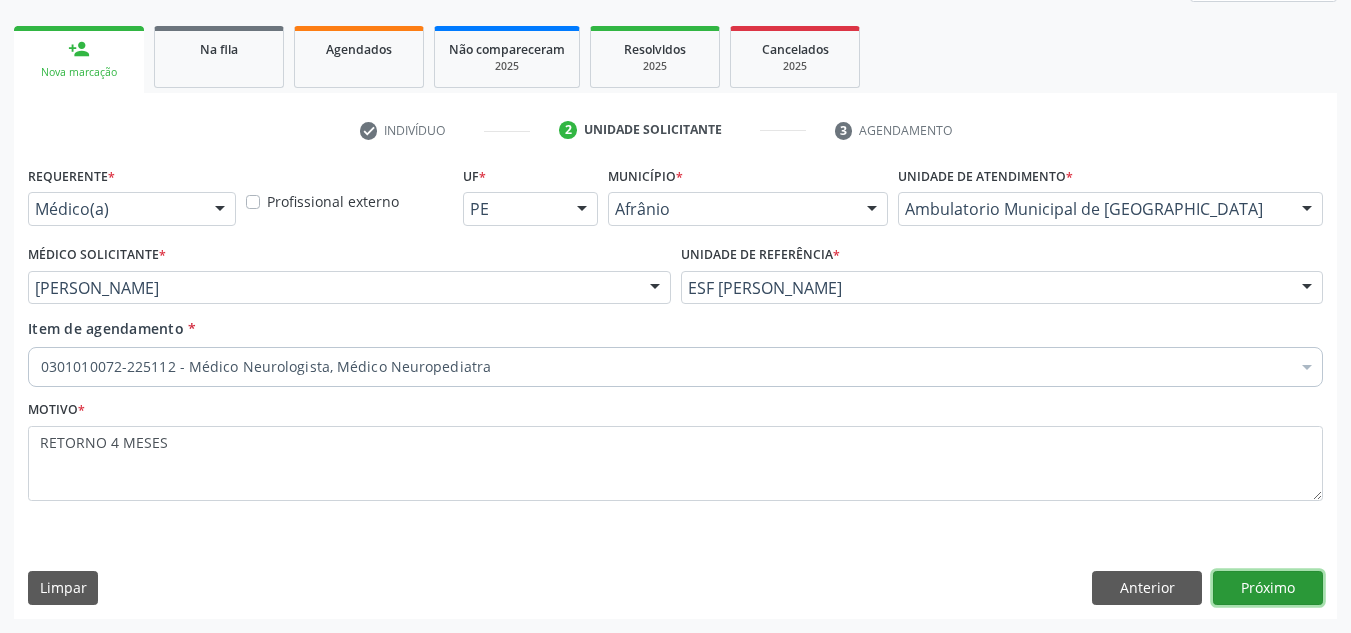 click on "Próximo" at bounding box center (1268, 588) 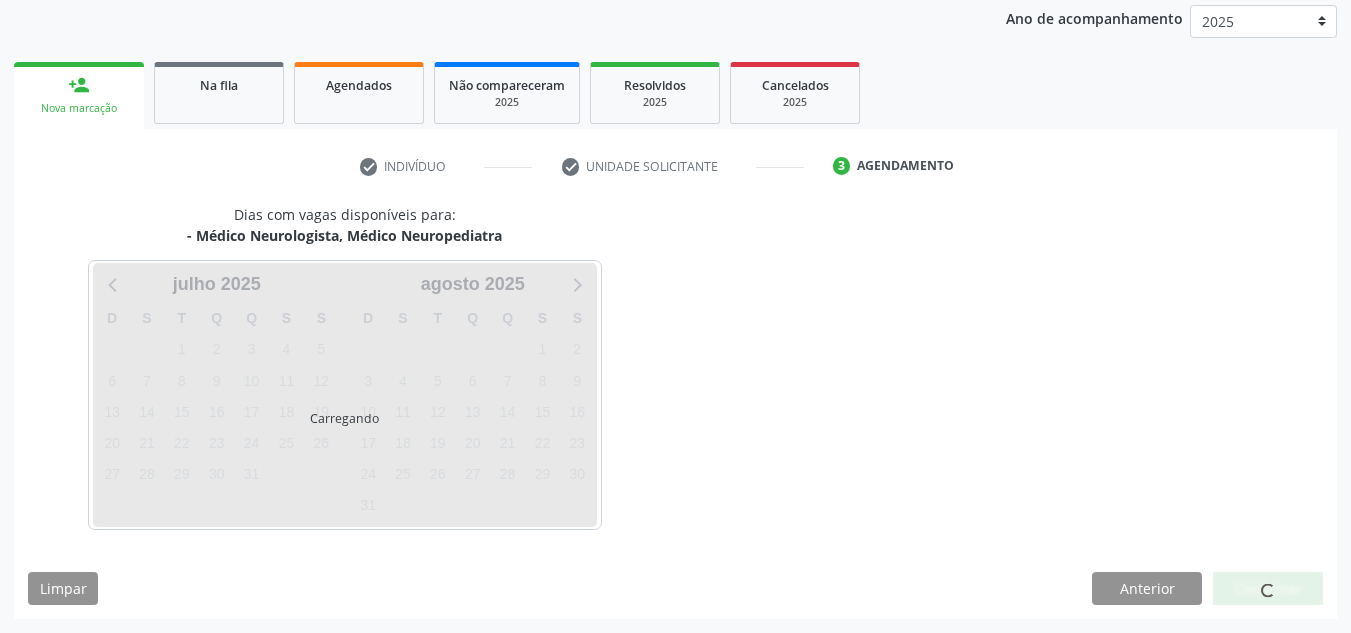 scroll, scrollTop: 237, scrollLeft: 0, axis: vertical 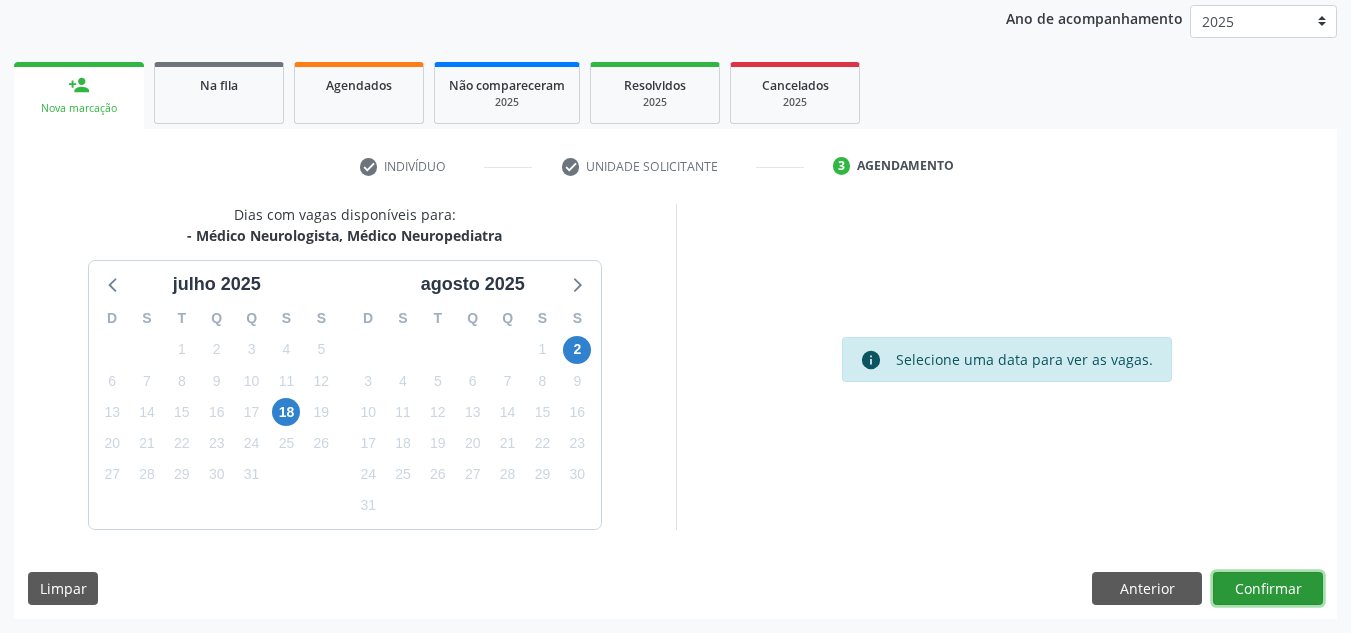 click on "Confirmar" at bounding box center (1268, 589) 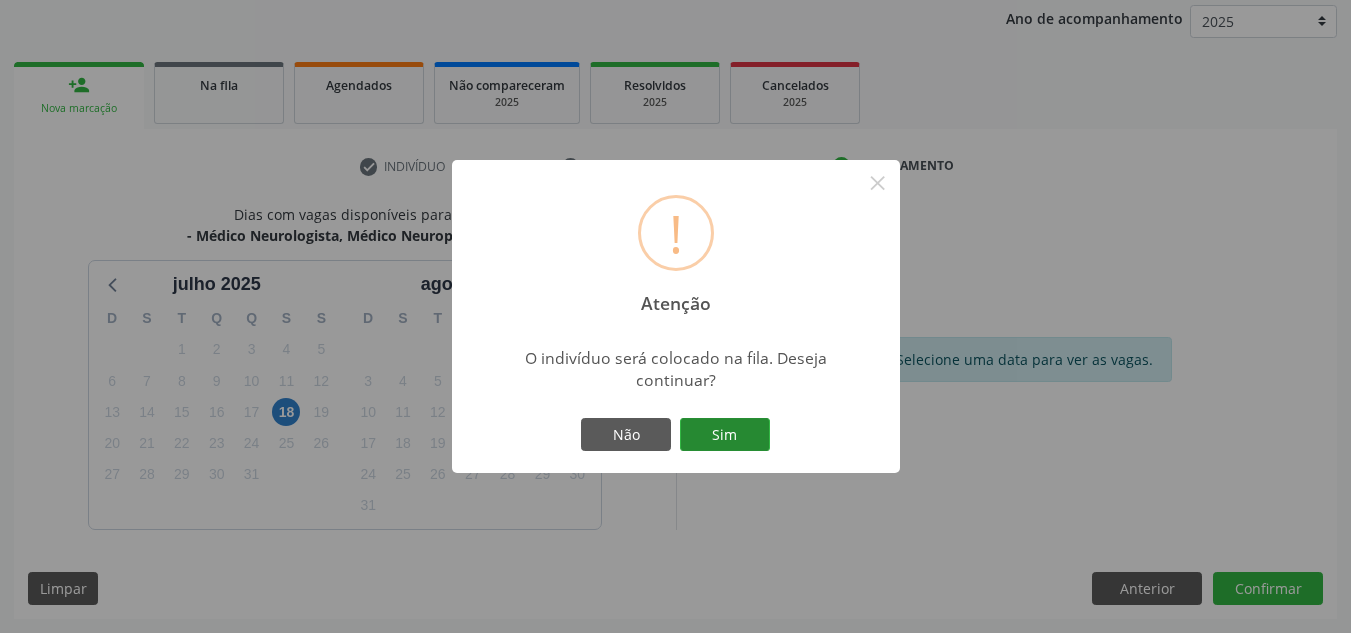 click on "Sim" at bounding box center [725, 435] 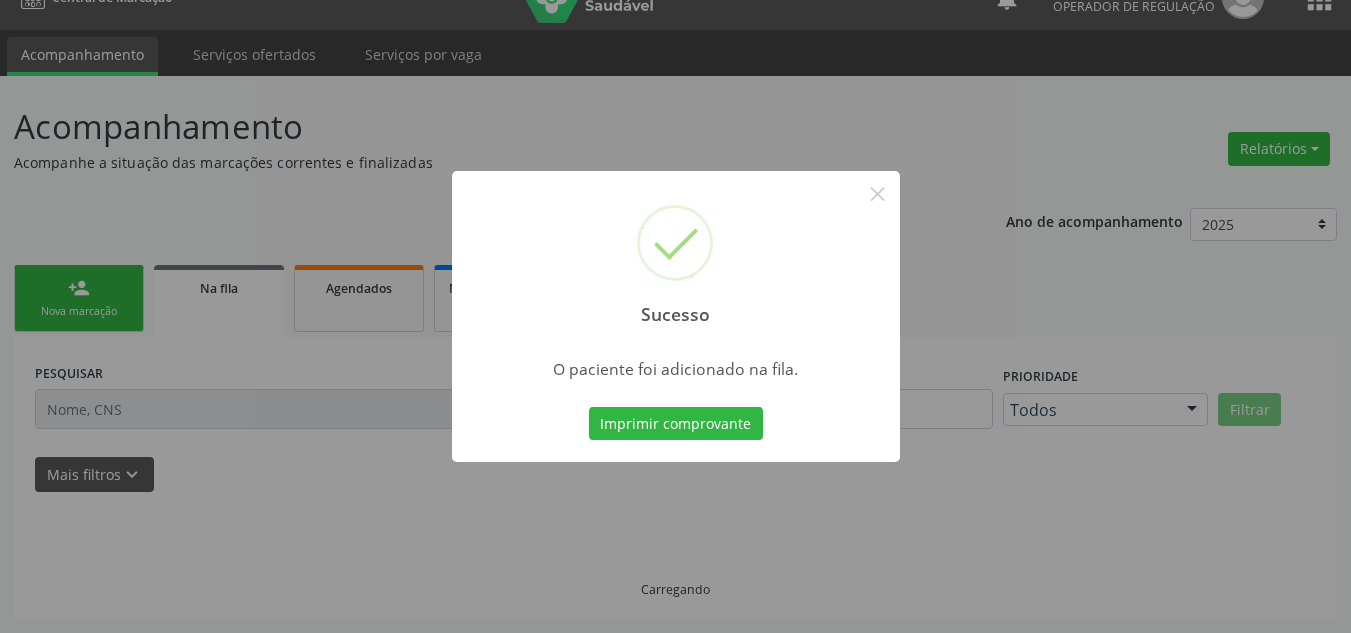 scroll, scrollTop: 34, scrollLeft: 0, axis: vertical 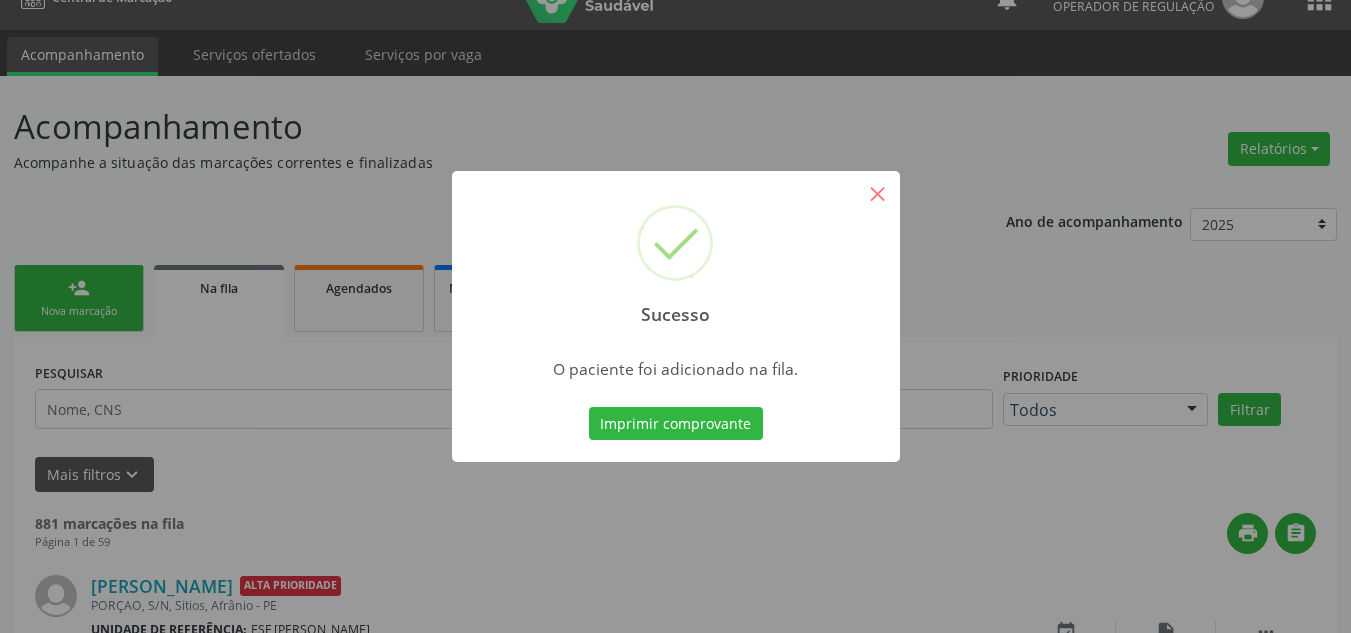 drag, startPoint x: 898, startPoint y: 191, endPoint x: 887, endPoint y: 198, distance: 13.038404 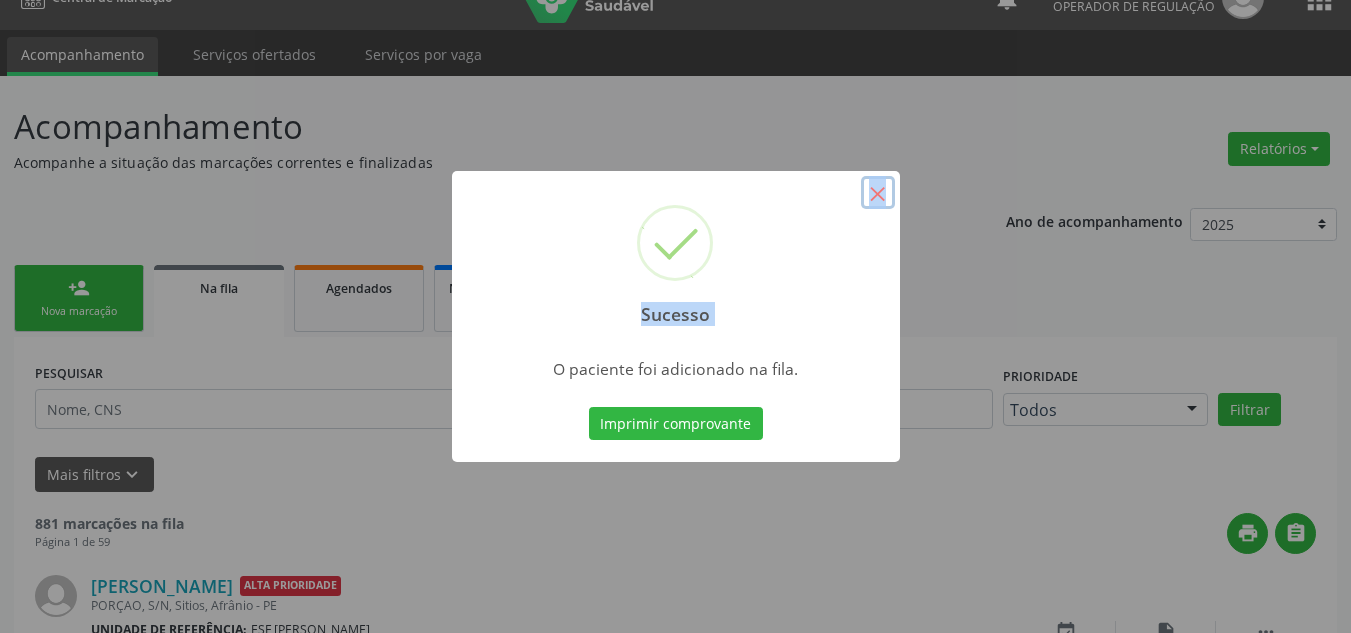 drag, startPoint x: 887, startPoint y: 198, endPoint x: 871, endPoint y: 200, distance: 16.124516 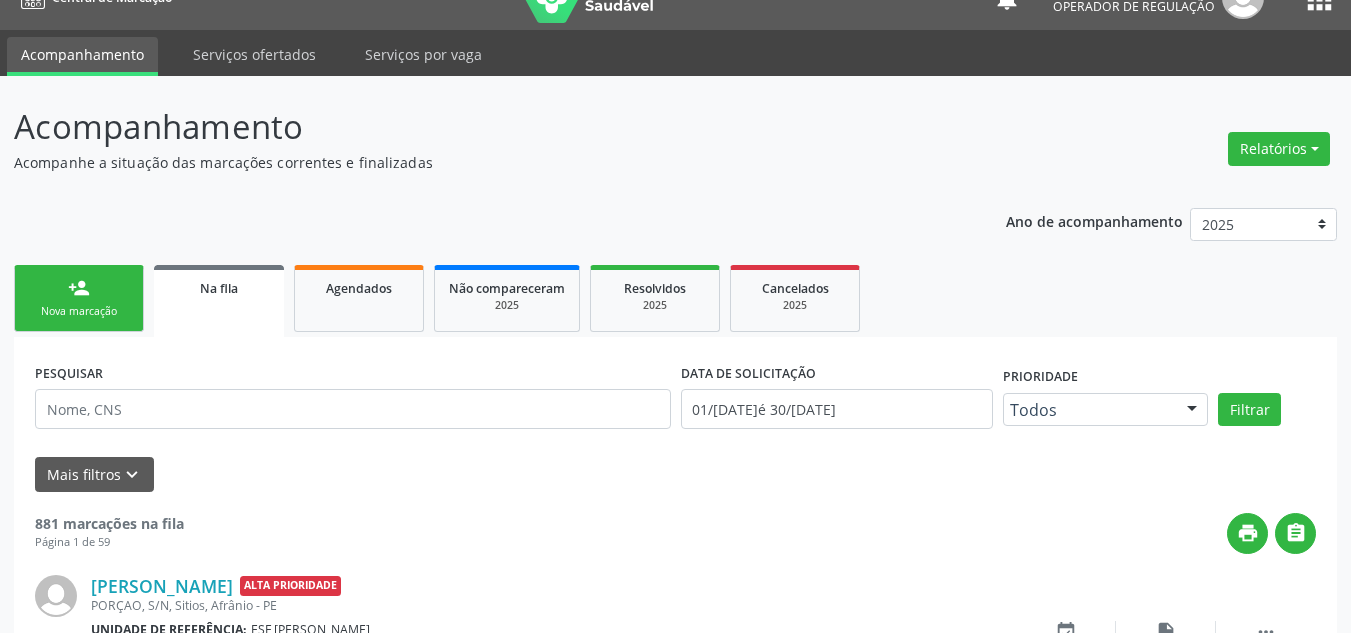 click on "Nova marcação" at bounding box center (79, 311) 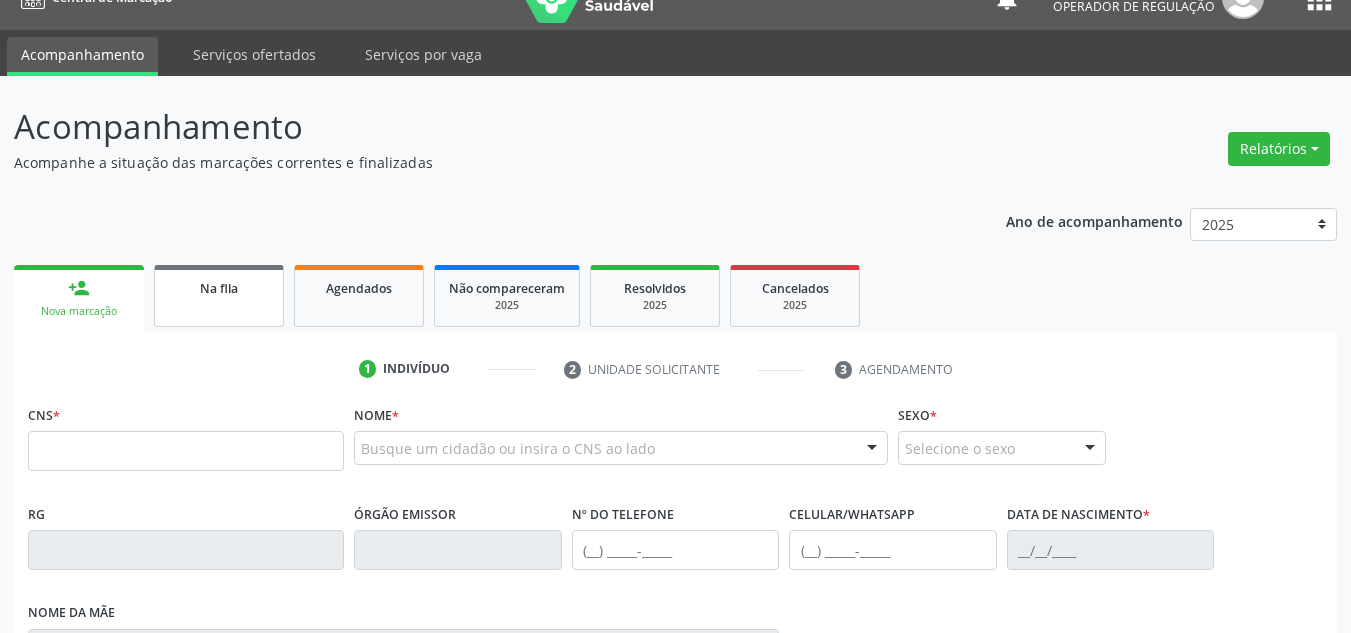click on "Na fila" at bounding box center (219, 288) 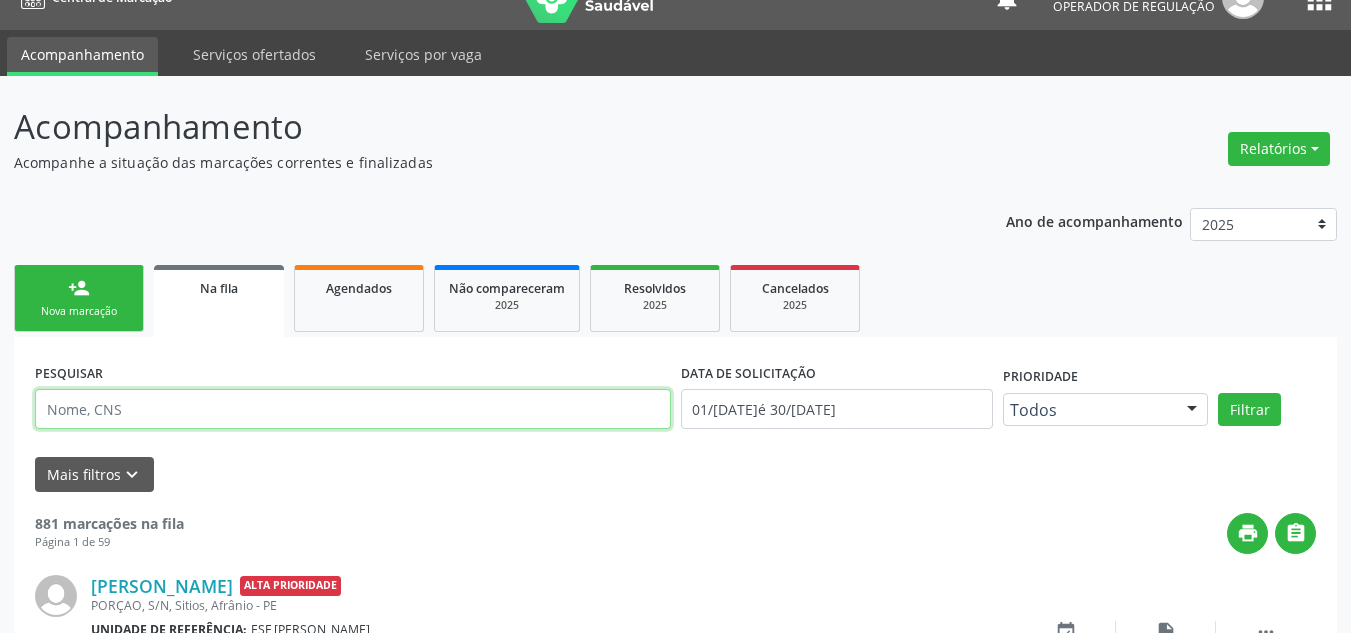 click at bounding box center (353, 409) 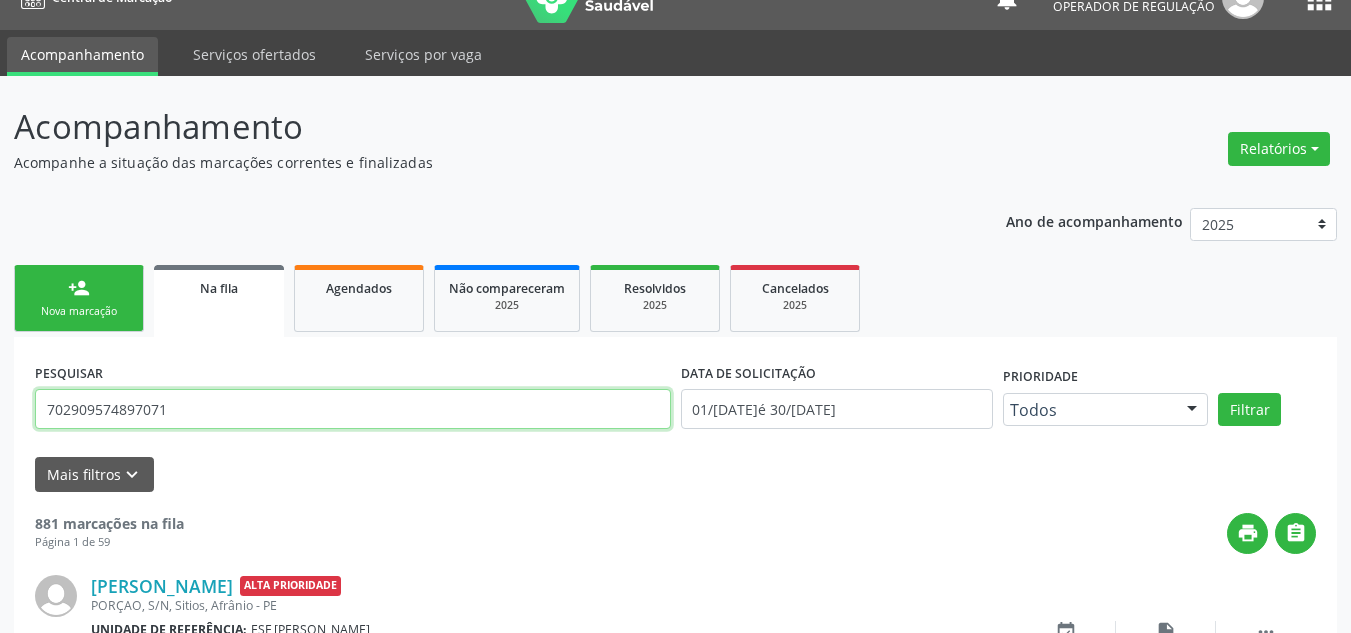 type on "702909574897071" 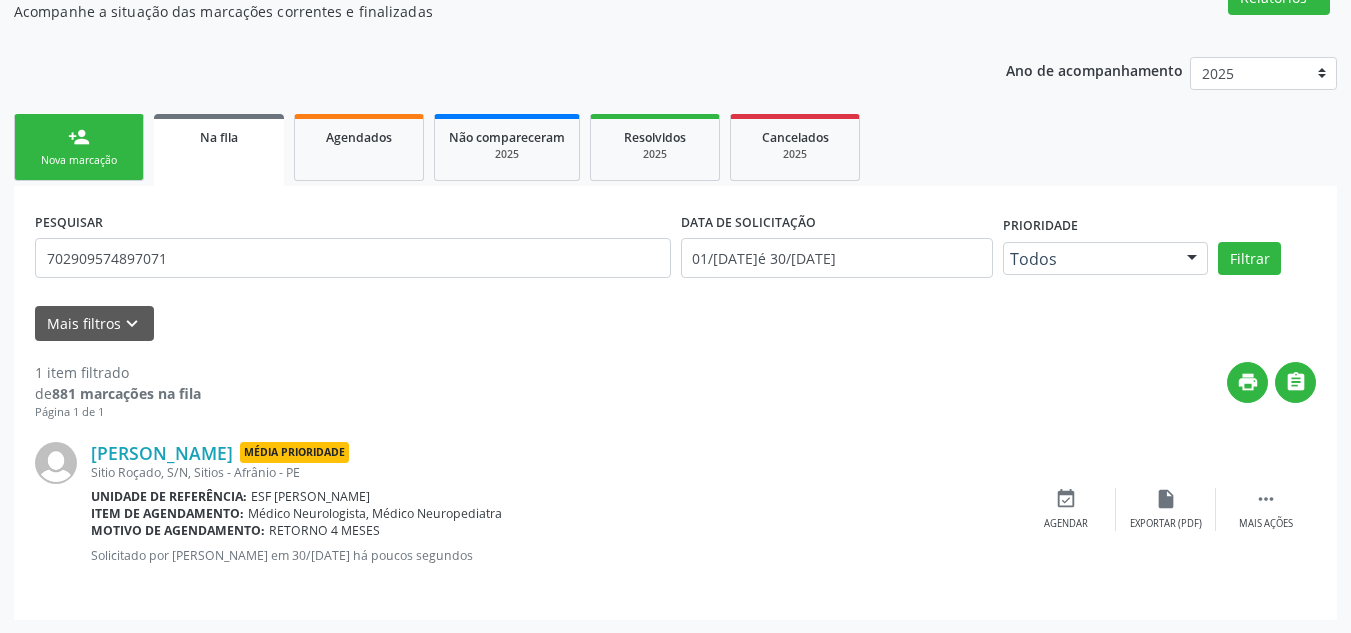 scroll, scrollTop: 186, scrollLeft: 0, axis: vertical 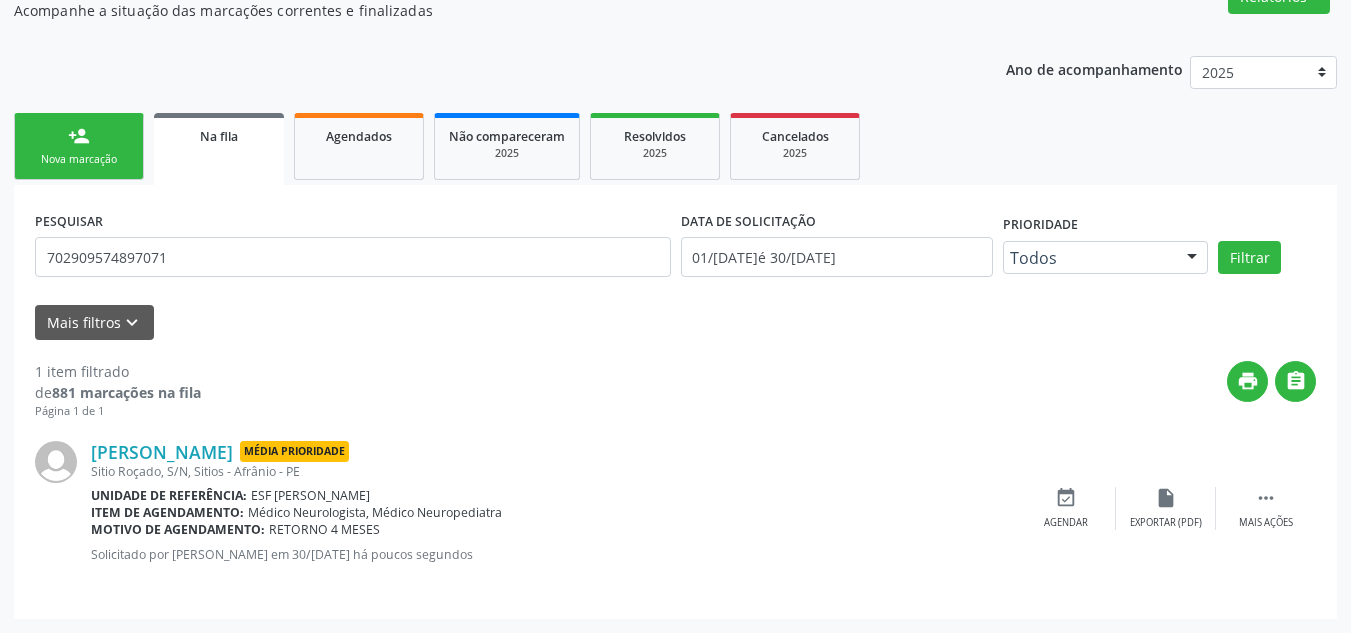 click on "Ano de acompanhamento
2025 2024 2023 2022 2021 2020 2019 2018
person_add
Nova marcação
Na fila   Agendados   Não compareceram
2025
Resolvidos
2025
Cancelados
2025
PESQUISAR
702909574897071
DATA DE SOLICITAÇÃO
01/01/2018 até 30/07/2025
Prioridade
Todos         Todos   Baixa Prioridade   Média Prioridade   Alta Prioridade
Nenhum resultado encontrado para: "   "
Não há nenhuma opção para ser exibida.
Filtrar
UNIDADE DE REFERÊNCIA
Selecione uma UBS
Todas as UBS   ESF de Extrema   ESF de Barra das Melancias   ESF Jose e Maria Rodrigues de Macedo   ESF Maria da Silva Pereira   ESF Isabel Gomes   ESF Jose Ramos   ESF Custodia Maria da Conceicao   ESF Rosalia Cavalcanti Gomes   ESF Maria Dilurdes da Silva   ESF Ana Coelho Nonato       "" at bounding box center (675, 330) 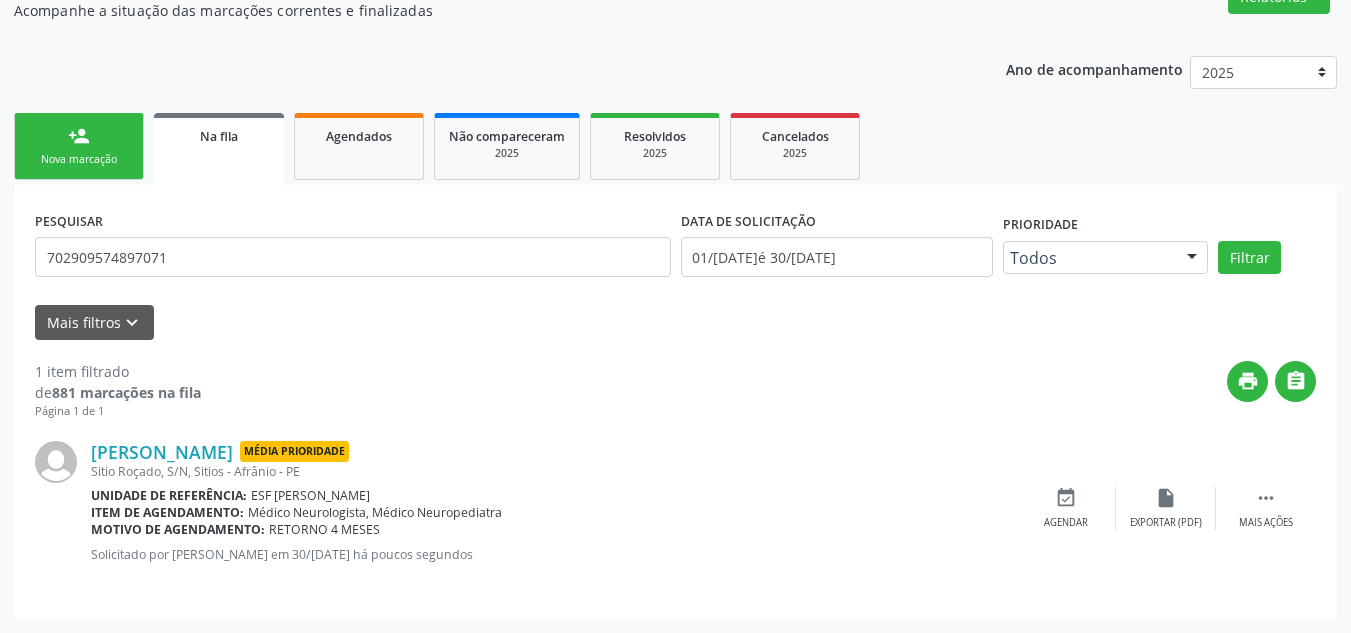 click on "person_add
Nova marcação" at bounding box center (79, 146) 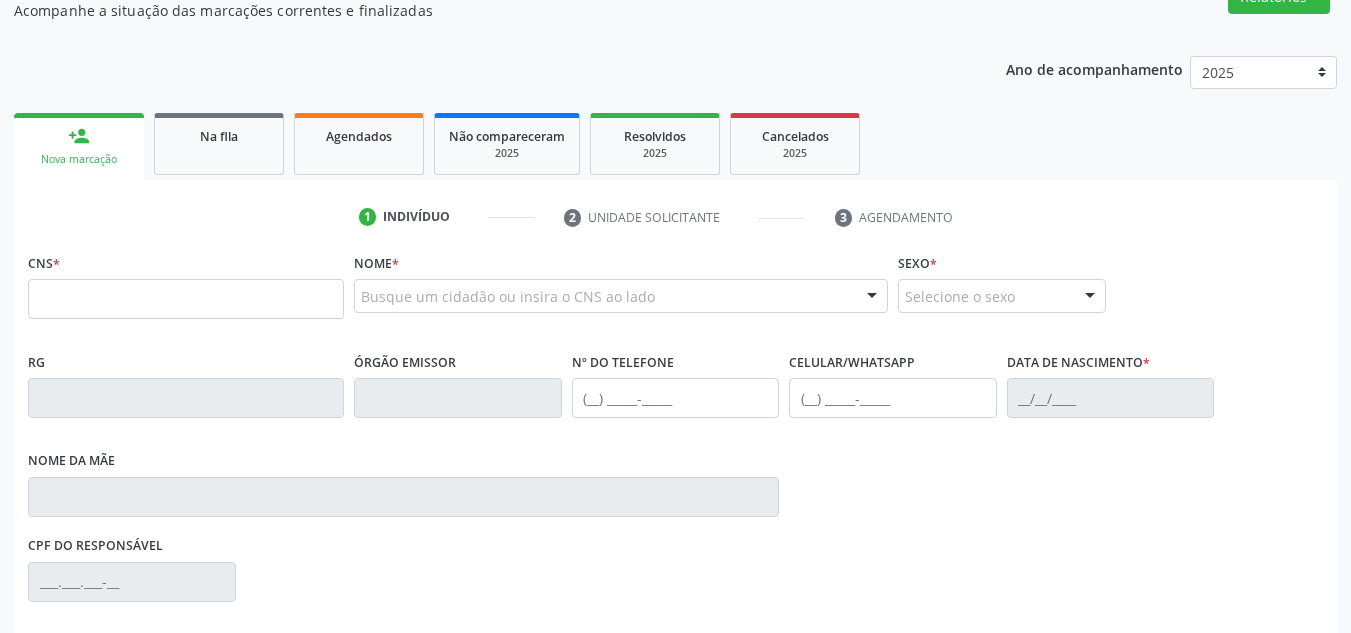 click on "person_add" at bounding box center [79, 136] 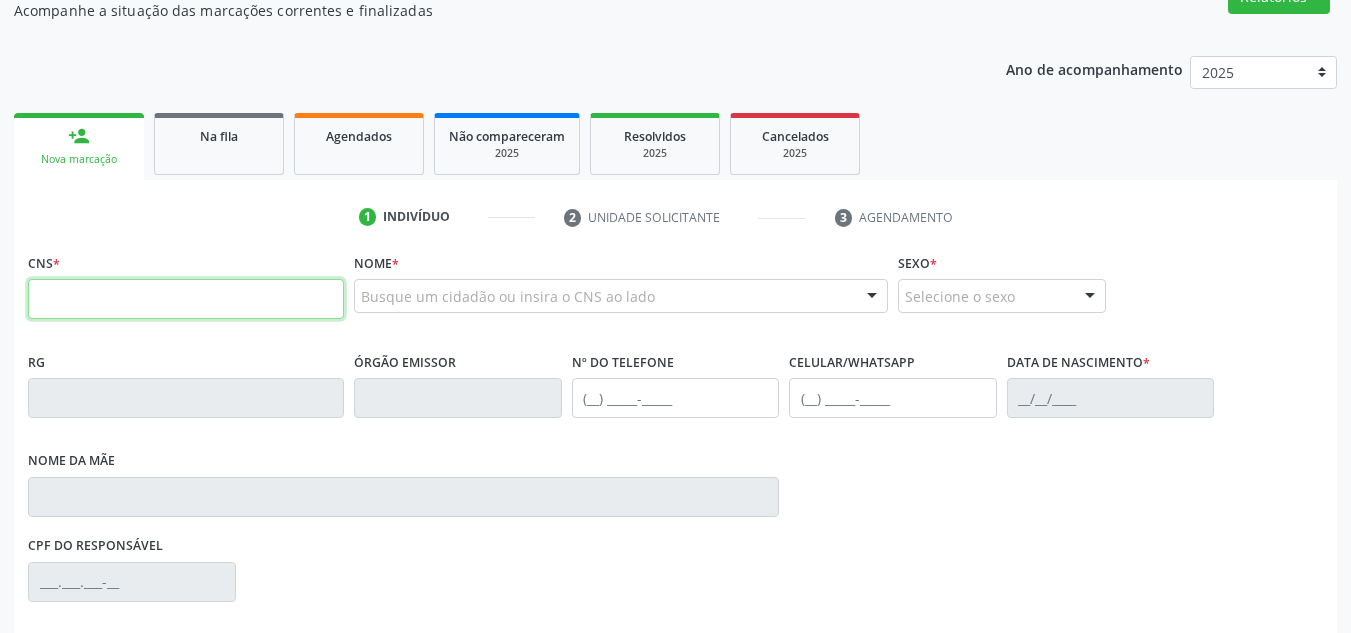 click at bounding box center (186, 299) 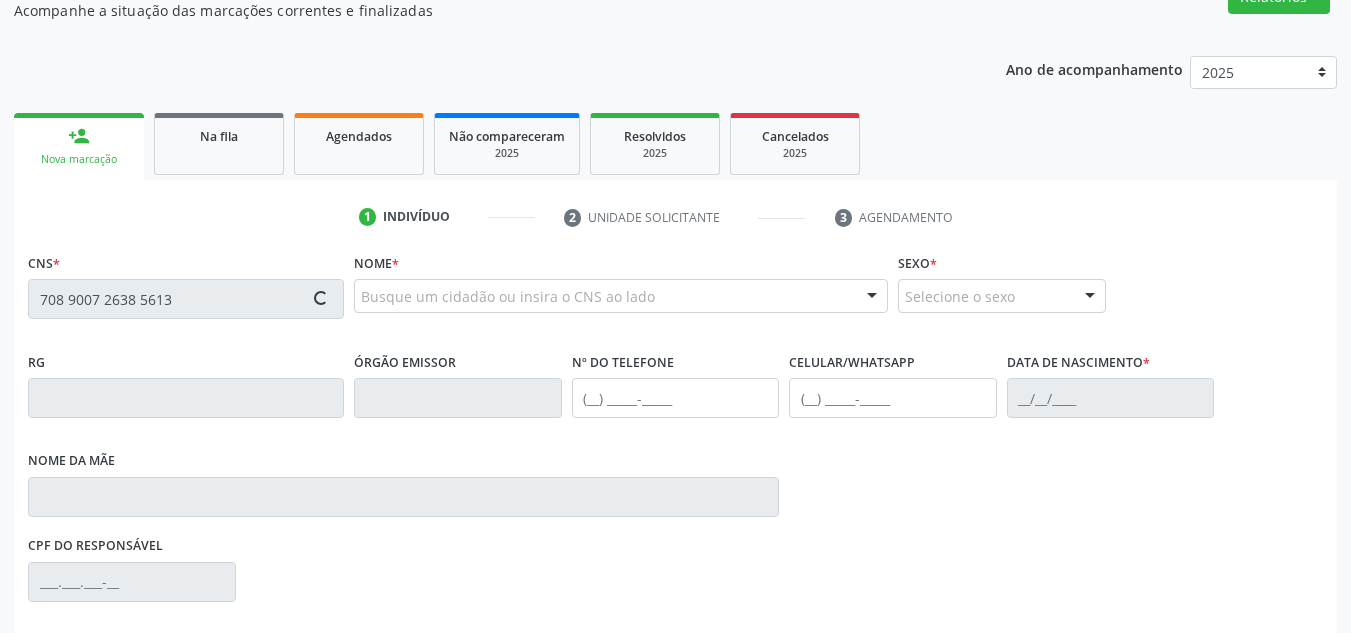 type on "708 9007 2638 5613" 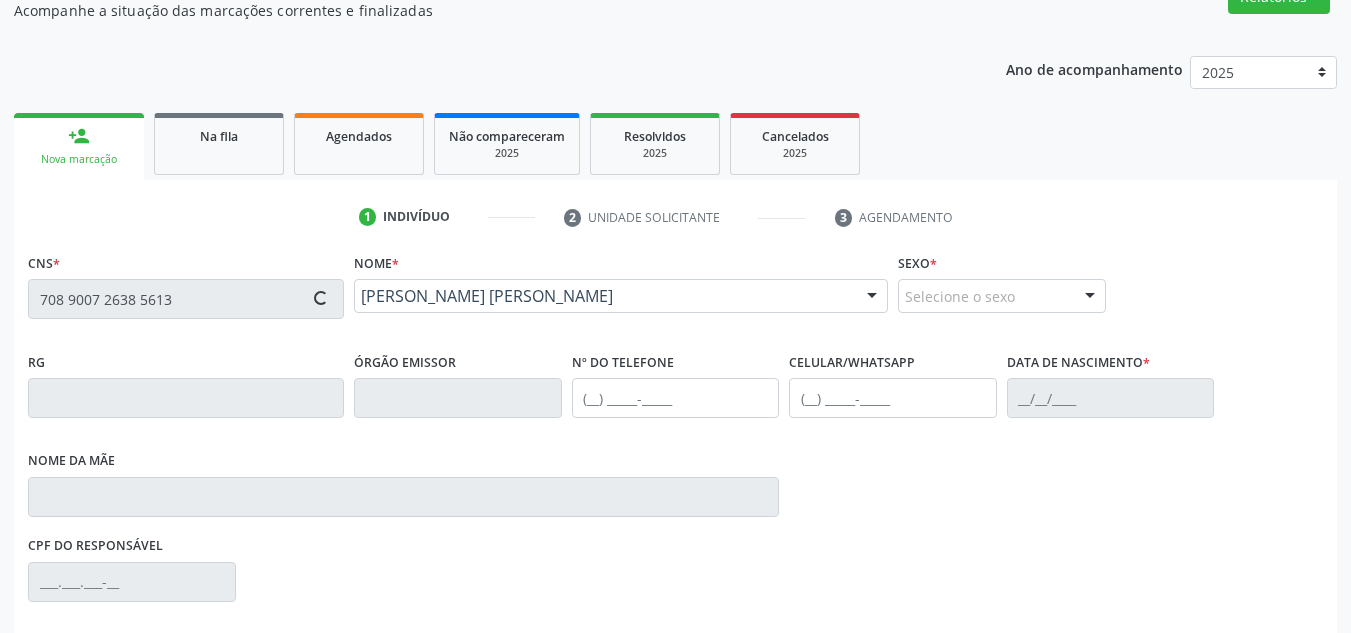 type on "(87) 98841-5773" 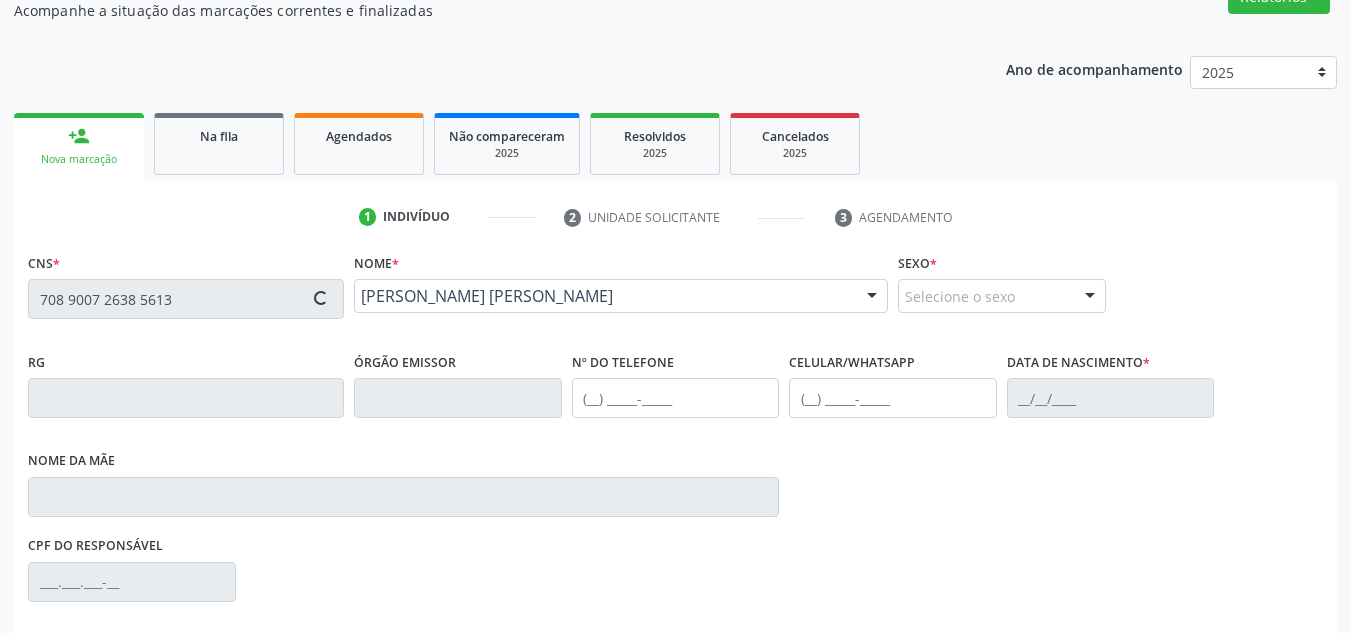 type on "(87) 98841-5773" 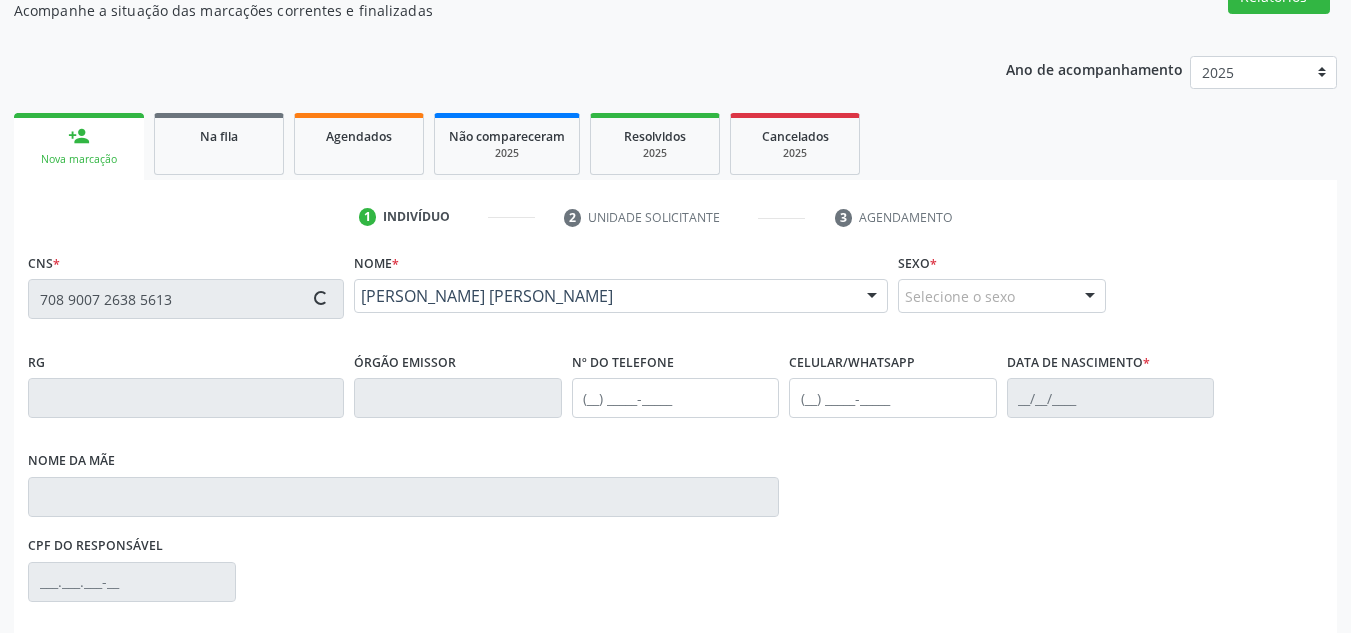 type on "425" 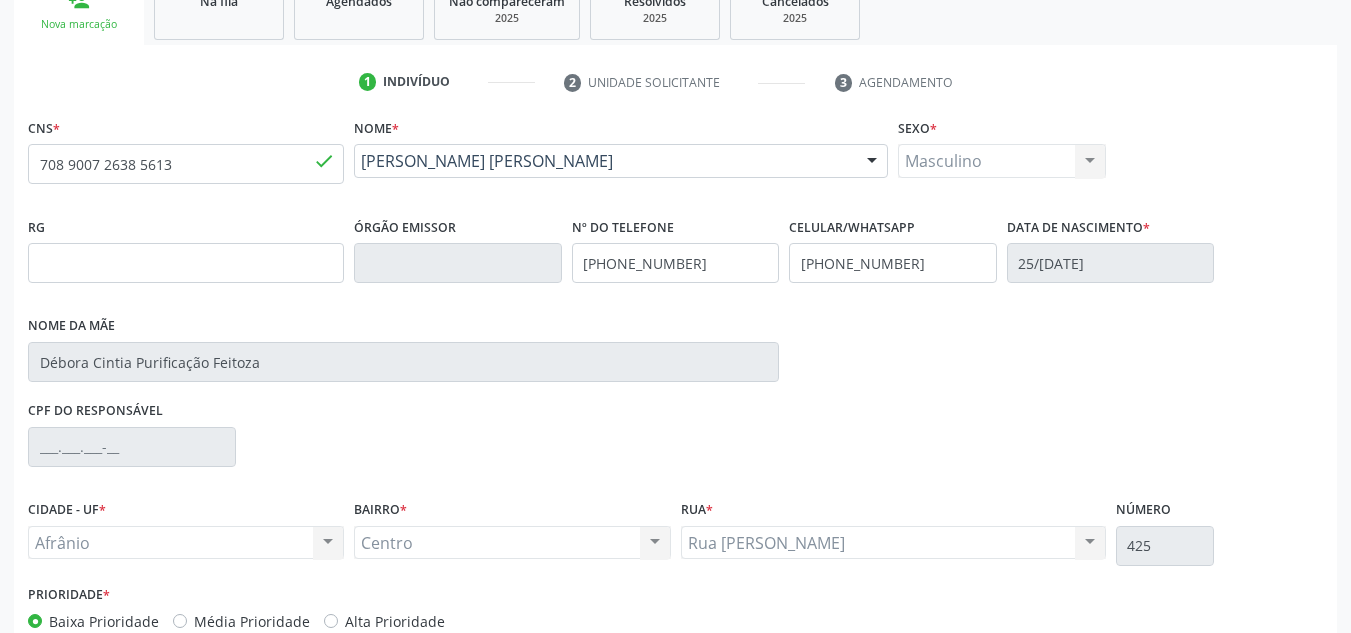 scroll, scrollTop: 437, scrollLeft: 0, axis: vertical 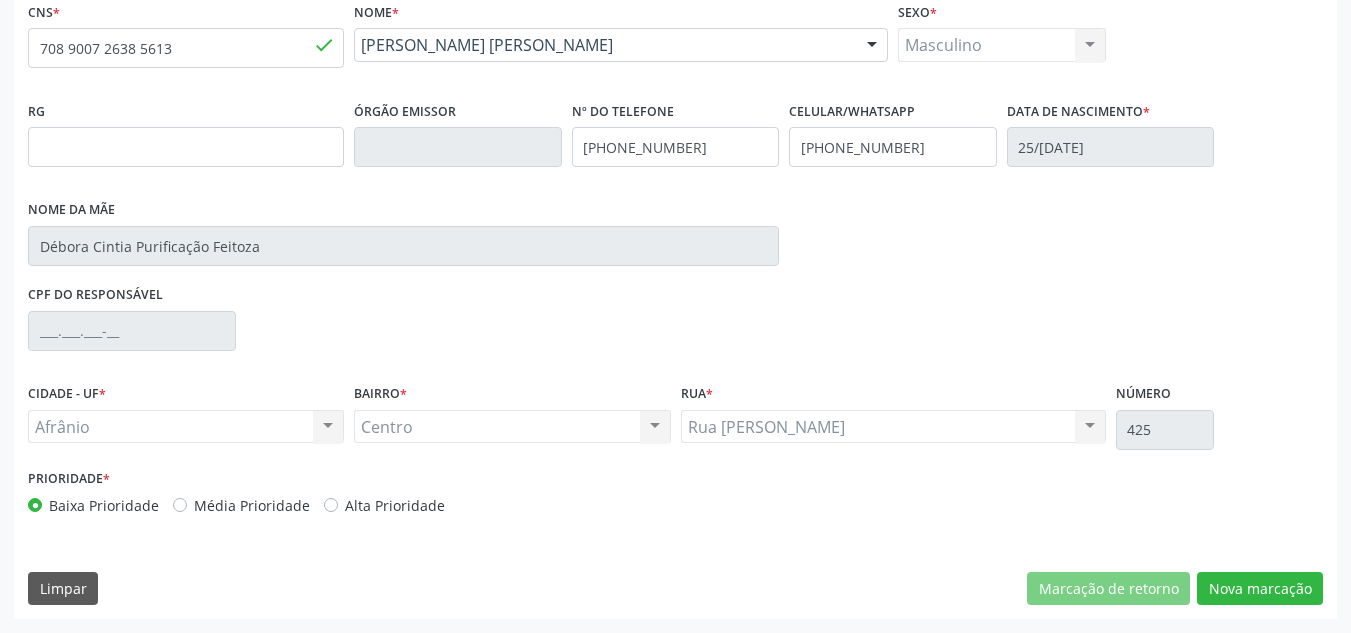 click on "Média Prioridade" at bounding box center [252, 505] 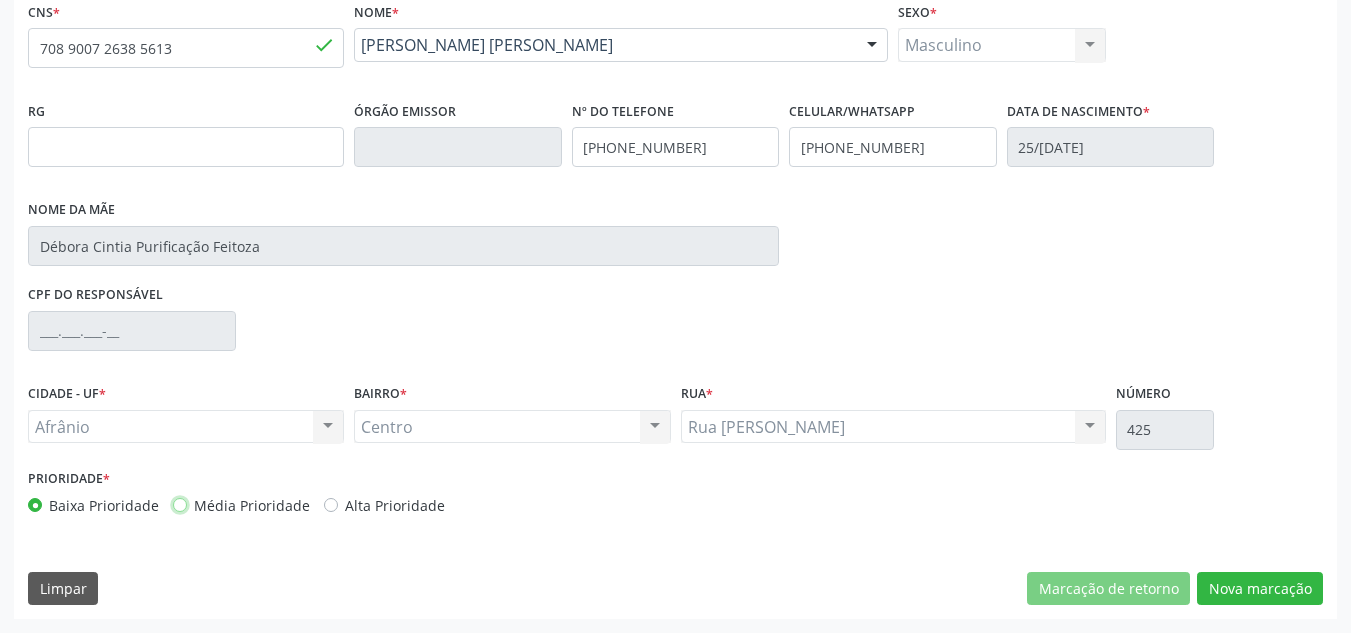 click on "Média Prioridade" at bounding box center (180, 504) 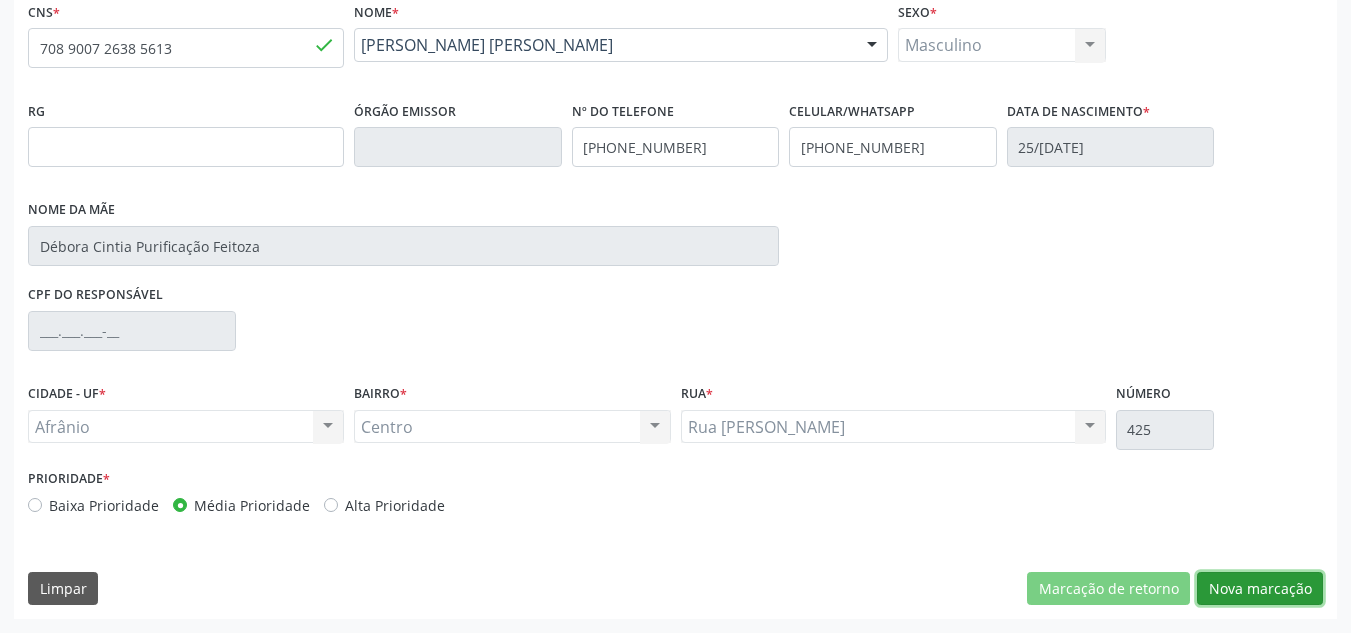 click on "Nova marcação" at bounding box center (1260, 589) 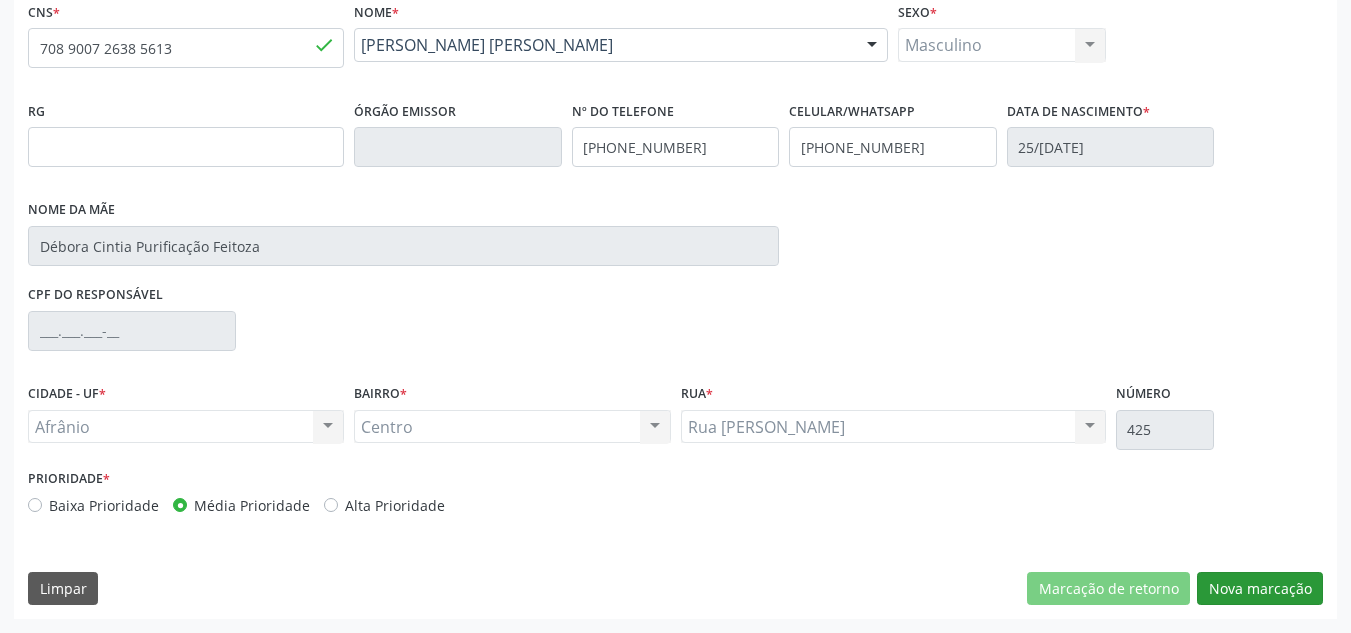 scroll, scrollTop: 273, scrollLeft: 0, axis: vertical 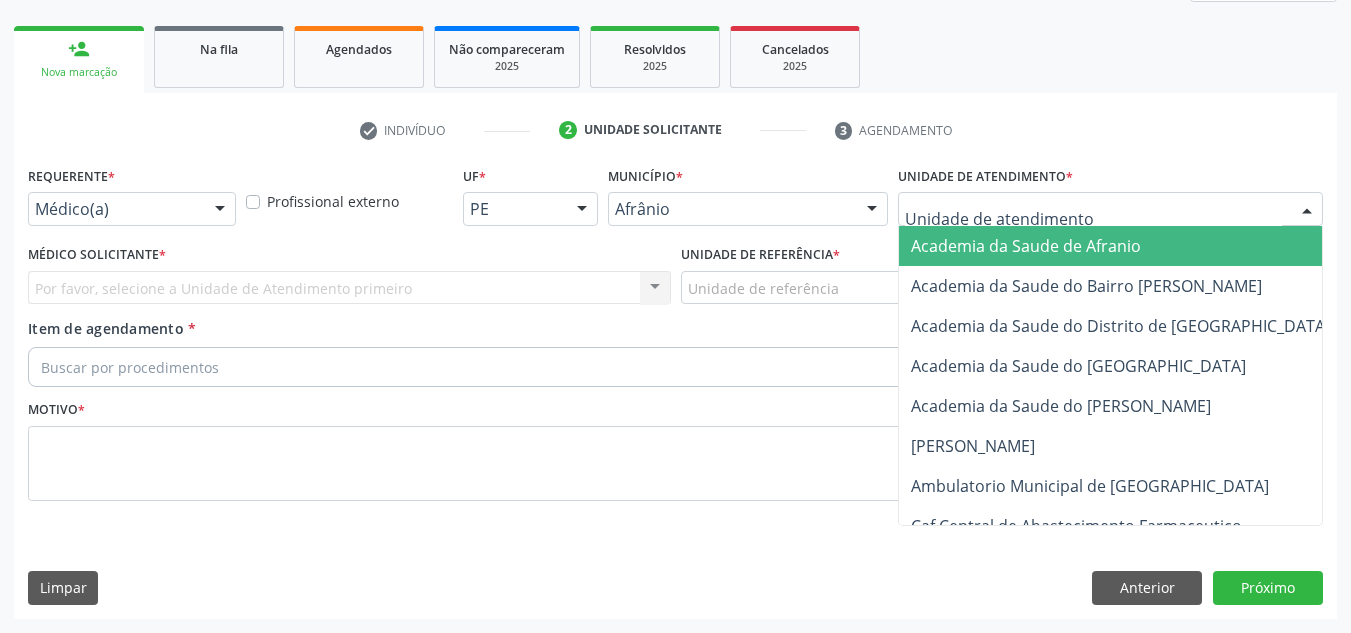 click at bounding box center (1110, 209) 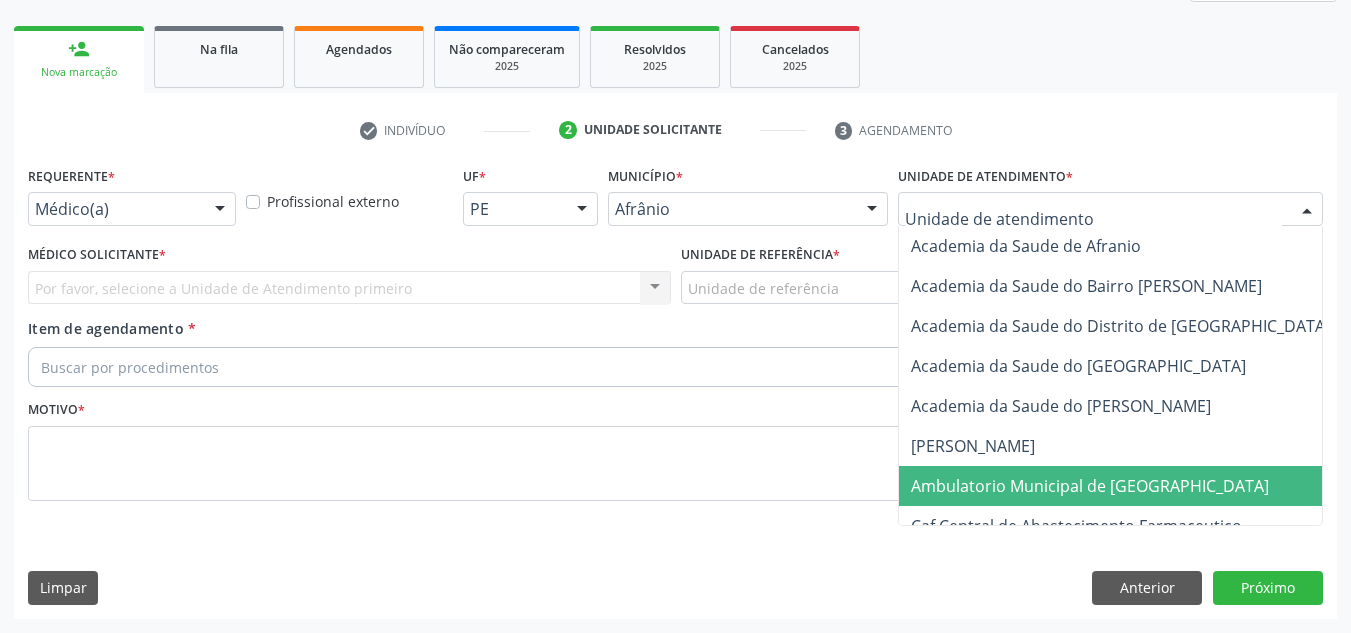 click on "Ambulatorio Municipal de [GEOGRAPHIC_DATA]" at bounding box center [1143, 486] 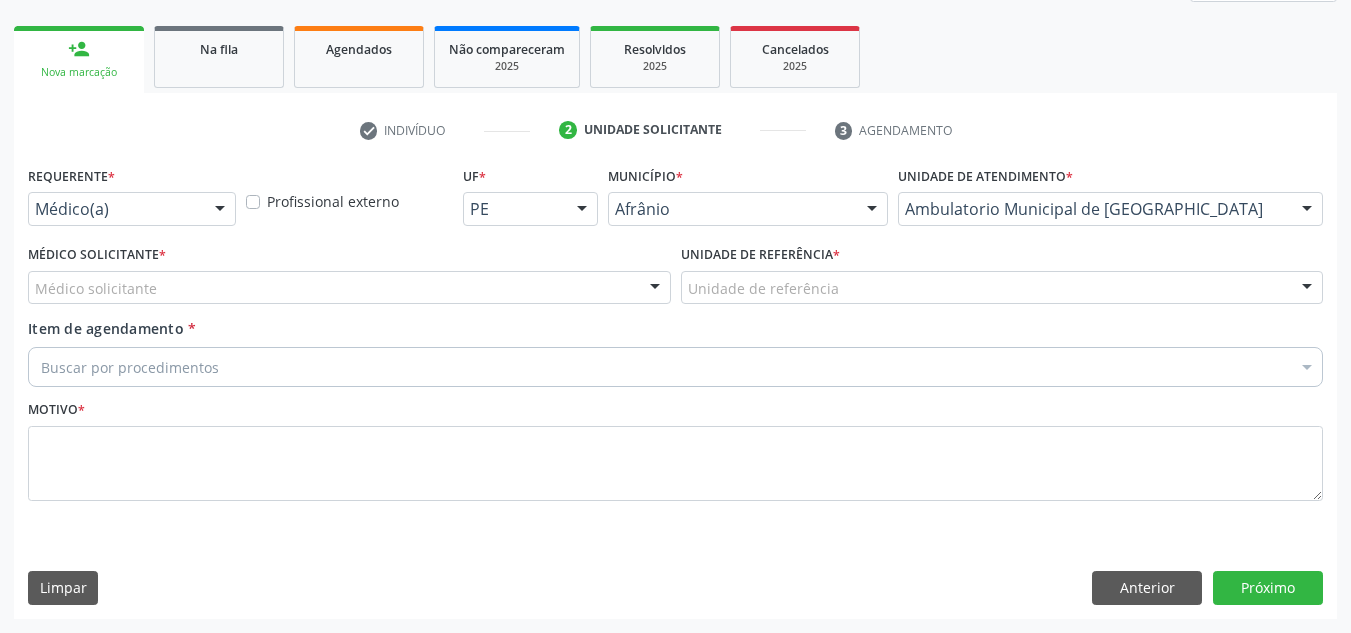 click on "Médico solicitante" at bounding box center [349, 288] 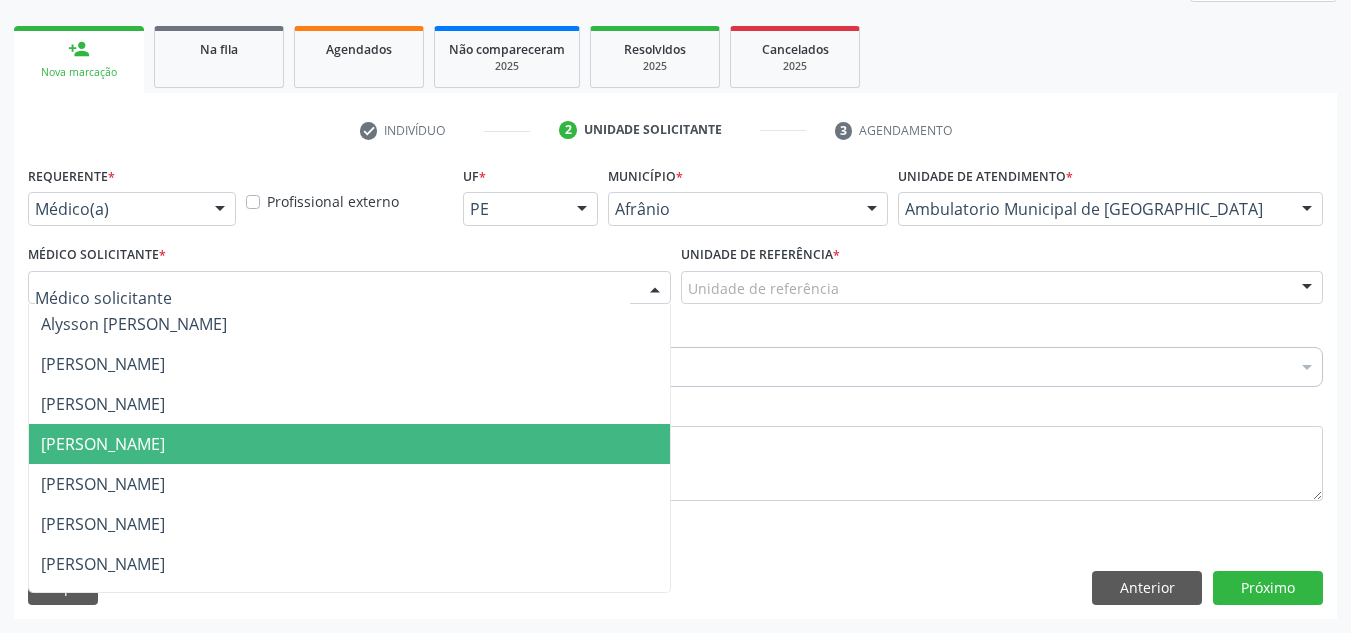 click on "[PERSON_NAME]" at bounding box center (349, 444) 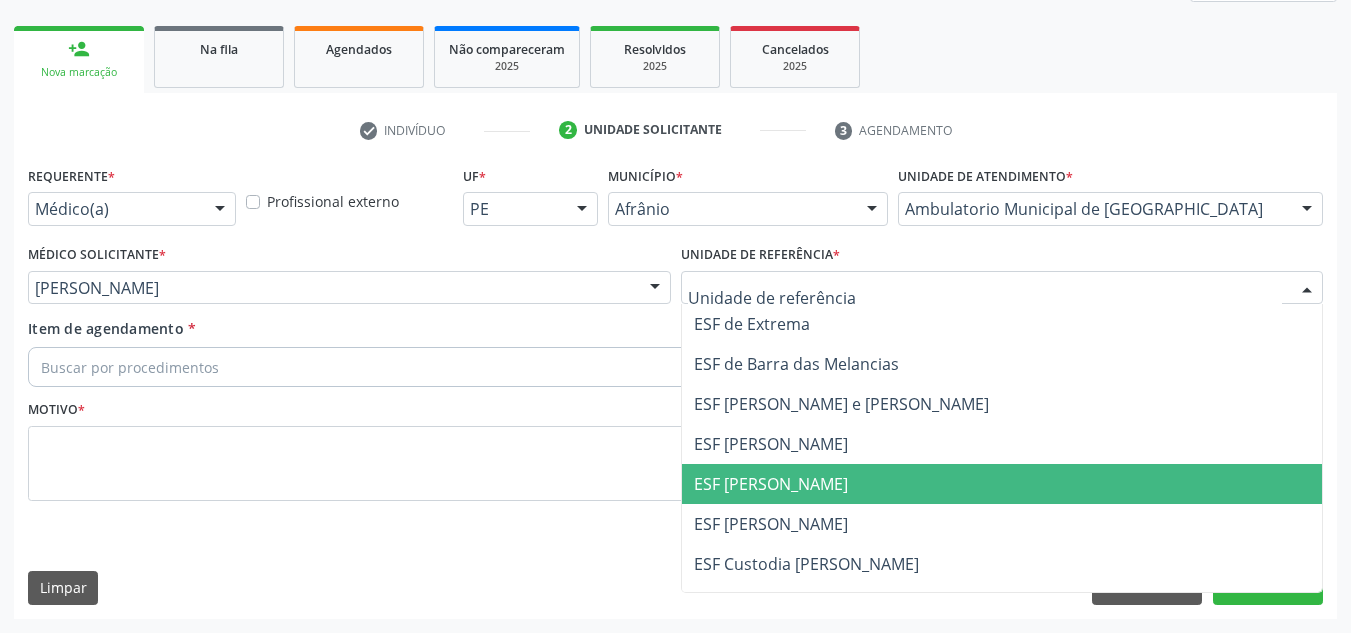 drag, startPoint x: 819, startPoint y: 464, endPoint x: 749, endPoint y: 428, distance: 78.714676 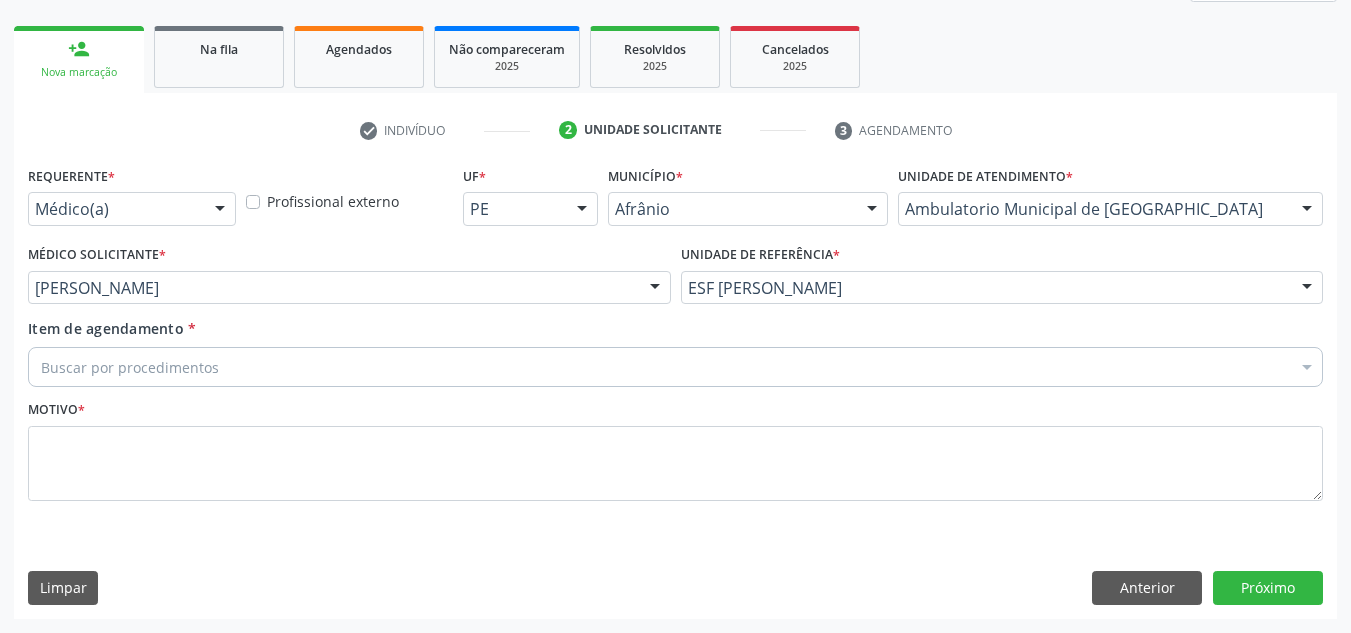 click on "Buscar por procedimentos" at bounding box center [675, 367] 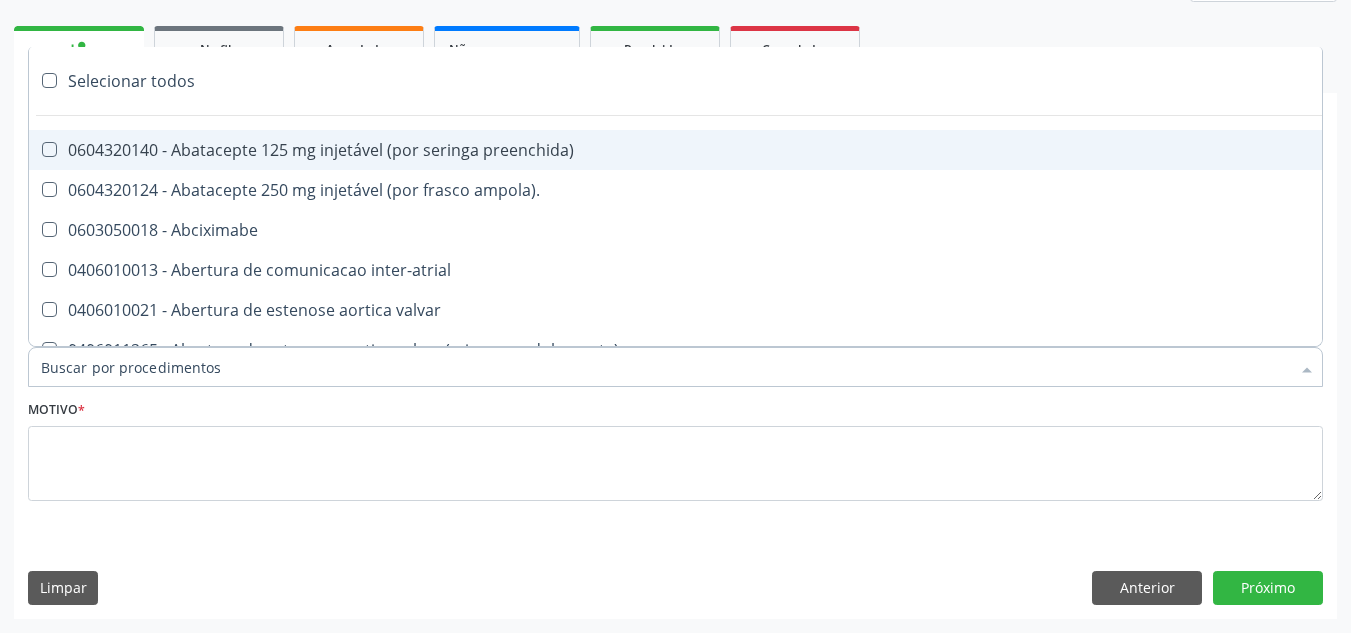 paste on "NEUROPEDIATRA" 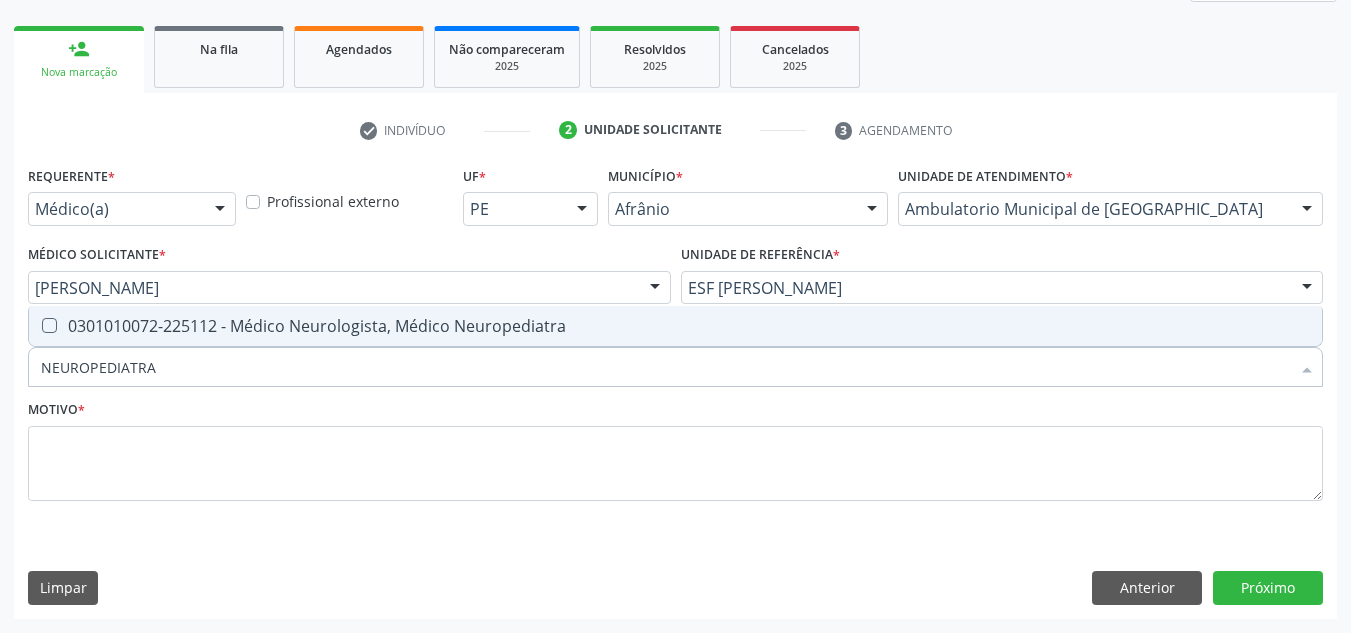 click on "0301010072-225112 - Médico Neurologista, Médico Neuropediatra" at bounding box center (675, 326) 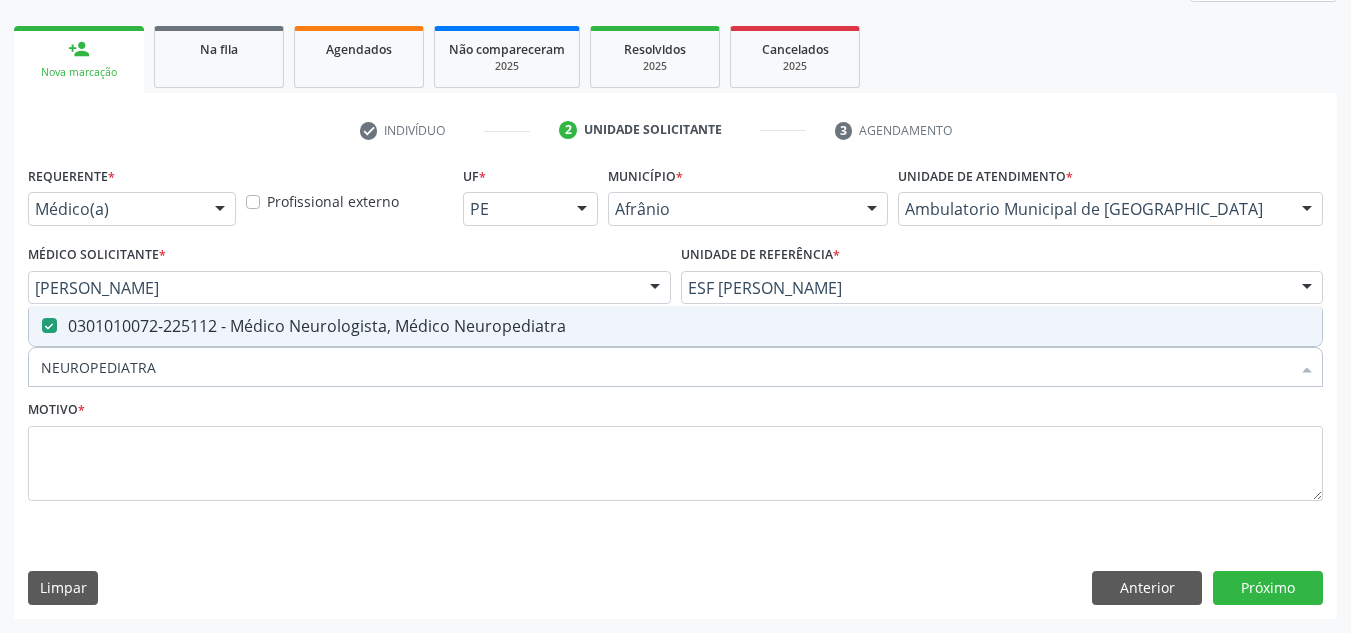 click on "0301010072-225112 - Médico Neurologista, Médico Neuropediatra" at bounding box center (675, 326) 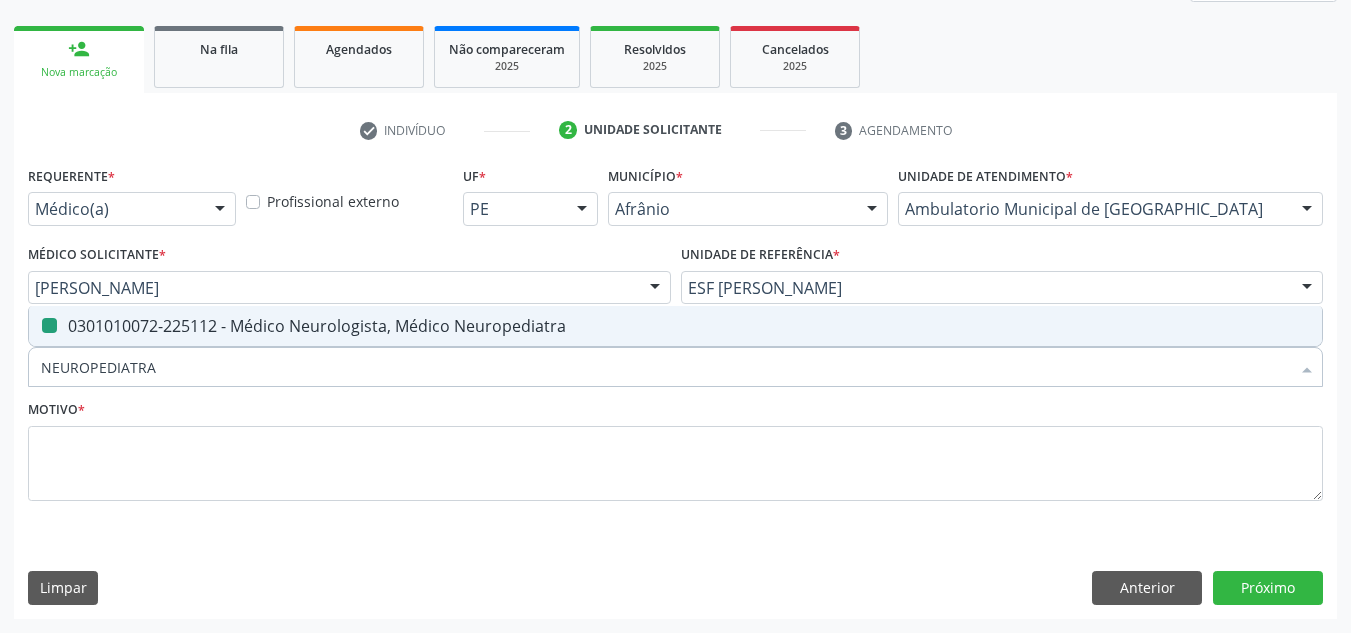 checkbox on "false" 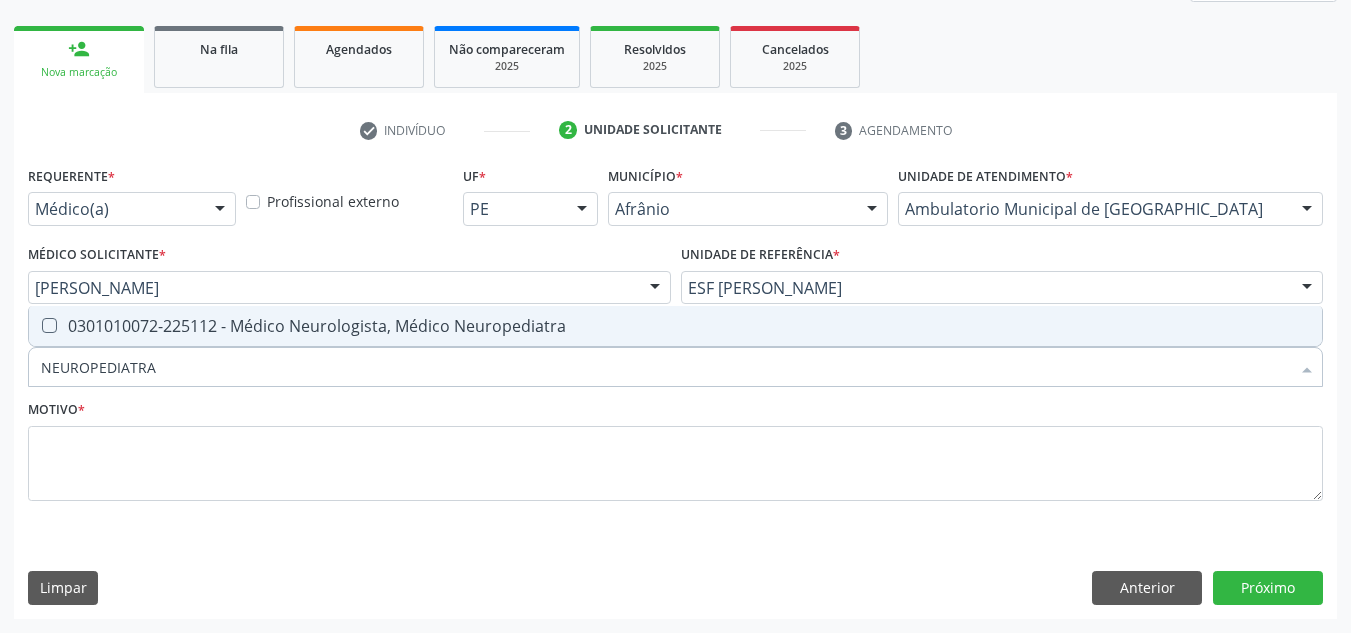 type on "NEUROPEDIATRA" 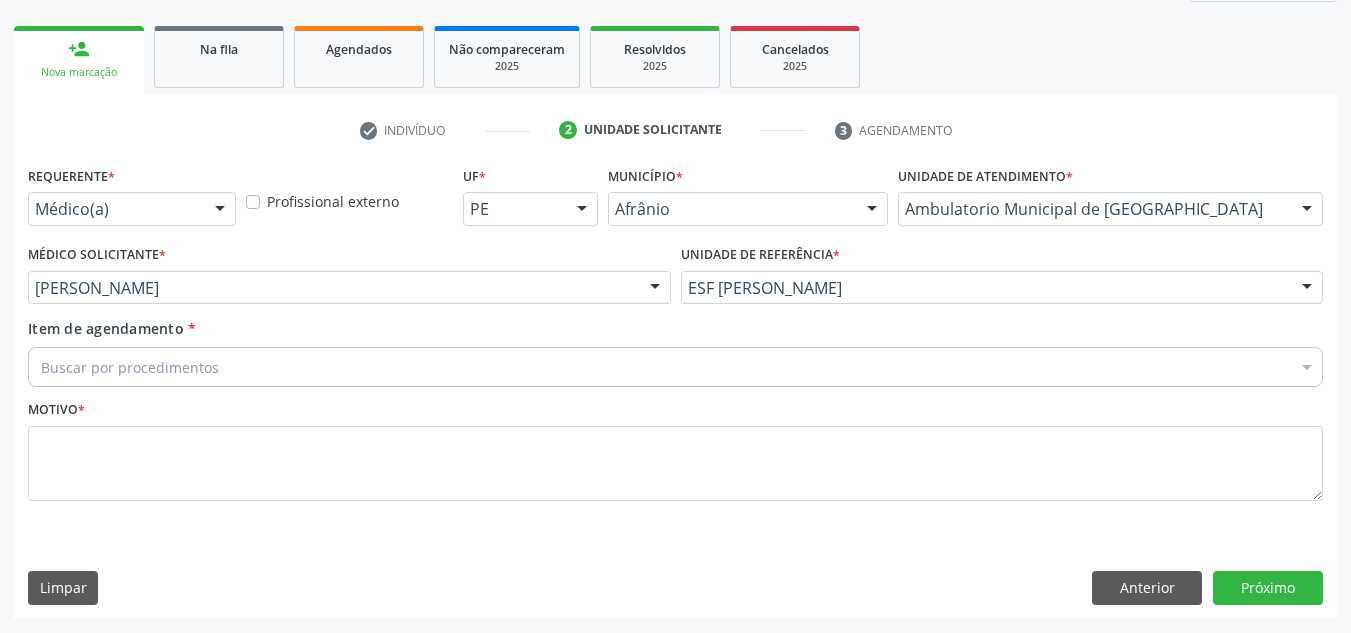 click on "Buscar por procedimentos" at bounding box center (675, 367) 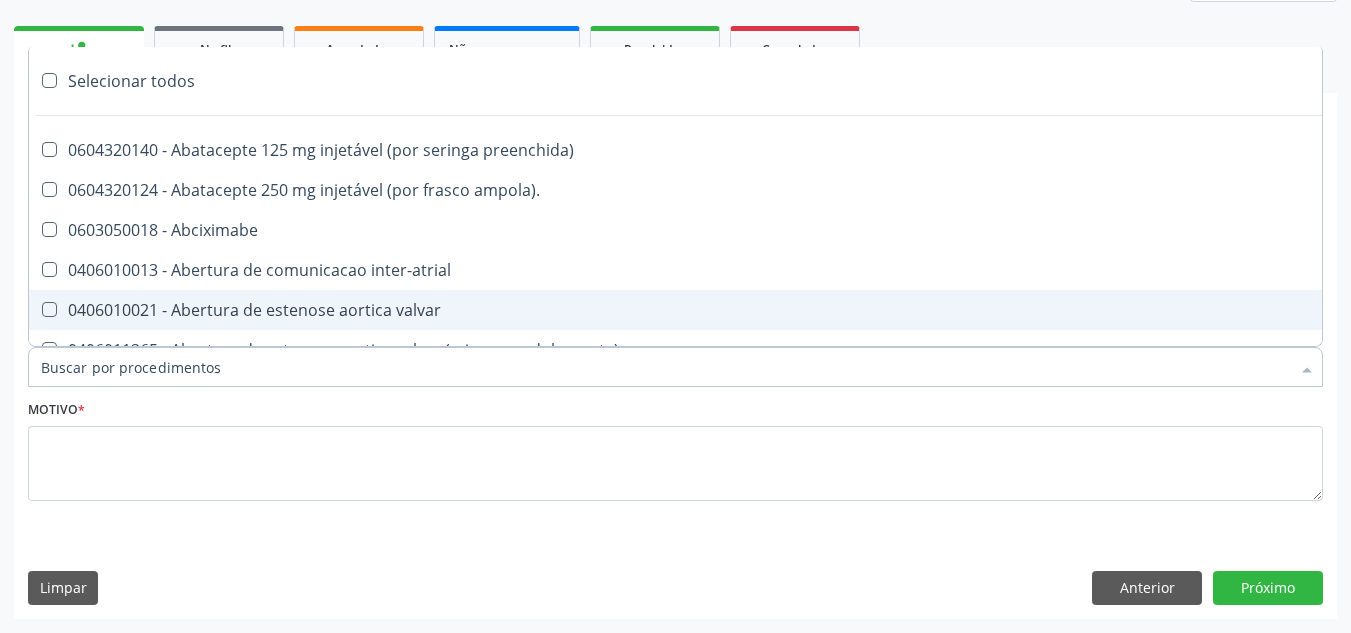 paste on "NEUROPEDIATRA" 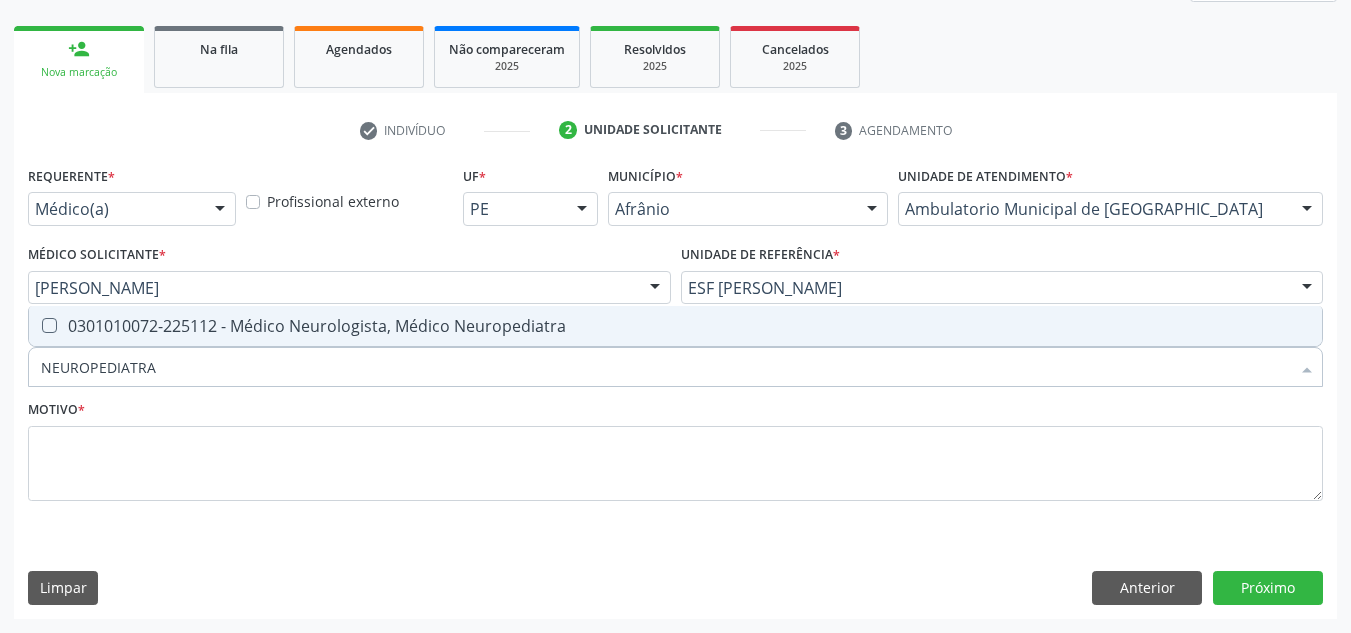 click on "0301010072-225112 - Médico Neurologista, Médico Neuropediatra" at bounding box center [675, 326] 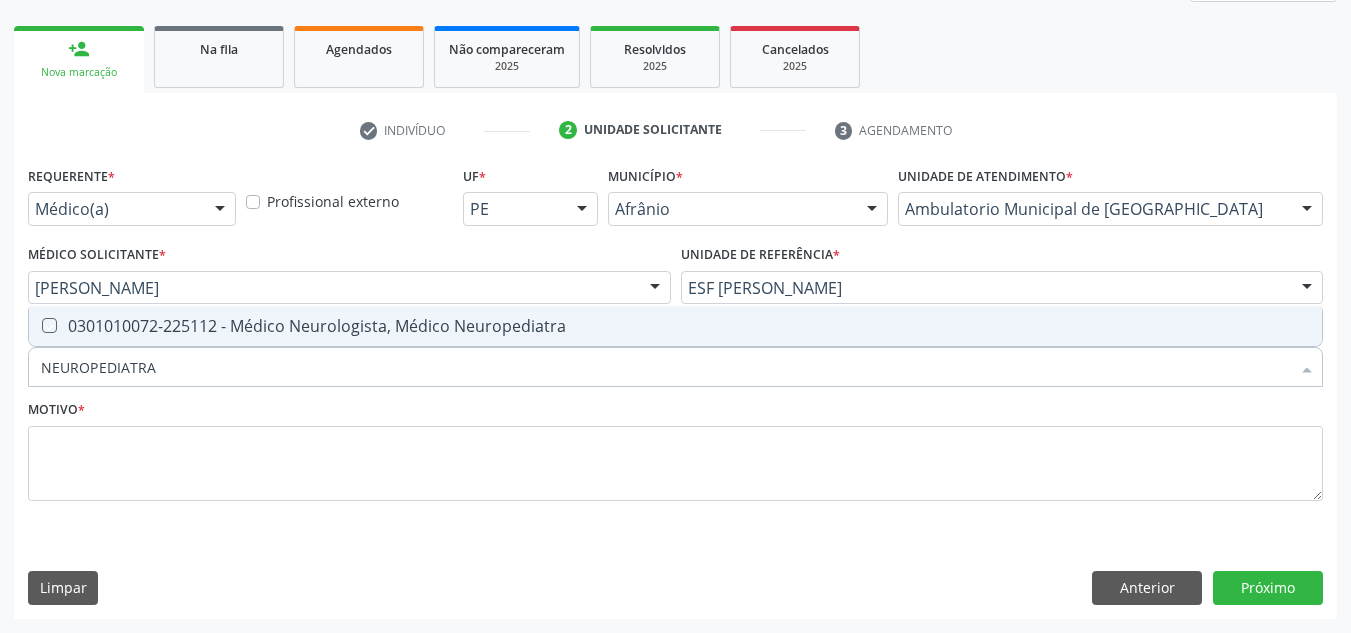checkbox on "true" 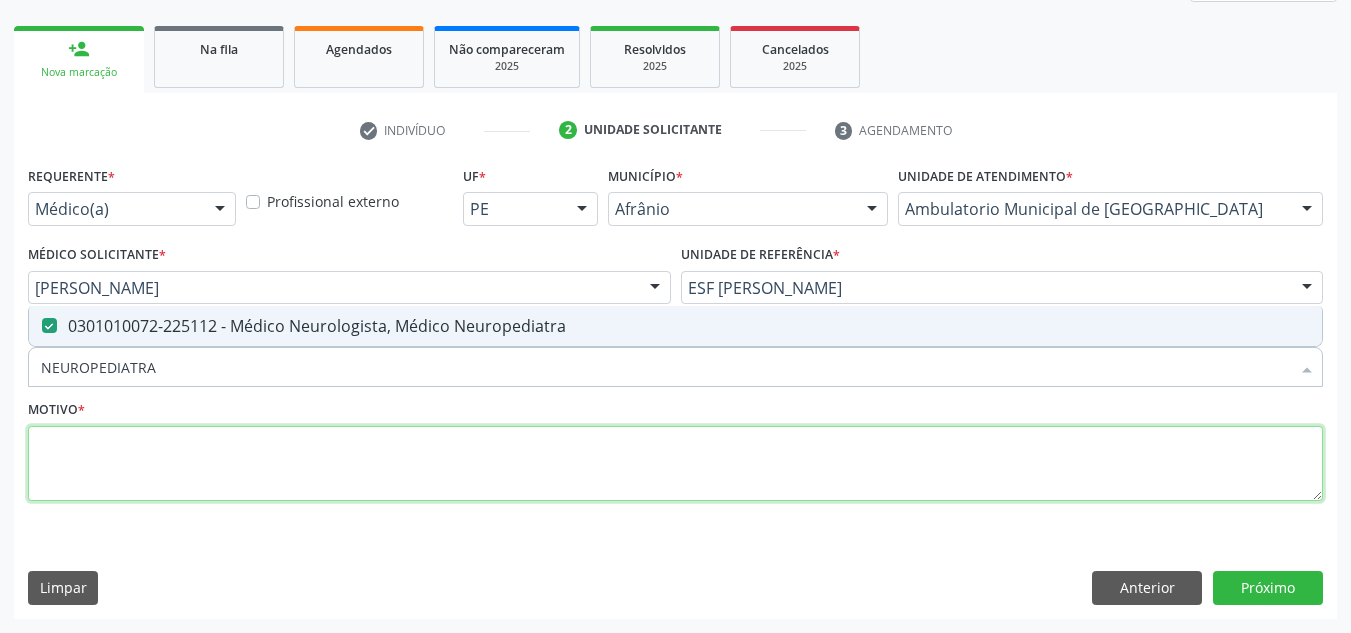 click at bounding box center (675, 464) 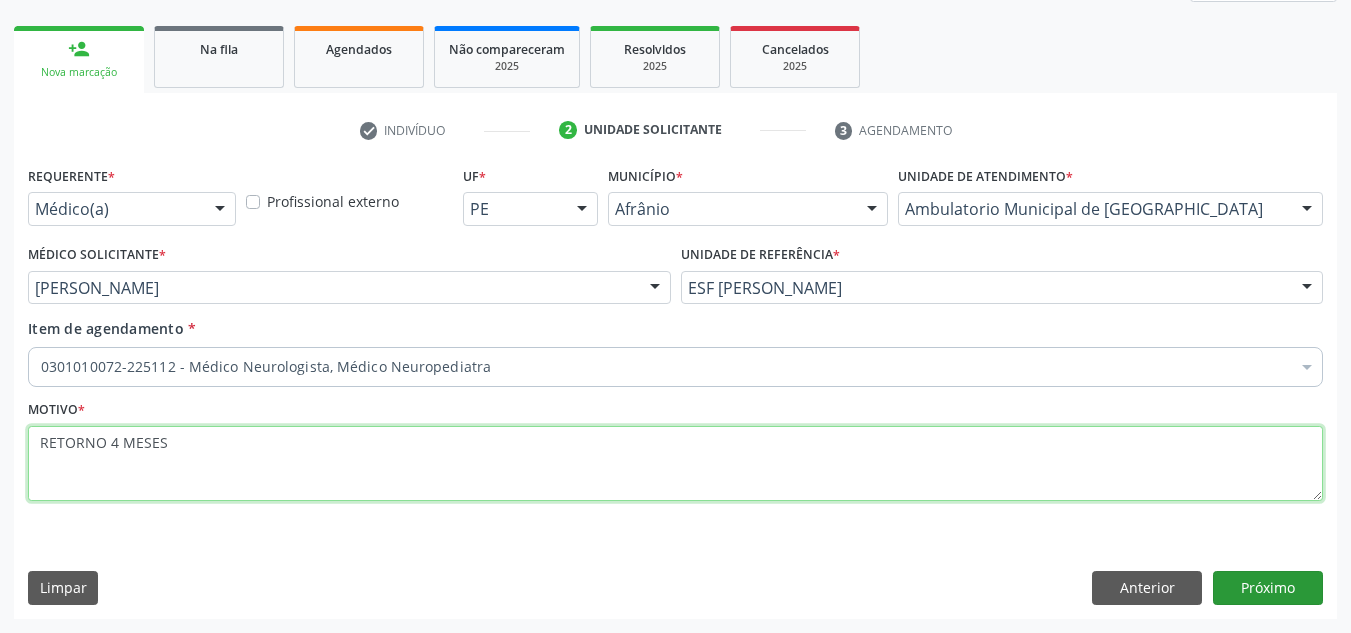 type on "RETORNO 4 MESES" 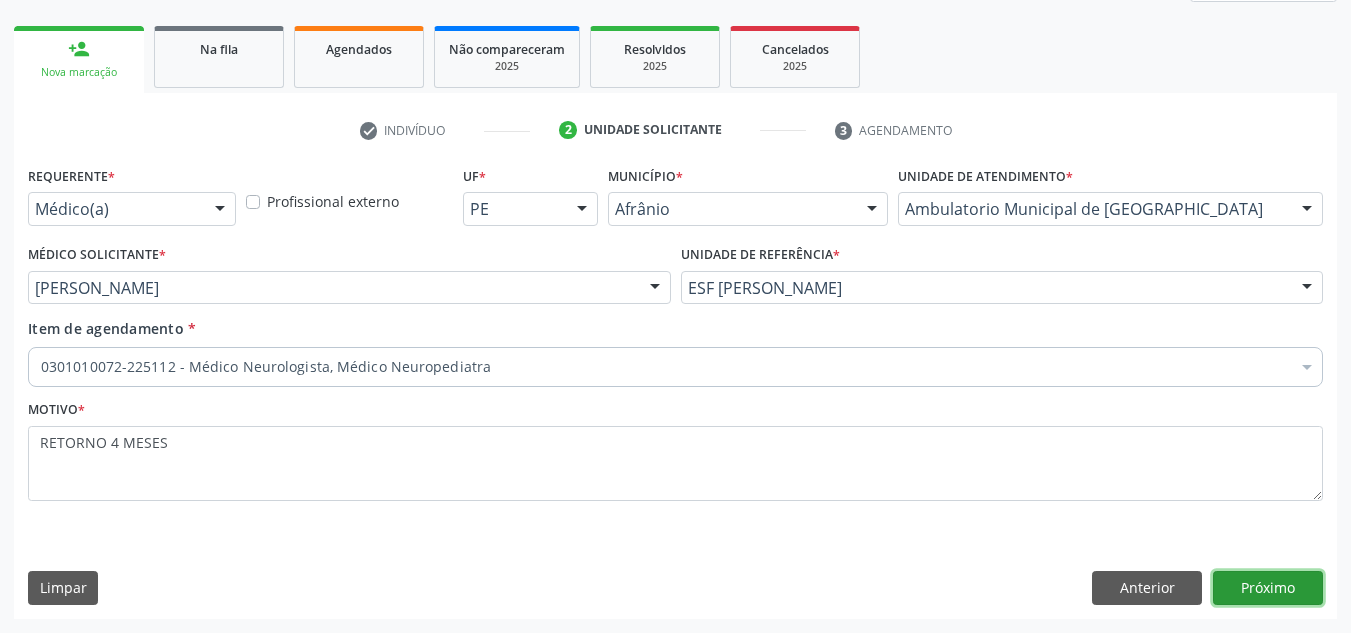 click on "Próximo" at bounding box center [1268, 588] 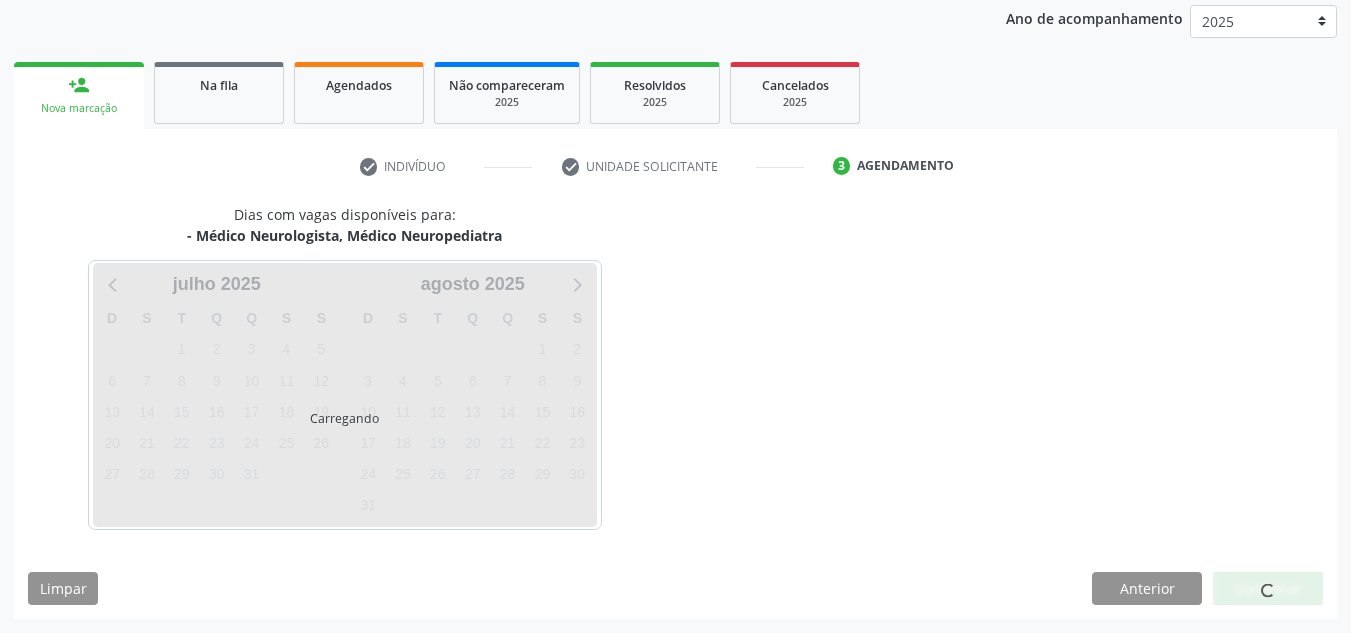 scroll, scrollTop: 237, scrollLeft: 0, axis: vertical 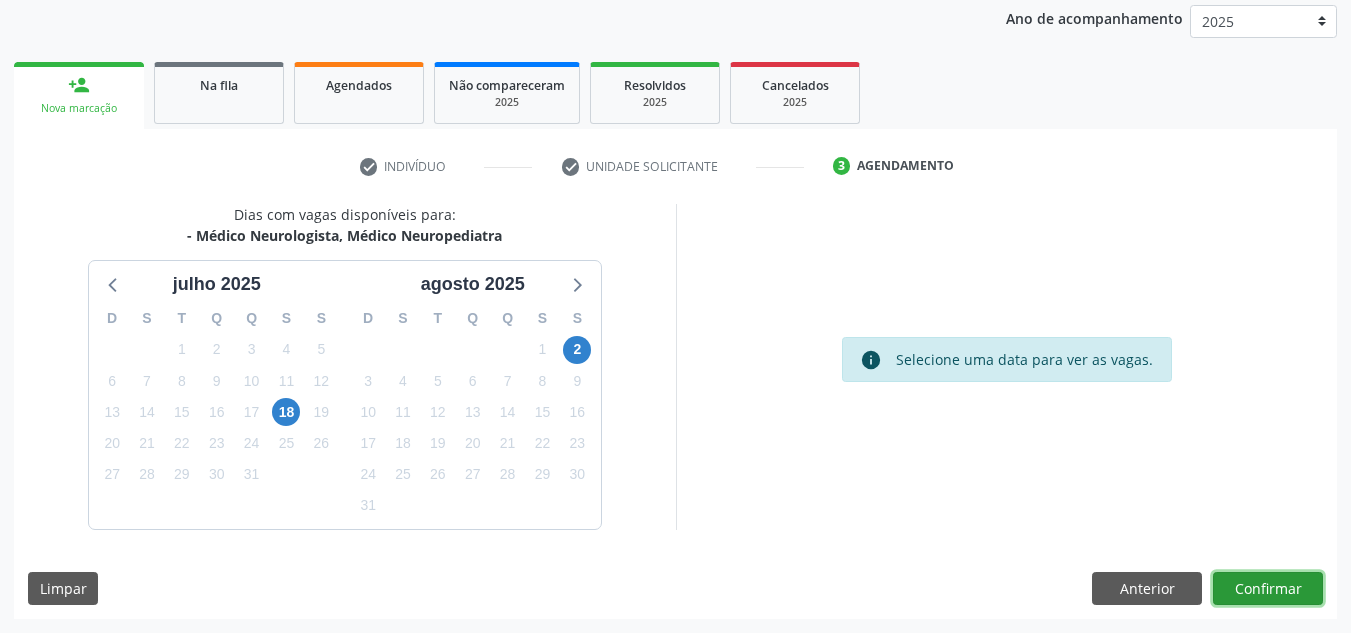click on "Confirmar" at bounding box center (1268, 589) 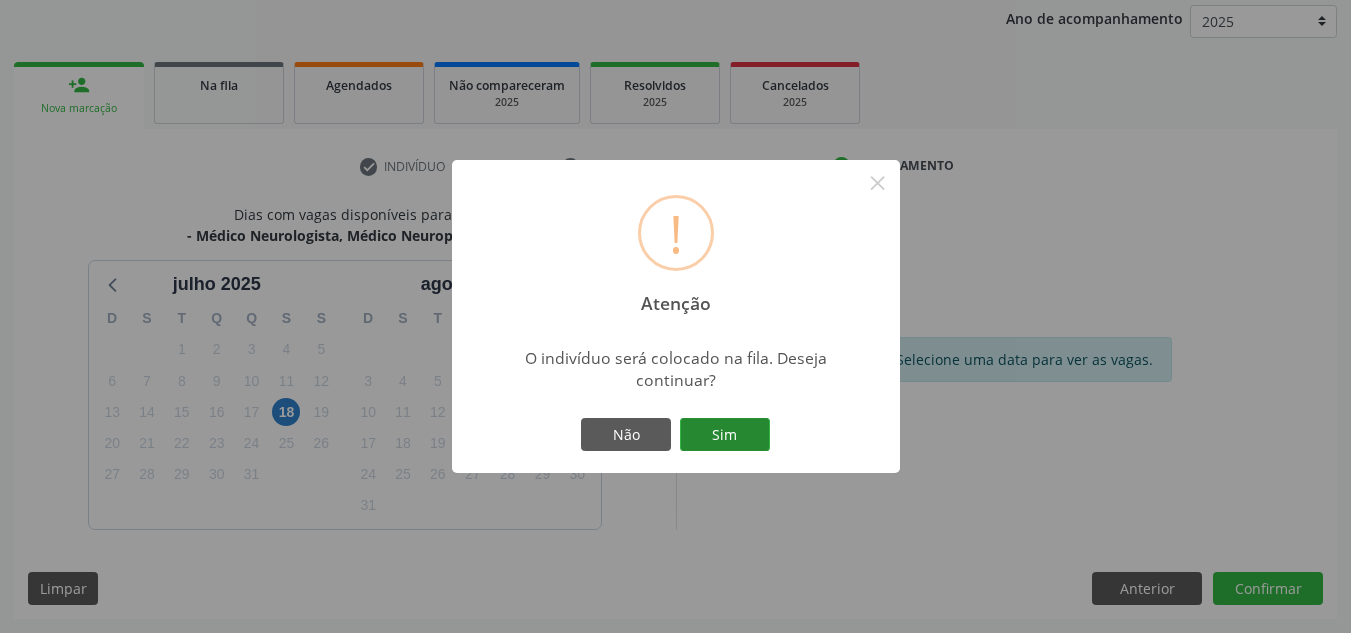 click on "Sim" at bounding box center [725, 435] 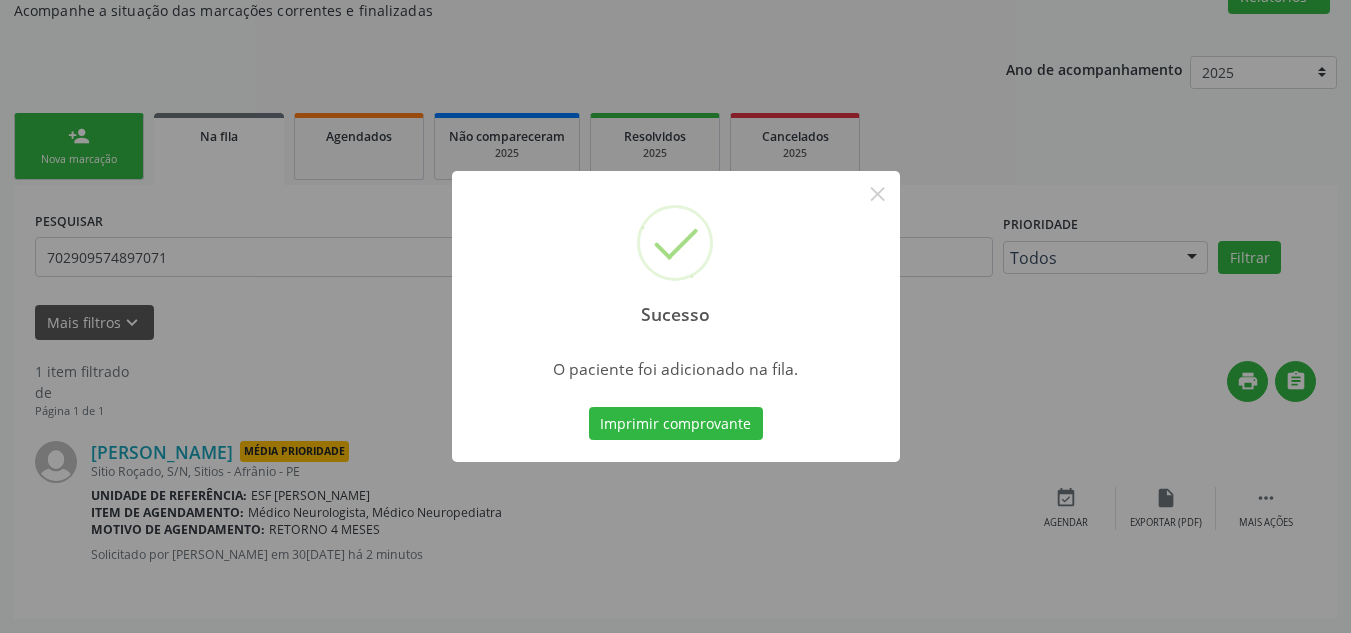 scroll, scrollTop: 34, scrollLeft: 0, axis: vertical 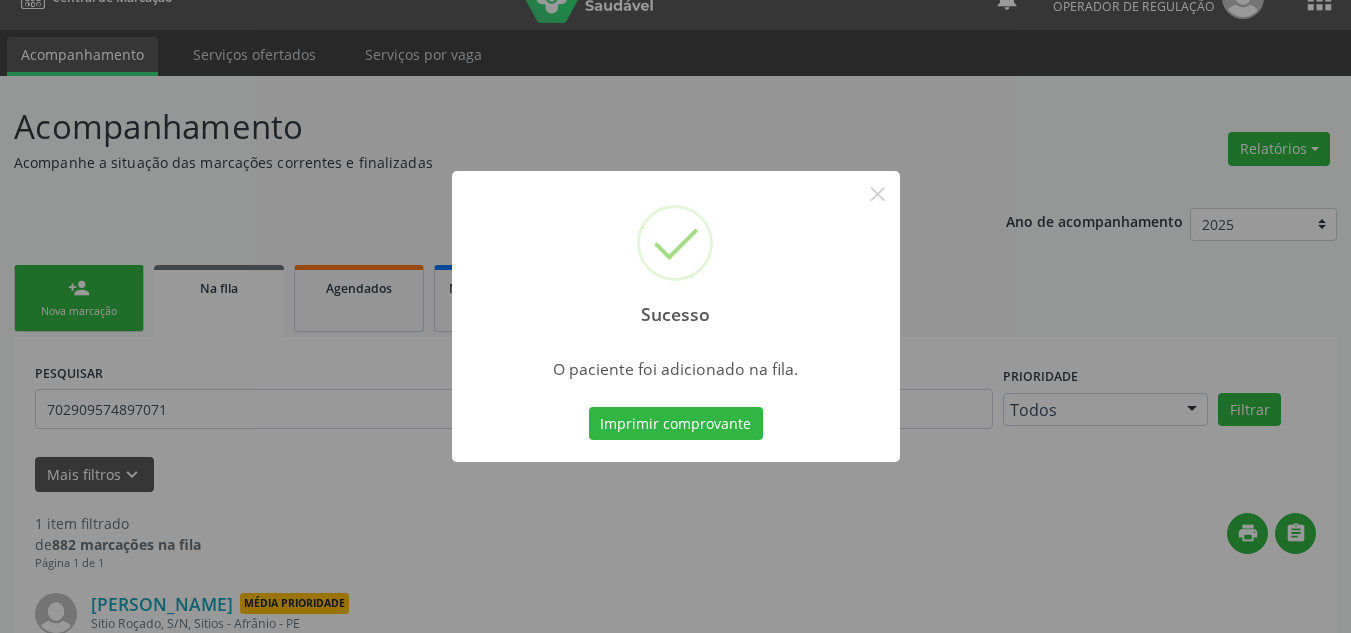 type 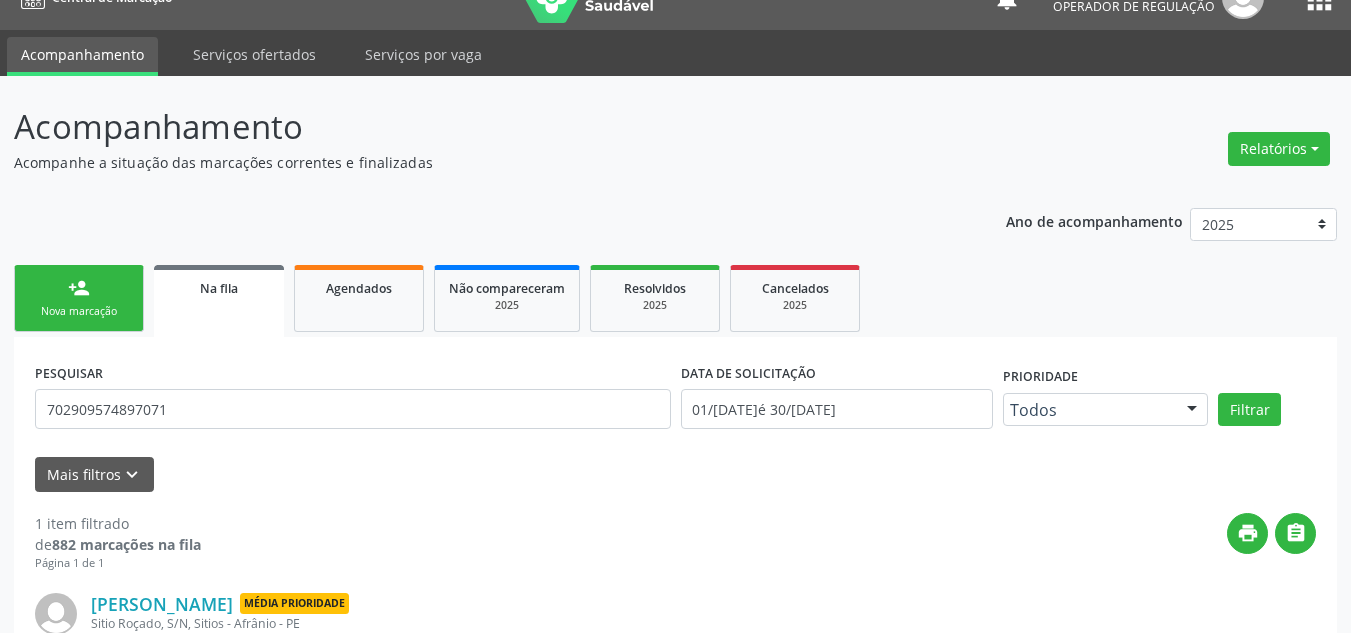 click on "person_add
Nova marcação" at bounding box center (79, 298) 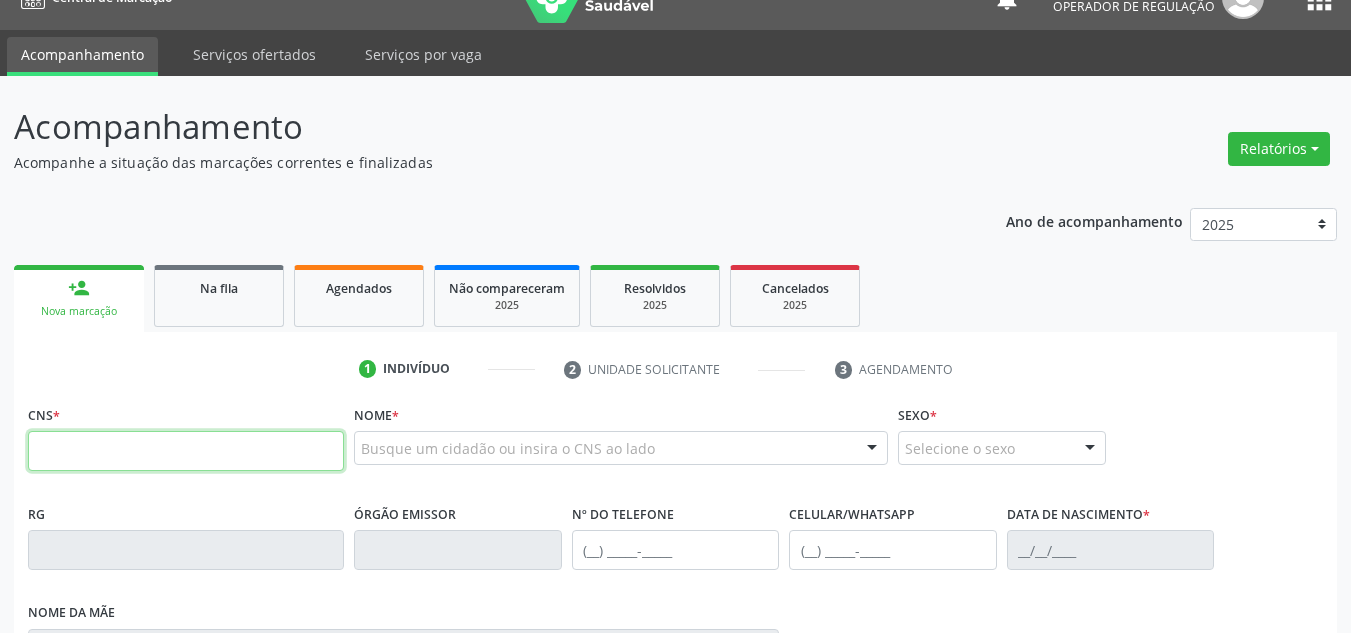 click at bounding box center [186, 451] 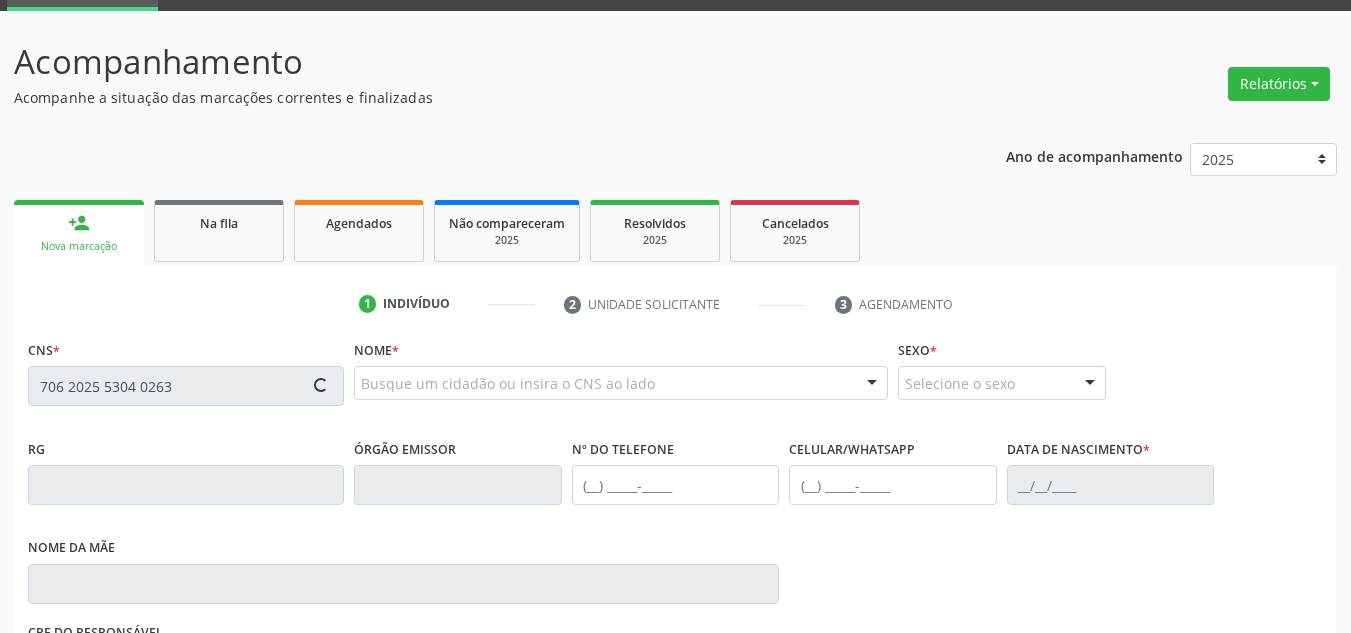 type on "706 2025 5304 0263" 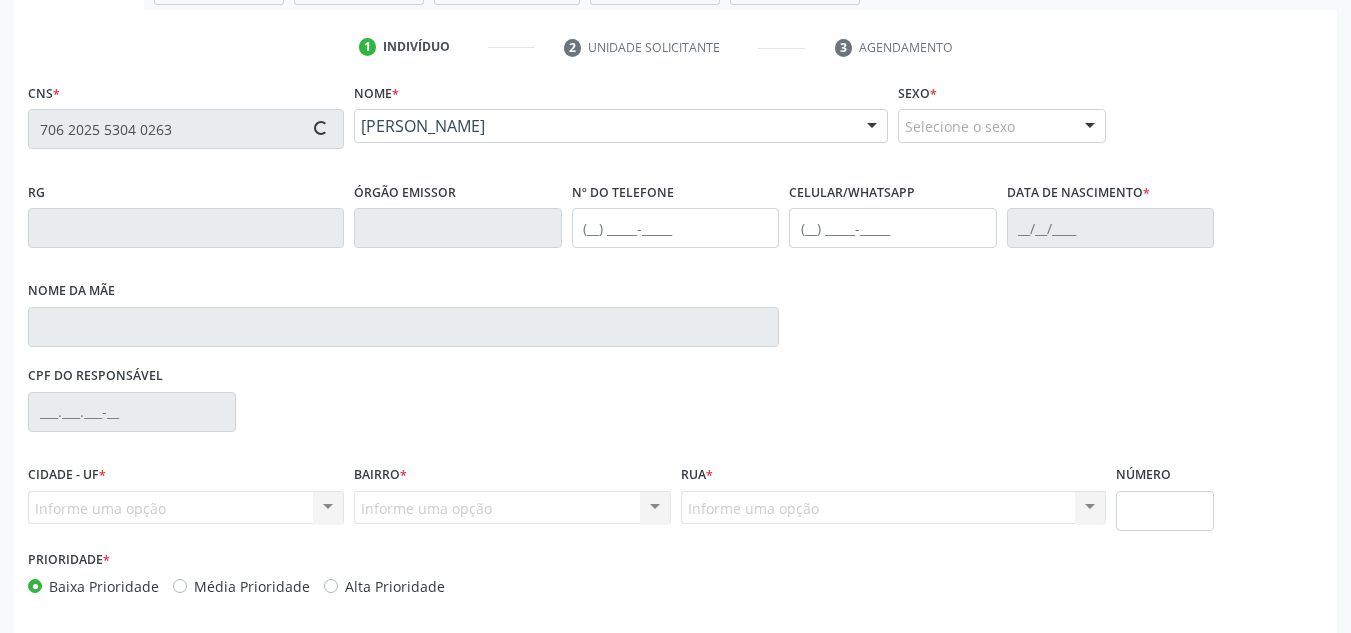 scroll, scrollTop: 434, scrollLeft: 0, axis: vertical 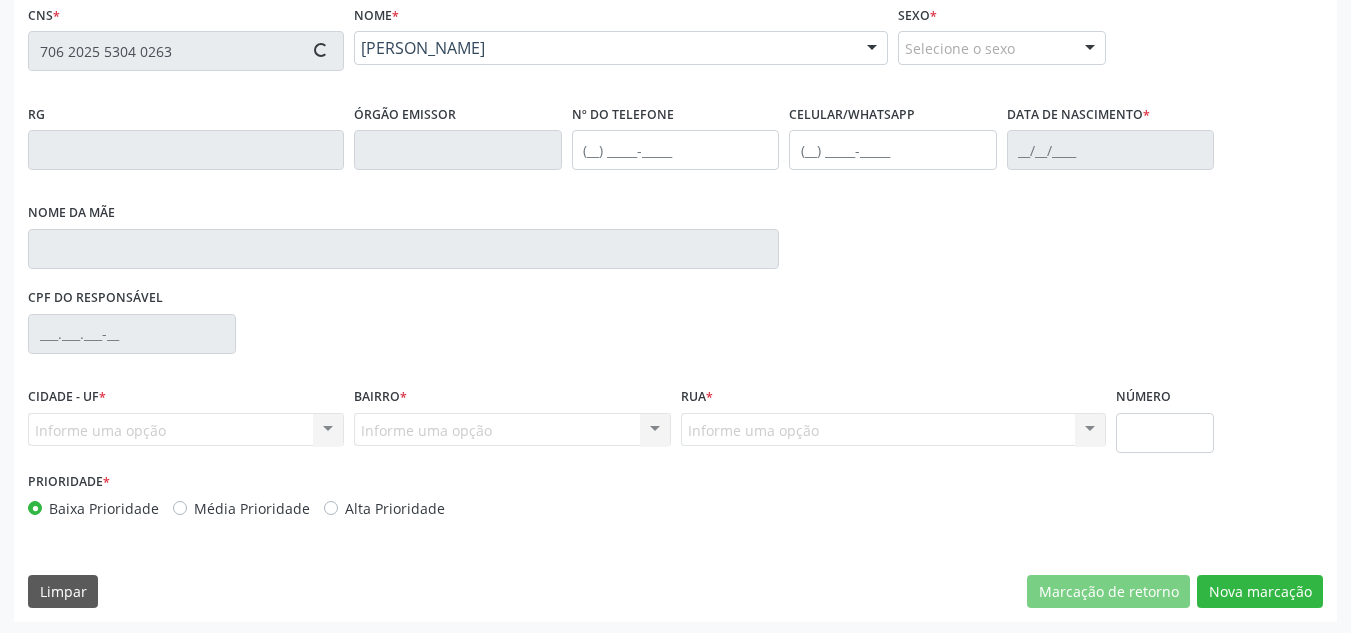 type on "(87) 98804-2979" 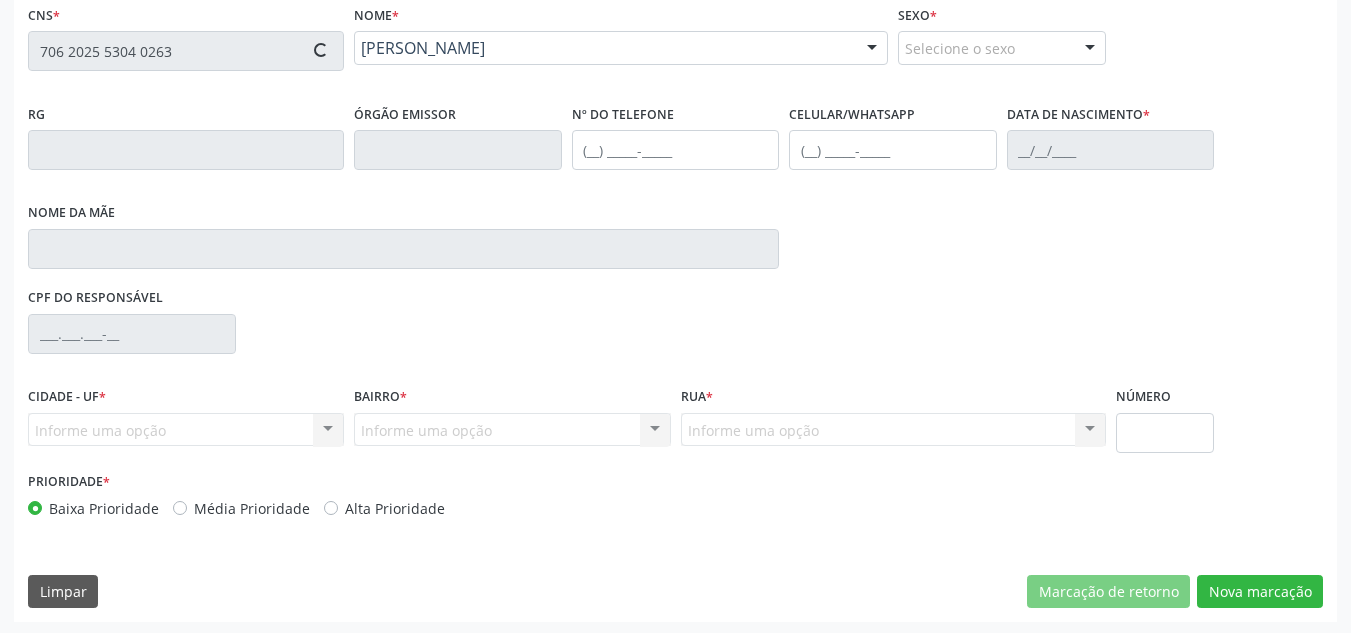 type on "(87) 98812-7868" 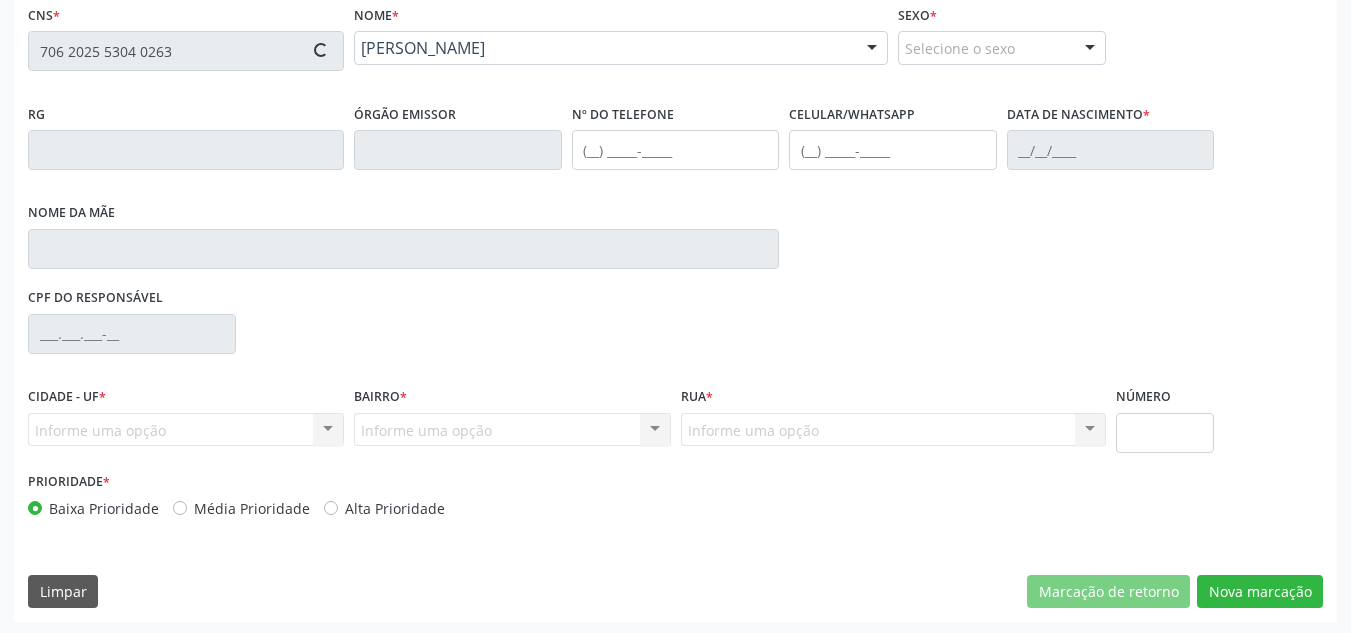 type on "121.371.414-18" 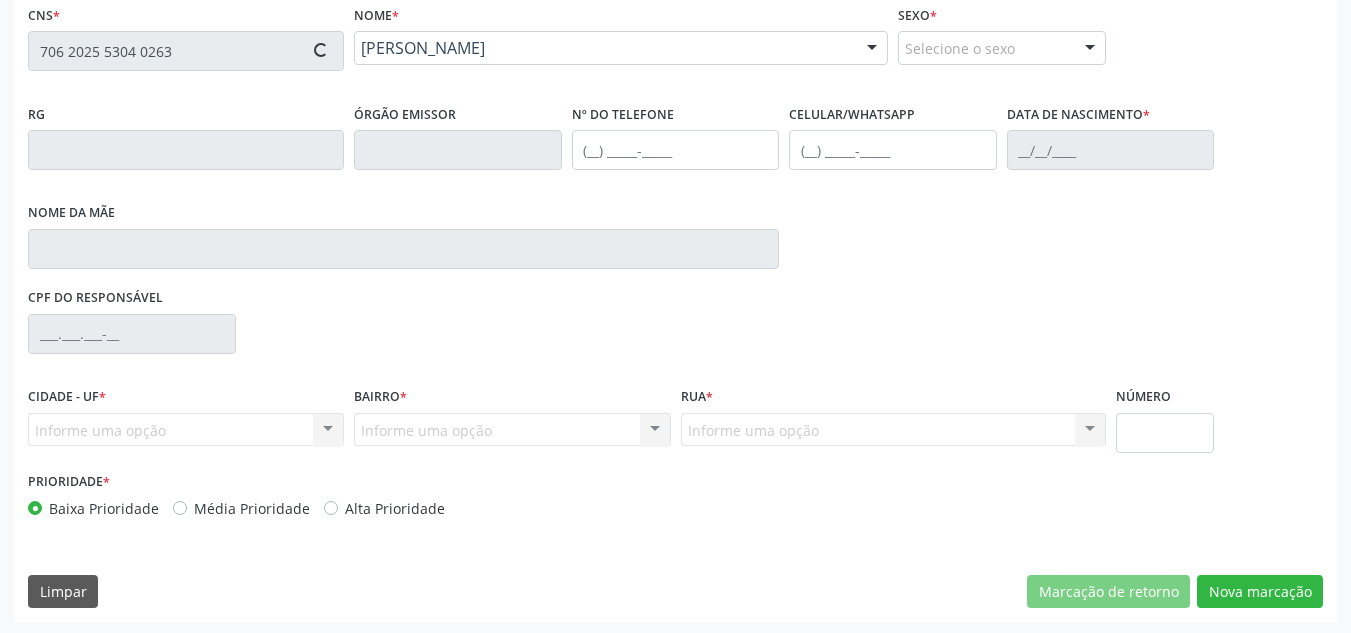 type on "110" 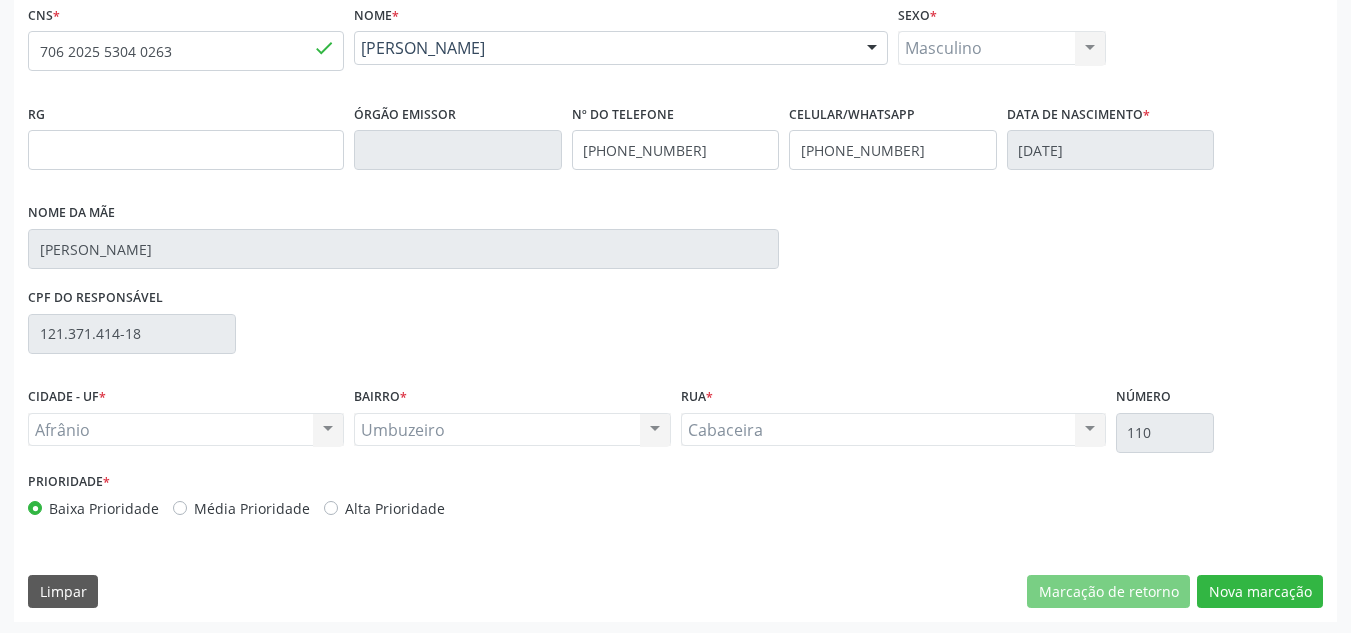 drag, startPoint x: 174, startPoint y: 514, endPoint x: 101, endPoint y: 511, distance: 73.061615 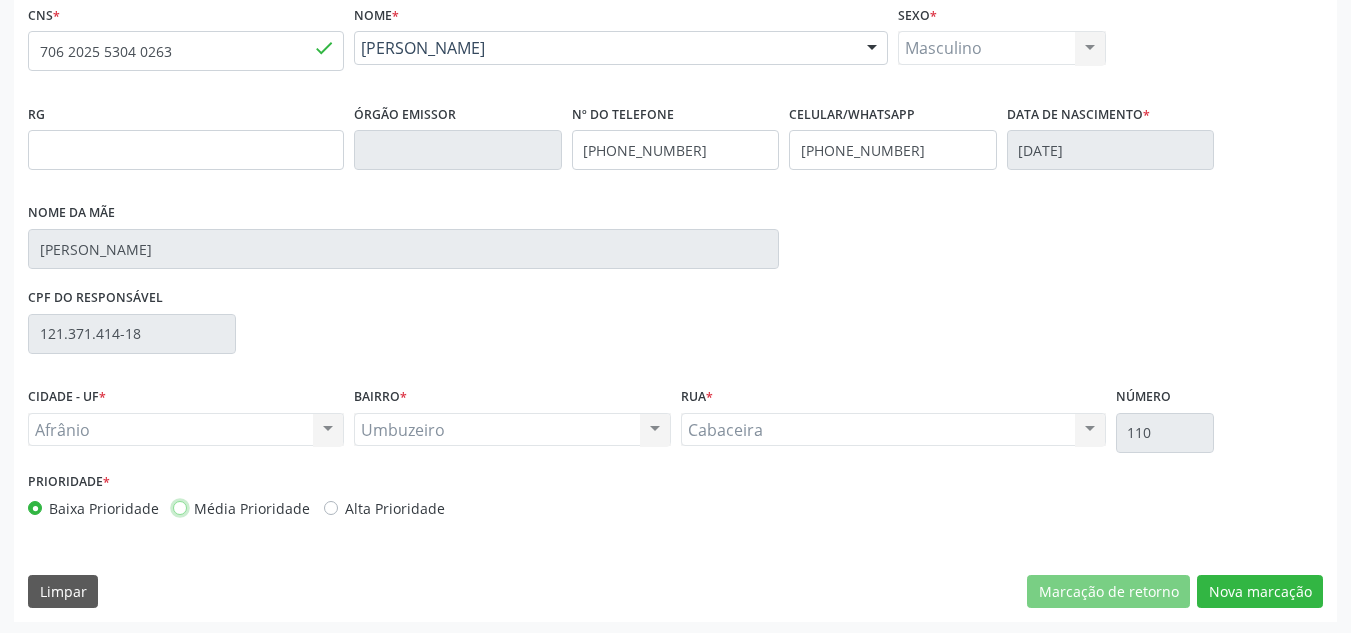 click on "Média Prioridade" at bounding box center [180, 507] 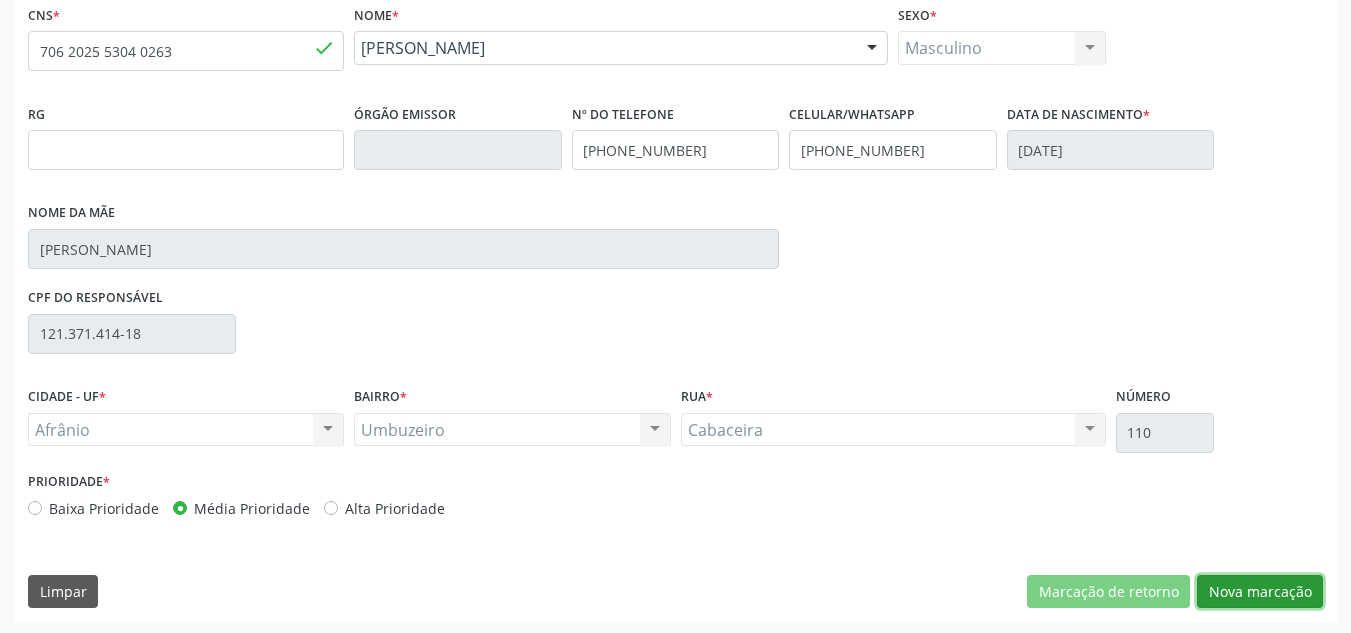 click on "Nova marcação" at bounding box center [1260, 592] 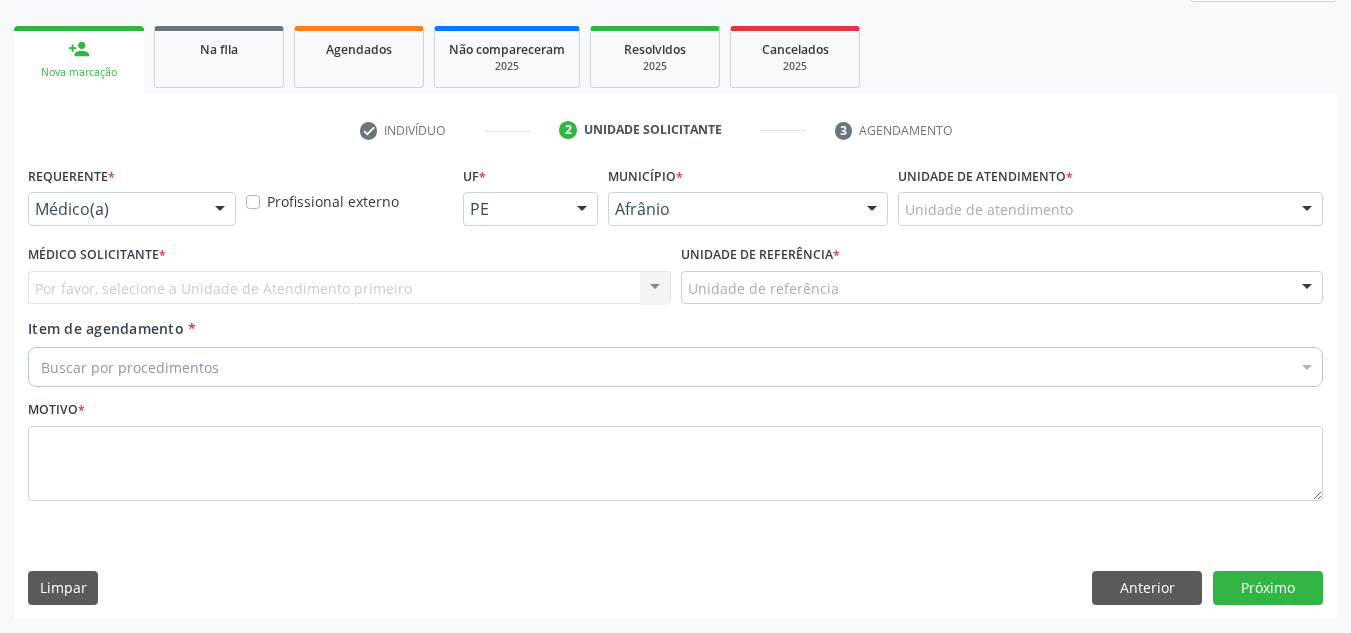 scroll, scrollTop: 273, scrollLeft: 0, axis: vertical 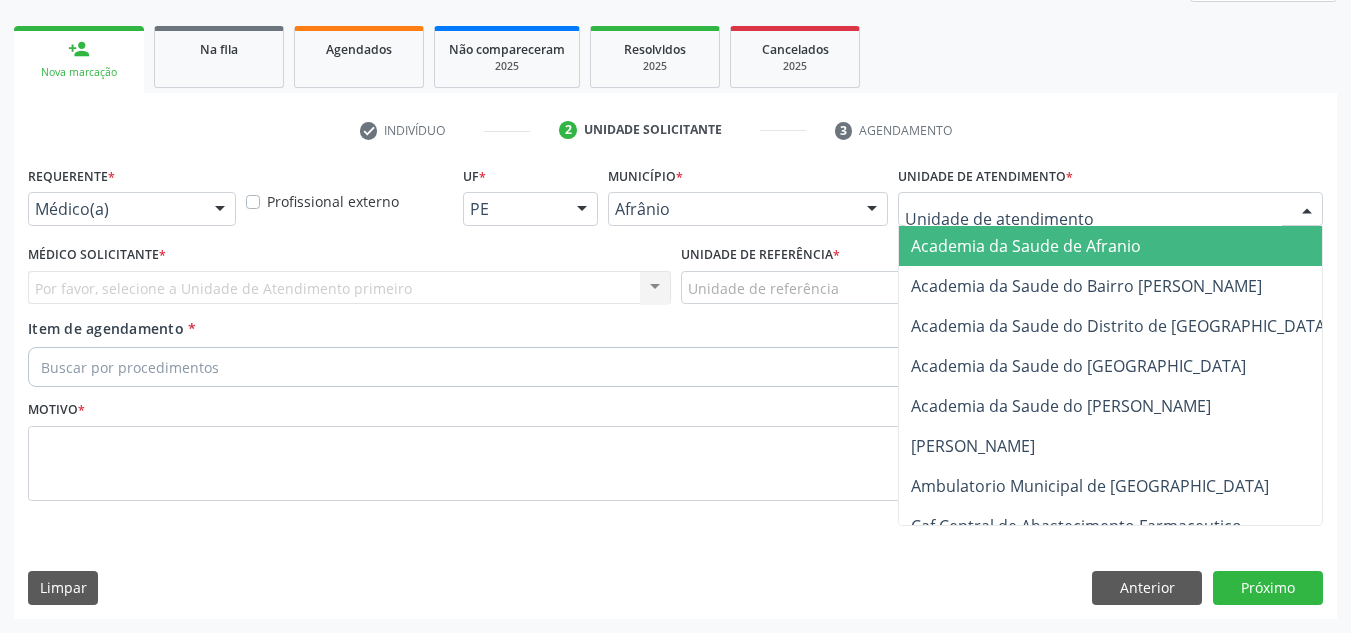 drag, startPoint x: 1118, startPoint y: 209, endPoint x: 1104, endPoint y: 292, distance: 84.17244 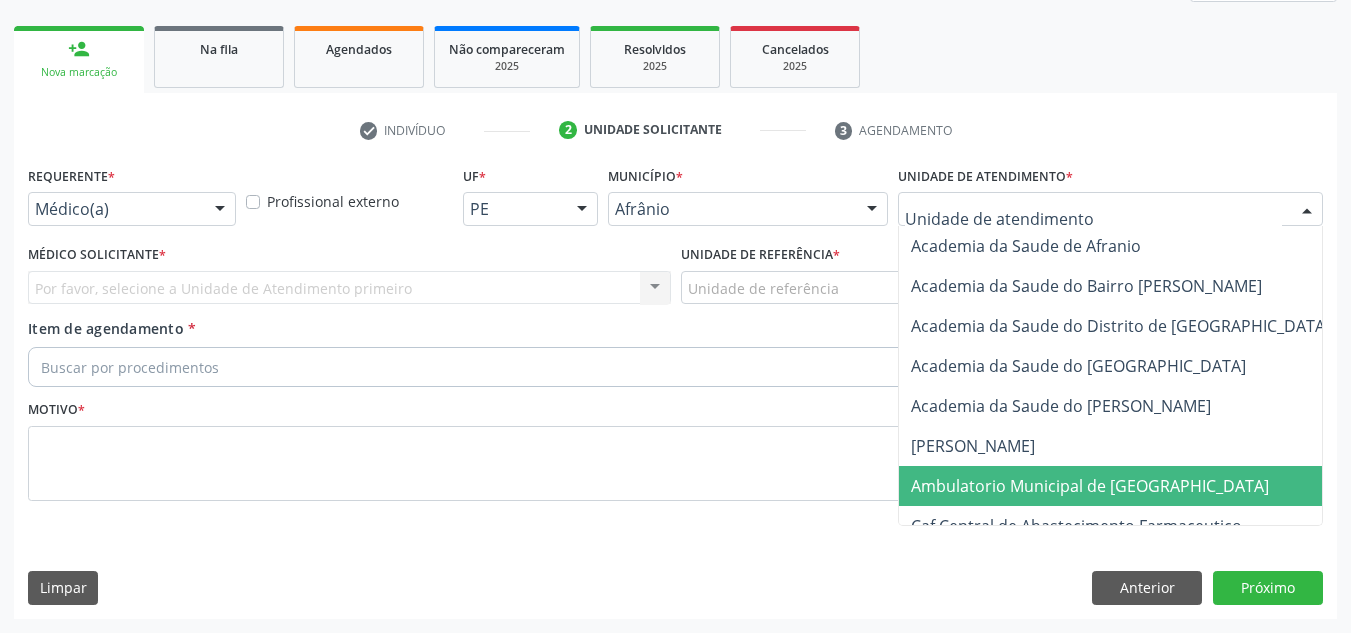 click on "Ambulatorio Municipal de [GEOGRAPHIC_DATA]" at bounding box center [1090, 486] 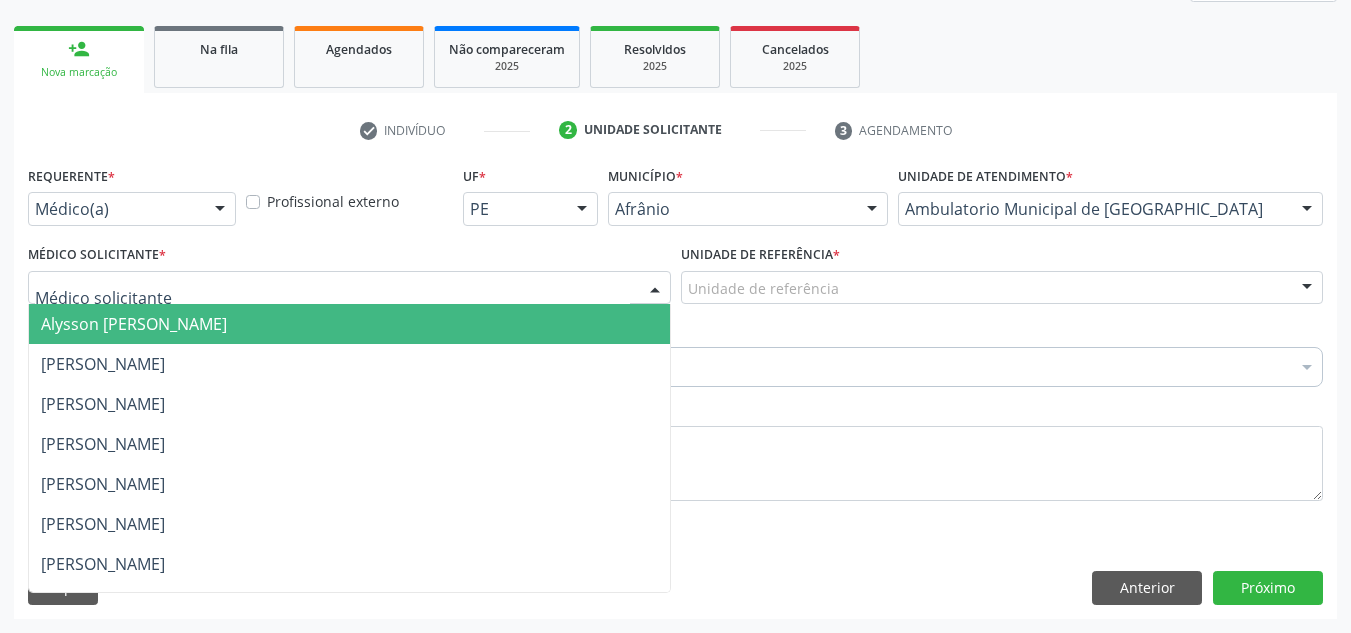 click at bounding box center (349, 288) 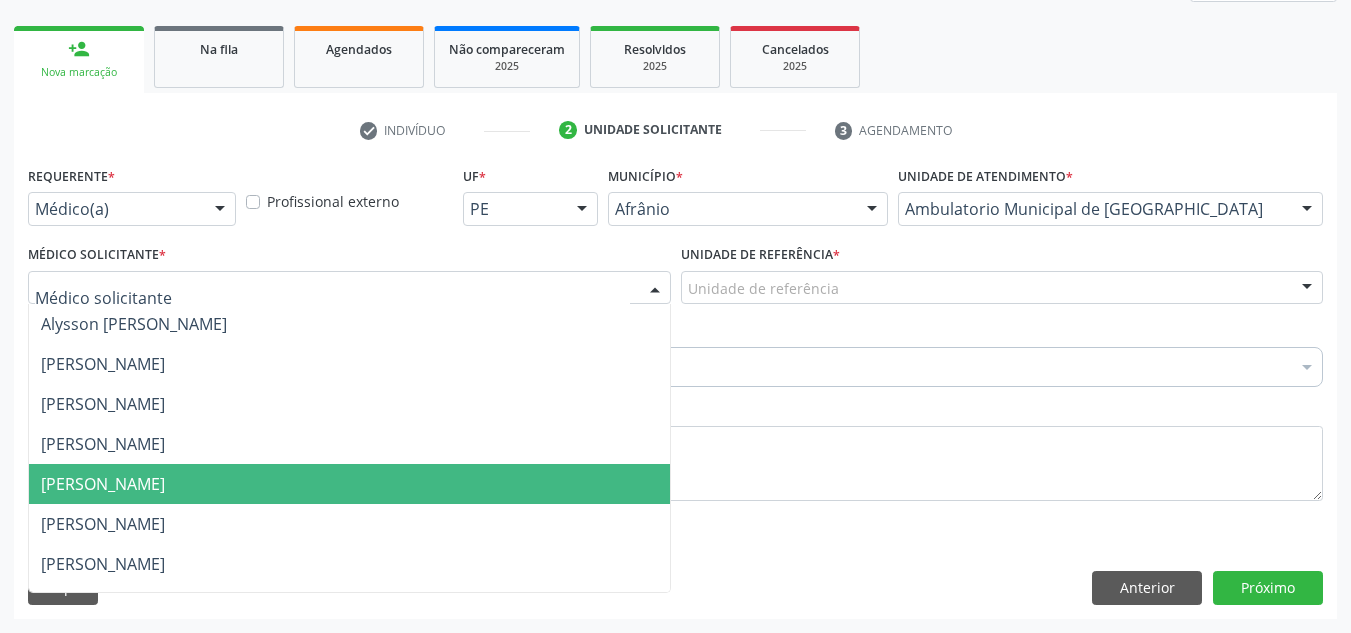 click on "[PERSON_NAME]" at bounding box center (349, 484) 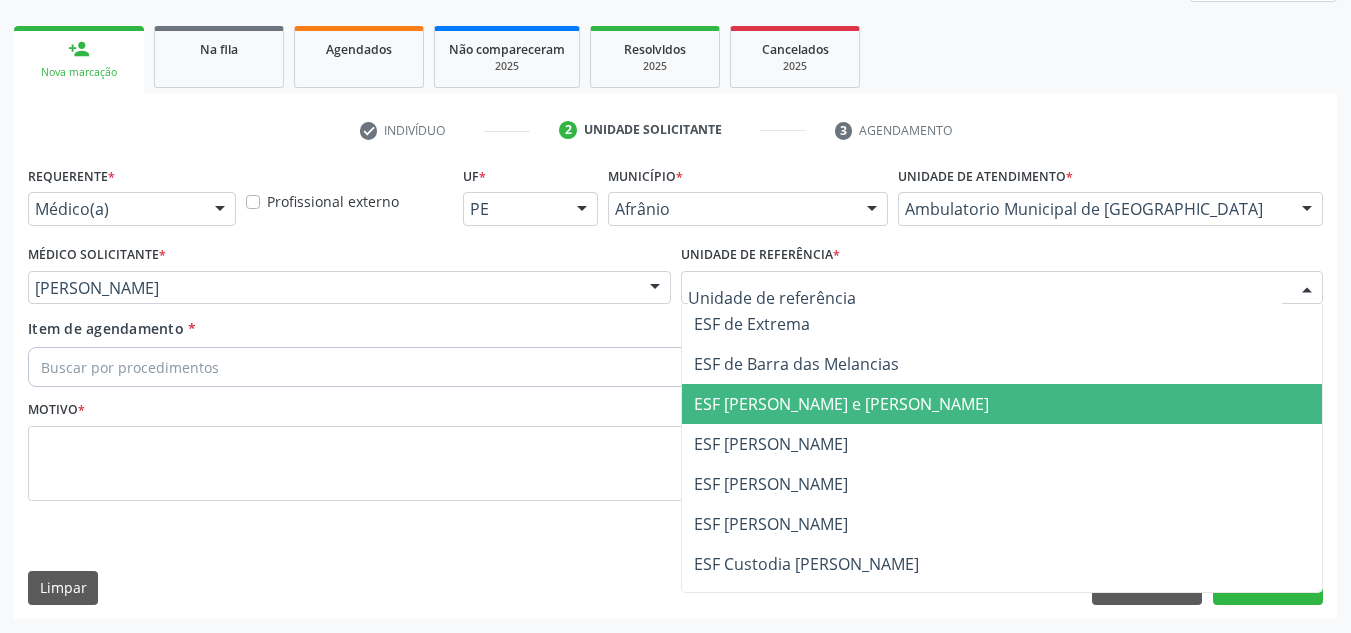 click on "ESF [PERSON_NAME]" at bounding box center [1002, 444] 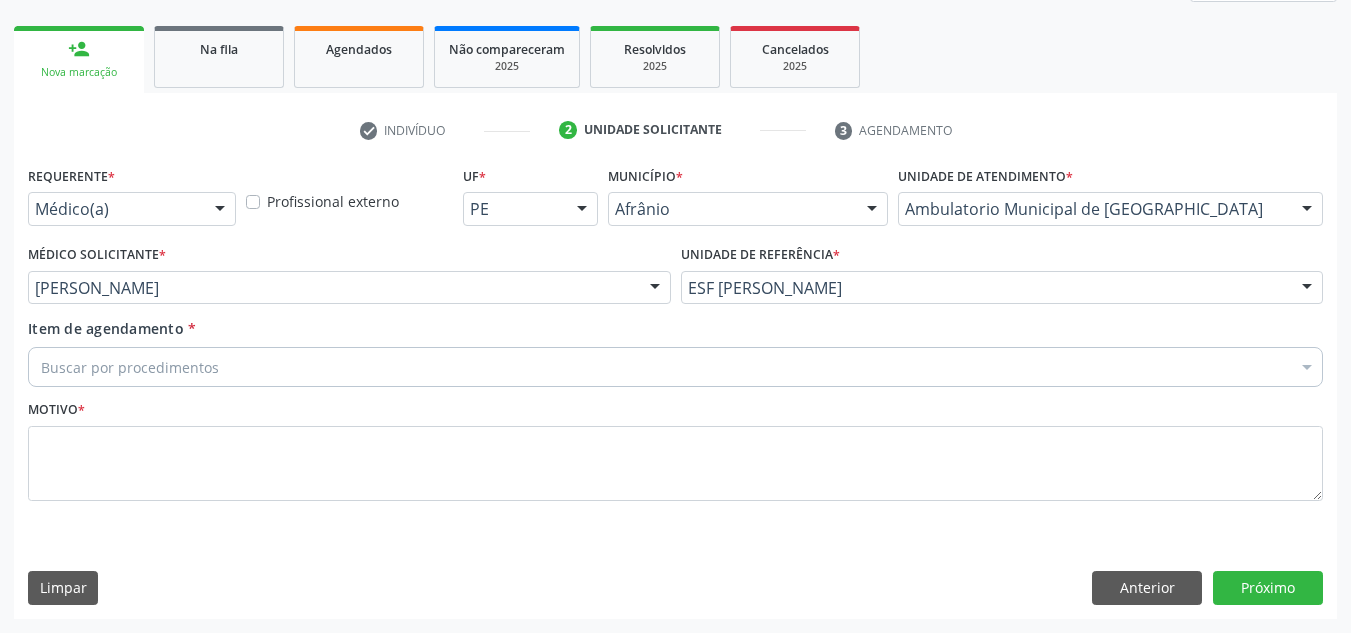 click on "Buscar por procedimentos" at bounding box center [675, 367] 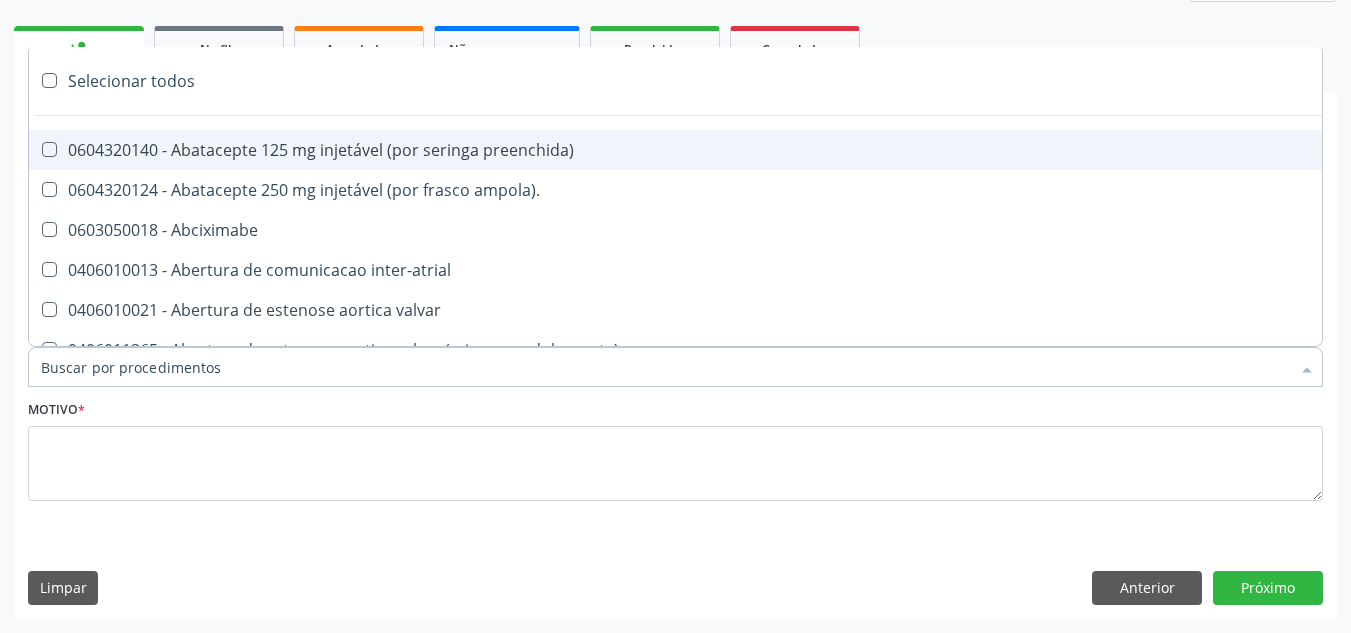 paste on "NEUROPEDIATRA" 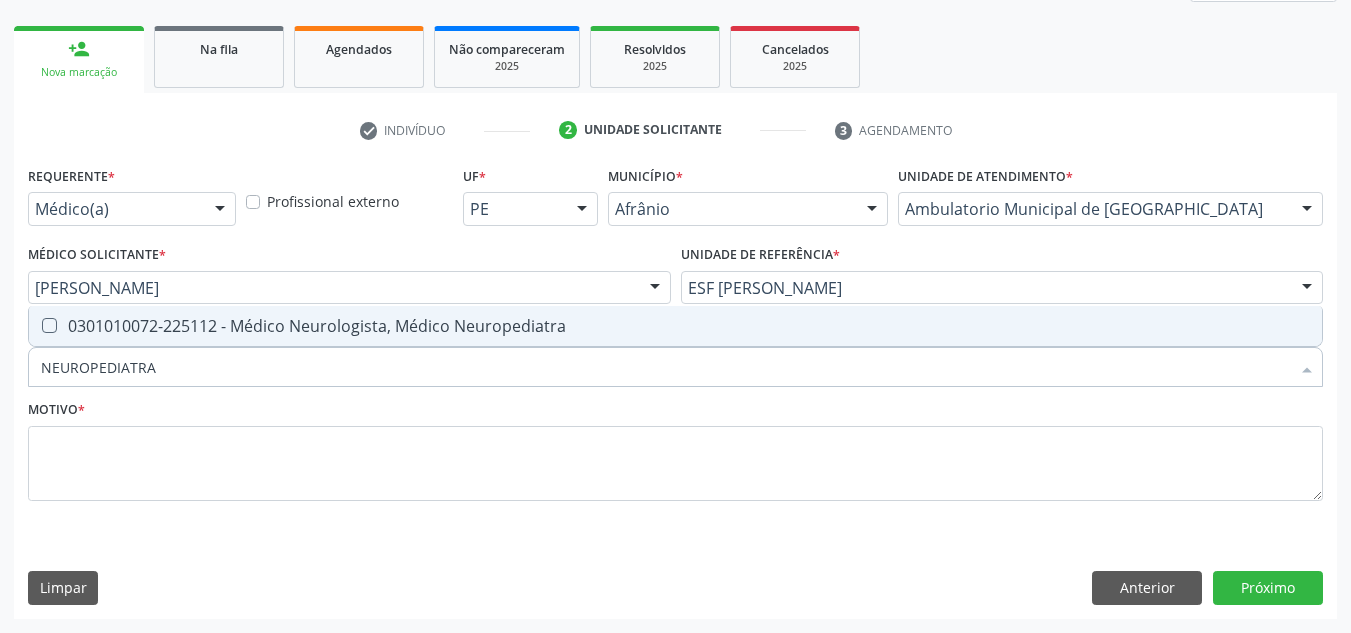 click on "NEUROPEDIATRA" at bounding box center [665, 367] 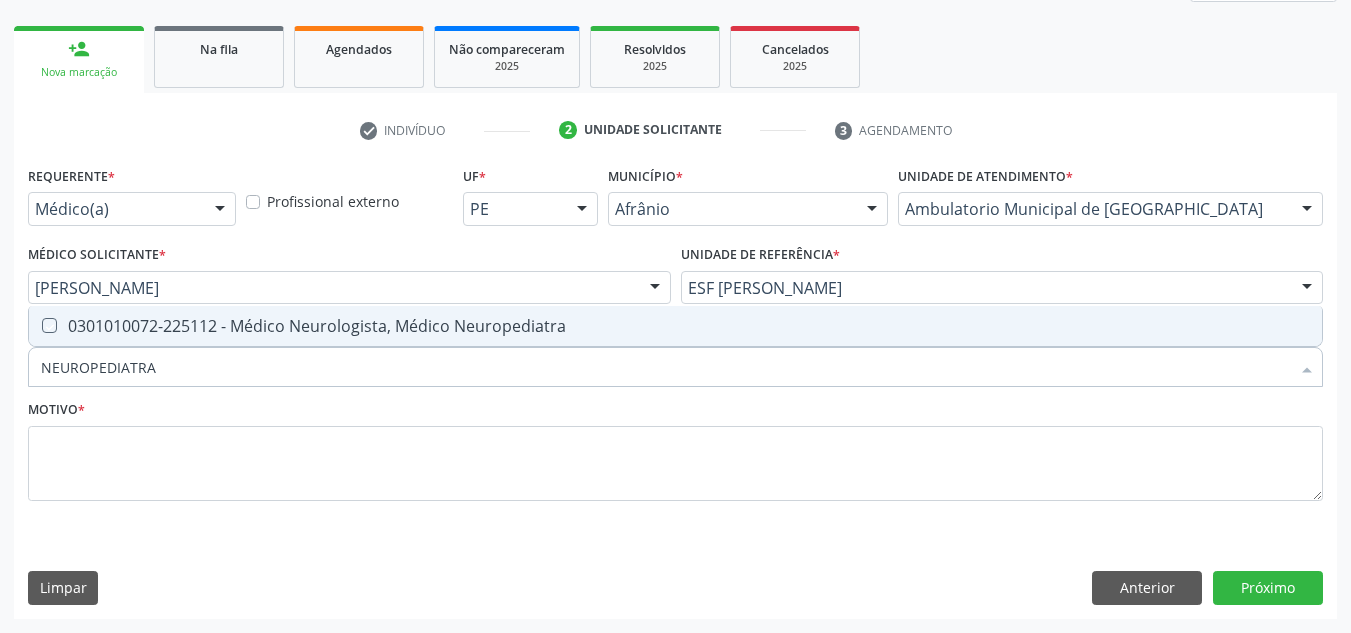 checkbox on "true" 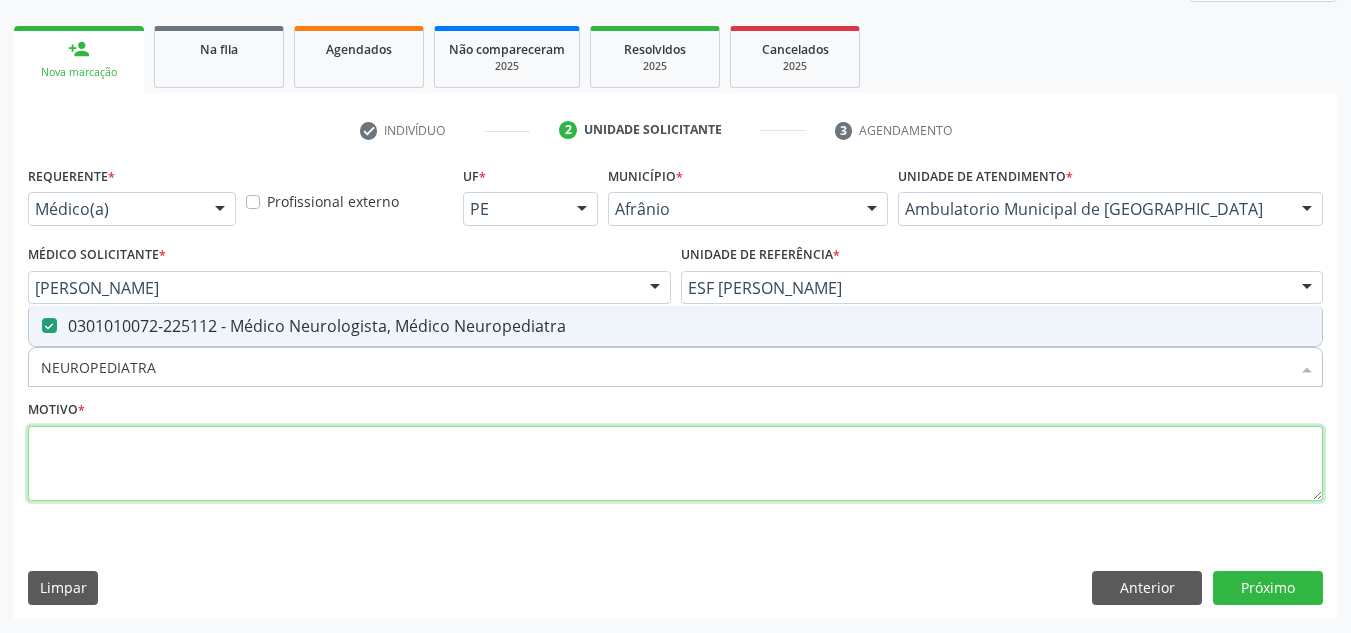 click at bounding box center (675, 464) 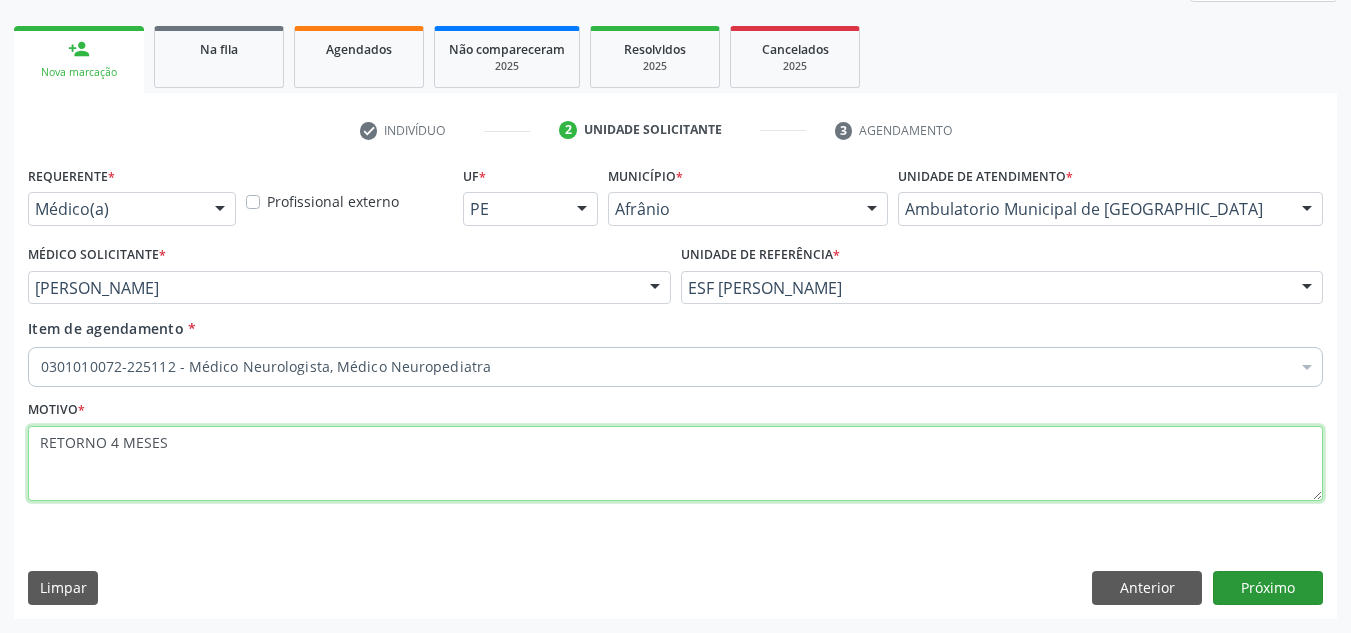 type on "RETORNO 4 MESES" 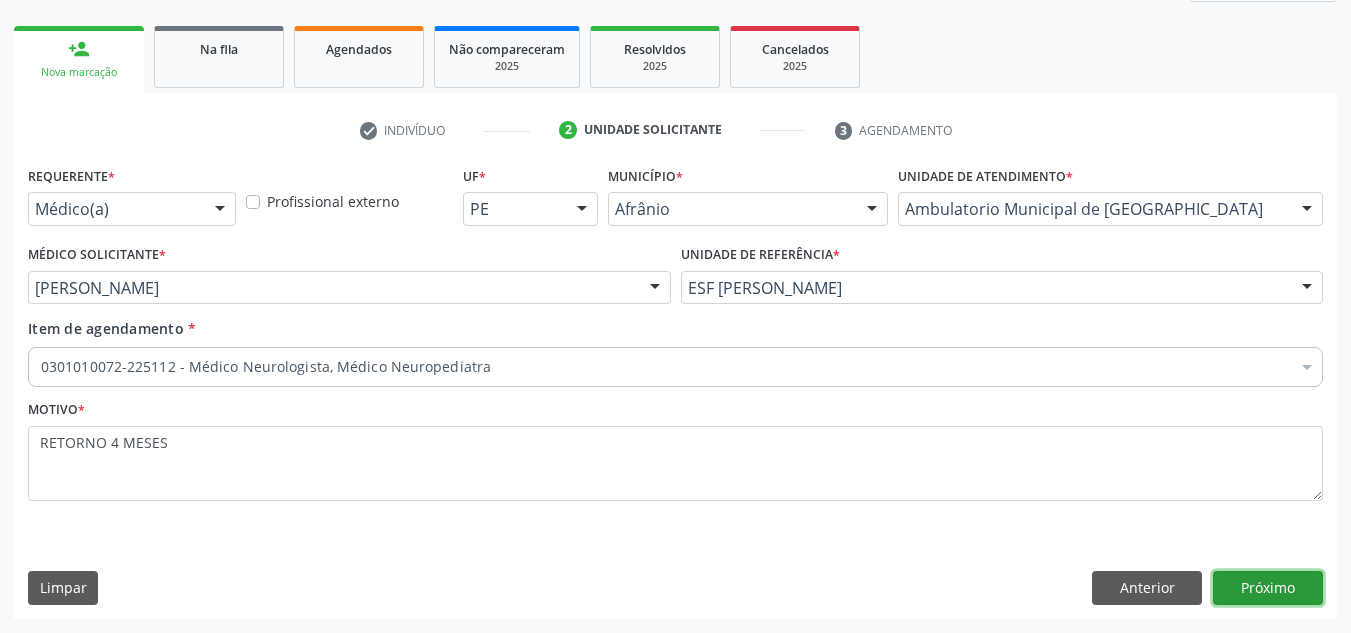 click on "Próximo" at bounding box center [1268, 588] 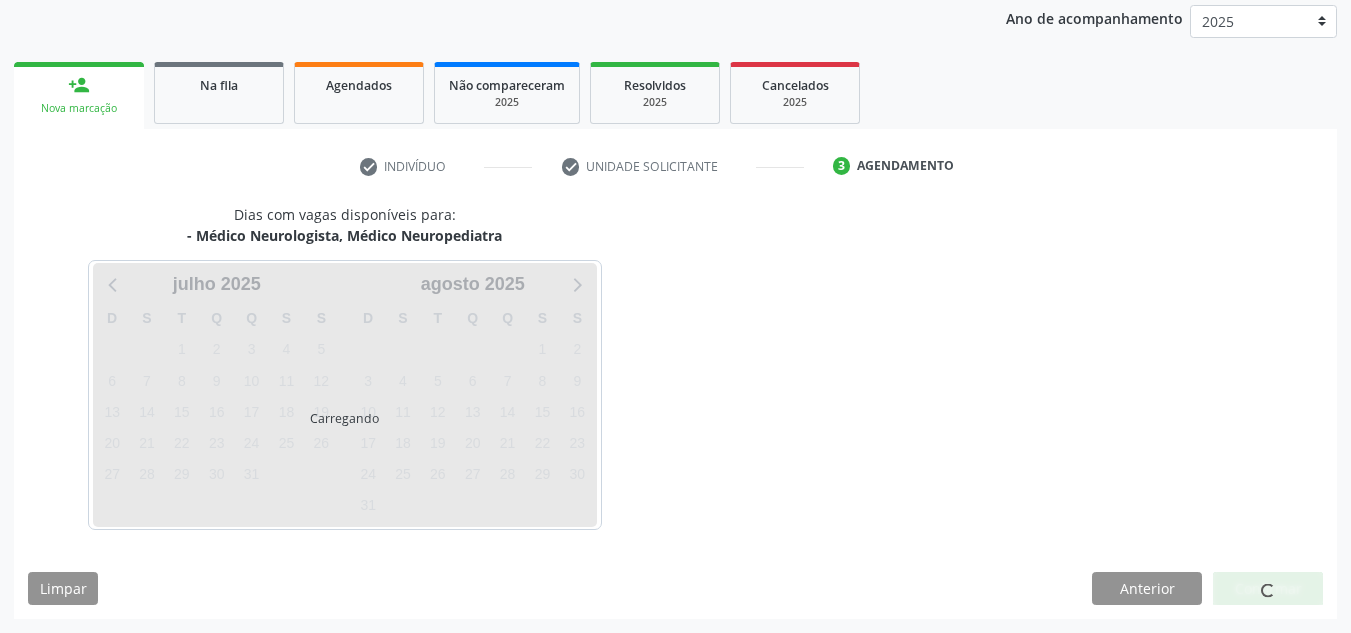 scroll, scrollTop: 237, scrollLeft: 0, axis: vertical 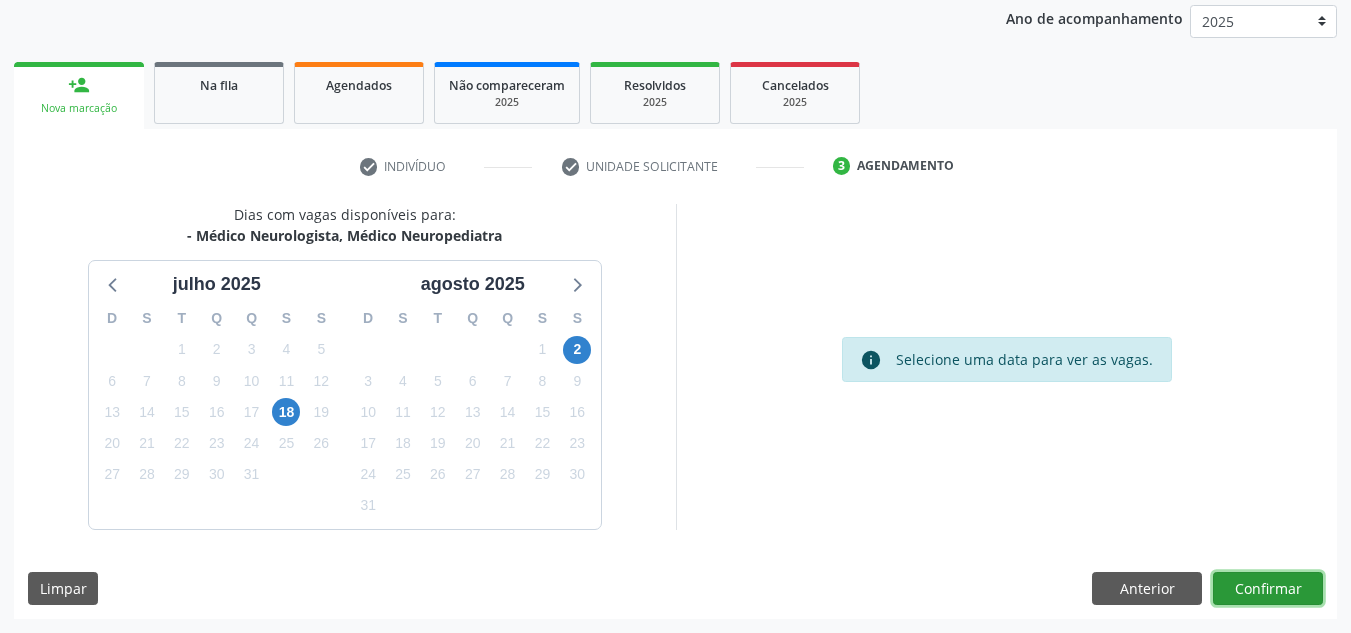 click on "Confirmar" at bounding box center [1268, 589] 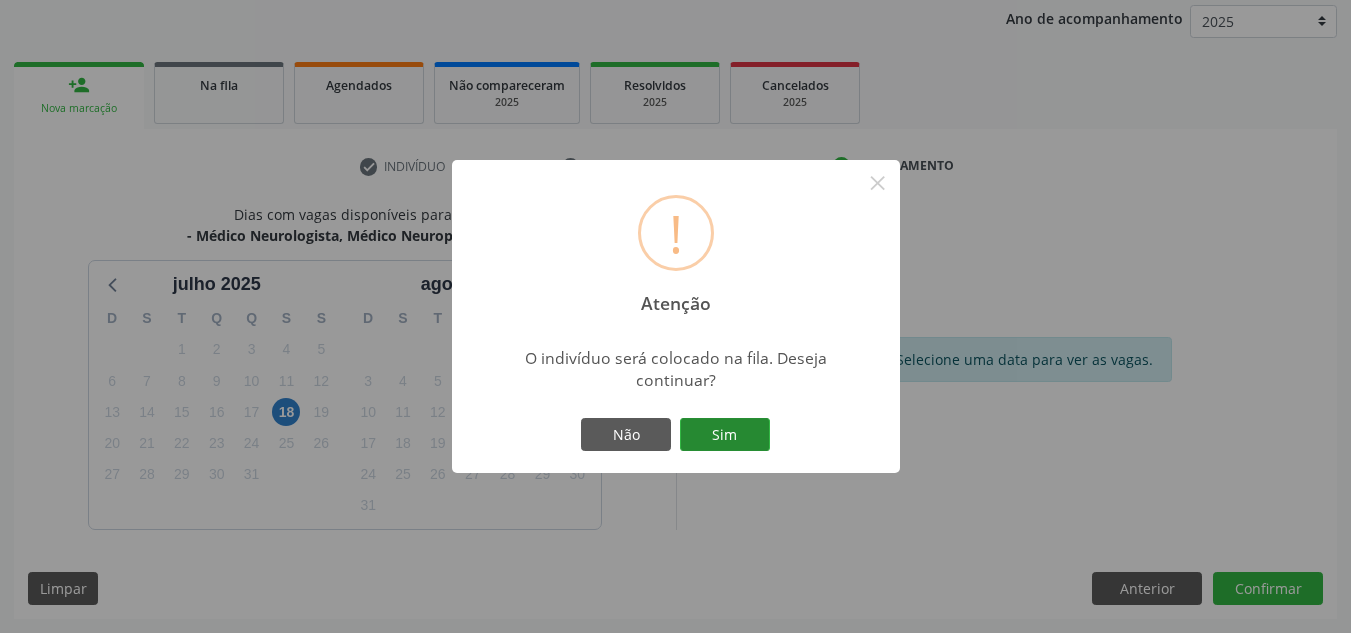 click on "Sim" at bounding box center (725, 435) 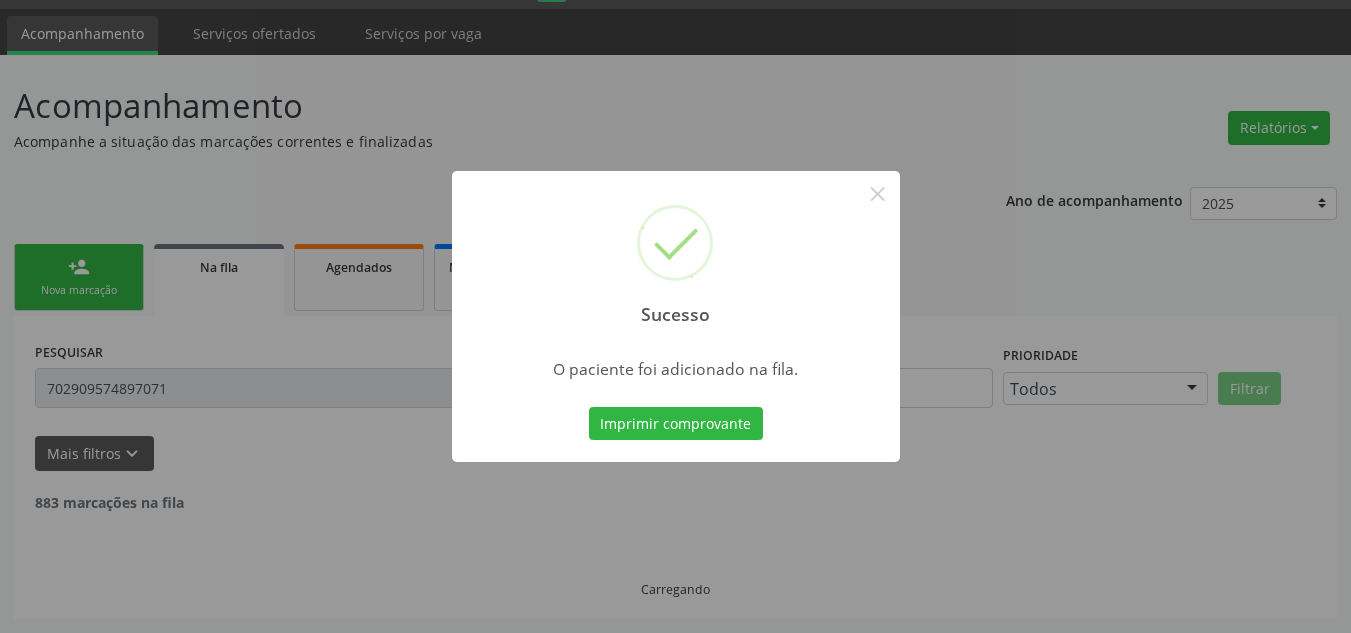 scroll, scrollTop: 34, scrollLeft: 0, axis: vertical 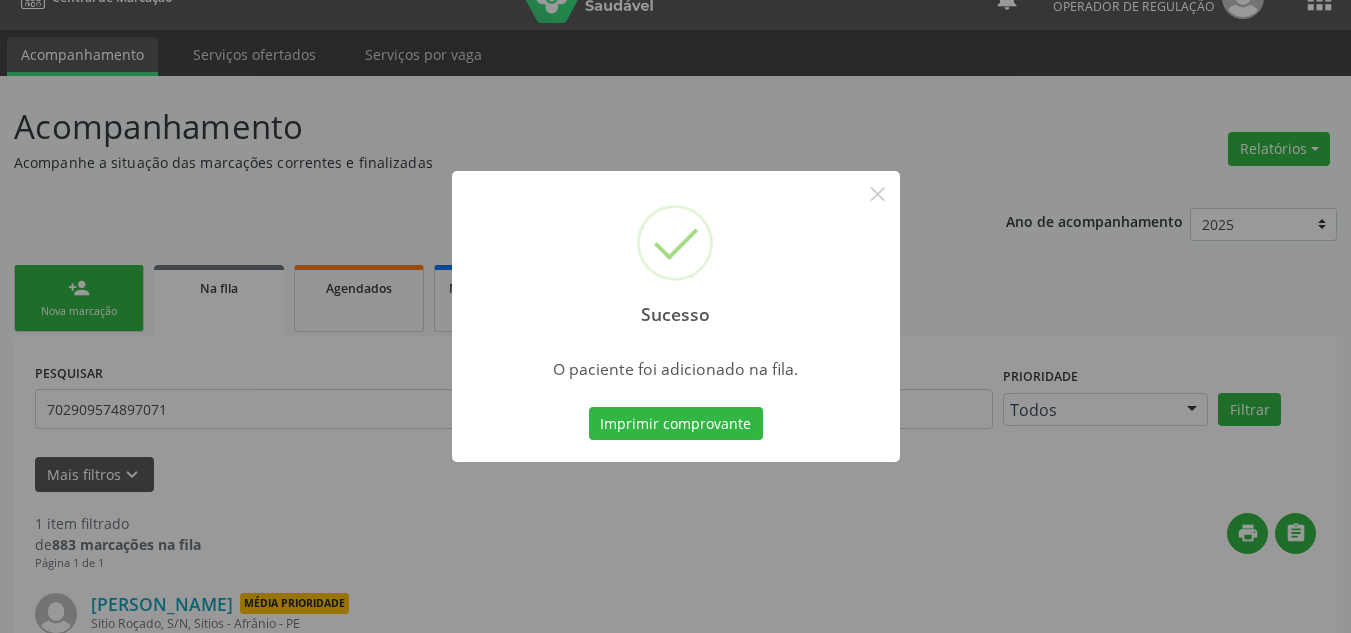 type 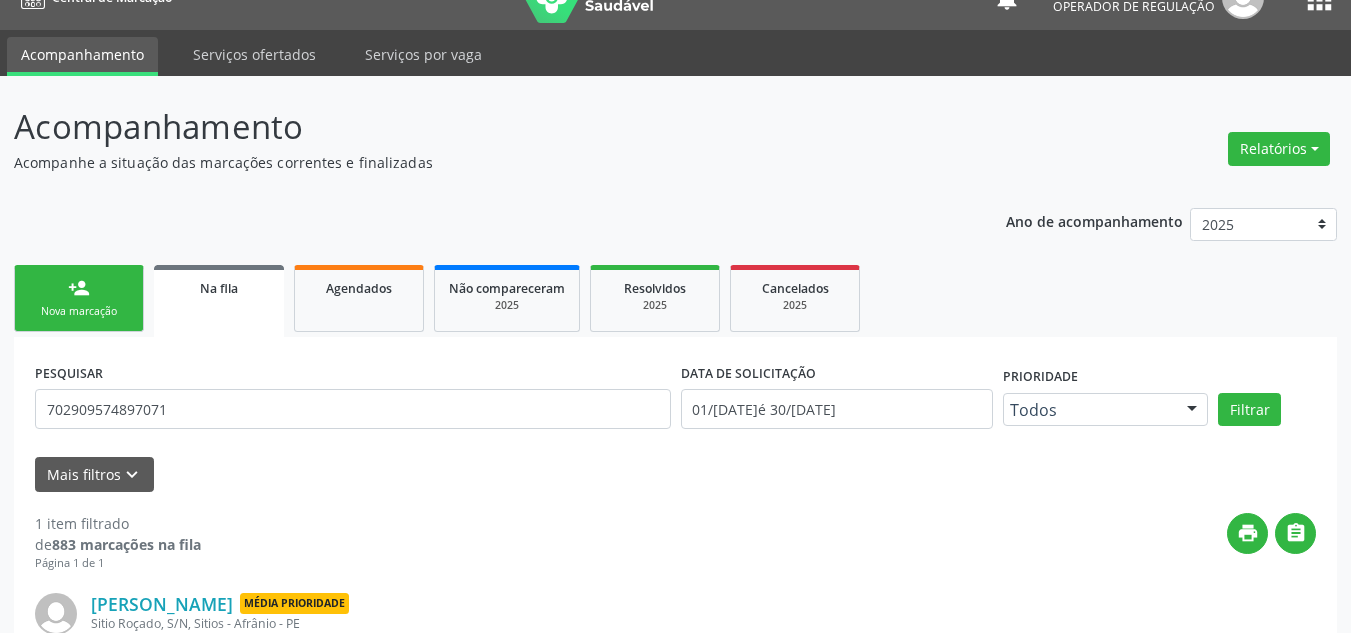 click on "person_add
Nova marcação" at bounding box center [79, 298] 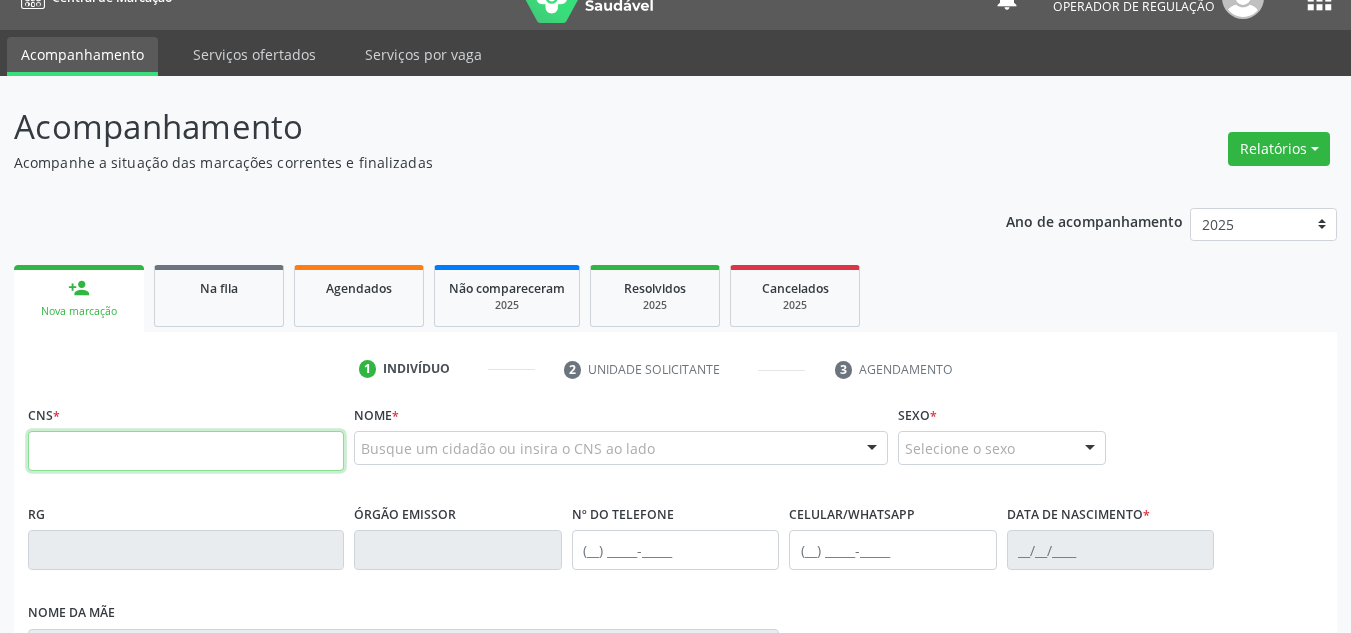 click at bounding box center [186, 451] 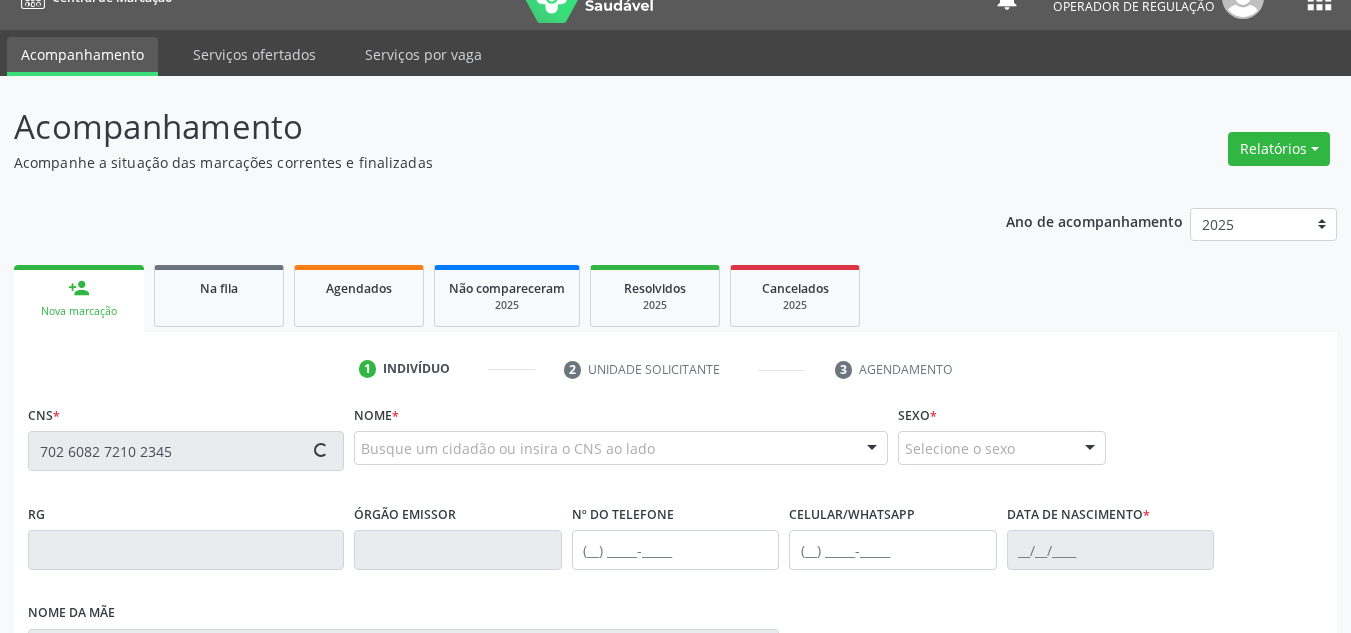 type on "702 6082 7210 2345" 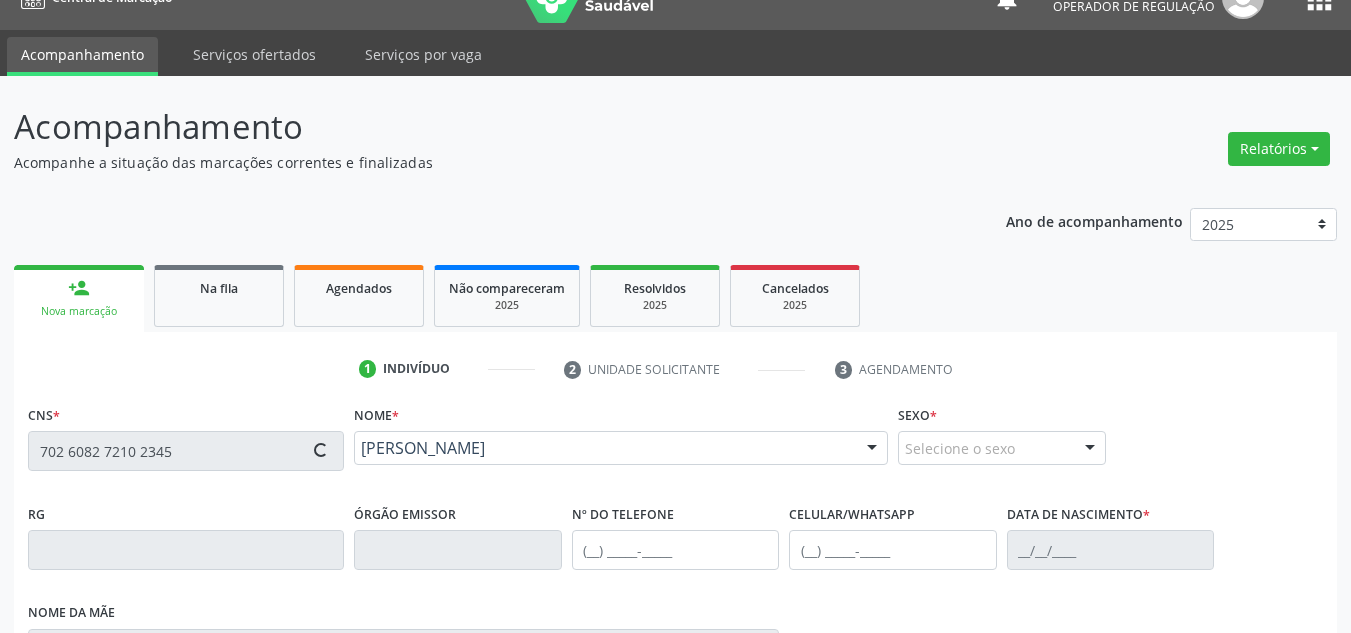 type on "(87) 99211-7578" 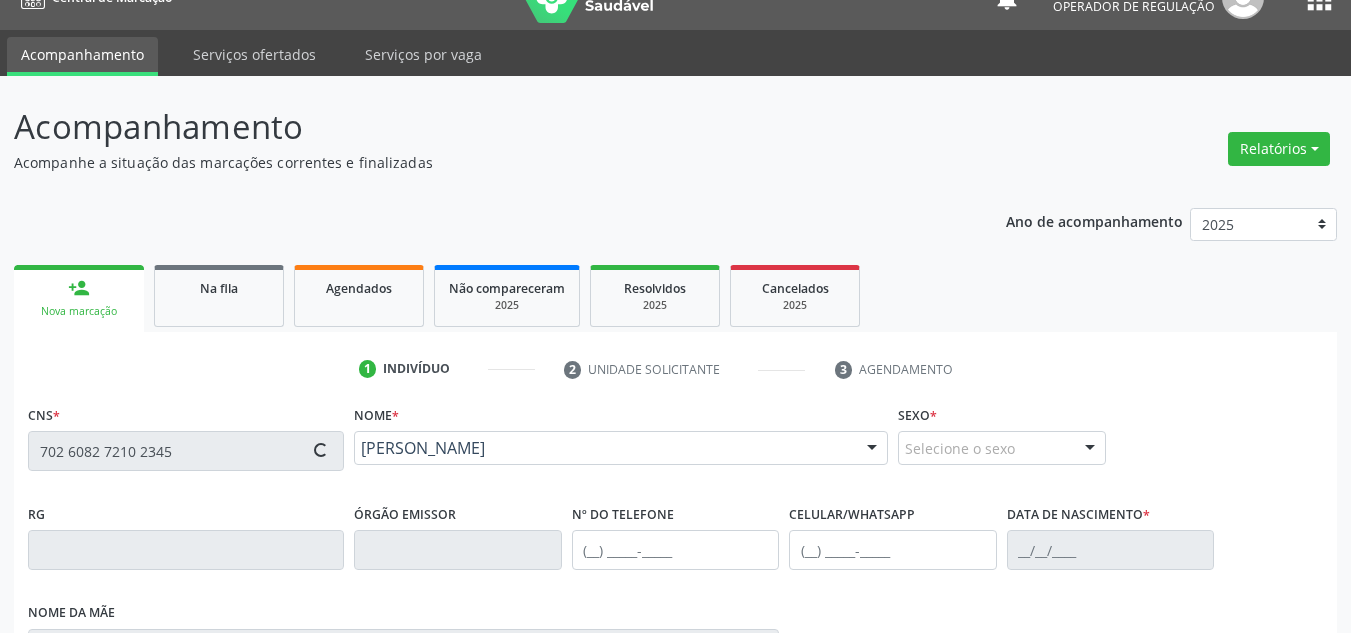 type on "[DATE]" 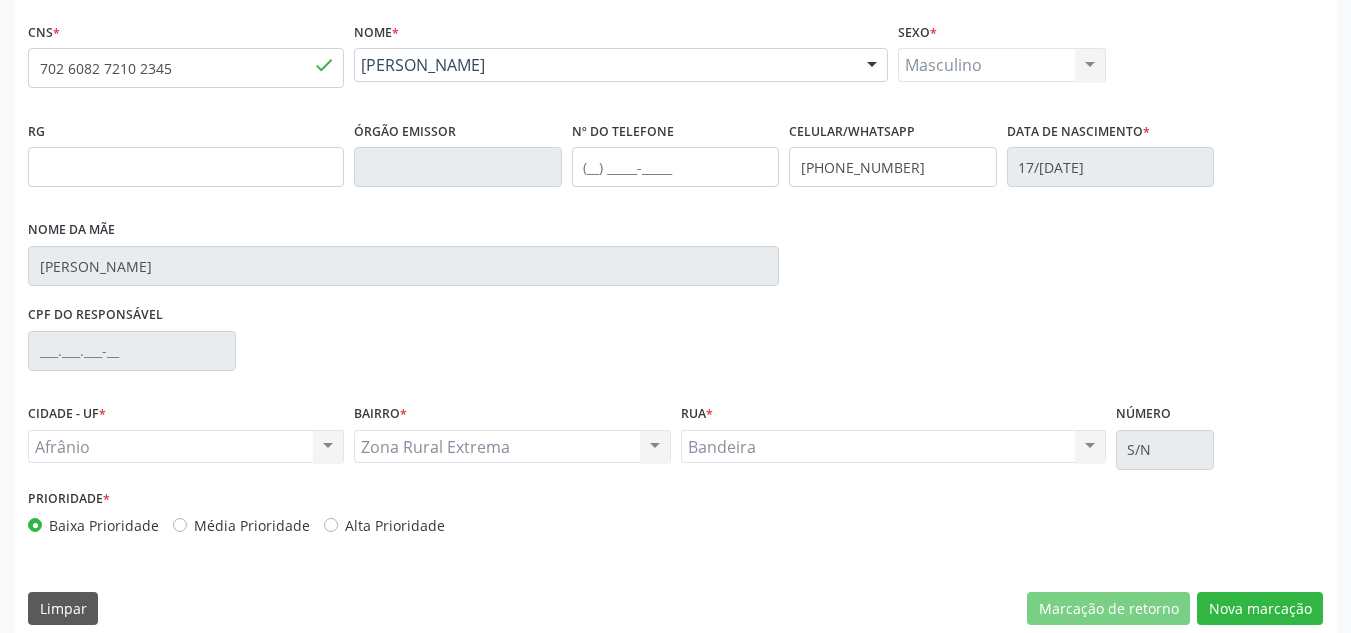 scroll, scrollTop: 434, scrollLeft: 0, axis: vertical 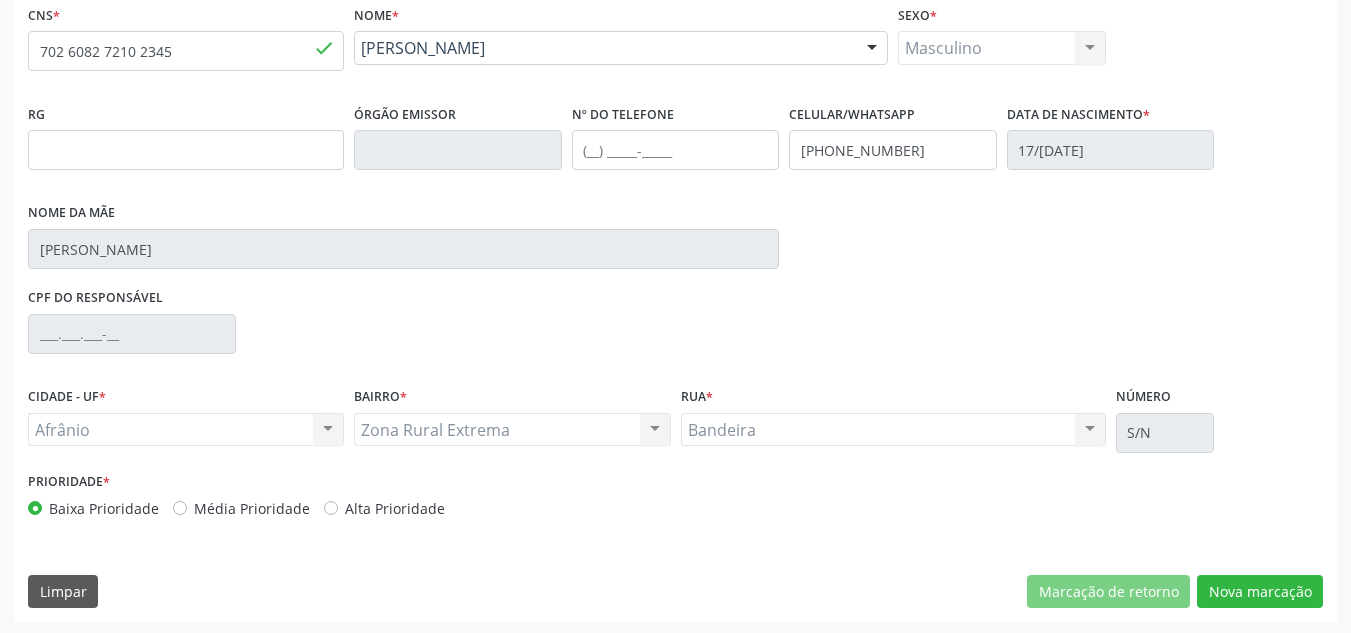 click on "Média Prioridade" at bounding box center (252, 508) 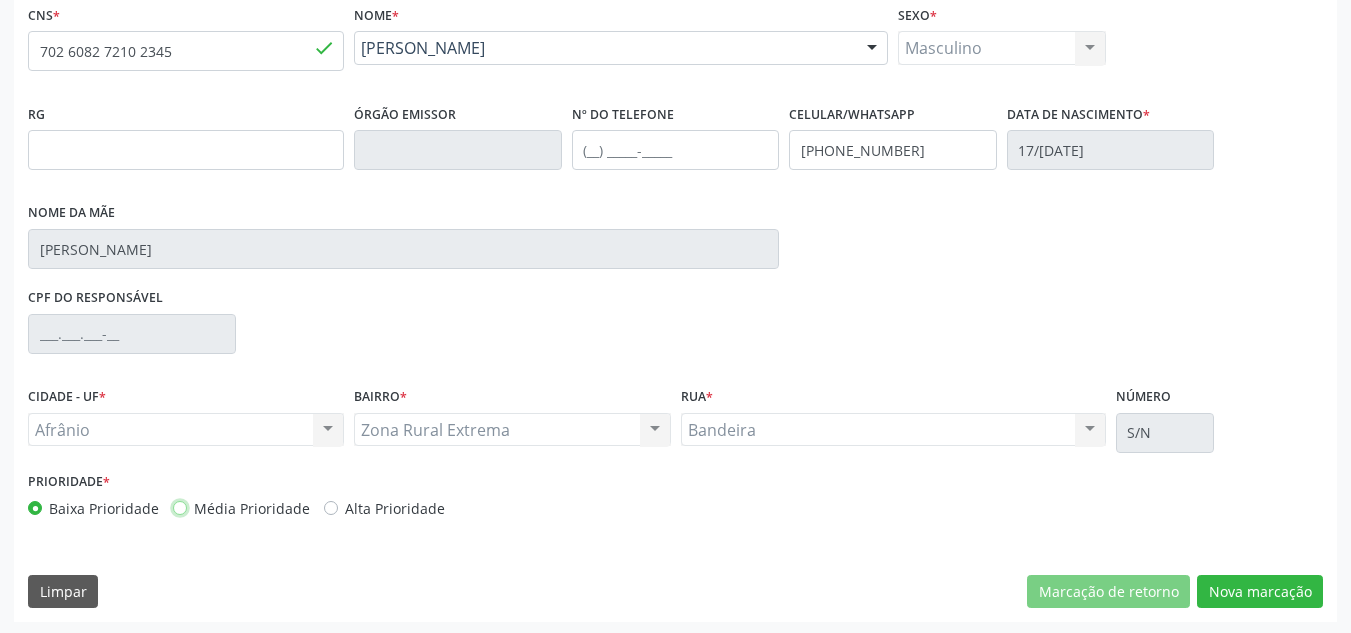click on "Média Prioridade" at bounding box center (180, 507) 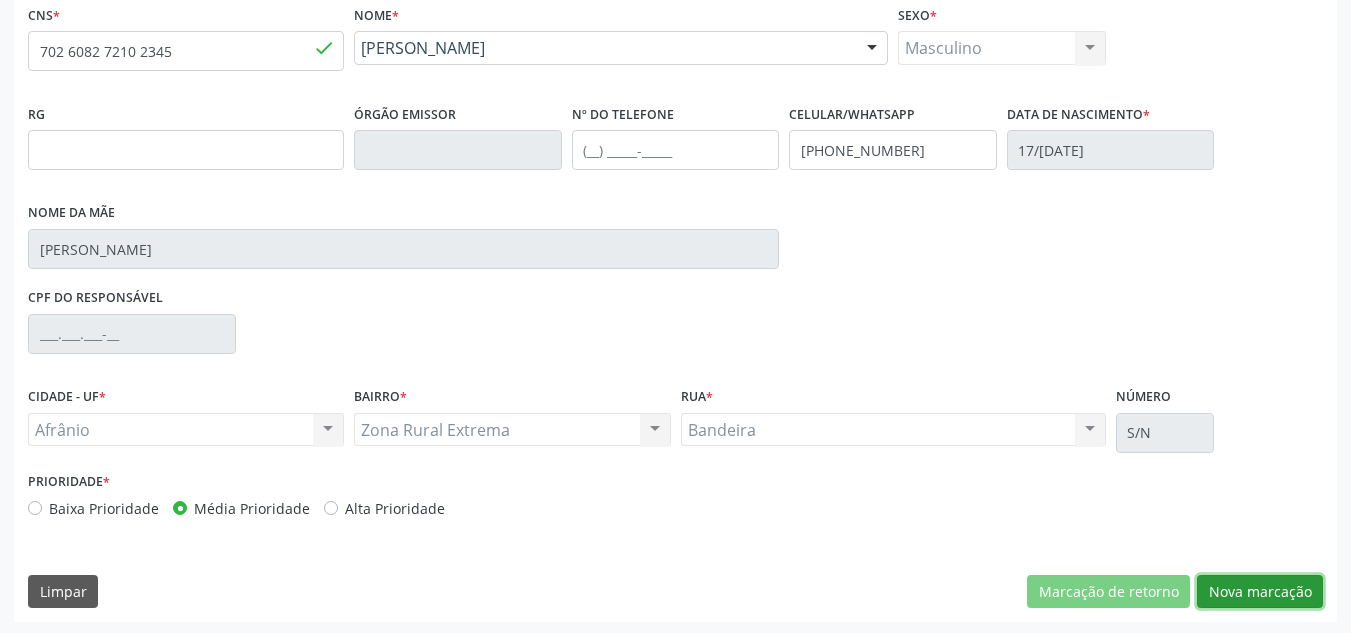 click on "Nova marcação" at bounding box center (1260, 592) 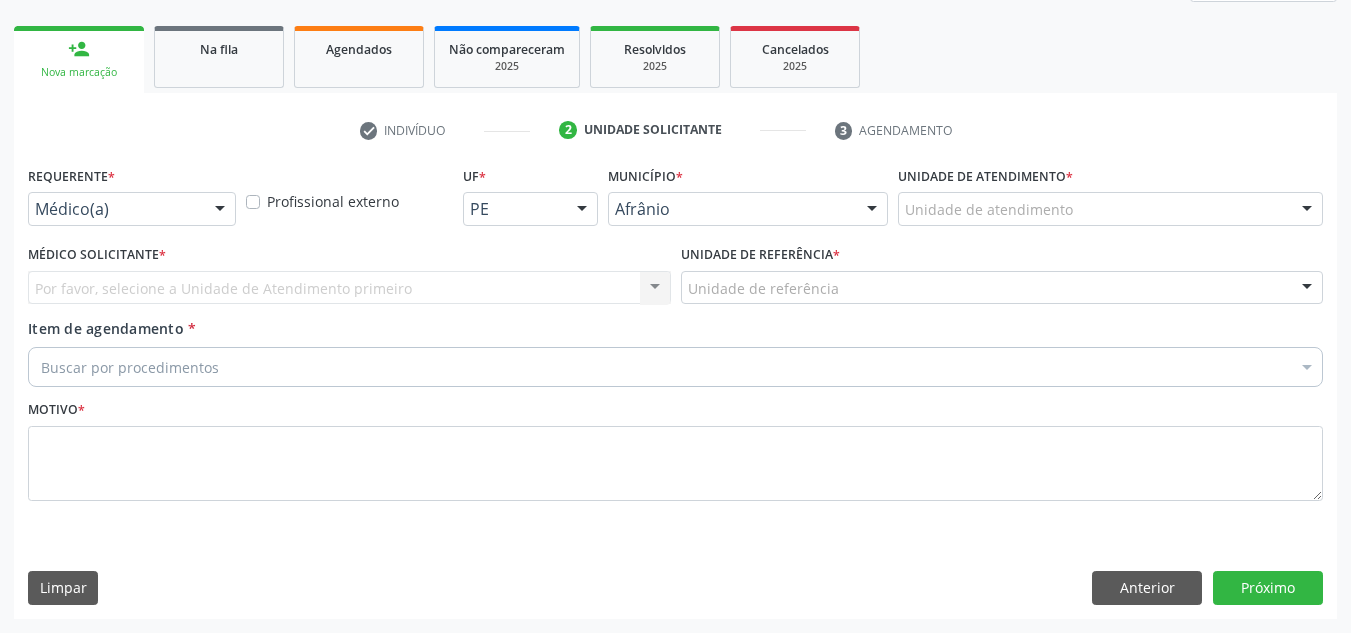 scroll, scrollTop: 273, scrollLeft: 0, axis: vertical 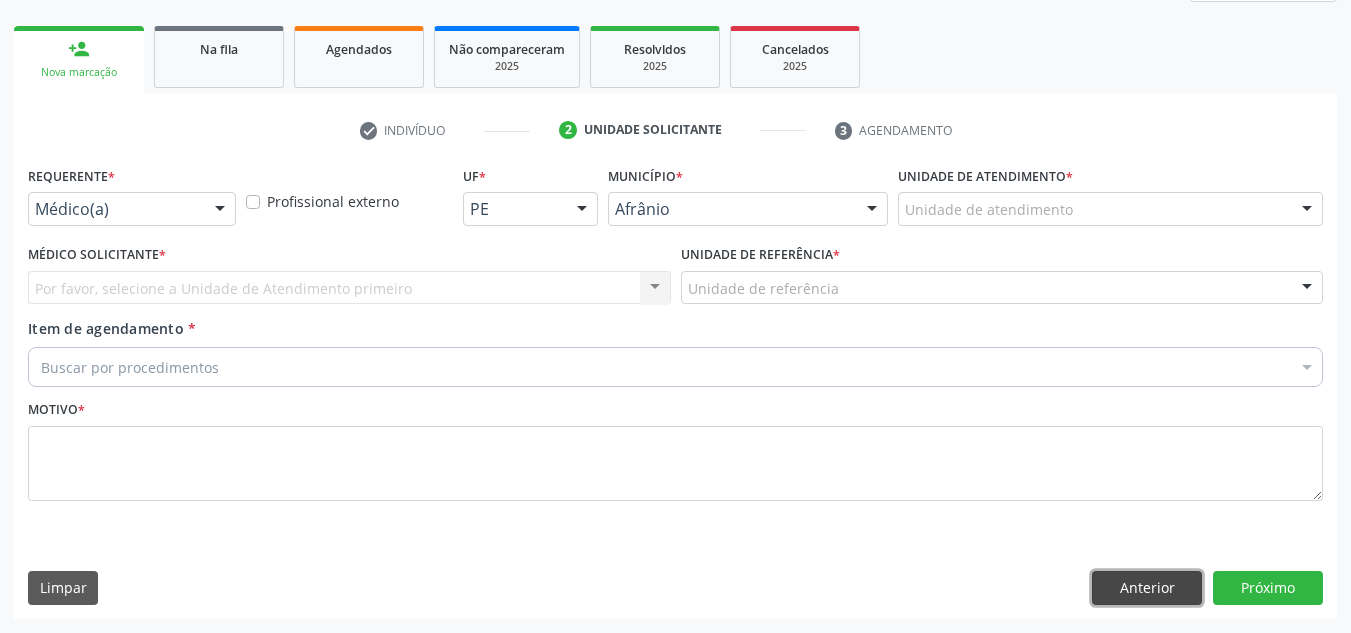 click on "Anterior" at bounding box center (1147, 588) 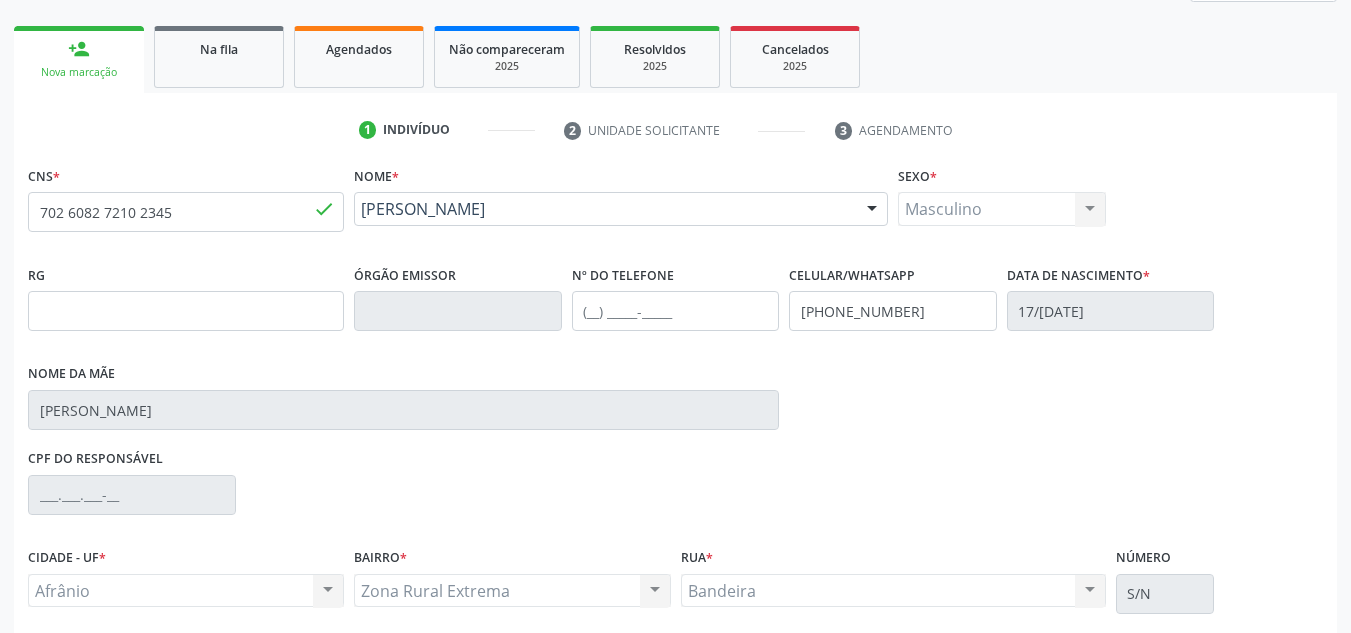 scroll, scrollTop: 437, scrollLeft: 0, axis: vertical 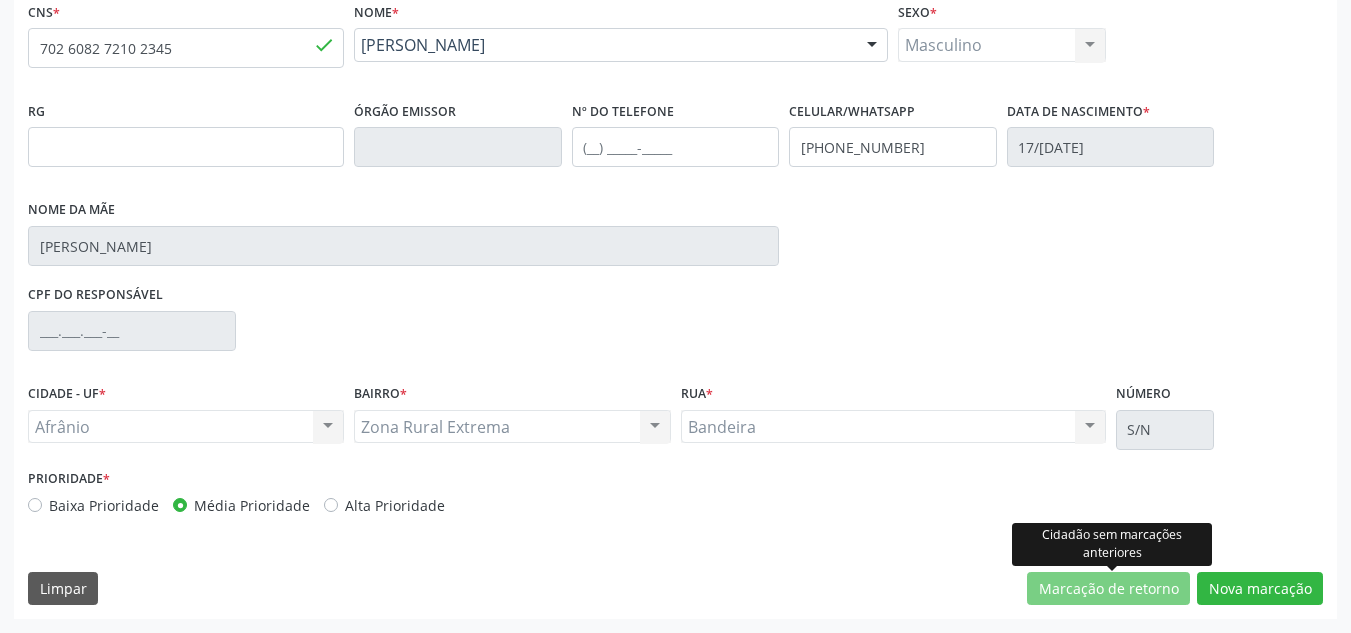 drag, startPoint x: 1210, startPoint y: 617, endPoint x: 1232, endPoint y: 616, distance: 22.022715 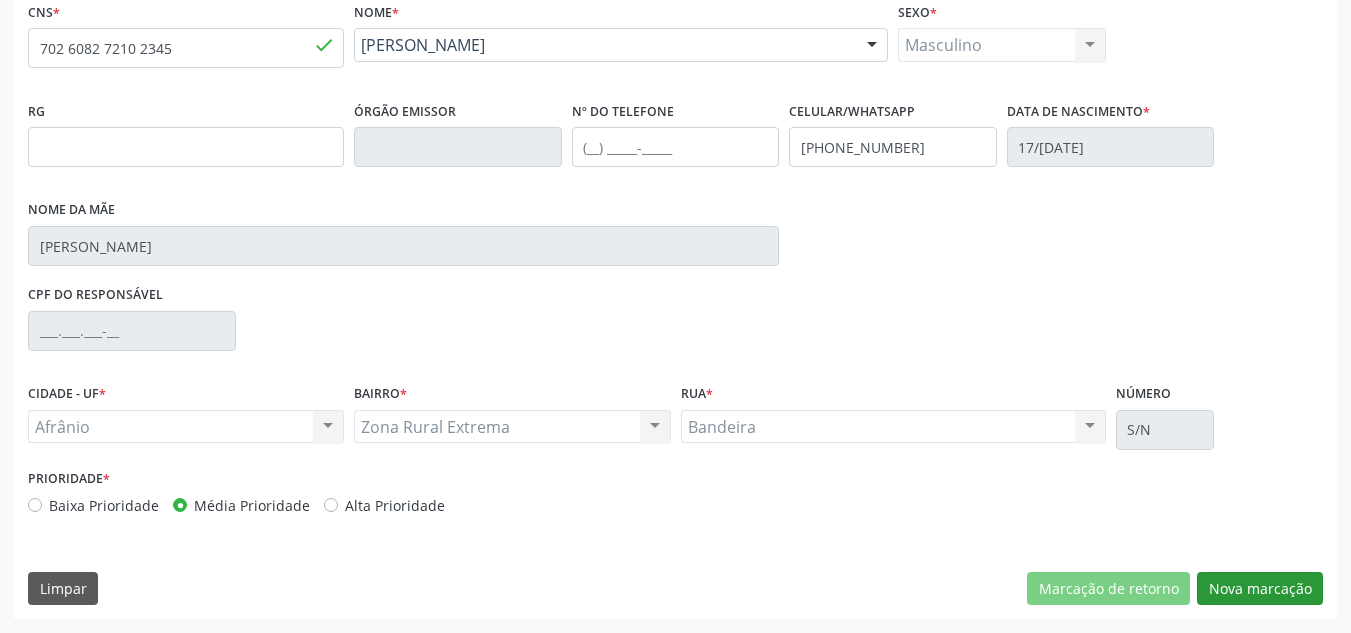 drag, startPoint x: 1235, startPoint y: 616, endPoint x: 1256, endPoint y: 576, distance: 45.17743 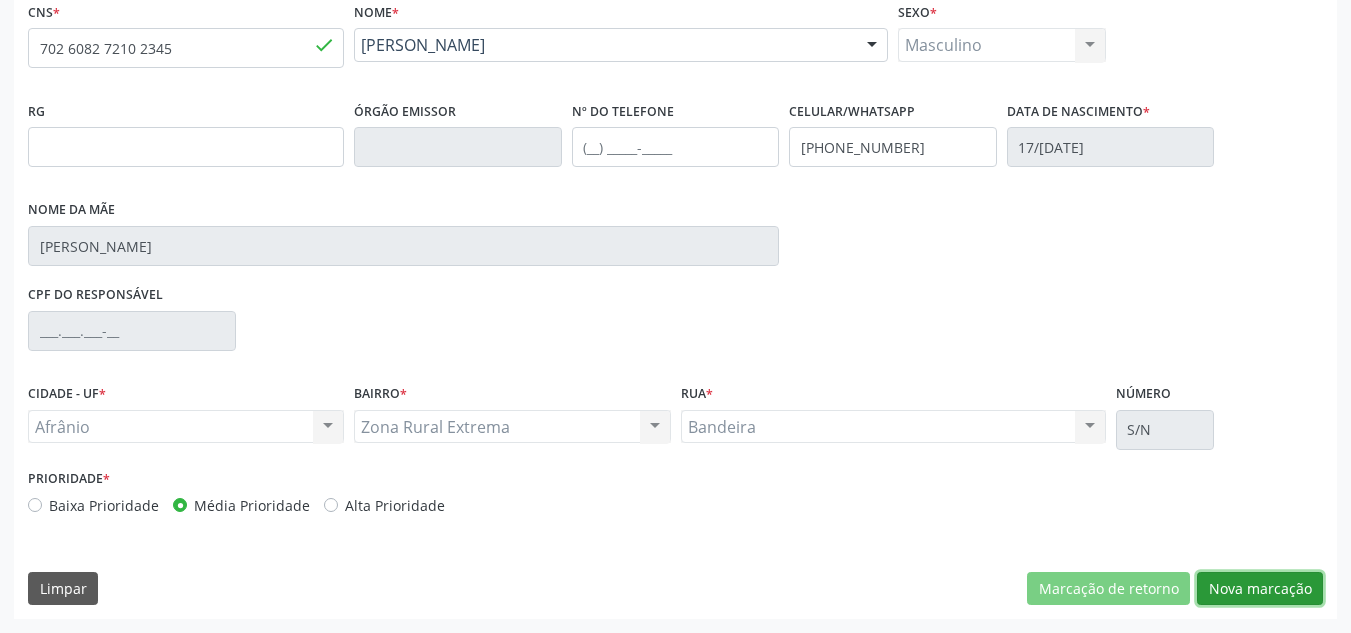 click on "Nova marcação" at bounding box center (1260, 589) 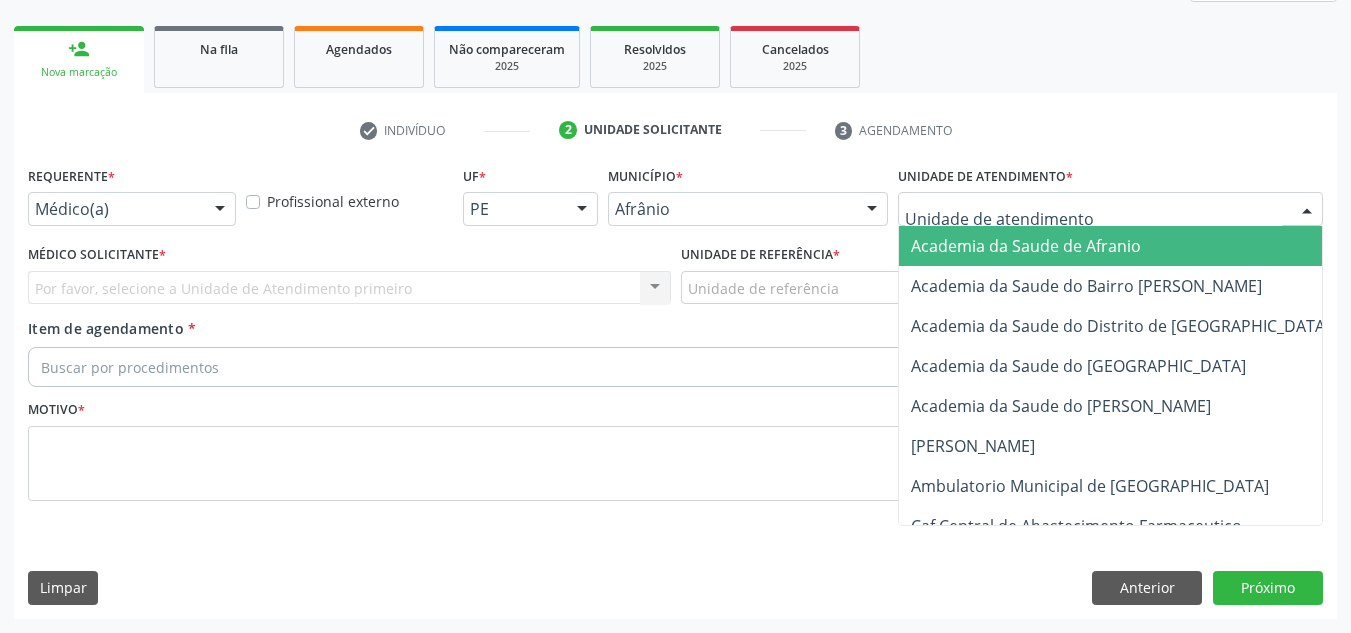 click at bounding box center [1110, 209] 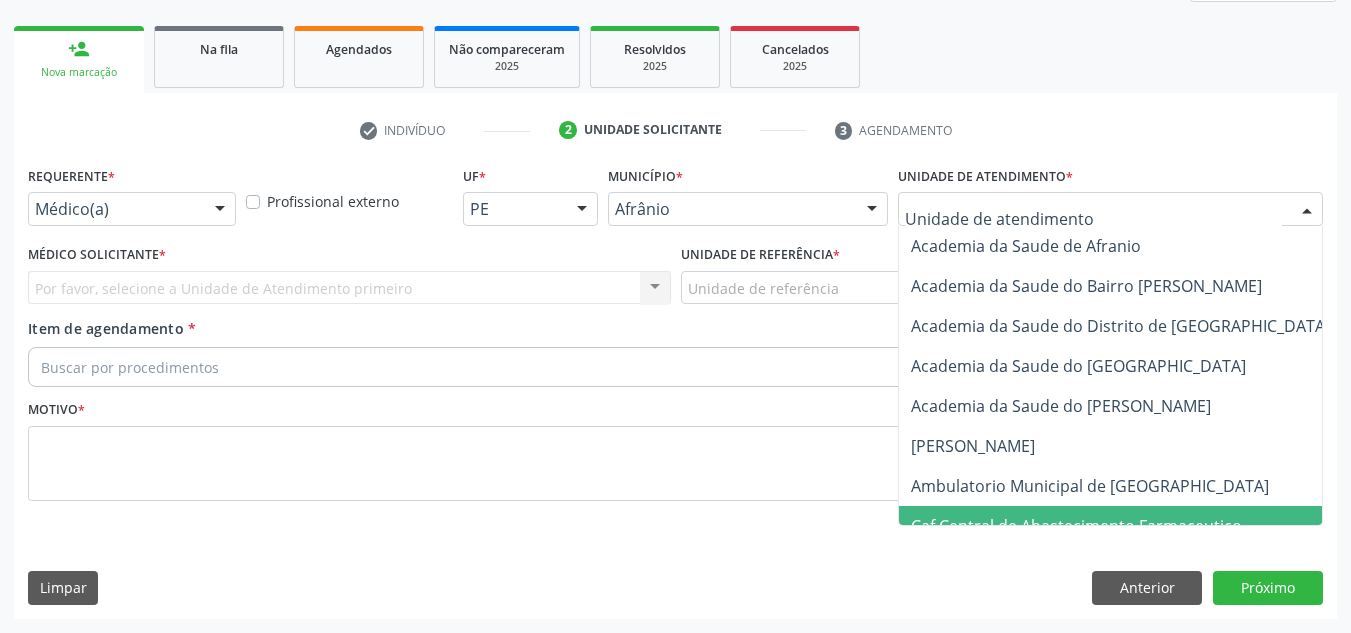 scroll, scrollTop: 0, scrollLeft: 1, axis: horizontal 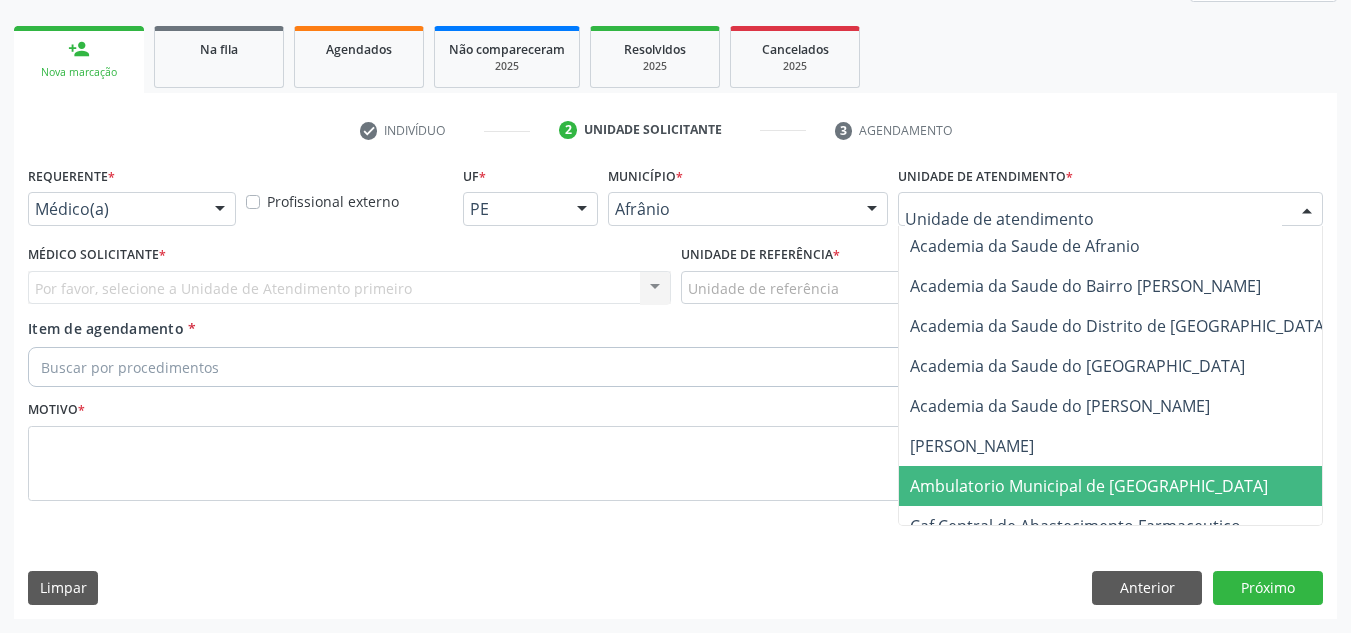 drag, startPoint x: 991, startPoint y: 494, endPoint x: 981, endPoint y: 483, distance: 14.866069 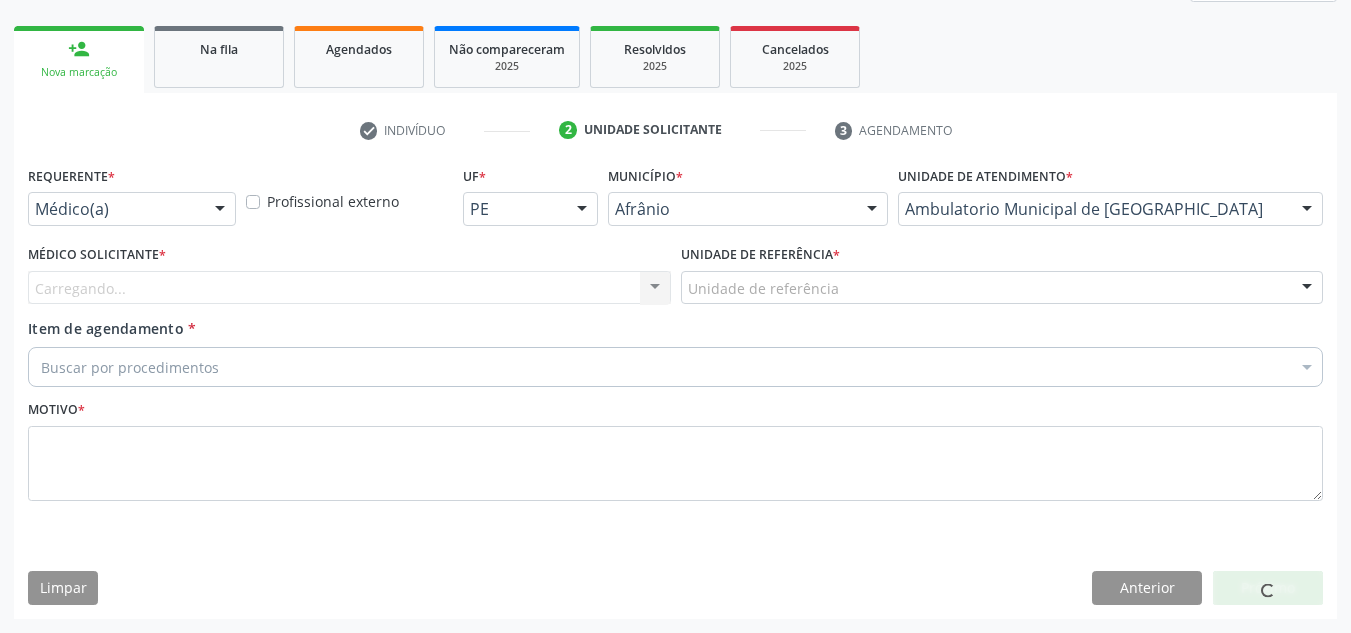 click on "Carregando...
Nenhum resultado encontrado para: "   "
Não há nenhuma opção para ser exibida." at bounding box center [349, 288] 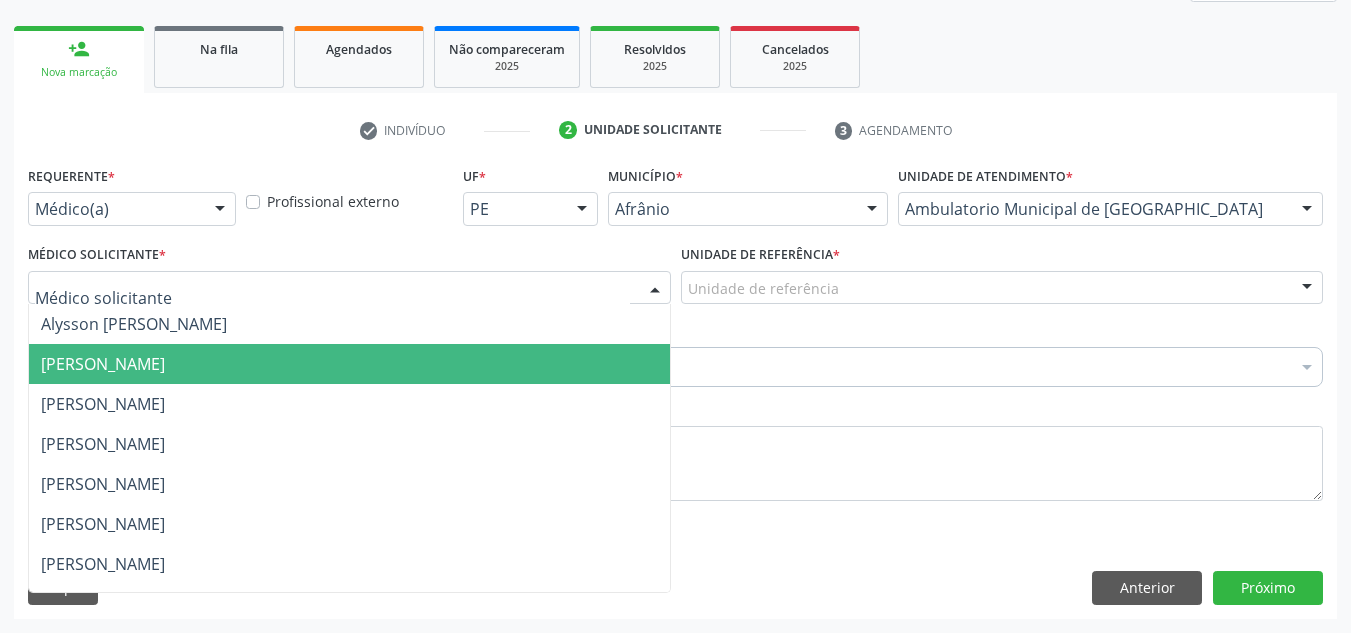click on "[PERSON_NAME]" at bounding box center (349, 444) 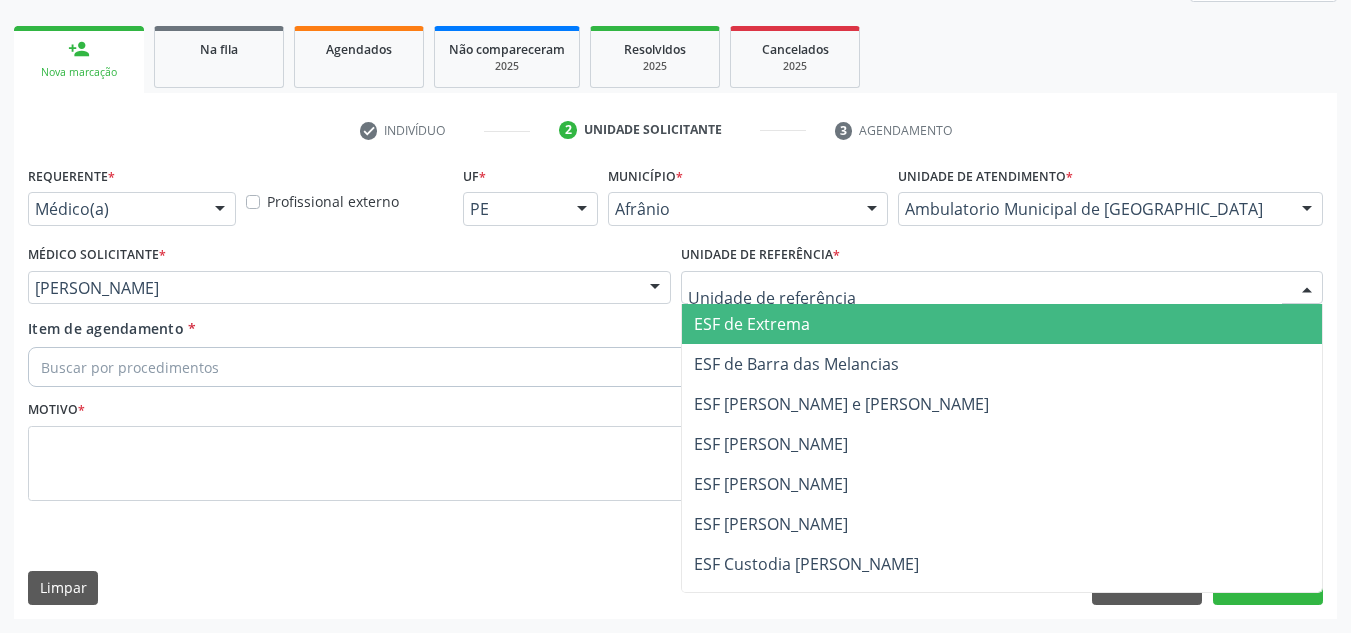 drag, startPoint x: 806, startPoint y: 285, endPoint x: 785, endPoint y: 406, distance: 122.80879 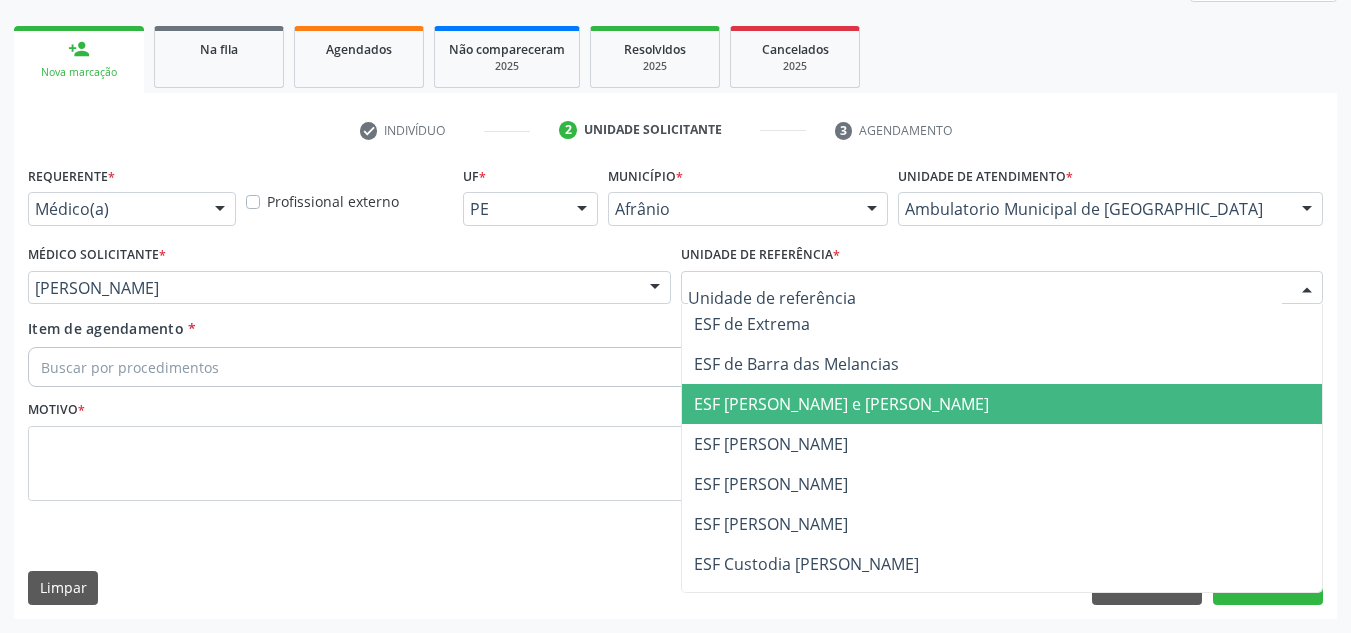 drag, startPoint x: 783, startPoint y: 413, endPoint x: 722, endPoint y: 383, distance: 67.977936 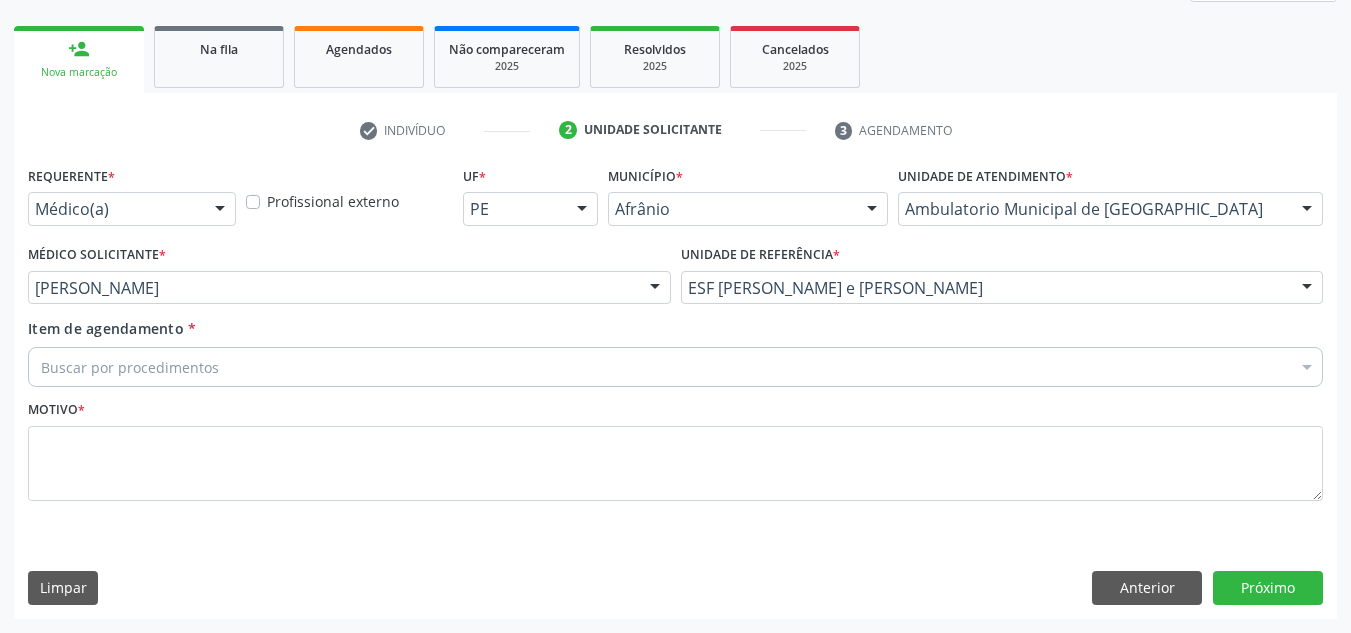 click on "Buscar por procedimentos" at bounding box center (675, 367) 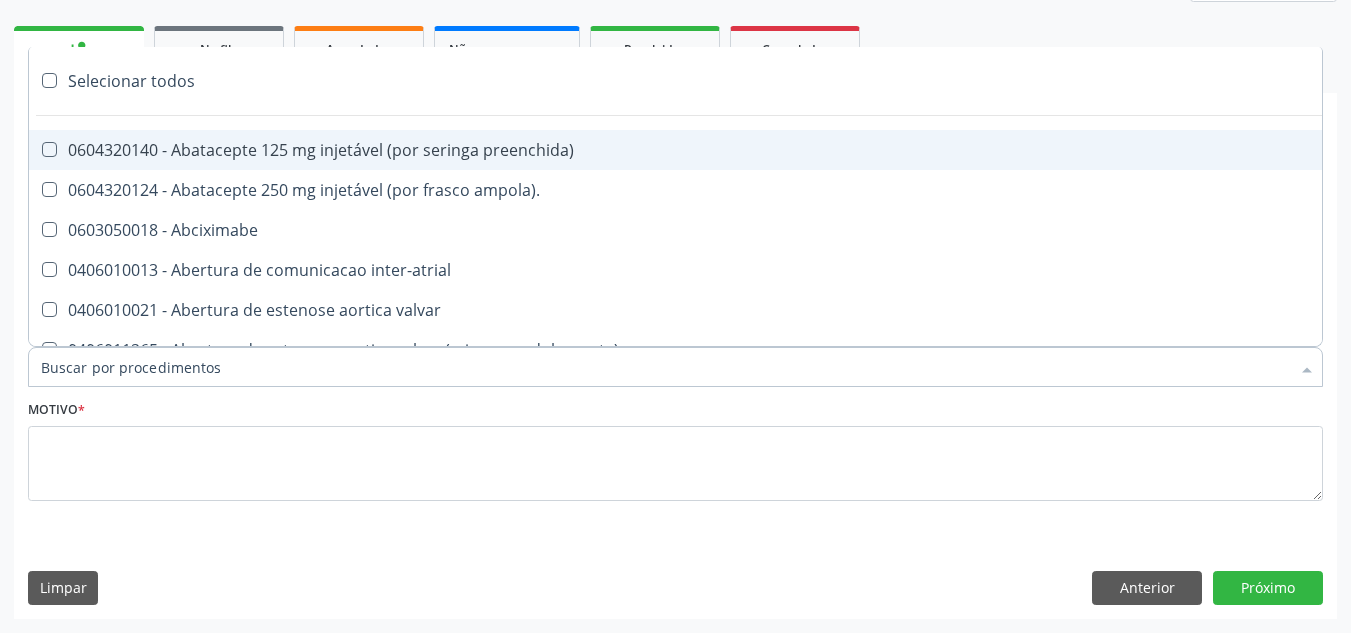 paste on "NEUROPEDIATRA" 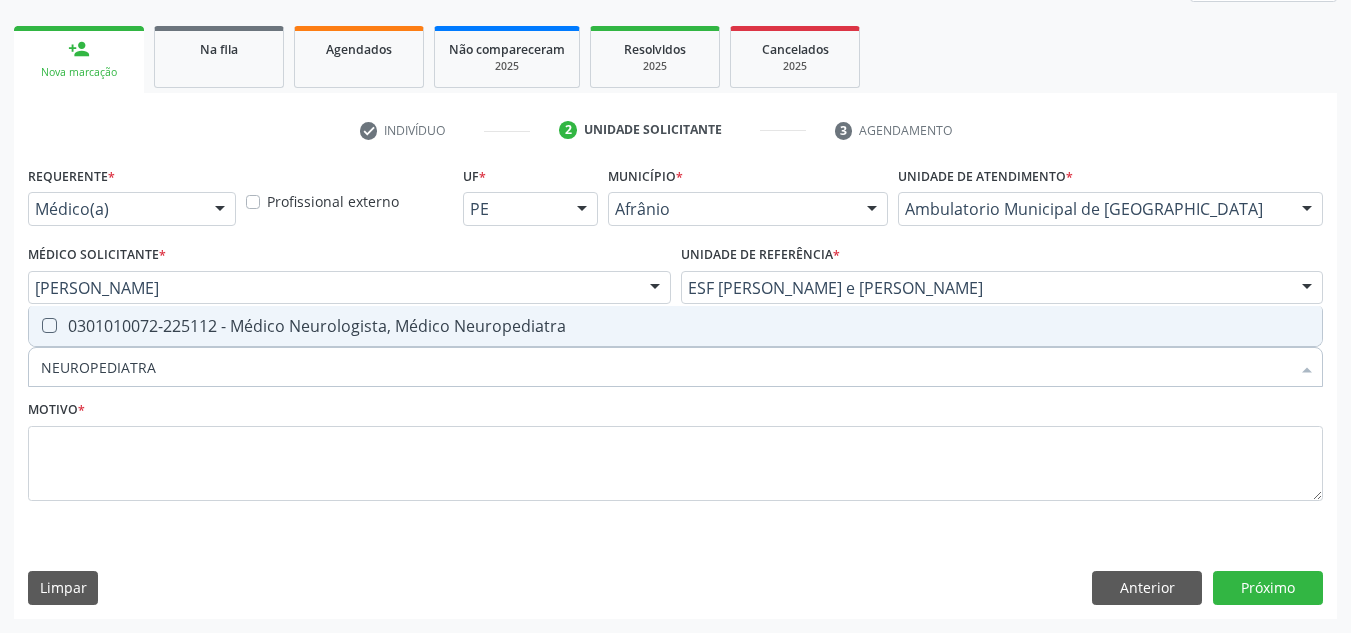 click on "0301010072-225112 - Médico Neurologista, Médico Neuropediatra" at bounding box center [675, 326] 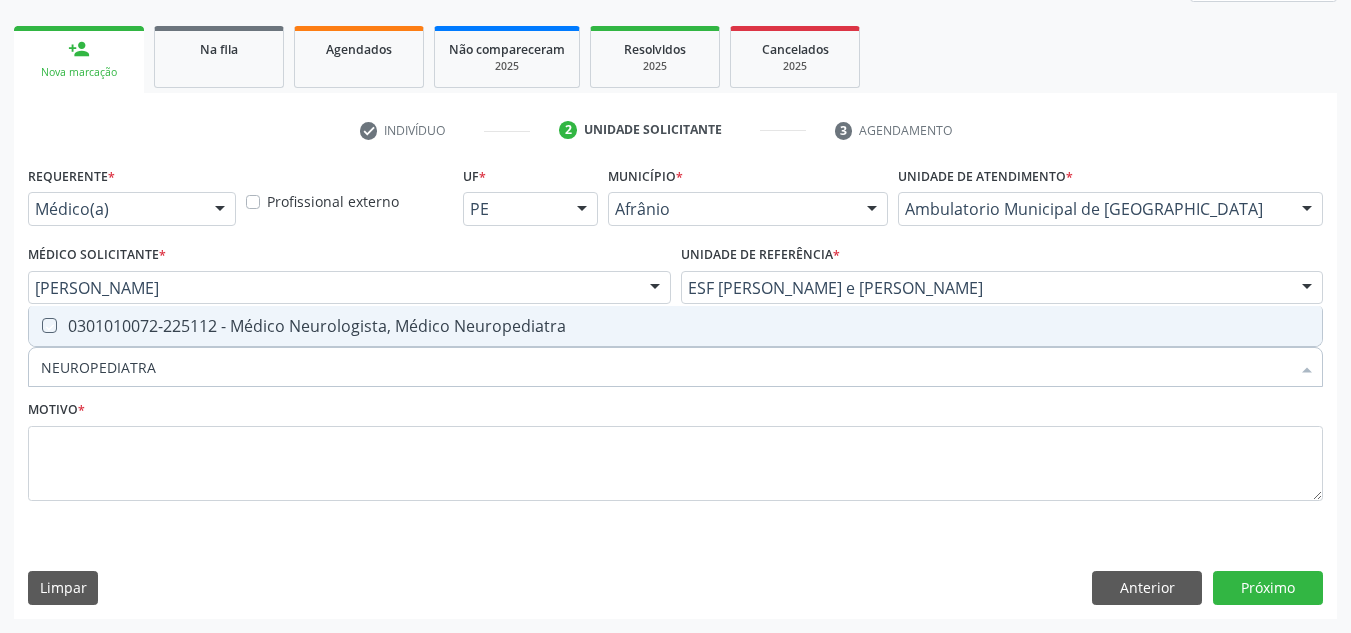 checkbox on "true" 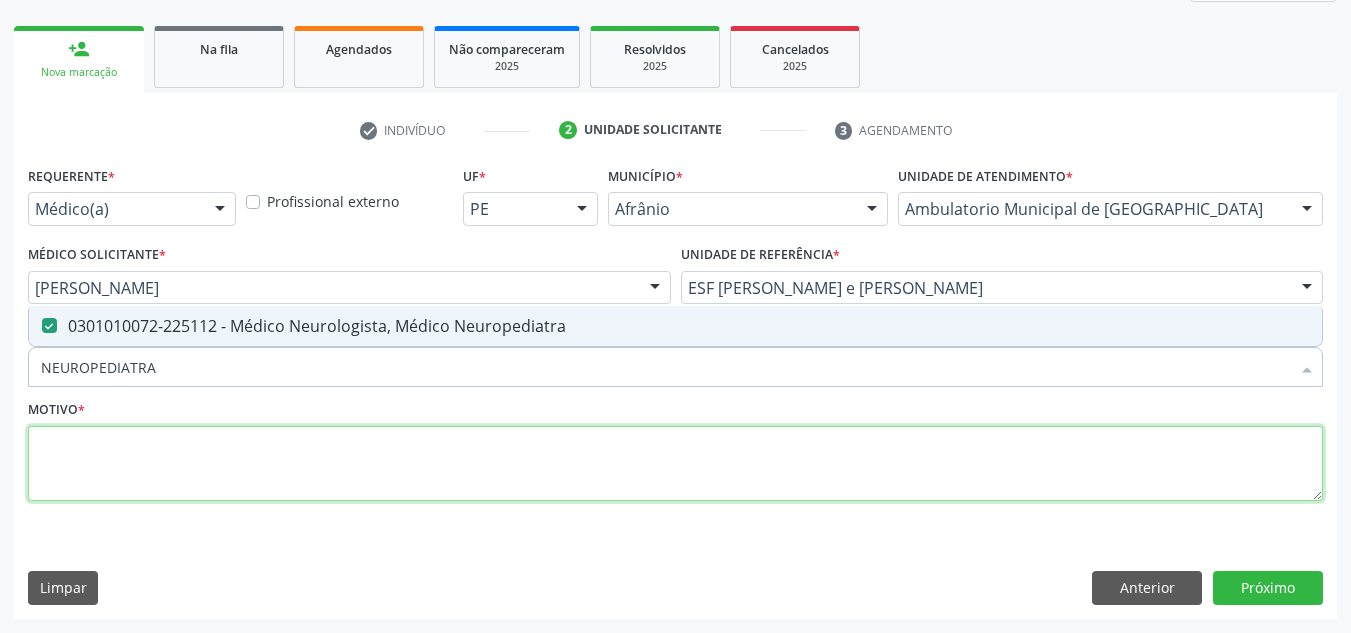 click at bounding box center [675, 464] 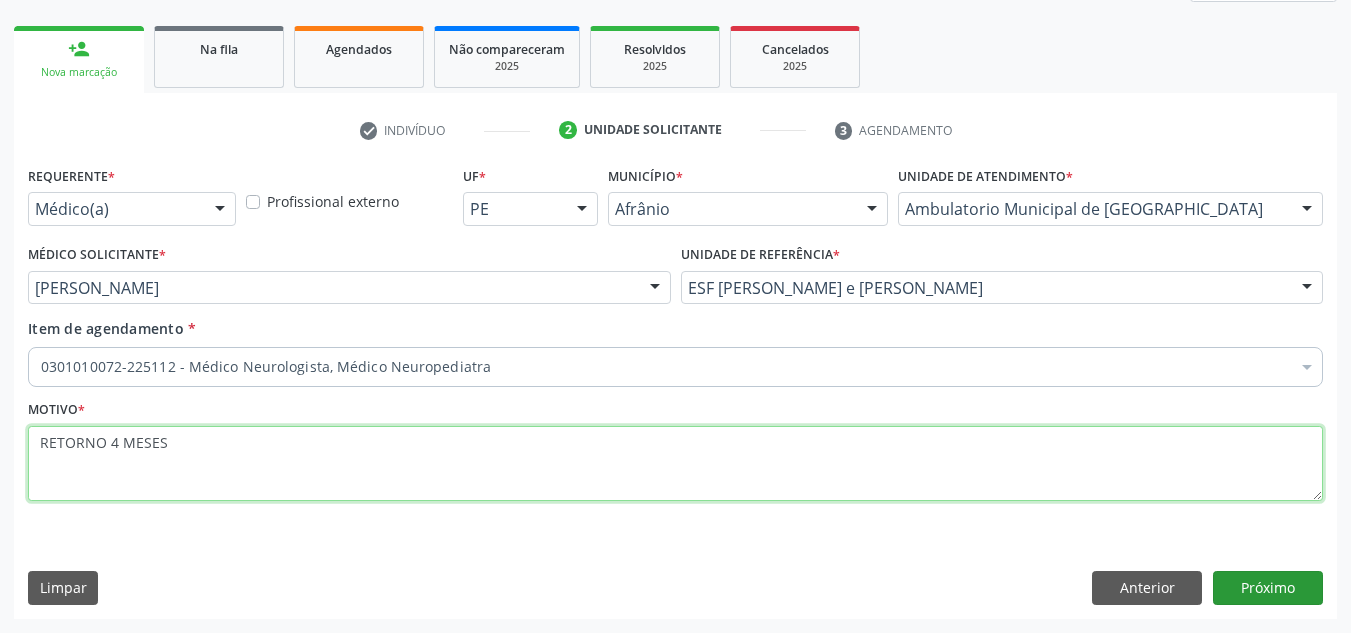 type on "RETORNO 4 MESES" 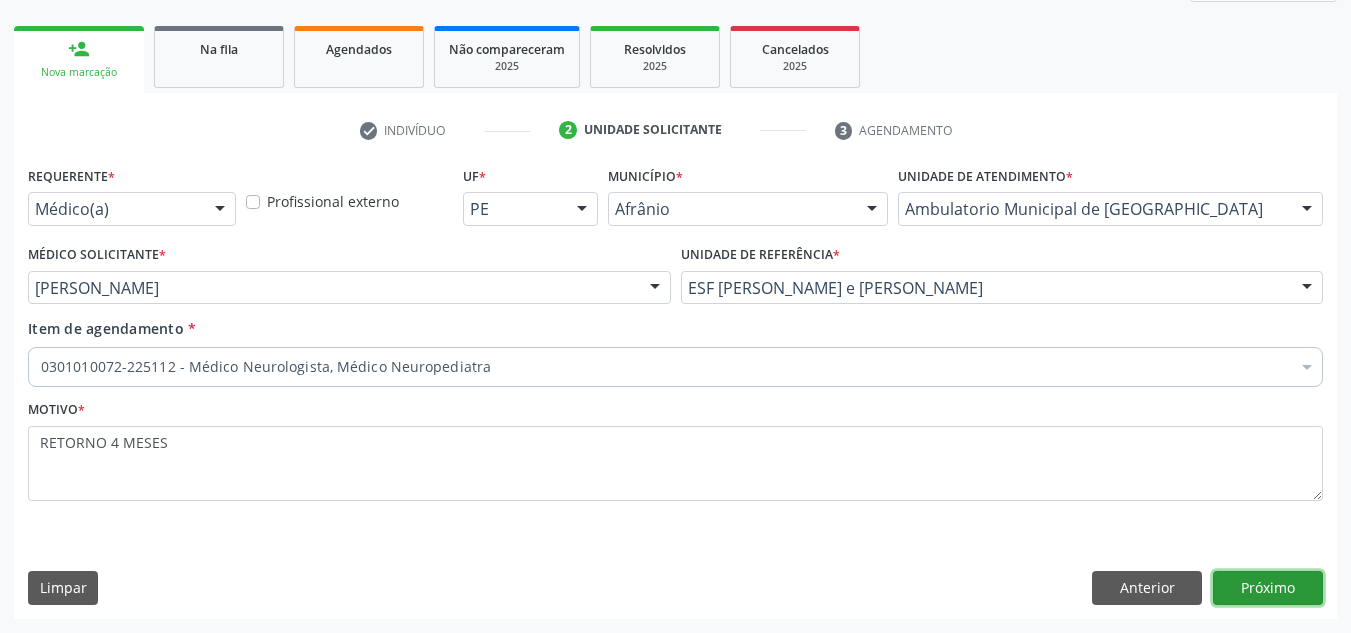 click on "Próximo" at bounding box center [1268, 588] 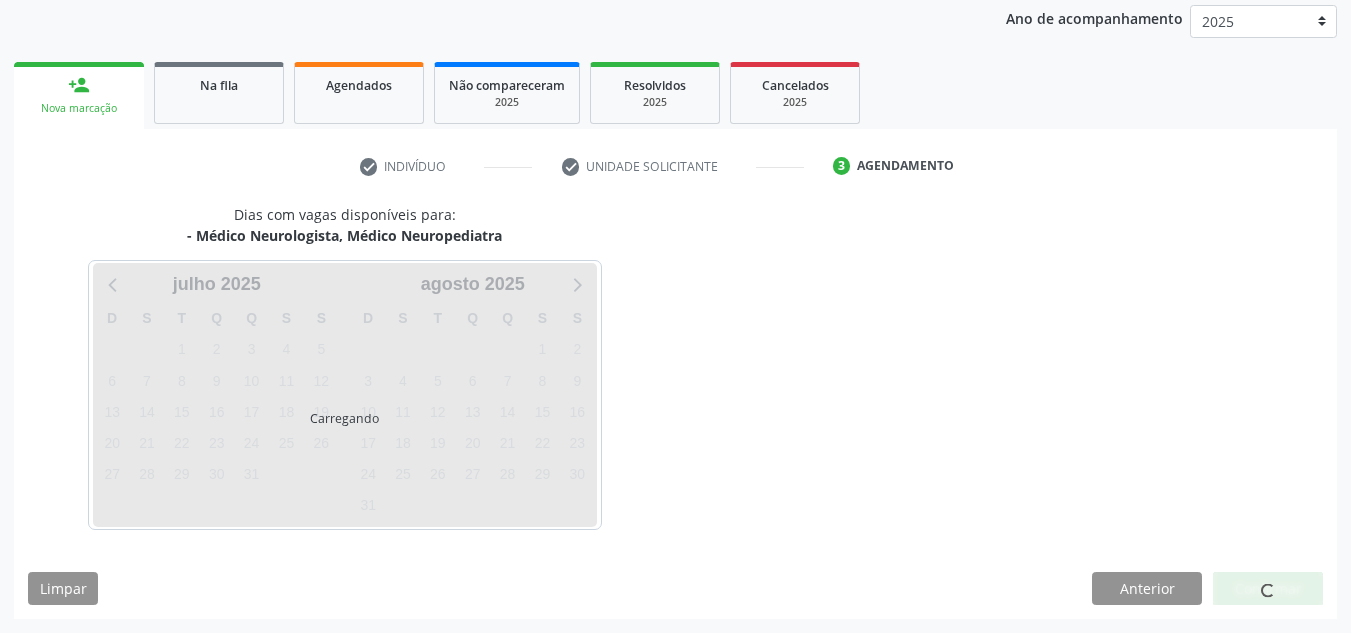 scroll, scrollTop: 237, scrollLeft: 0, axis: vertical 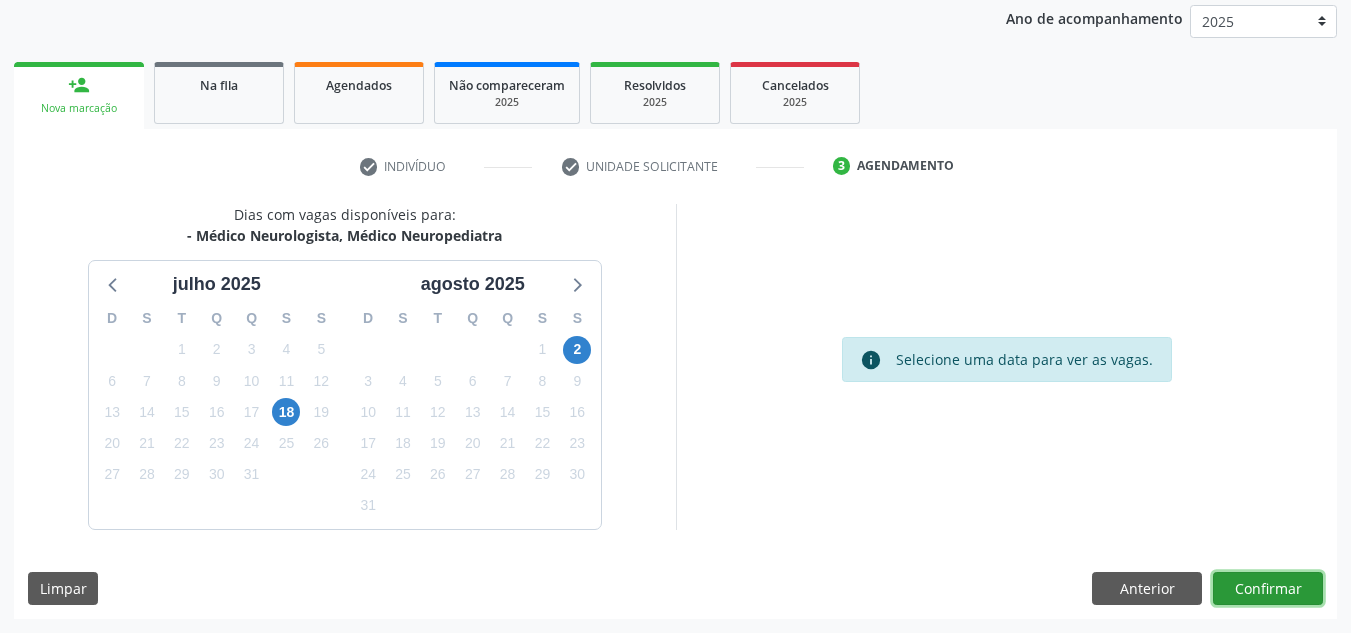 click on "Confirmar" at bounding box center (1268, 589) 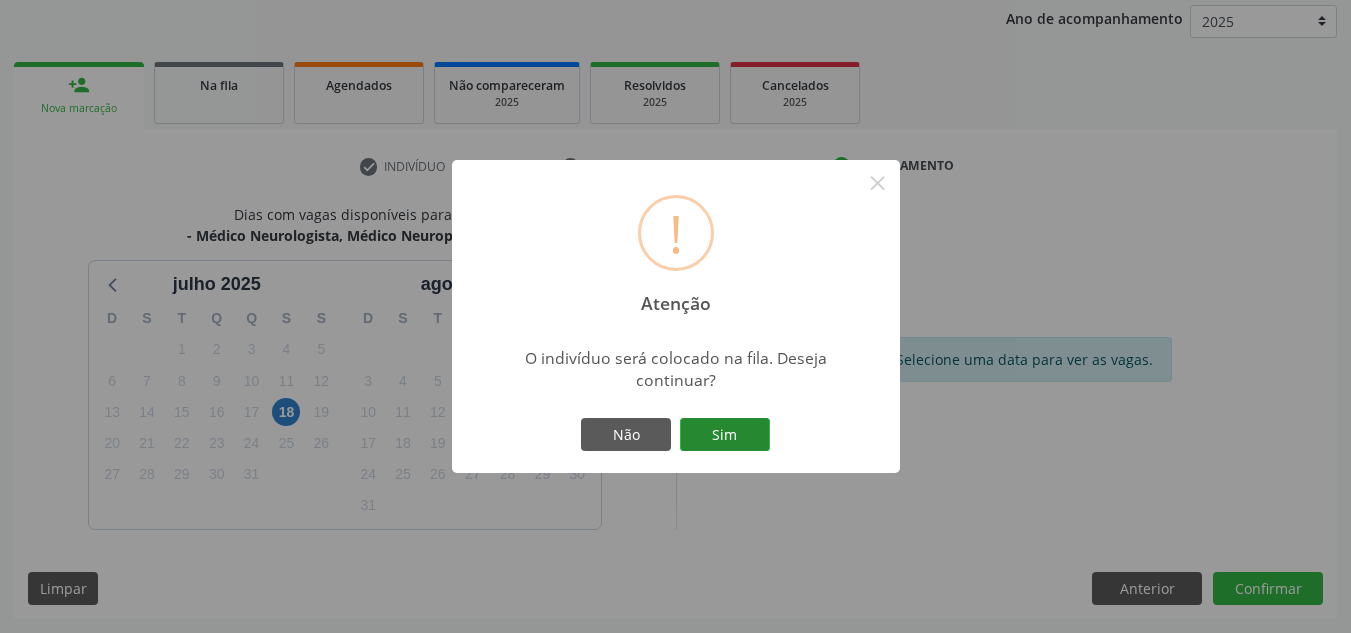 click on "Sim" at bounding box center (725, 435) 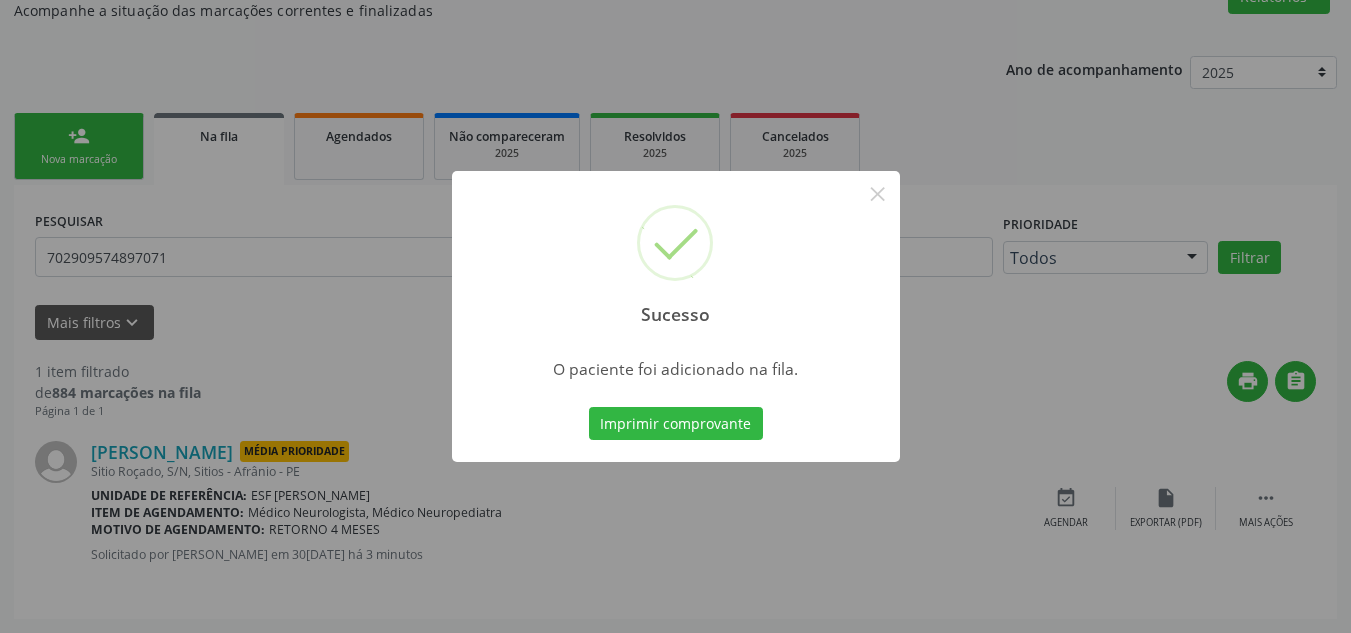 scroll, scrollTop: 34, scrollLeft: 0, axis: vertical 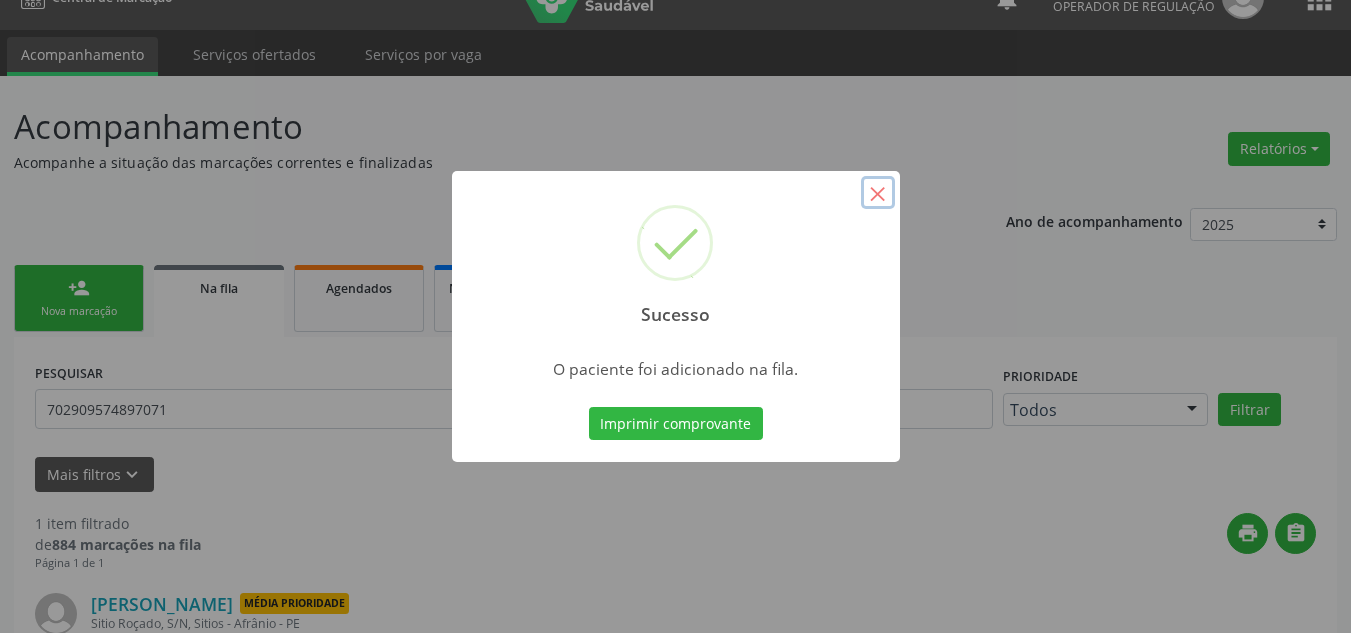 click on "×" at bounding box center (878, 193) 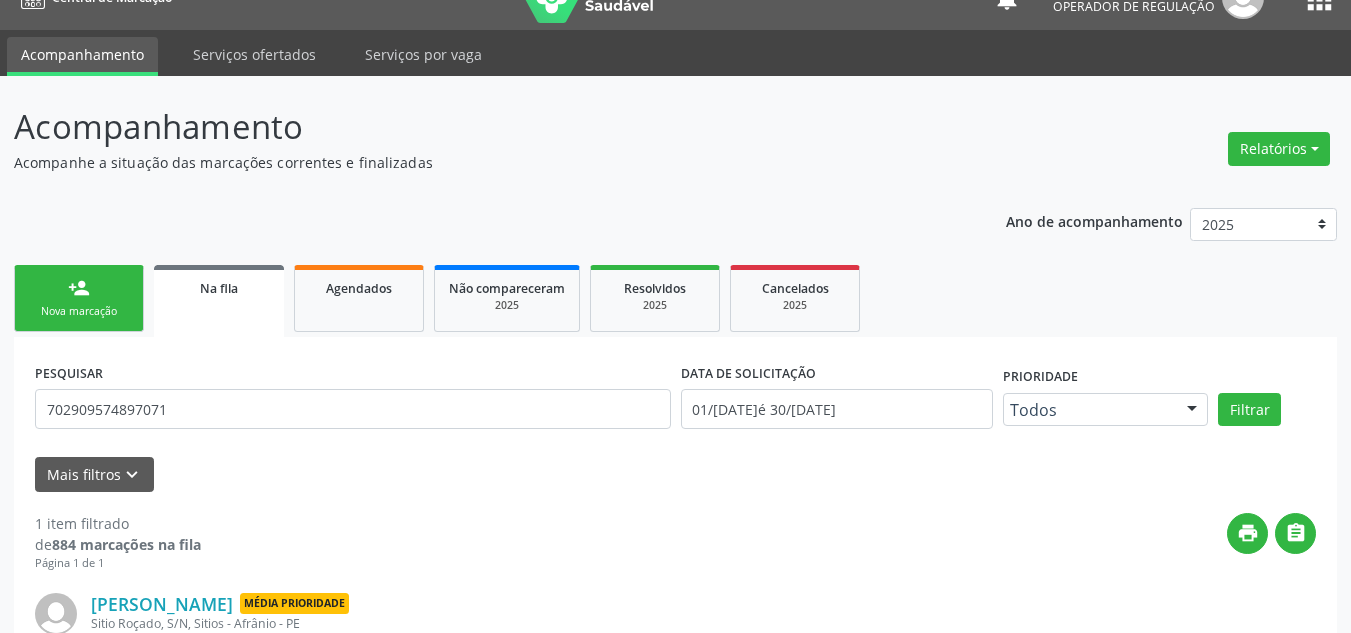click on "person_add
Nova marcação" at bounding box center (79, 298) 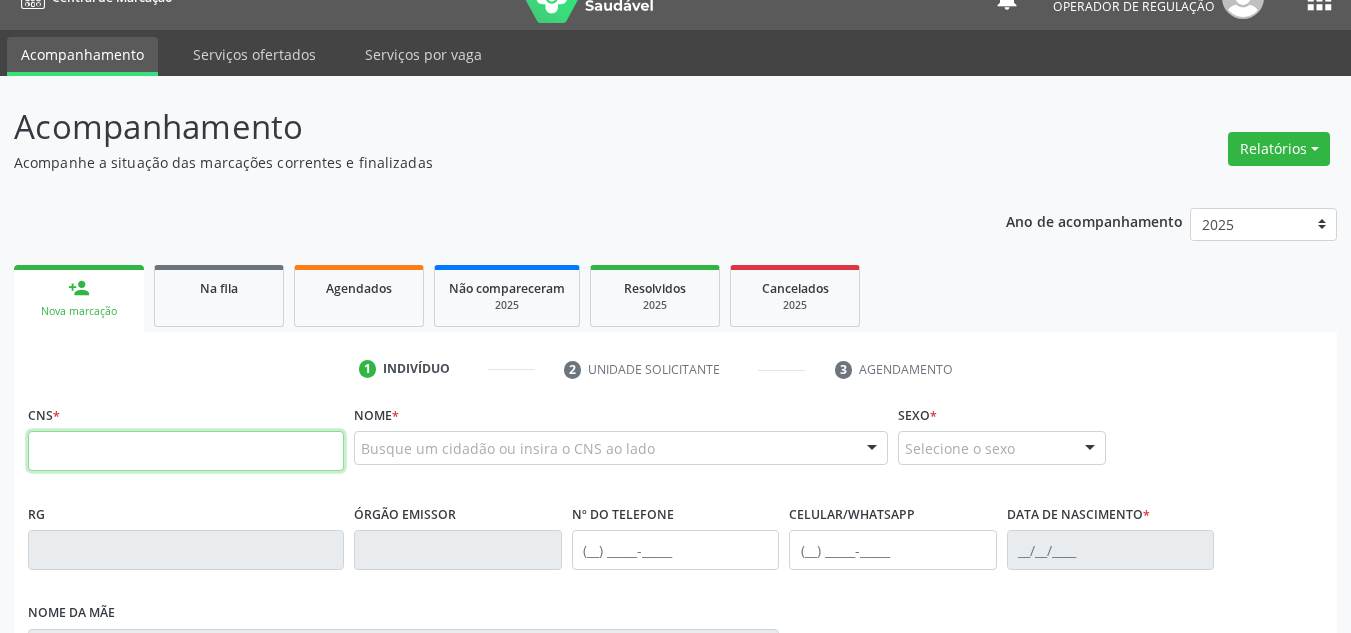 click at bounding box center (186, 451) 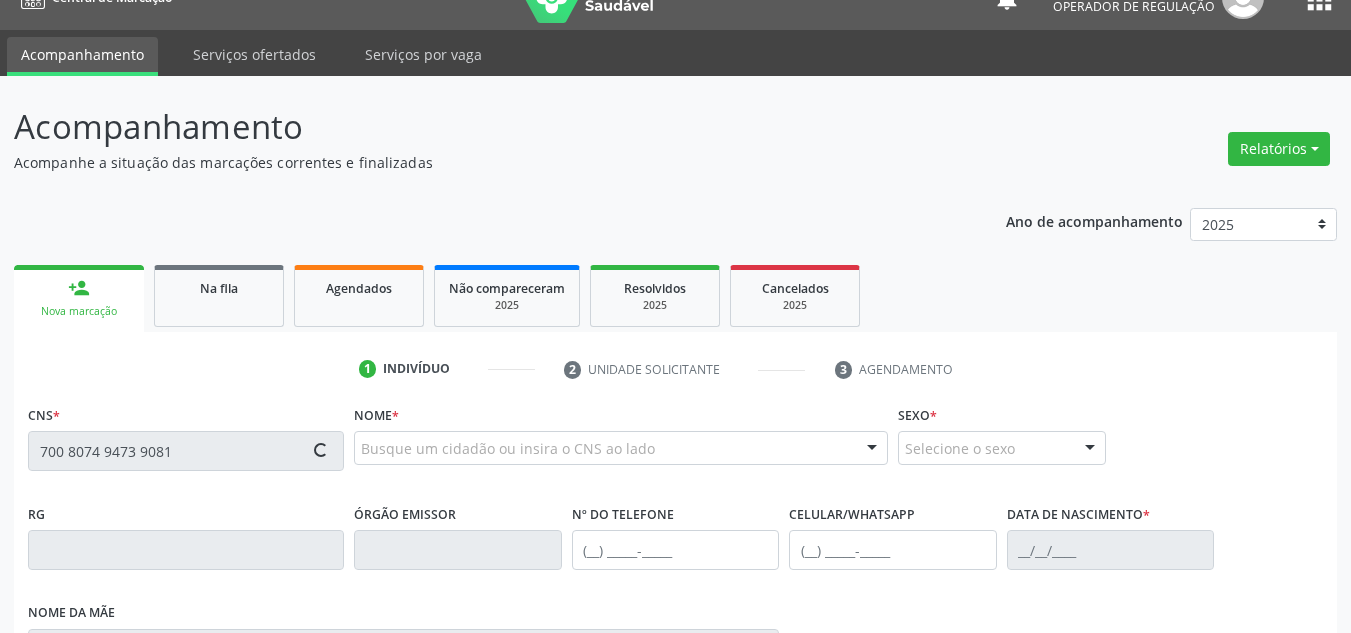 type on "700 8074 9473 9081" 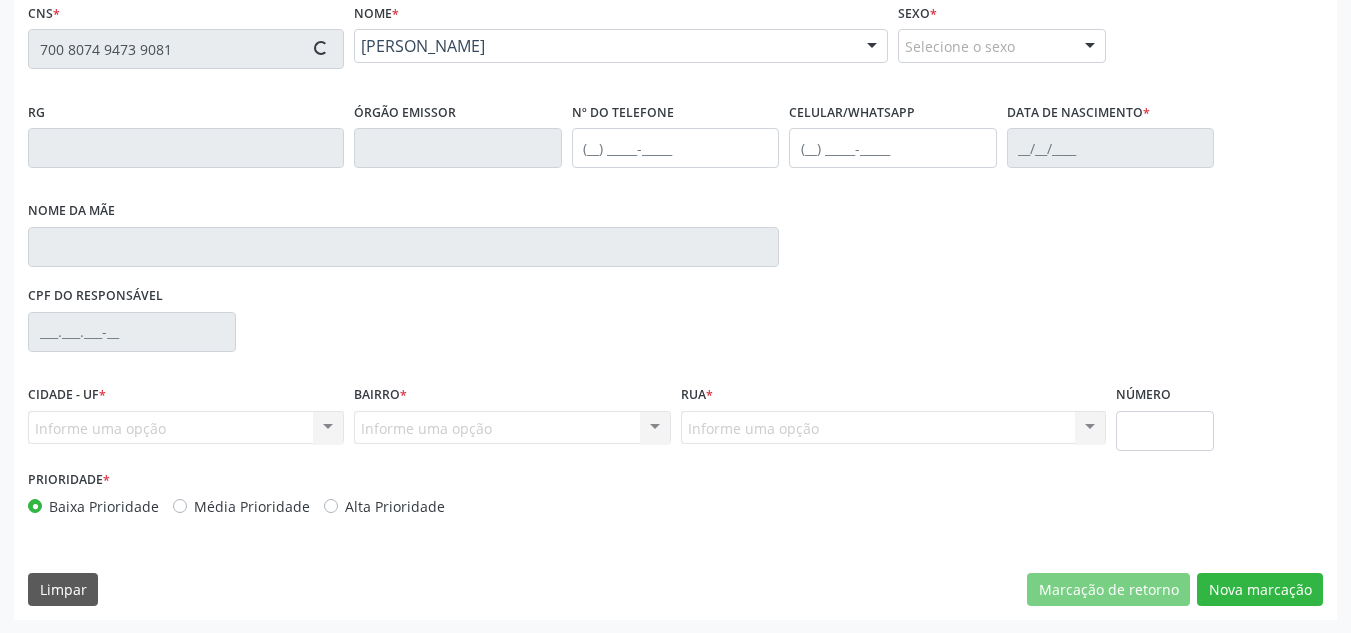 scroll, scrollTop: 437, scrollLeft: 0, axis: vertical 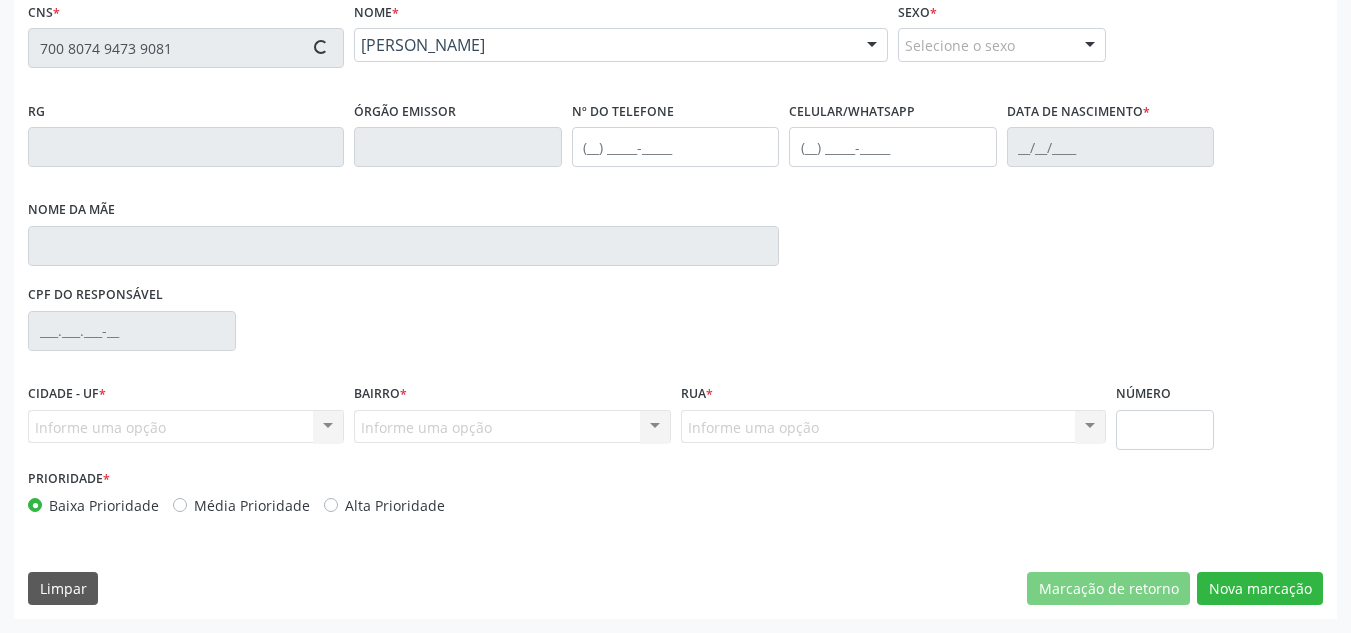 type on "(87) 98869-8187" 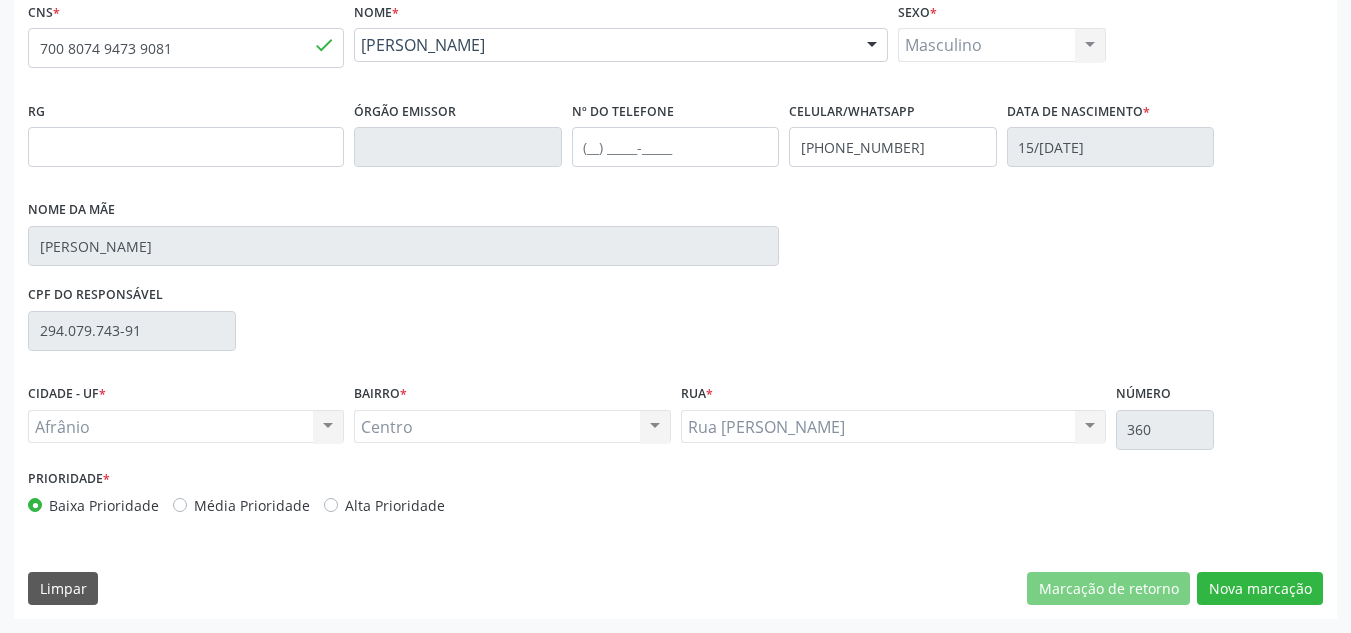 click on "Média Prioridade" at bounding box center [252, 505] 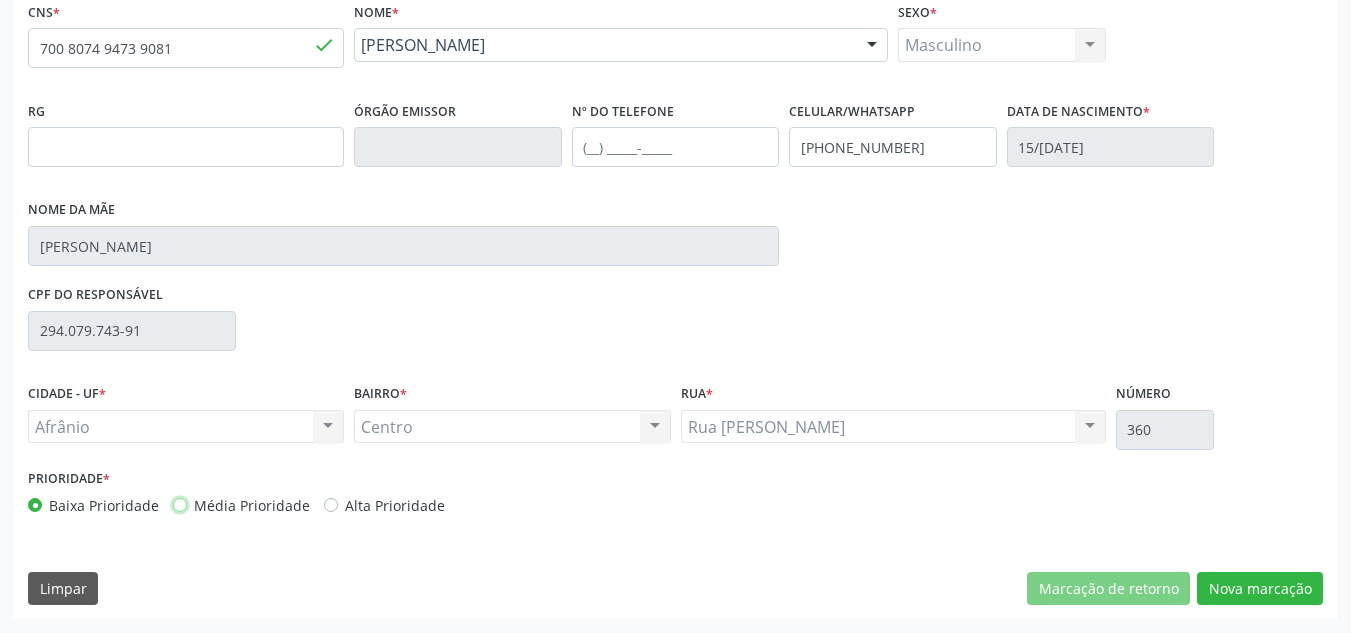 click on "Média Prioridade" at bounding box center (180, 504) 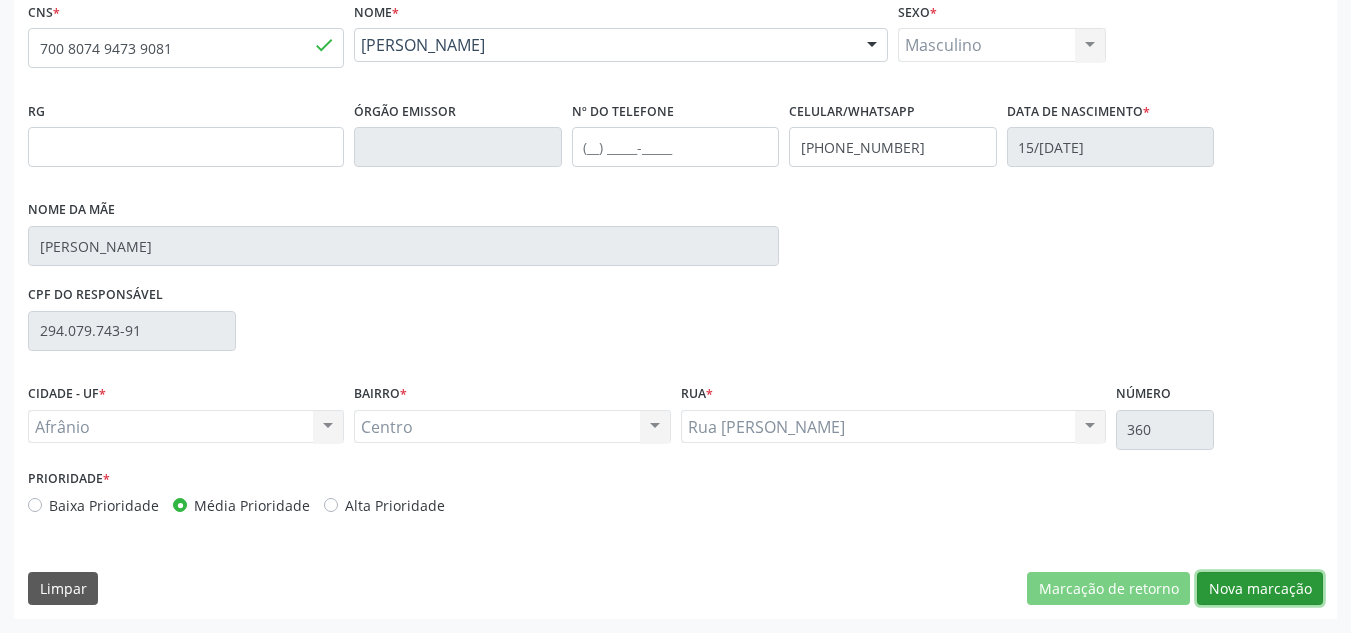 click on "Nova marcação" at bounding box center (1260, 589) 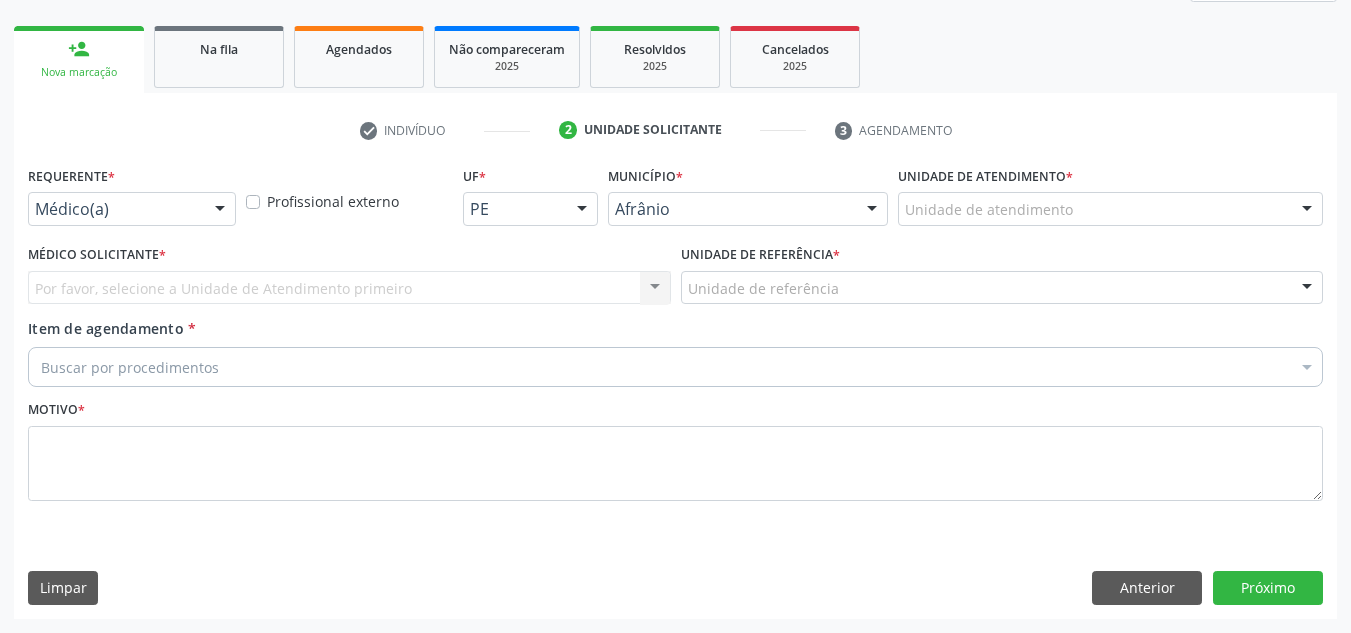 scroll, scrollTop: 273, scrollLeft: 0, axis: vertical 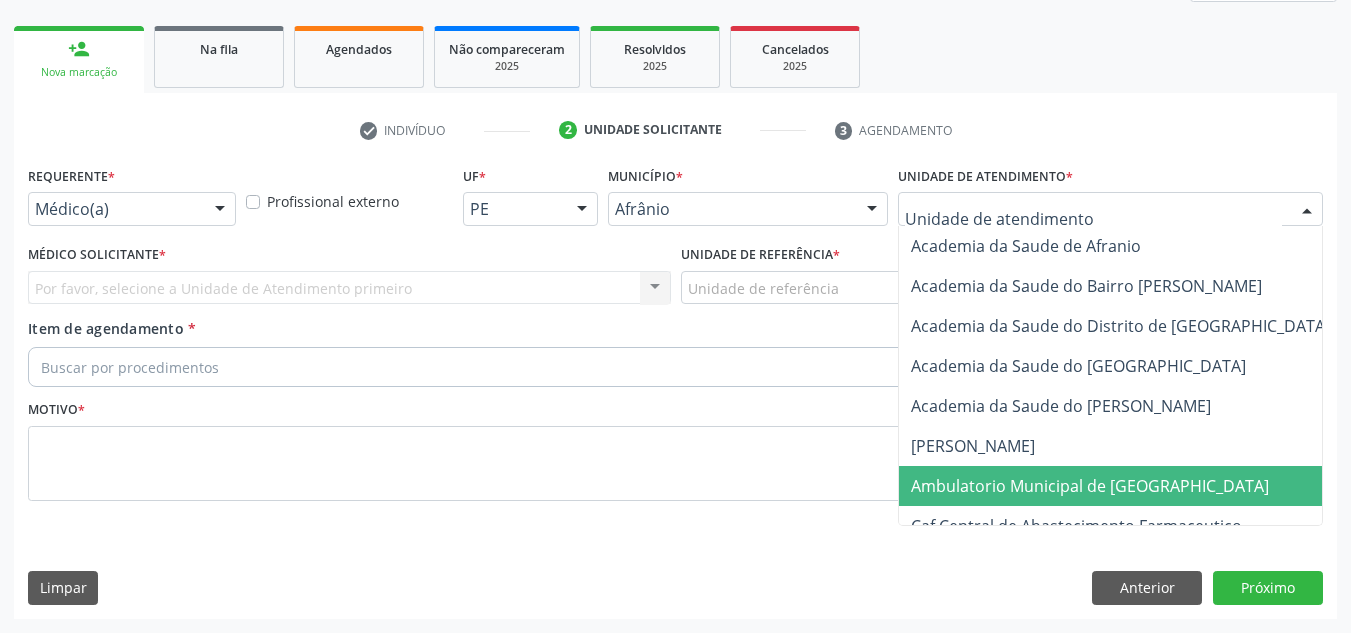 drag, startPoint x: 1126, startPoint y: 480, endPoint x: 1104, endPoint y: 473, distance: 23.086792 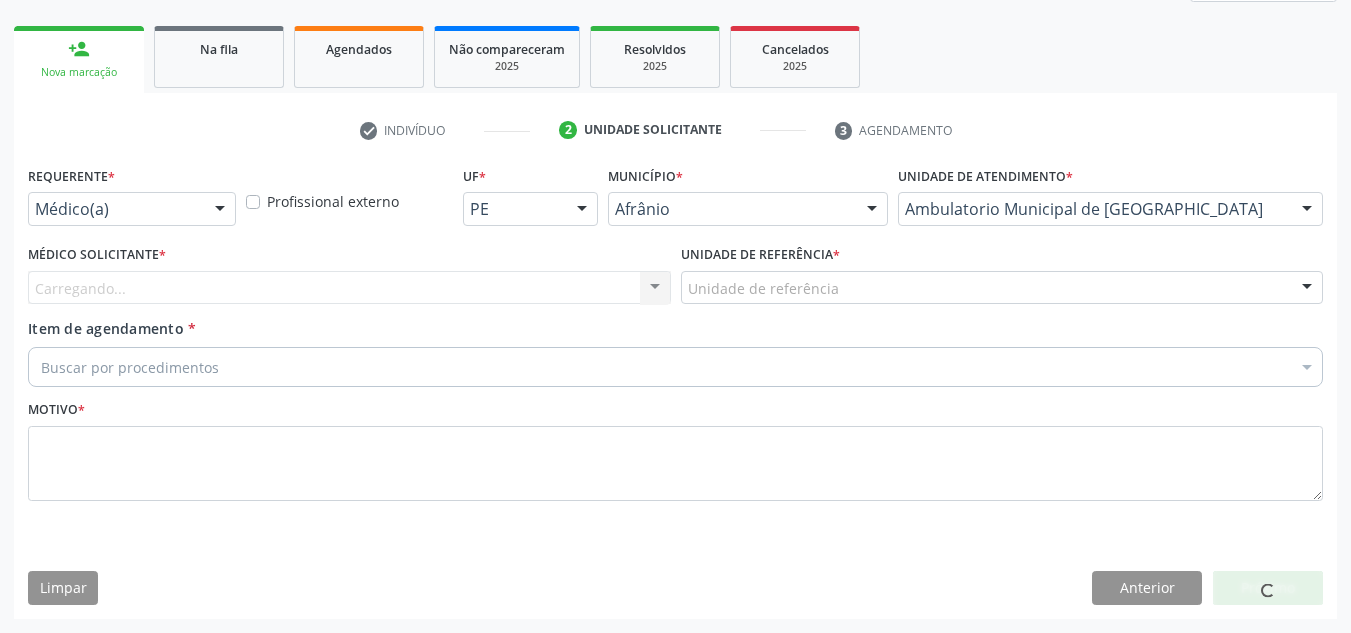 click on "Carregando...
Nenhum resultado encontrado para: "   "
Não há nenhuma opção para ser exibida." at bounding box center [349, 288] 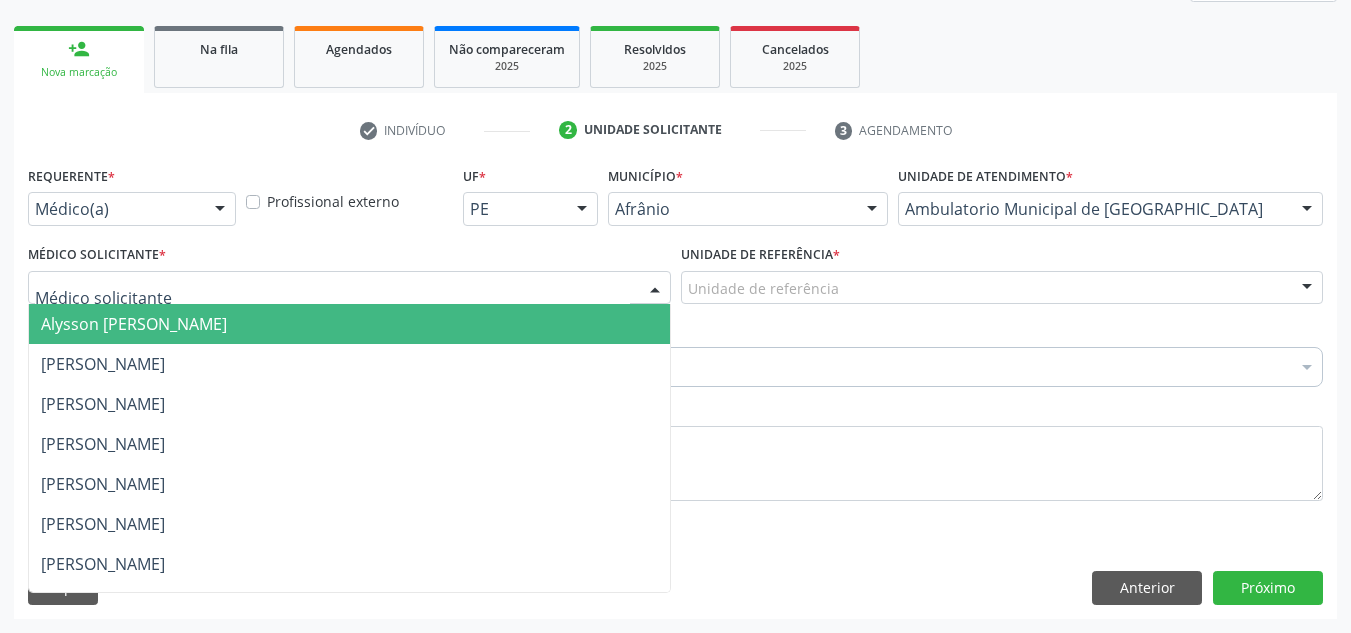 drag, startPoint x: 553, startPoint y: 296, endPoint x: 552, endPoint y: 306, distance: 10.049875 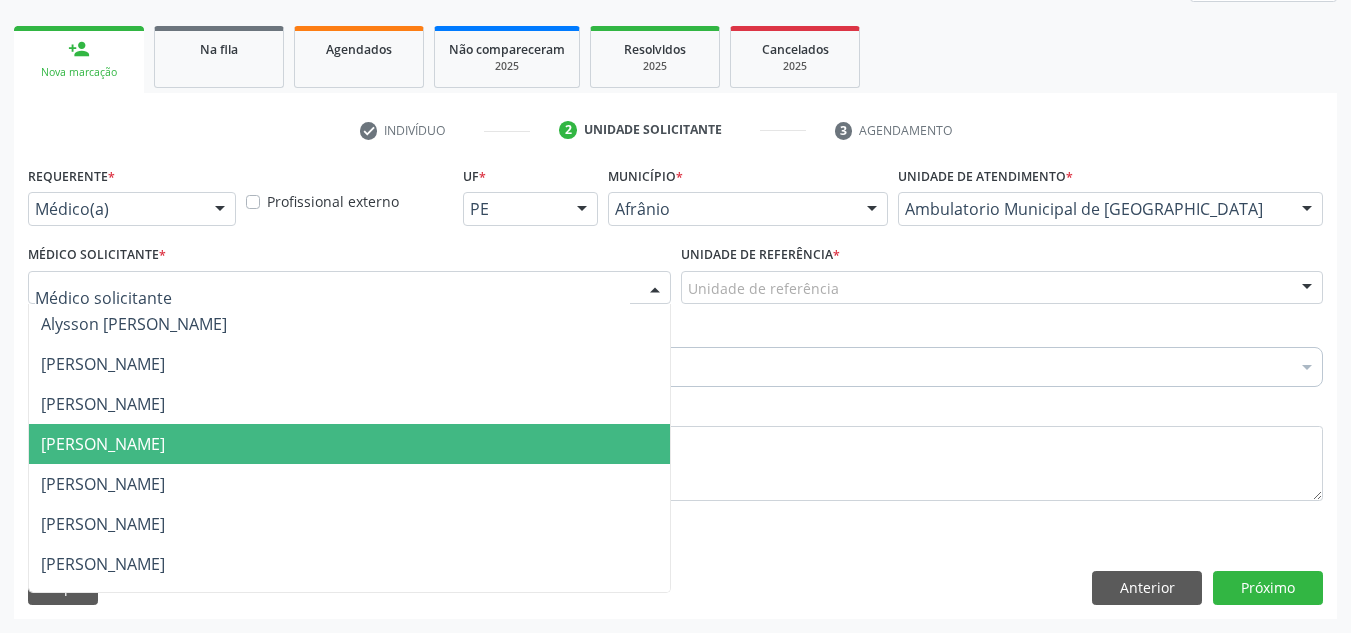 click on "[PERSON_NAME]" at bounding box center [349, 444] 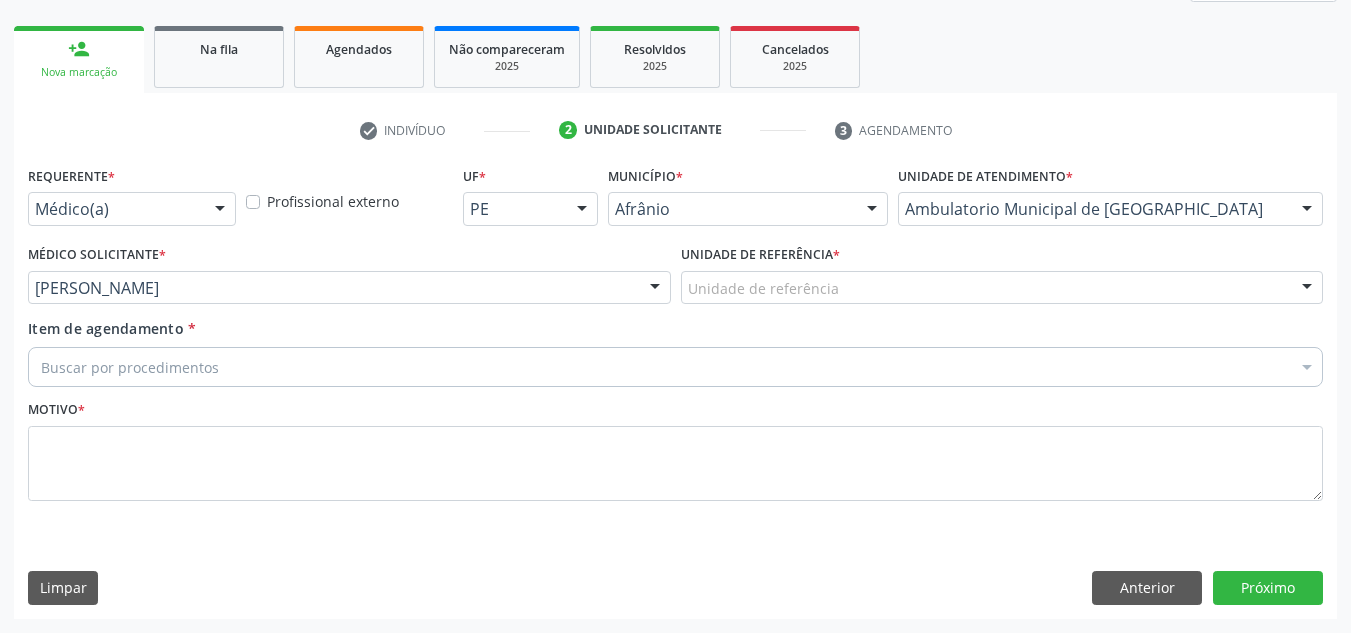 drag, startPoint x: 758, startPoint y: 255, endPoint x: 757, endPoint y: 272, distance: 17.029387 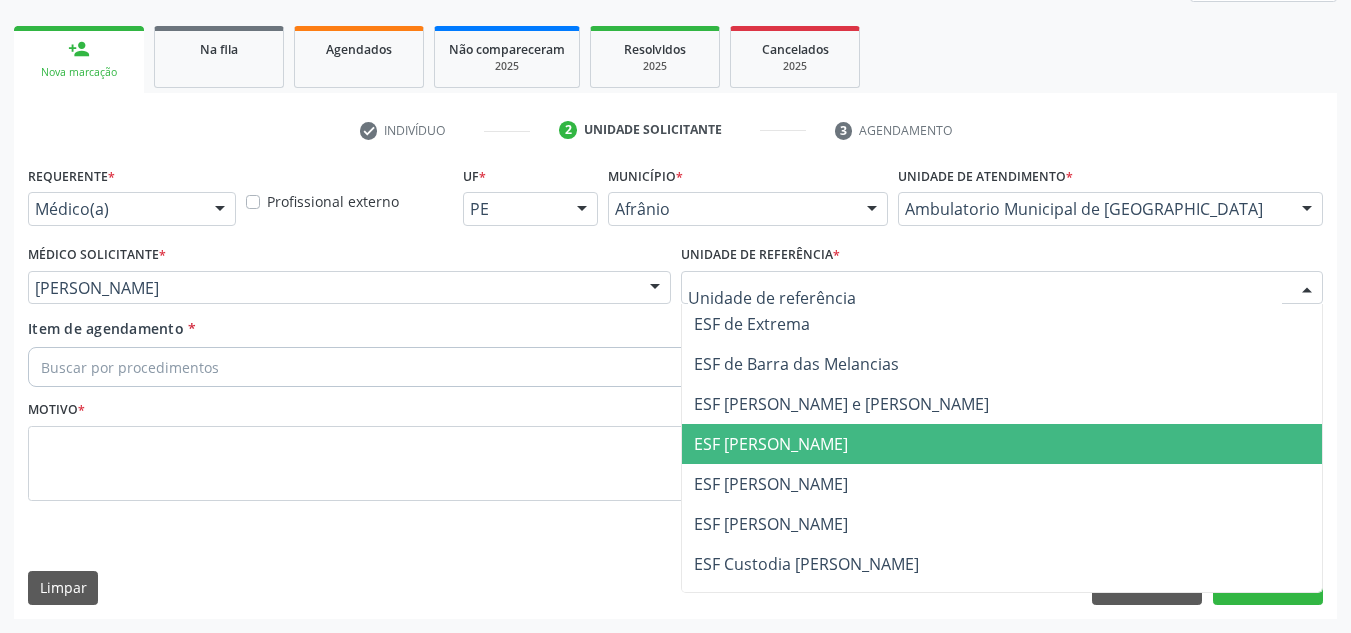 drag, startPoint x: 765, startPoint y: 444, endPoint x: 723, endPoint y: 422, distance: 47.41308 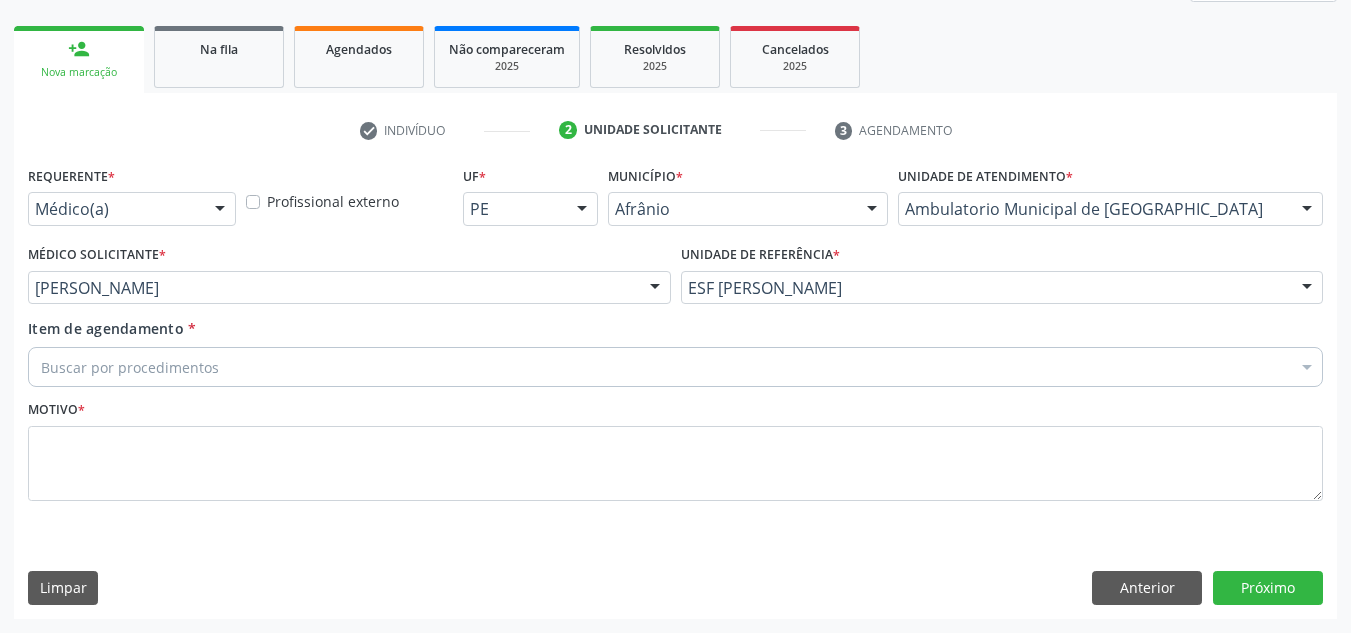click on "Buscar por procedimentos" at bounding box center [675, 367] 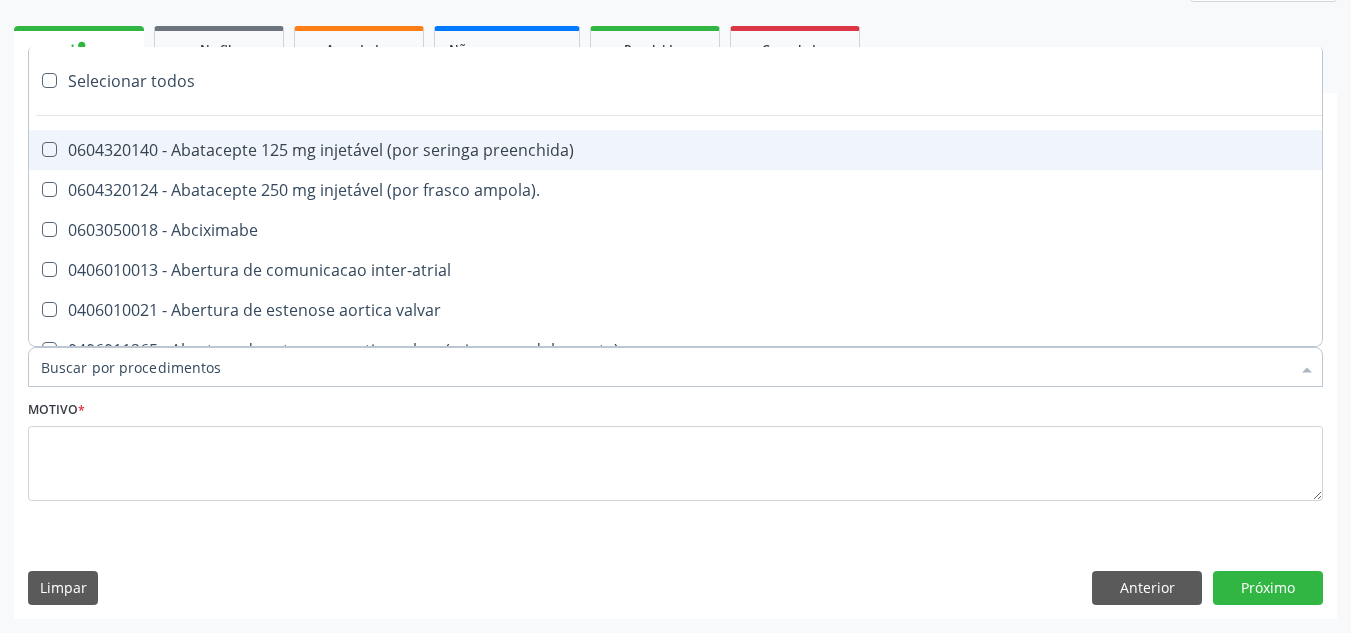 paste on "NEUROPEDIATRA" 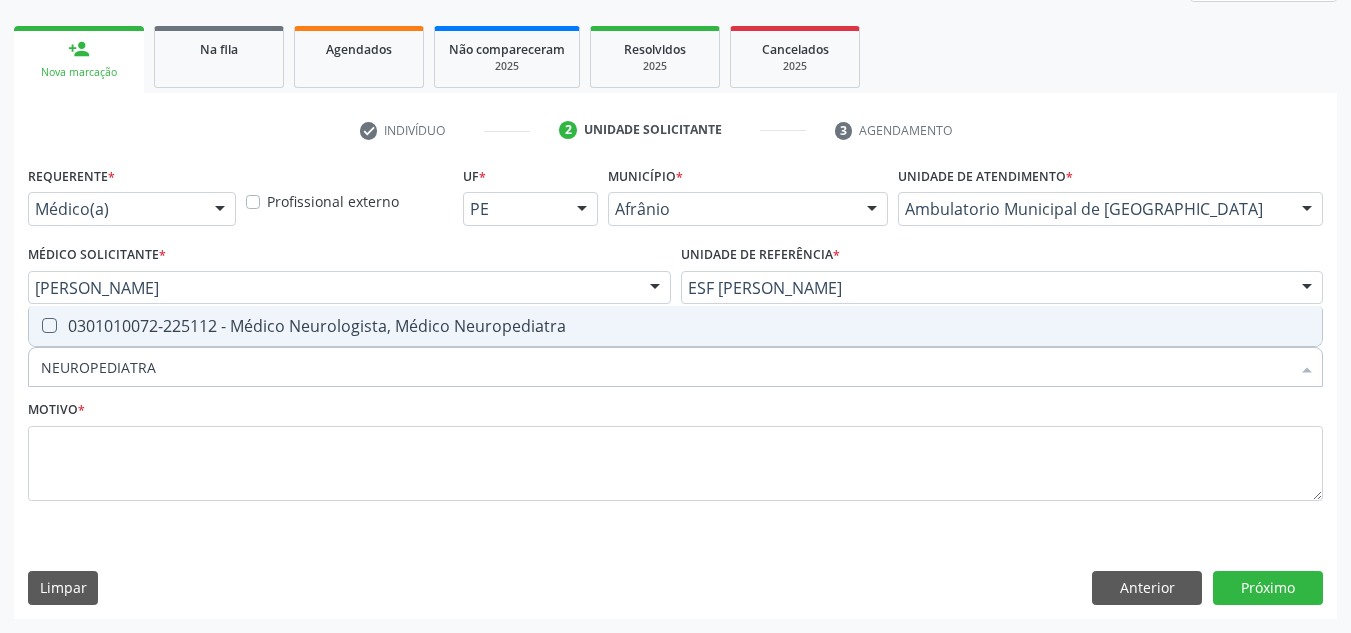 click on "0301010072-225112 - Médico Neurologista, Médico Neuropediatra" at bounding box center [675, 326] 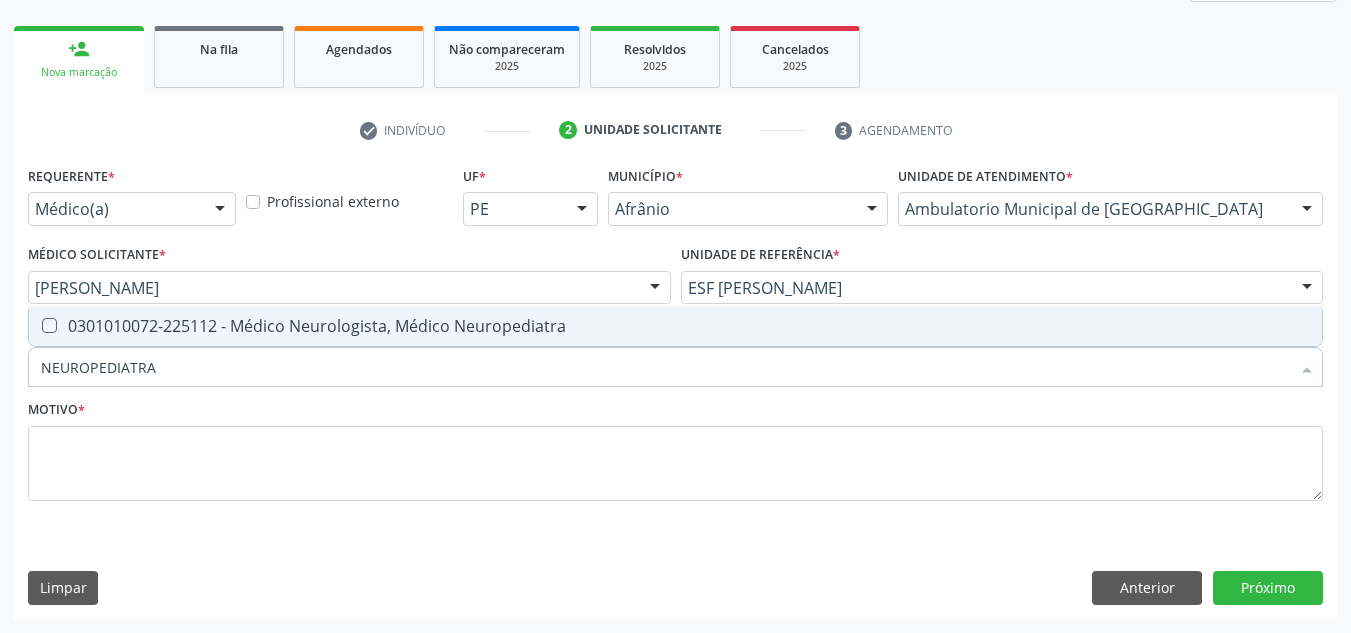 checkbox on "true" 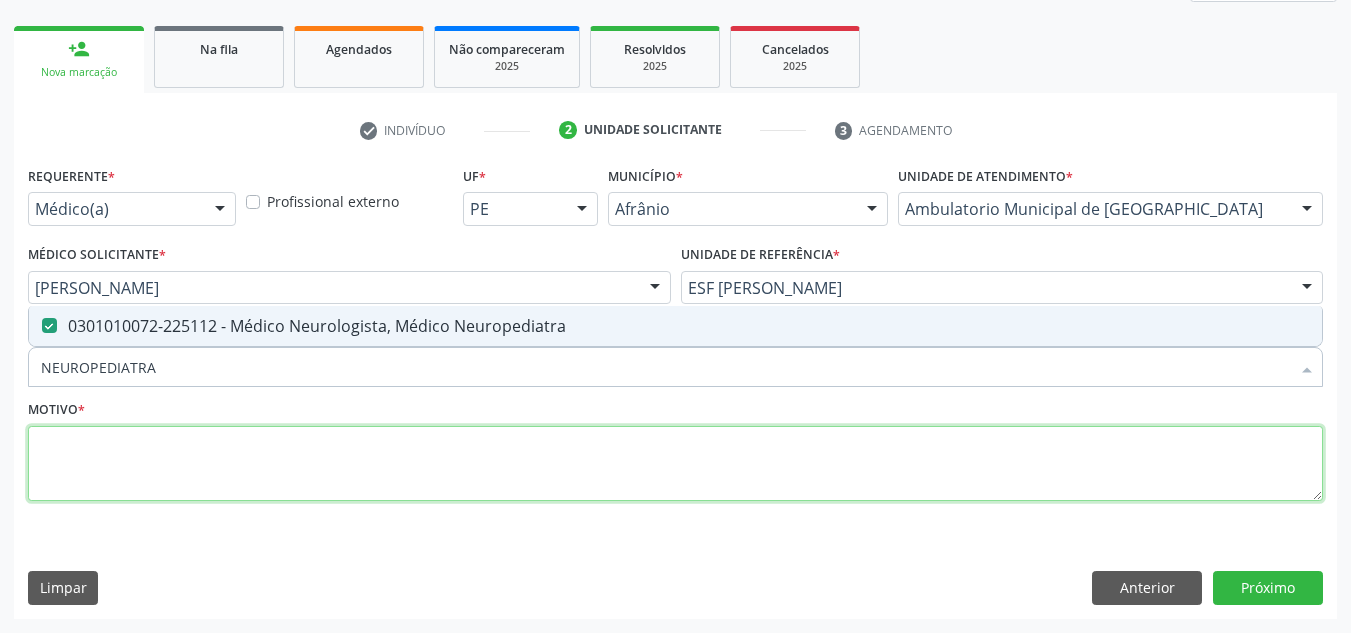 drag, startPoint x: 638, startPoint y: 449, endPoint x: 657, endPoint y: 453, distance: 19.416489 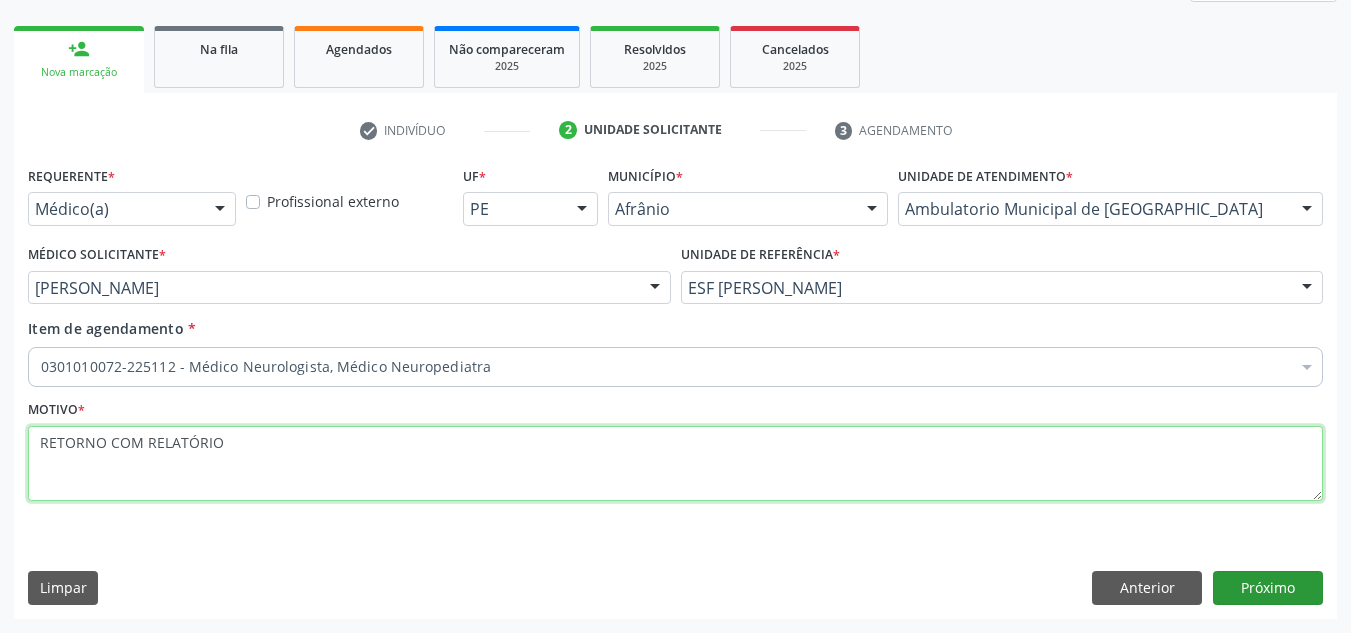 type on "RETORNO COM RELATÓRIO" 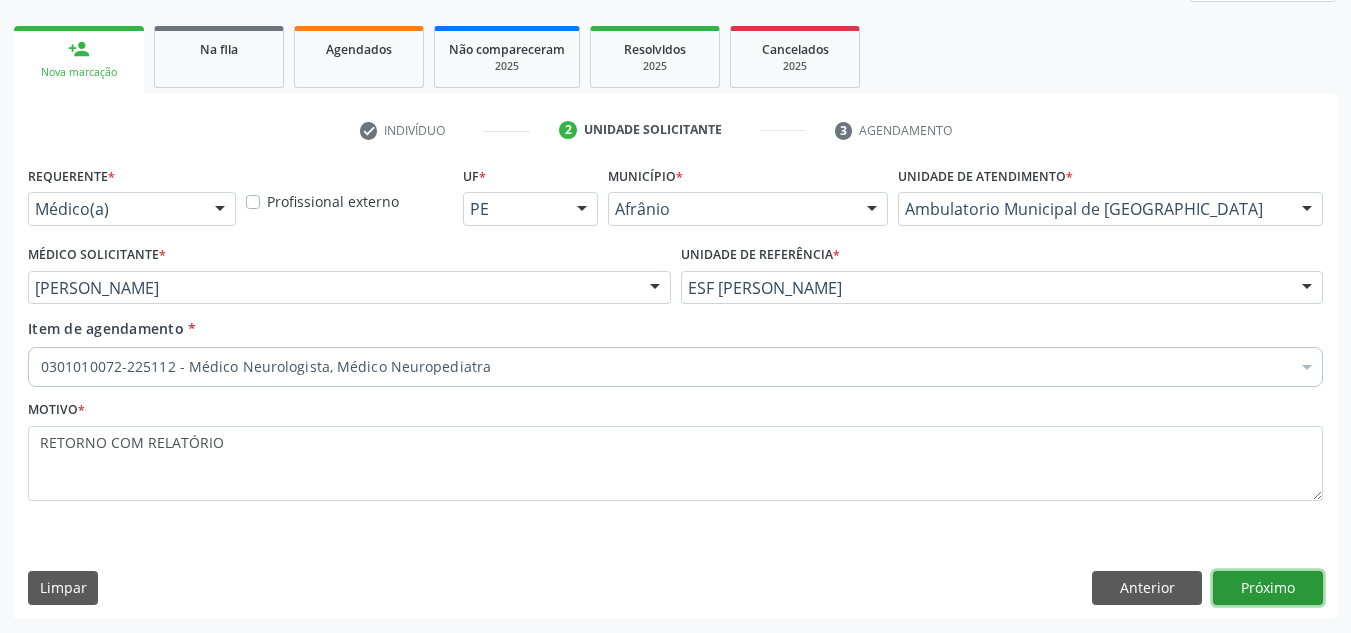 click on "Próximo" at bounding box center [1268, 588] 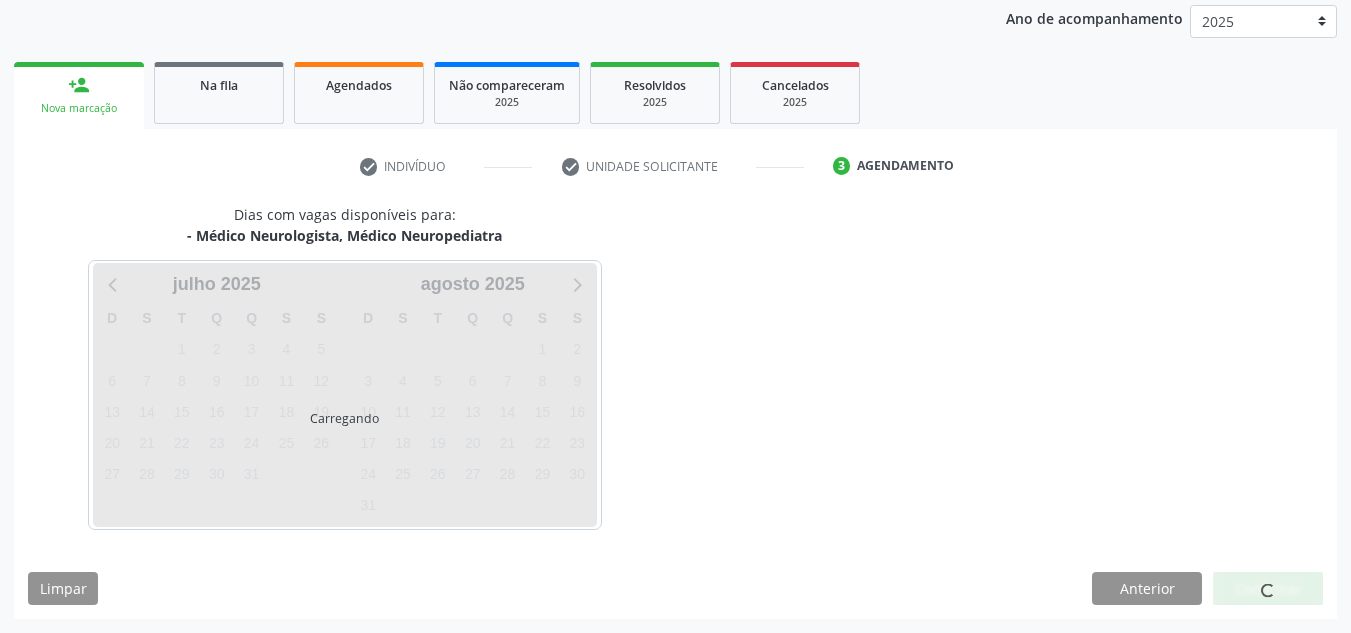 scroll, scrollTop: 237, scrollLeft: 0, axis: vertical 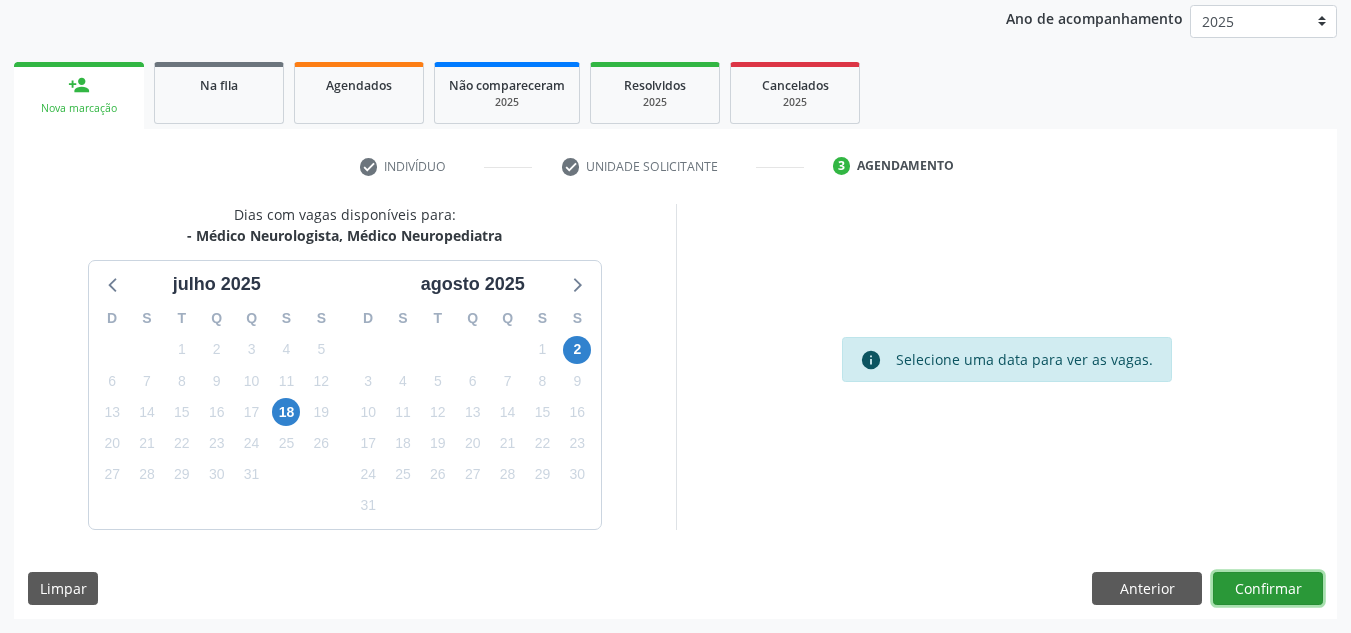 click on "Confirmar" at bounding box center [1268, 589] 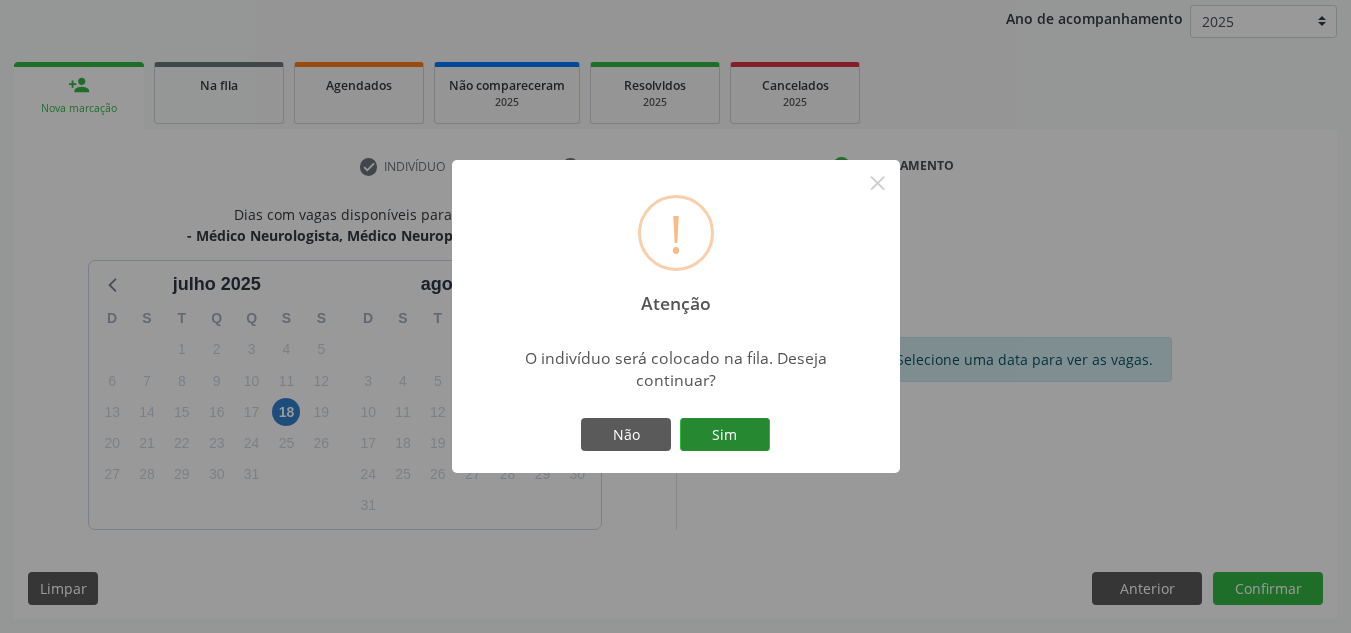 click on "Sim" at bounding box center [725, 435] 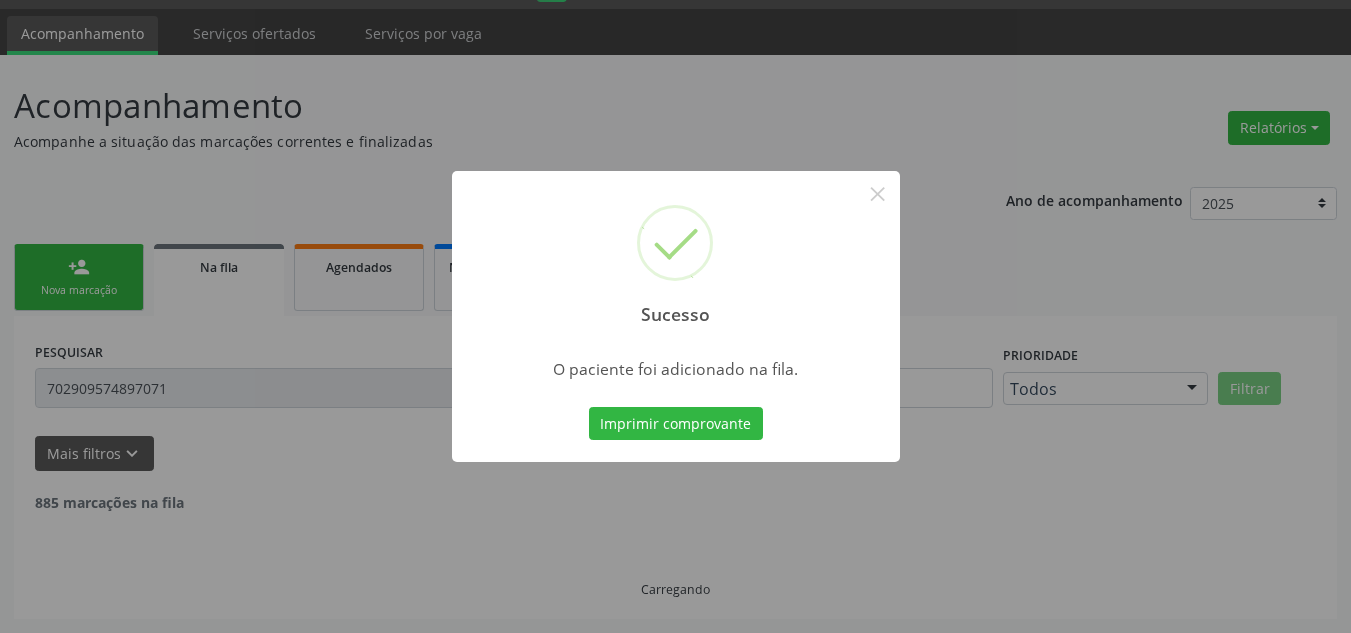 scroll, scrollTop: 34, scrollLeft: 0, axis: vertical 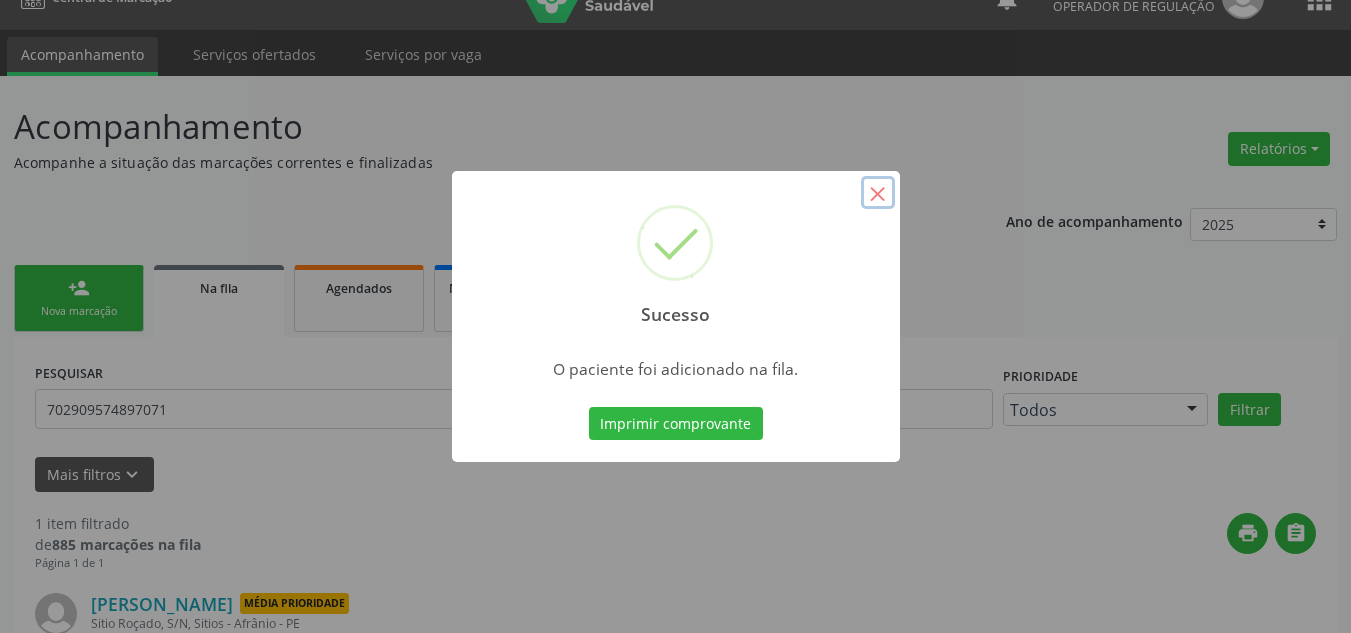 click on "×" at bounding box center [878, 193] 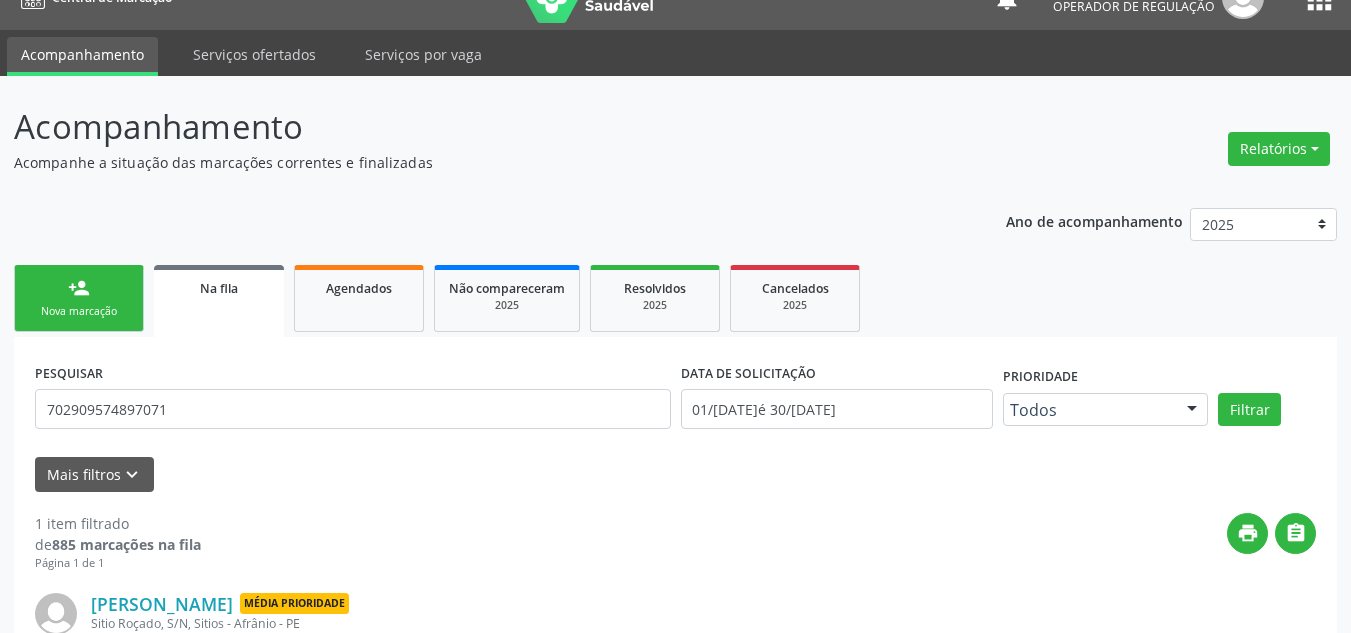 click on "person_add" at bounding box center [79, 288] 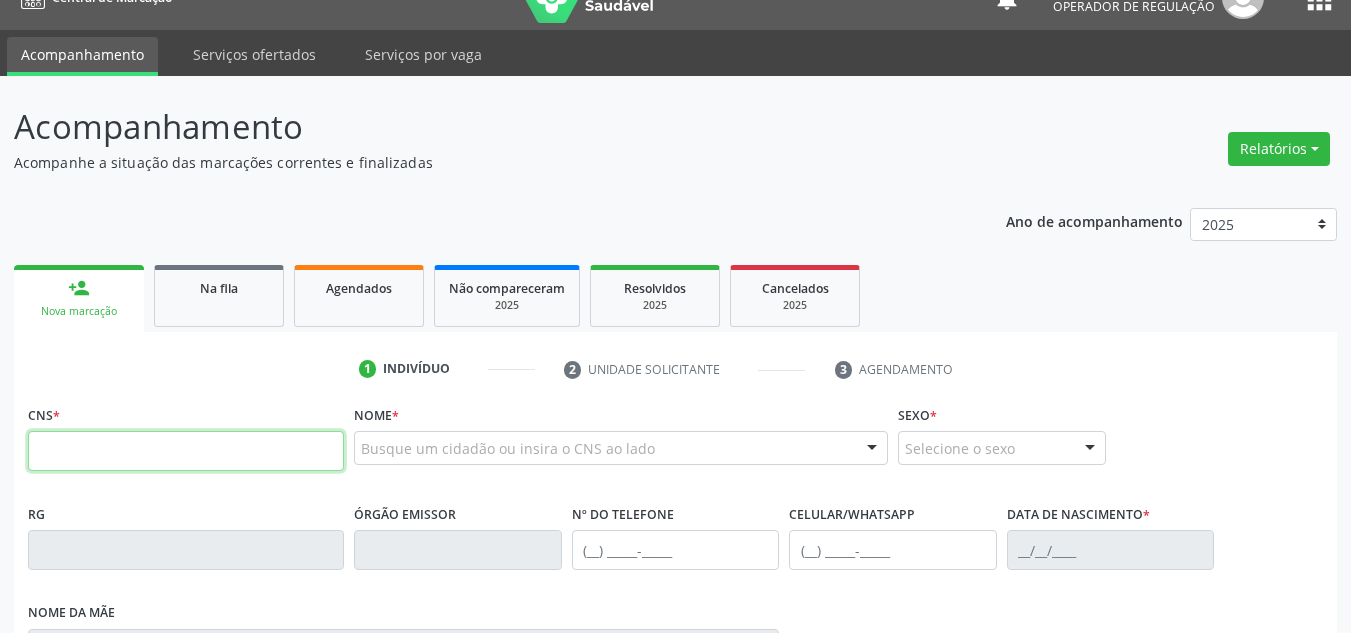 drag, startPoint x: 108, startPoint y: 444, endPoint x: 1014, endPoint y: 468, distance: 906.3178 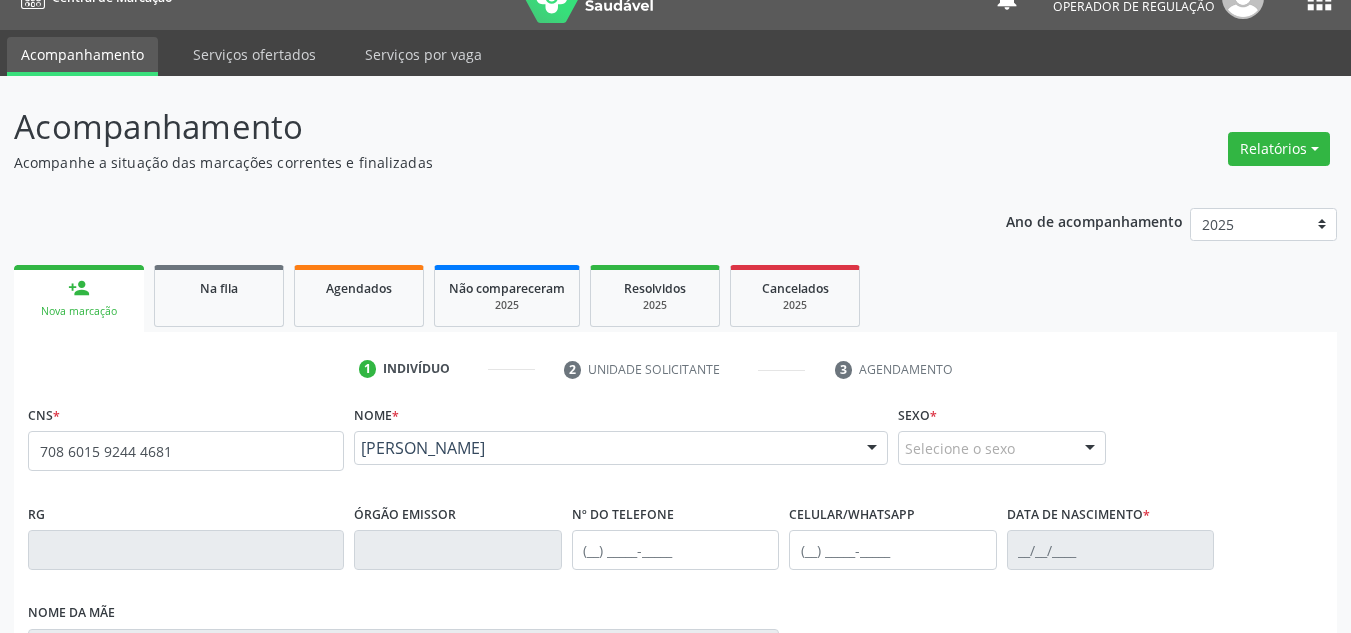 type on "708 6015 9244 4681" 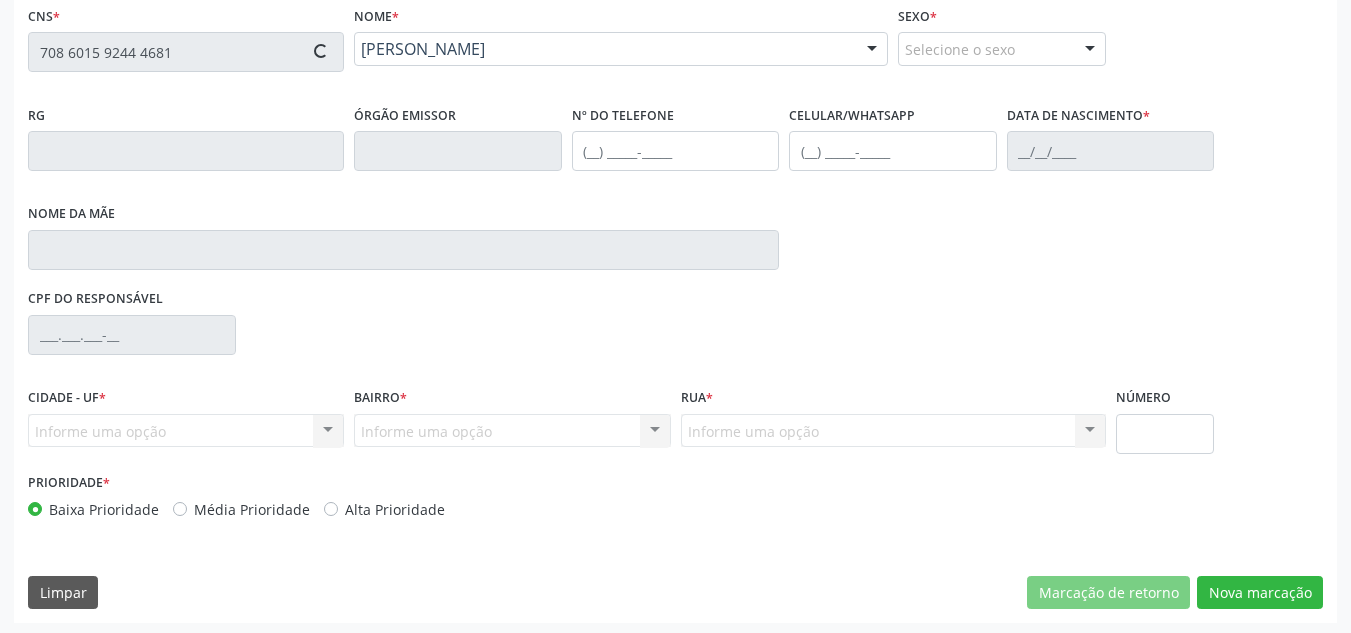 scroll, scrollTop: 437, scrollLeft: 0, axis: vertical 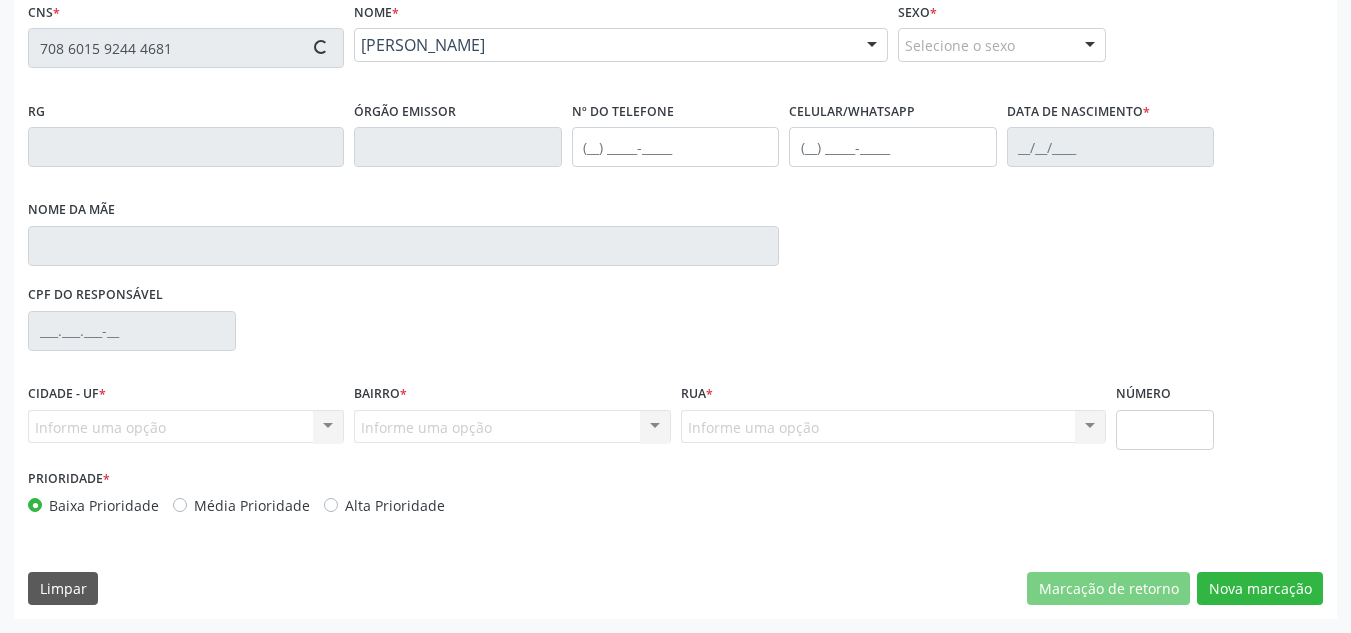type on "(87) 98879-0876" 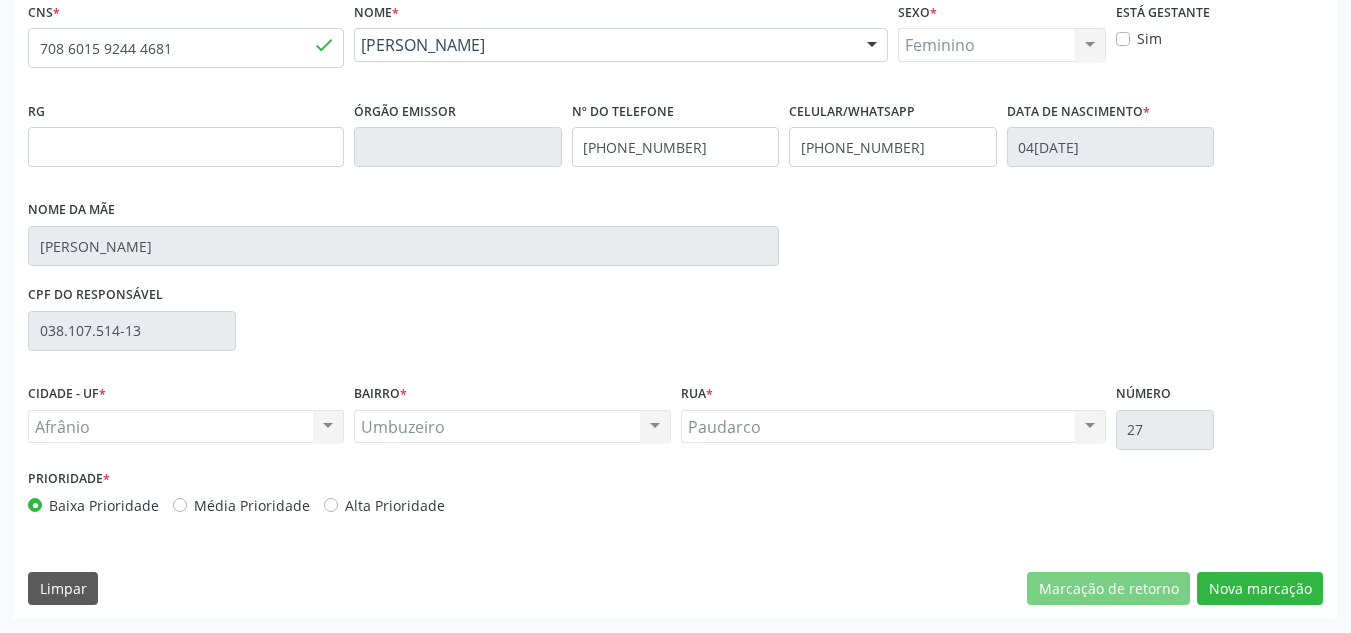 drag, startPoint x: 253, startPoint y: 511, endPoint x: 54, endPoint y: 485, distance: 200.6913 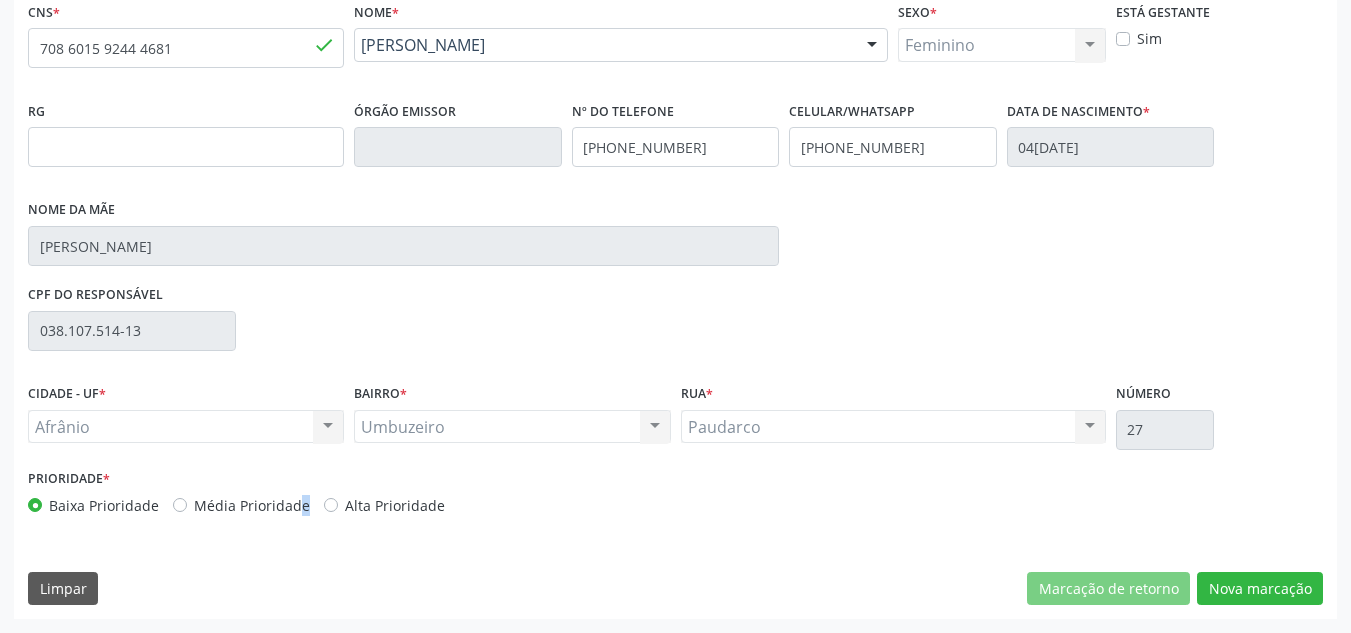 click on "Média Prioridade" at bounding box center [252, 505] 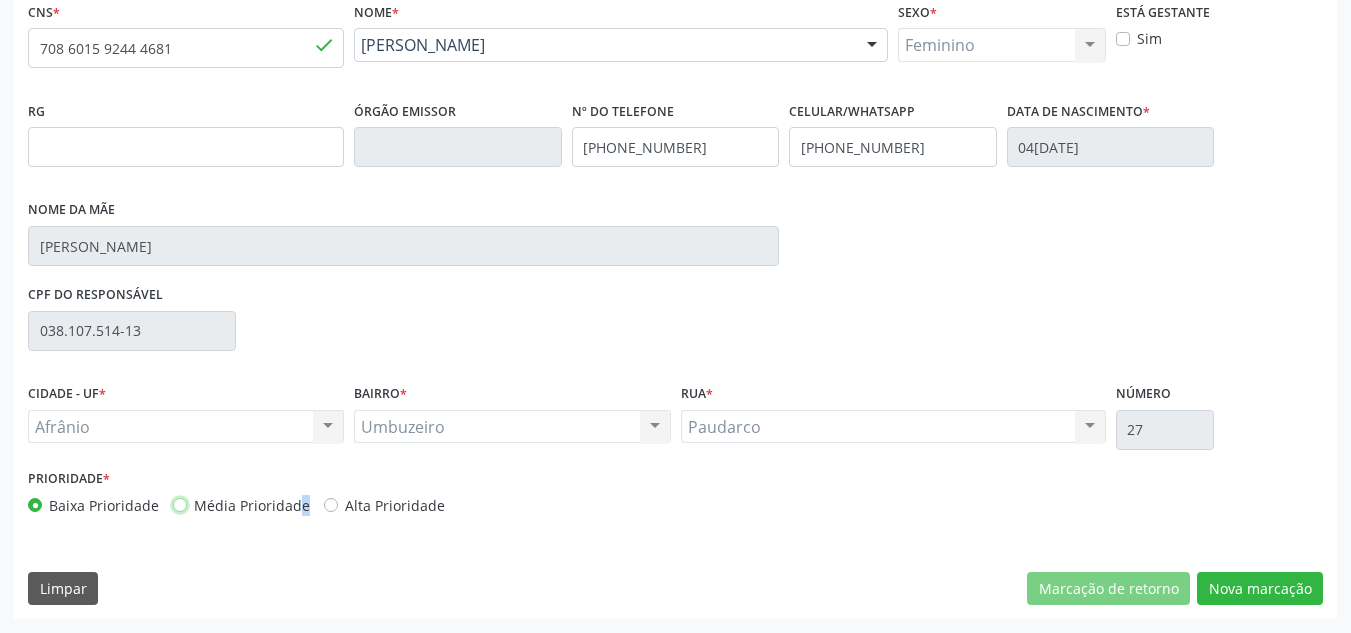 click on "Média Prioridade" at bounding box center [180, 504] 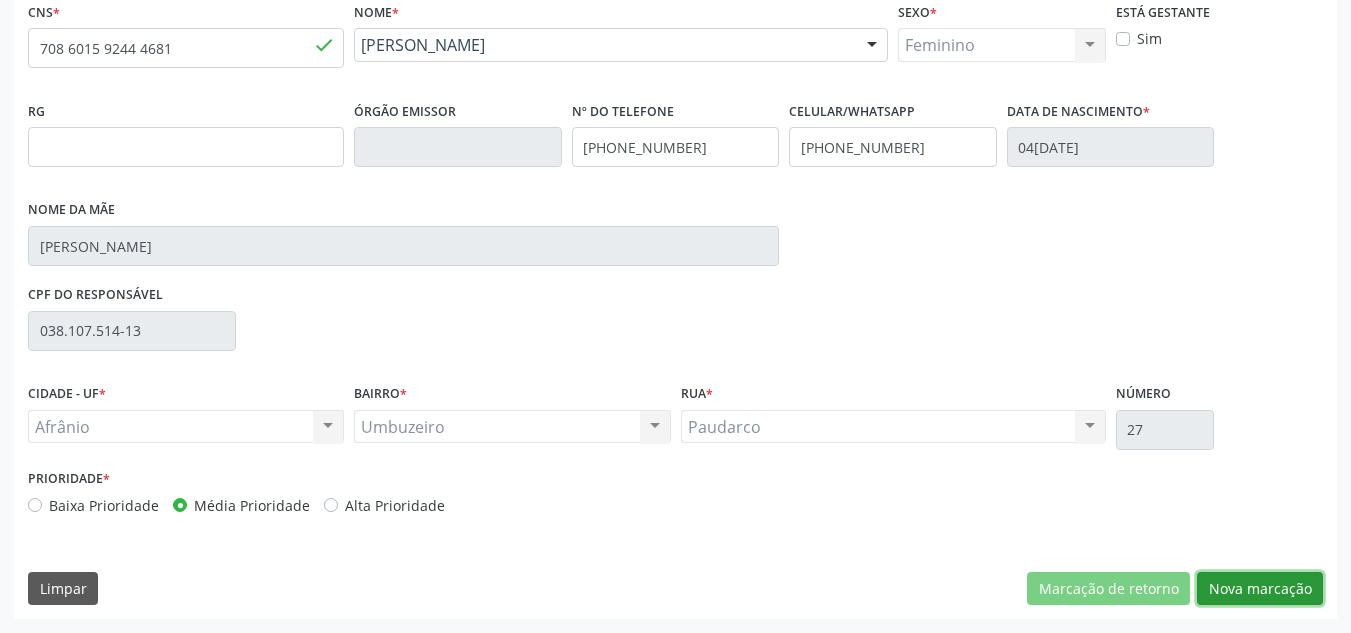 click on "Nova marcação" at bounding box center (1260, 589) 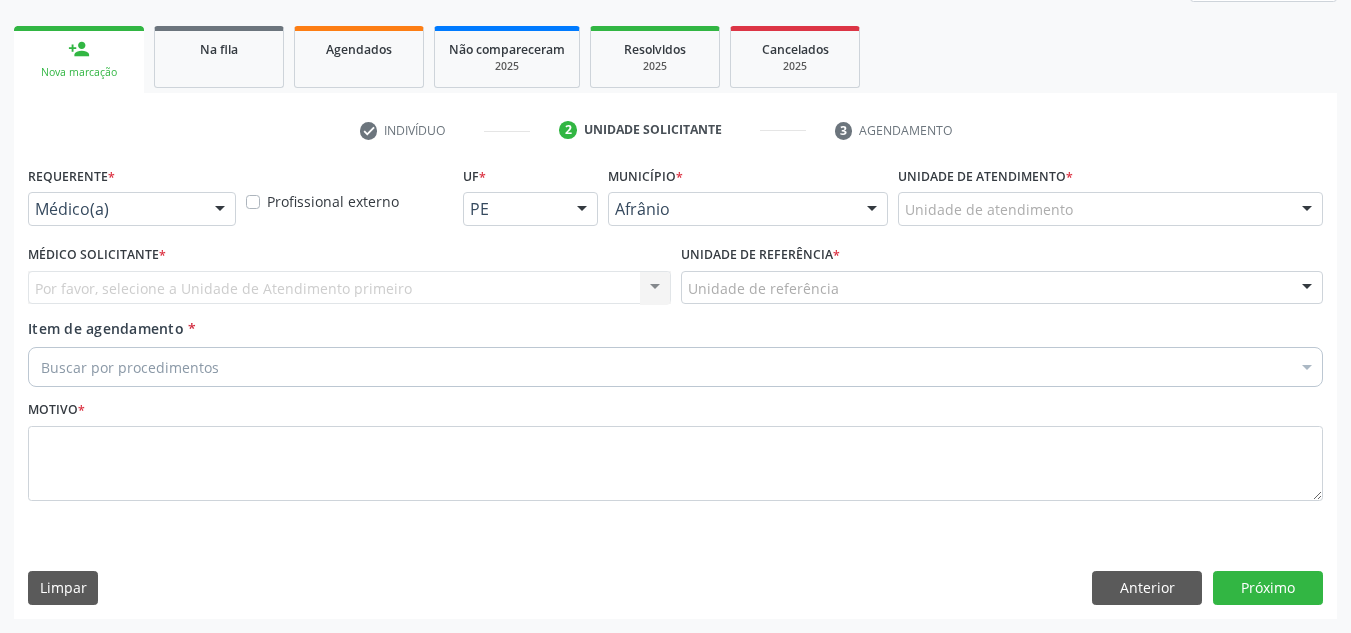 scroll, scrollTop: 273, scrollLeft: 0, axis: vertical 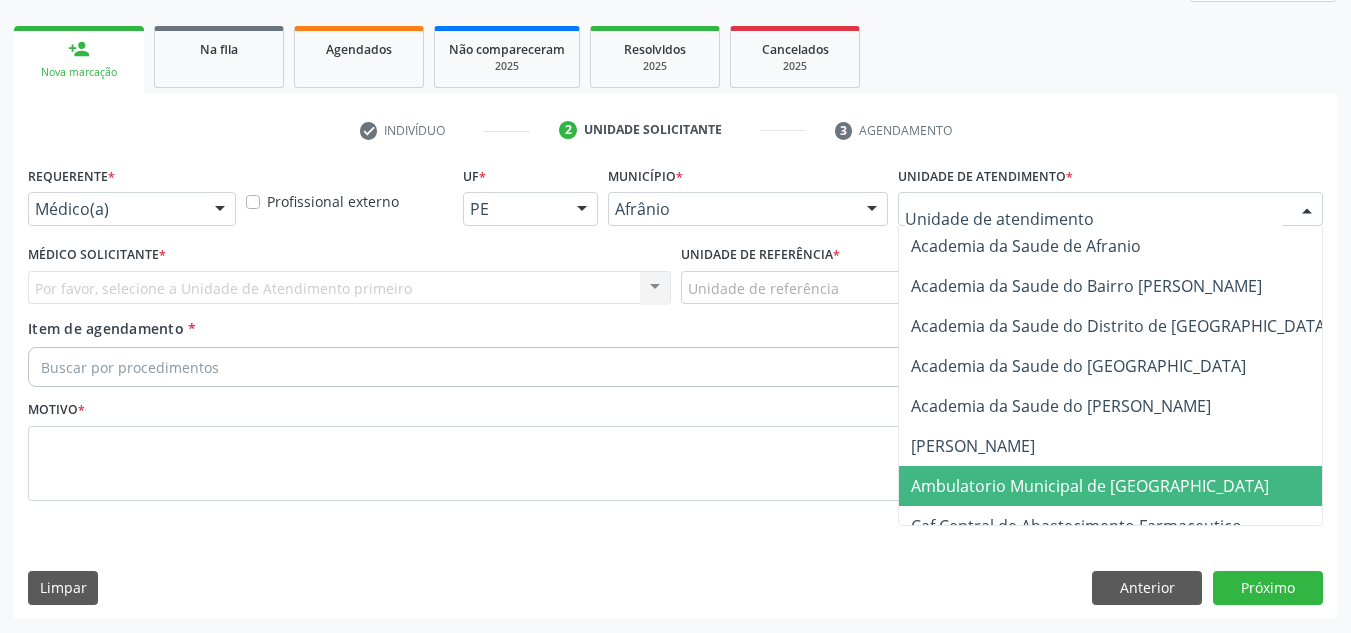 click on "Ambulatorio Municipal de [GEOGRAPHIC_DATA]" at bounding box center (1090, 486) 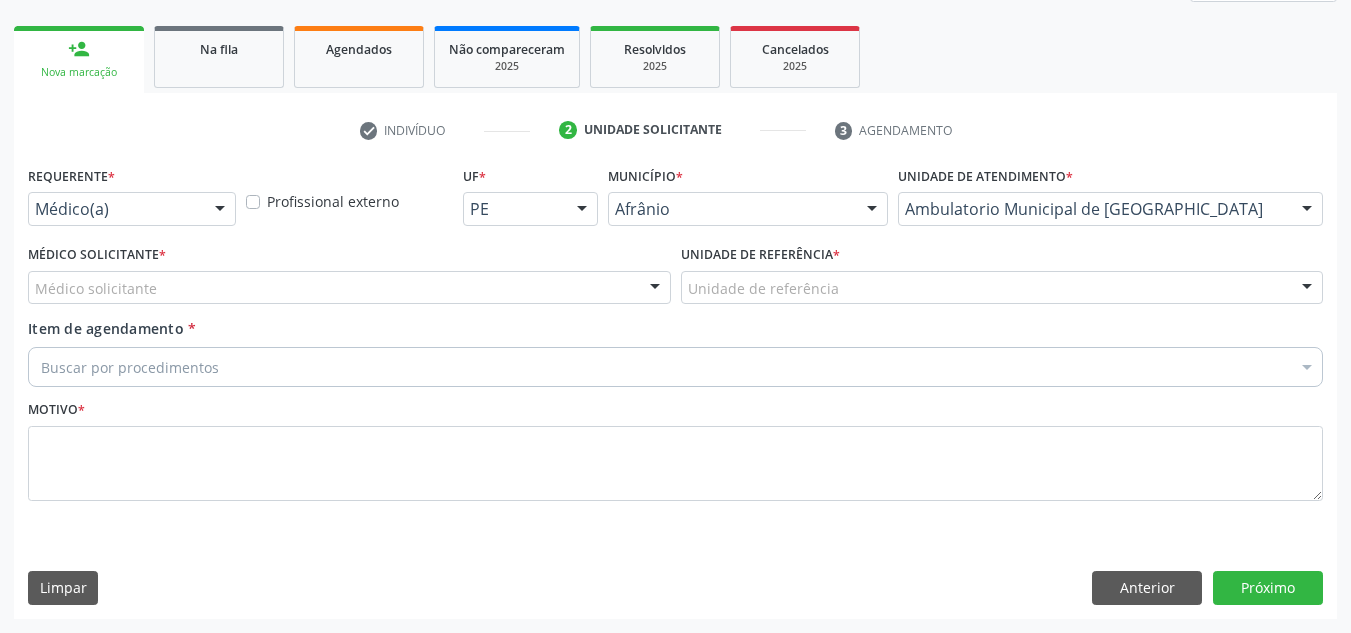 click on "Médico solicitante" at bounding box center [349, 288] 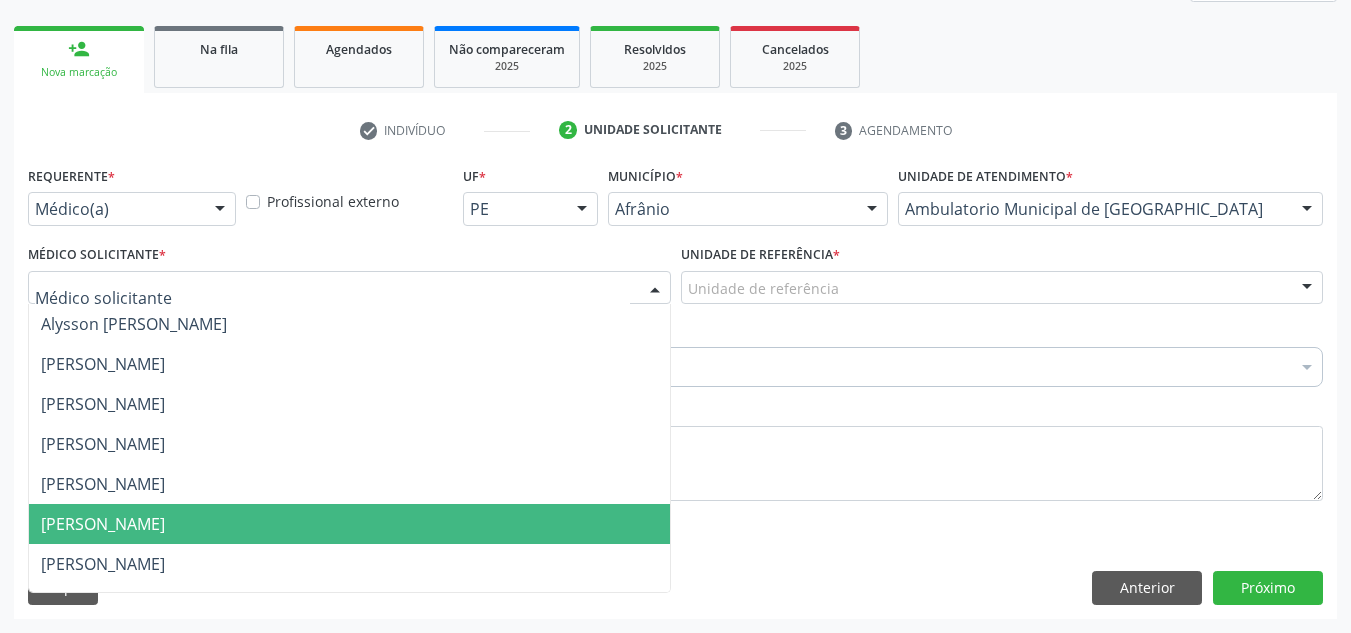 click on "[PERSON_NAME]" at bounding box center (349, 524) 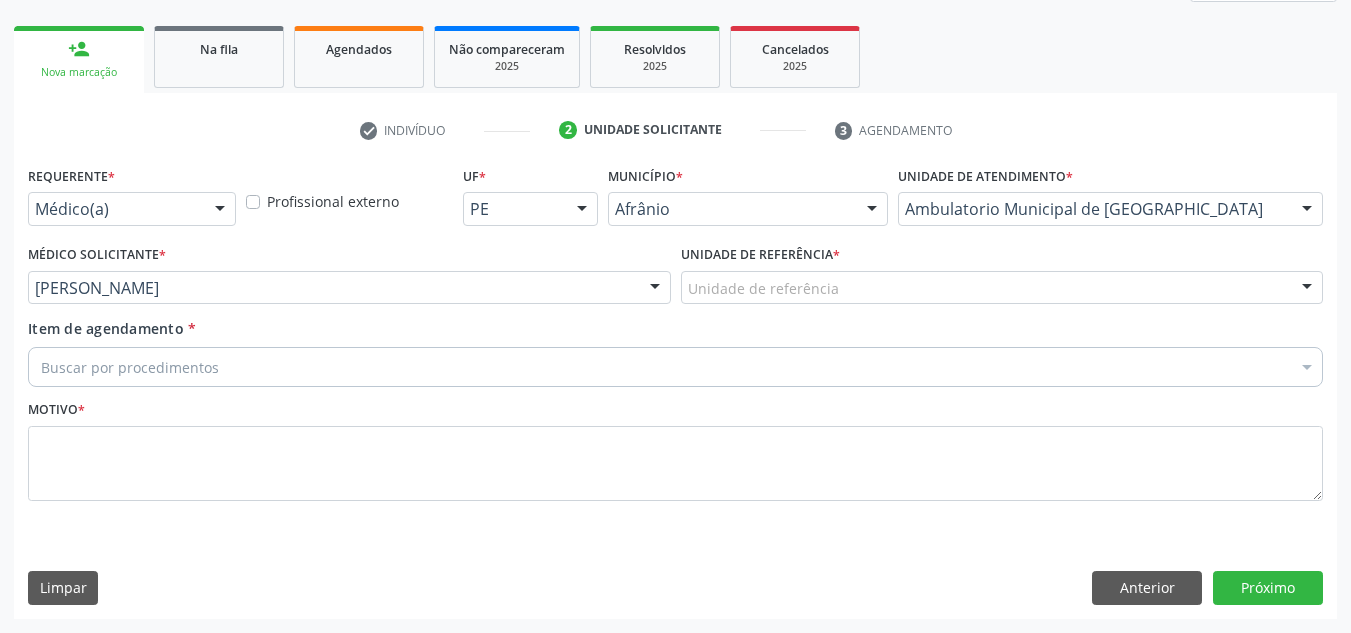 click on "Unidade de referência" at bounding box center [1002, 288] 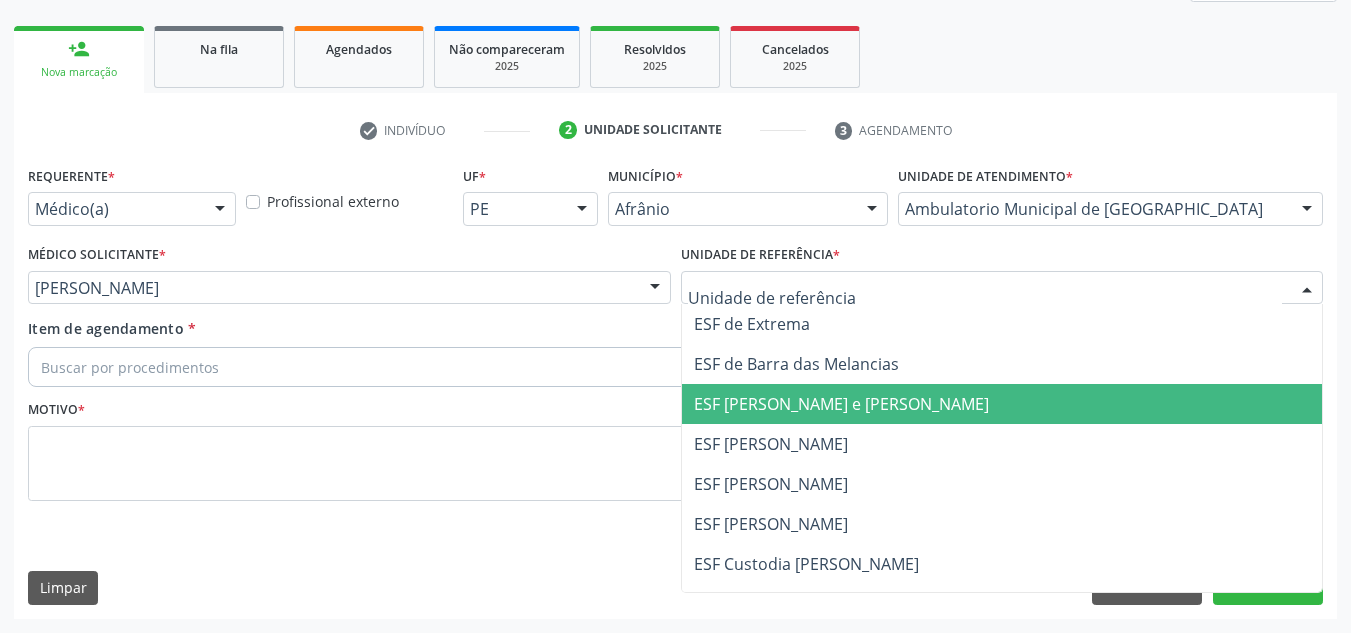 drag, startPoint x: 845, startPoint y: 421, endPoint x: 678, endPoint y: 400, distance: 168.31519 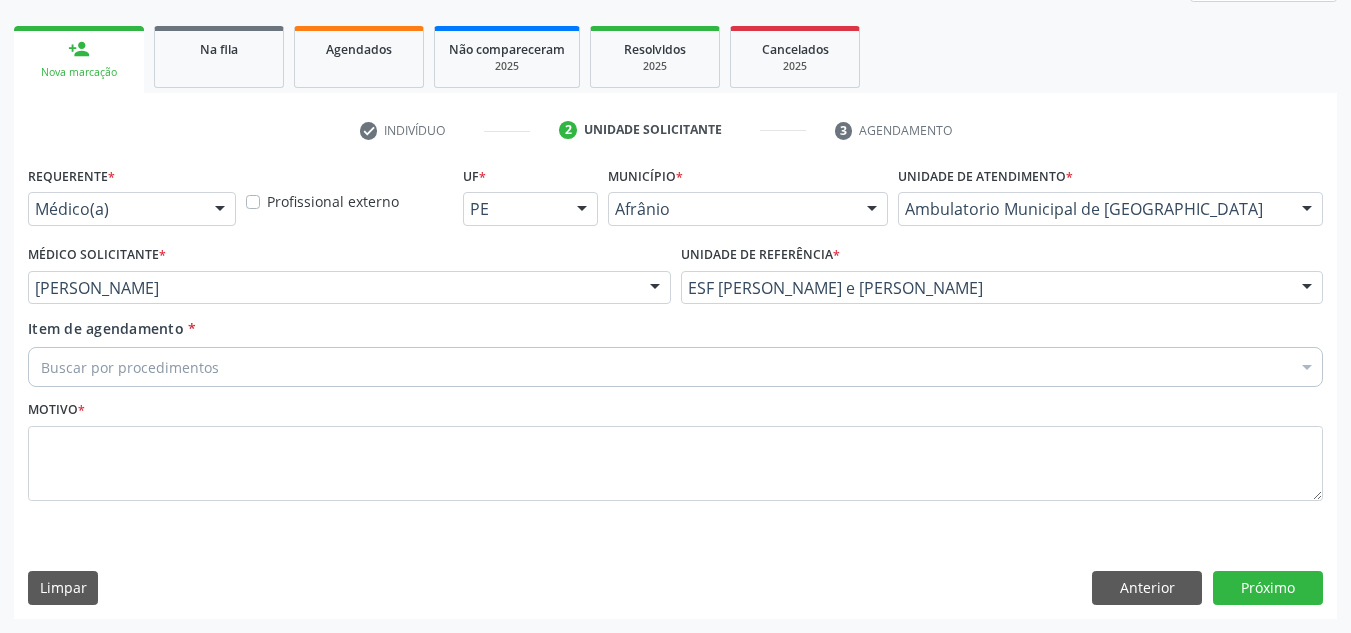 click on "Buscar por procedimentos" at bounding box center (675, 367) 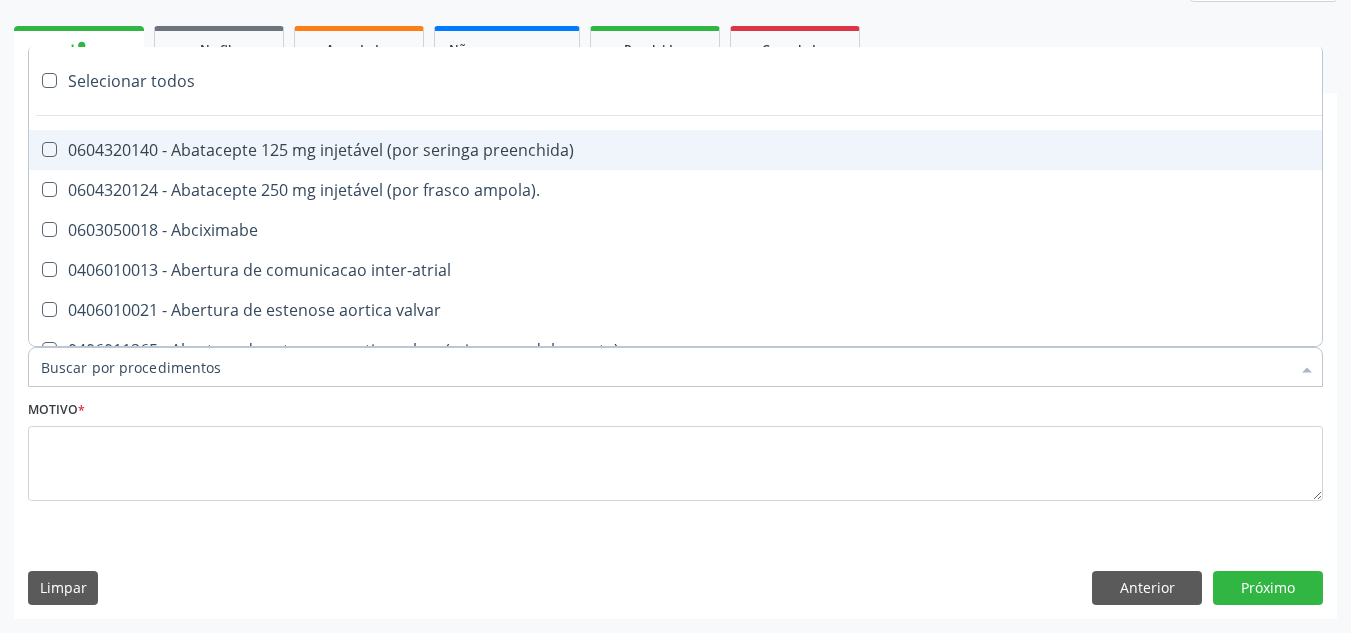 paste on "NEUROPEDIATRA" 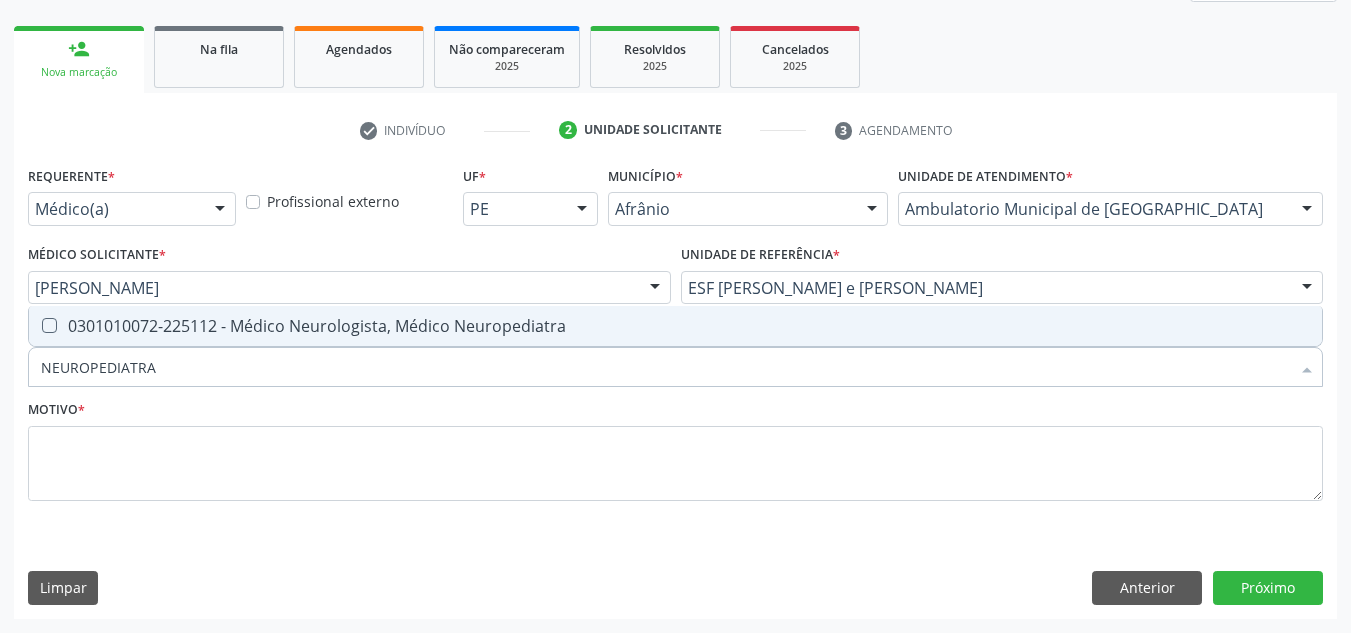 click on "0301010072-225112 - Médico Neurologista, Médico Neuropediatra" at bounding box center (675, 326) 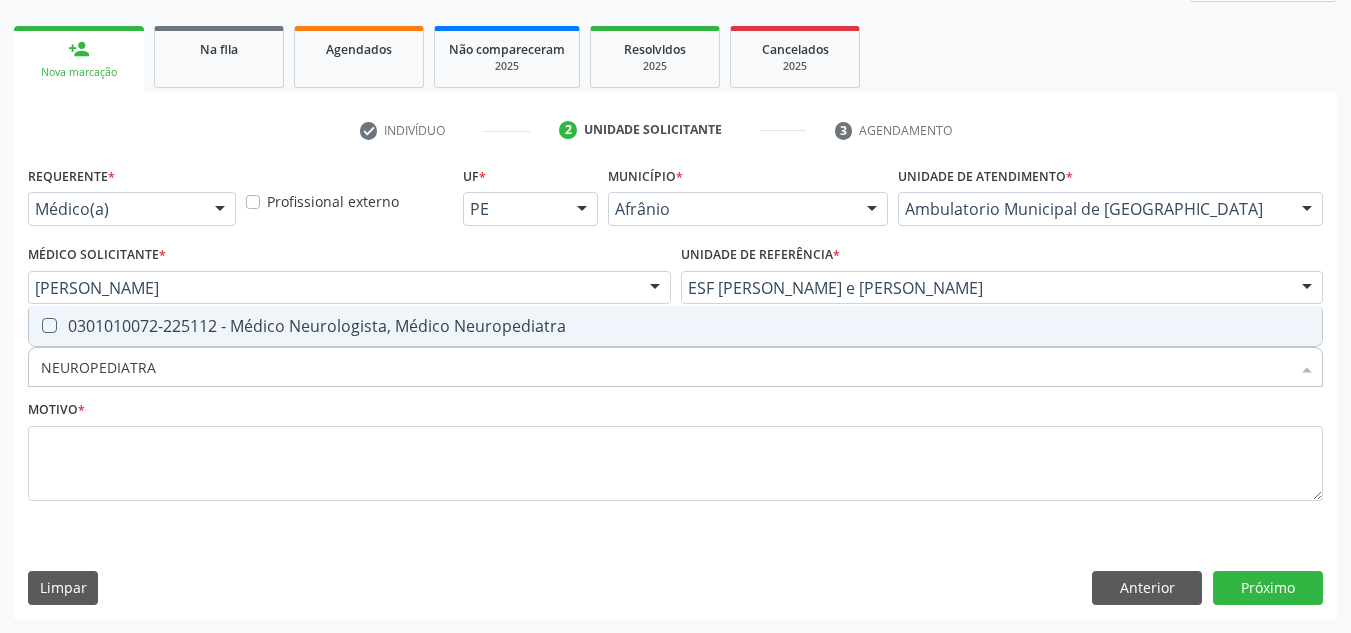 checkbox on "true" 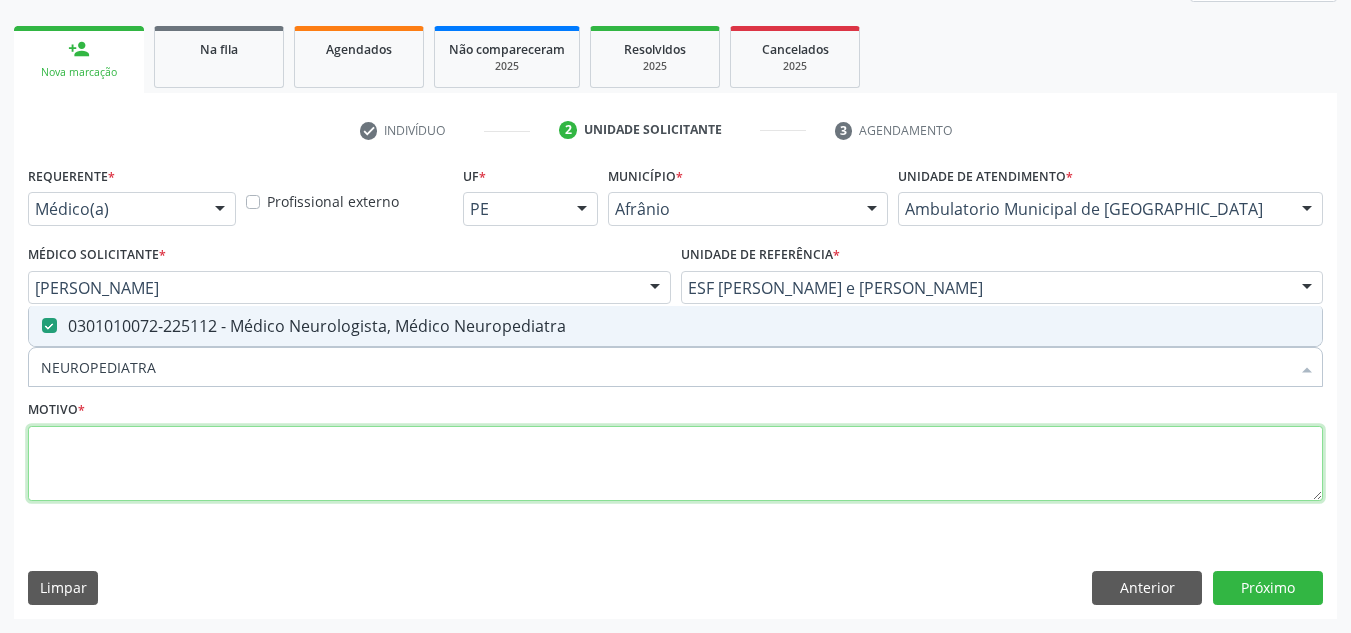 drag, startPoint x: 622, startPoint y: 446, endPoint x: 438, endPoint y: 502, distance: 192.33304 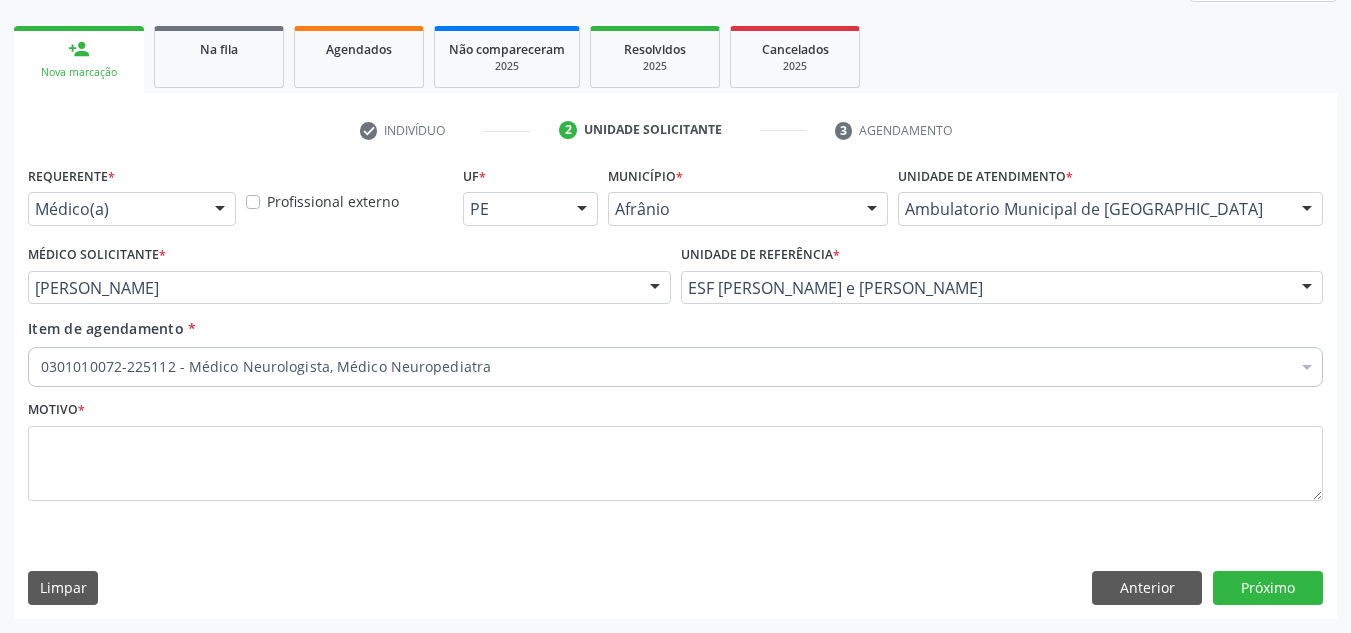 drag, startPoint x: 438, startPoint y: 502, endPoint x: 239, endPoint y: 450, distance: 205.6818 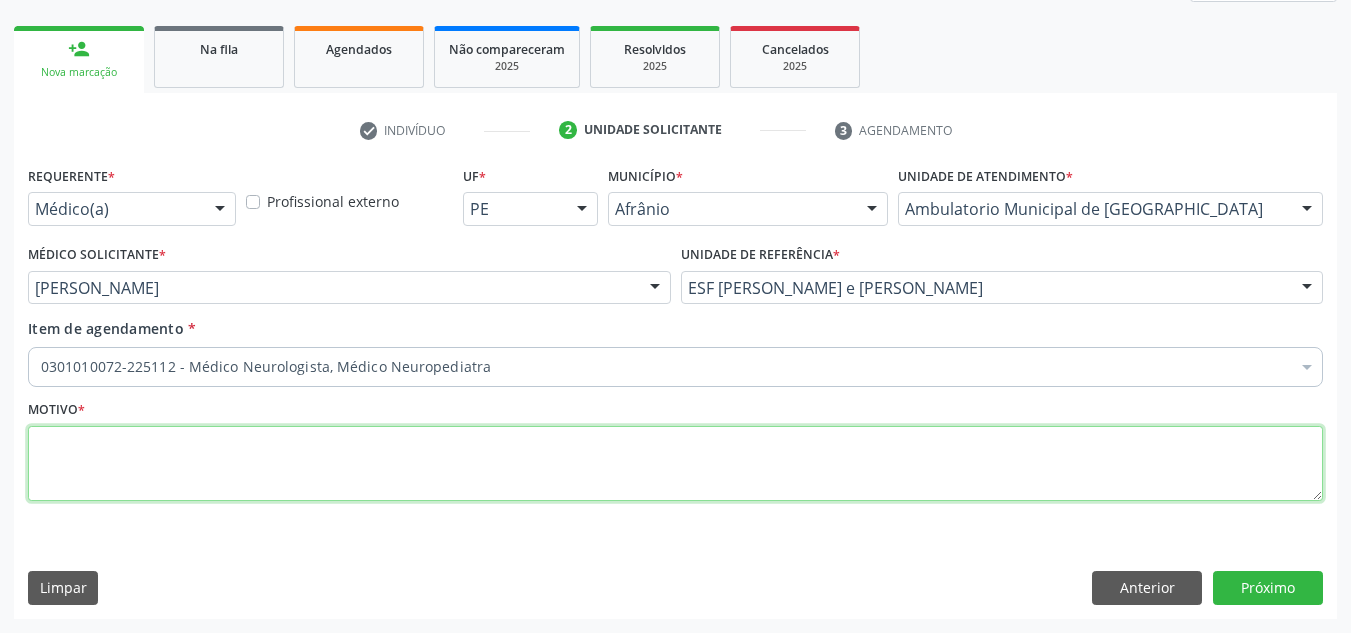 click at bounding box center [675, 464] 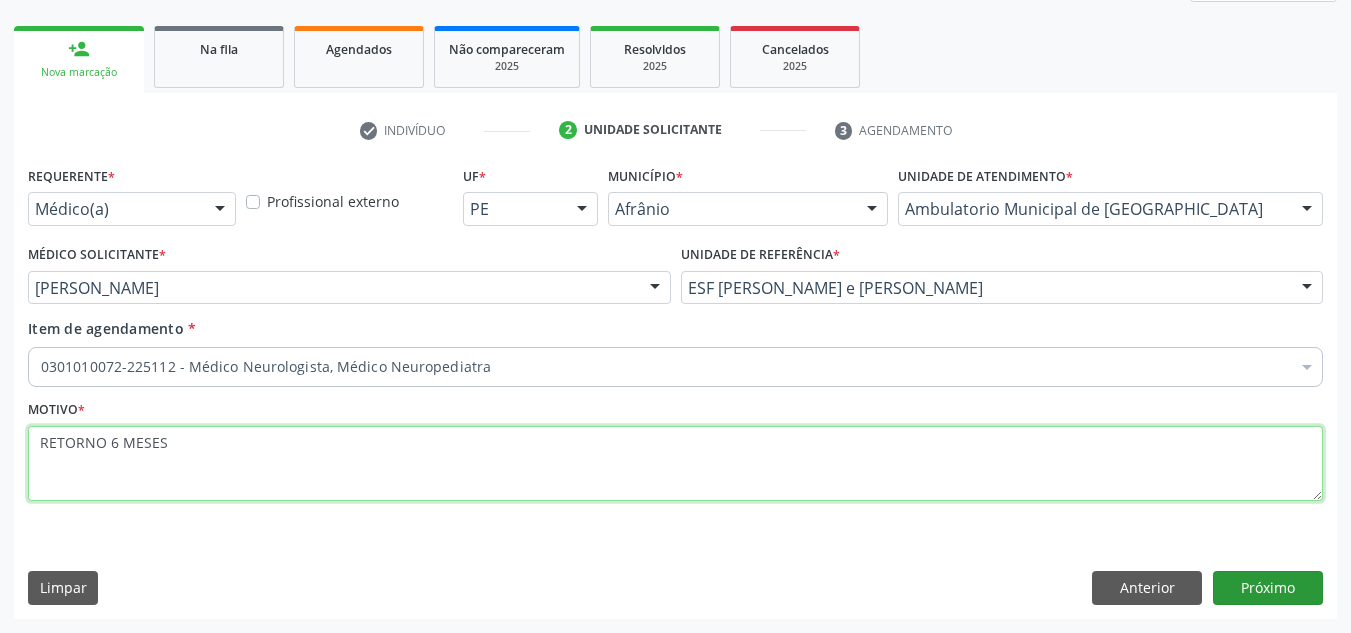 type on "RETORNO 6 MESES" 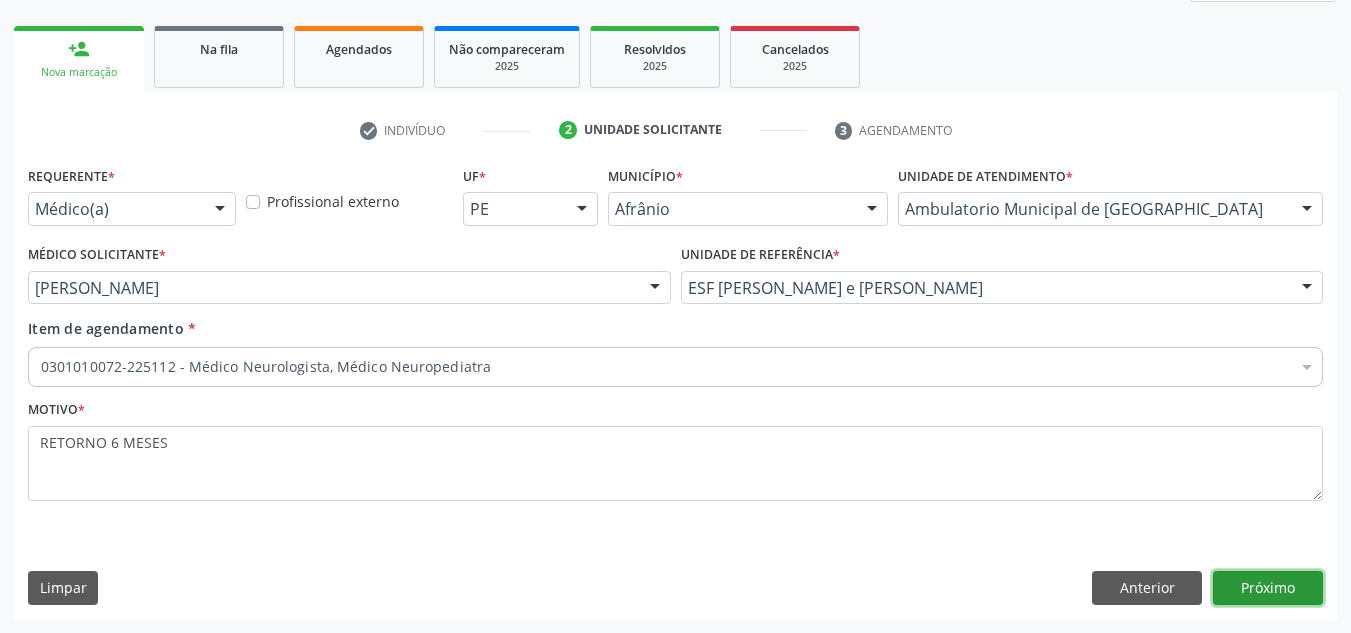 click on "Próximo" at bounding box center [1268, 588] 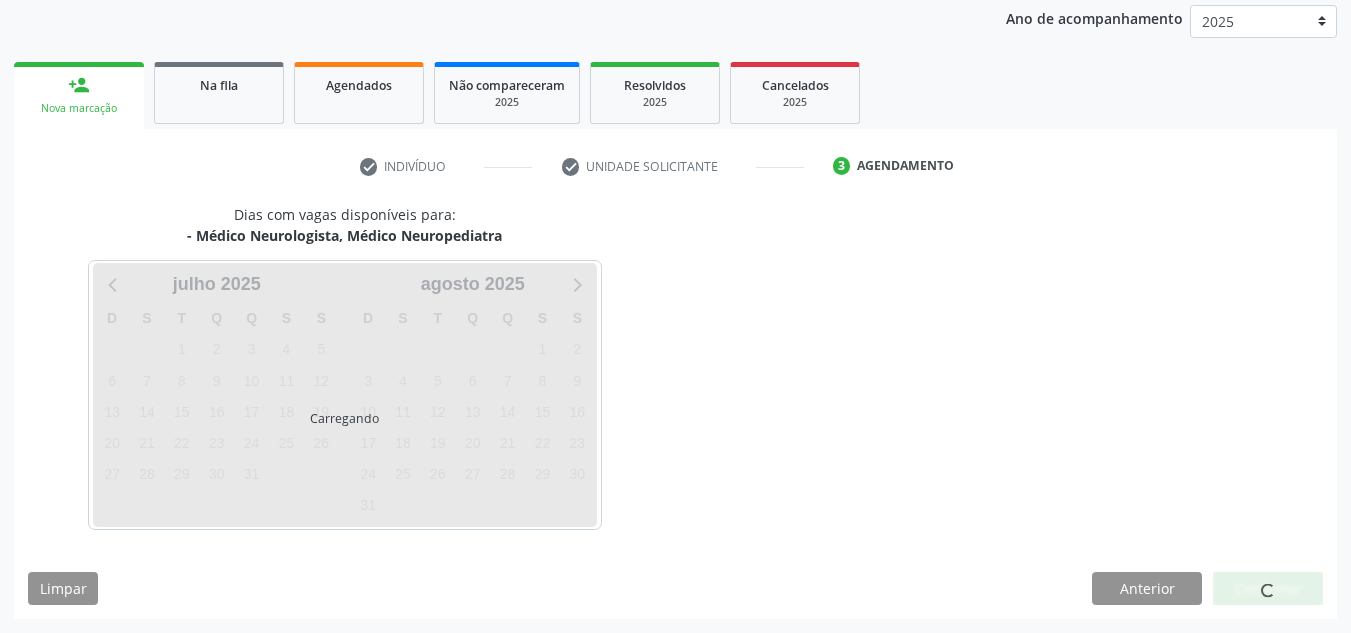 scroll, scrollTop: 237, scrollLeft: 0, axis: vertical 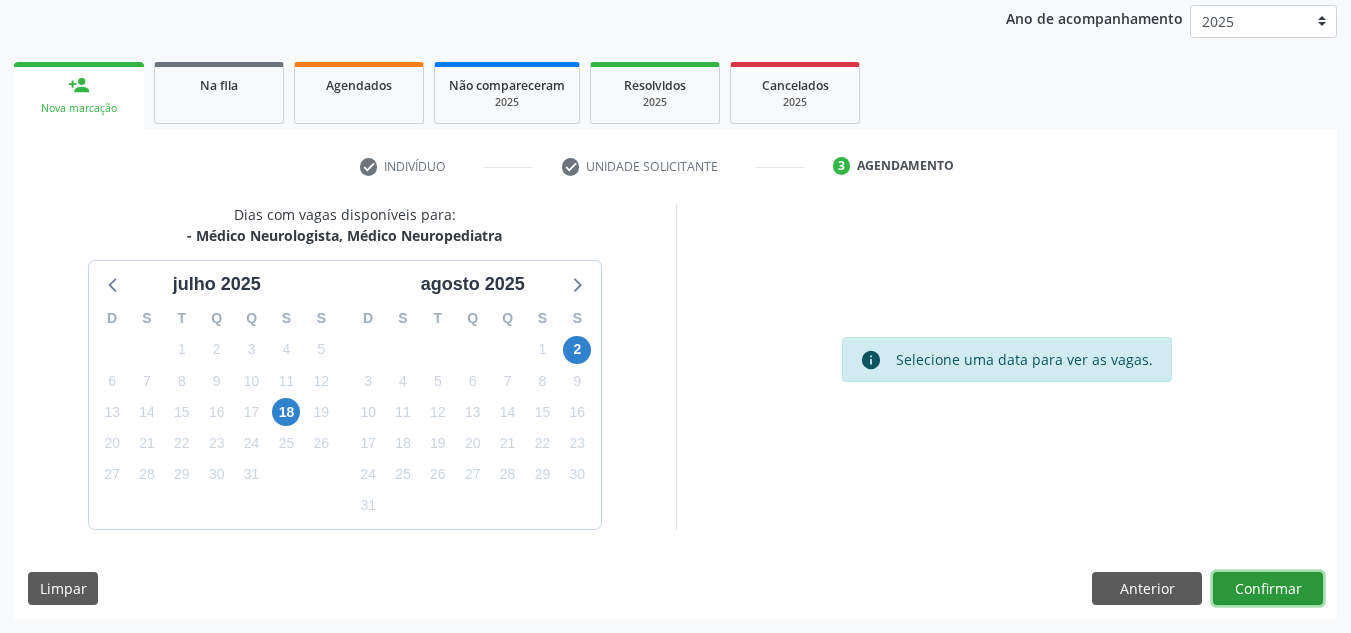 click on "Confirmar" at bounding box center [1268, 589] 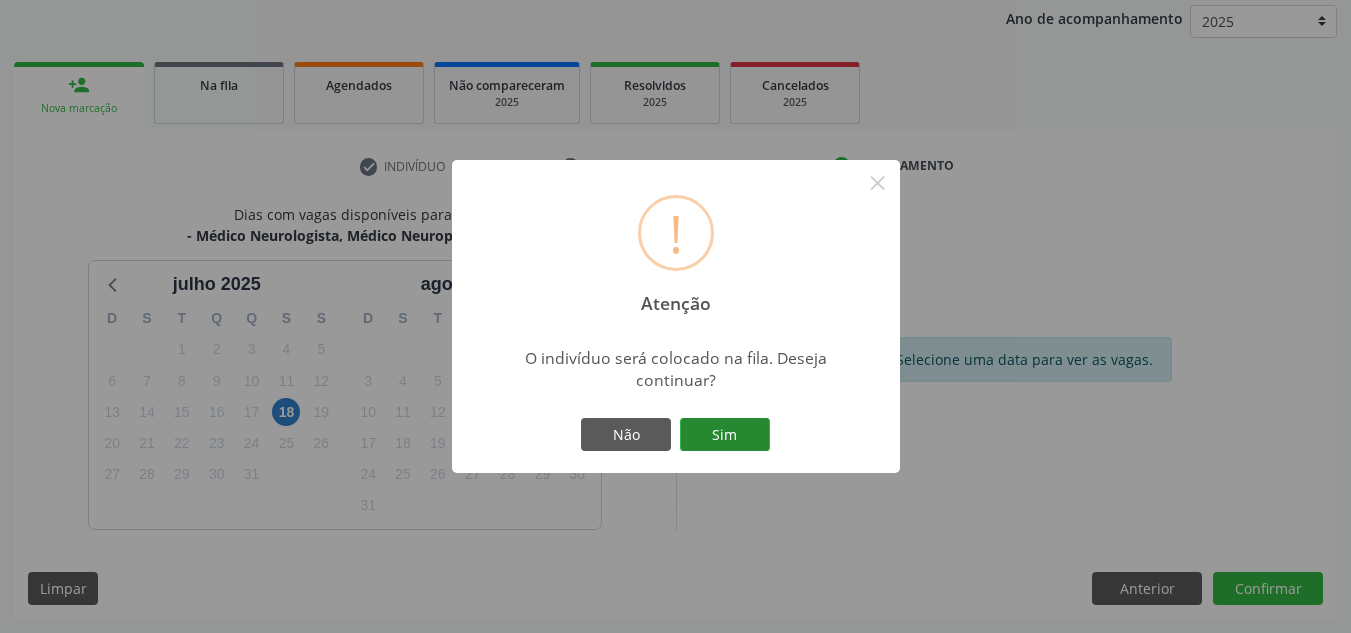 click on "Sim" at bounding box center (725, 435) 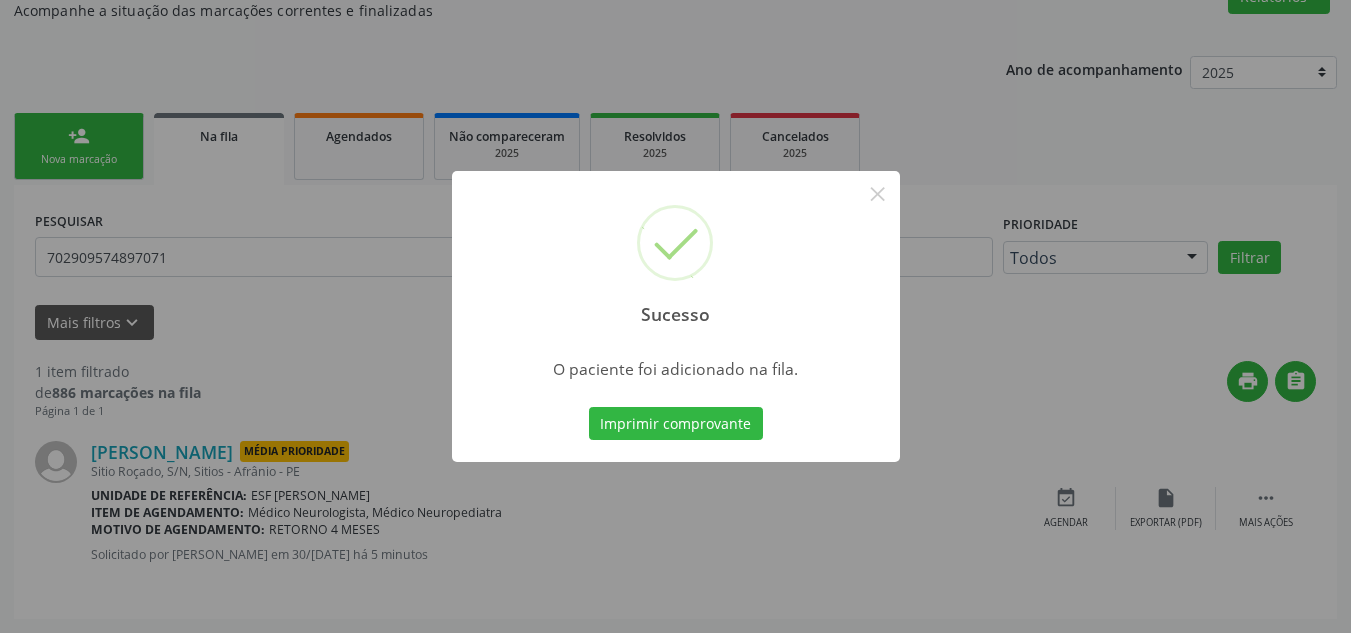 scroll, scrollTop: 34, scrollLeft: 0, axis: vertical 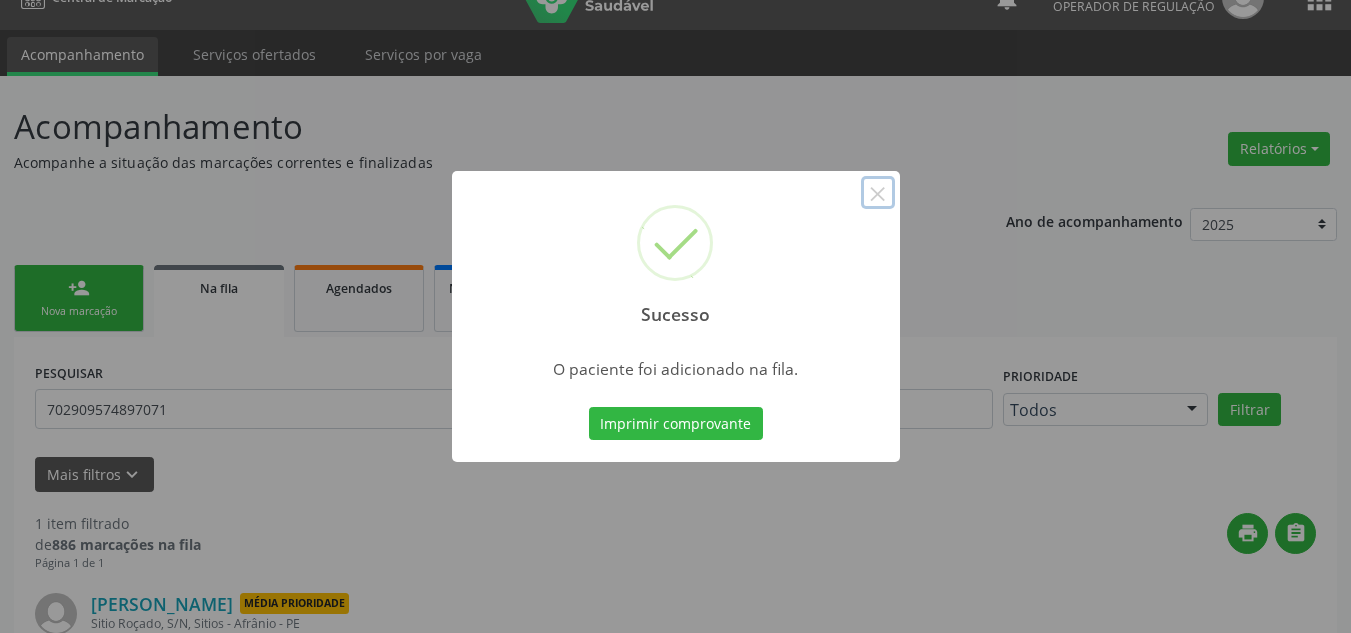 drag, startPoint x: 886, startPoint y: 204, endPoint x: 559, endPoint y: 243, distance: 329.31747 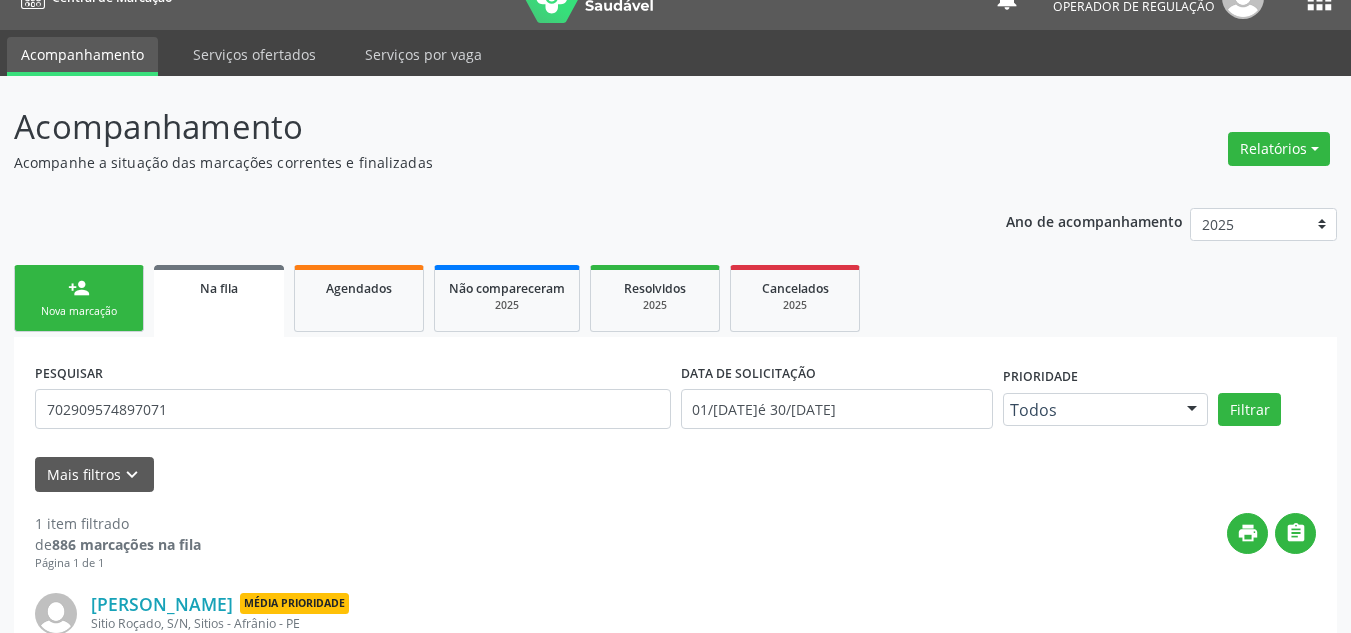 drag, startPoint x: 46, startPoint y: 333, endPoint x: 66, endPoint y: 317, distance: 25.612497 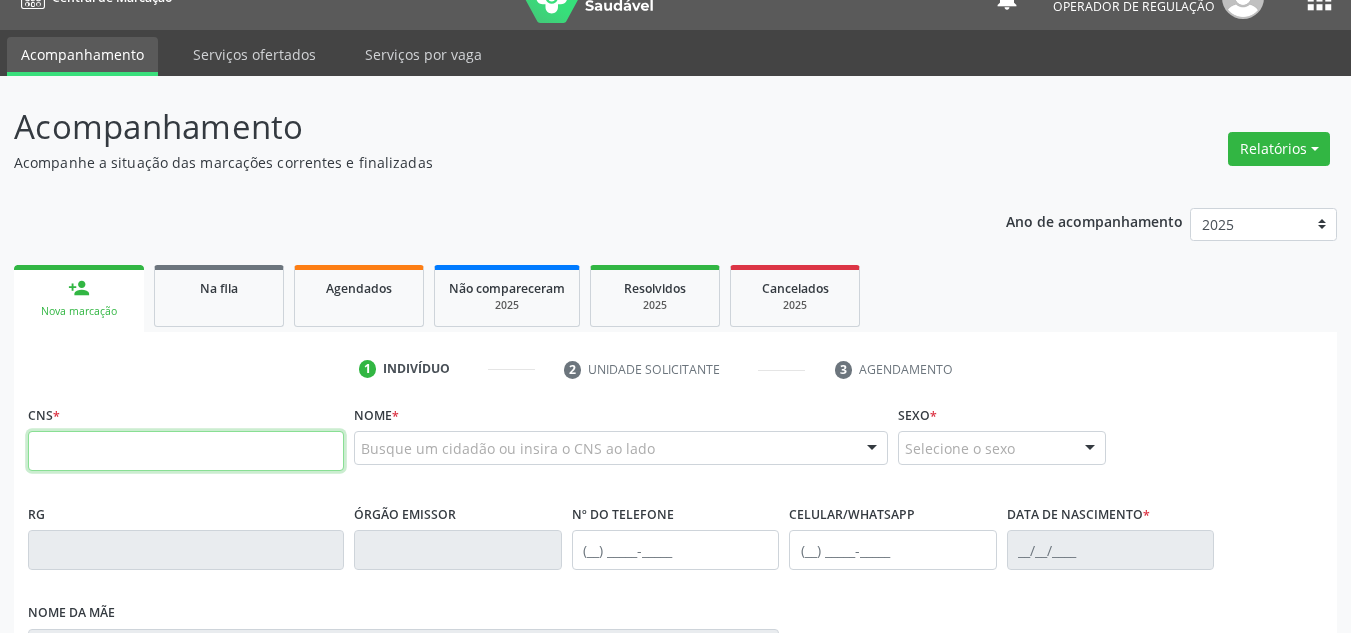 click at bounding box center [186, 451] 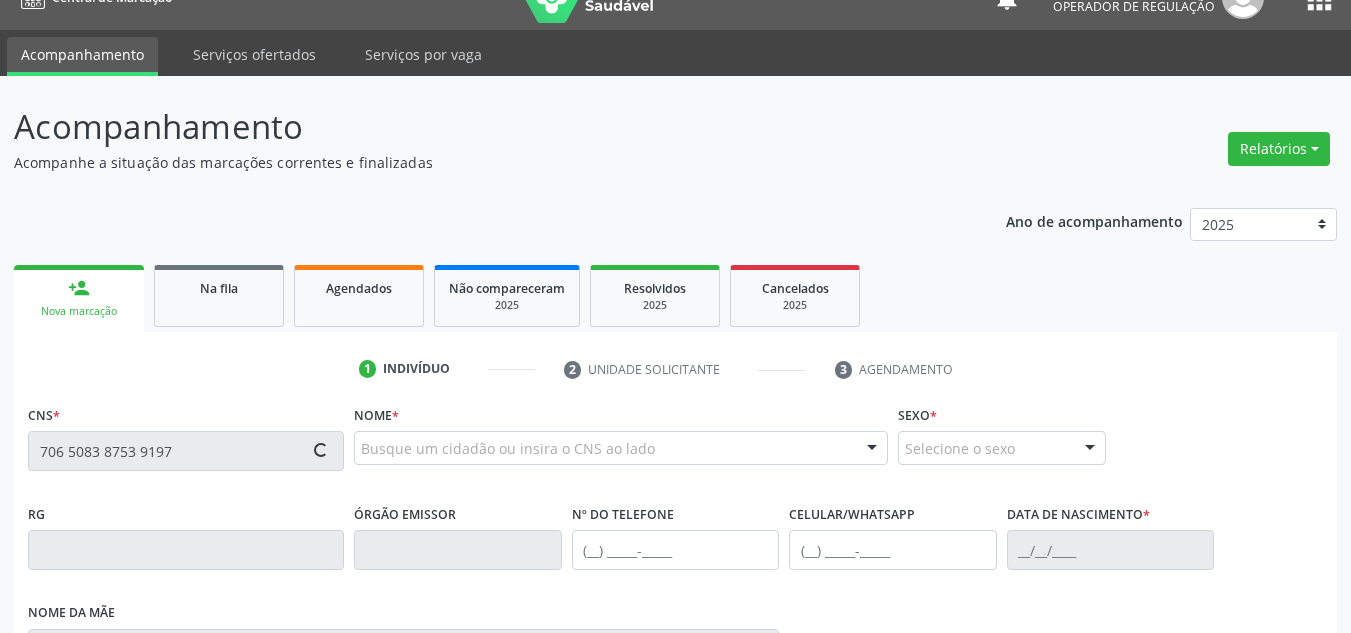 type on "706 5083 8753 9197" 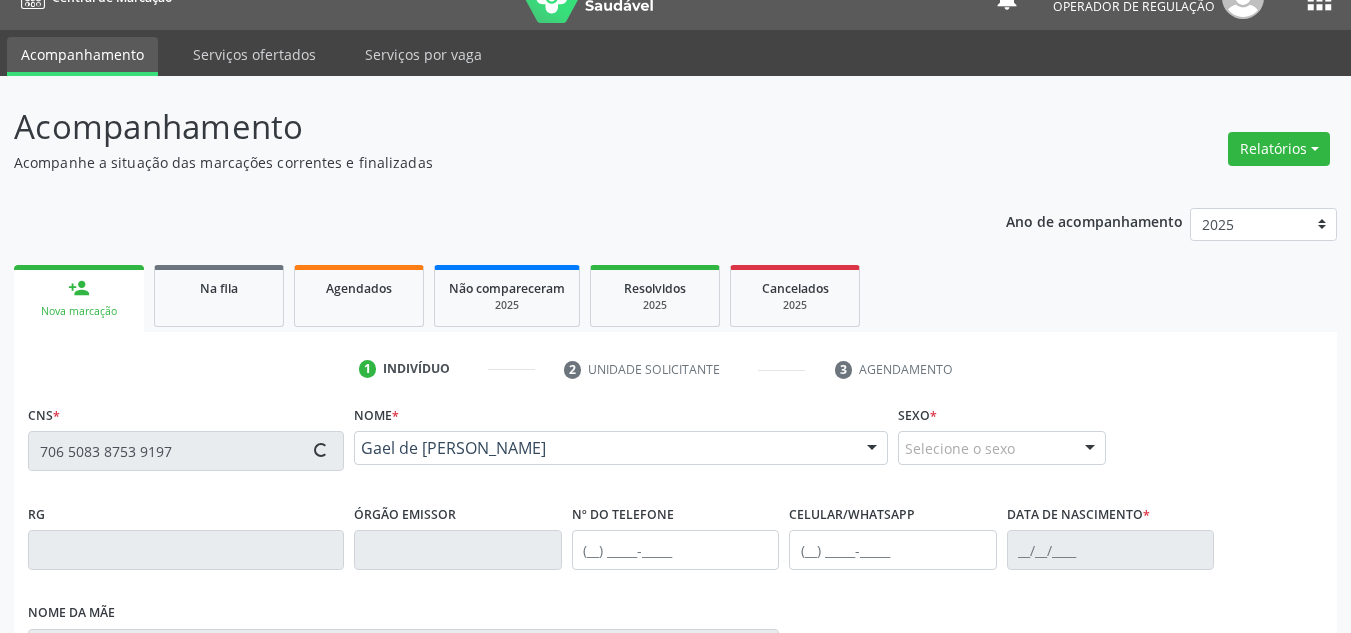 type on "(87) 98879-0876" 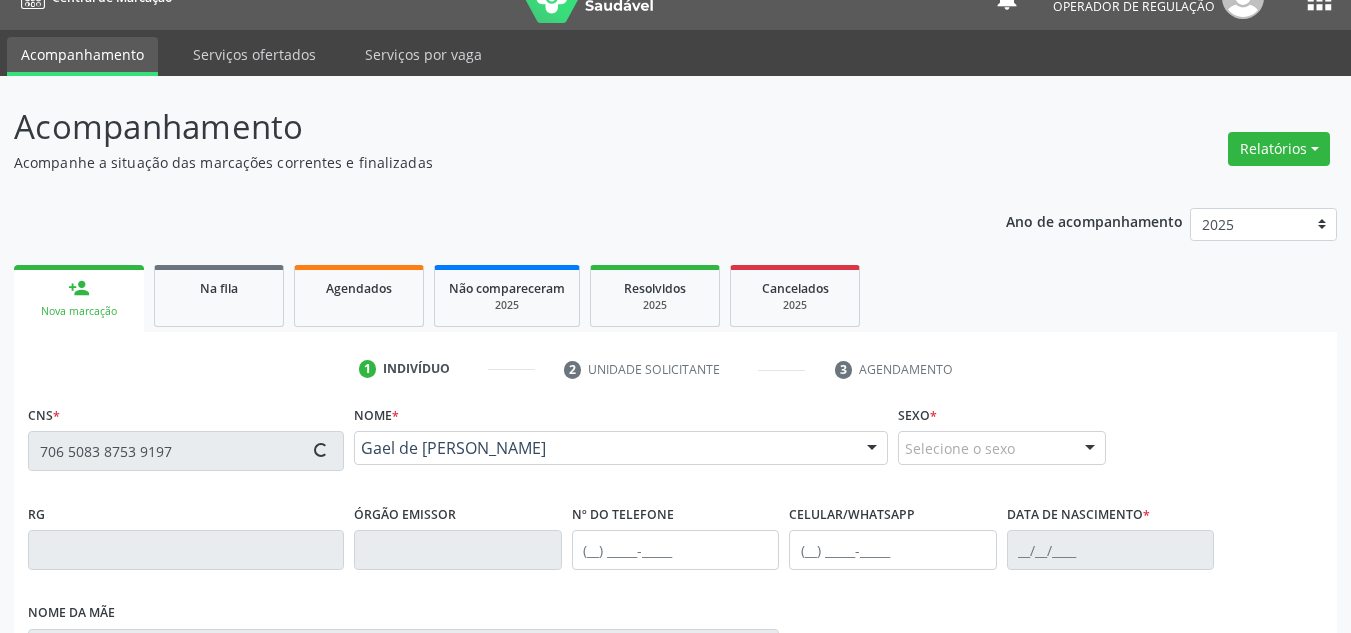 type on "(87) 98879-0876" 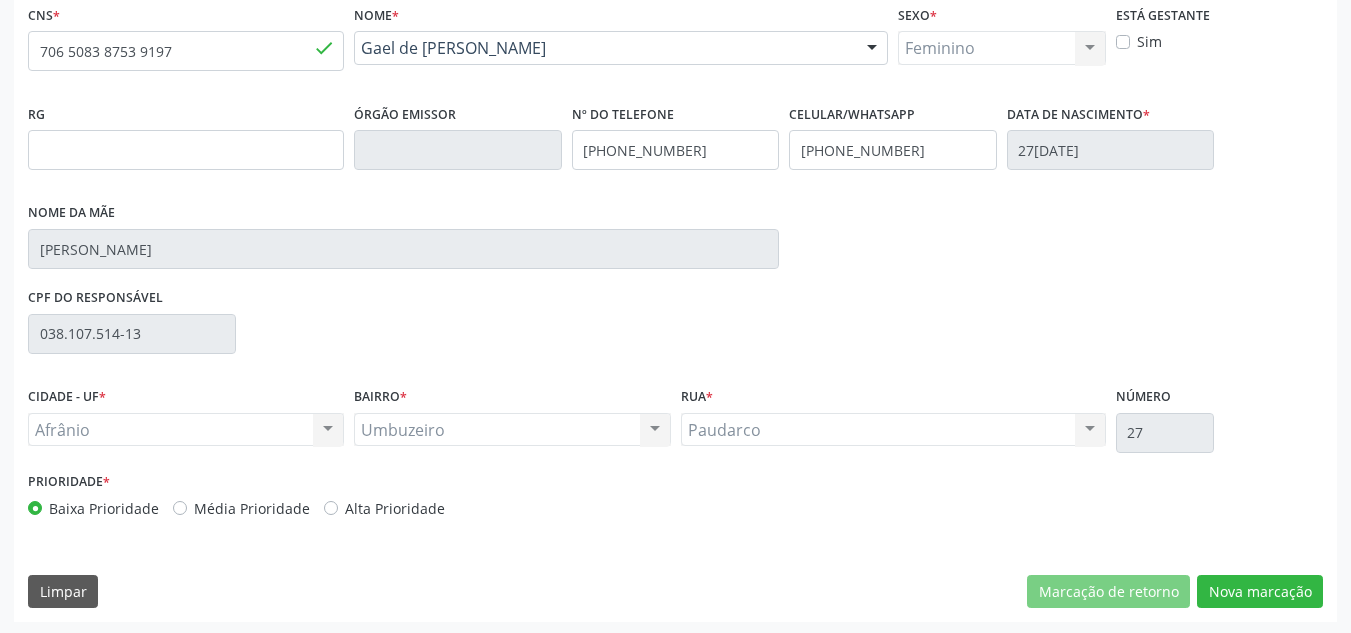 scroll, scrollTop: 437, scrollLeft: 0, axis: vertical 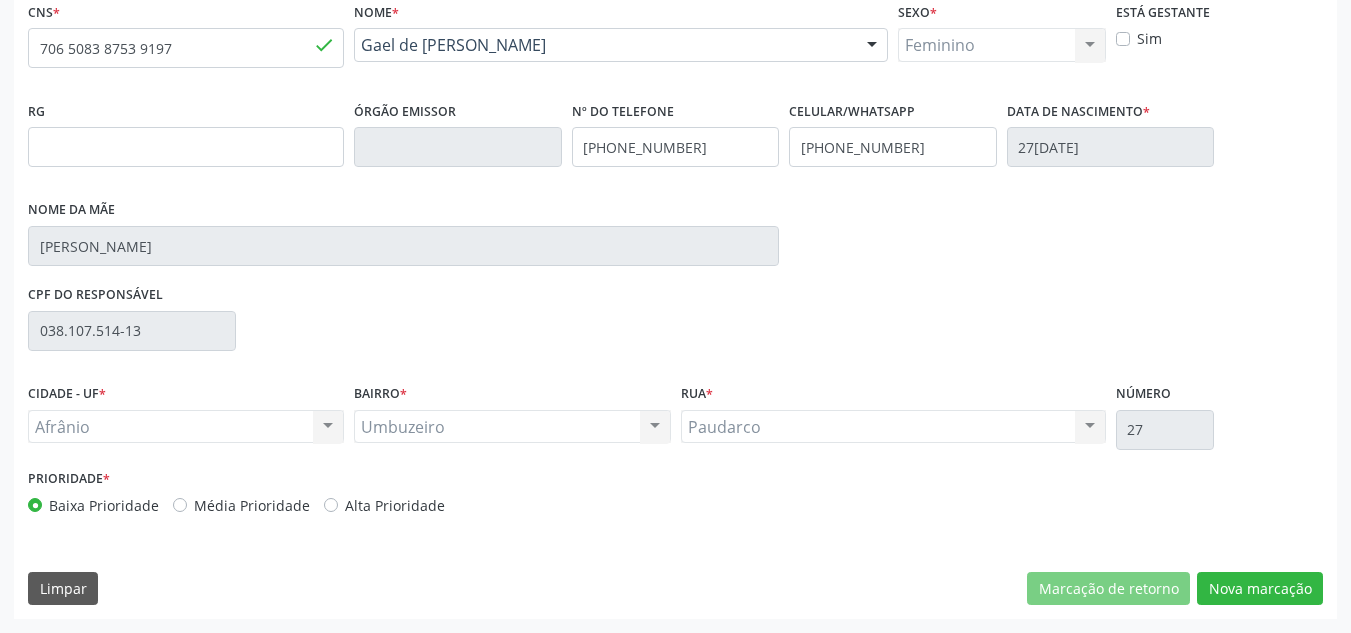 click on "Média Prioridade" at bounding box center [252, 505] 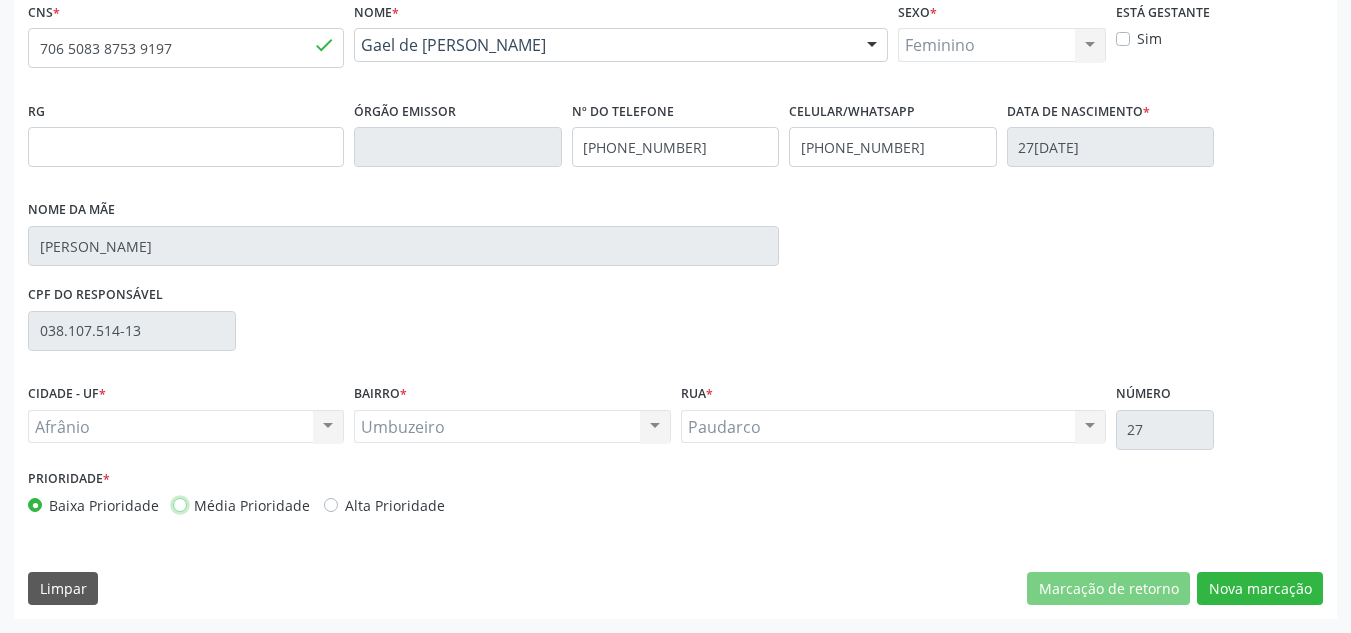 click on "Média Prioridade" at bounding box center [180, 504] 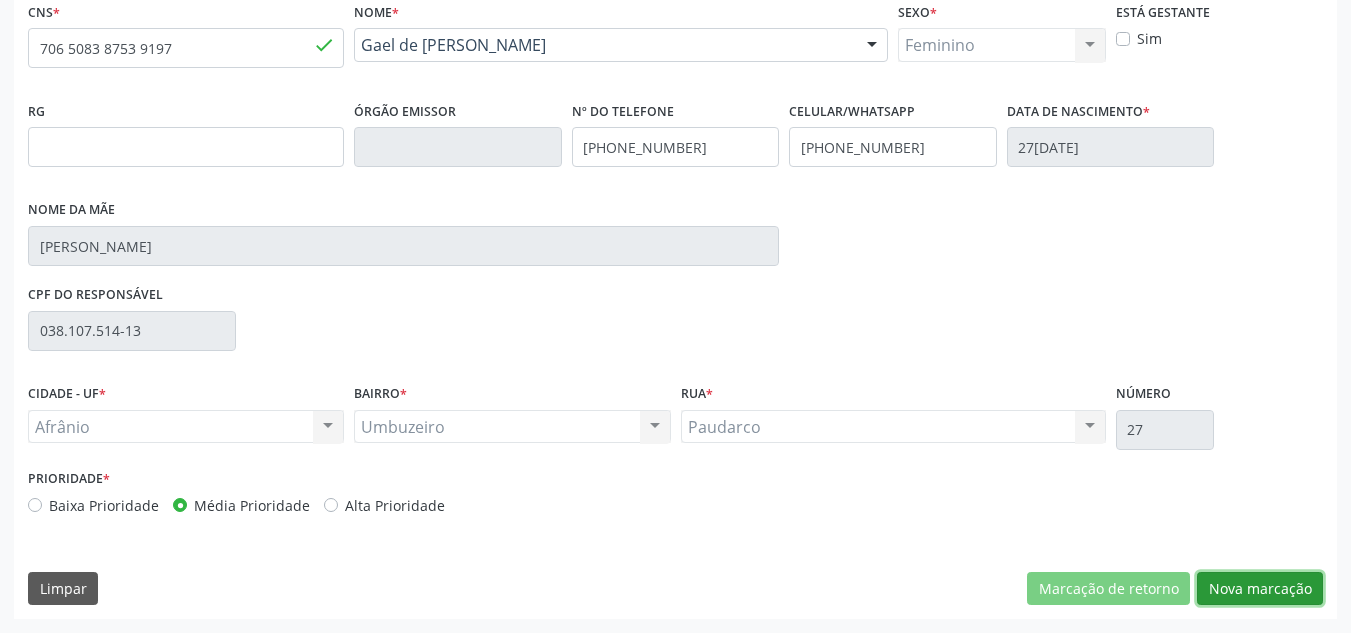click on "Nova marcação" at bounding box center [1260, 589] 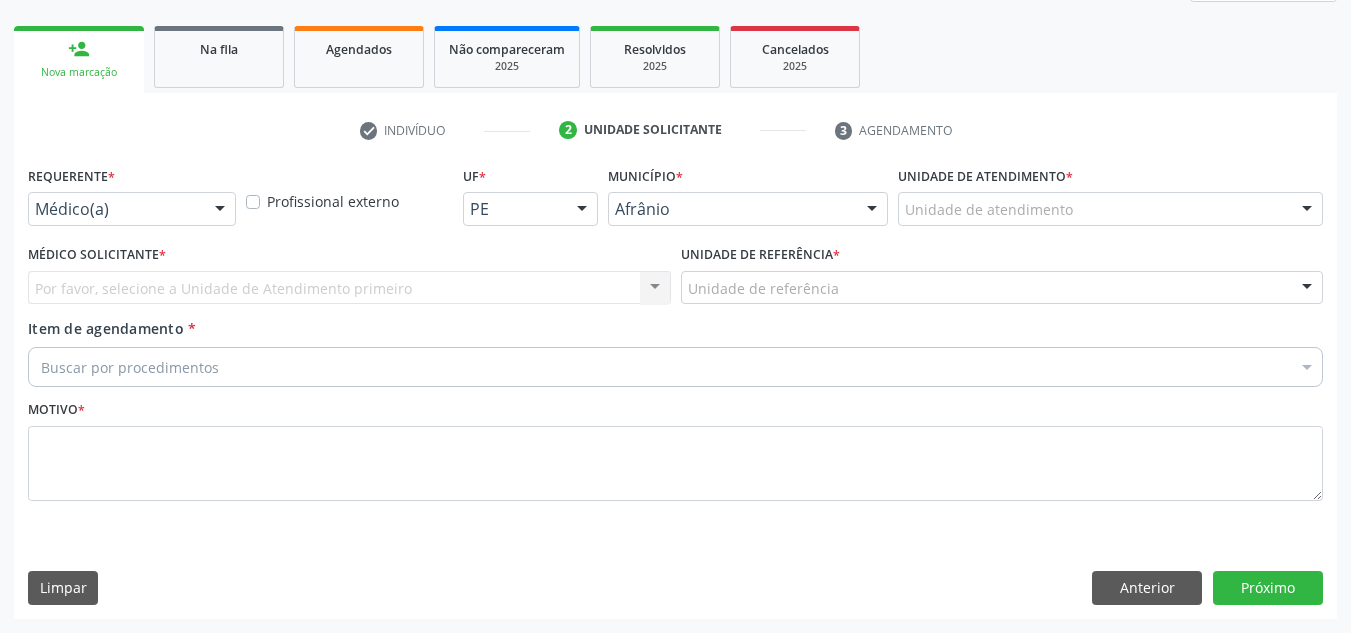 scroll, scrollTop: 273, scrollLeft: 0, axis: vertical 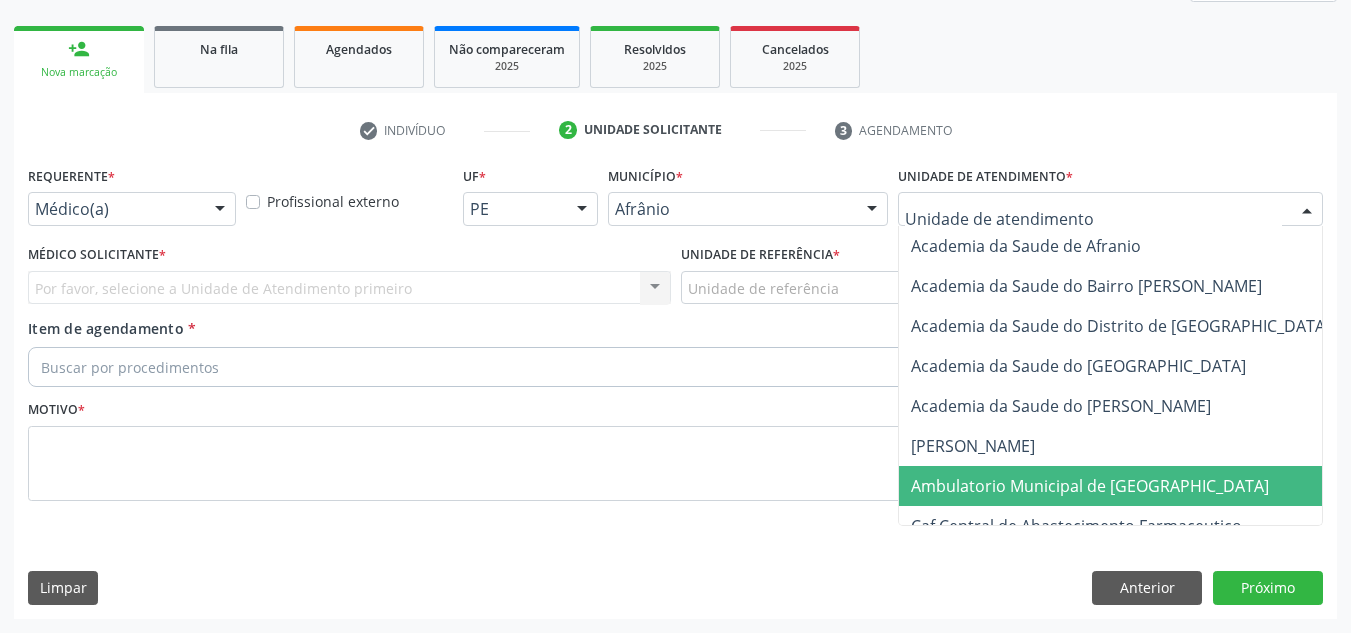 click on "Ambulatorio Municipal de [GEOGRAPHIC_DATA]" at bounding box center [1090, 486] 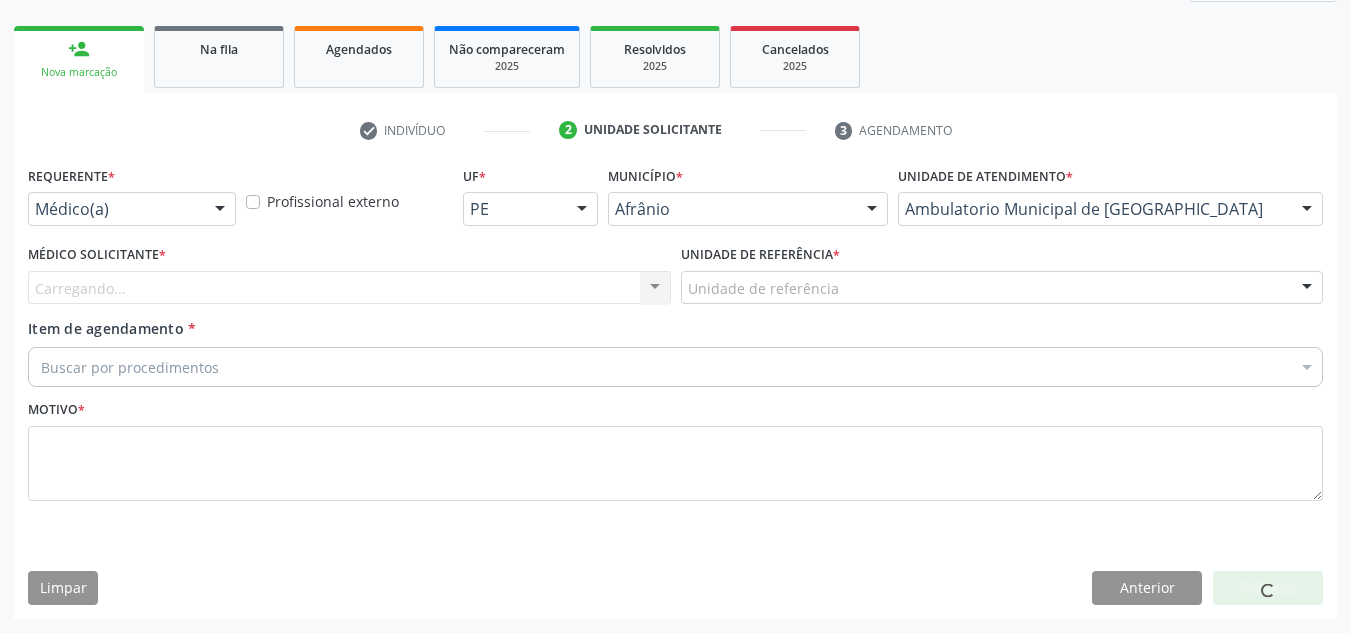 click on "Carregando...
Nenhum resultado encontrado para: "   "
Não há nenhuma opção para ser exibida." at bounding box center [349, 288] 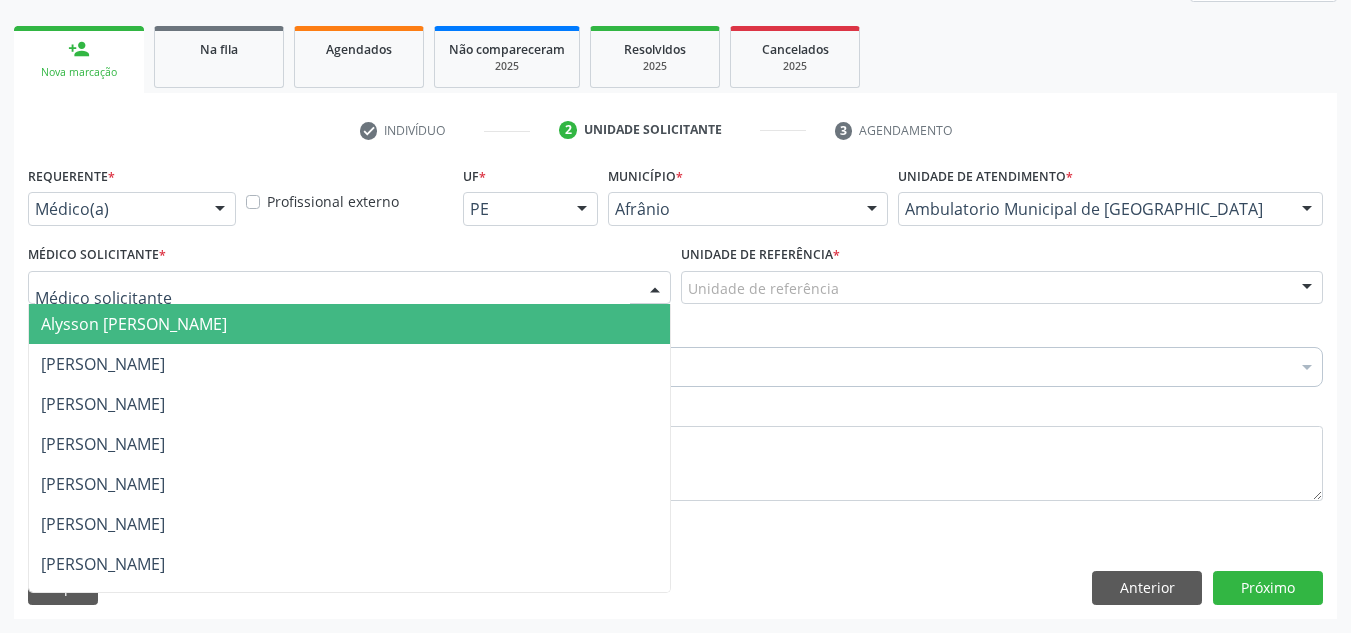 click at bounding box center [349, 288] 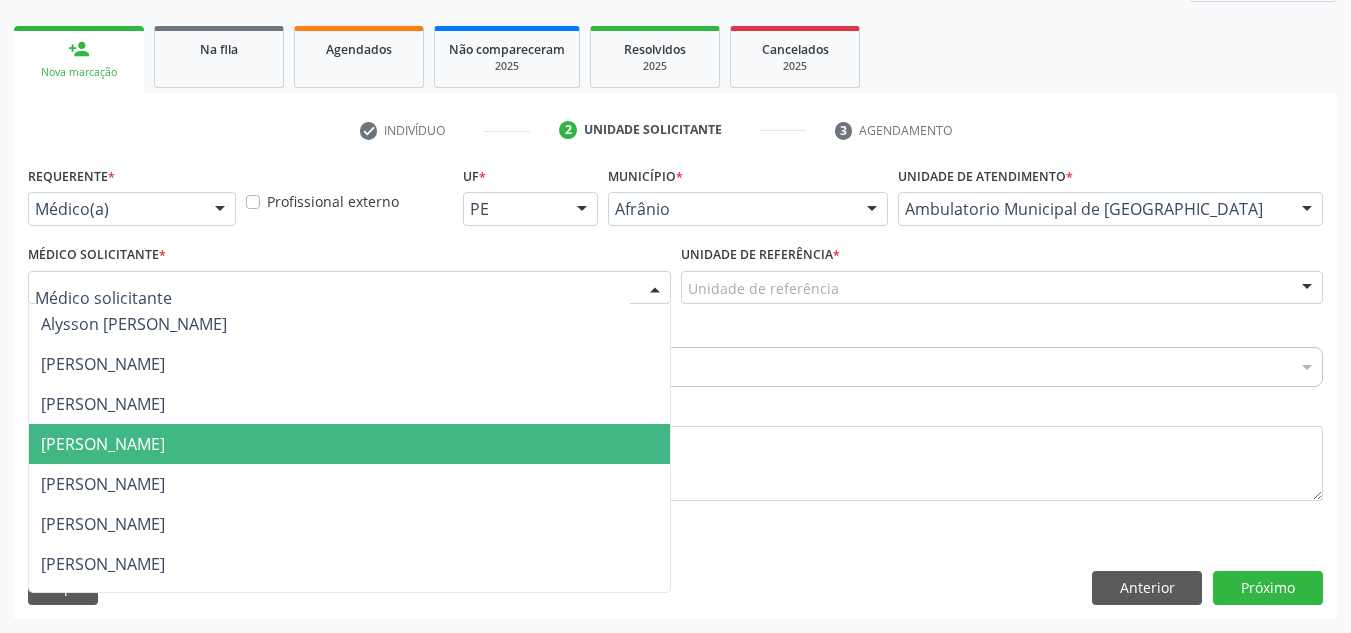 click on "[PERSON_NAME]" at bounding box center (349, 444) 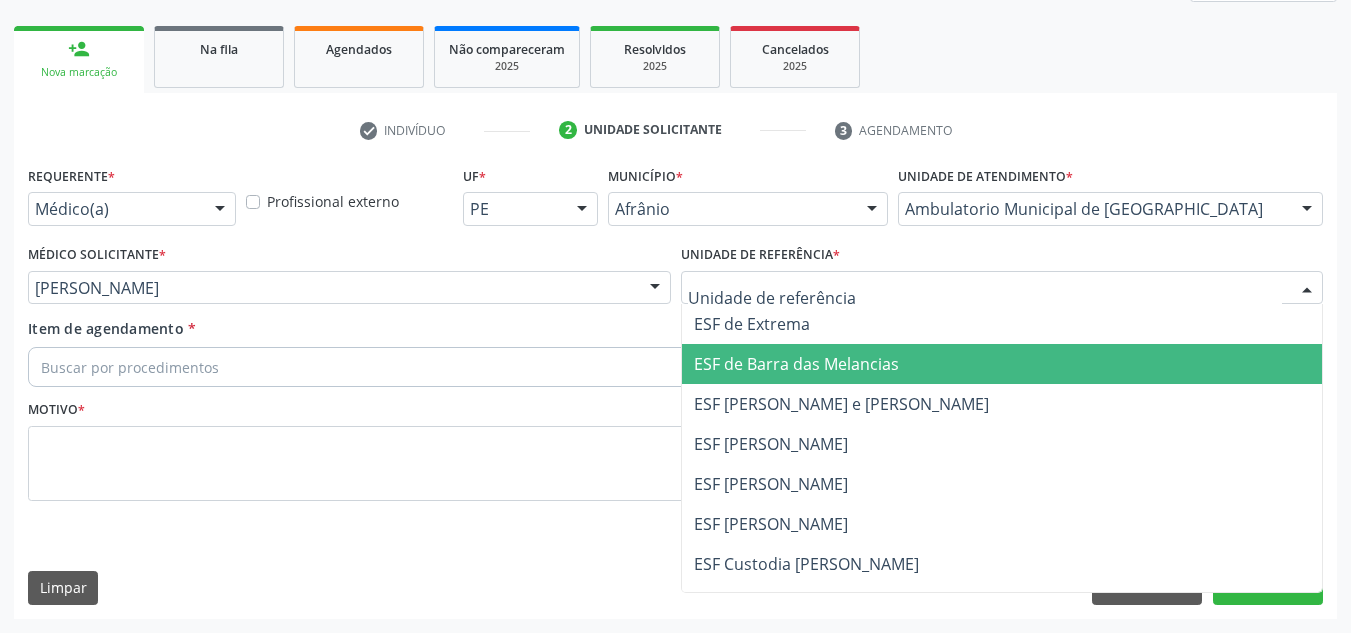click on "ESF [PERSON_NAME]" at bounding box center (1002, 444) 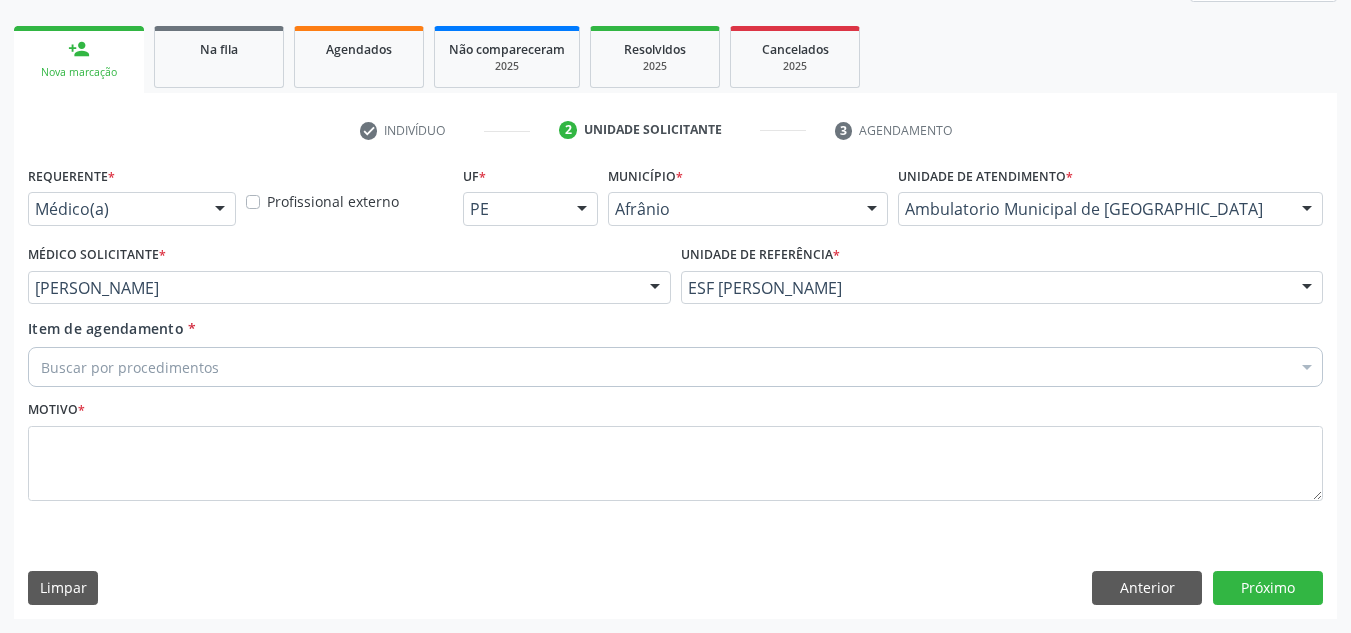 click on "Buscar por procedimentos" at bounding box center [675, 367] 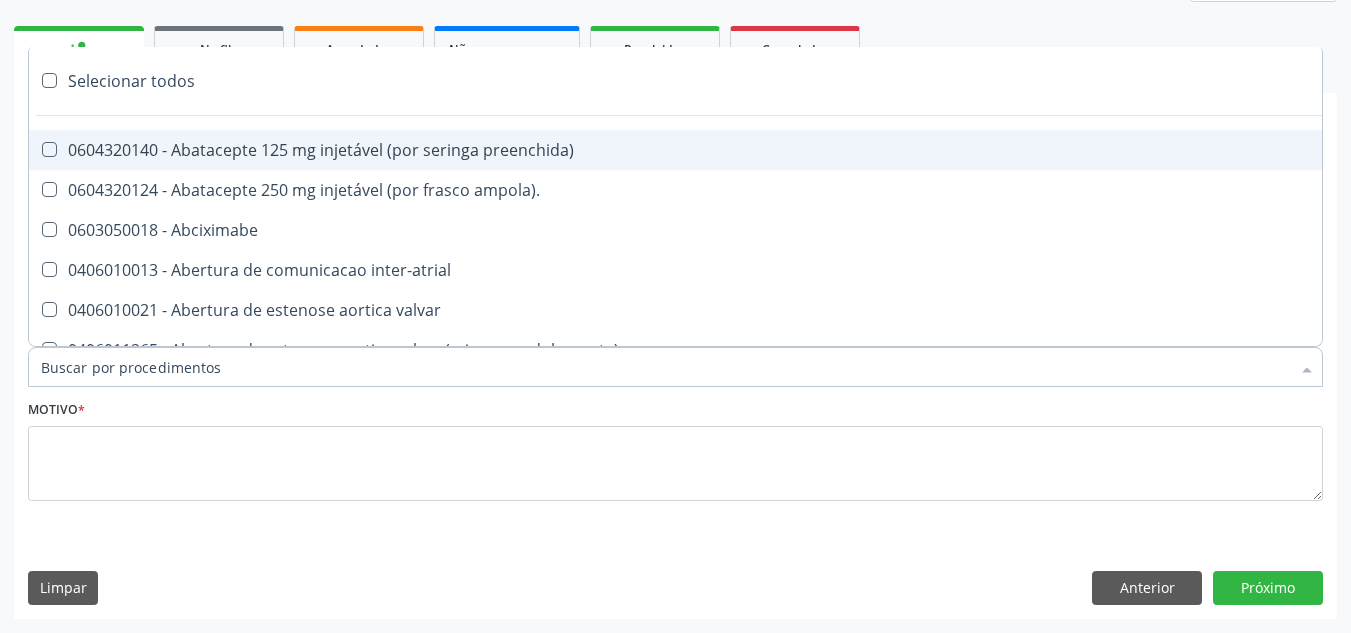 type on "V" 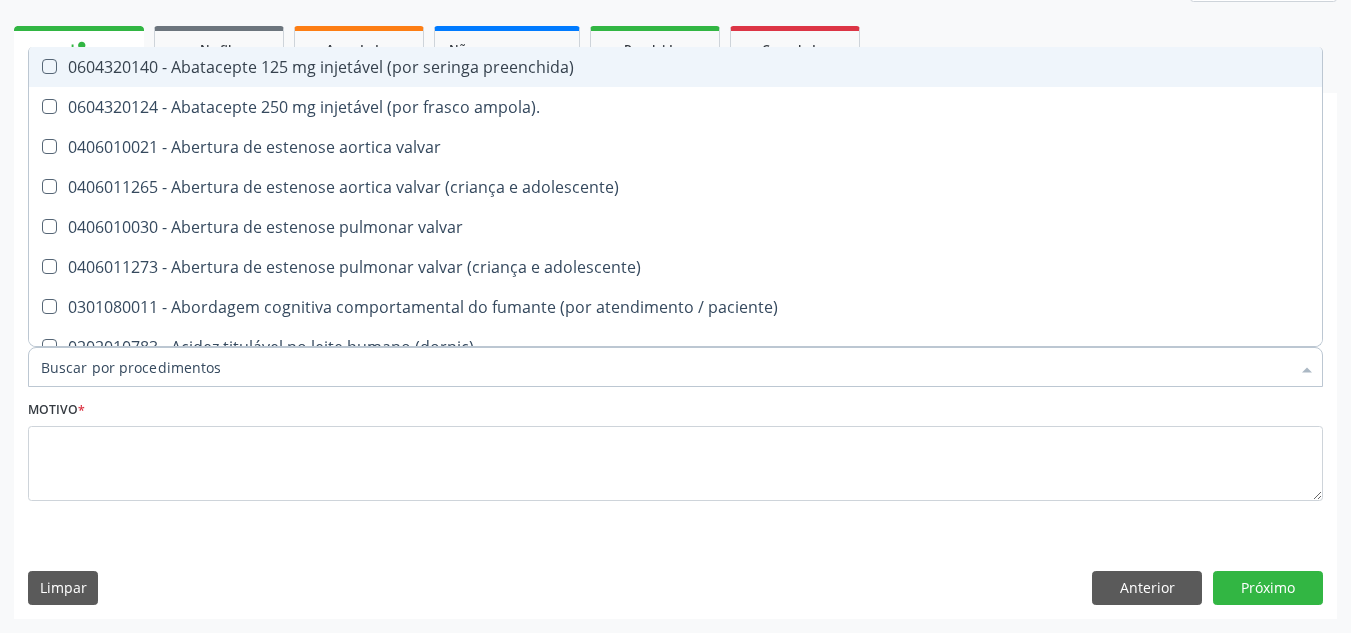 paste on "NEUROPEDIATRA" 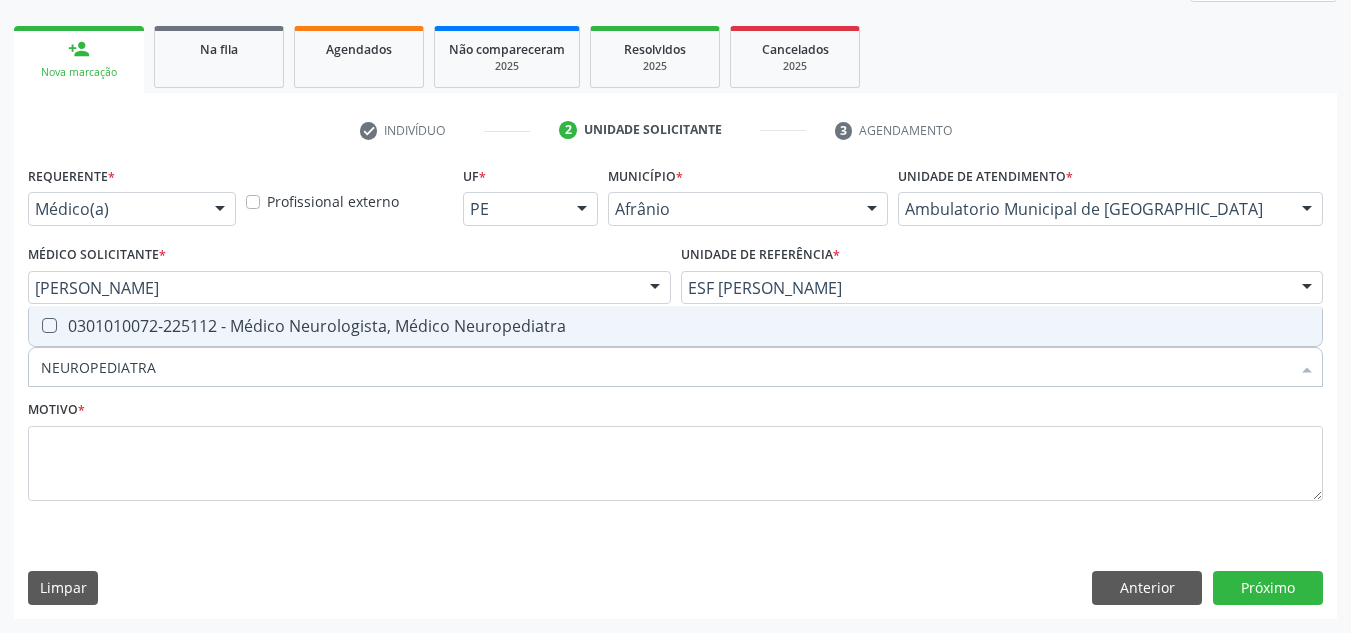 click on "NEUROPEDIATRA" at bounding box center [665, 367] 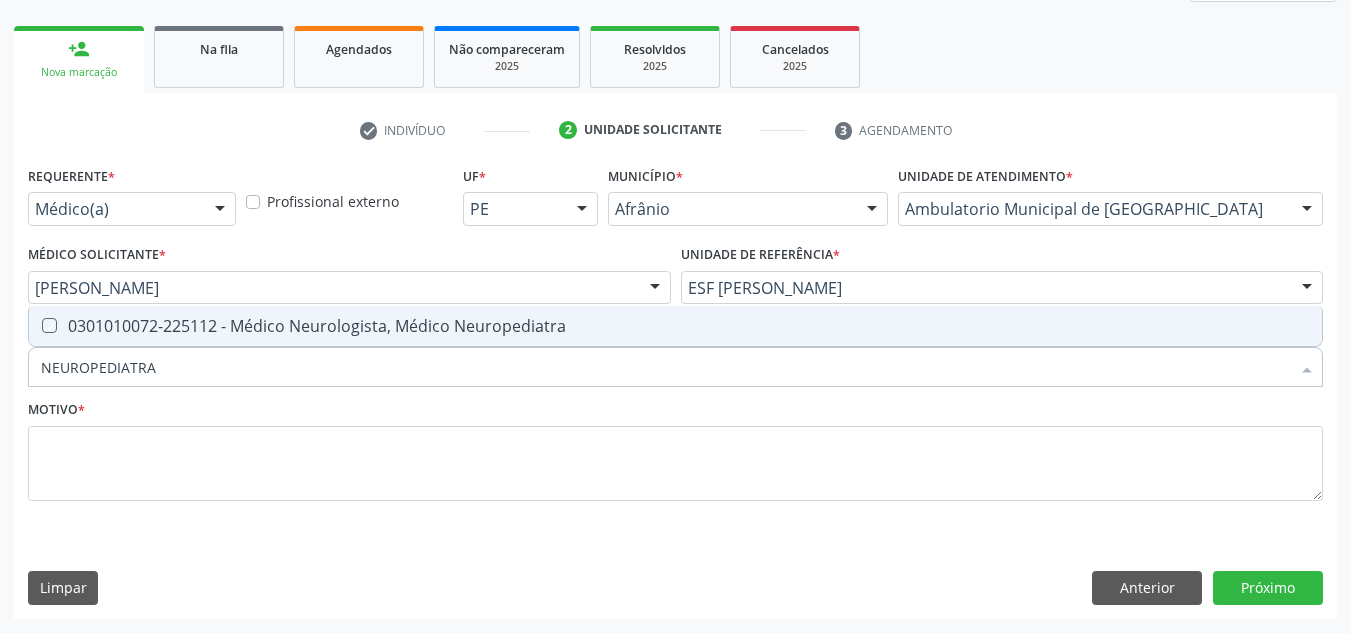 checkbox on "true" 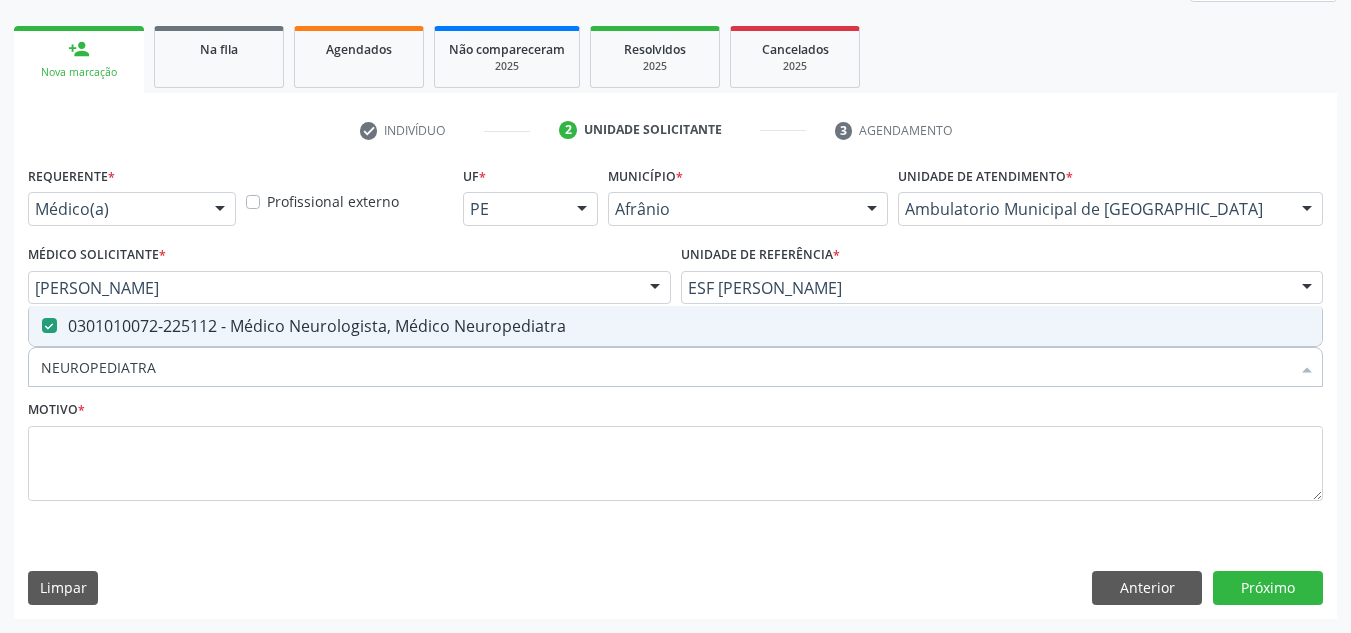 click on "Motivo
*" at bounding box center (675, 455) 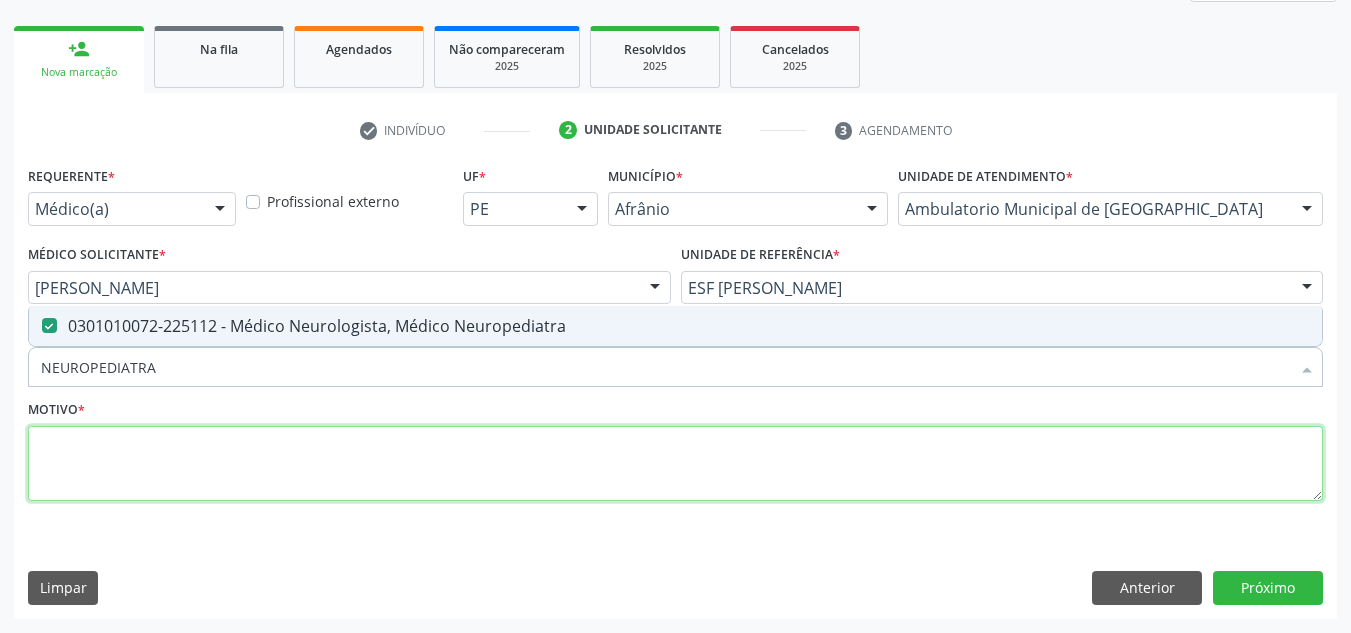 click at bounding box center (675, 464) 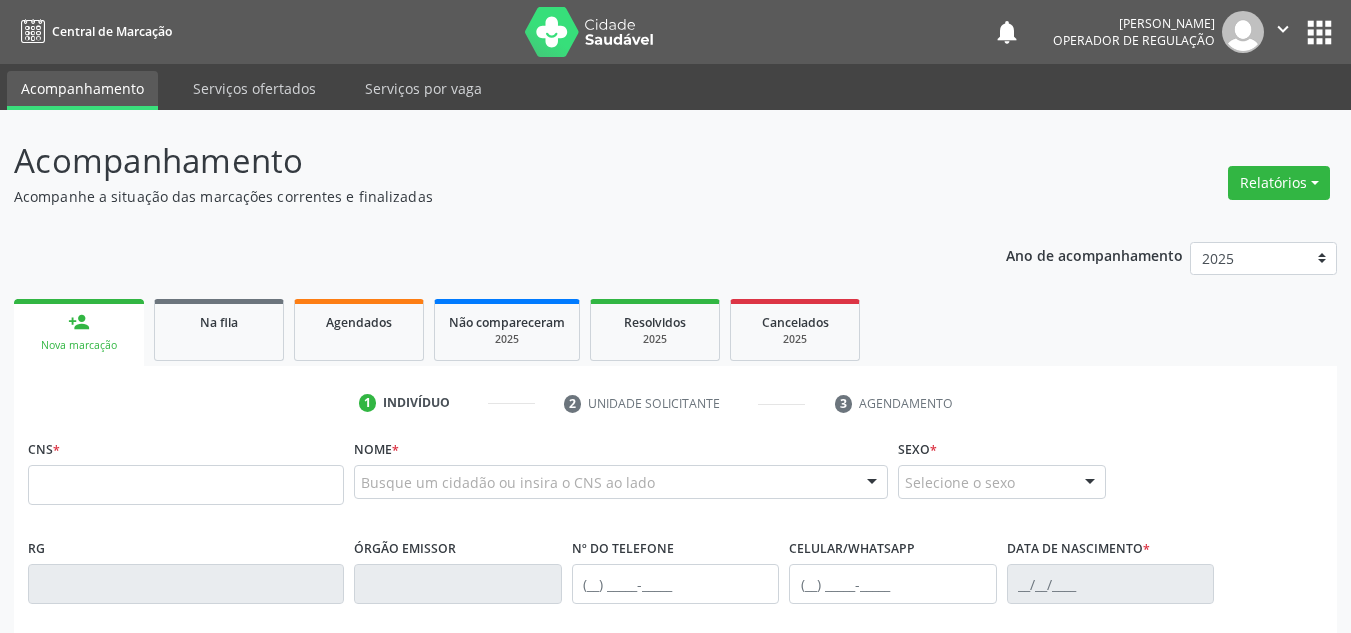 scroll, scrollTop: 0, scrollLeft: 0, axis: both 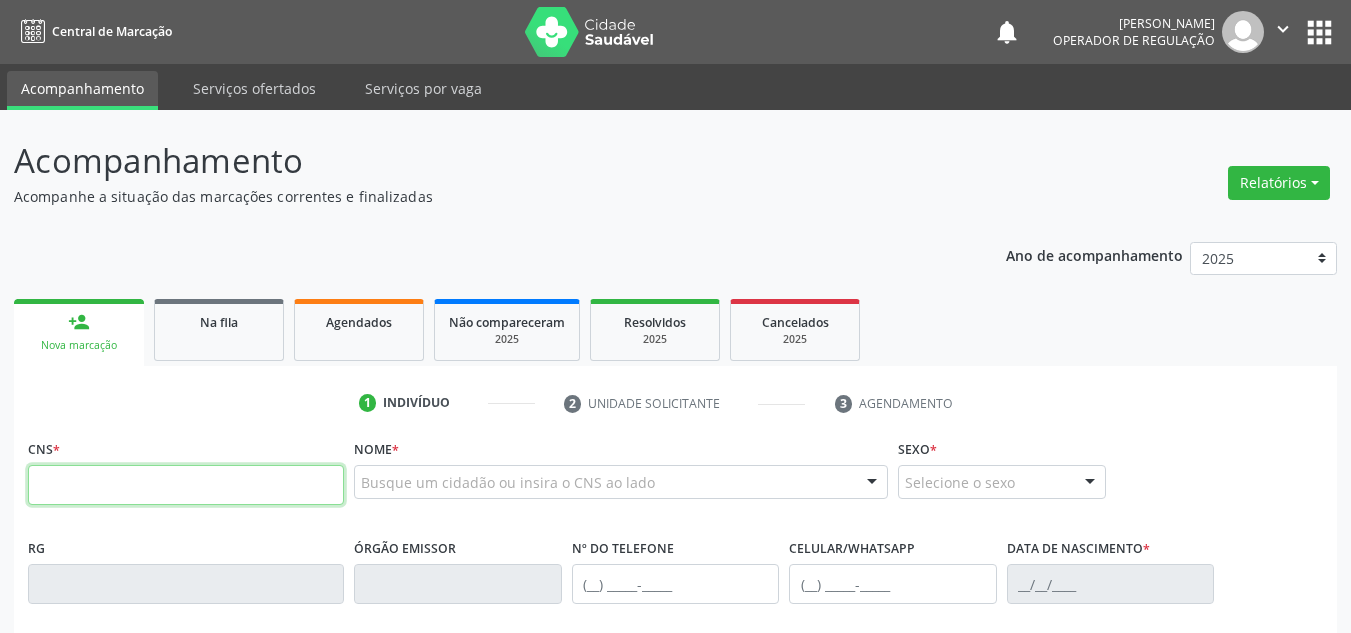 click at bounding box center (186, 485) 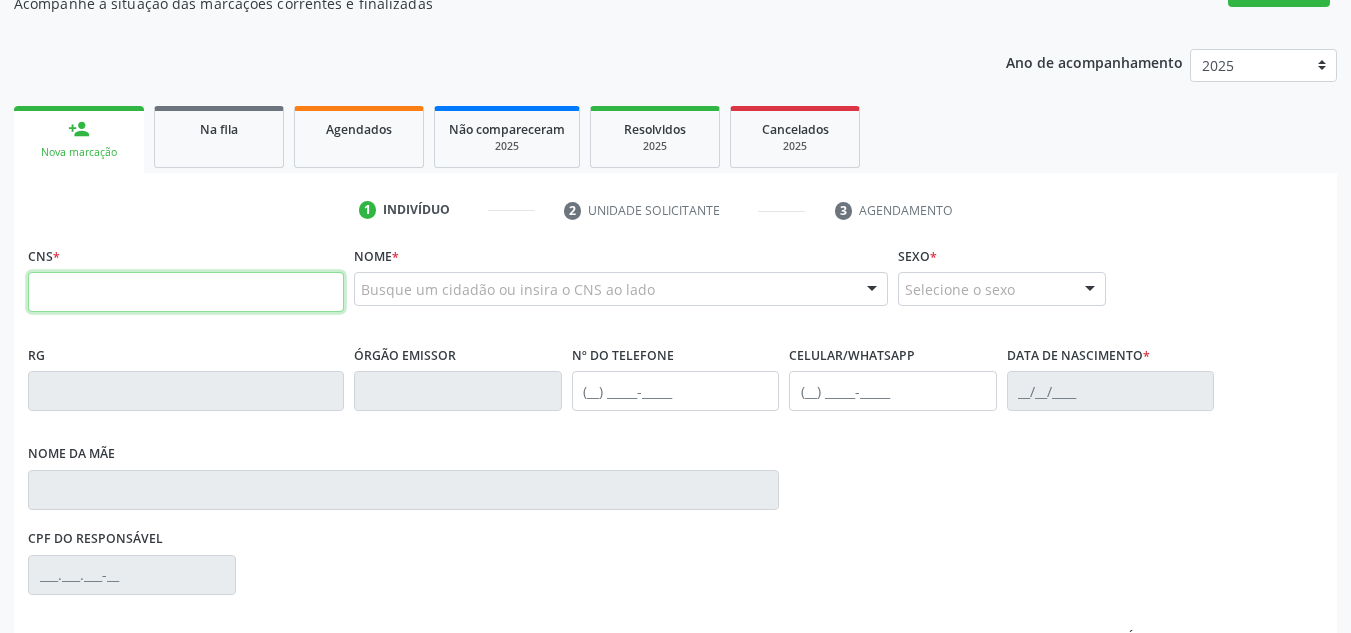 scroll, scrollTop: 200, scrollLeft: 0, axis: vertical 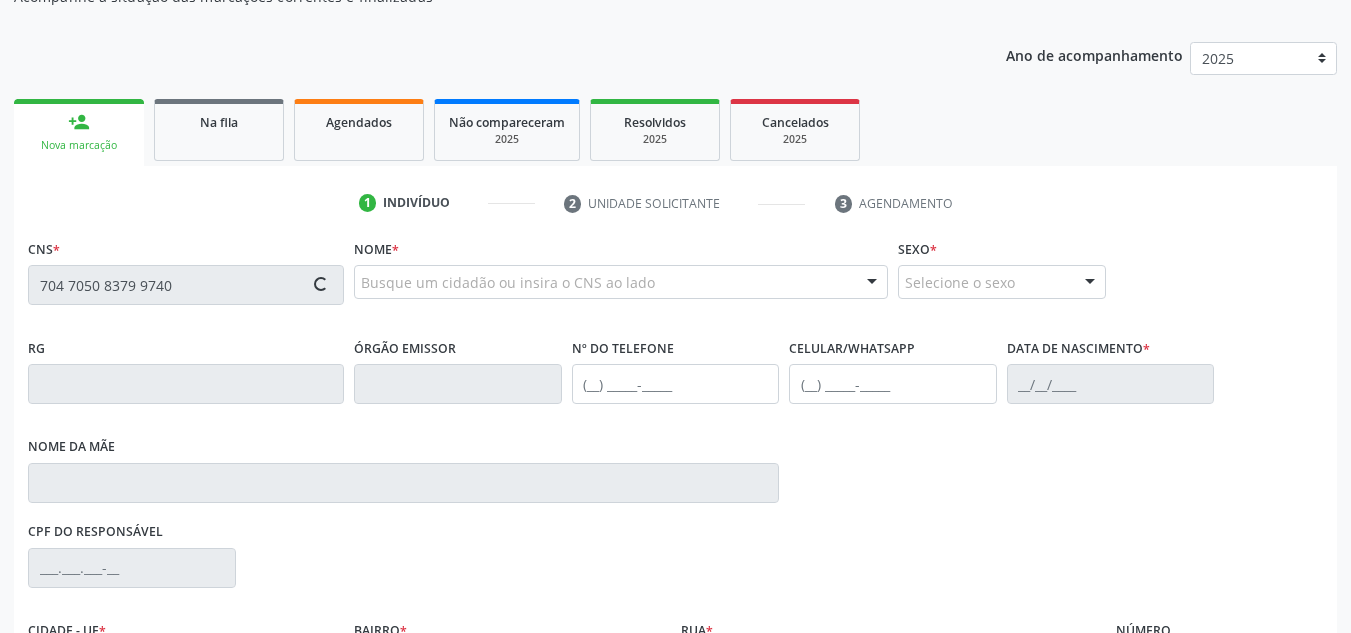 type on "704 7050 8379 9740" 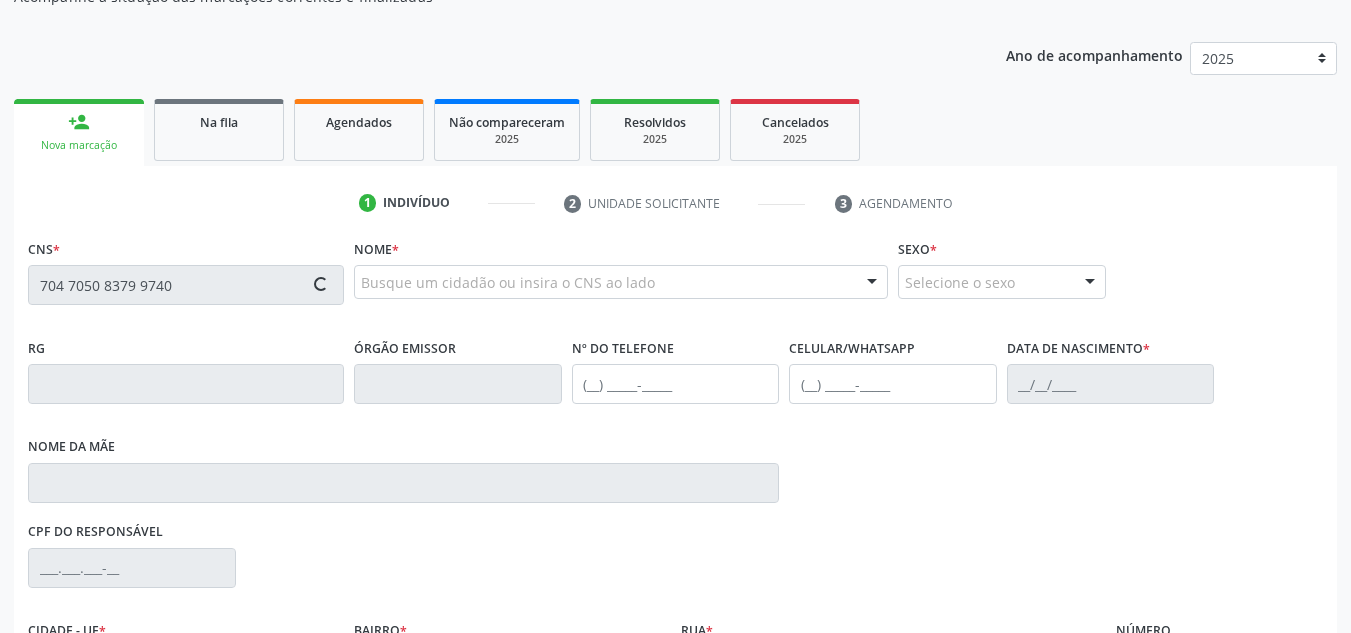 type 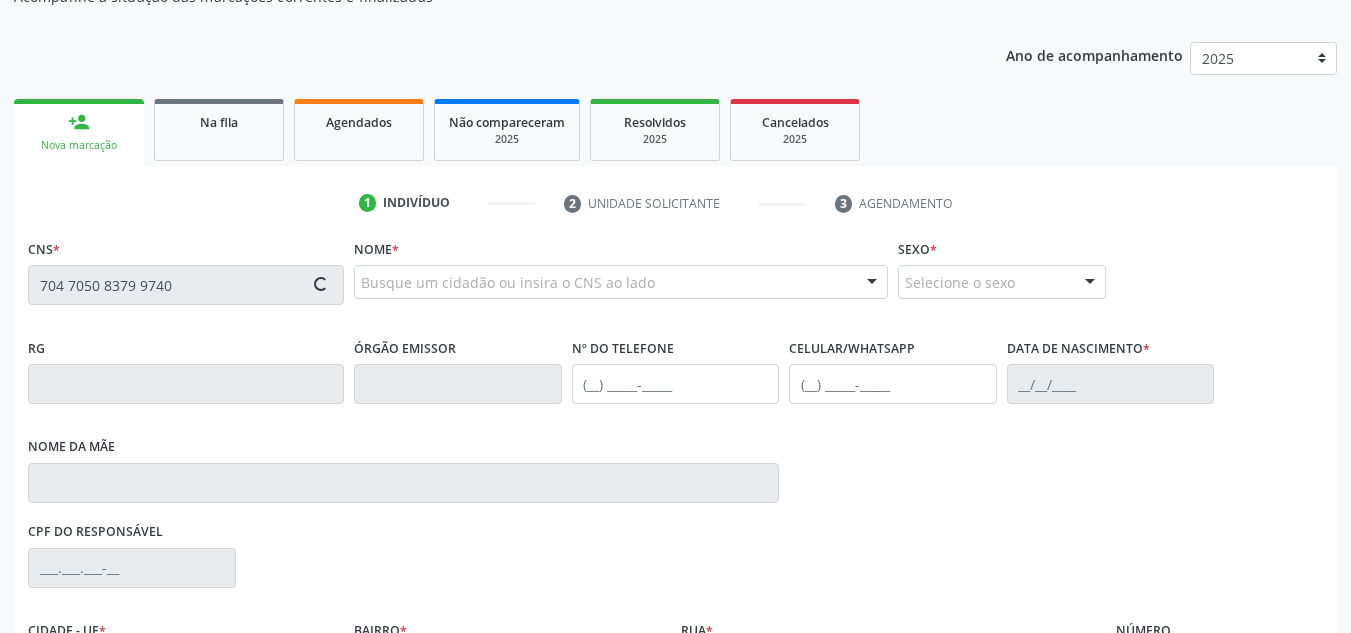 type 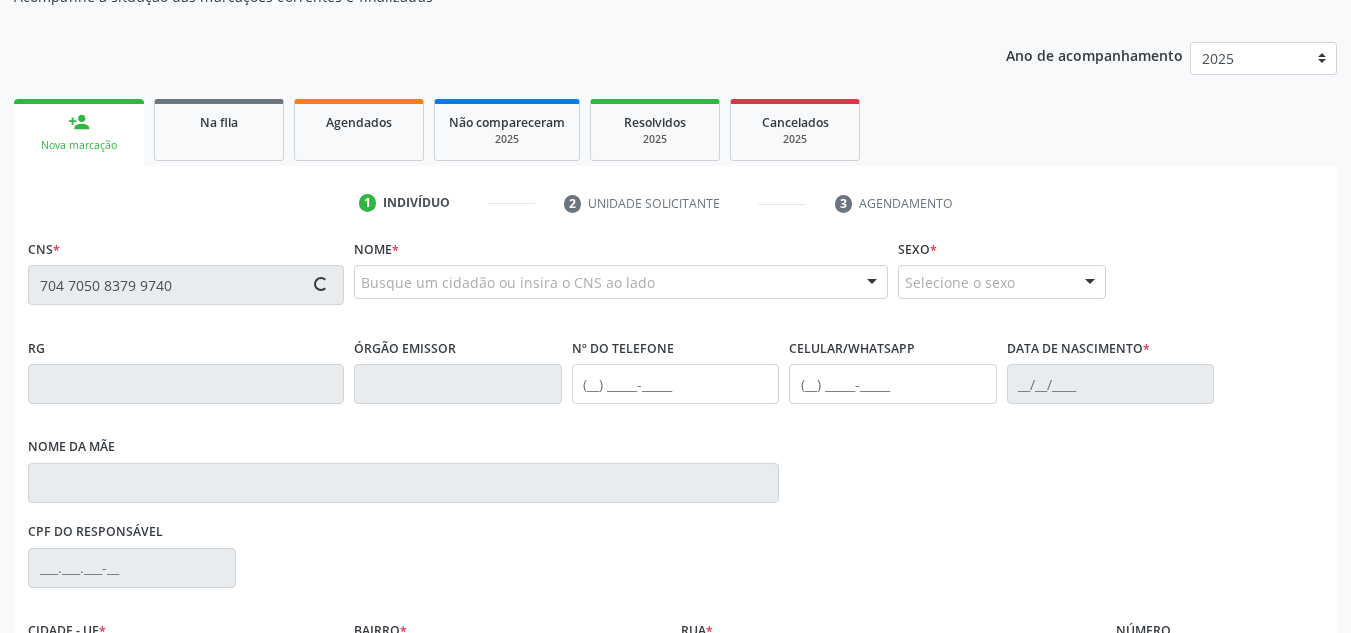 type 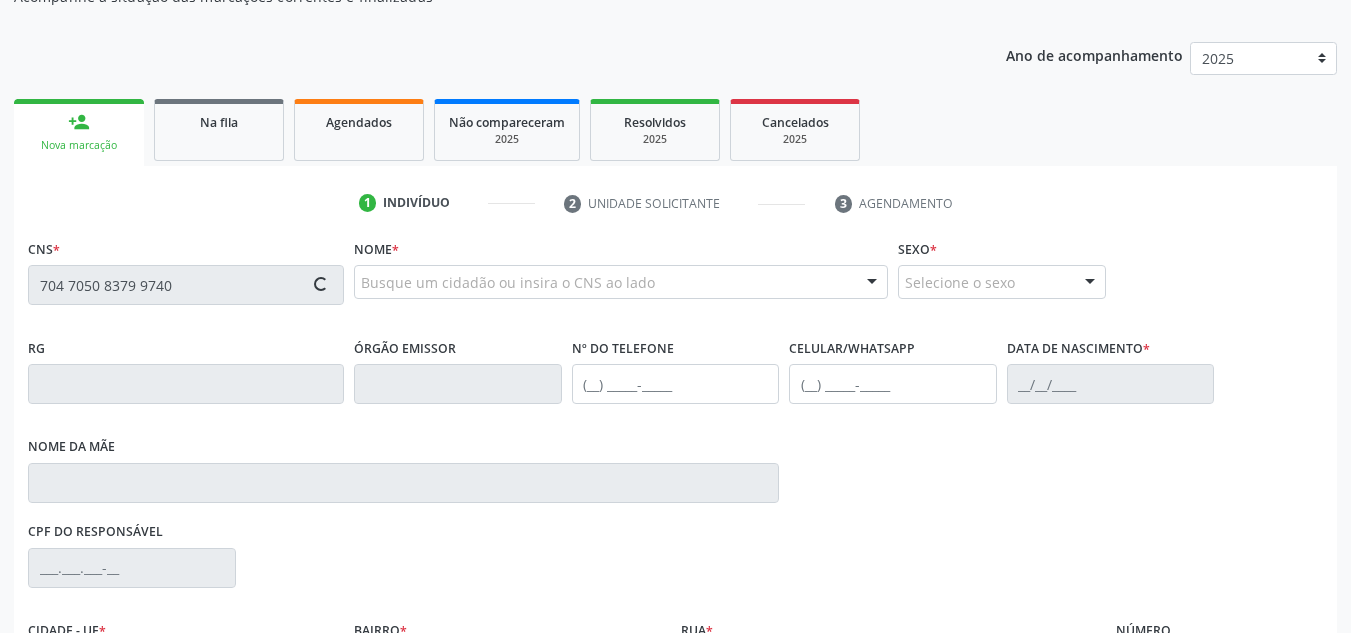type 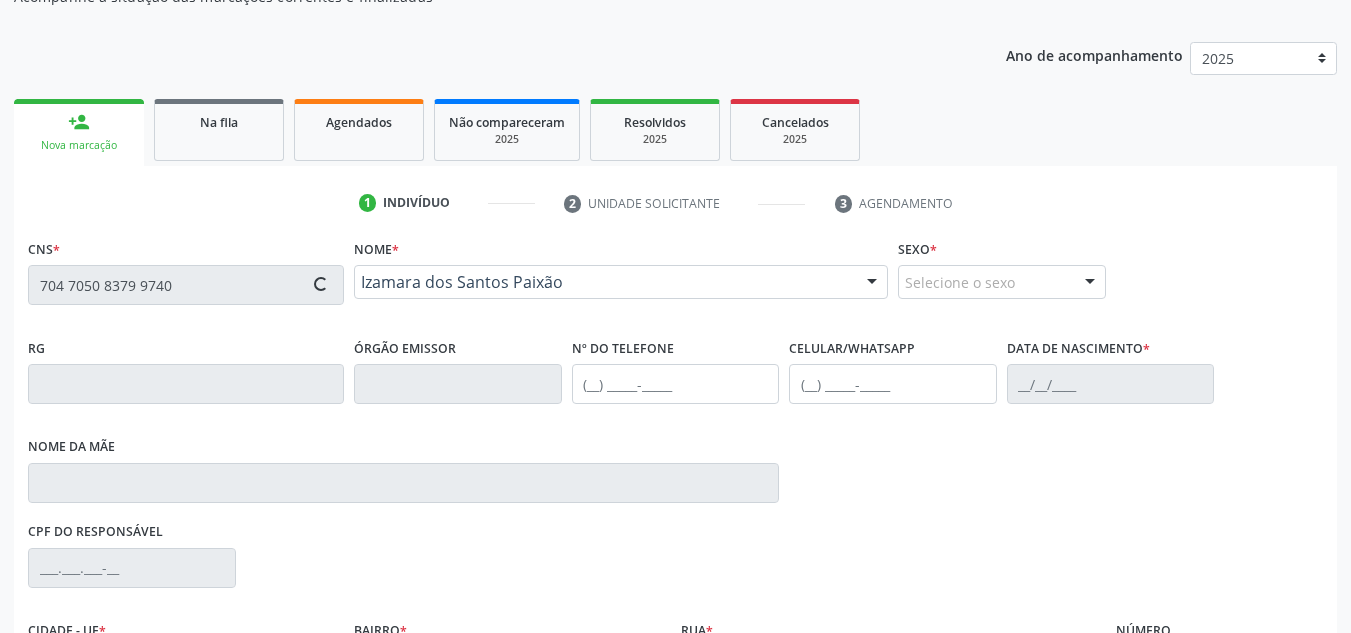 type on "(87) 98861-1940" 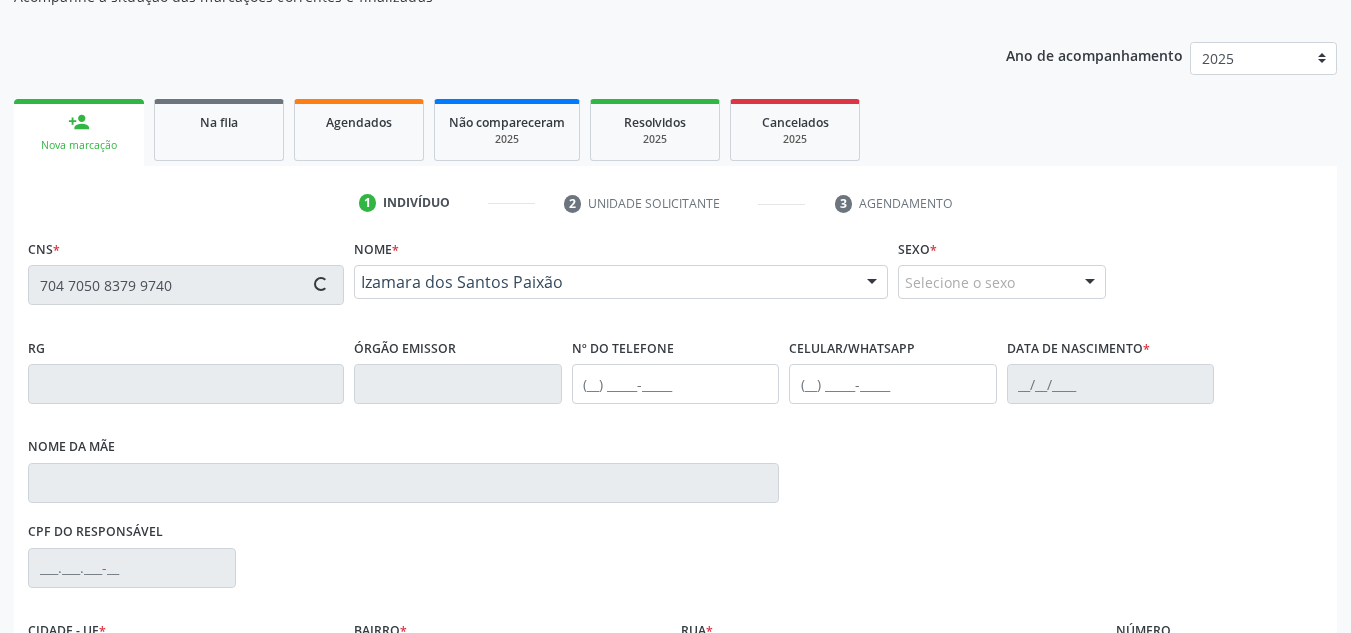 type on "(87) 98861-1940" 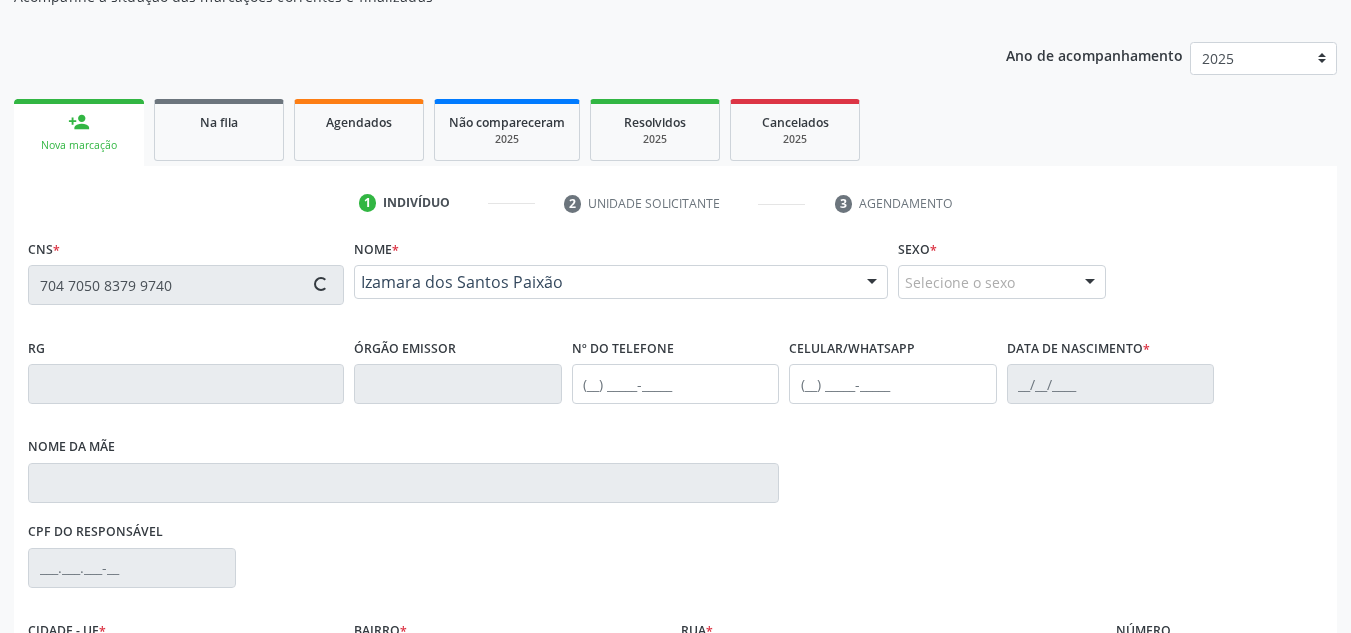 type on "Tamara Santos Paixão" 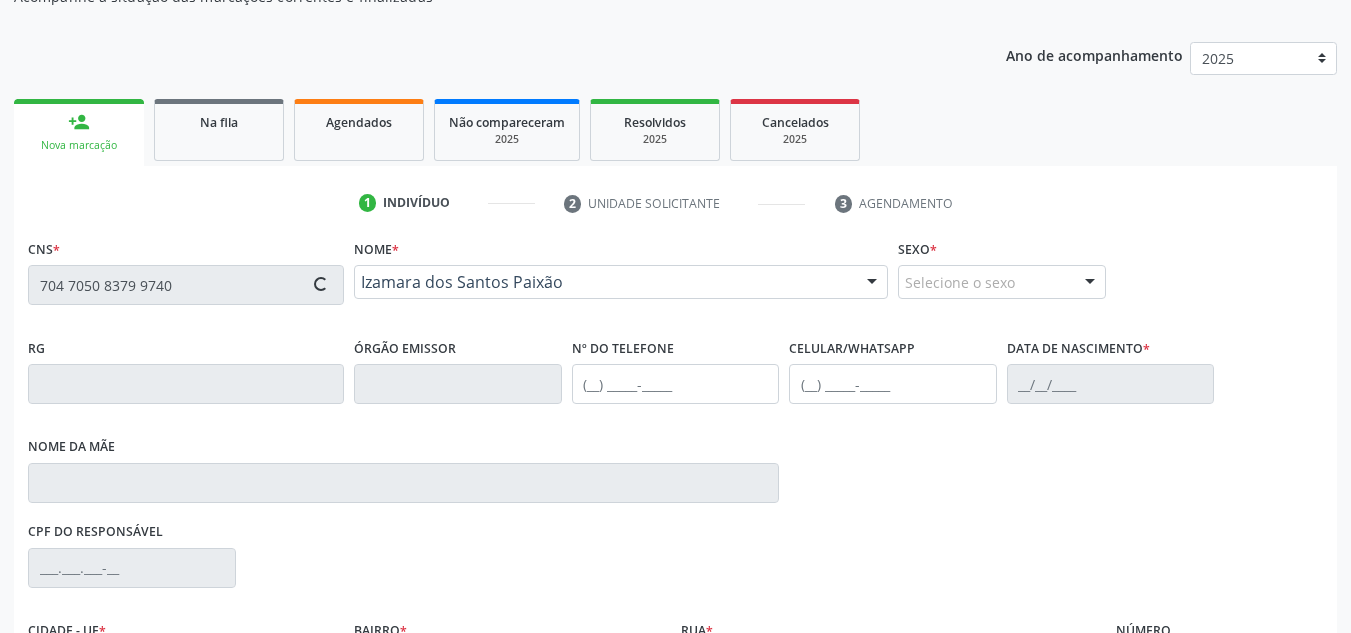 type on "133.568.624-05" 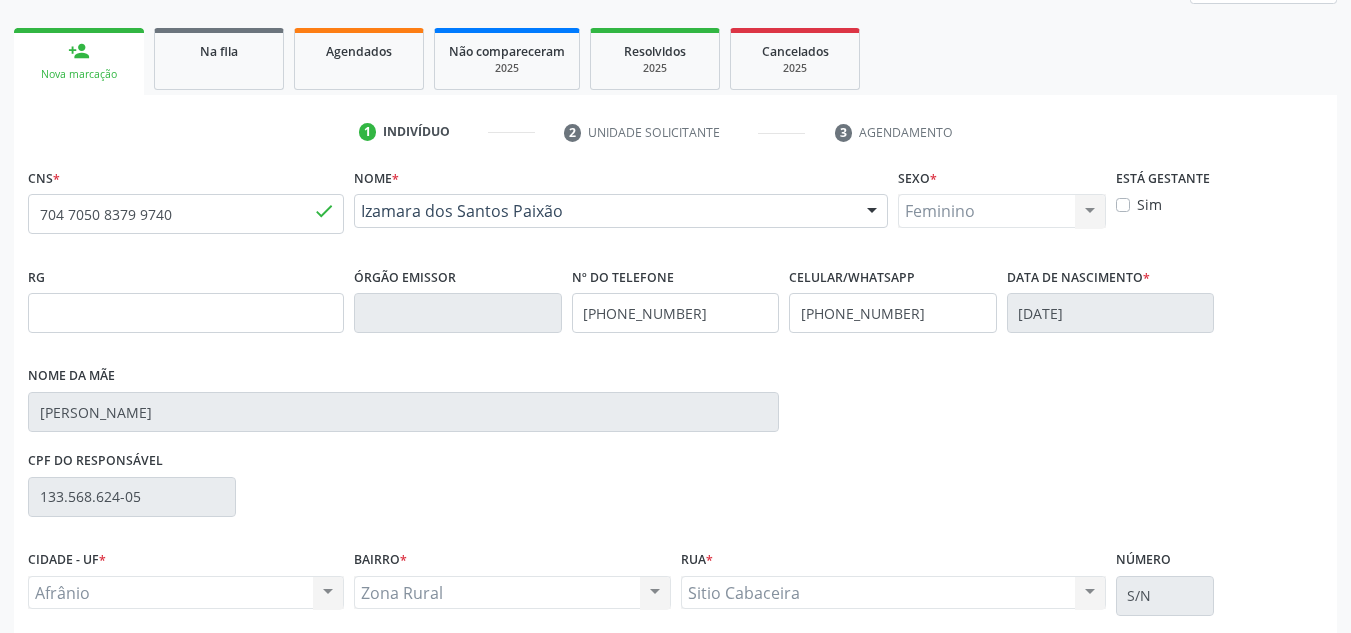 scroll, scrollTop: 437, scrollLeft: 0, axis: vertical 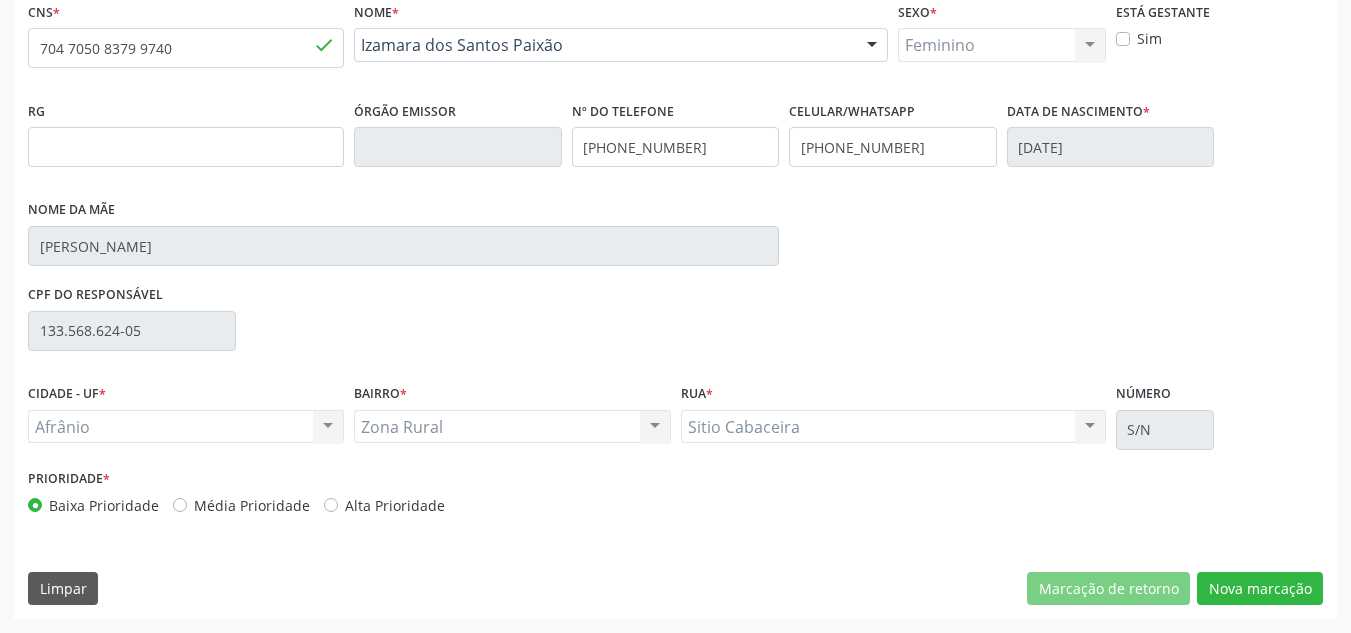 click on "Prioridade
*
Baixa Prioridade
Média Prioridade
Alta Prioridade" at bounding box center (349, 490) 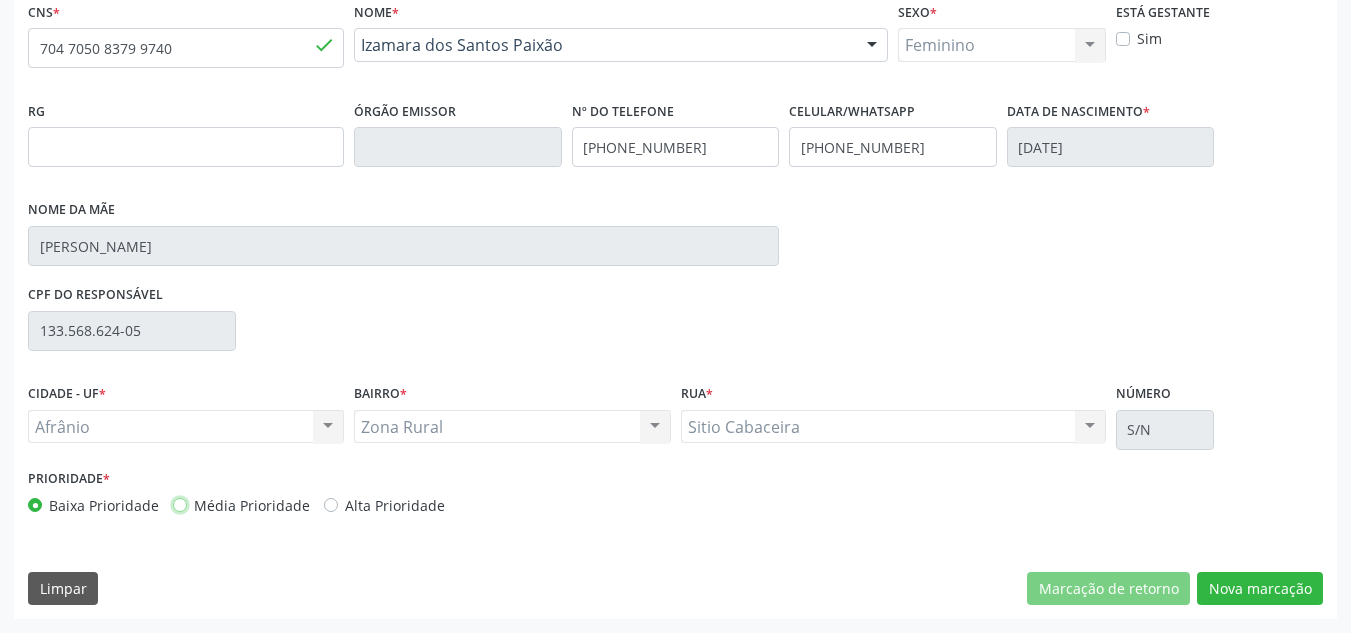 click on "Média Prioridade" at bounding box center (180, 504) 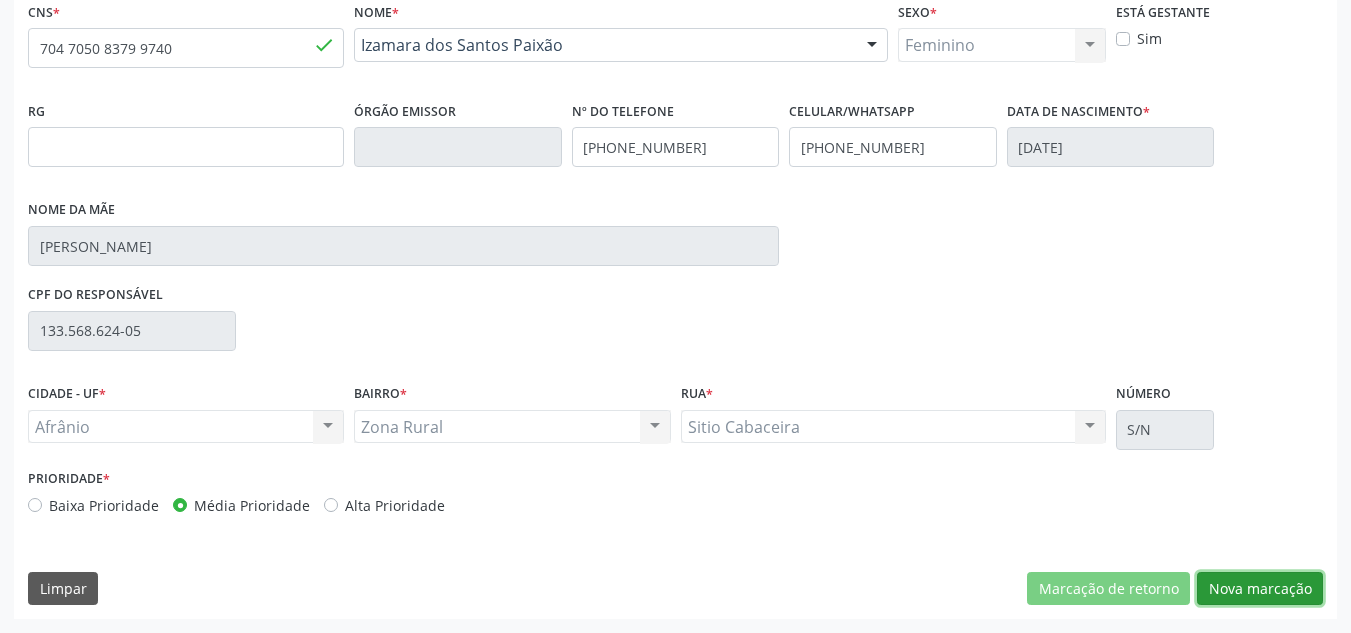 click on "Nova marcação" at bounding box center (1260, 589) 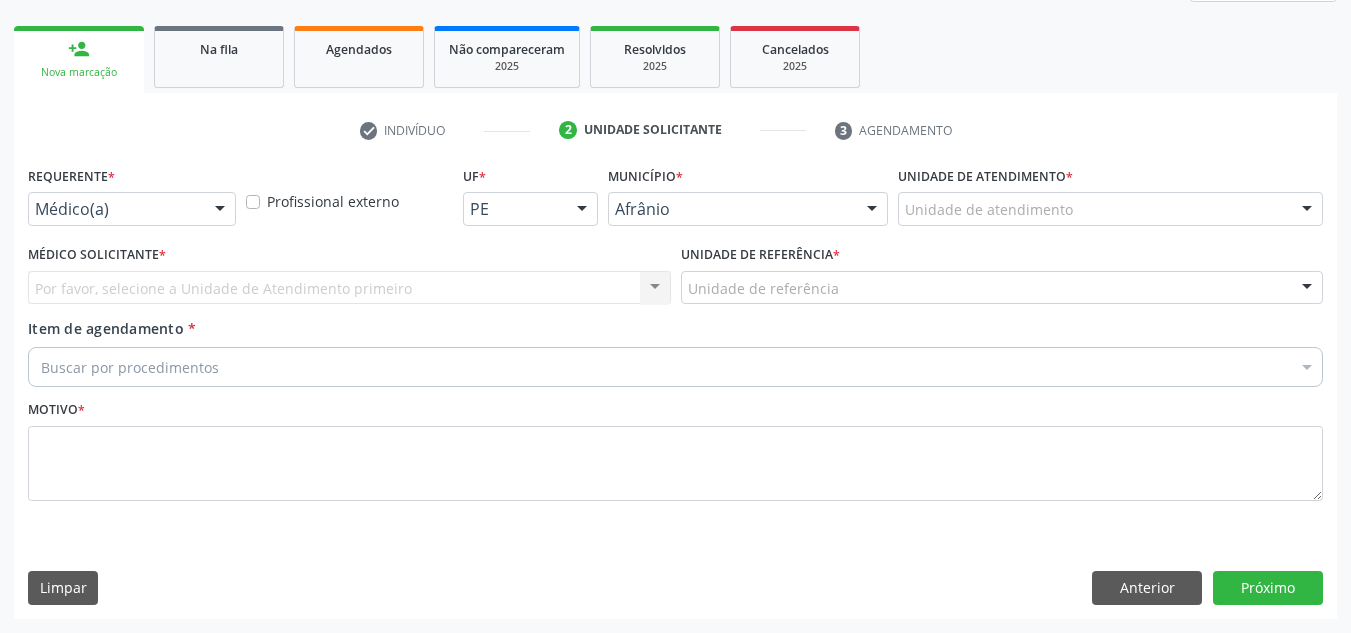 scroll, scrollTop: 273, scrollLeft: 0, axis: vertical 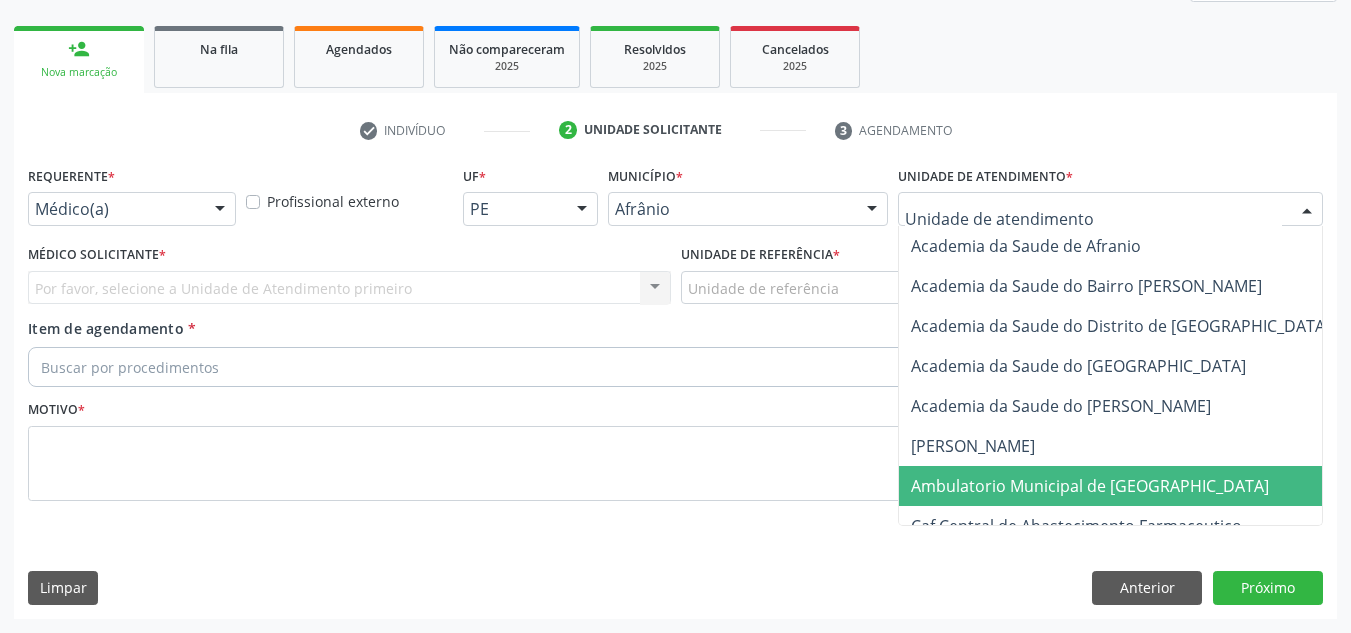 click on "Ambulatorio Municipal de [GEOGRAPHIC_DATA]" at bounding box center [1090, 486] 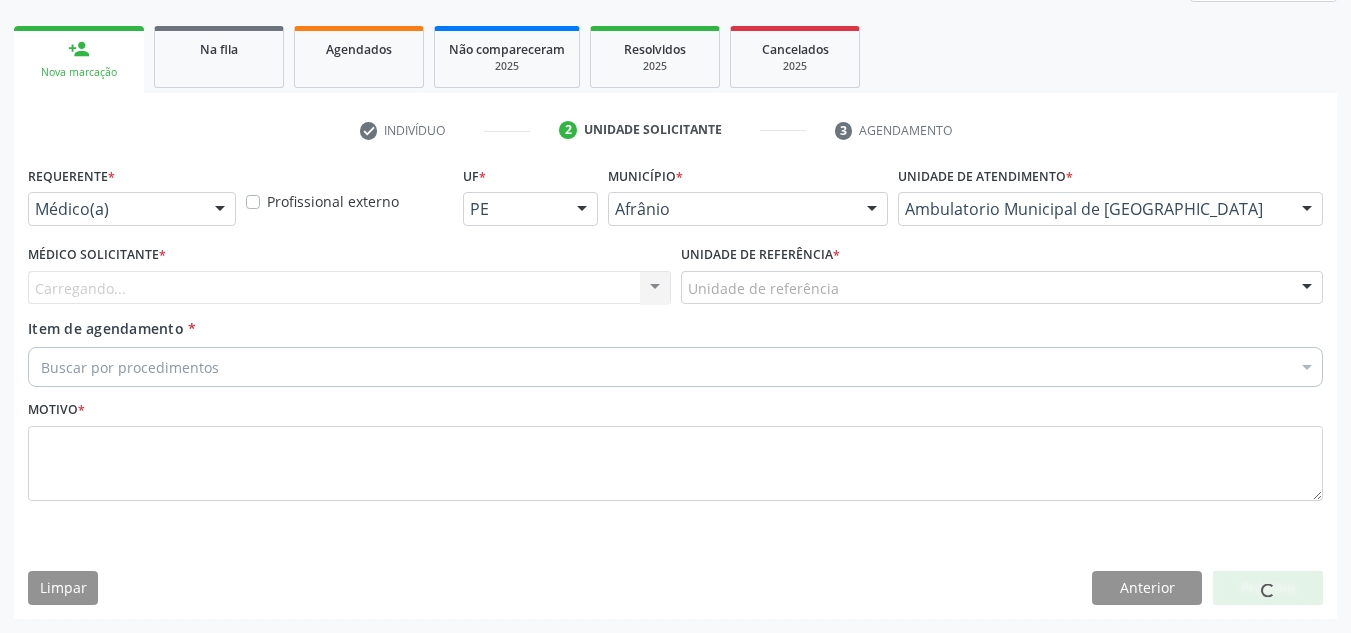 drag, startPoint x: 579, startPoint y: 305, endPoint x: 588, endPoint y: 294, distance: 14.21267 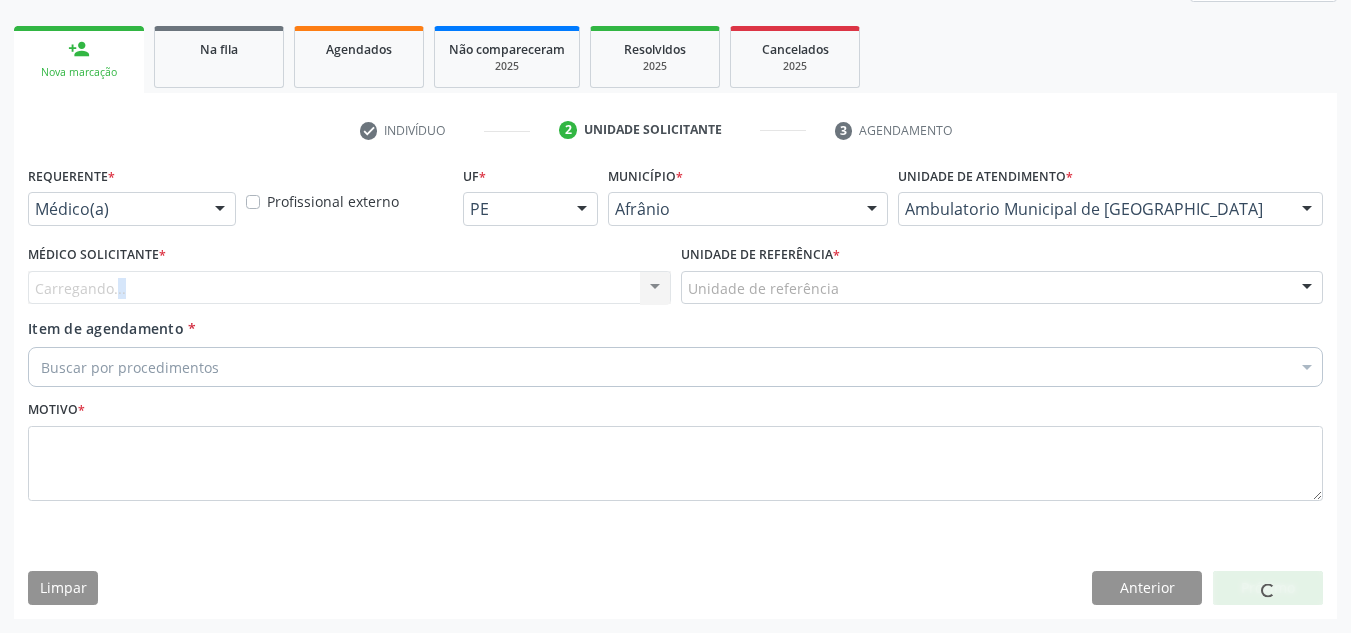 click on "Carregando...
Nenhum resultado encontrado para: "   "
Não há nenhuma opção para ser exibida." at bounding box center [349, 288] 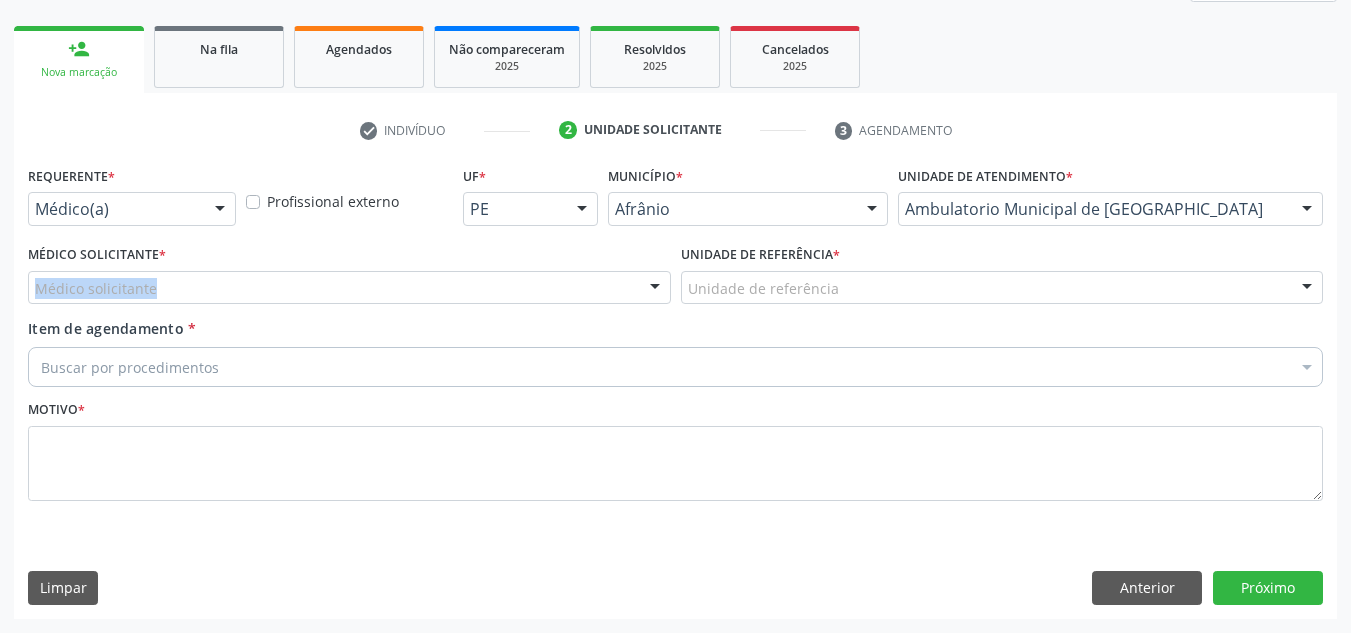 click on "Médico solicitante
[PERSON_NAME]   [PERSON_NAME]   [PERSON_NAME] Reis   [PERSON_NAME]   [PERSON_NAME] de [PERSON_NAME]   [PERSON_NAME]   [PERSON_NAME] [PERSON_NAME]   [PERSON_NAME] [PERSON_NAME] [PERSON_NAME]   [PERSON_NAME] de Sa   [PERSON_NAME]   [PERSON_NAME] [PERSON_NAME] [PERSON_NAME]
Nenhum resultado encontrado para: "   "
Não há nenhuma opção para ser exibida." at bounding box center [349, 288] 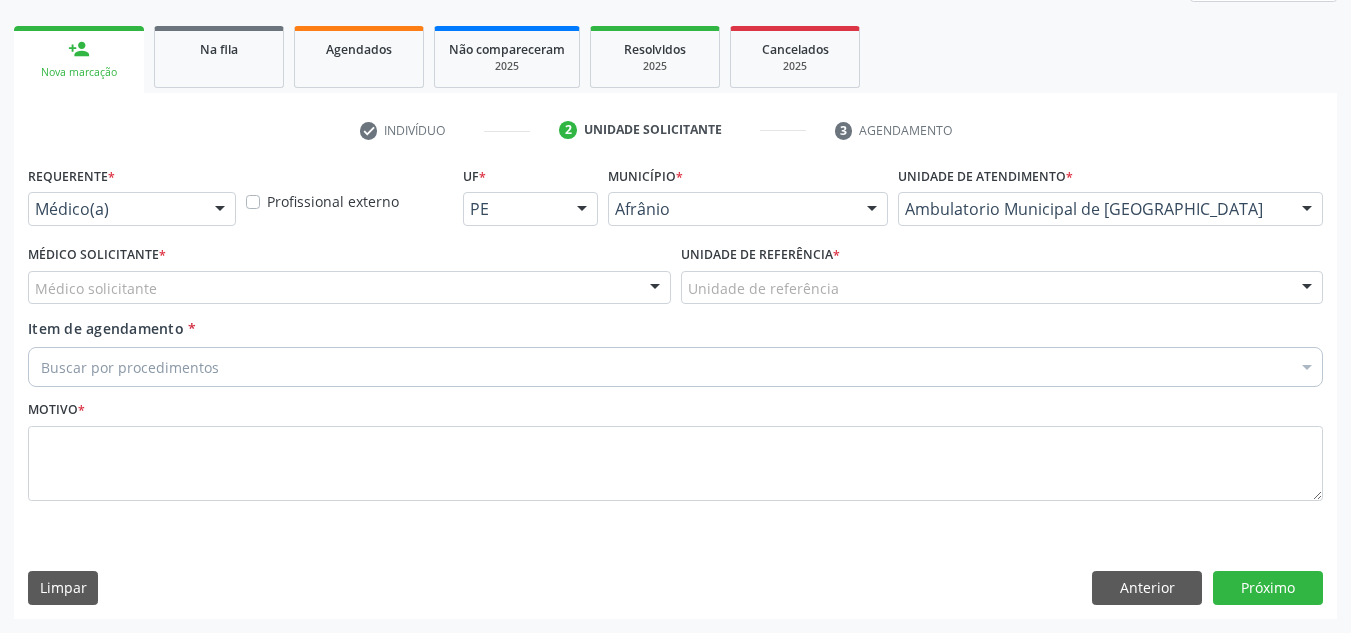 click on "Médico solicitante" at bounding box center (349, 288) 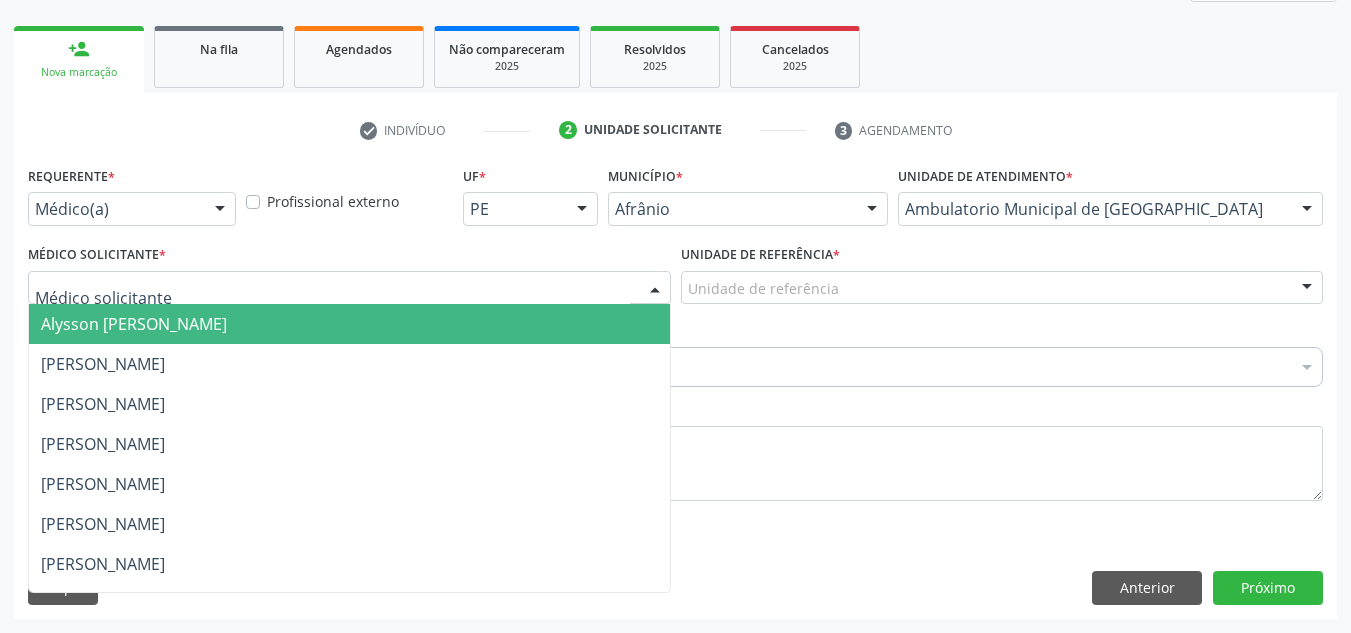 drag, startPoint x: 569, startPoint y: 332, endPoint x: 587, endPoint y: 339, distance: 19.313208 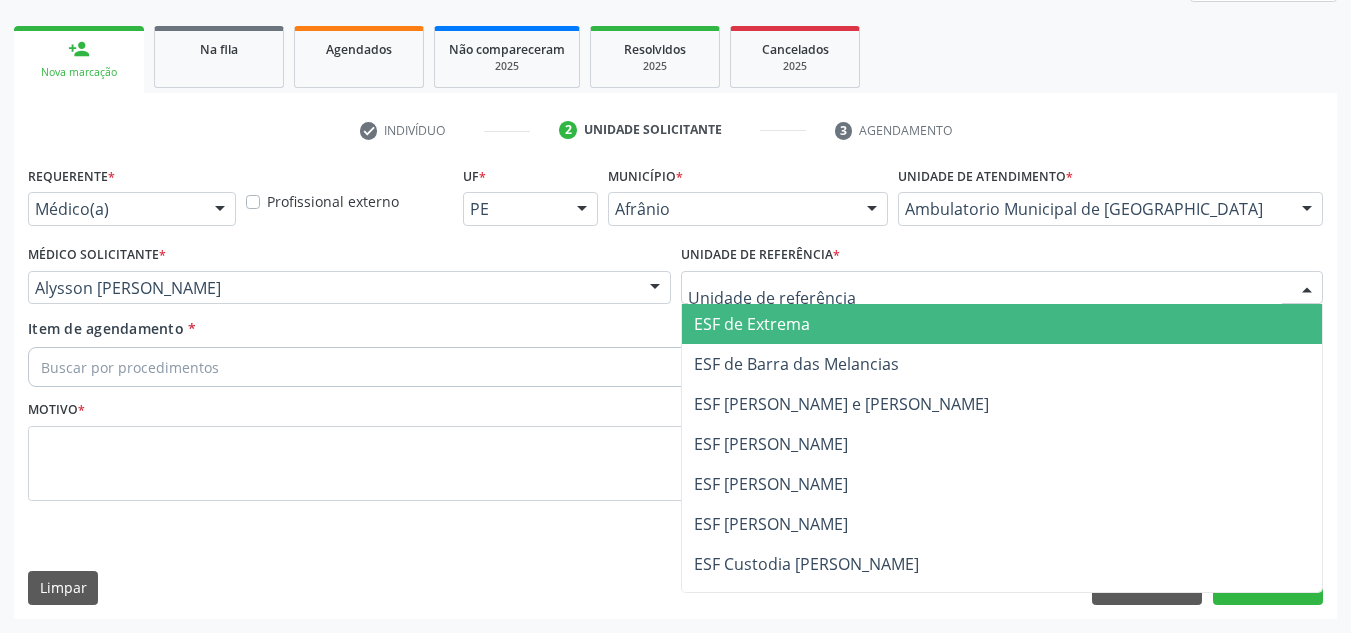 click at bounding box center [1002, 288] 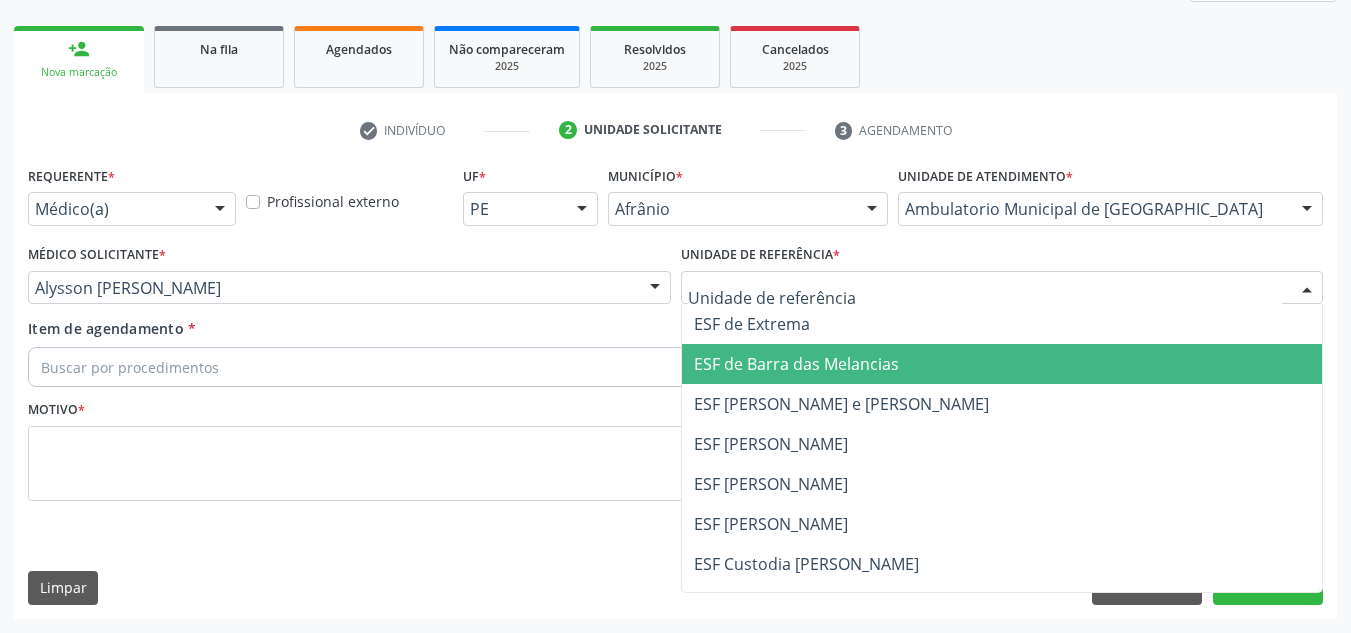 click on "ESF de Barra das Melancias" at bounding box center [796, 364] 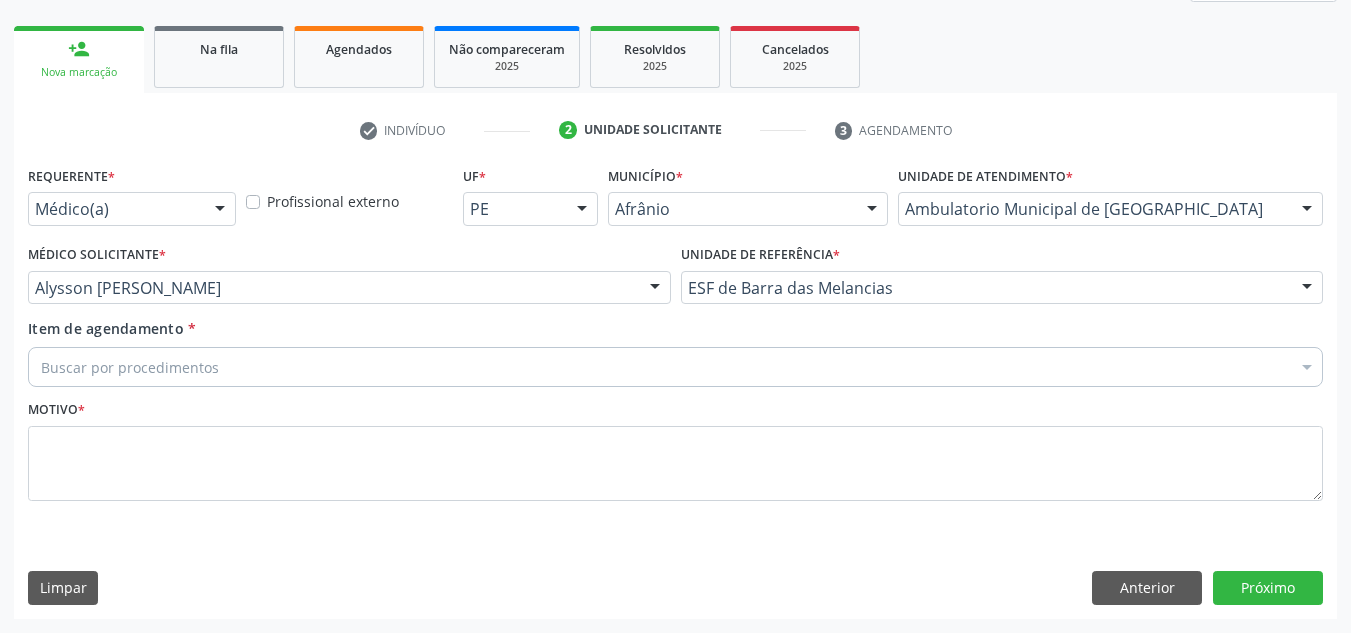 click on "Buscar por procedimentos" at bounding box center [675, 367] 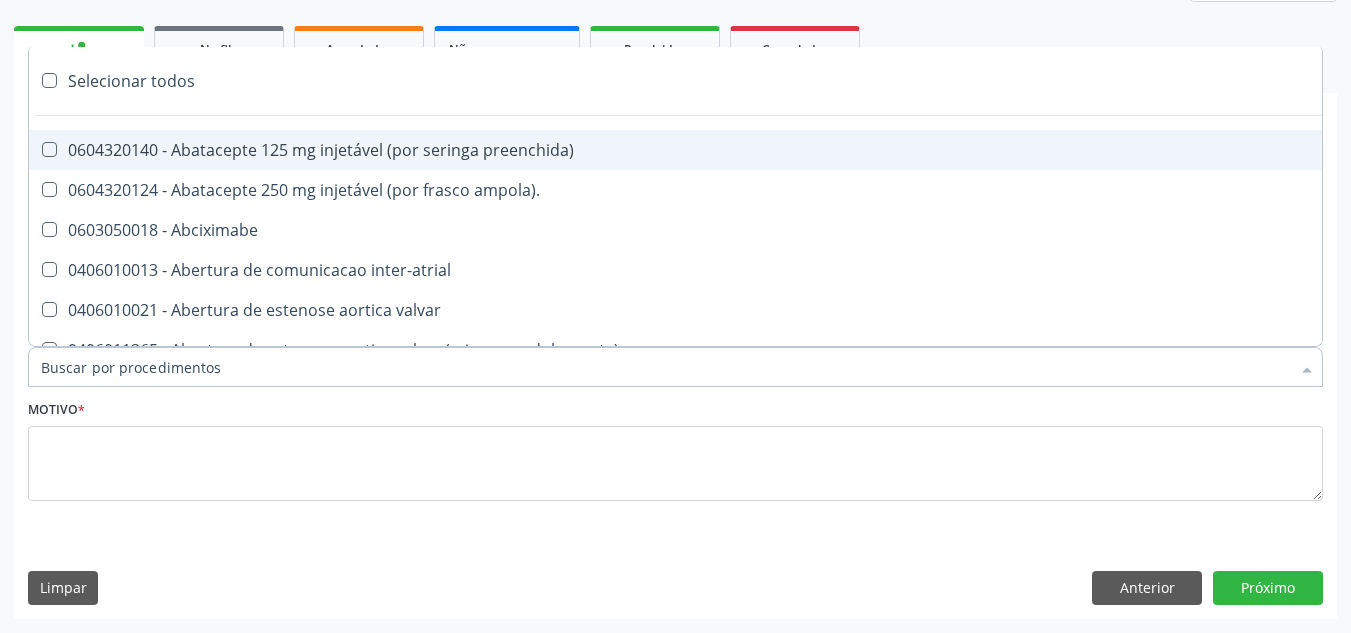 paste on "NEUROPEDIATRA" 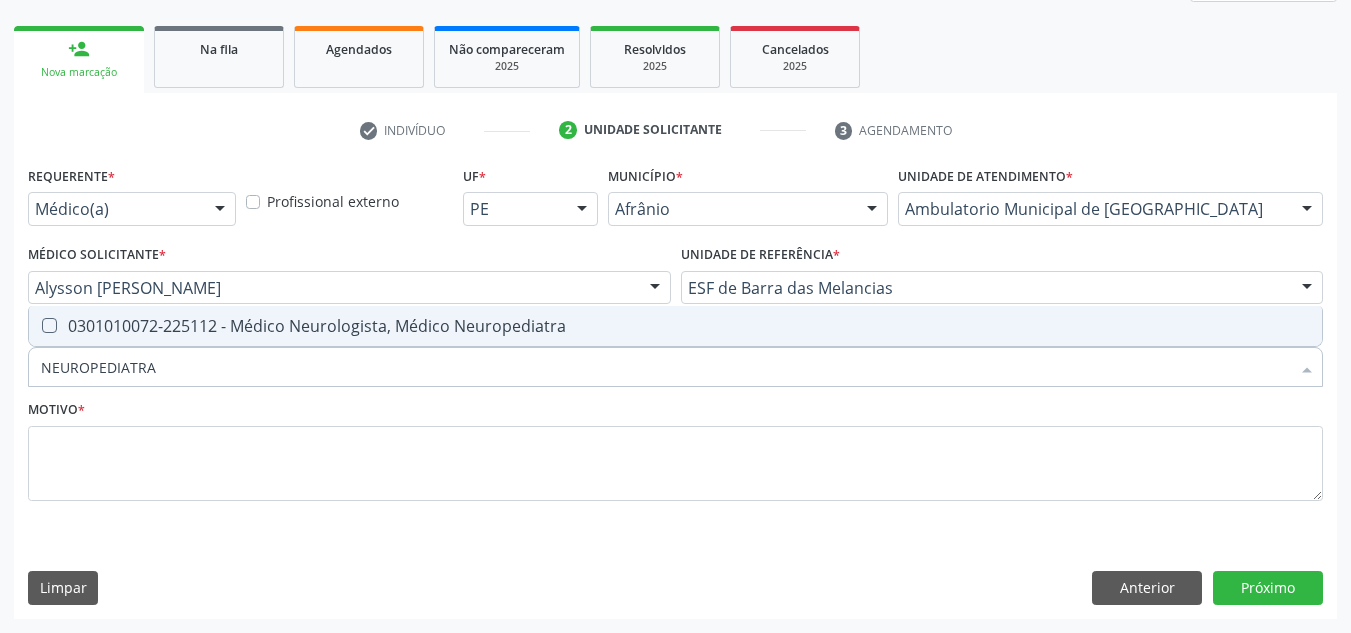 click on "0301010072-225112 - Médico Neurologista, Médico Neuropediatra" at bounding box center (675, 326) 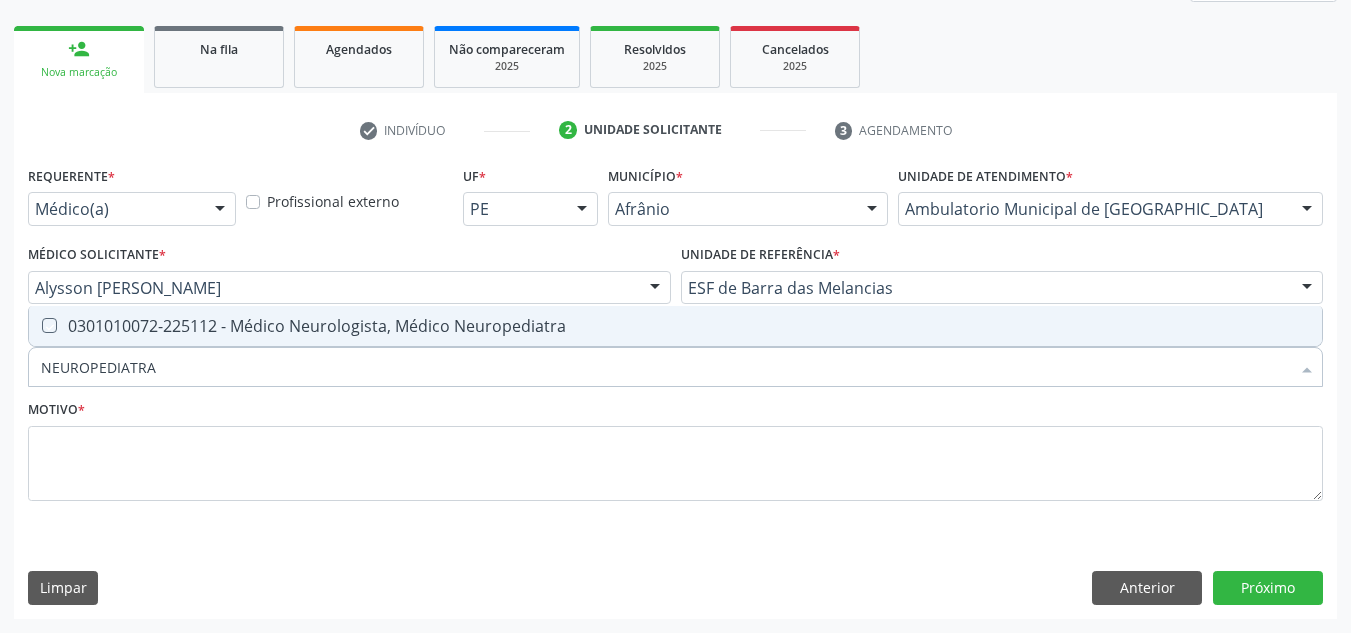 checkbox on "true" 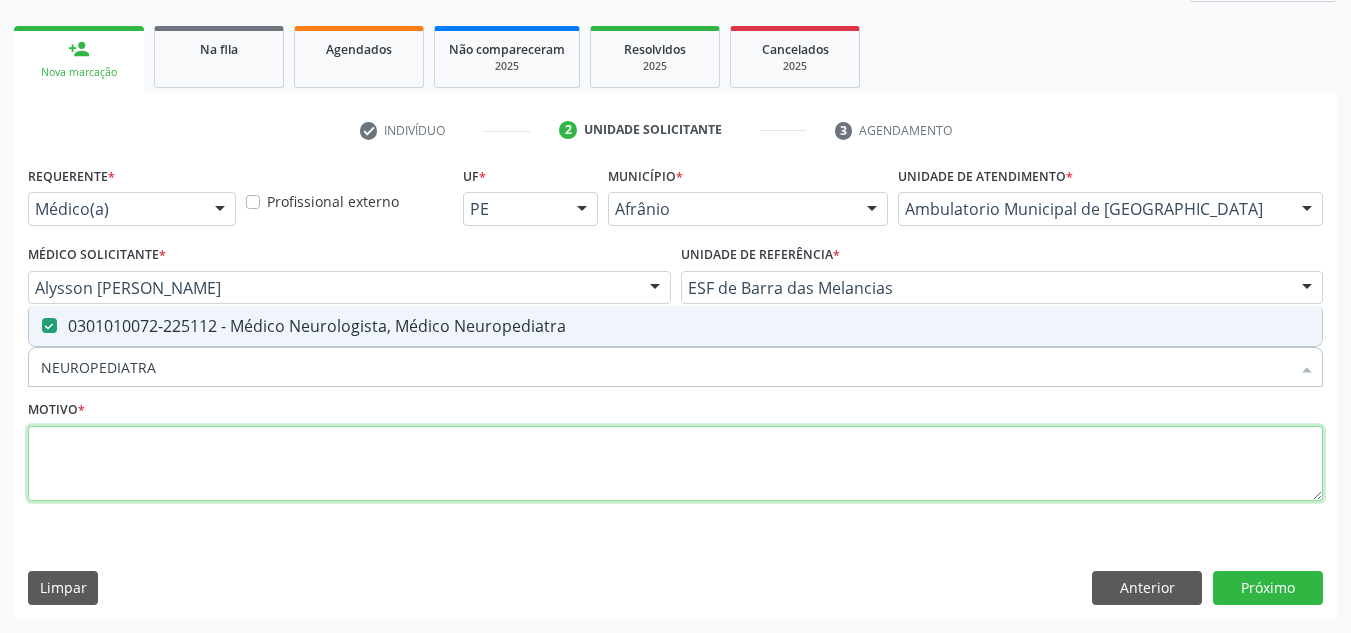 click at bounding box center (675, 464) 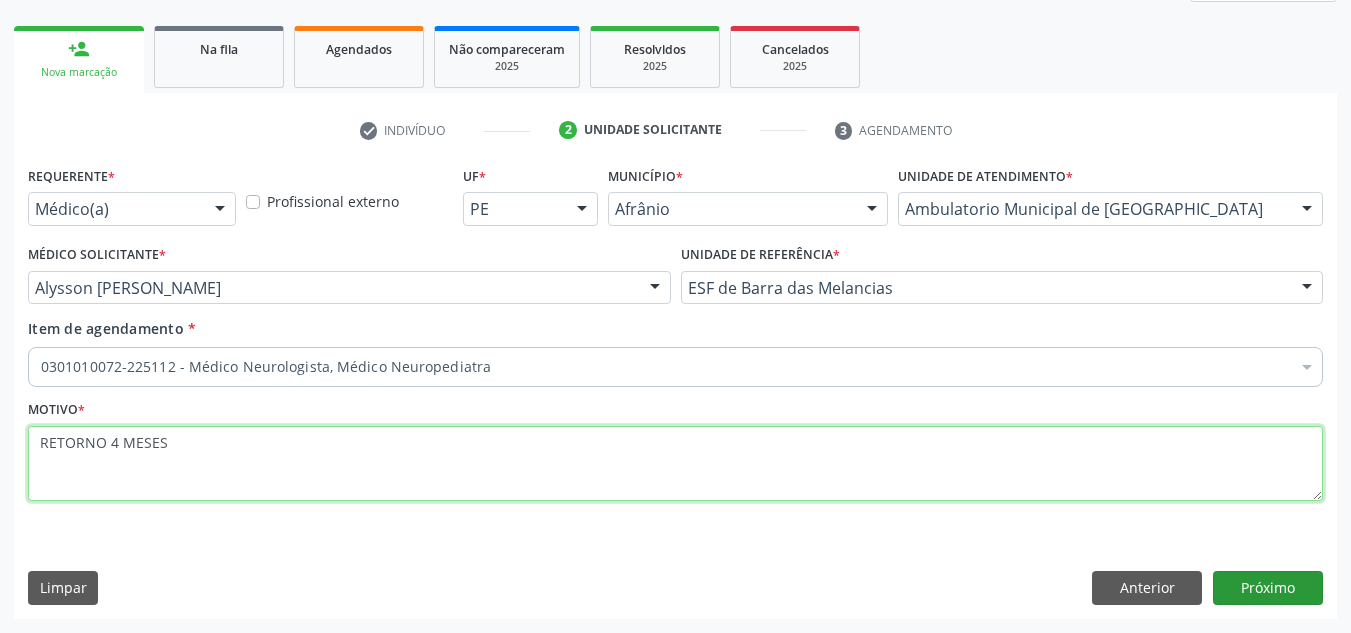 type on "RETORNO 4 MESES" 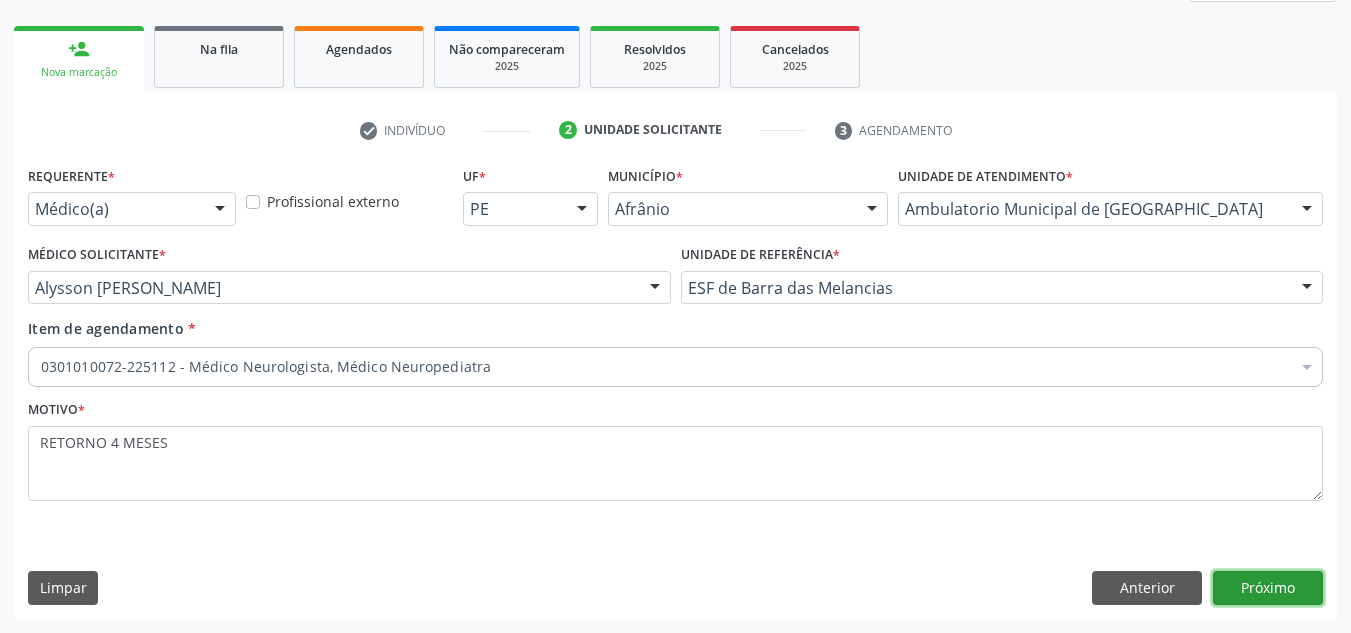 click on "Próximo" at bounding box center [1268, 588] 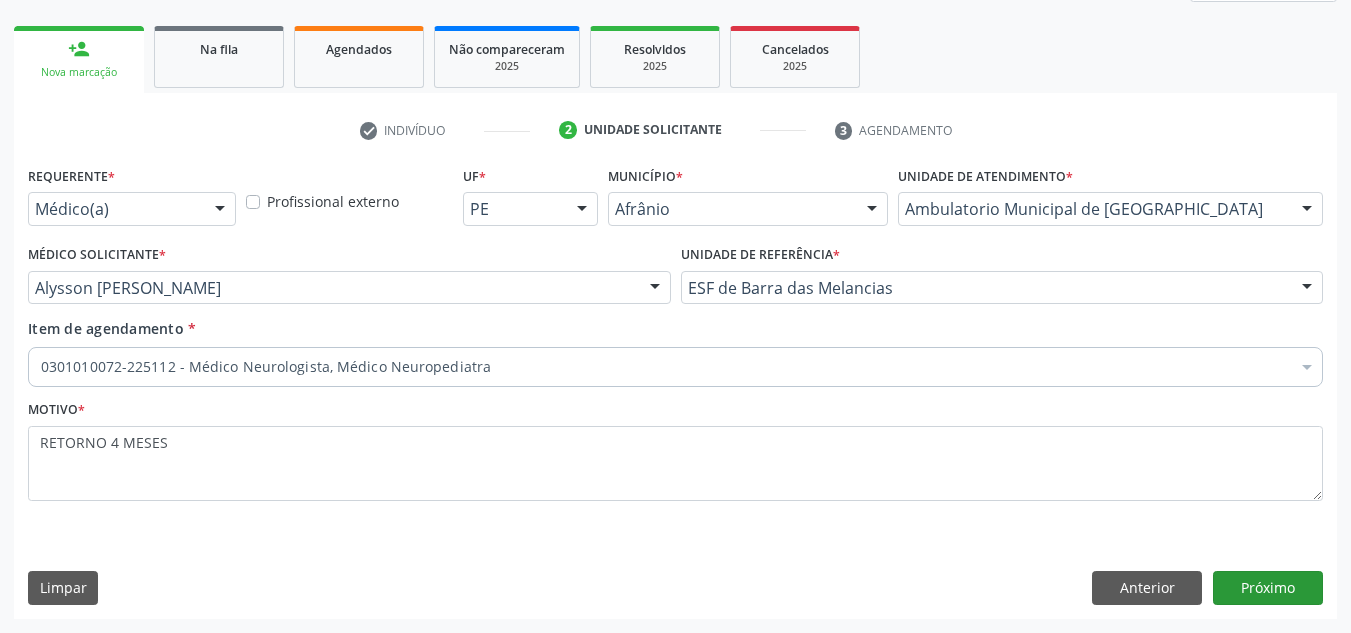scroll, scrollTop: 237, scrollLeft: 0, axis: vertical 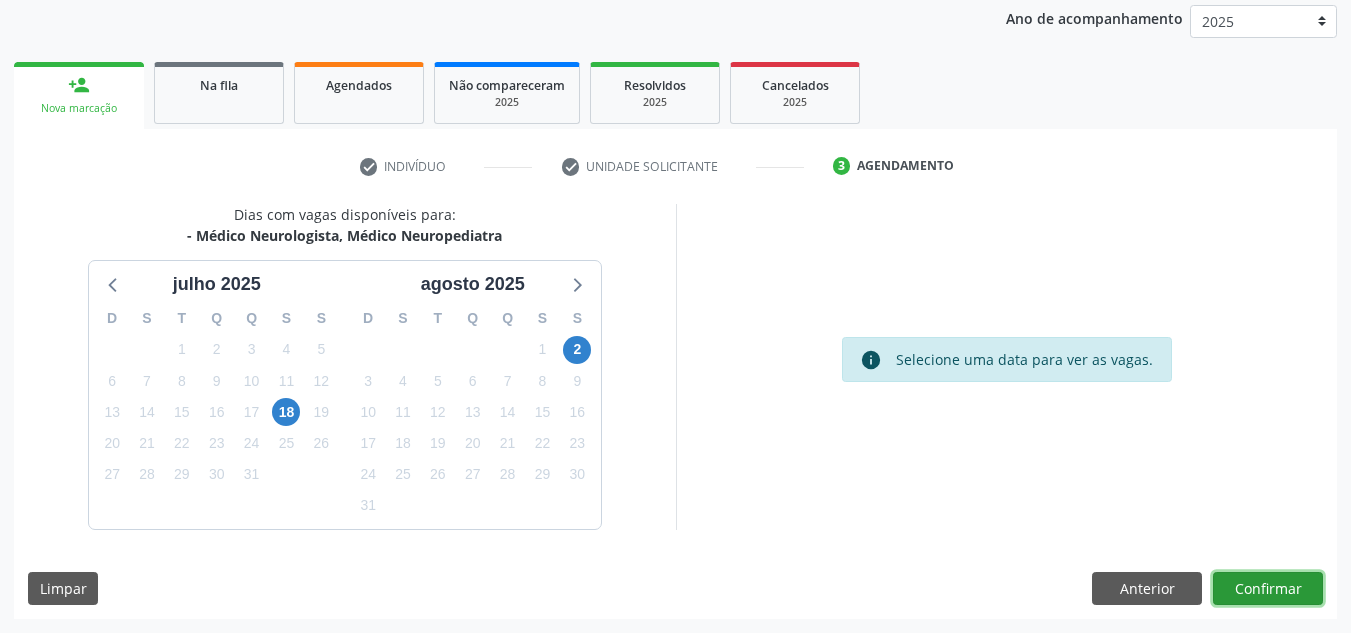 click on "Confirmar" at bounding box center (1268, 589) 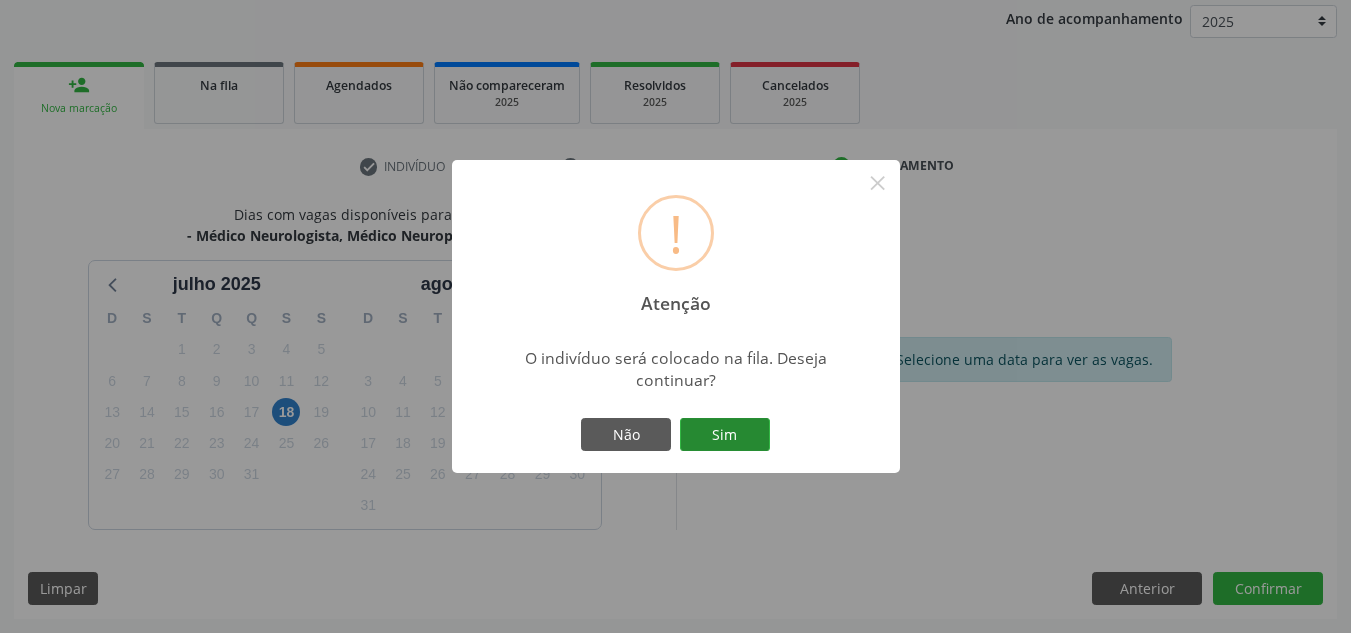 click on "Sim" at bounding box center [725, 435] 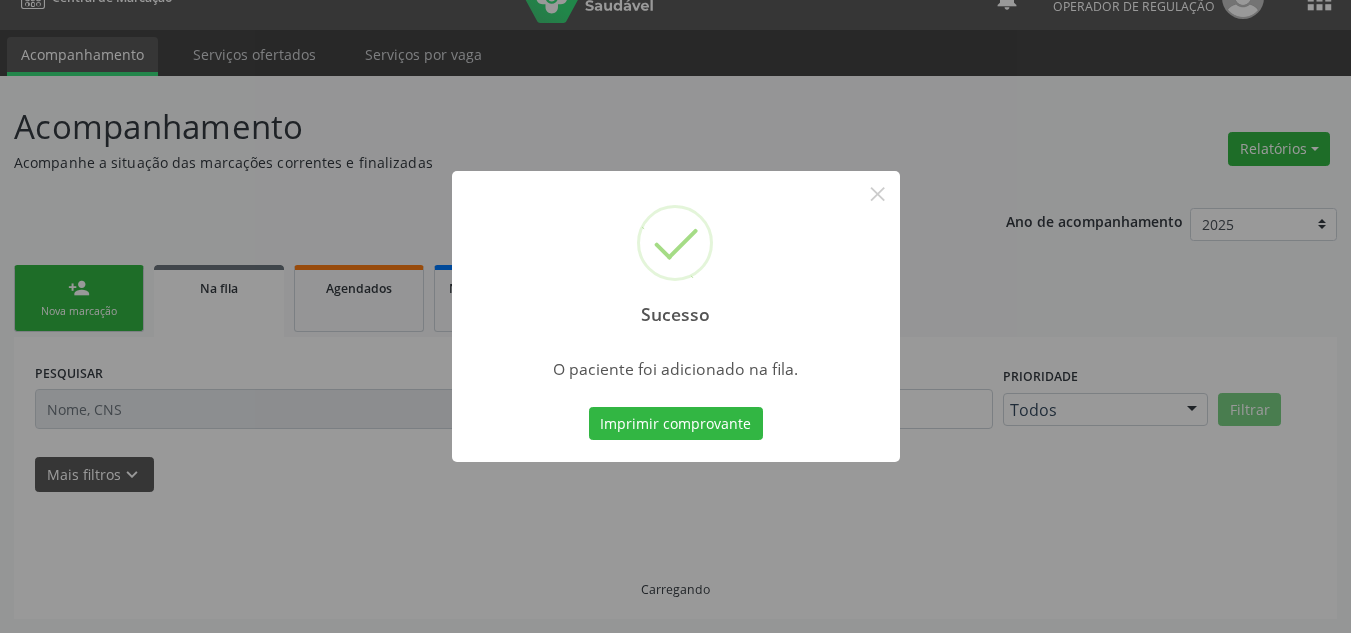 scroll, scrollTop: 34, scrollLeft: 0, axis: vertical 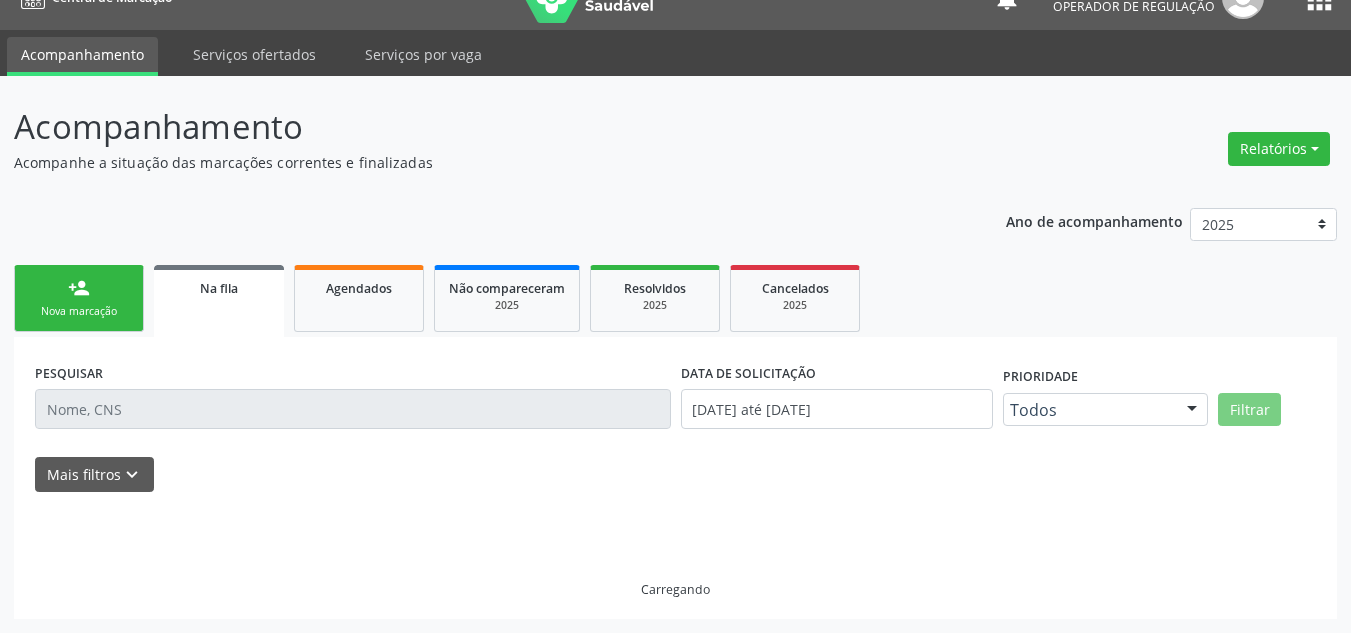 click on "person_add
Nova marcação" at bounding box center [79, 298] 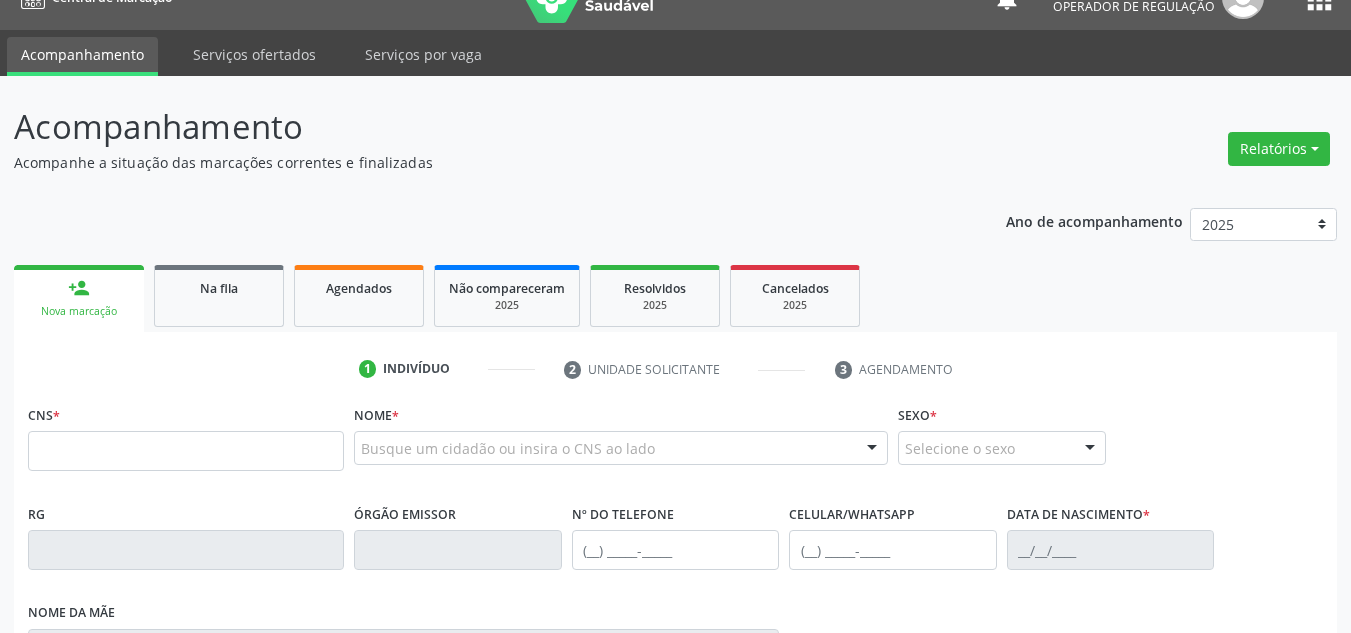 click on "CNS
*" at bounding box center (186, 435) 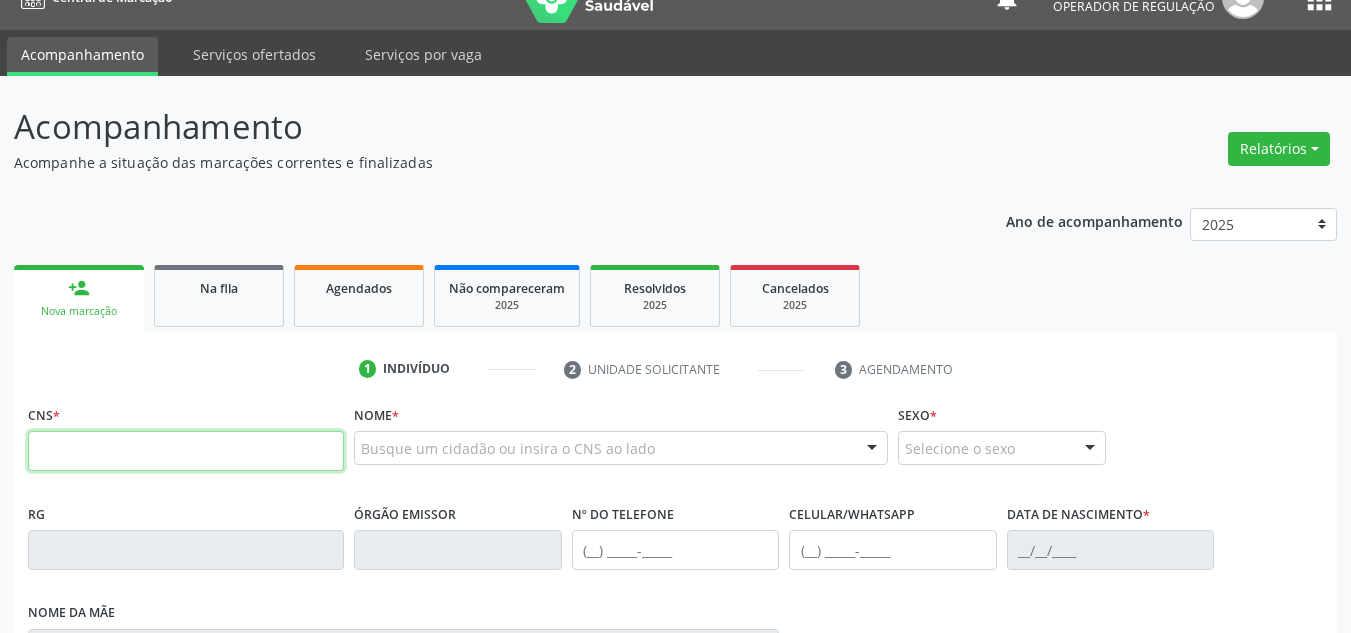 drag, startPoint x: 169, startPoint y: 440, endPoint x: 183, endPoint y: 442, distance: 14.142136 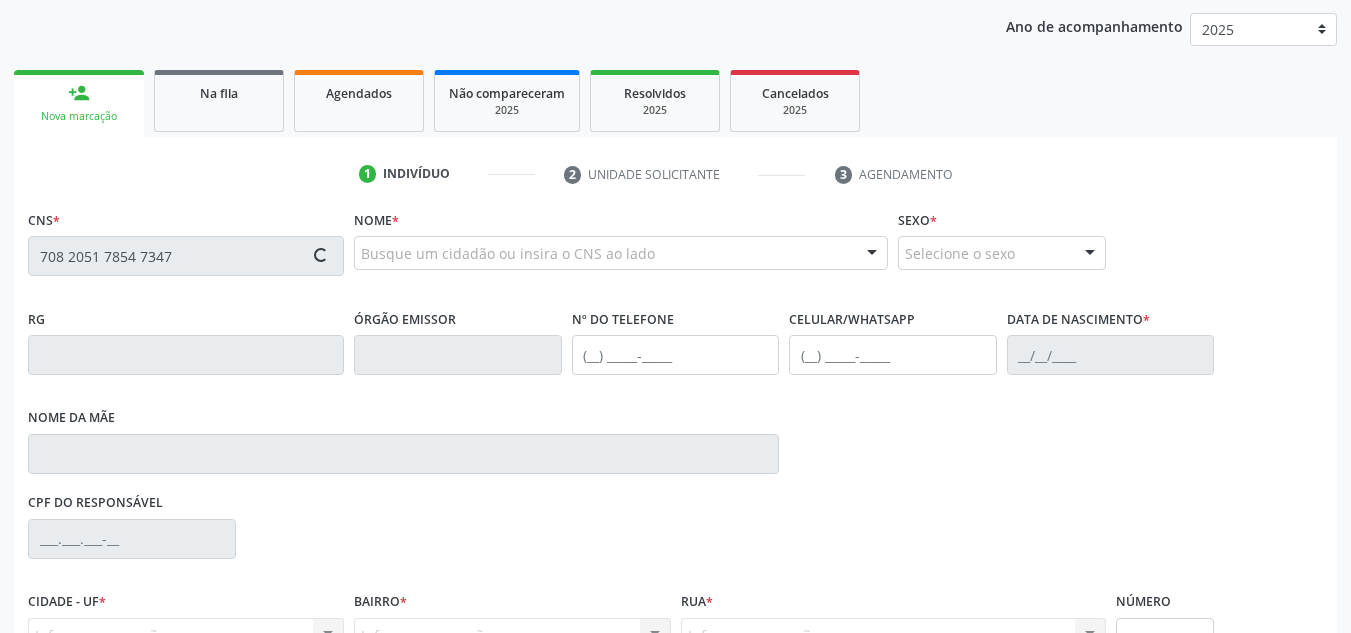 type on "708 2051 7854 7347" 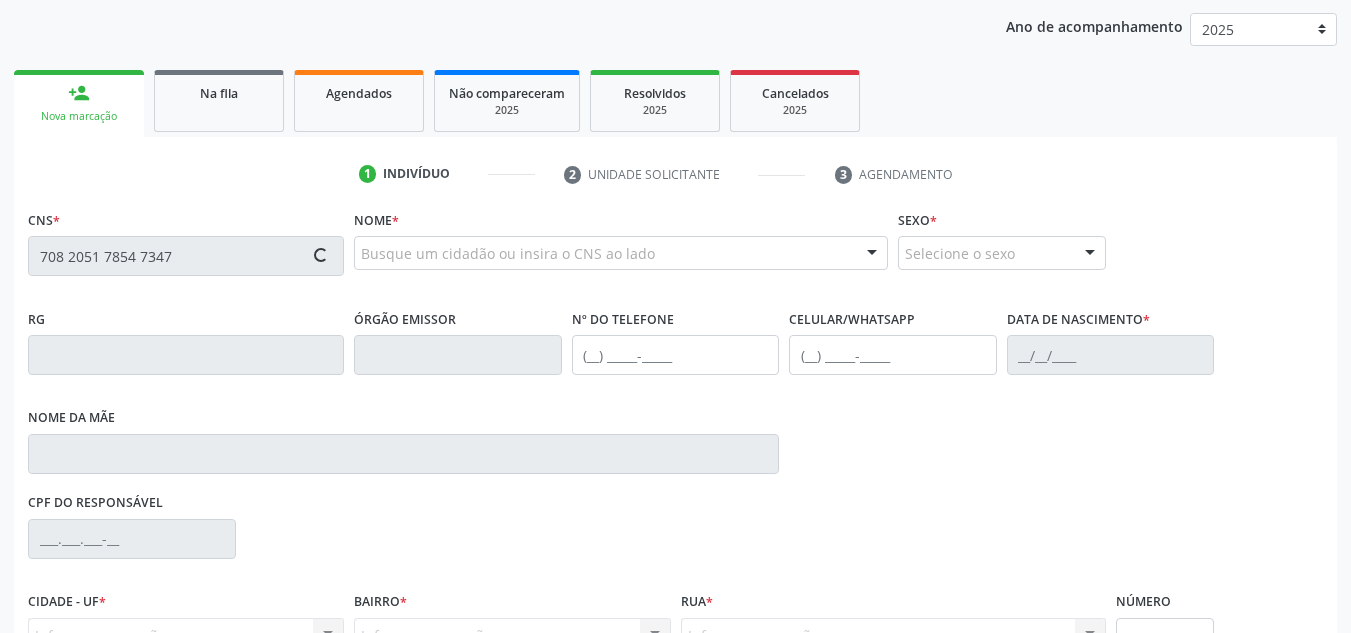 scroll, scrollTop: 234, scrollLeft: 0, axis: vertical 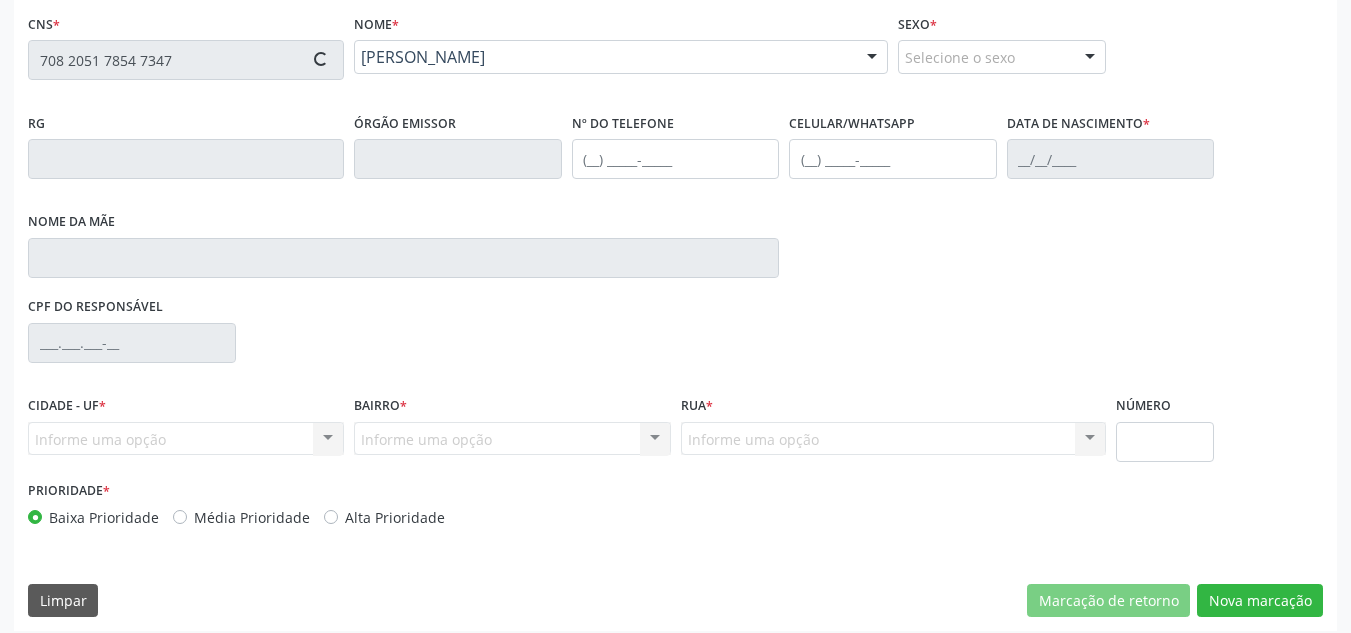 type on "(87) 98861-7923" 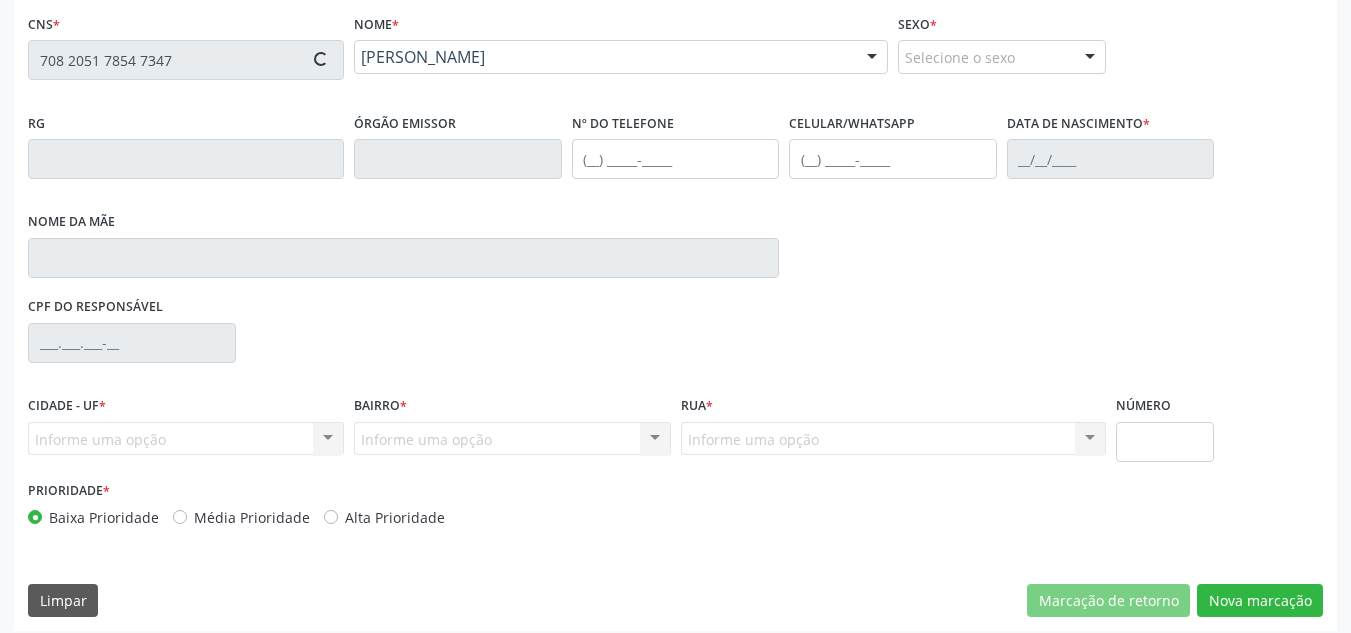 type on "(87) 98861-7923" 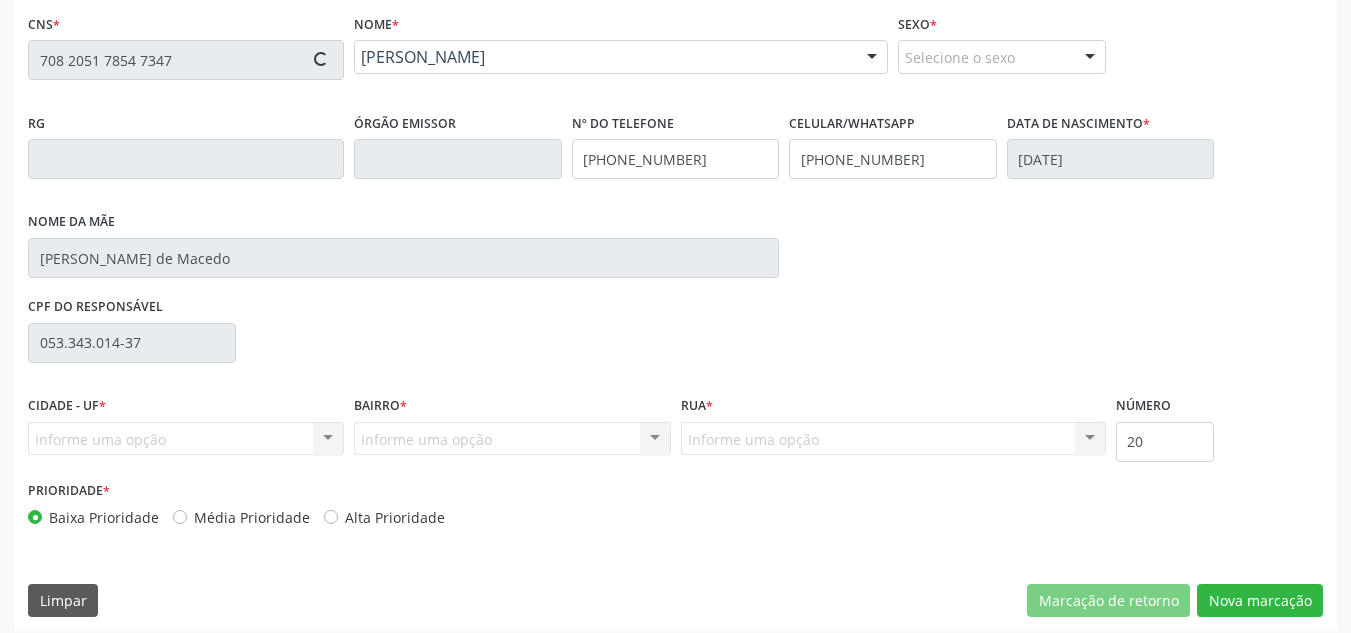 scroll, scrollTop: 437, scrollLeft: 0, axis: vertical 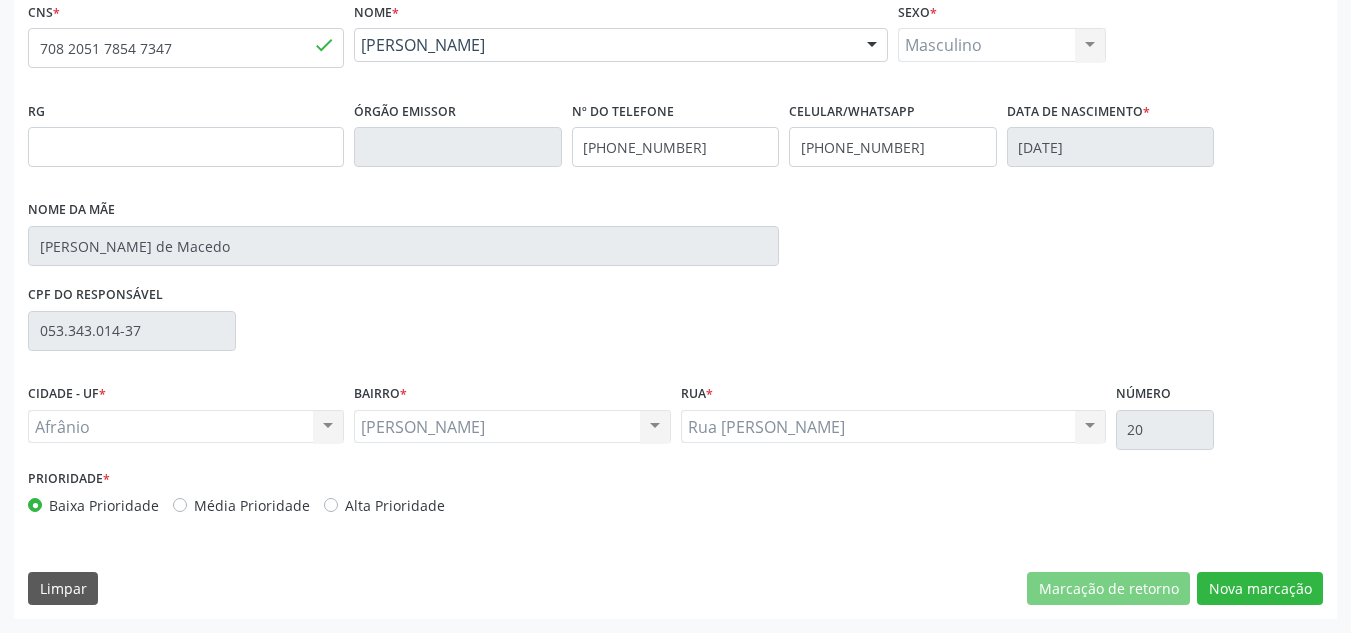 click on "Média Prioridade" at bounding box center [252, 505] 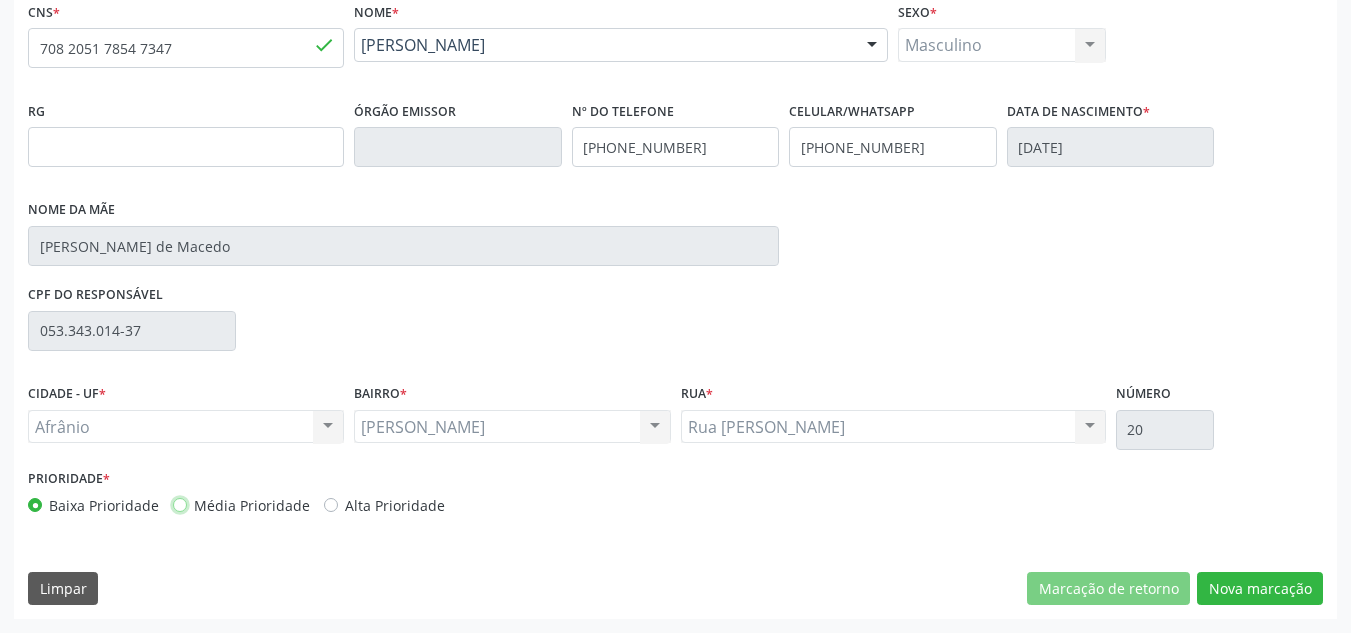 click on "Média Prioridade" at bounding box center (180, 504) 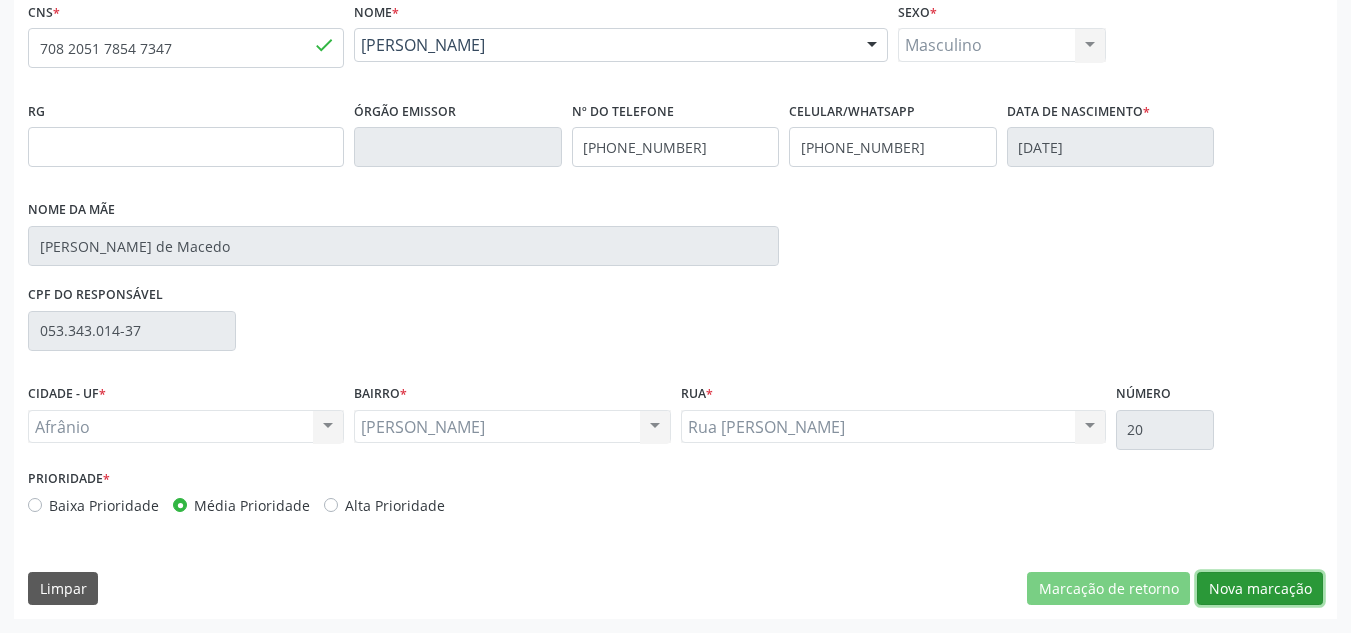 click on "Nova marcação" at bounding box center [1260, 589] 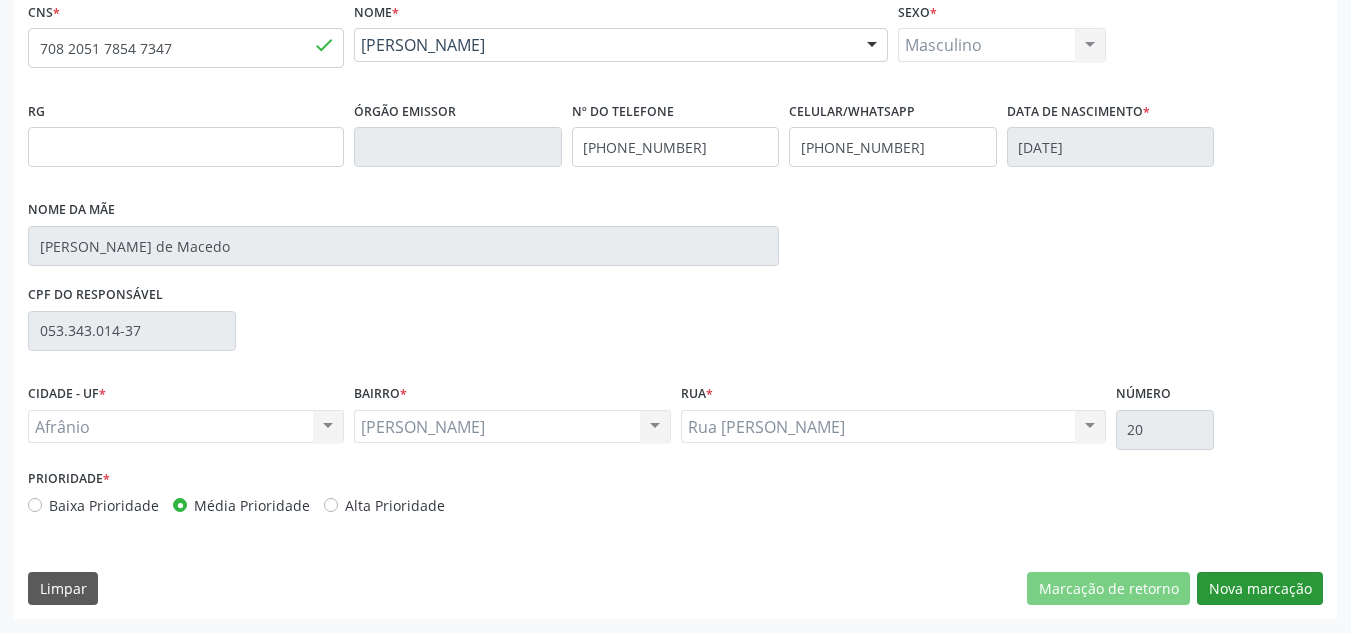 scroll, scrollTop: 273, scrollLeft: 0, axis: vertical 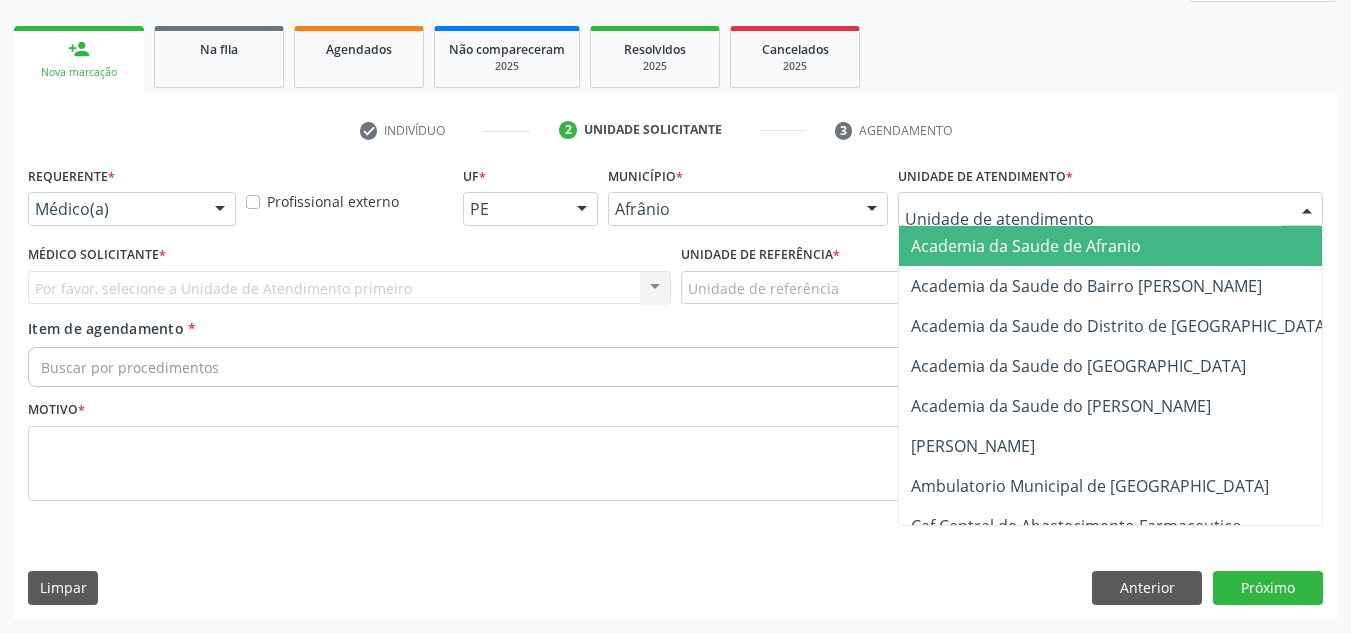 drag, startPoint x: 1161, startPoint y: 216, endPoint x: 1142, endPoint y: 366, distance: 151.19855 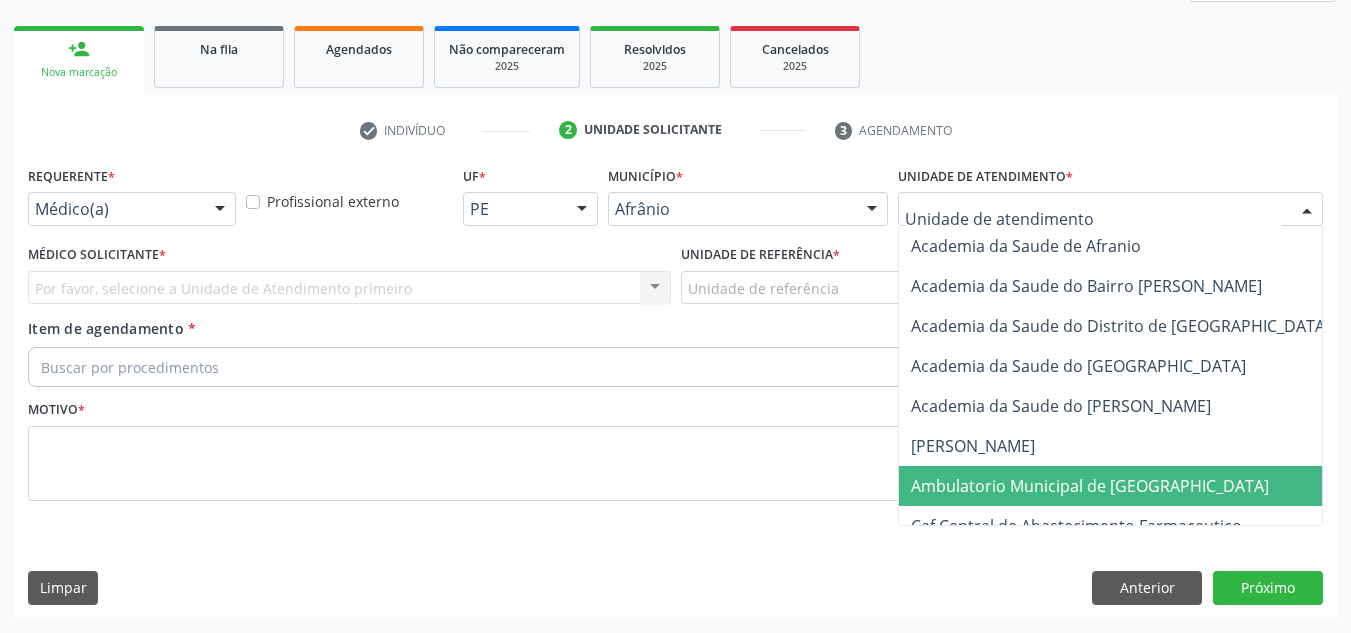 click on "Ambulatorio Municipal de [GEOGRAPHIC_DATA]" at bounding box center (1090, 486) 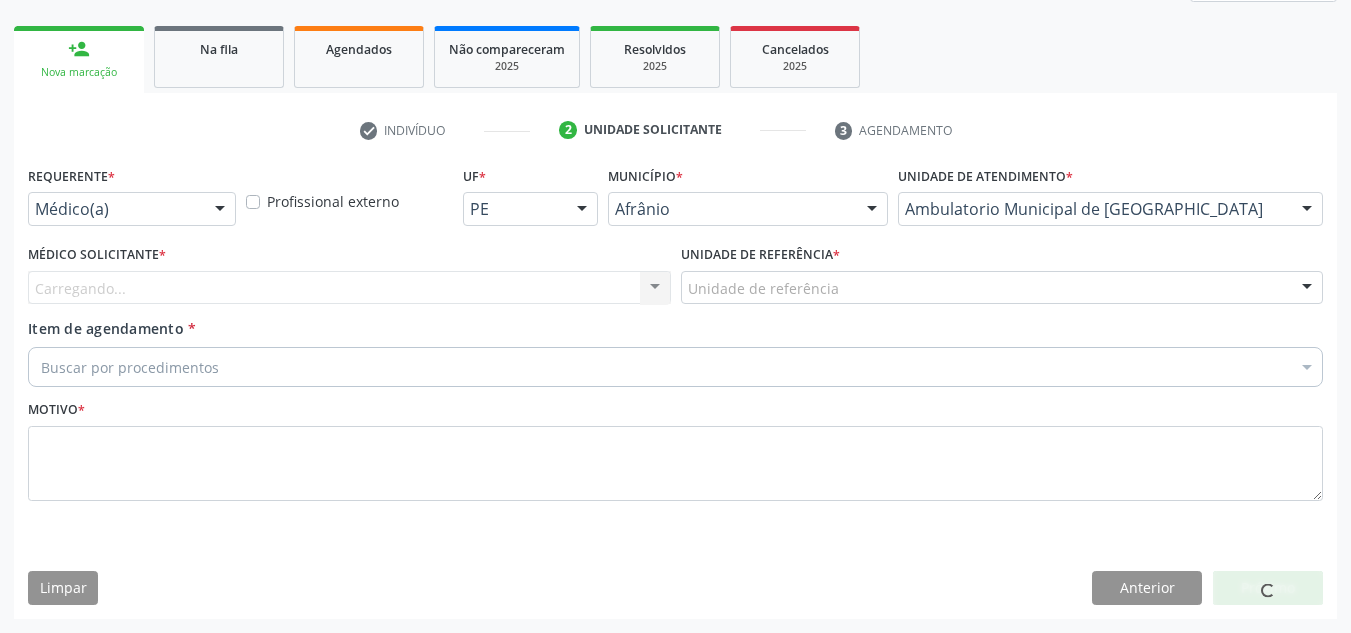 click on "Carregando...
Nenhum resultado encontrado para: "   "
Não há nenhuma opção para ser exibida." at bounding box center [349, 288] 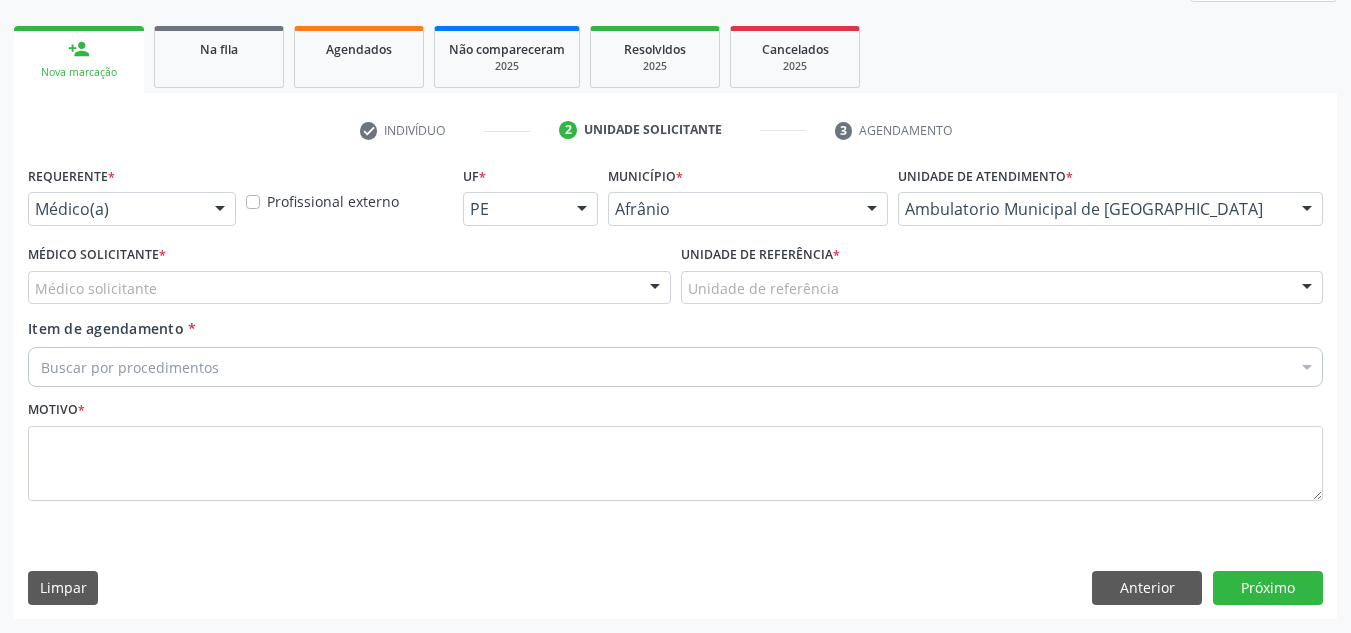 click on "Médico solicitante" at bounding box center [349, 288] 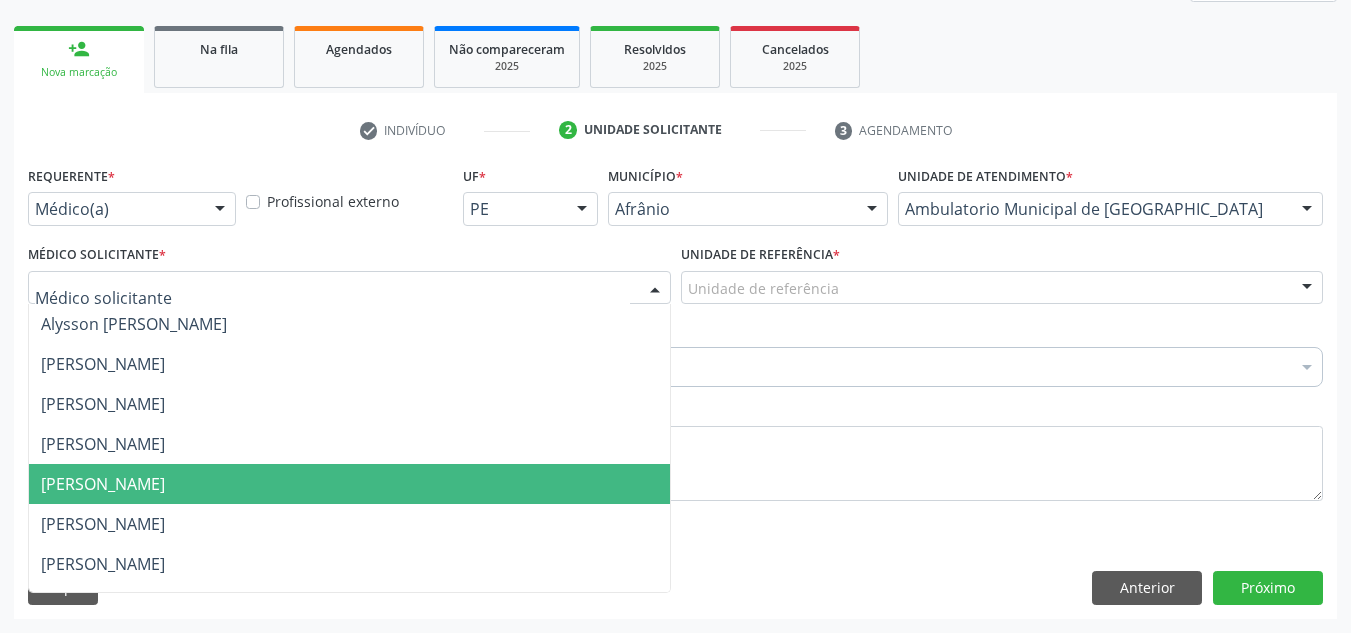 drag, startPoint x: 504, startPoint y: 464, endPoint x: 595, endPoint y: 413, distance: 104.316826 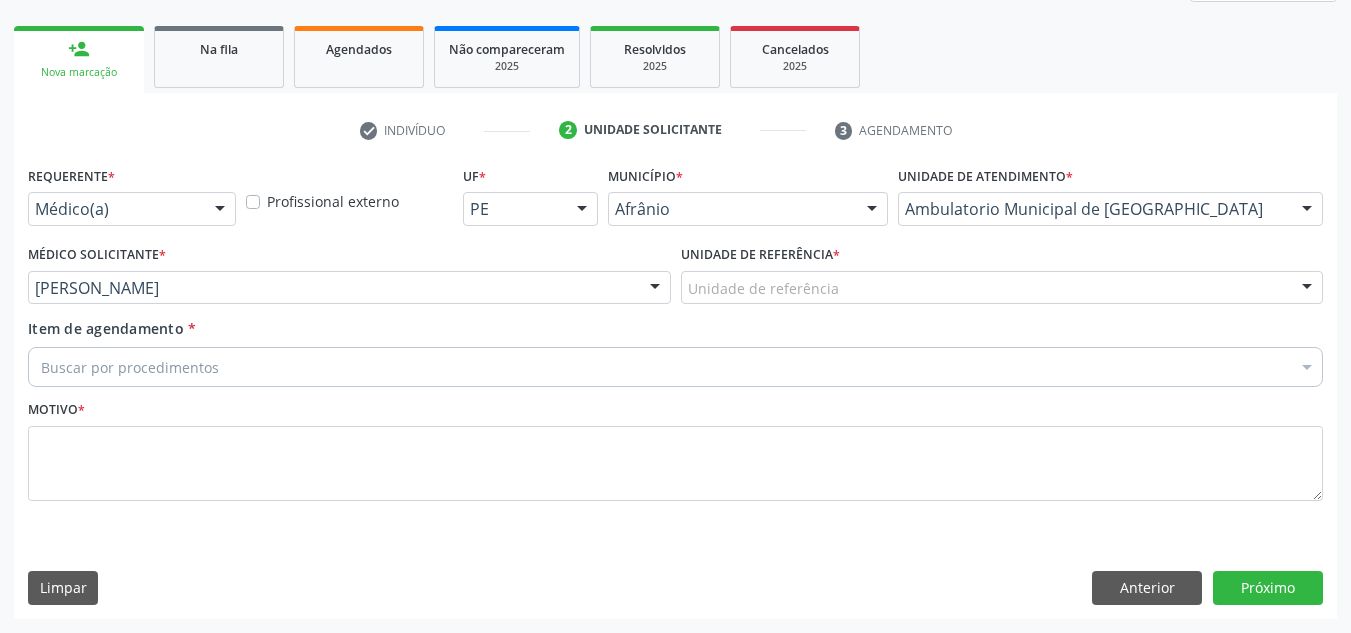 drag, startPoint x: 726, startPoint y: 306, endPoint x: 743, endPoint y: 285, distance: 27.018513 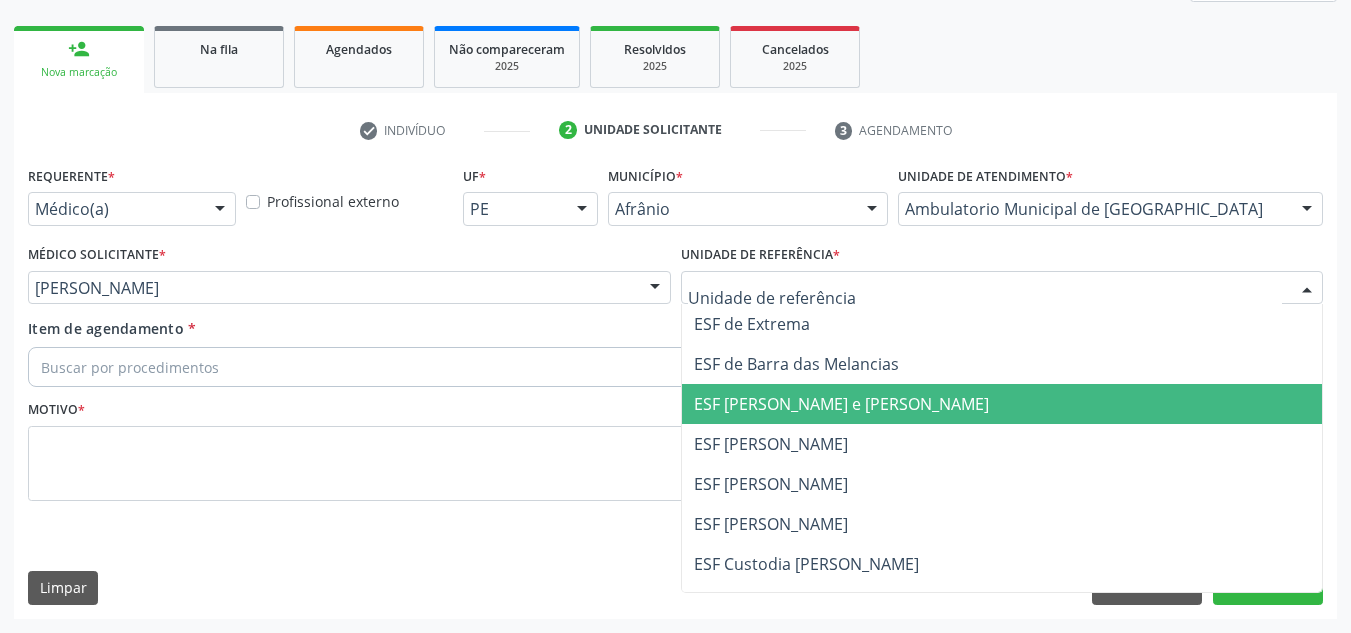 click on "ESF [PERSON_NAME]" at bounding box center (1002, 444) 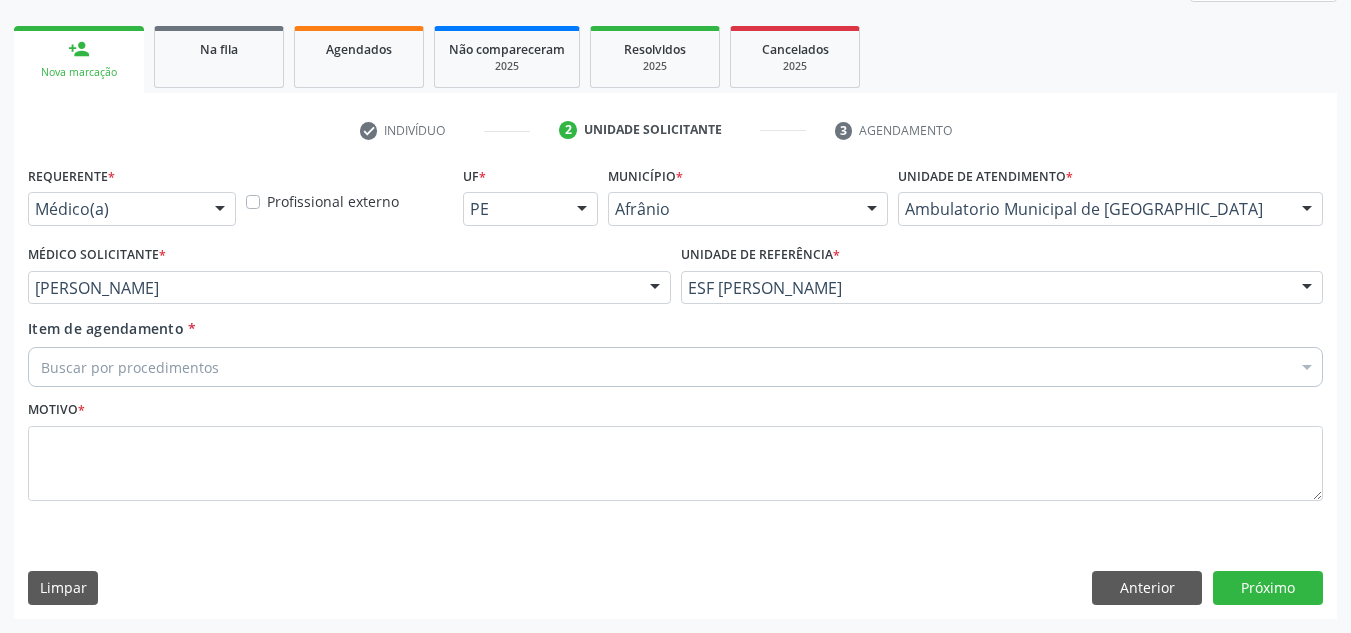 drag, startPoint x: 565, startPoint y: 375, endPoint x: 564, endPoint y: 361, distance: 14.035668 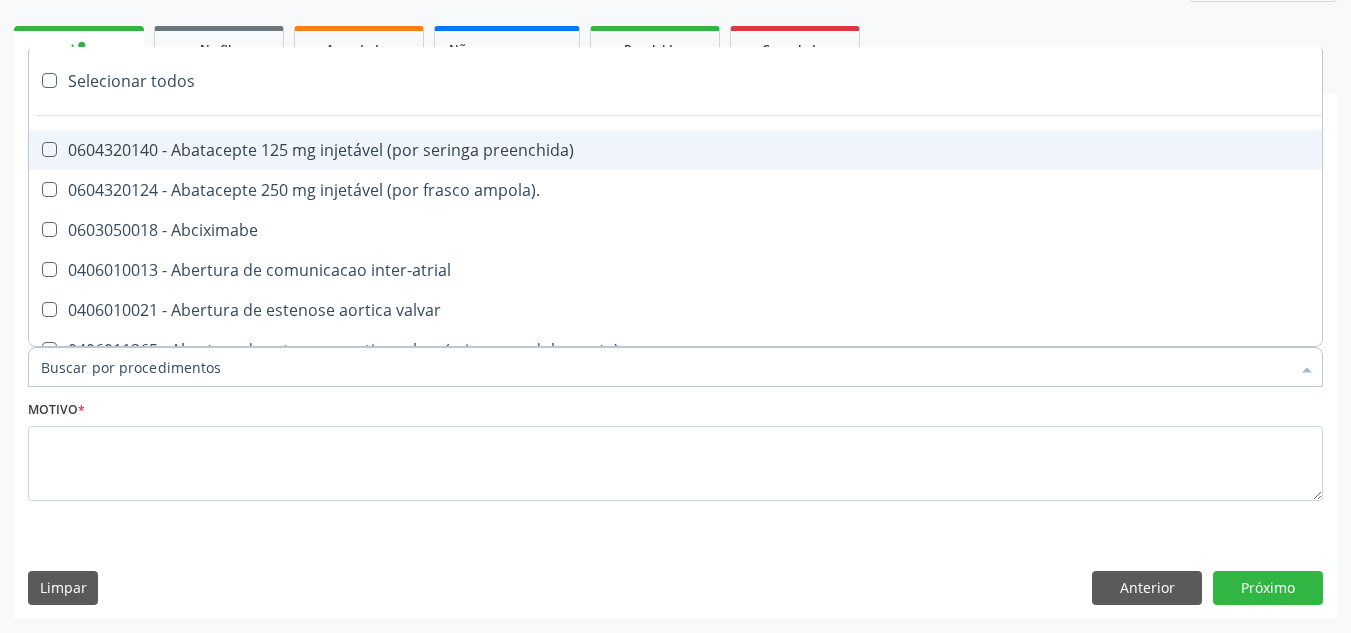 paste on "NEUROPEDIATRA" 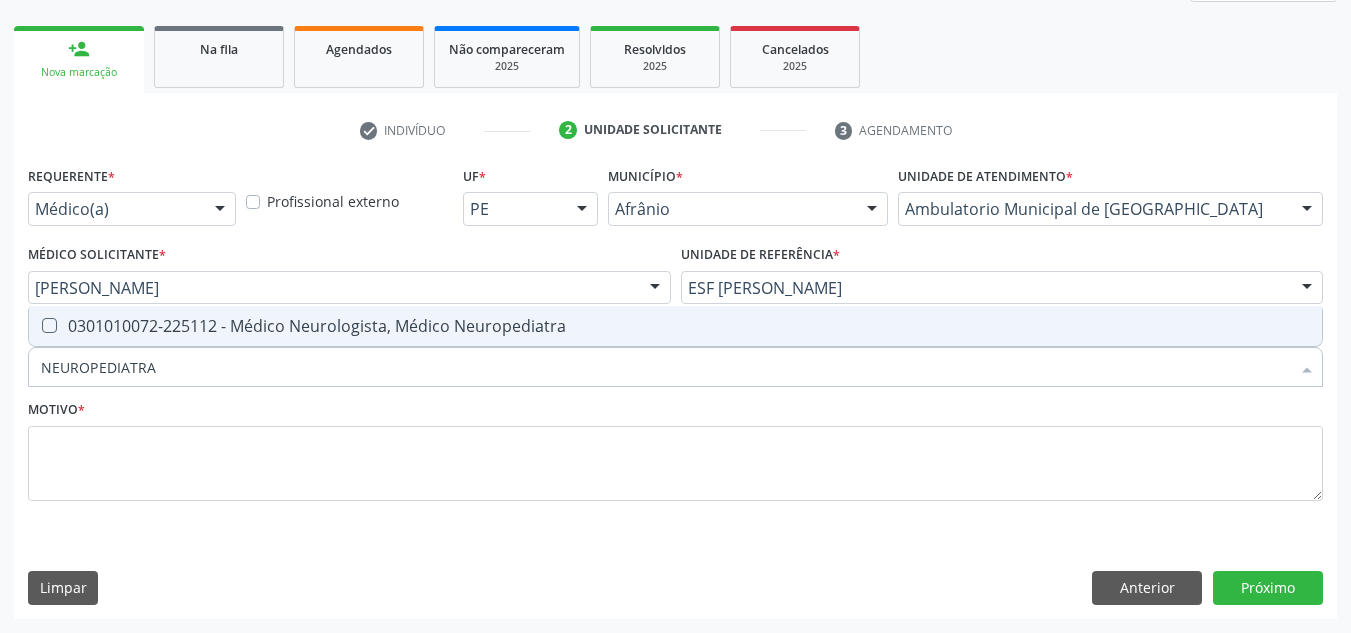 click on "0301010072-225112 - Médico Neurologista, Médico Neuropediatra" at bounding box center (675, 326) 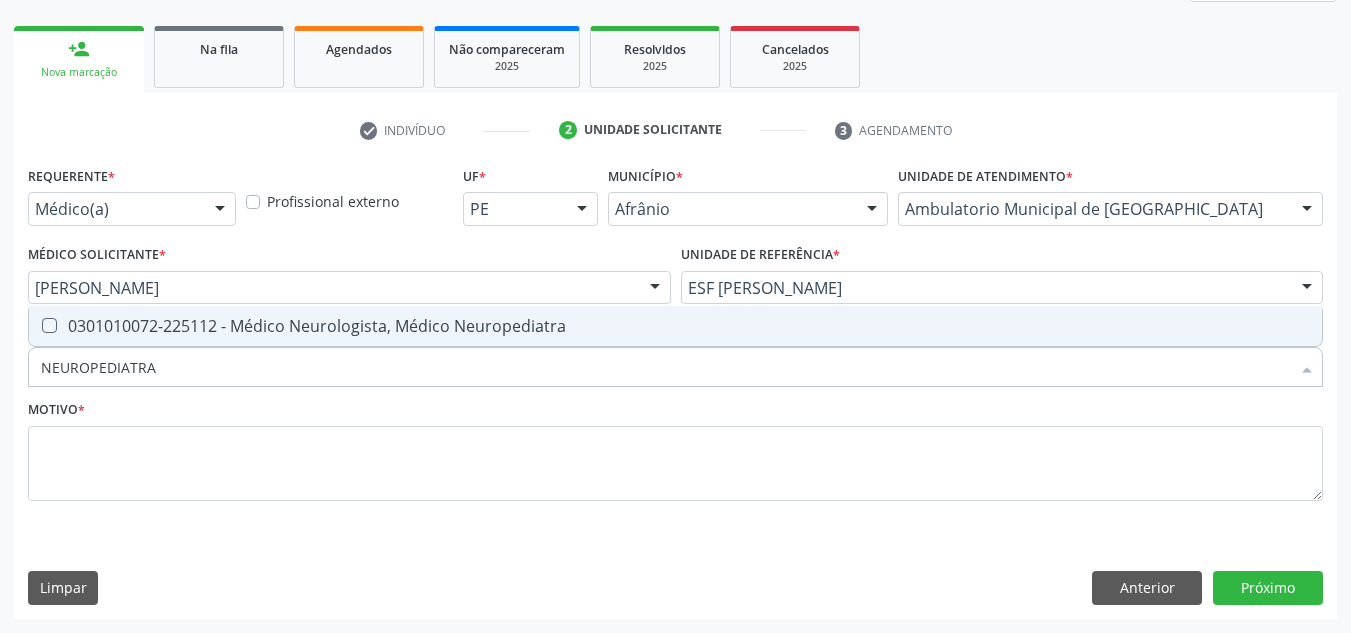 checkbox on "true" 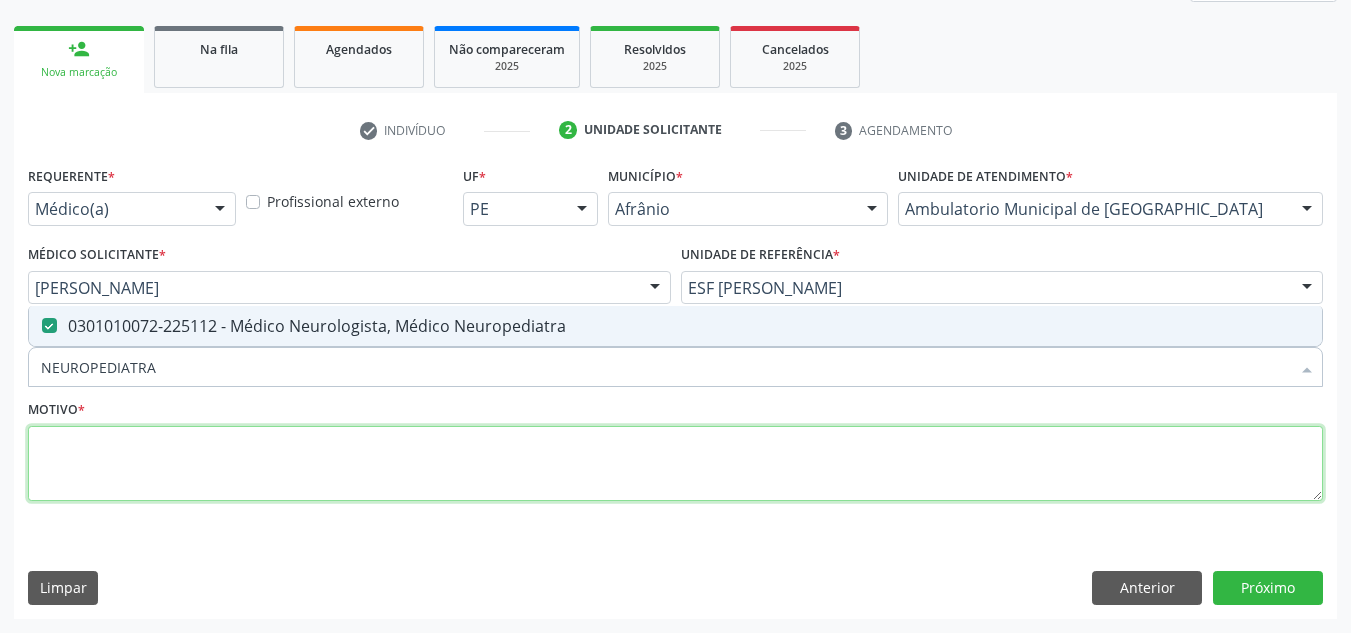 click at bounding box center (675, 464) 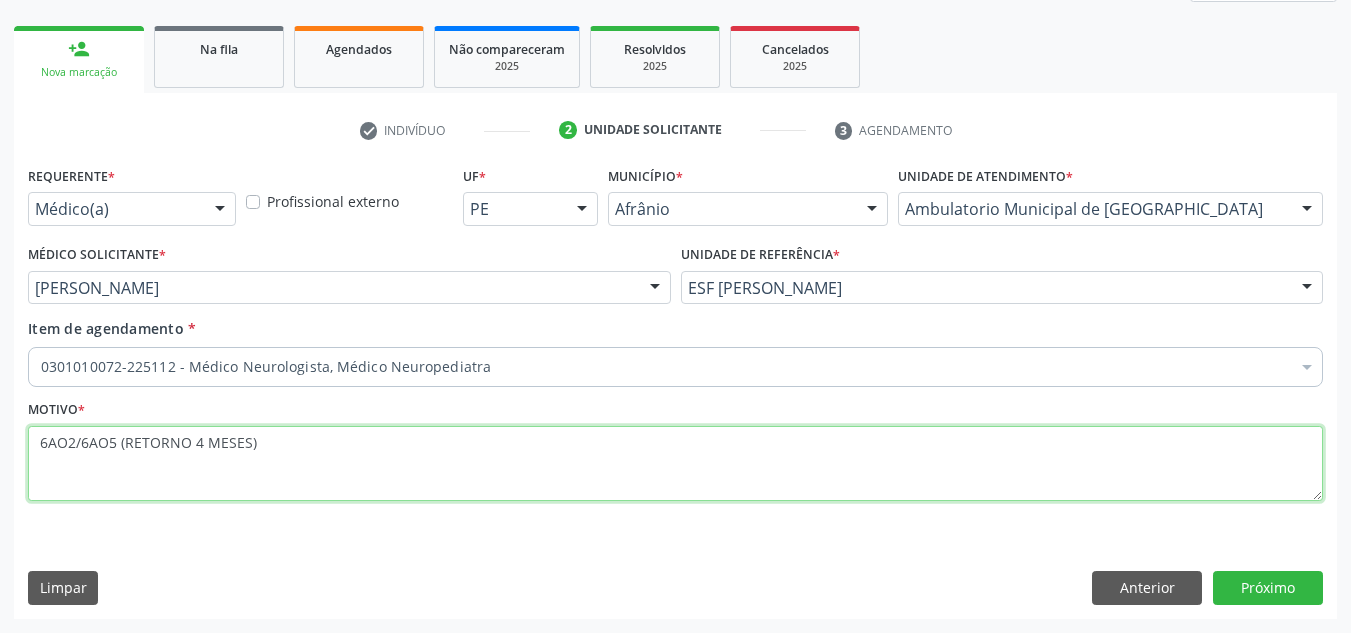 type on "6AO2/6AO5 (RETORNO 4 MESES)" 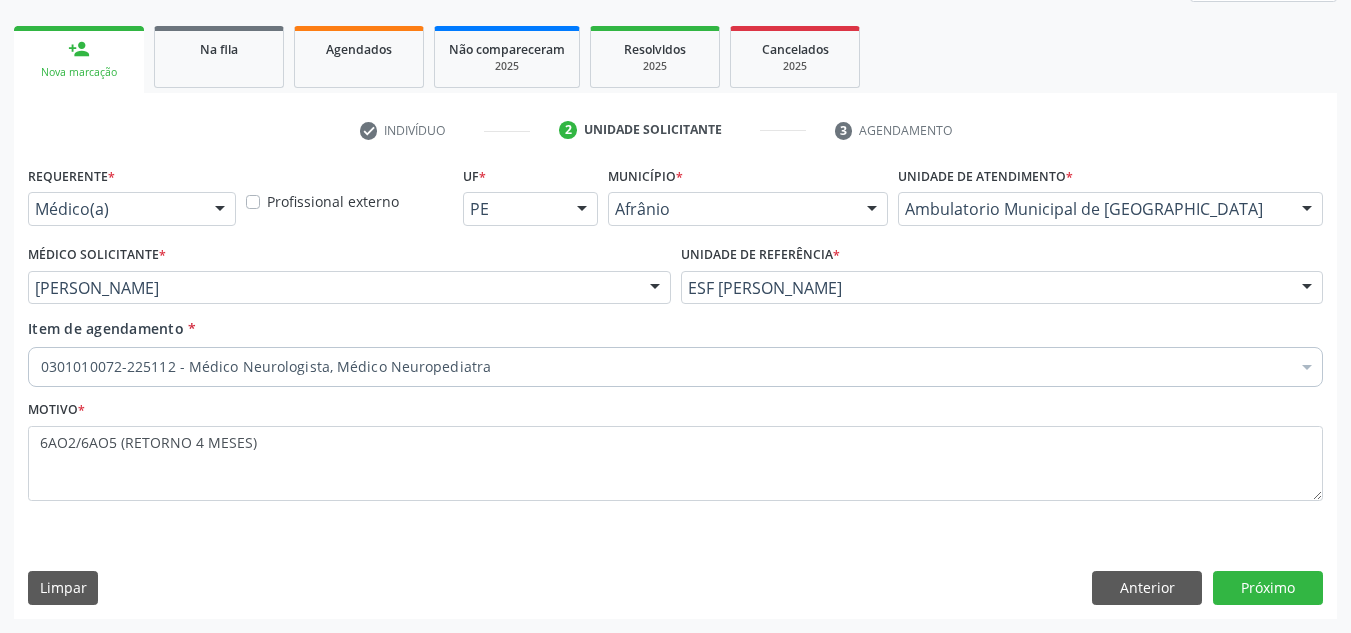 click on "Requerente
*
Médico(a)         Médico(a)   Enfermeiro(a)   Paciente
Nenhum resultado encontrado para: "   "
Não há nenhuma opção para ser exibida.
Profissional externo
UF
*
PE         BA   PE
Nenhum resultado encontrado para: "   "
Não há nenhuma opção para ser exibida.
Município
*
[PERSON_NAME] resultado encontrado para: "   "
Não há nenhuma opção para ser exibida.
Unidade de atendimento
*
Ambulatorio Municipal de Saude         Academia da Saude de Afranio   Academia da Saude do [GEOGRAPHIC_DATA][PERSON_NAME] do Distrito de [GEOGRAPHIC_DATA] do [GEOGRAPHIC_DATA] do [PERSON_NAME][GEOGRAPHIC_DATA]   Ambulatorio Municipal de Saude   Caf Central de Abastecimento Farmaceutico     Centro de Especialidades   Cime   Cuidar" at bounding box center (675, 389) 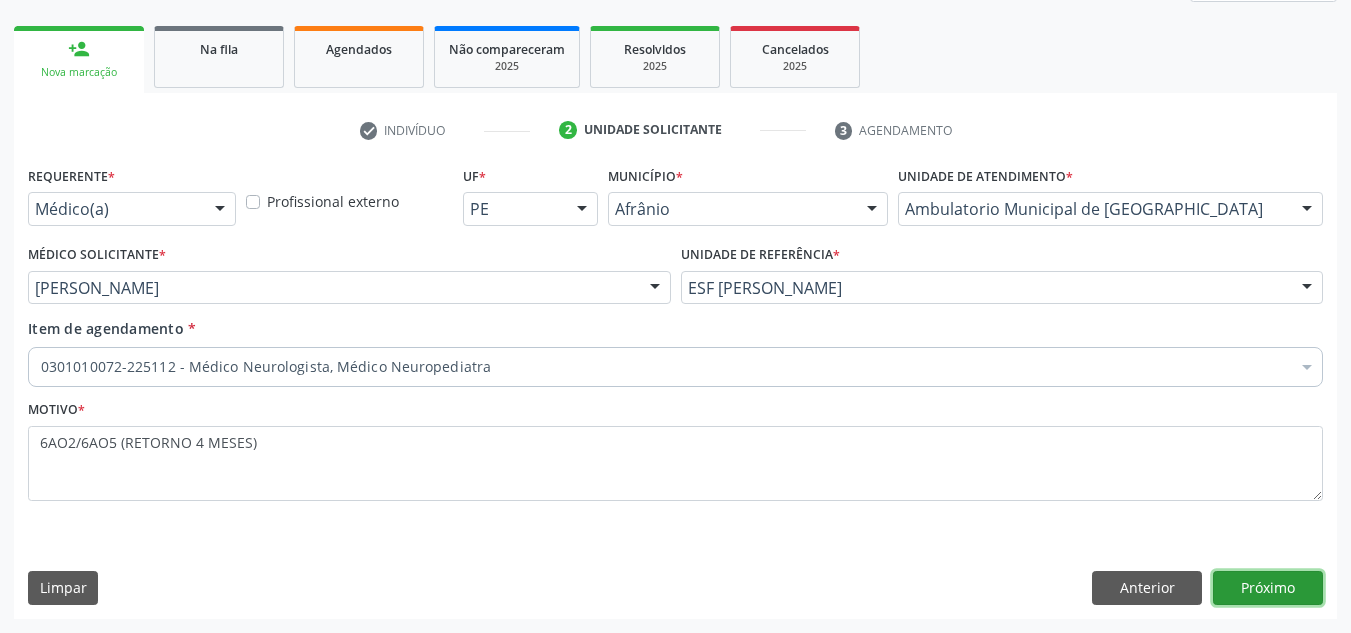click on "Próximo" at bounding box center (1268, 588) 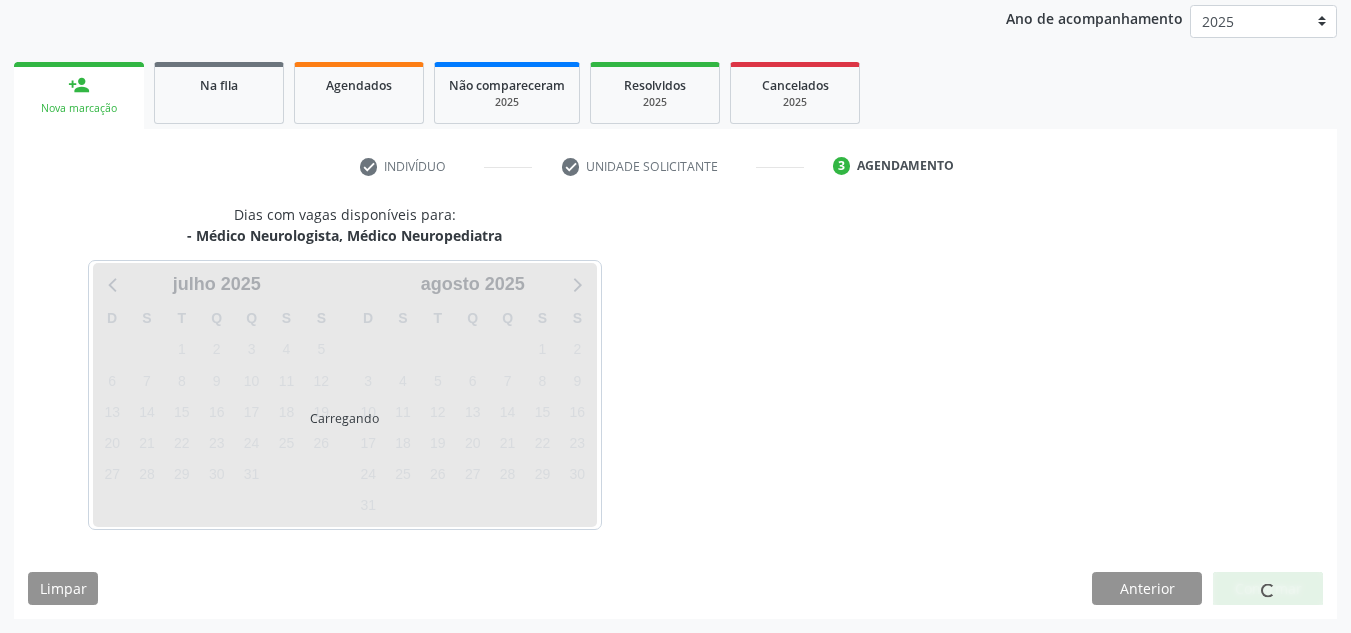 scroll, scrollTop: 237, scrollLeft: 0, axis: vertical 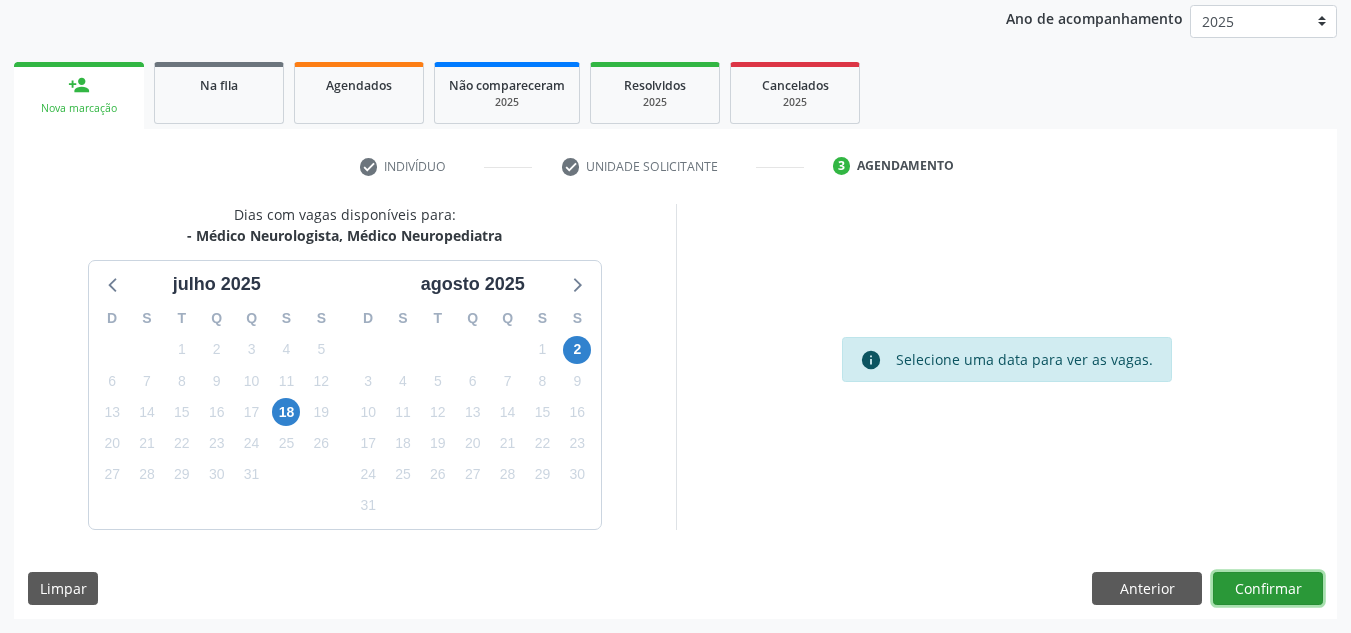 click on "Confirmar" at bounding box center (1268, 589) 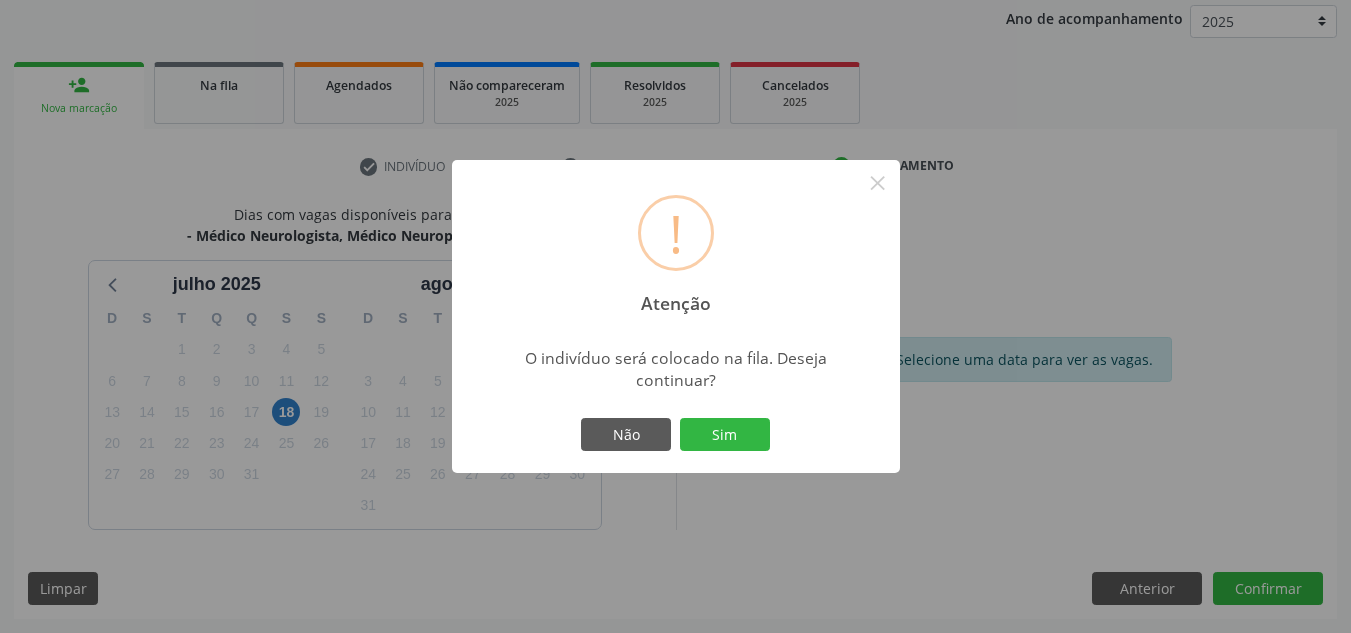 type 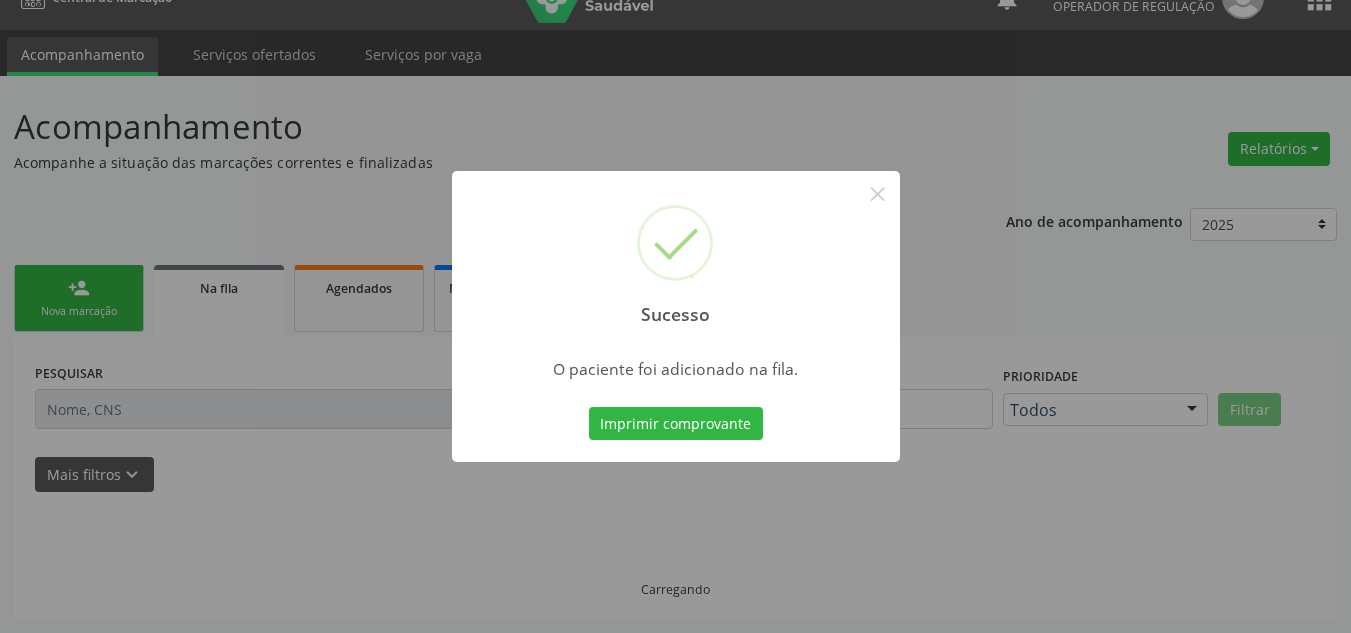 scroll, scrollTop: 34, scrollLeft: 0, axis: vertical 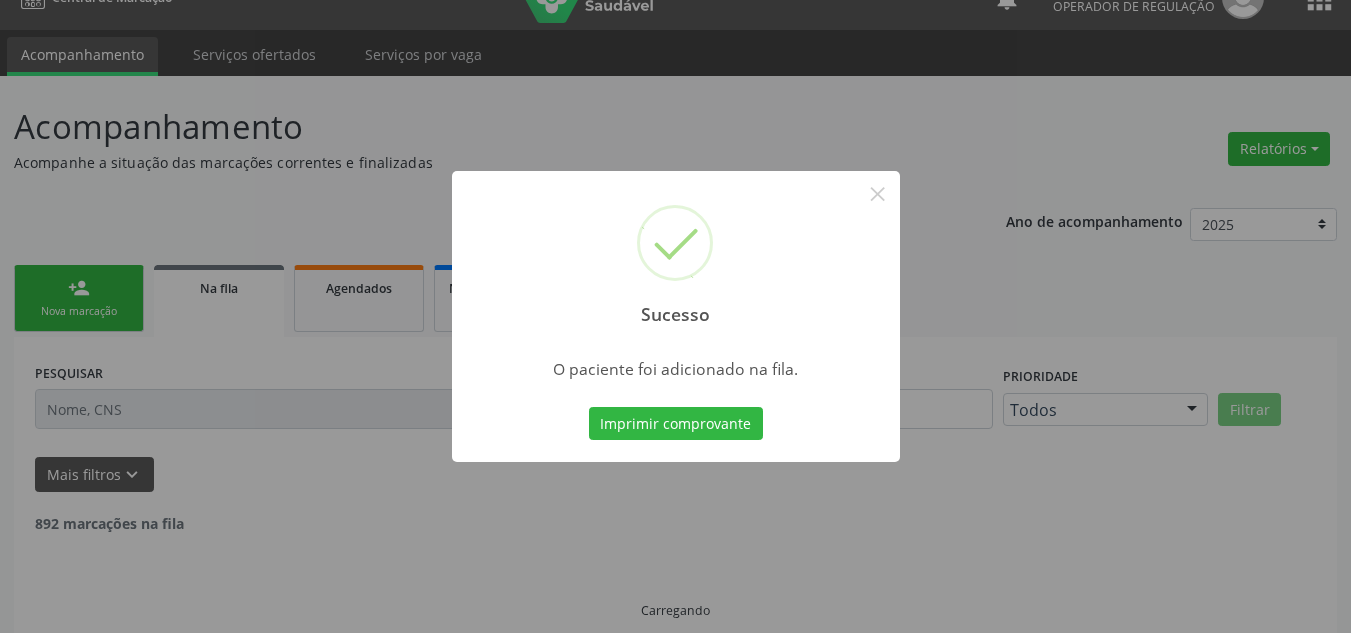 type 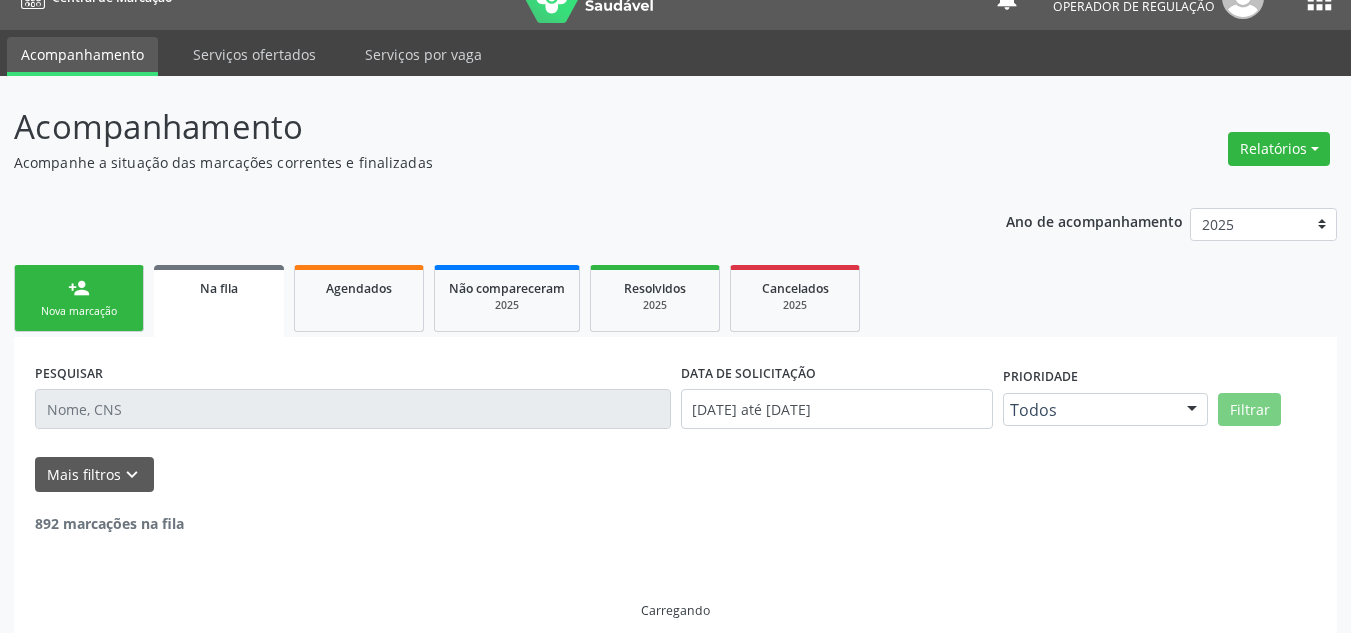 click on "person_add" at bounding box center (79, 288) 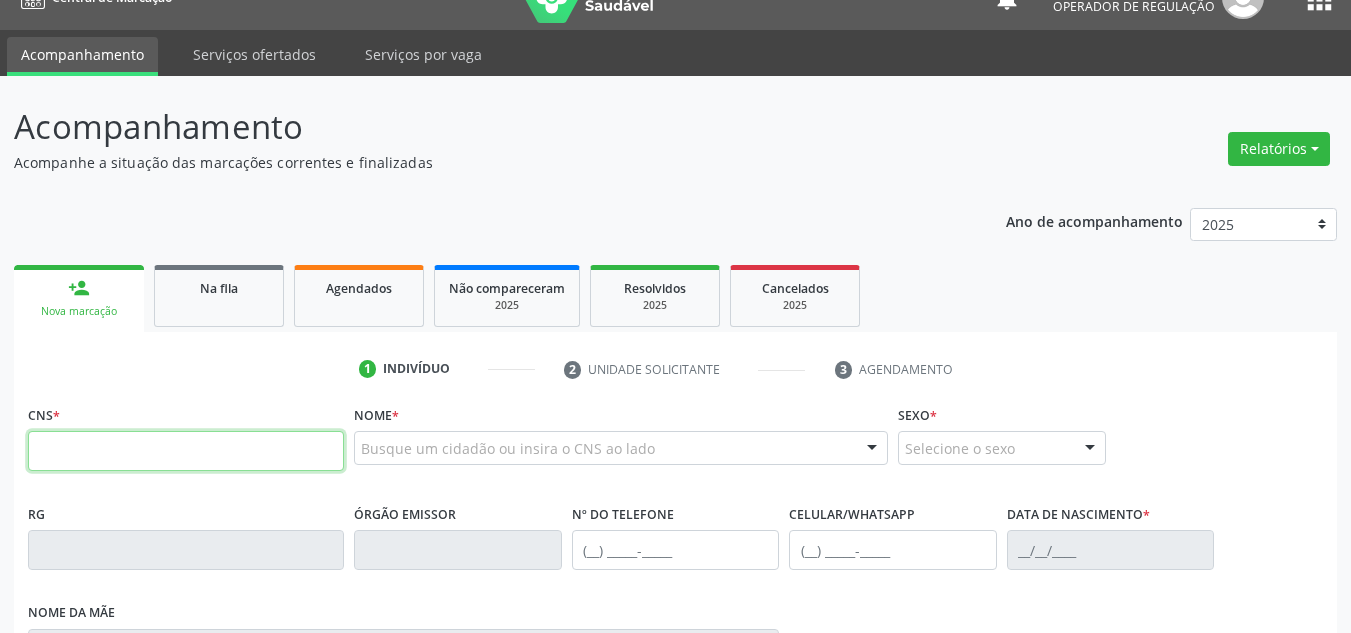 drag, startPoint x: 156, startPoint y: 449, endPoint x: 173, endPoint y: 460, distance: 20.248457 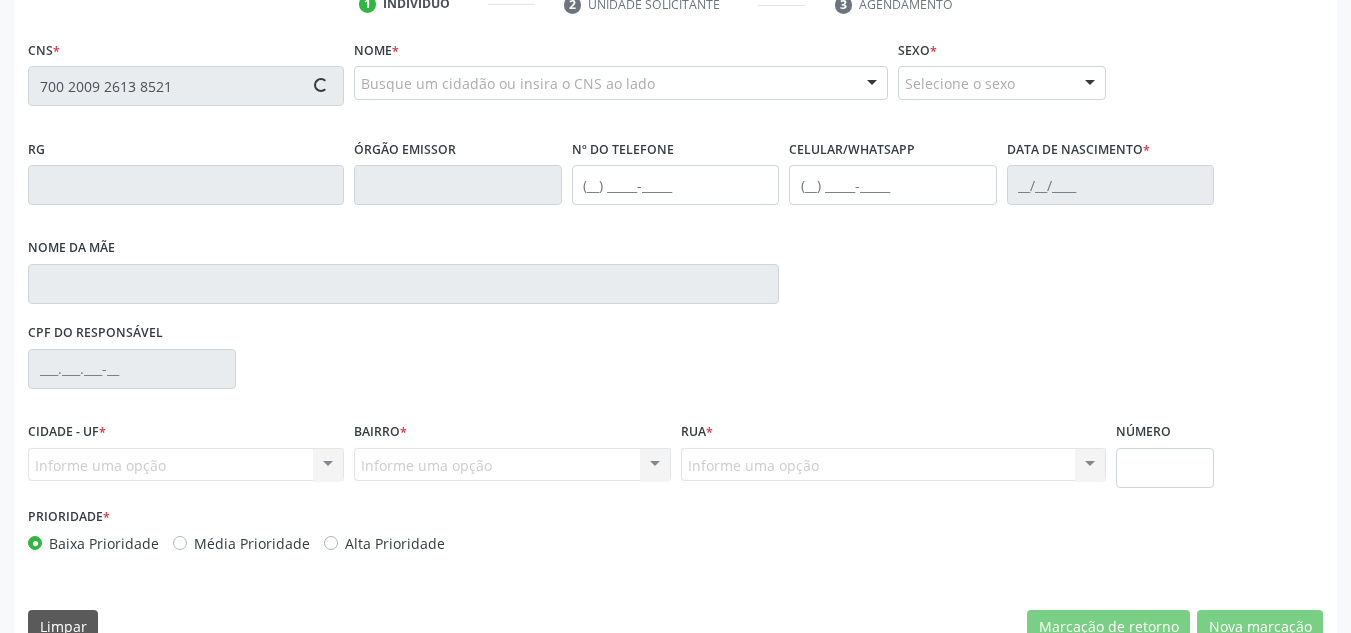 scroll, scrollTop: 434, scrollLeft: 0, axis: vertical 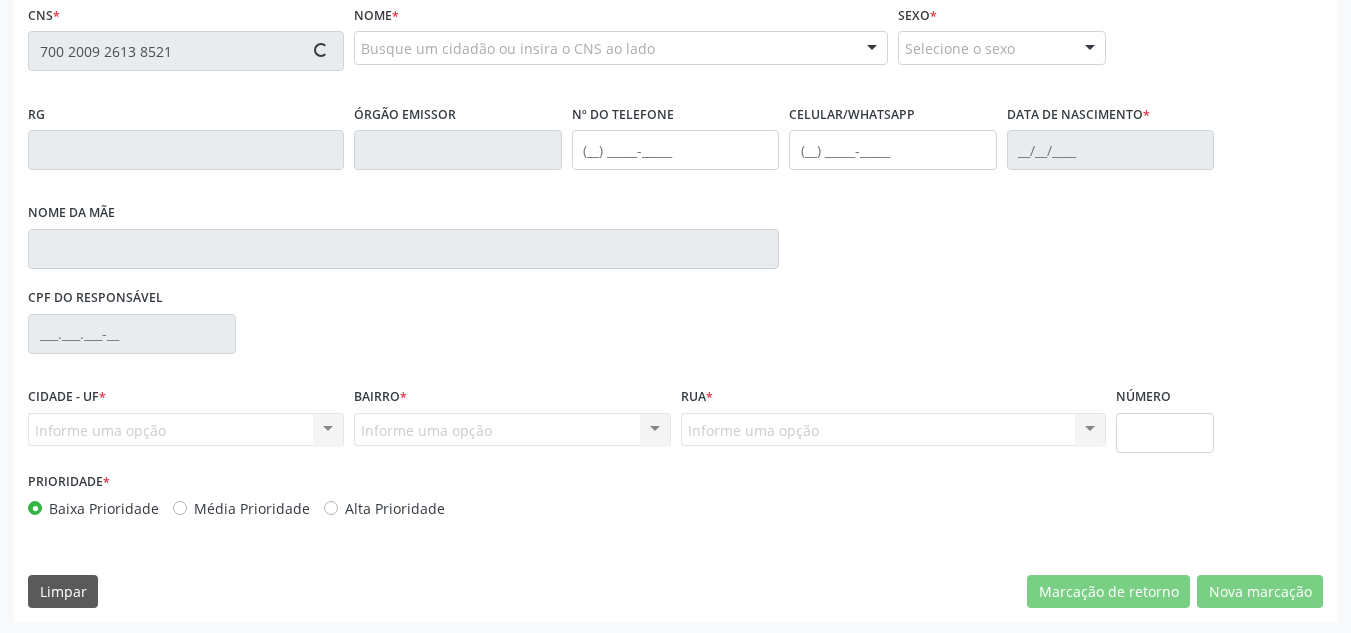 type on "700 2009 2613 8521" 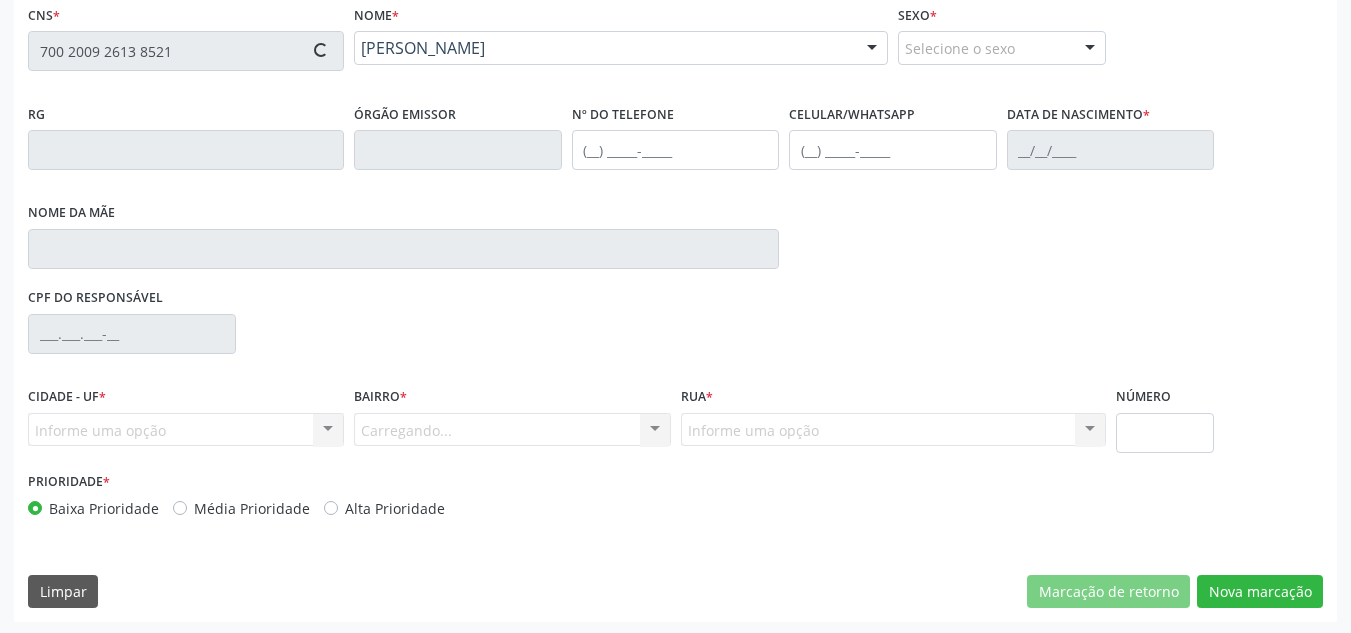 click on "Média Prioridade" at bounding box center (252, 508) 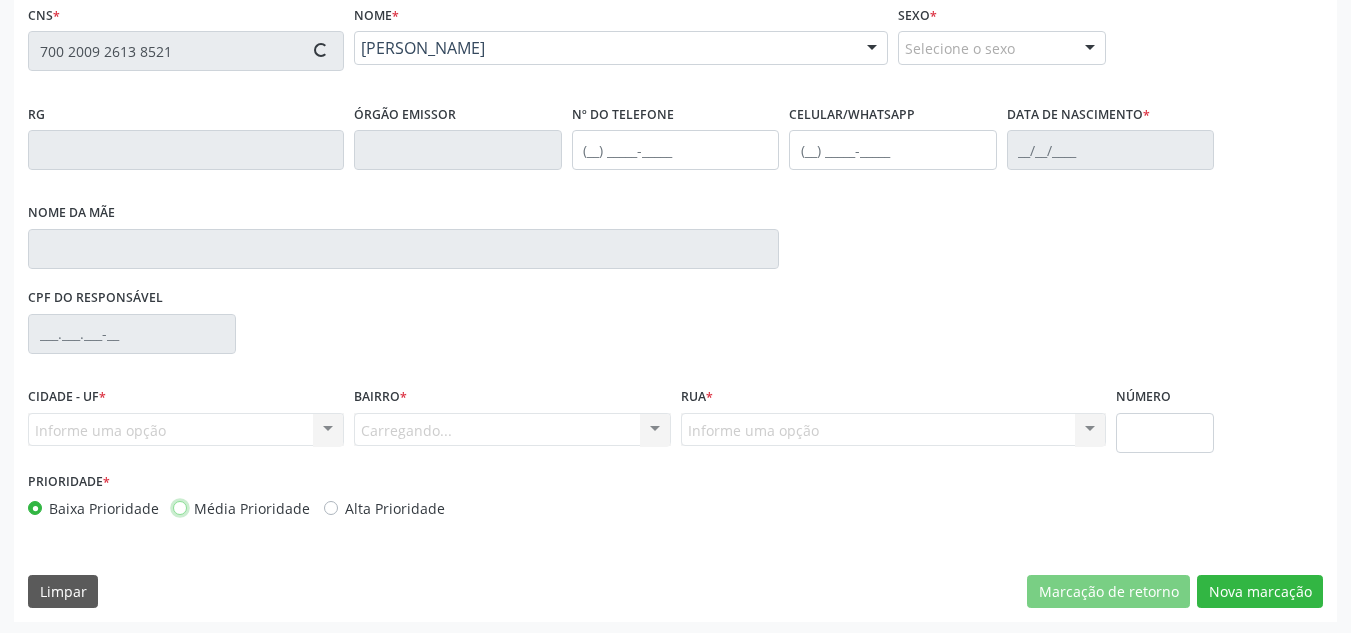 click on "Média Prioridade" at bounding box center [180, 507] 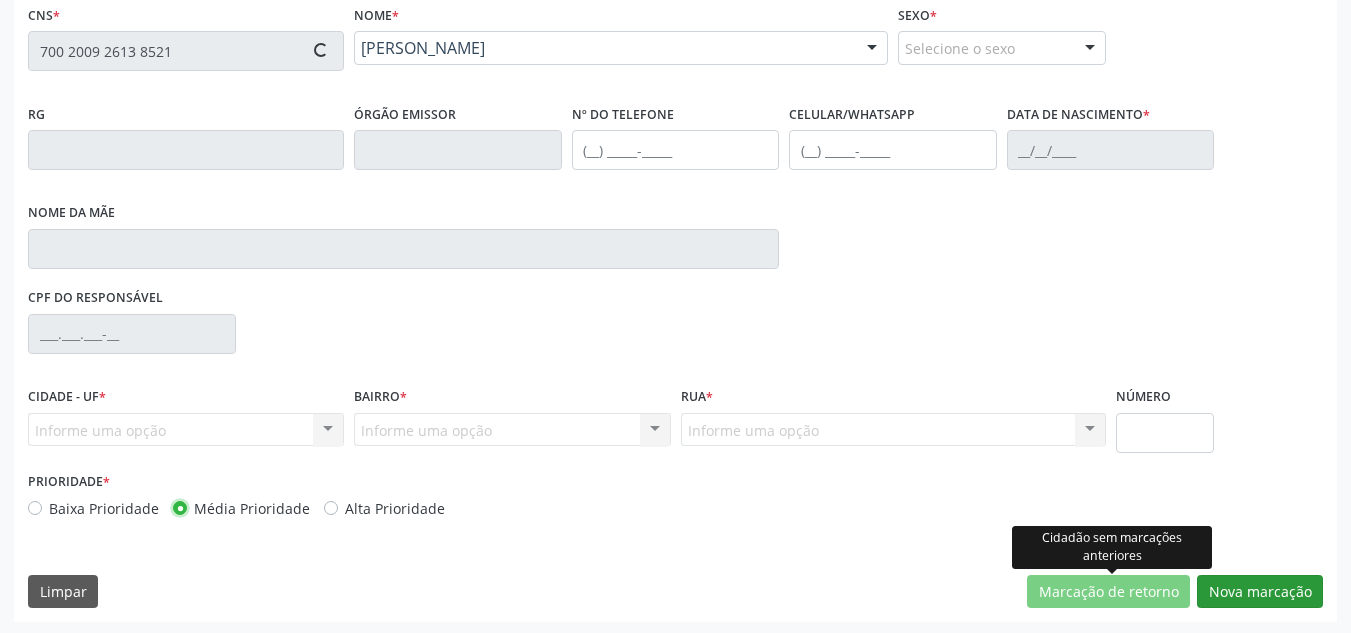 type on "(87) 99209-0339" 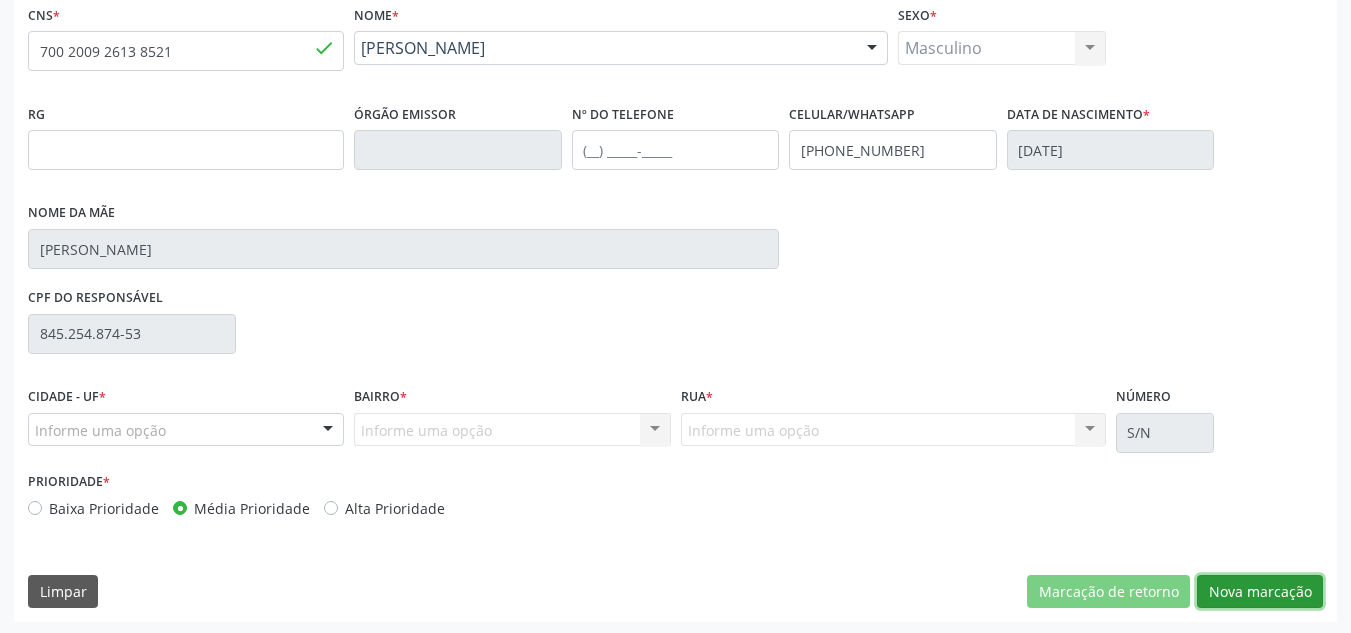 click on "Nova marcação" at bounding box center (1260, 592) 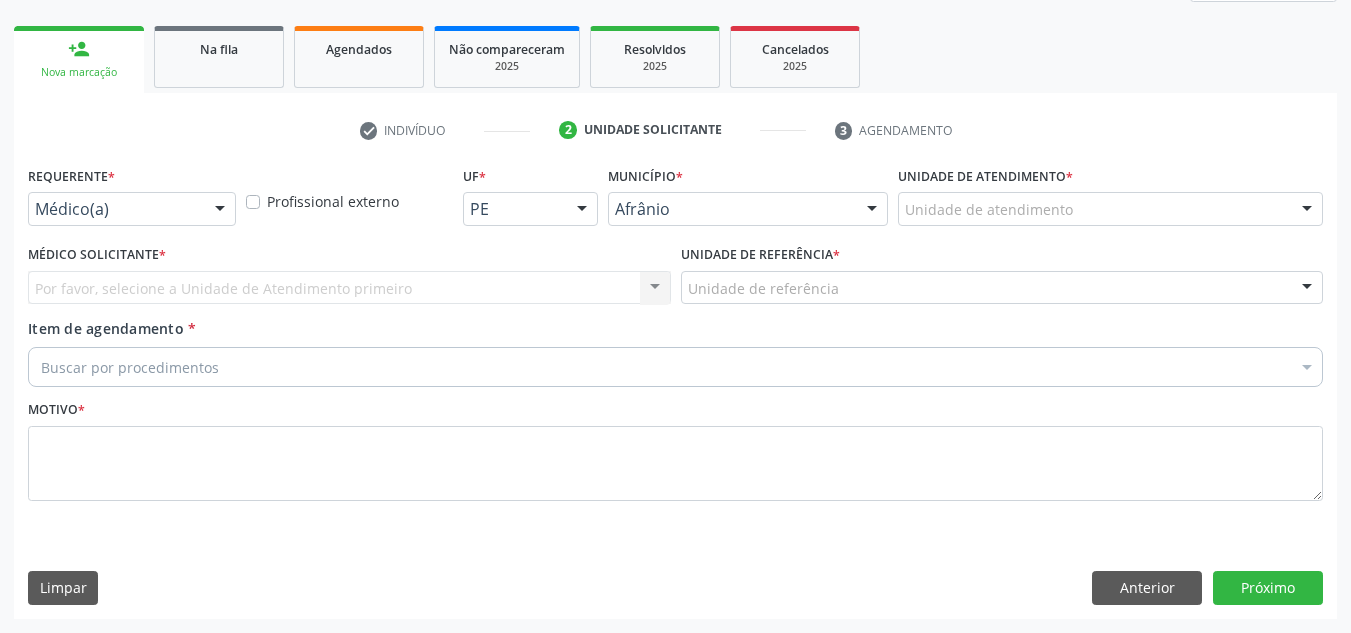 scroll, scrollTop: 273, scrollLeft: 0, axis: vertical 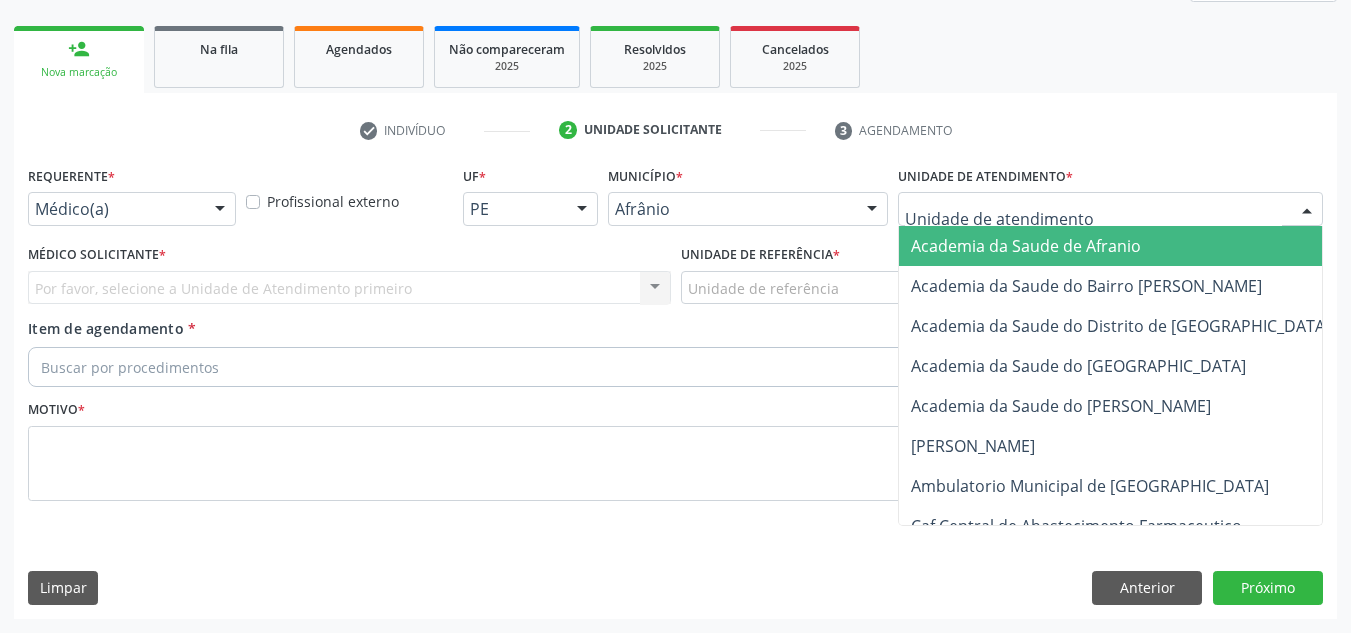 drag, startPoint x: 1209, startPoint y: 197, endPoint x: 1216, endPoint y: 225, distance: 28.86174 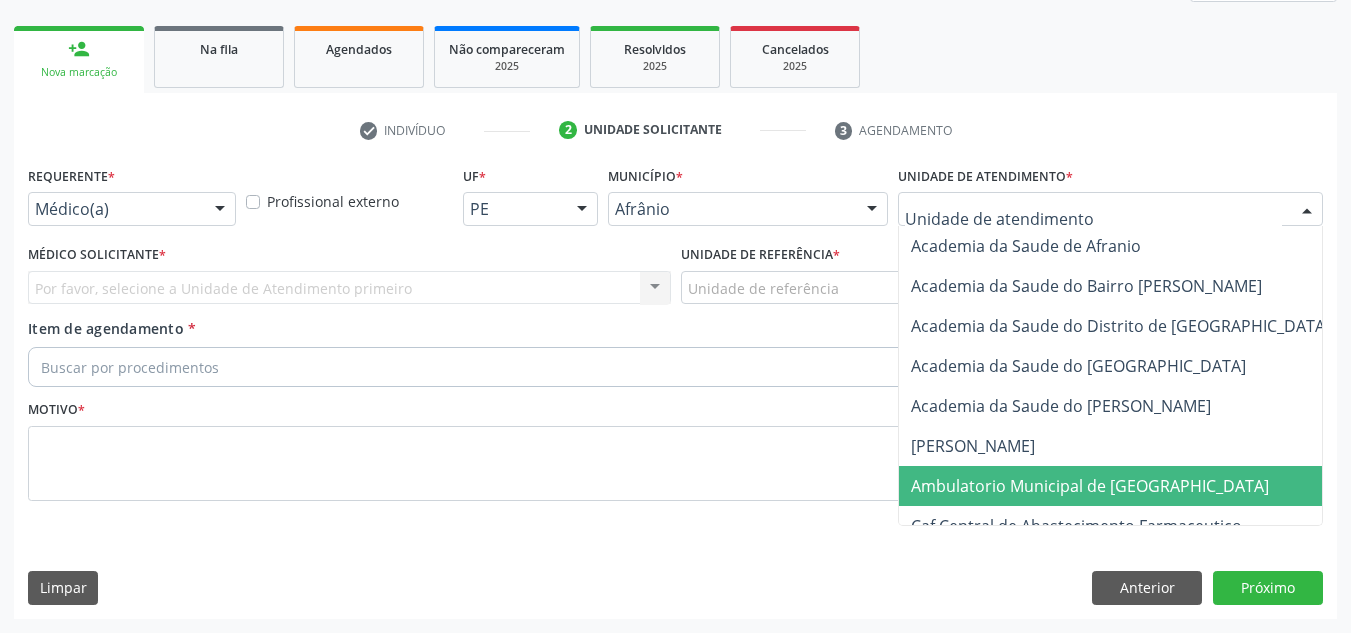 click on "Ambulatorio Municipal de [GEOGRAPHIC_DATA]" at bounding box center (1143, 486) 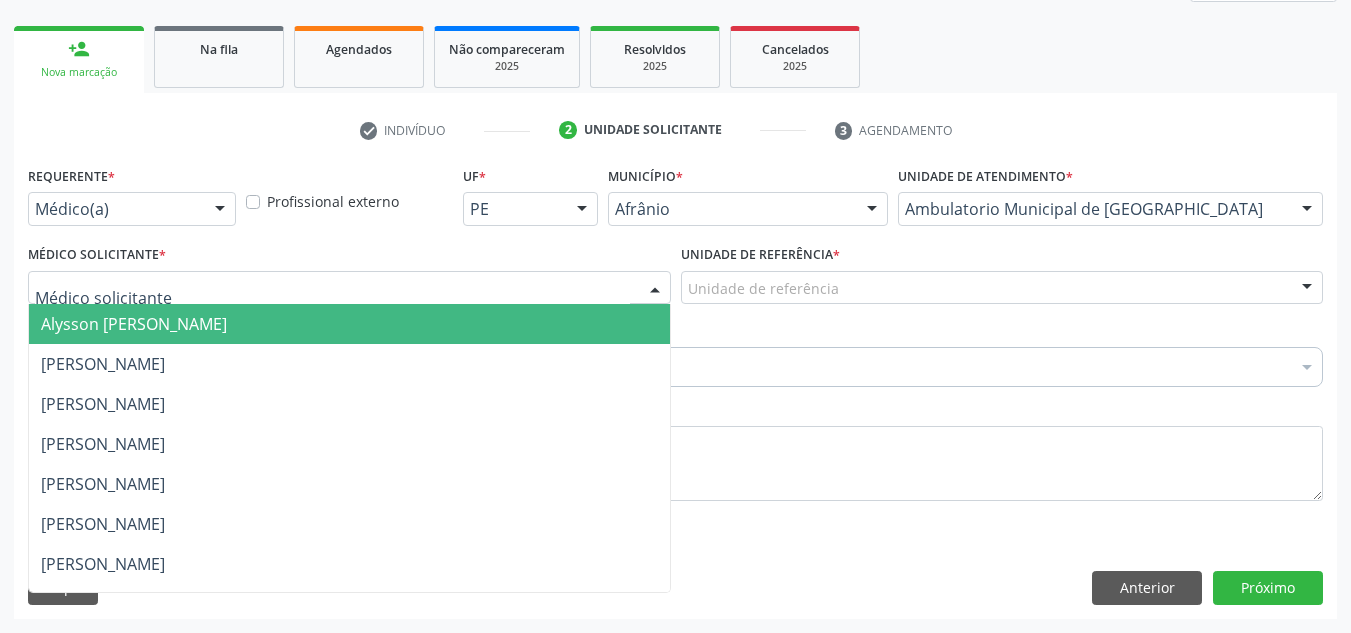 drag, startPoint x: 520, startPoint y: 287, endPoint x: 481, endPoint y: 321, distance: 51.739735 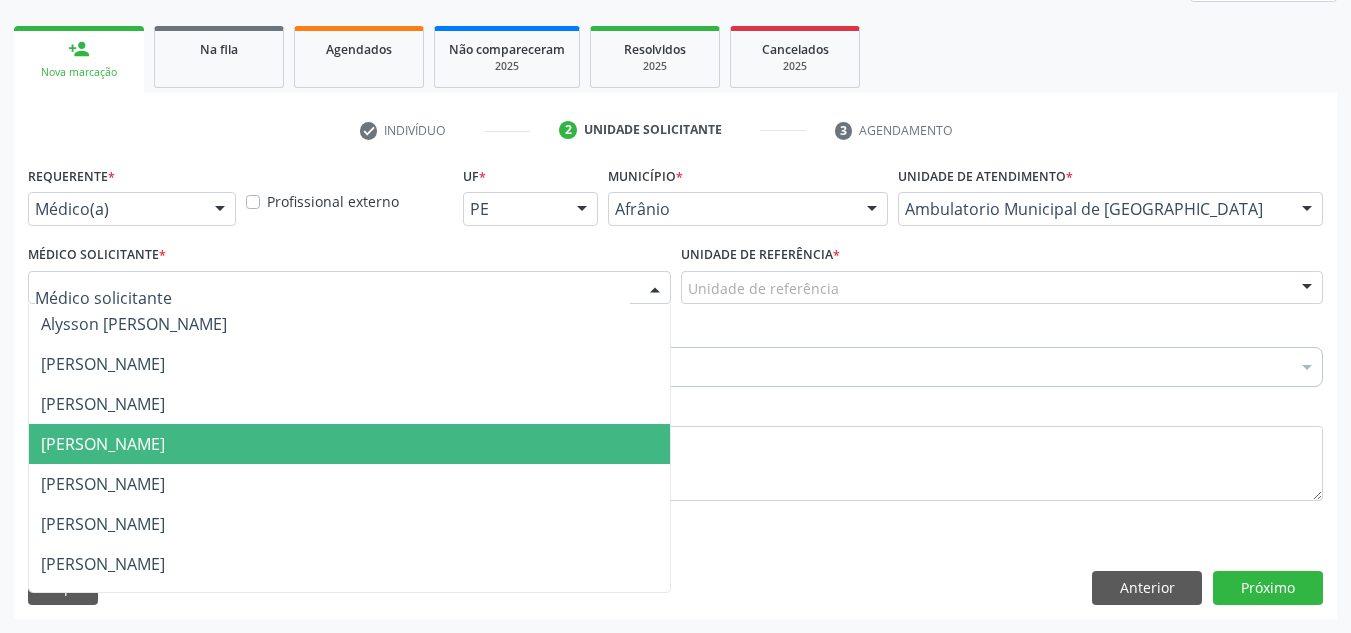 click on "[PERSON_NAME]" at bounding box center (349, 444) 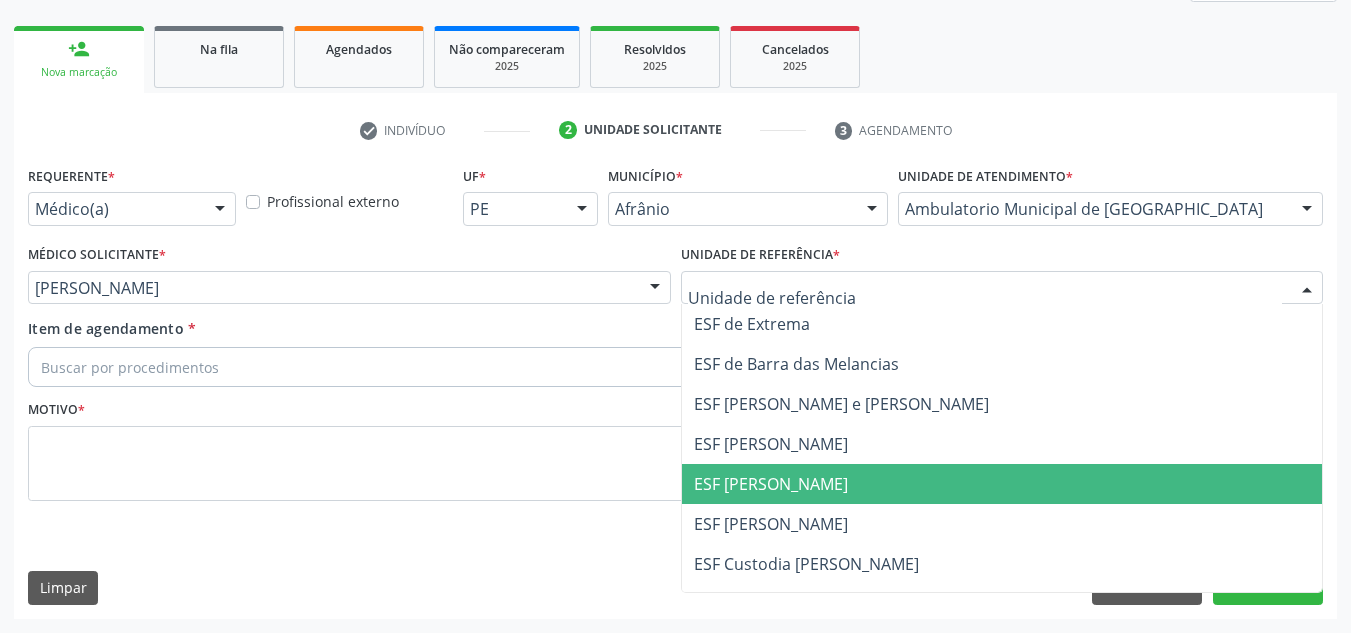 click on "ESF [PERSON_NAME]" at bounding box center (1002, 484) 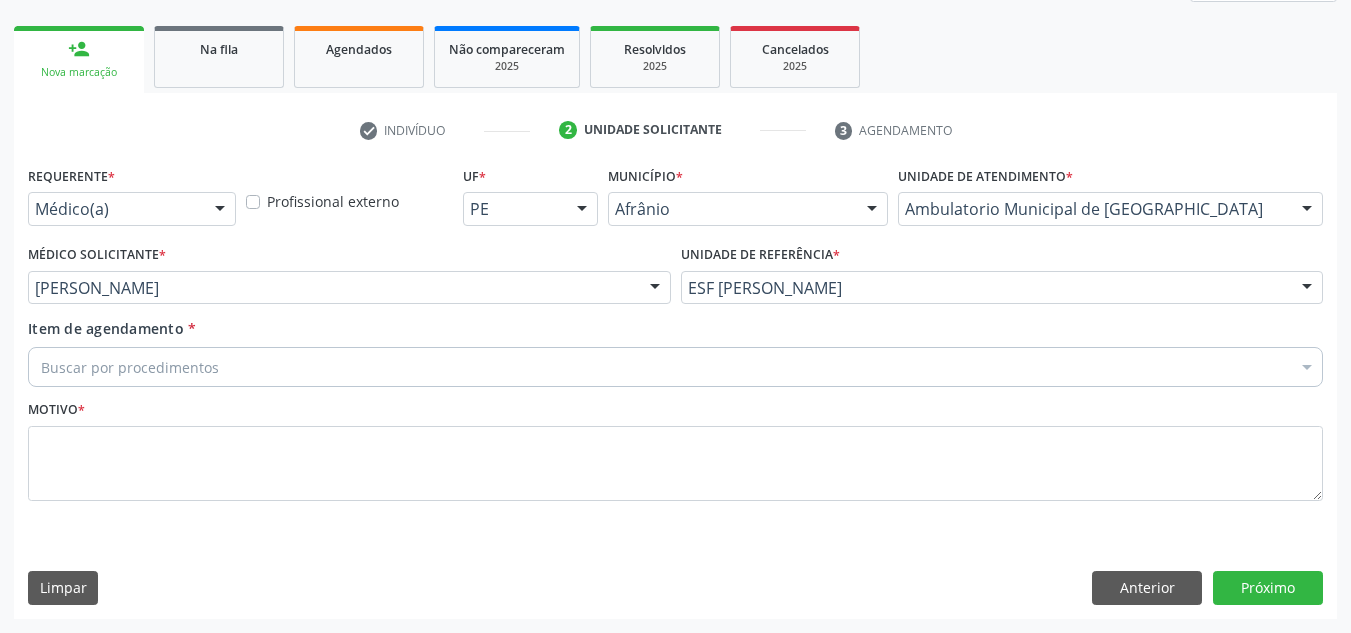 click on "Buscar por procedimentos" at bounding box center (675, 367) 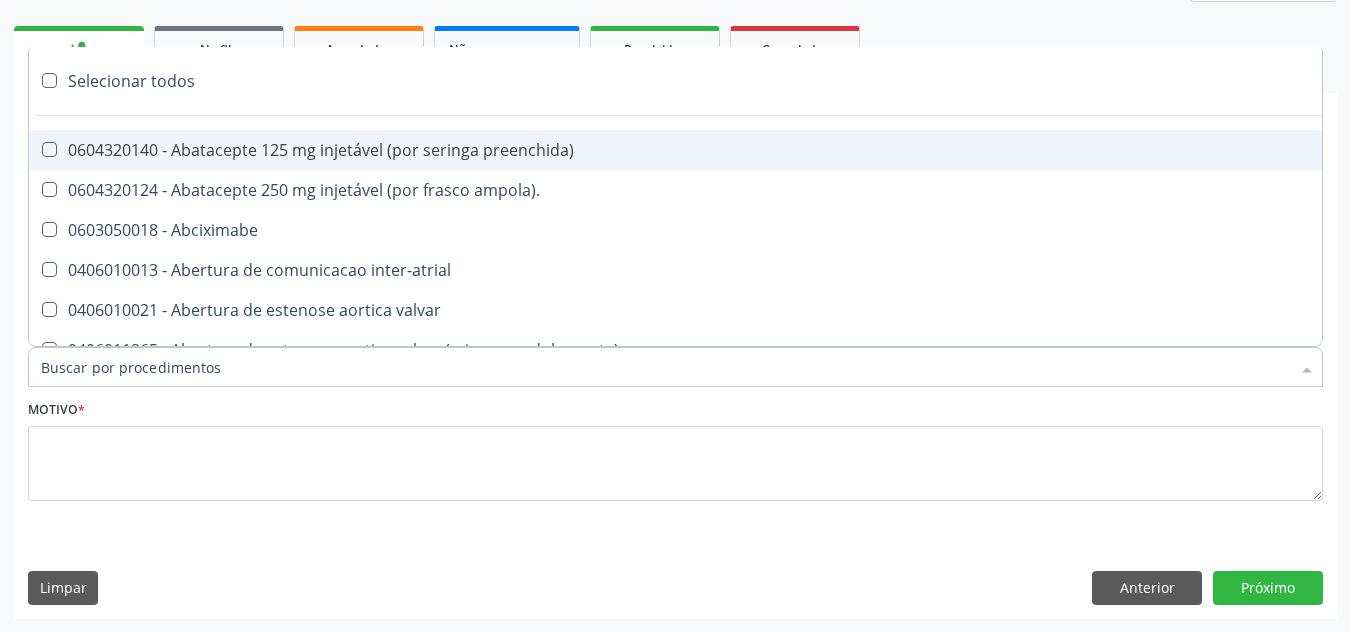 paste on "NEUROPEDIATRA" 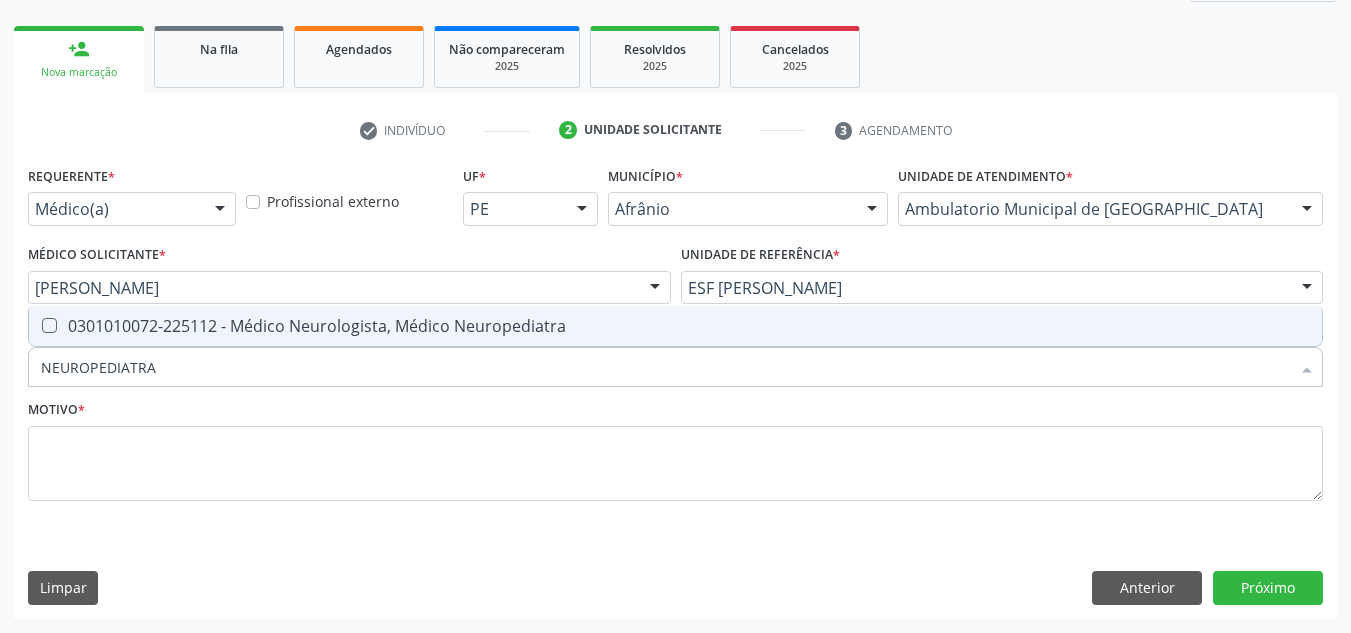 click on "0301010072-225112 - Médico Neurologista, Médico Neuropediatra" at bounding box center (675, 326) 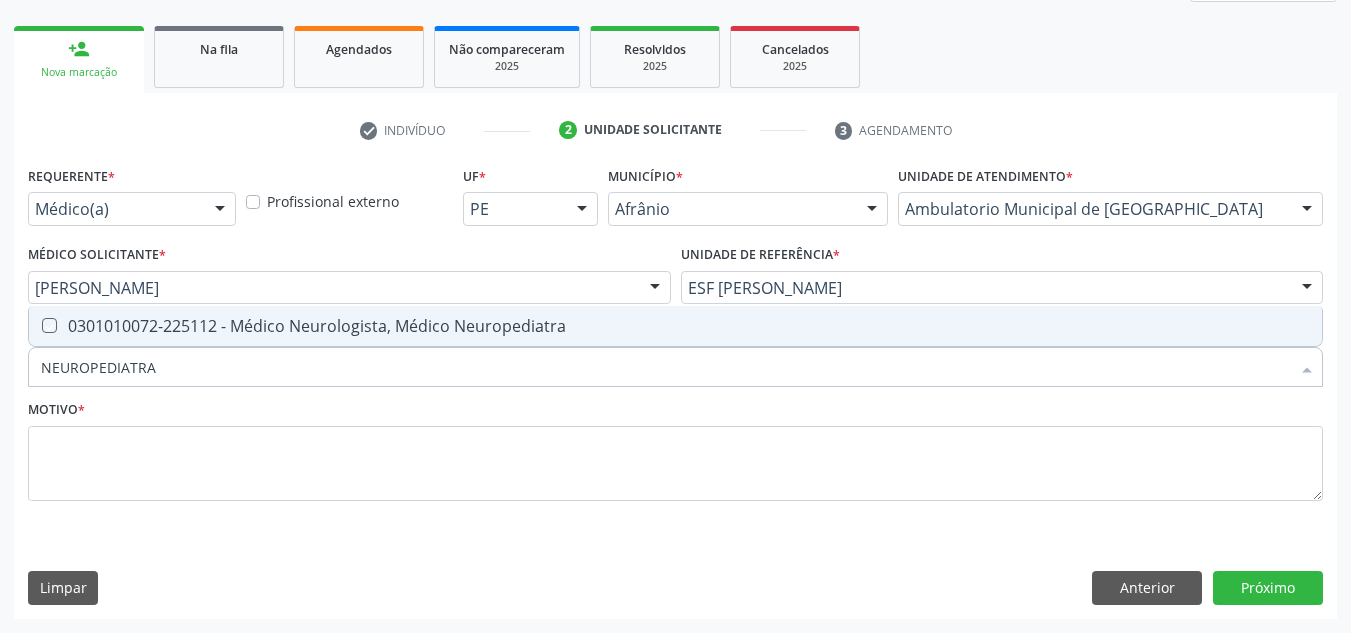 checkbox on "true" 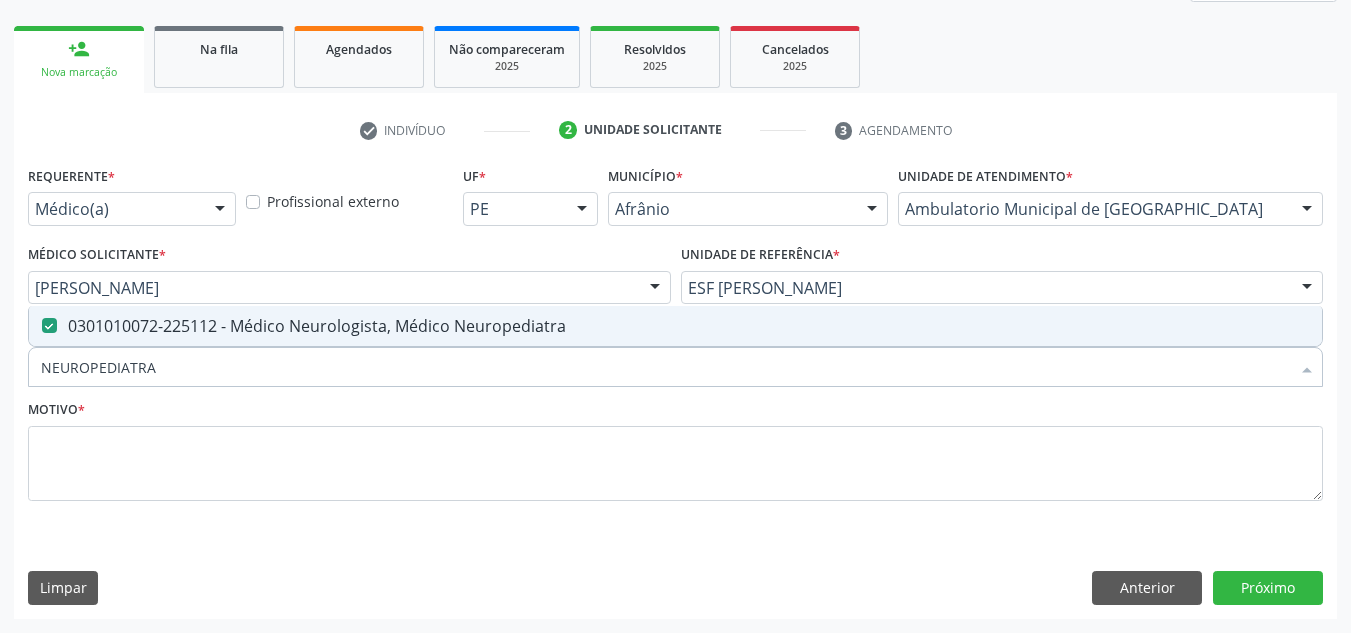 click on "Motivo
*" at bounding box center [675, 448] 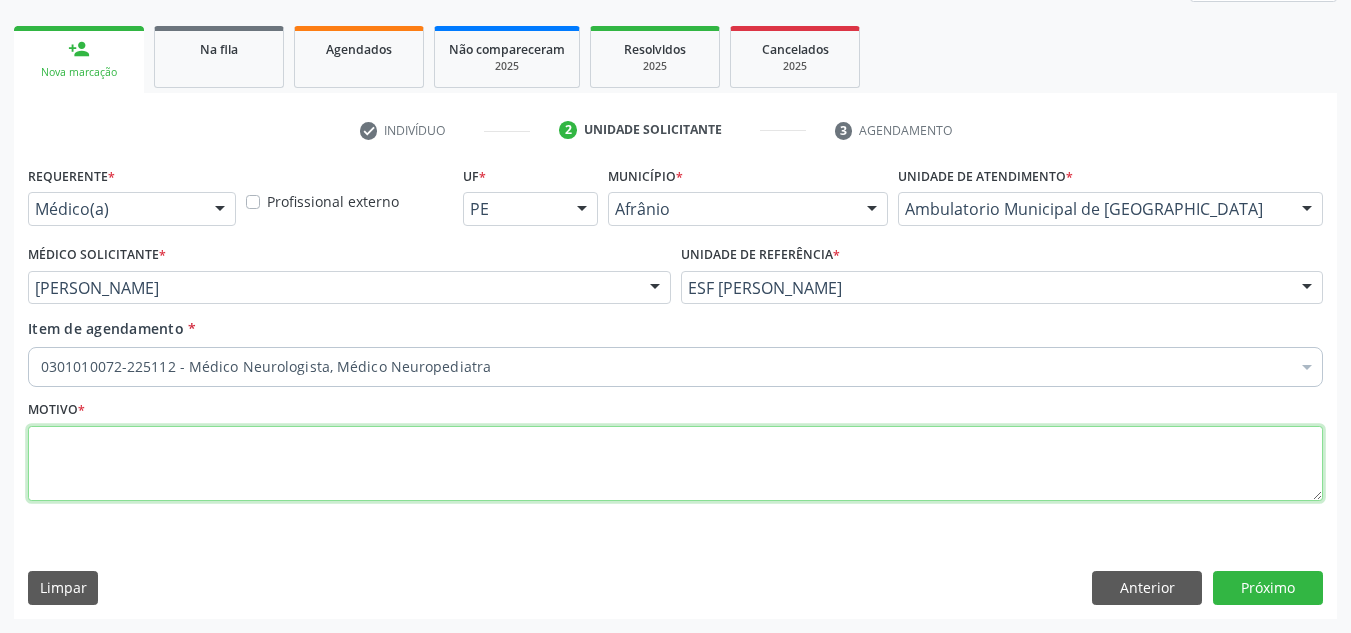click at bounding box center (675, 464) 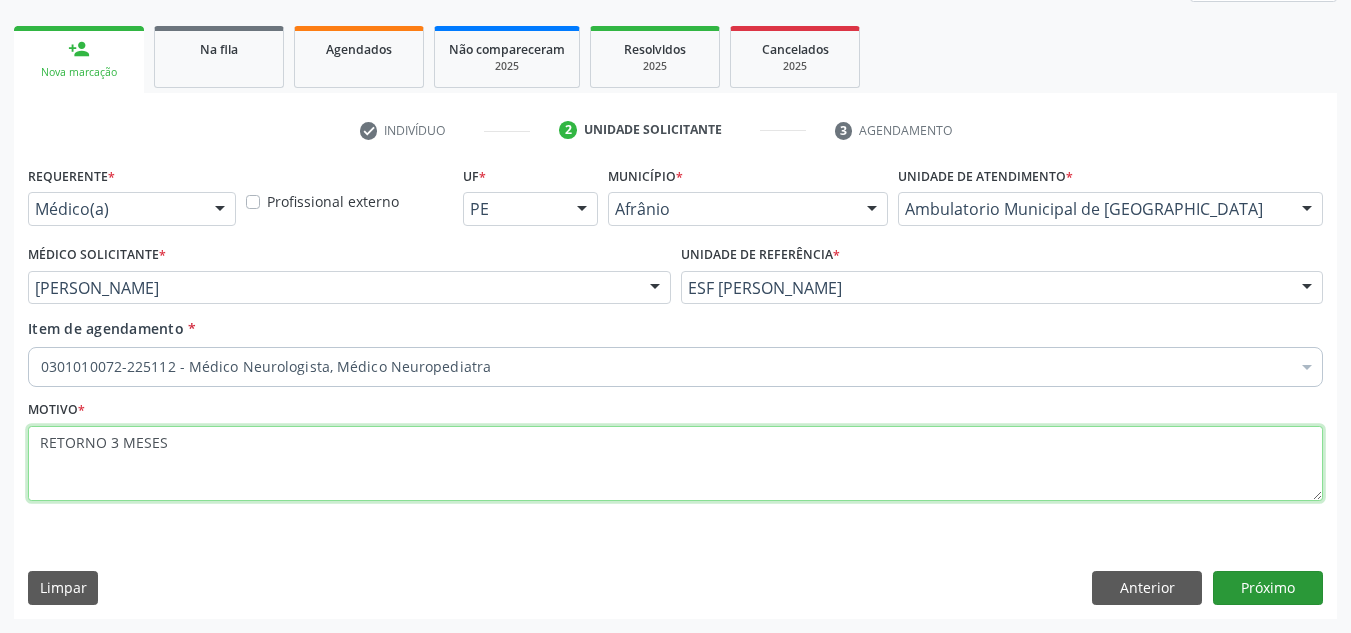 type on "RETORNO 3 MESES" 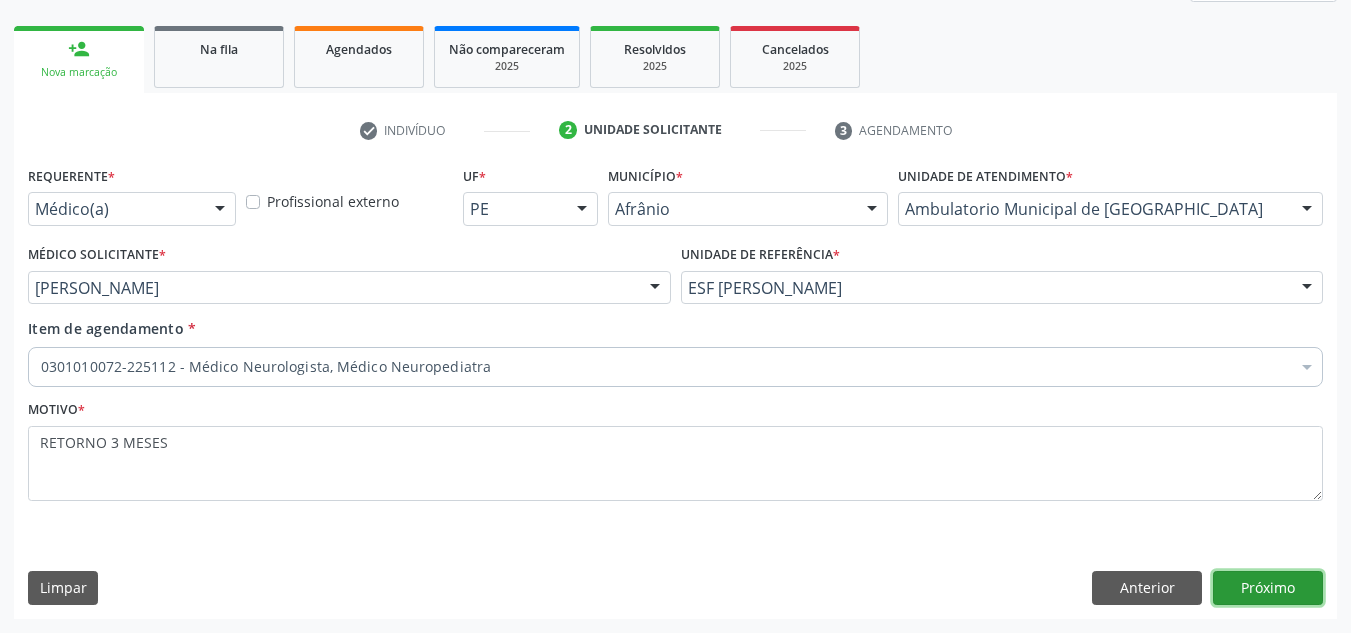 click on "Próximo" at bounding box center (1268, 588) 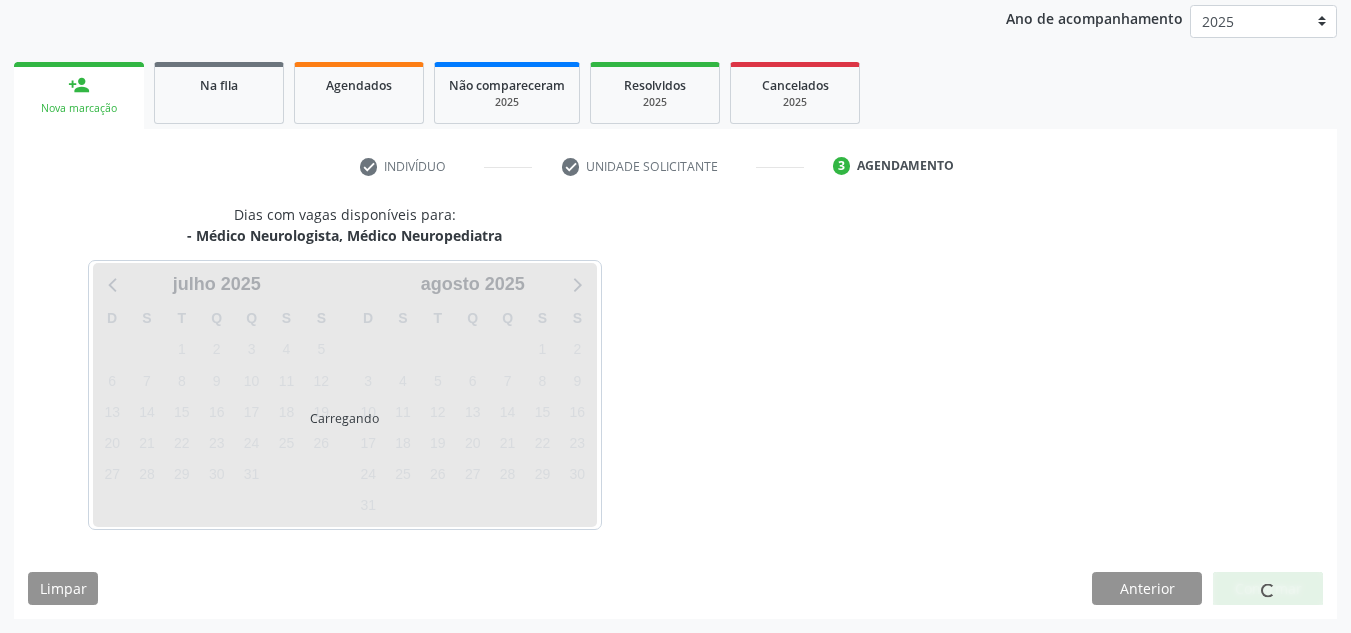 scroll, scrollTop: 237, scrollLeft: 0, axis: vertical 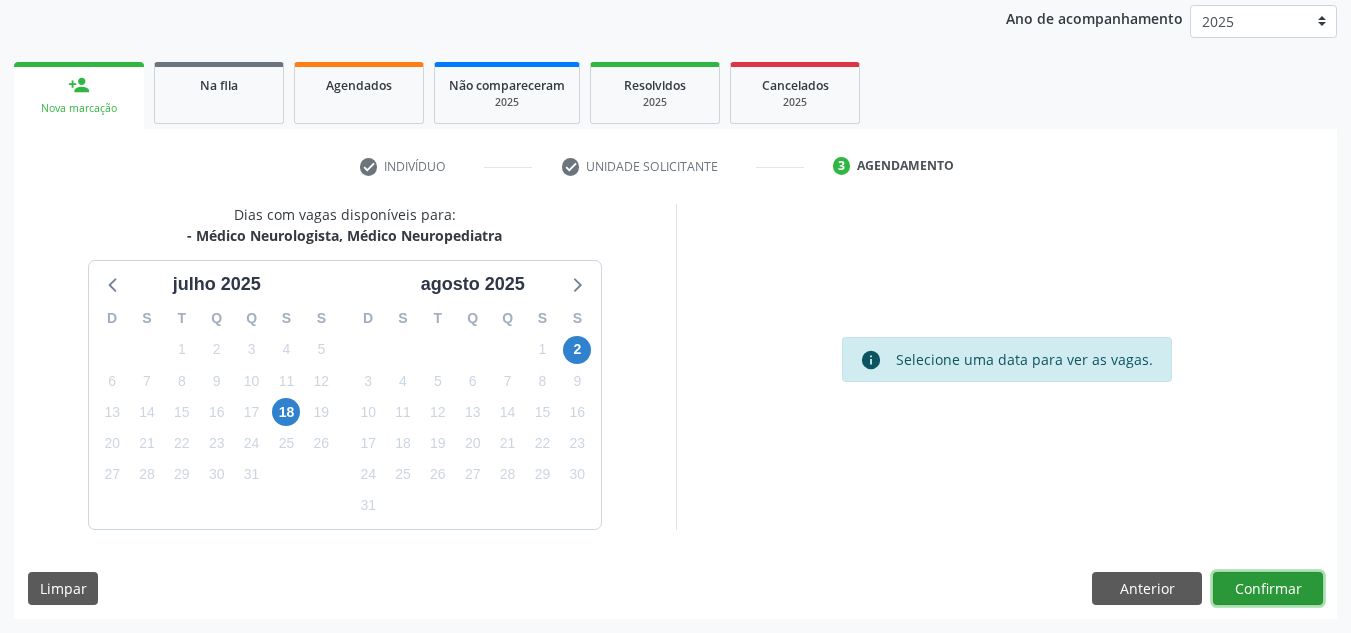 click on "Confirmar" at bounding box center (1268, 589) 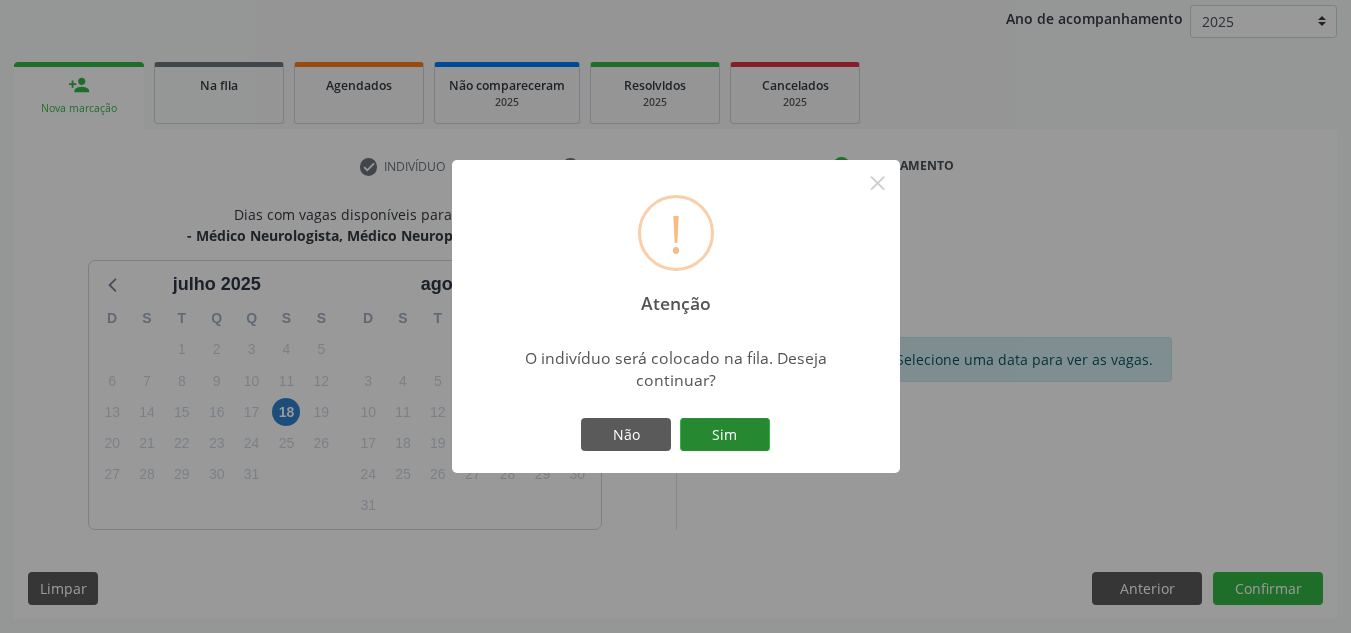 click on "Sim" at bounding box center (725, 435) 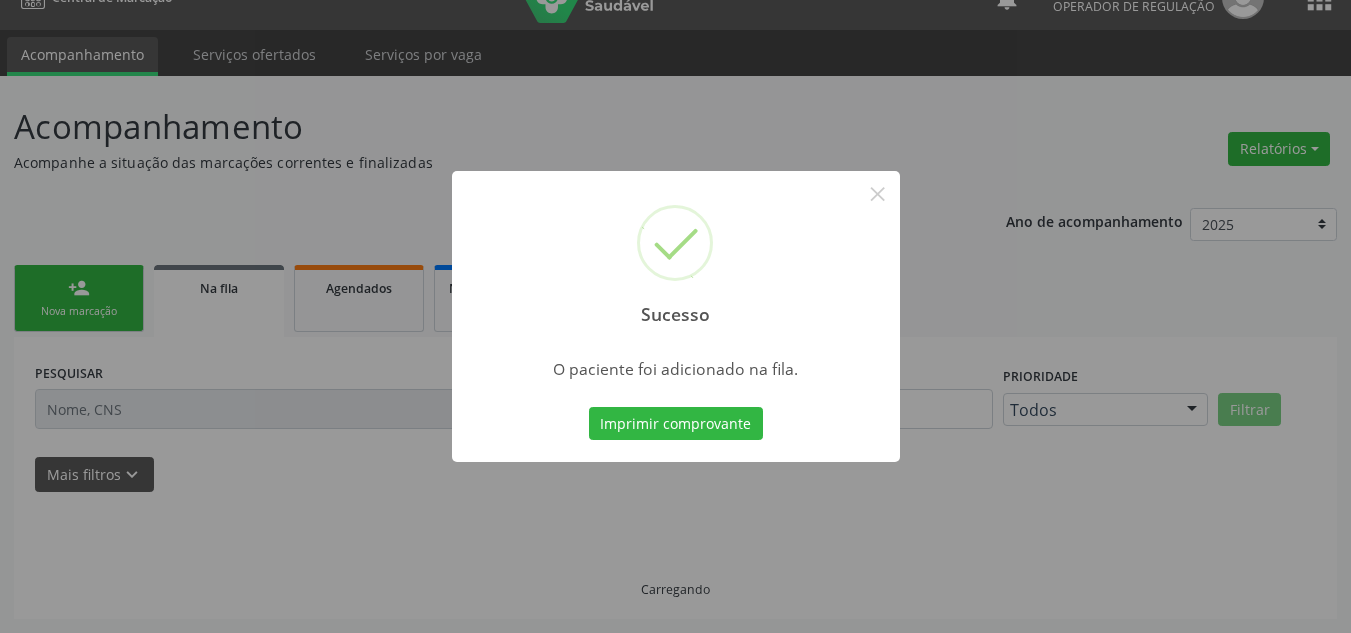 scroll, scrollTop: 34, scrollLeft: 0, axis: vertical 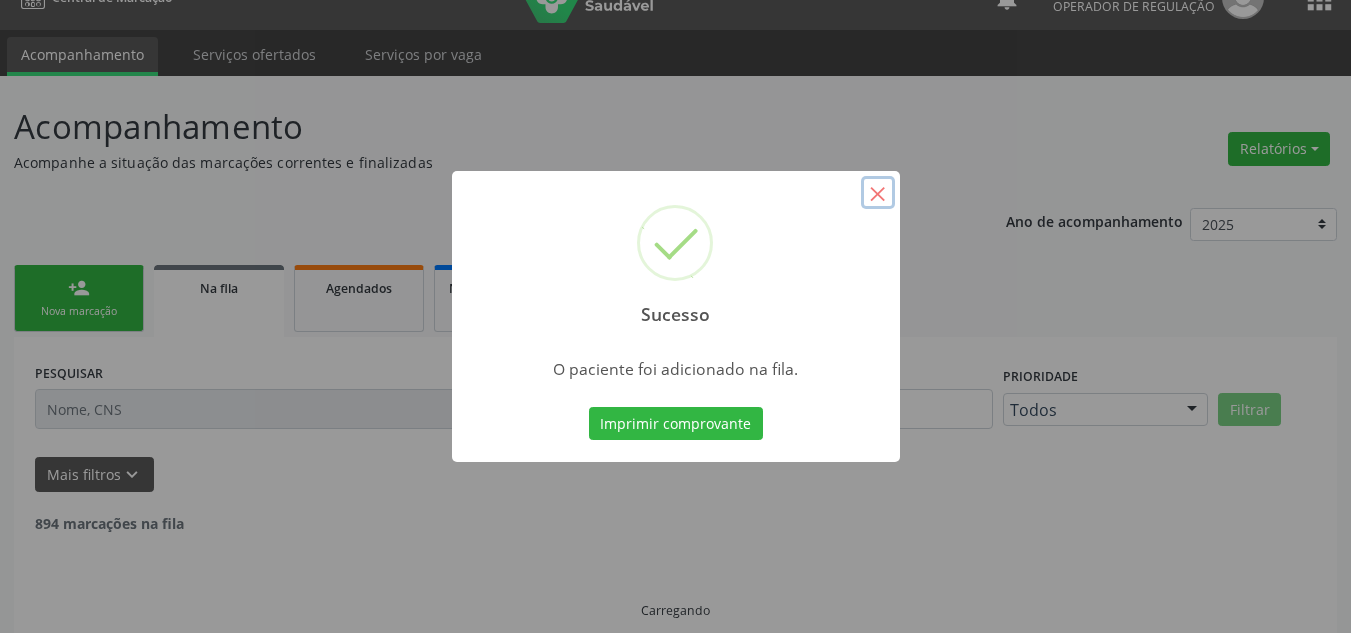 click on "×" at bounding box center (878, 193) 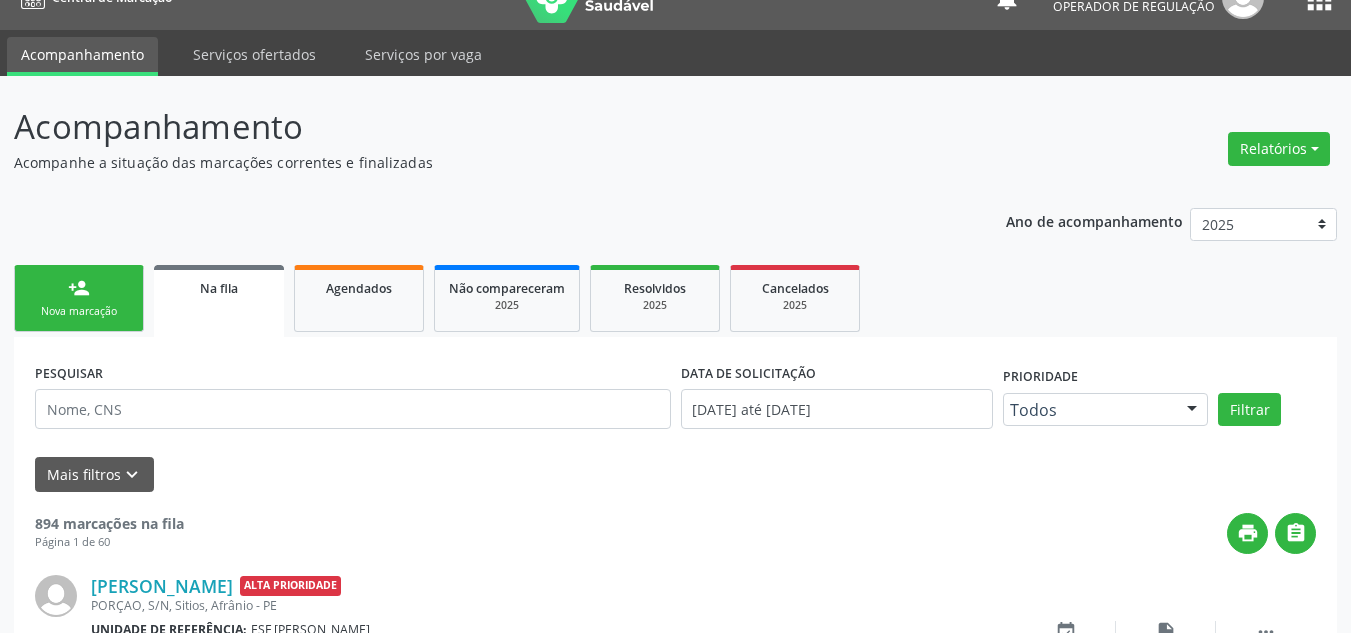 click on "person_add
Nova marcação" at bounding box center (79, 298) 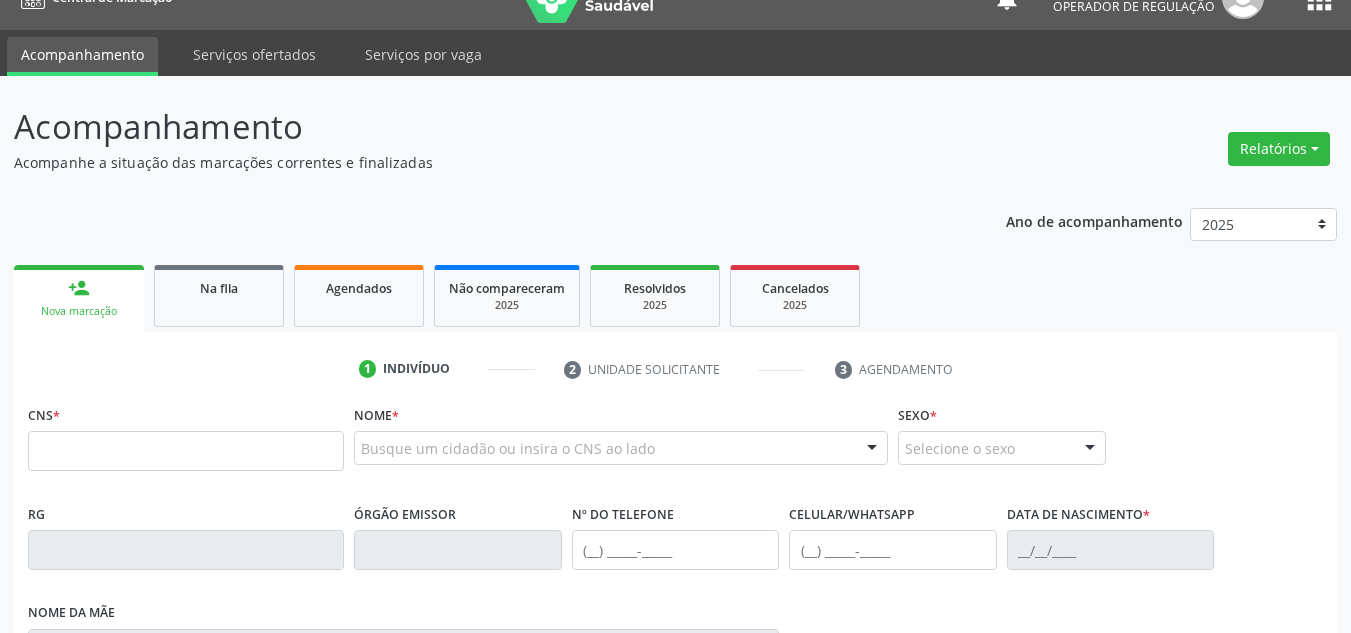 drag, startPoint x: 238, startPoint y: 512, endPoint x: 250, endPoint y: 489, distance: 25.942244 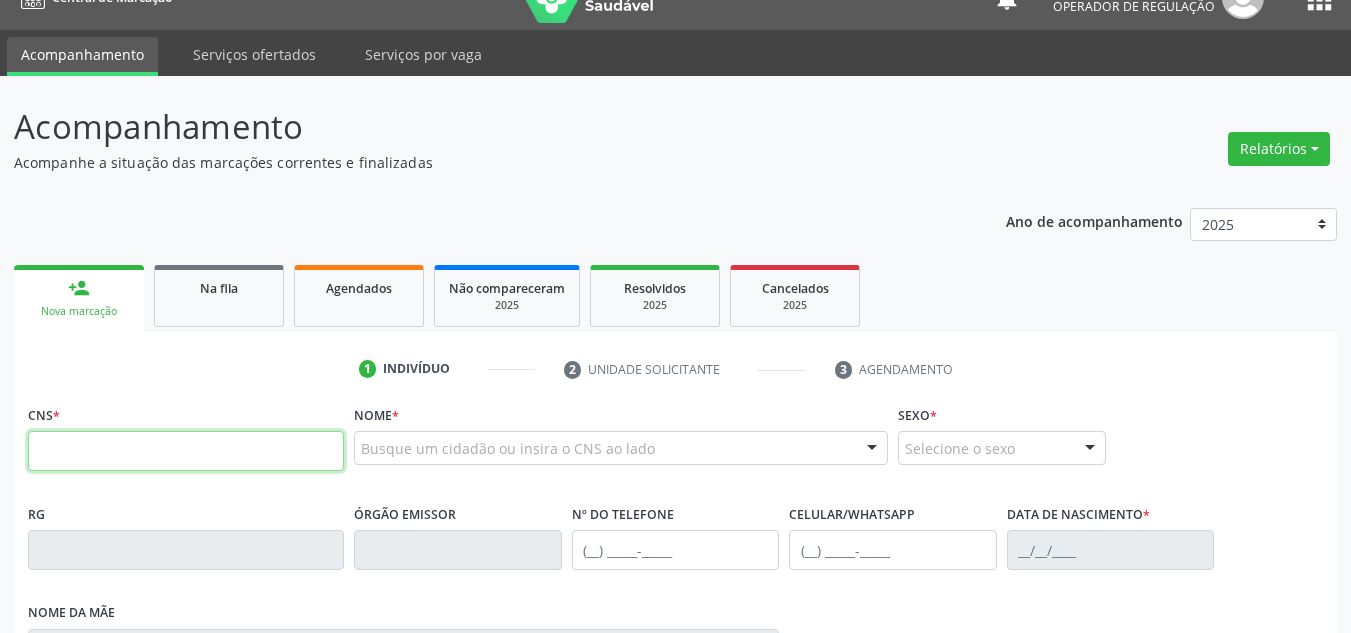 drag, startPoint x: 310, startPoint y: 454, endPoint x: 355, endPoint y: 429, distance: 51.47815 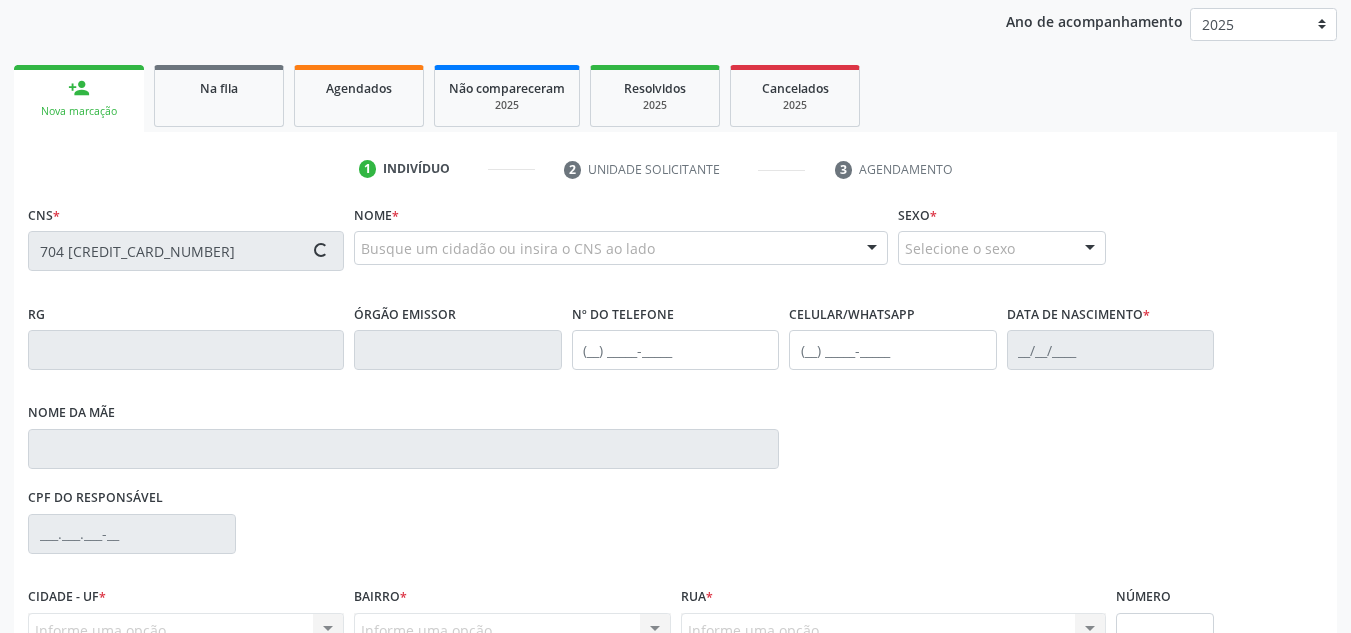 type on "704 6081 7425 9424" 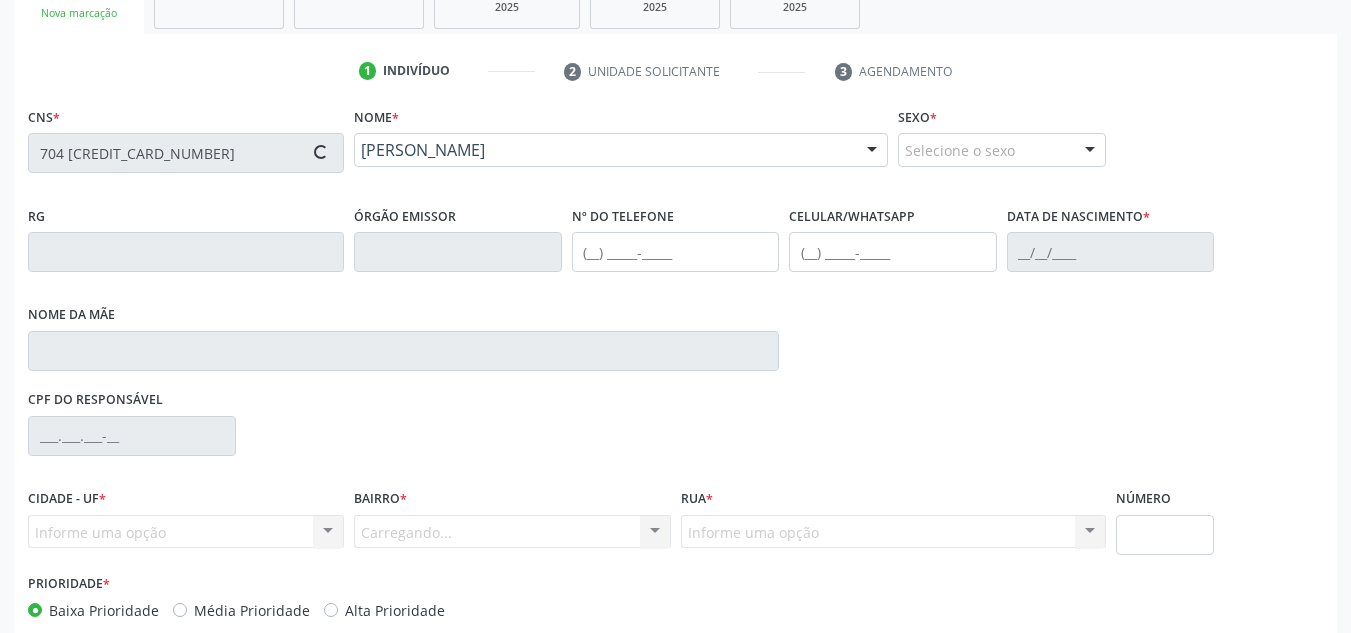 scroll, scrollTop: 437, scrollLeft: 0, axis: vertical 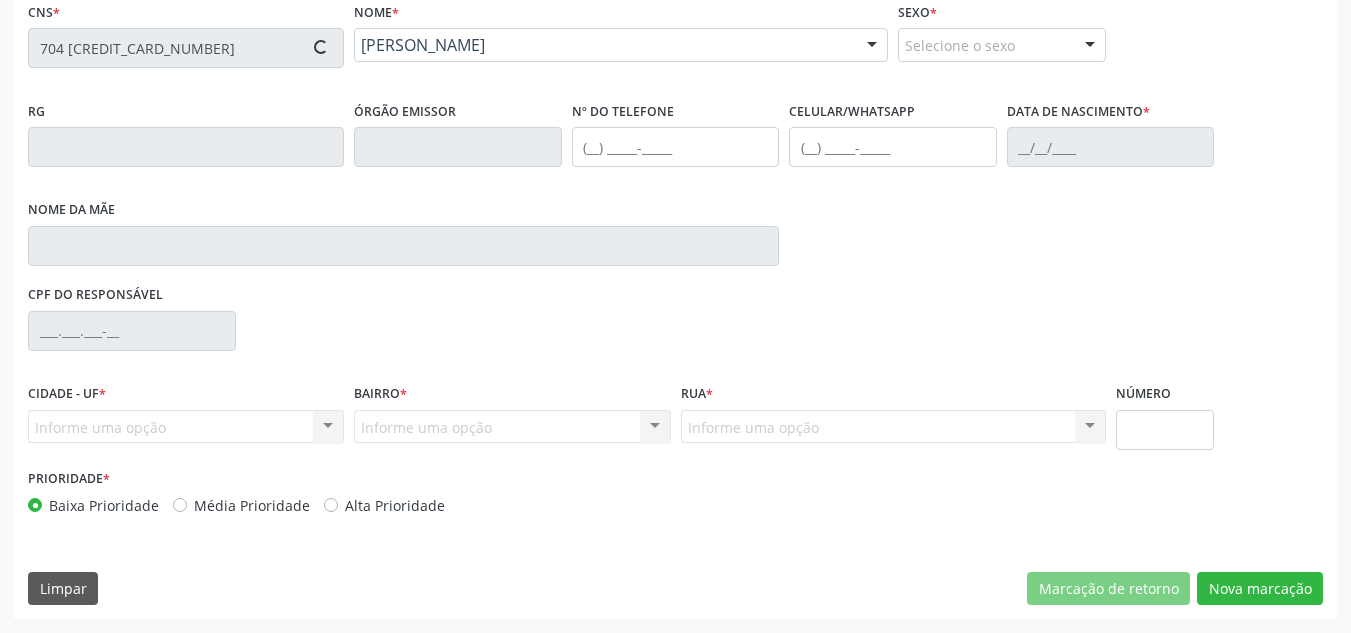 click on "Média Prioridade" at bounding box center [252, 505] 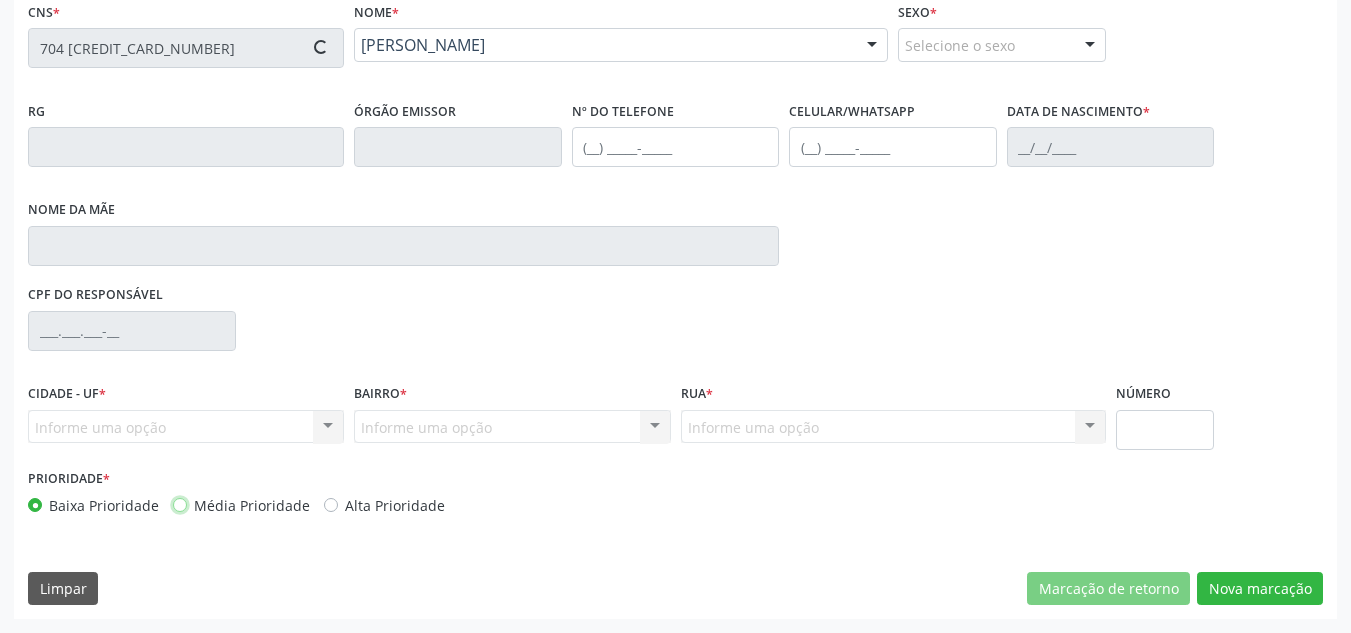 click on "Média Prioridade" at bounding box center (180, 504) 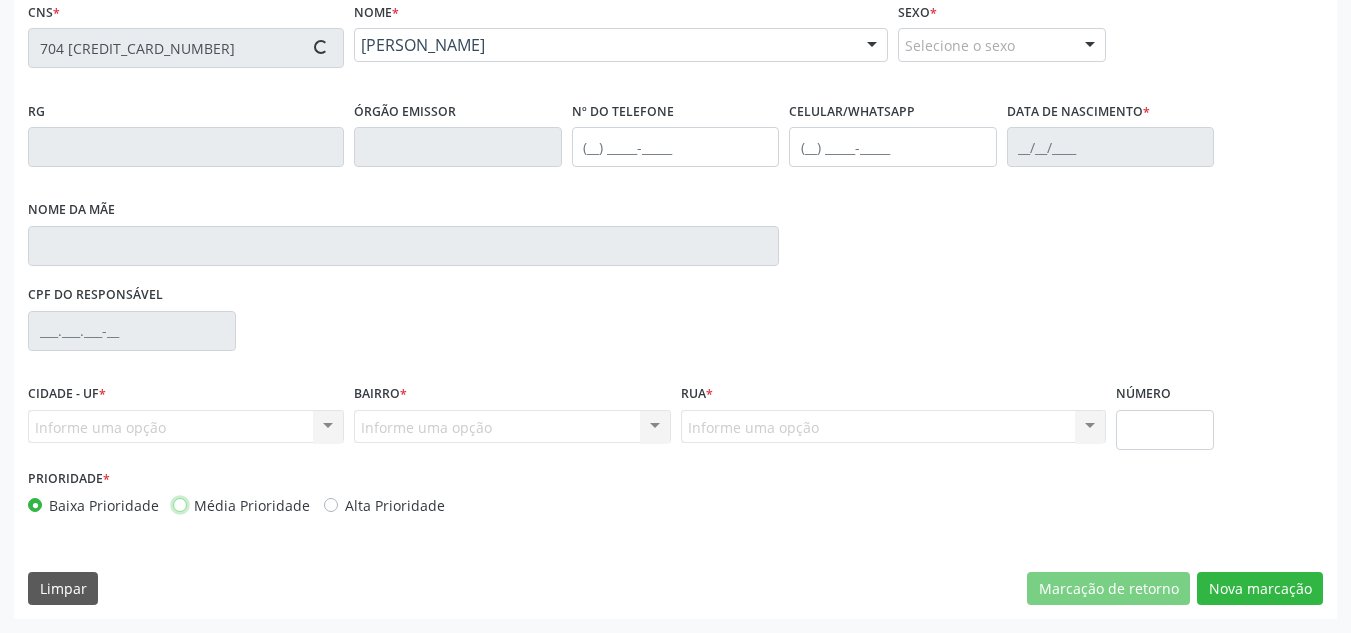 radio on "true" 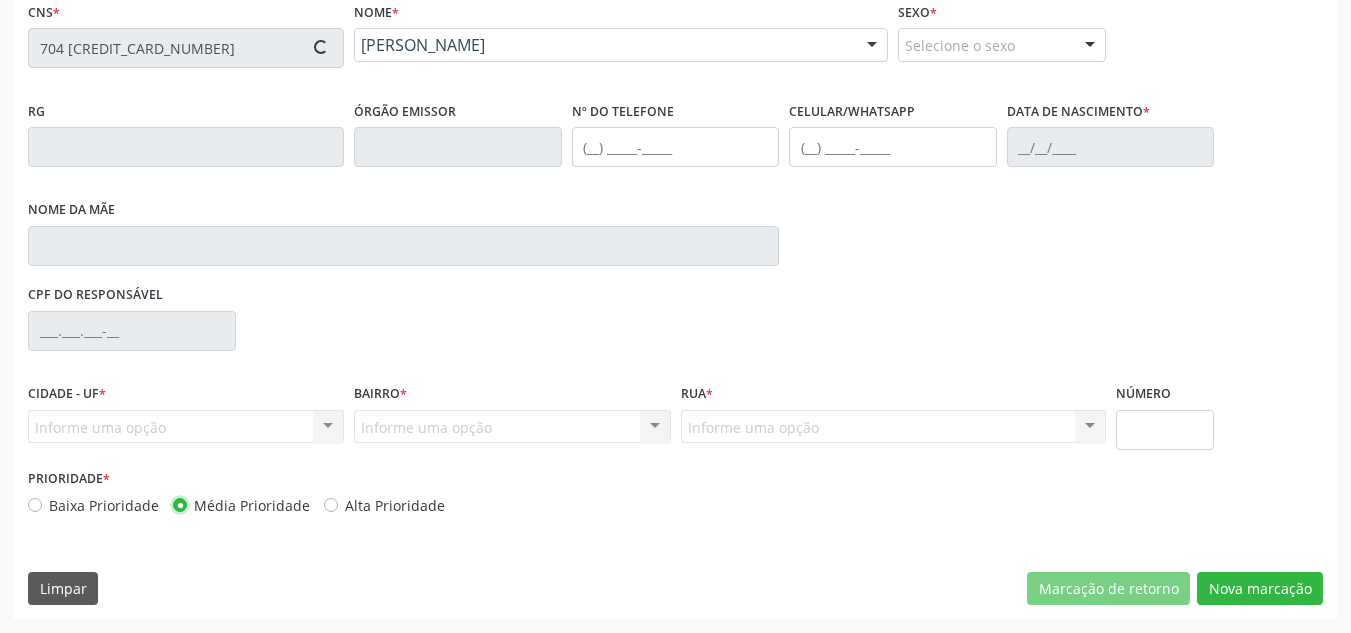 type on "(87) 98125-5103" 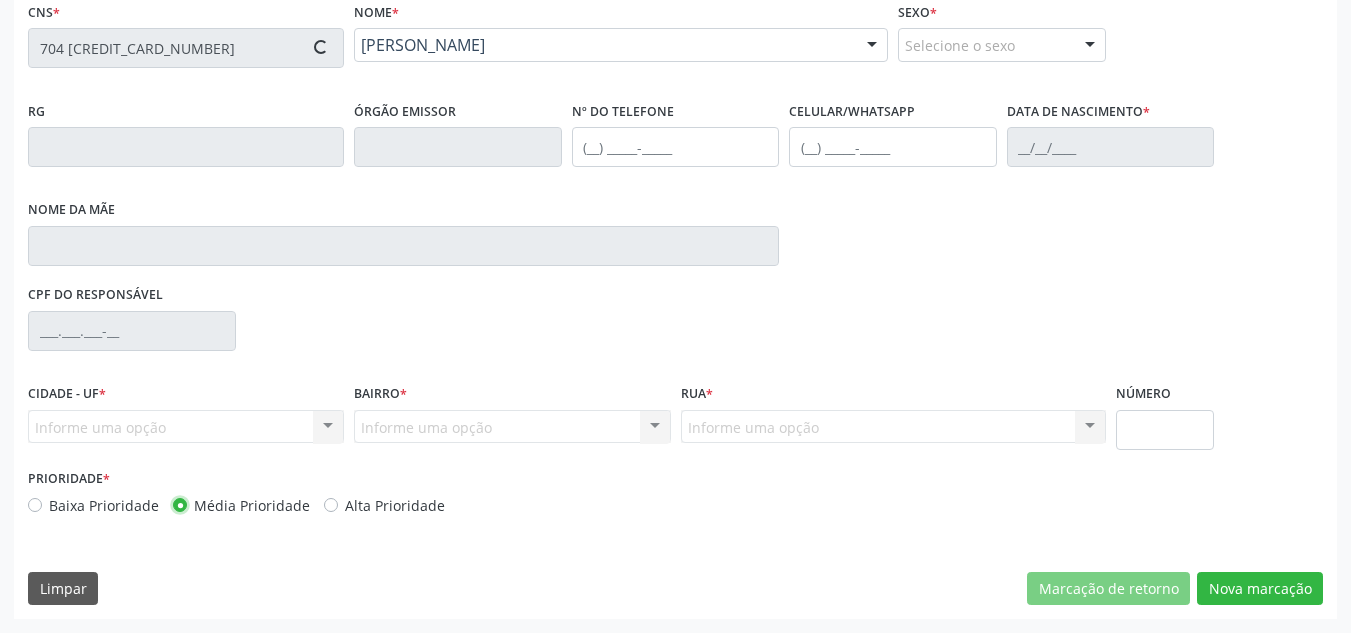 type on "39" 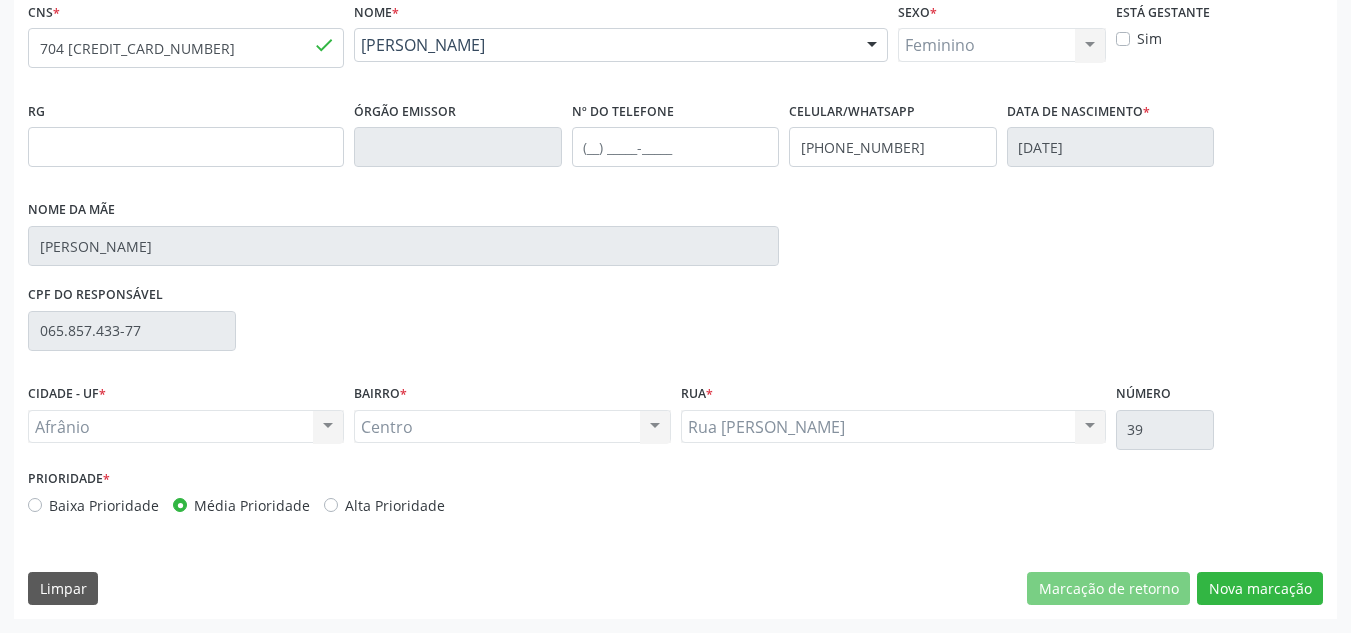 click on "CNS
*
704 6081 7425 9424       done
Nome
*
Maria Alice Leal Ribeiro
Maria Alice Leal Ribeiro
CNS:
704 6081 7425 9424
CPF:    --   Nascimento:
05/04/2019
Nenhum resultado encontrado para: "   "
Digite o nome ou CNS para buscar um indivíduo
Sexo
*
Feminino         Masculino   Feminino
Nenhum resultado encontrado para: "   "
Não há nenhuma opção para ser exibida.
Está gestante
Sim
RG
Órgão emissor
Nº do Telefone
Celular/WhatsApp
(87) 98125-5103
Data de nascimento
*
05/04/2019
Nome da mãe
Maria Rayla Leal Araujo
CPF do responsável
065.857.433-77
CIDADE - UF
*
Afrânio         Afrânio" at bounding box center (675, 308) 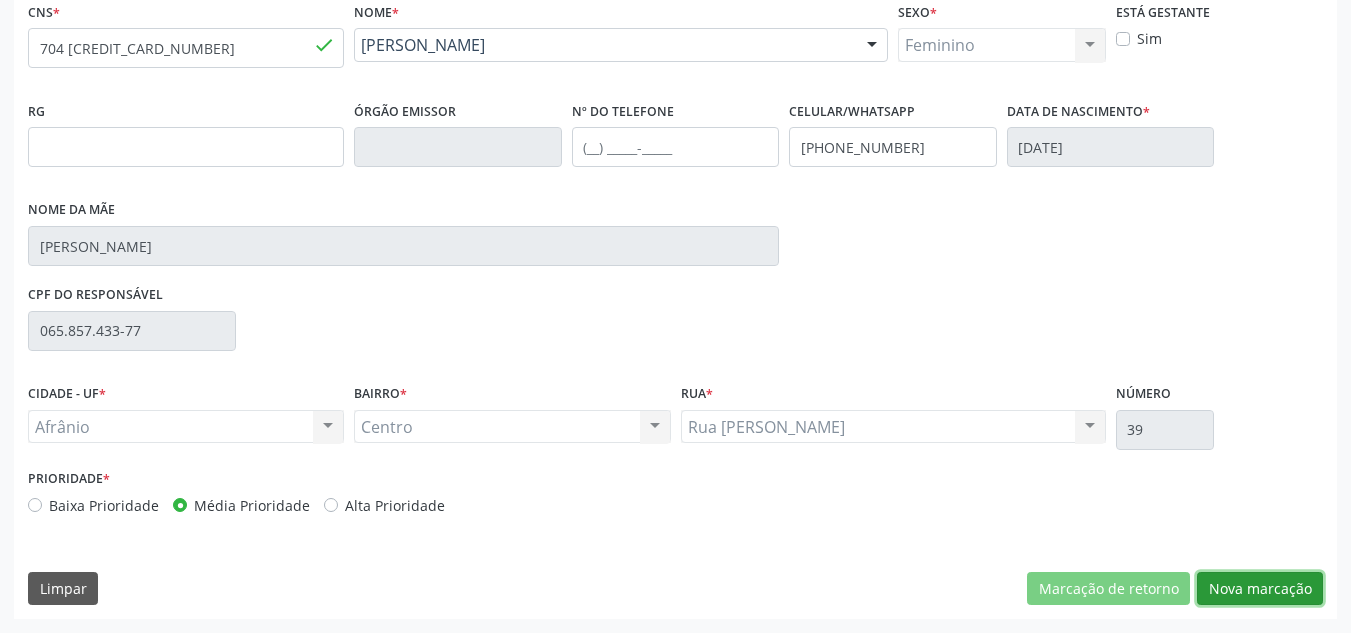 click on "Nova marcação" at bounding box center [1260, 589] 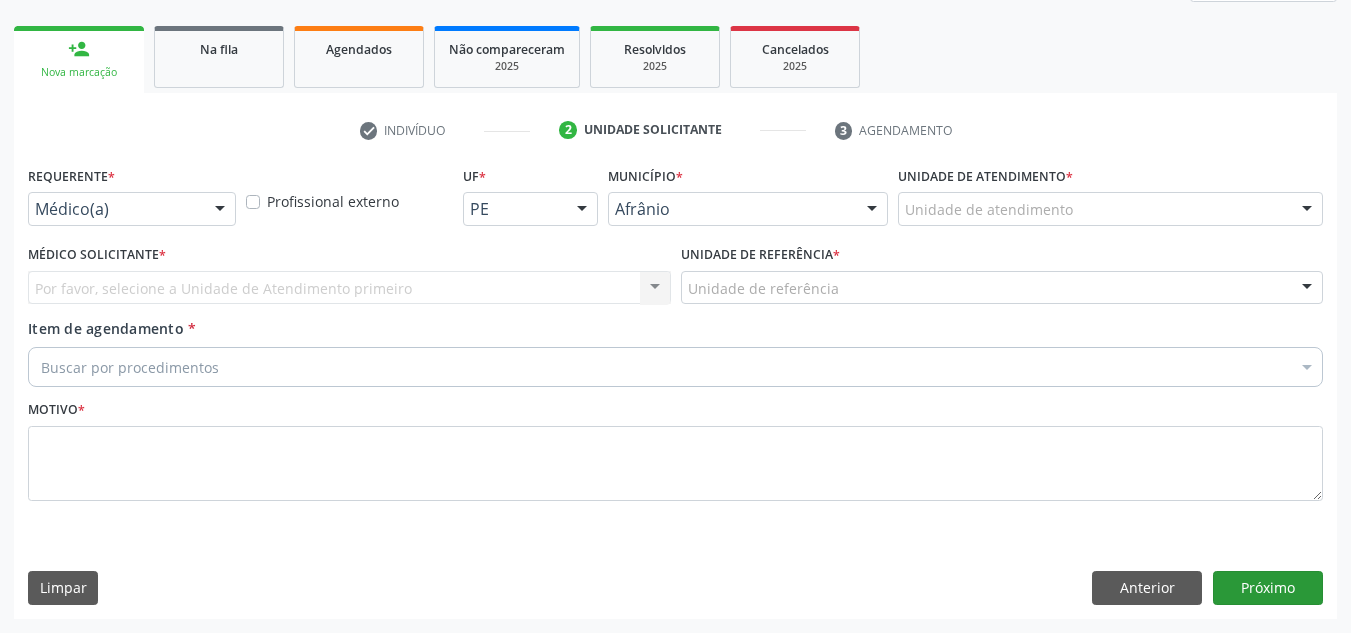 scroll, scrollTop: 273, scrollLeft: 0, axis: vertical 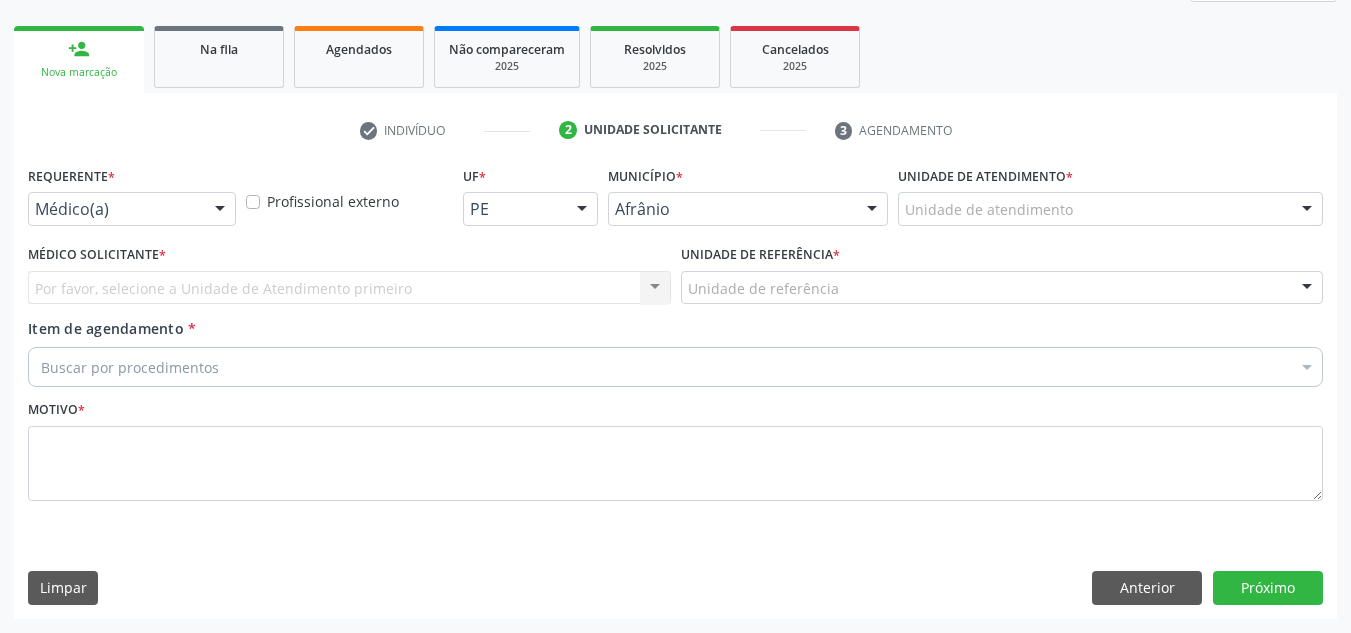 click on "Unidade de atendimento
*
Unidade de atendimento
Academia da Saude de Afranio   Academia da Saude do Bairro [PERSON_NAME]   Academia da Saude do Distrito de [GEOGRAPHIC_DATA]   [GEOGRAPHIC_DATA] do Distrito de Extrema   [GEOGRAPHIC_DATA] do [PERSON_NAME] Landim   Ambulatorio Municipal de Saude   Caf Central de Abastecimento Farmaceutico   Centro de Atencao Psicossocial de Afranio Pe   Centro de Especialidades   Cime   Cuidar   Equipe de Atencao Basica Prisional Tipo I com Saude Mental   Esf [PERSON_NAME] Nonato   Esf Custodia Maria da Conceicao   Esf [PERSON_NAME] e [PERSON_NAME] de Barra das Melancias   Esf de Extrema   Farmacia Basica do Municipio de [GEOGRAPHIC_DATA][PERSON_NAME] [MEDICAL_DATA] Ambulatorio Municipal   Laboratorio de Protese Dentario" at bounding box center (1110, 193) 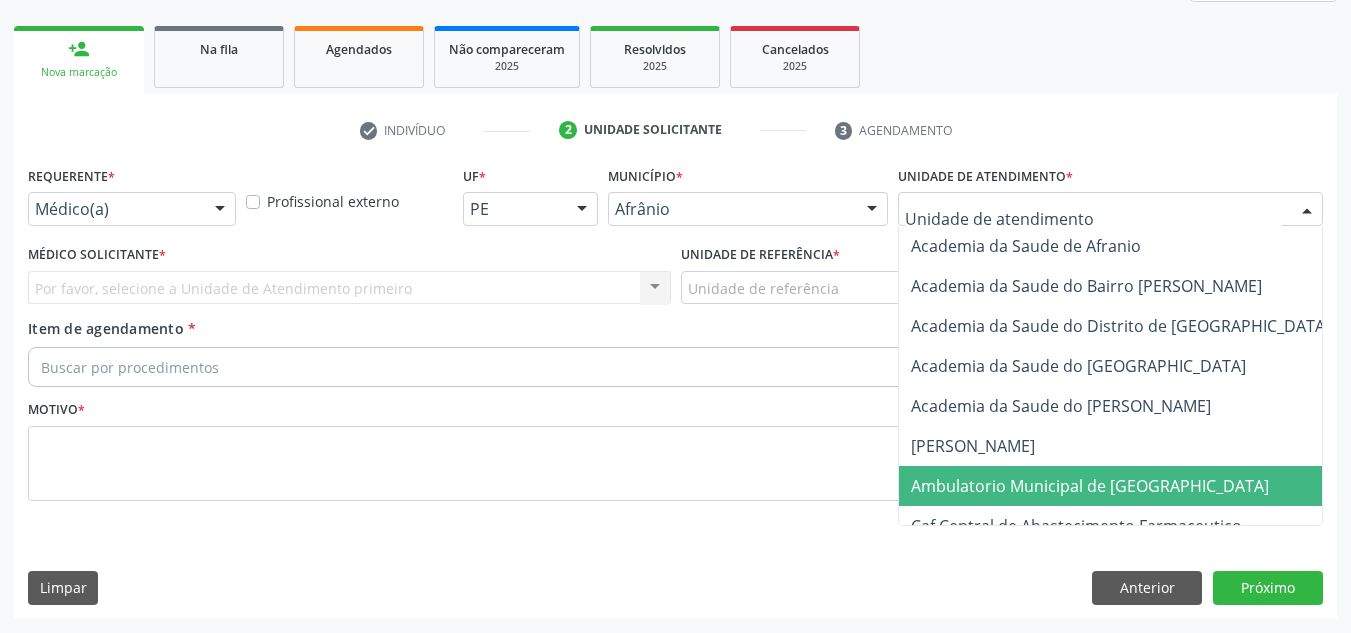 click on "Ambulatorio Municipal de [GEOGRAPHIC_DATA]" at bounding box center [1143, 486] 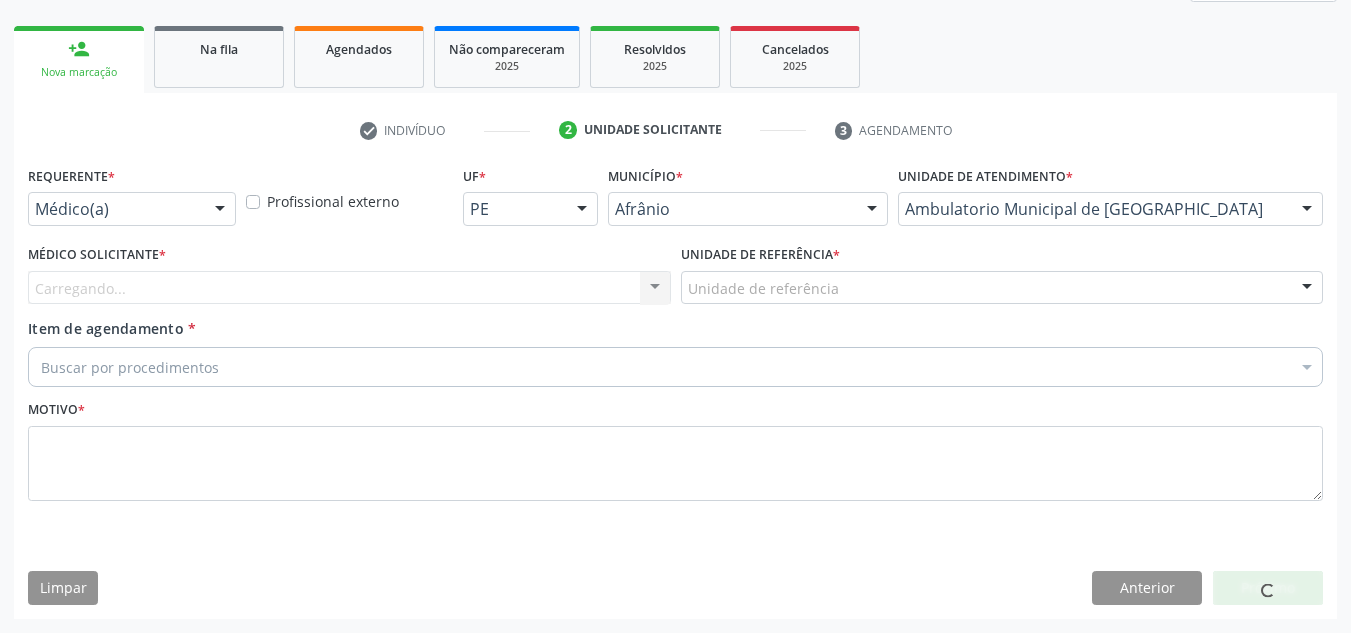 click on "Carregando...
Nenhum resultado encontrado para: "   "
Não há nenhuma opção para ser exibida." at bounding box center (349, 288) 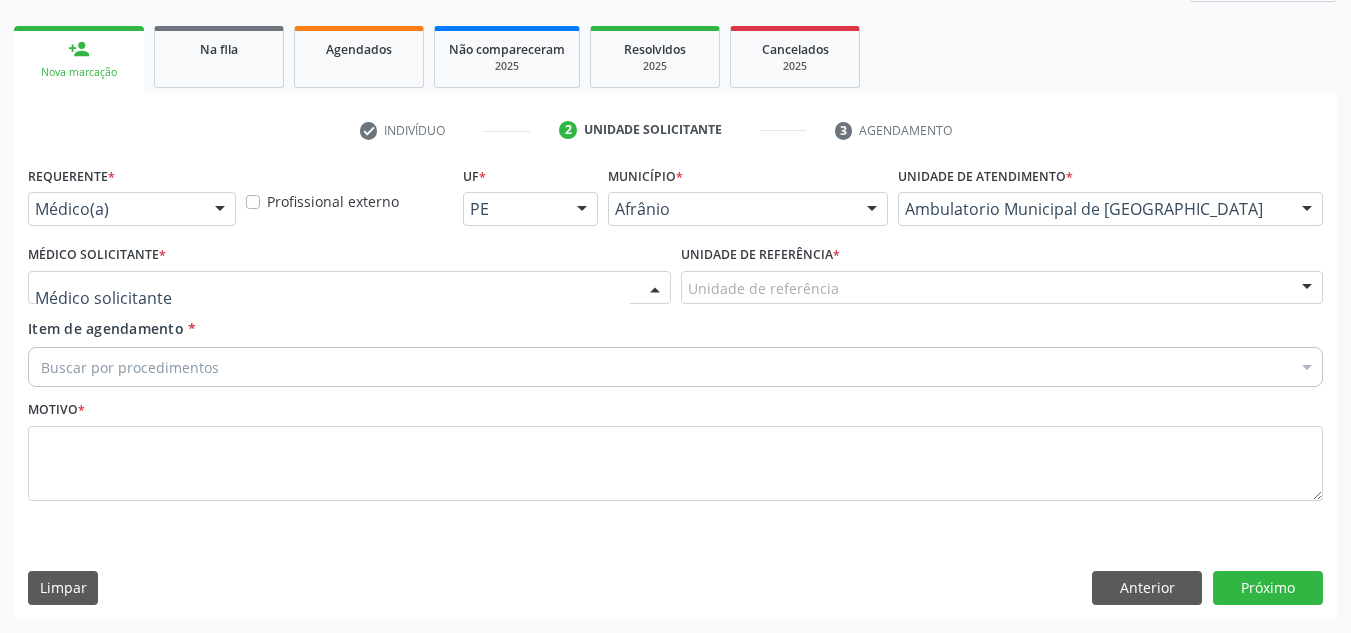 click at bounding box center [349, 288] 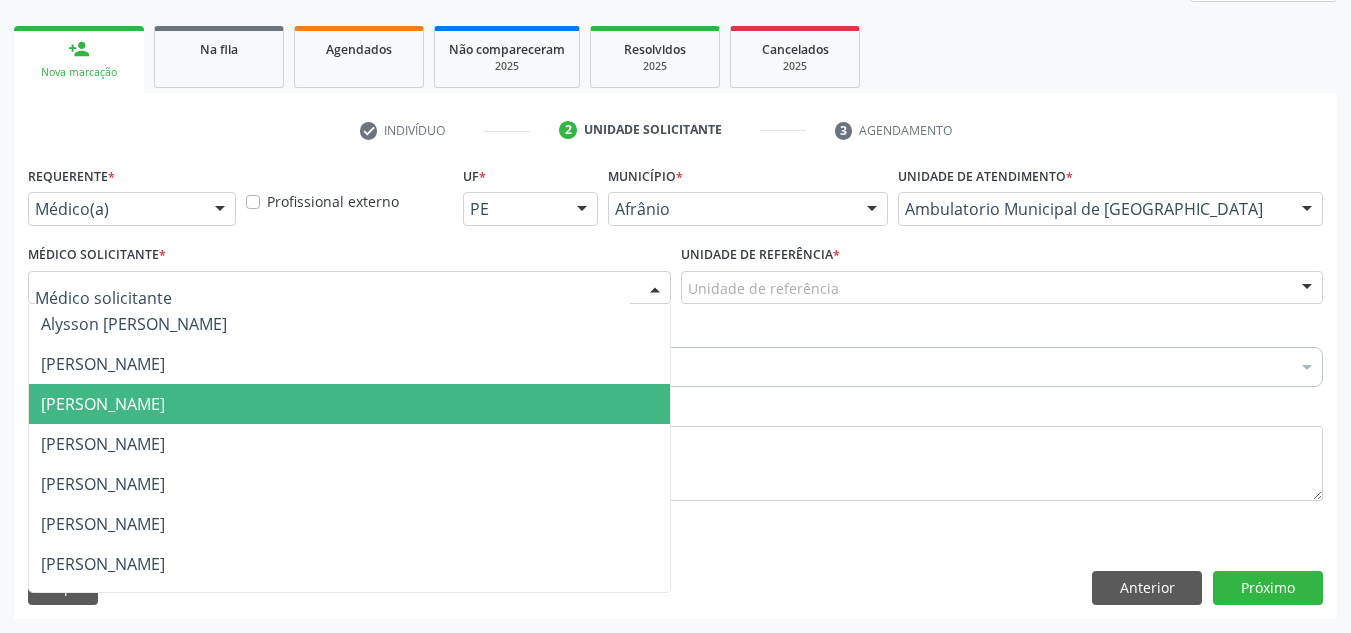 click on "[PERSON_NAME]" at bounding box center [349, 404] 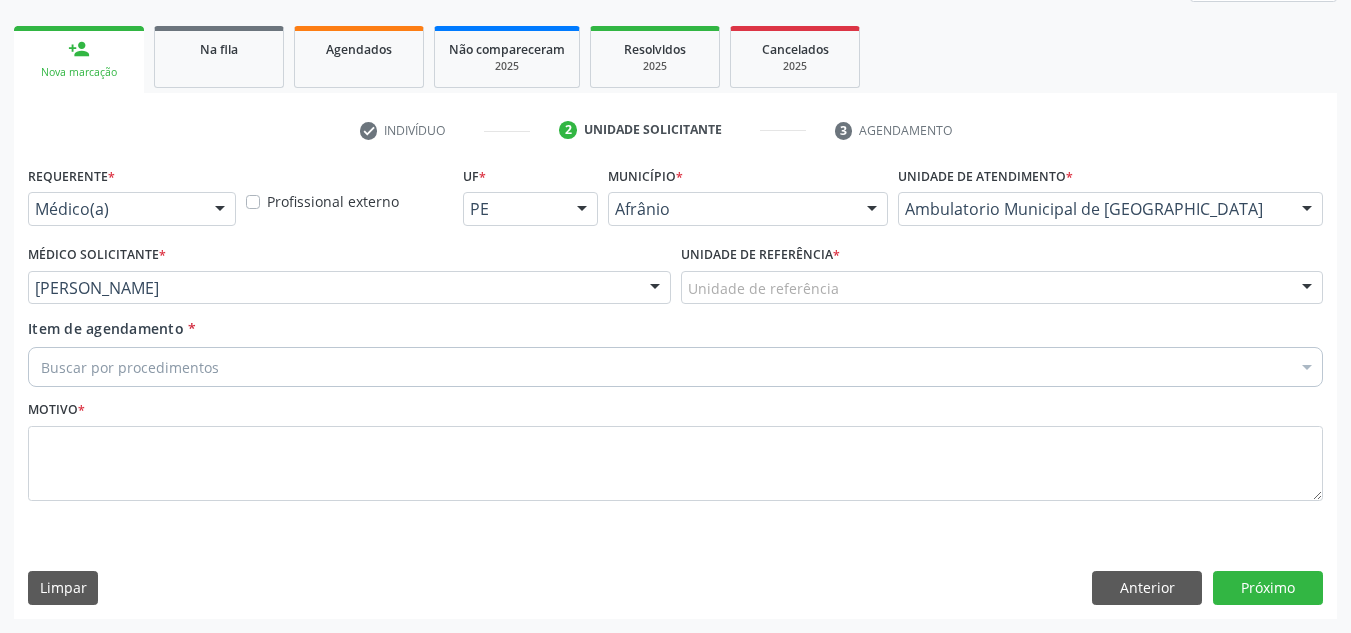 drag, startPoint x: 770, startPoint y: 290, endPoint x: 808, endPoint y: 373, distance: 91.28527 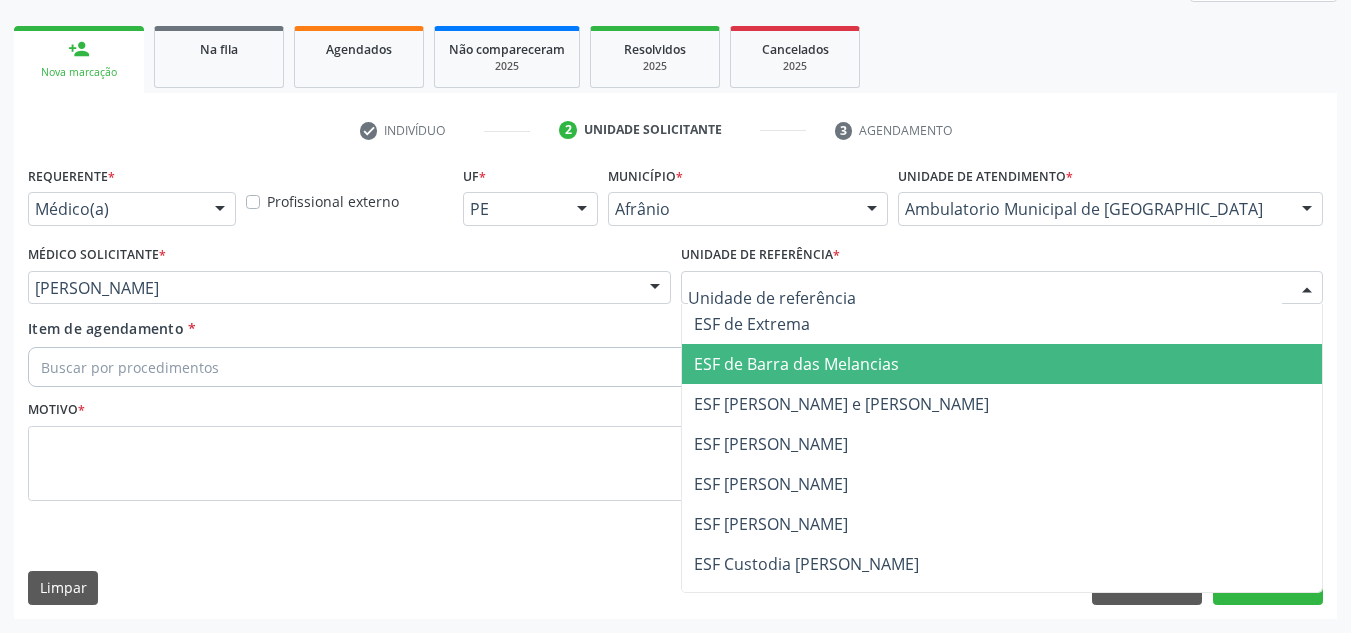 drag, startPoint x: 816, startPoint y: 399, endPoint x: 711, endPoint y: 377, distance: 107.28001 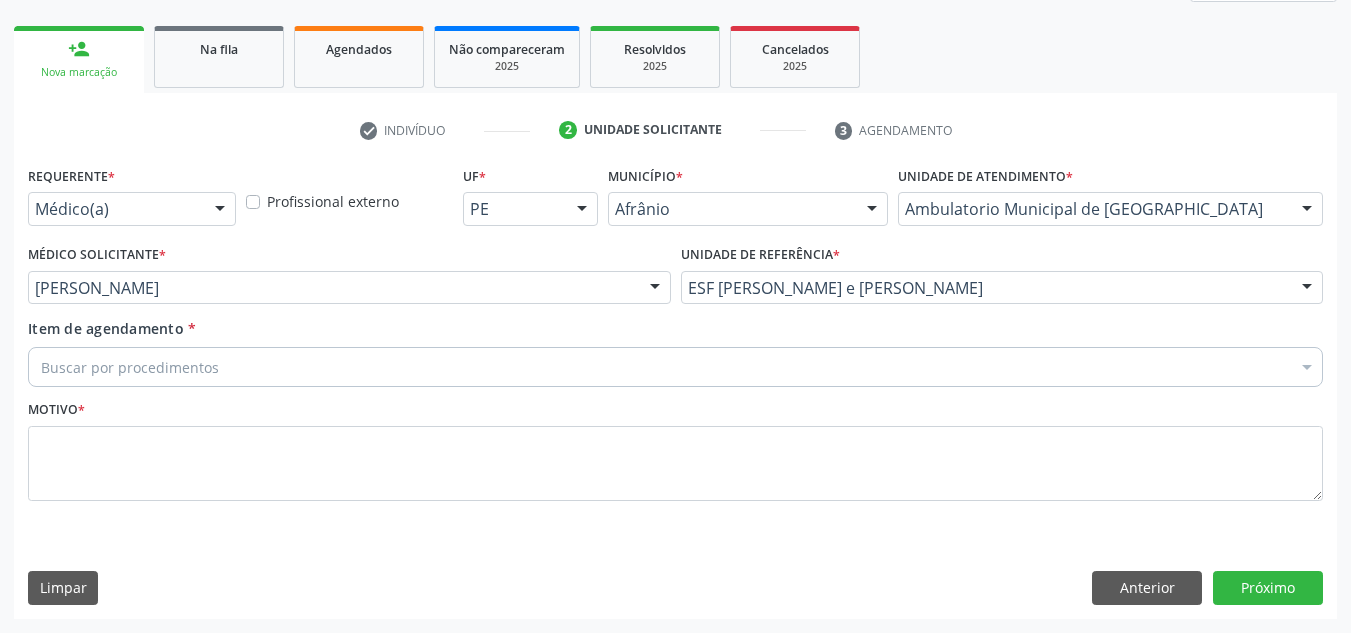 click on "Requerente
*
Médico(a)         Médico(a)   Enfermeiro(a)   Paciente
Nenhum resultado encontrado para: "   "
Não há nenhuma opção para ser exibida.
Profissional externo
UF
*
PE         BA   PE
Nenhum resultado encontrado para: "   "
Não há nenhuma opção para ser exibida.
Município
*
[PERSON_NAME] resultado encontrado para: "   "
Não há nenhuma opção para ser exibida.
Unidade de atendimento
*
Ambulatorio Municipal de Saude         Academia da Saude de Afranio   Academia da Saude do [GEOGRAPHIC_DATA][PERSON_NAME] do Distrito de [GEOGRAPHIC_DATA] do [GEOGRAPHIC_DATA] do [PERSON_NAME][GEOGRAPHIC_DATA]   Ambulatorio Municipal de Saude   Caf Central de Abastecimento Farmaceutico     Centro de Especialidades   Cime   Cuidar" at bounding box center (675, 345) 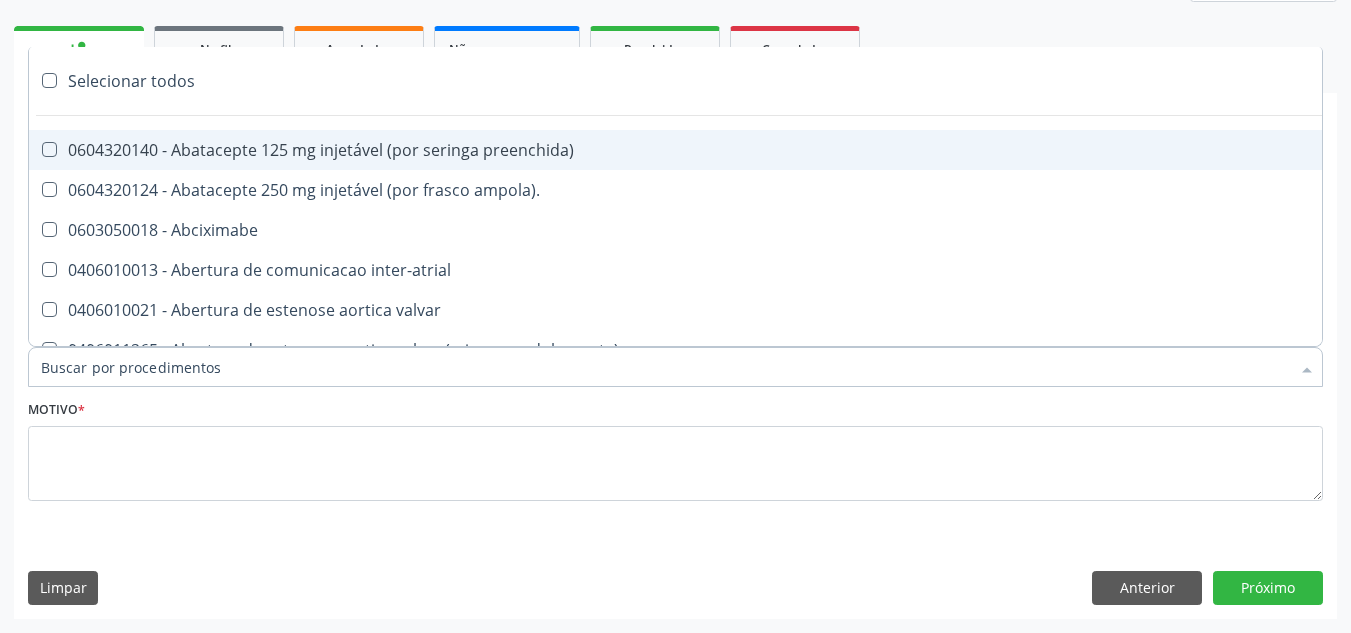 click on "Selecionar todos
0604320140 - Abatacepte 125 mg injetável (por seringa preenchida)
0604320124 - Abatacepte 250 mg injetável (por frasco ampola).
0603050018 - Abciximabe
0406010013 - Abertura de comunicacao inter-atrial
0406010021 - Abertura de estenose aortica valvar
0406011265 - Abertura de estenose aortica valvar (criança e adolescente)
0406010030 - Abertura de estenose pulmonar valvar
0406011273 - Abertura de estenose pulmonar valvar (criança e adolescente)
0301080011 - Abordagem cognitiva comportamental do fumante (por atendimento / paciente)
0307020010 - Acesso a polpa dentaria e medicacao (por dente)
0604660030 - Acetazolamida 250 mg (por comprimido)
0202010783 - Acidez titulável no leite humano (dornic)
0202090019 - Acido urico liquido no sinovial e derrames
0604600011 - Acitretina 10 mg (por capsula)" at bounding box center (675, 197) 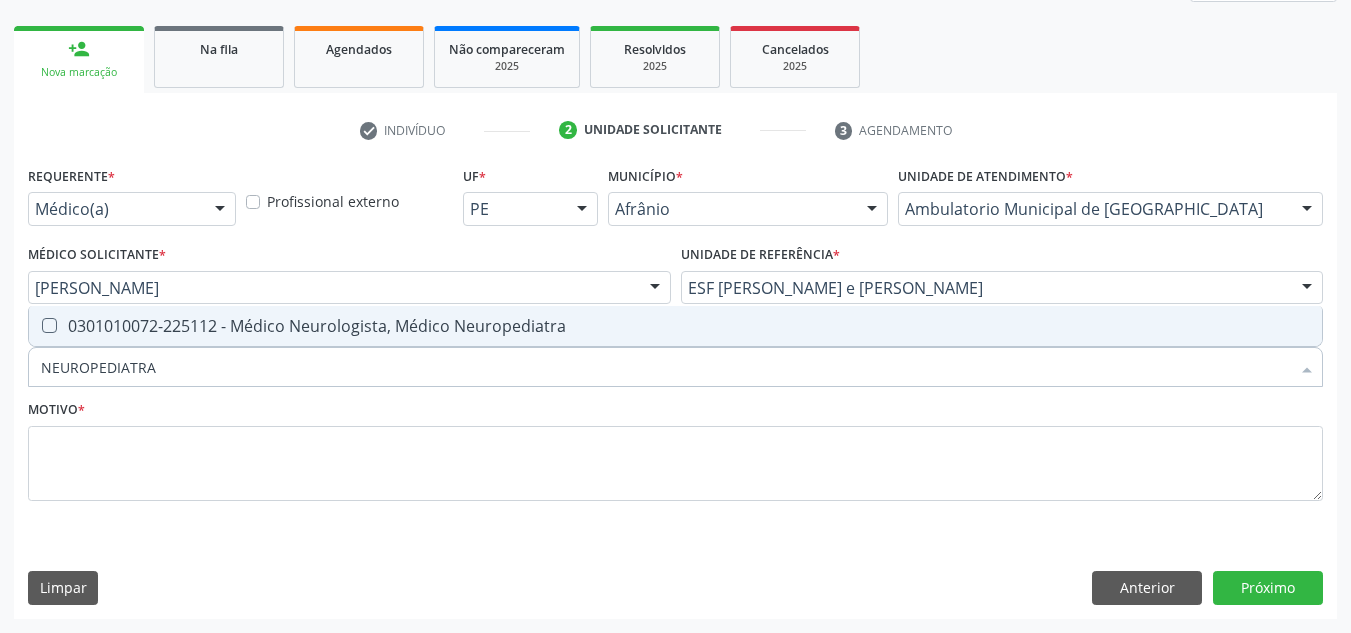 click on "0301010072-225112 - Médico Neurologista, Médico Neuropediatra" at bounding box center (675, 326) 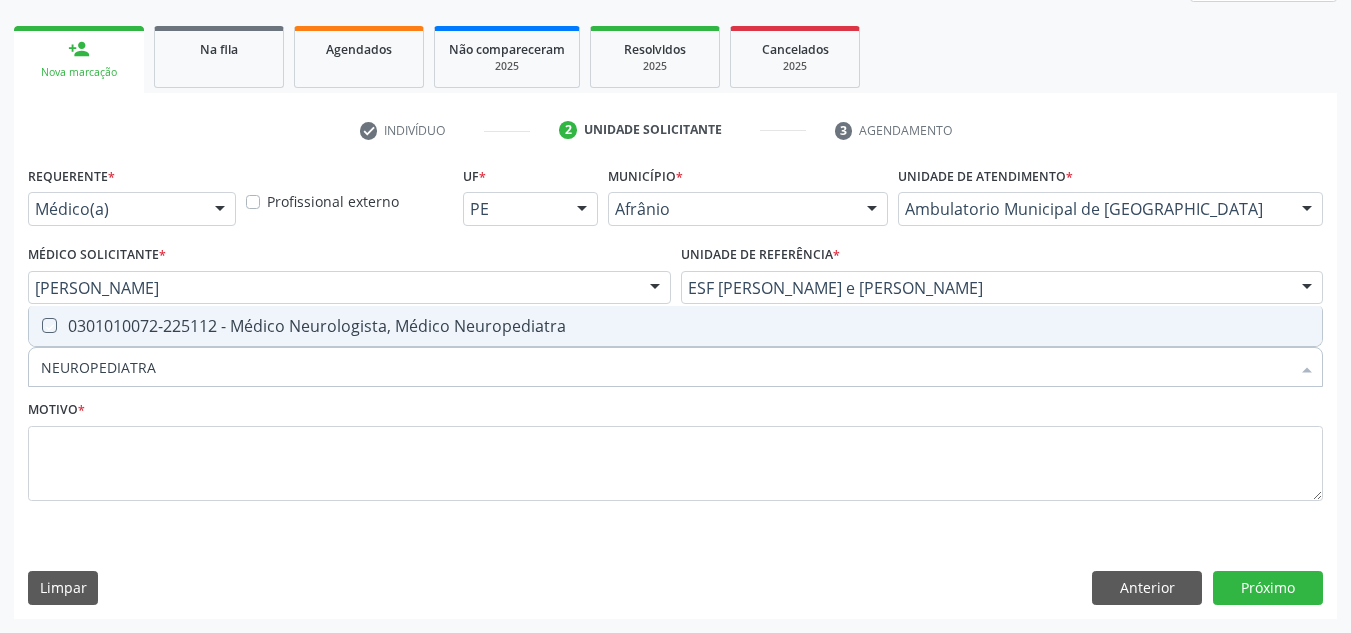 checkbox on "true" 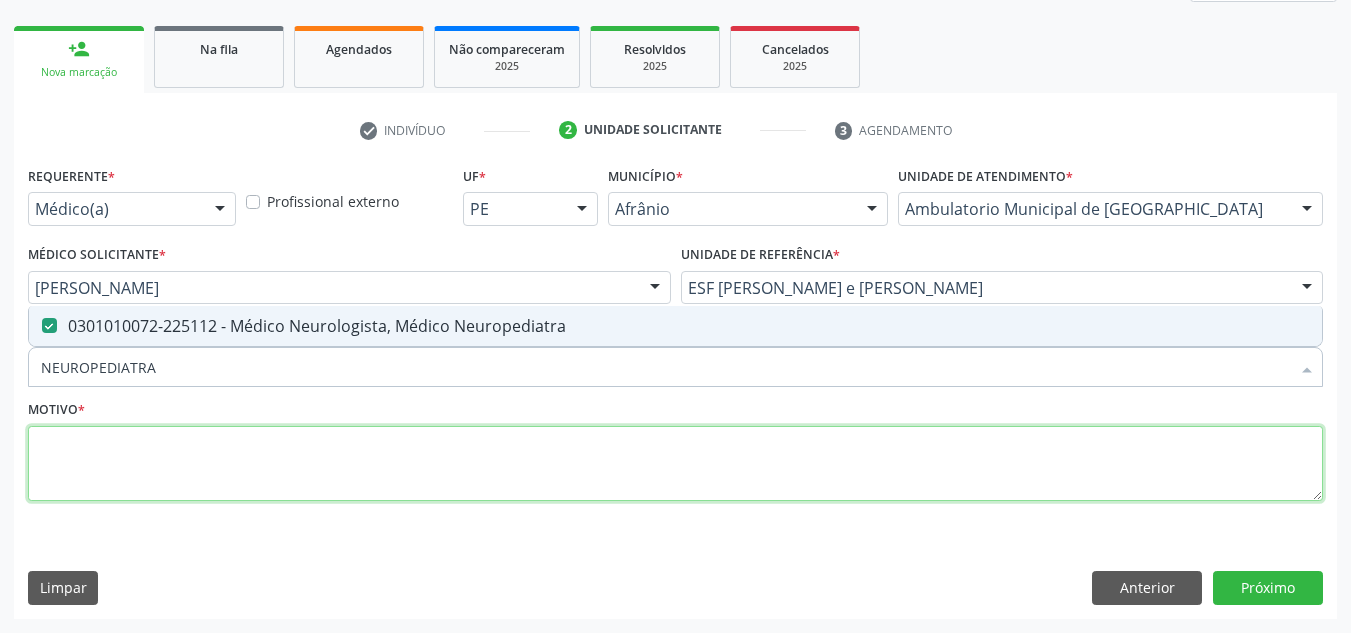 click at bounding box center [675, 464] 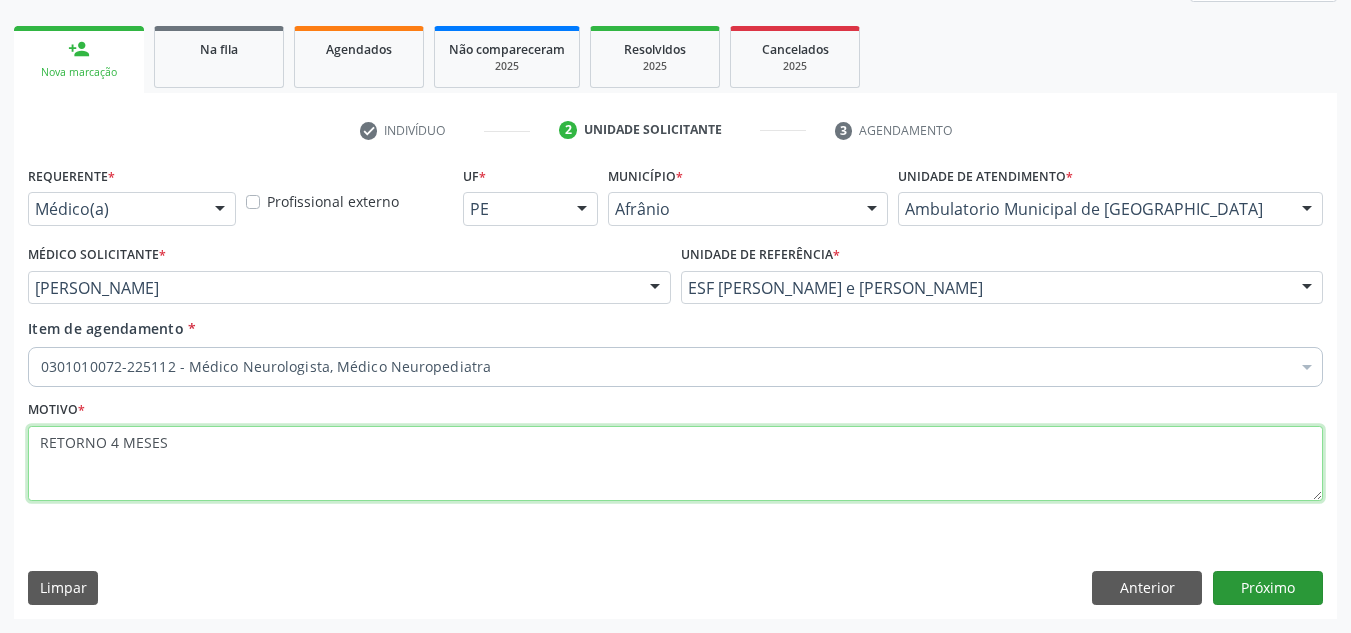 type on "RETORNO 4 MESES" 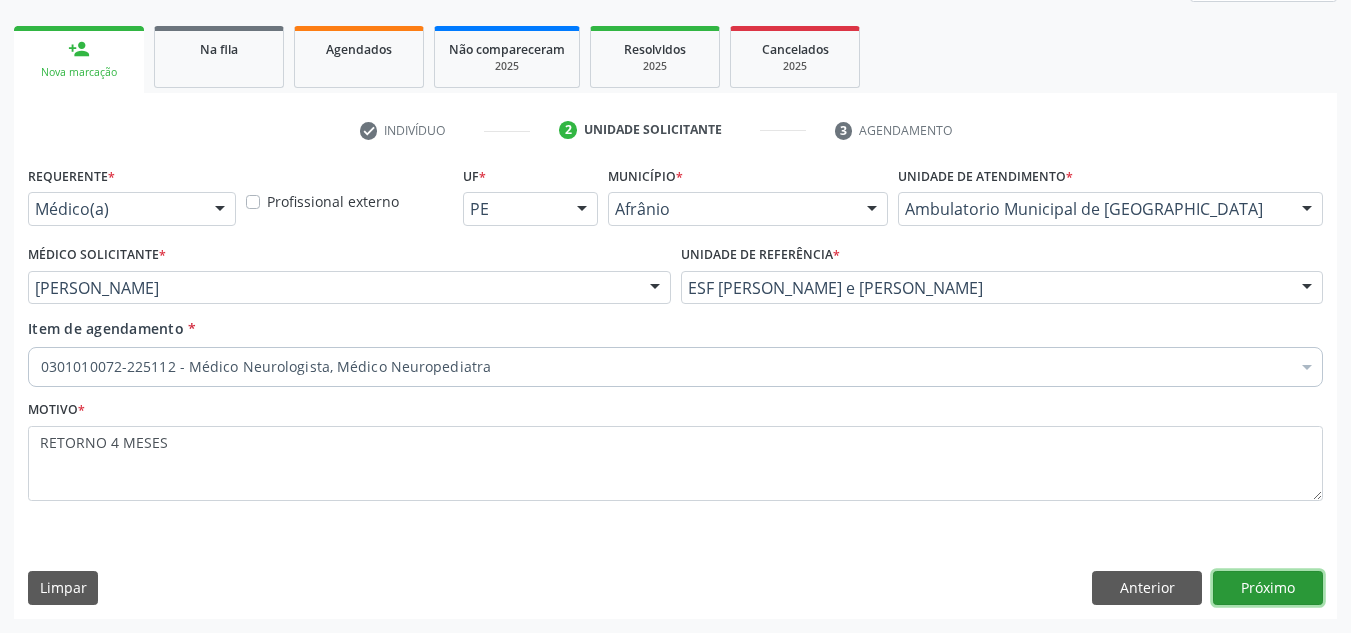 click on "Próximo" at bounding box center [1268, 588] 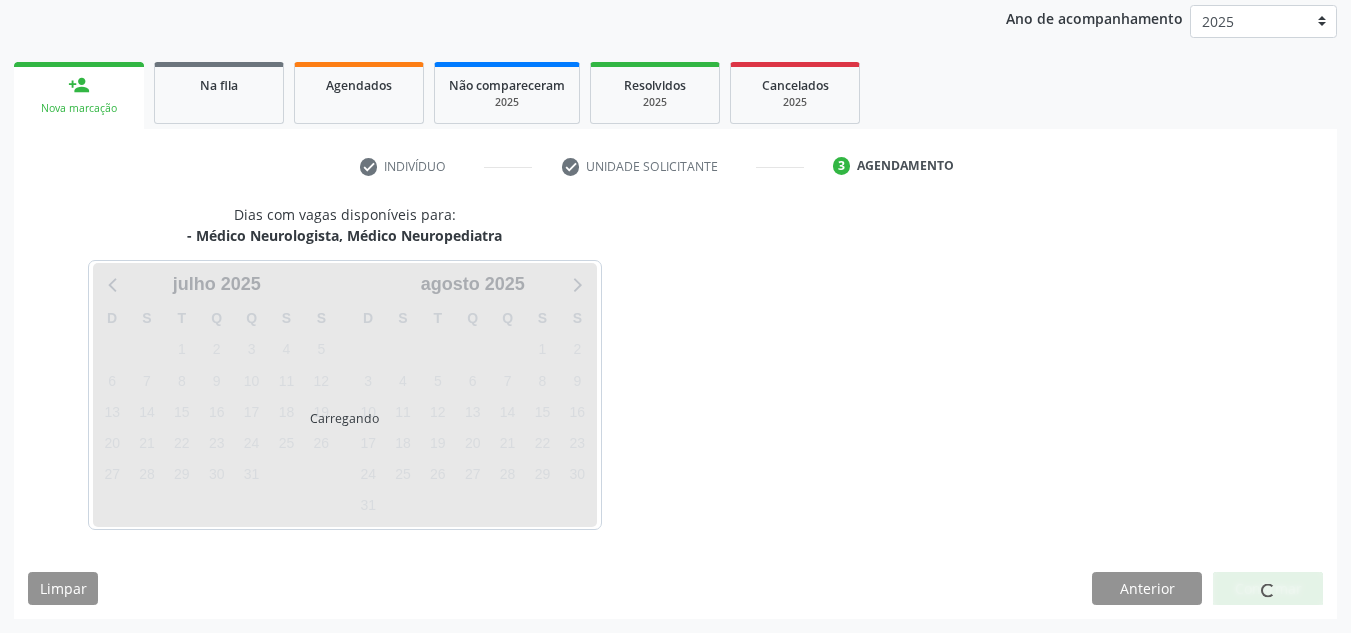 scroll, scrollTop: 237, scrollLeft: 0, axis: vertical 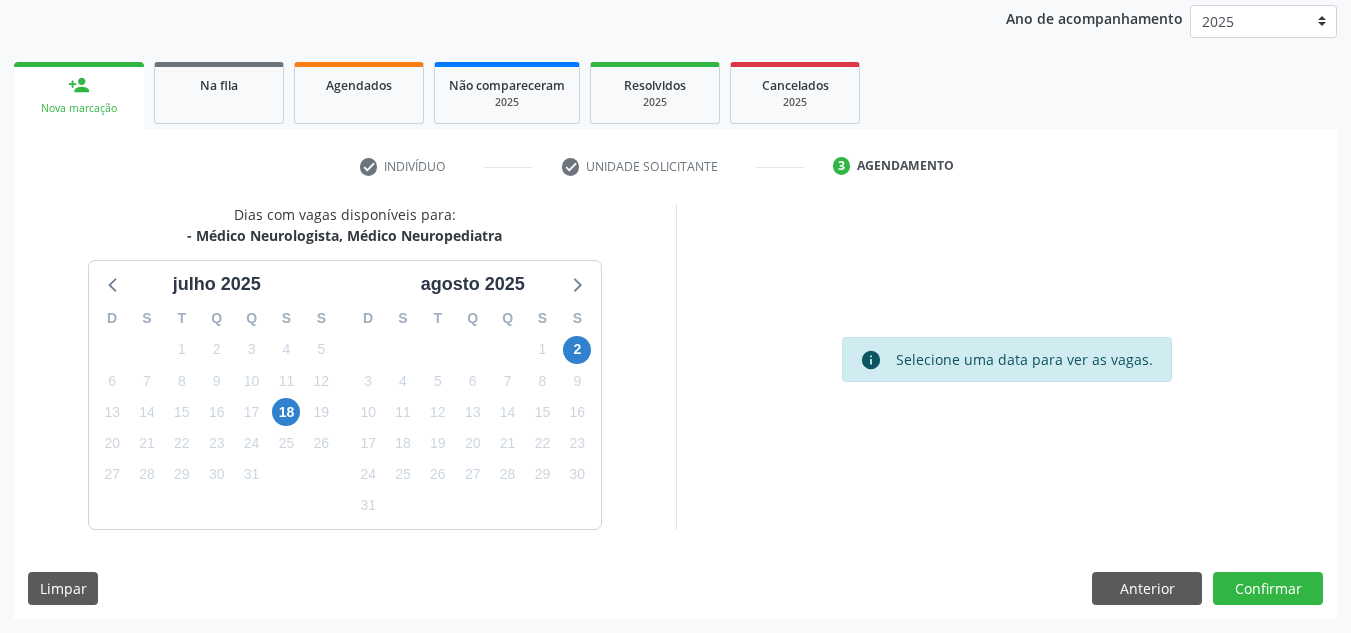 click on "Dias com vagas disponíveis para:
- Médico Neurologista, Médico Neuropediatra
[DATE] D S T Q Q S S 29 30 1 2 3 4 5 6 7 8 9 10 11 12 13 14 15 16 17 18 19 20 21 22 23 24 25 26 27 28 29 30 31 1 2 3 4 5 6 7 8 [DATE] D S T Q Q S S 27 28 29 30 31 1 2 3 4 5 6 7 8 9 10 11 12 13 14 15 16 17 18 19 20 21 22 23 24 25 26 27 28 29 30 31 1 2 3 4 5 6
info
Selecione uma data para ver as vagas.
[GEOGRAPHIC_DATA]
Anterior
Confirmar" at bounding box center [675, 411] 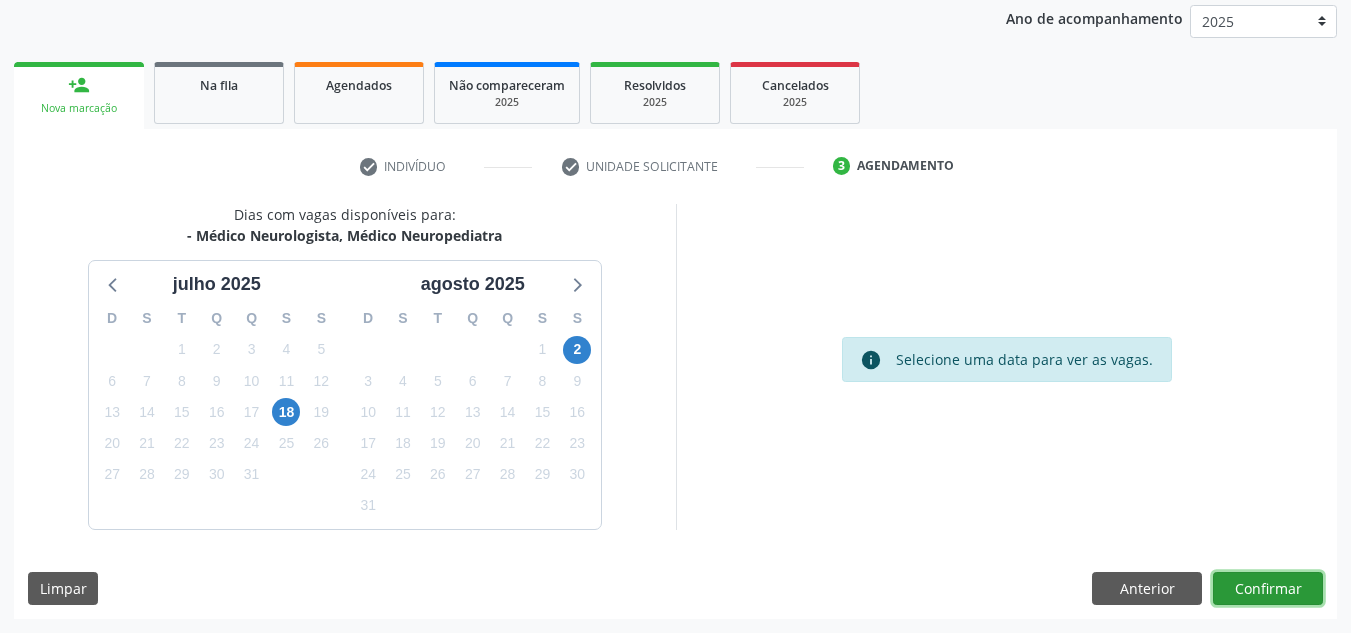 drag, startPoint x: 1321, startPoint y: 581, endPoint x: 1310, endPoint y: 589, distance: 13.601471 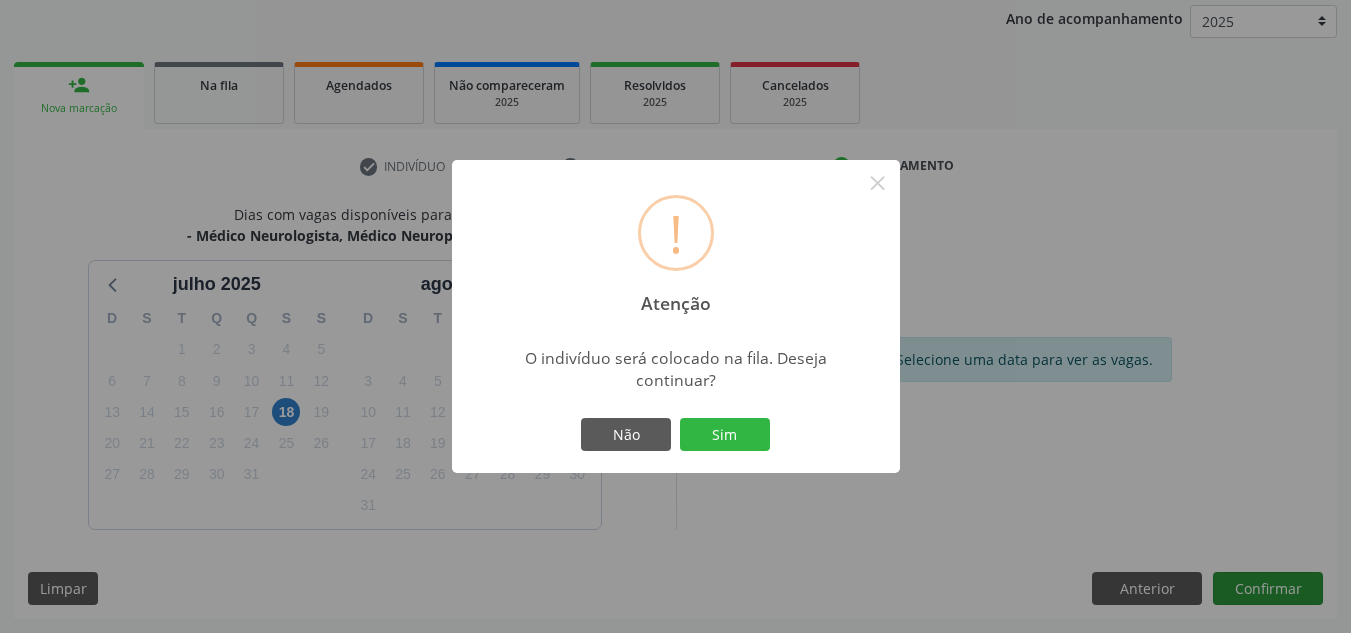 type 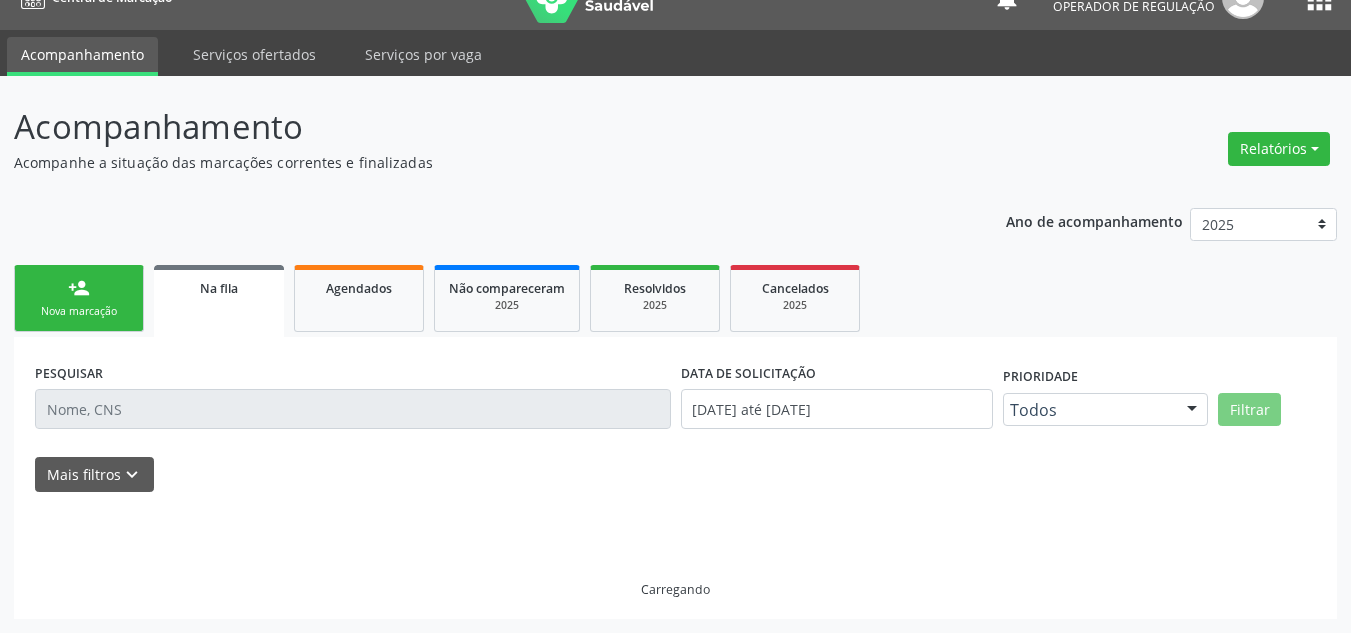 type 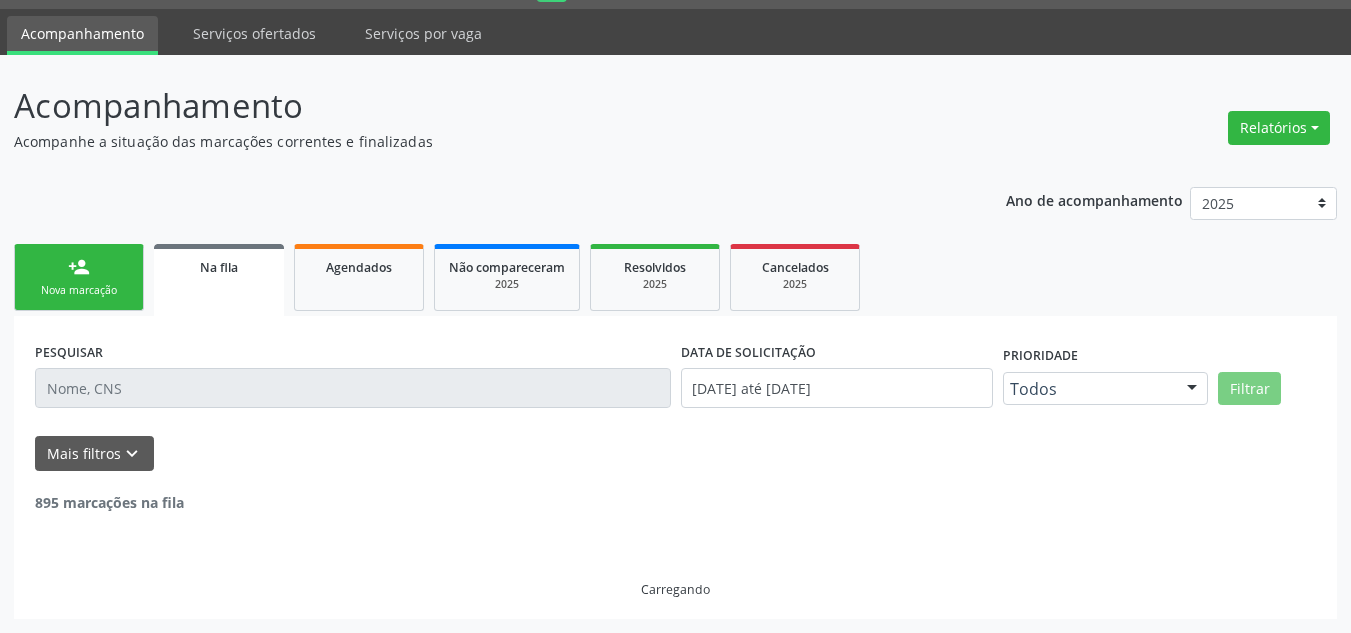 scroll, scrollTop: 34, scrollLeft: 0, axis: vertical 